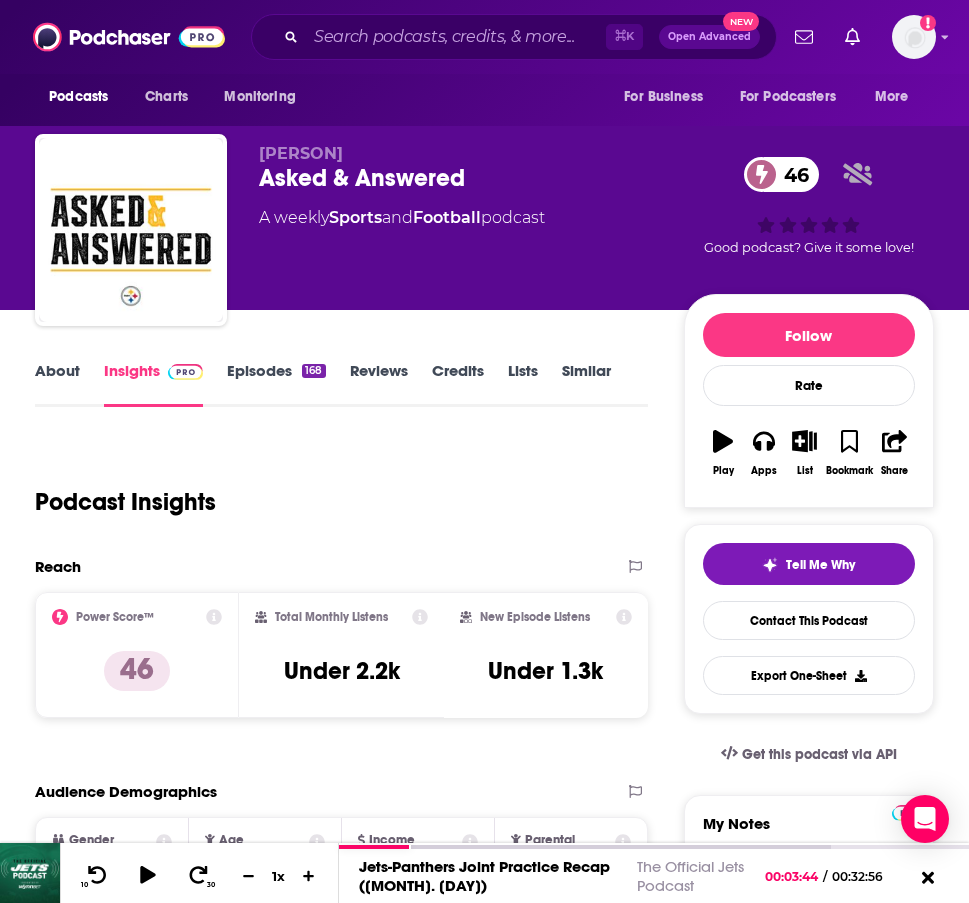 scroll, scrollTop: 1899, scrollLeft: 0, axis: vertical 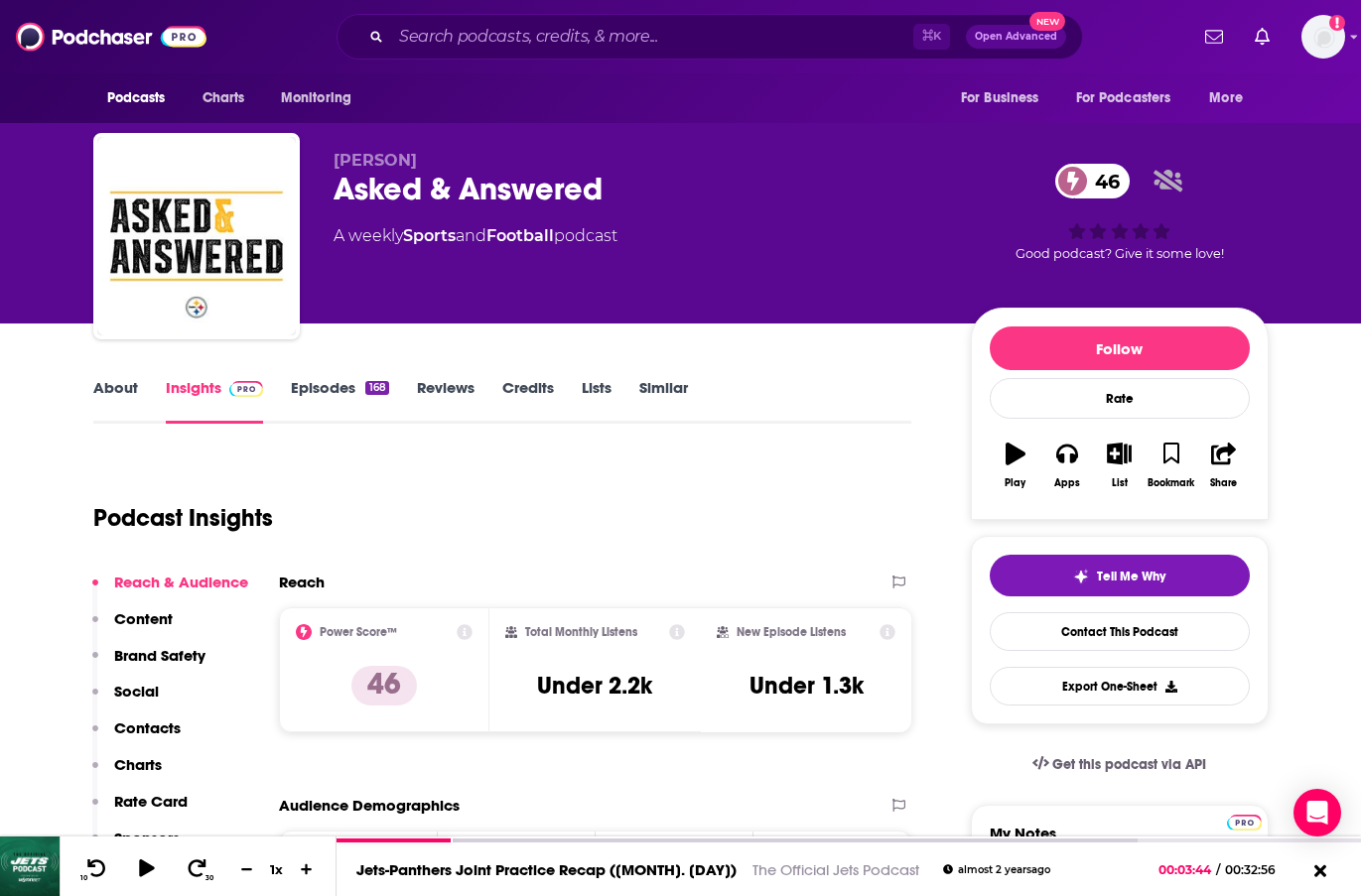 click on "Episodes 168" at bounding box center [340, 401] 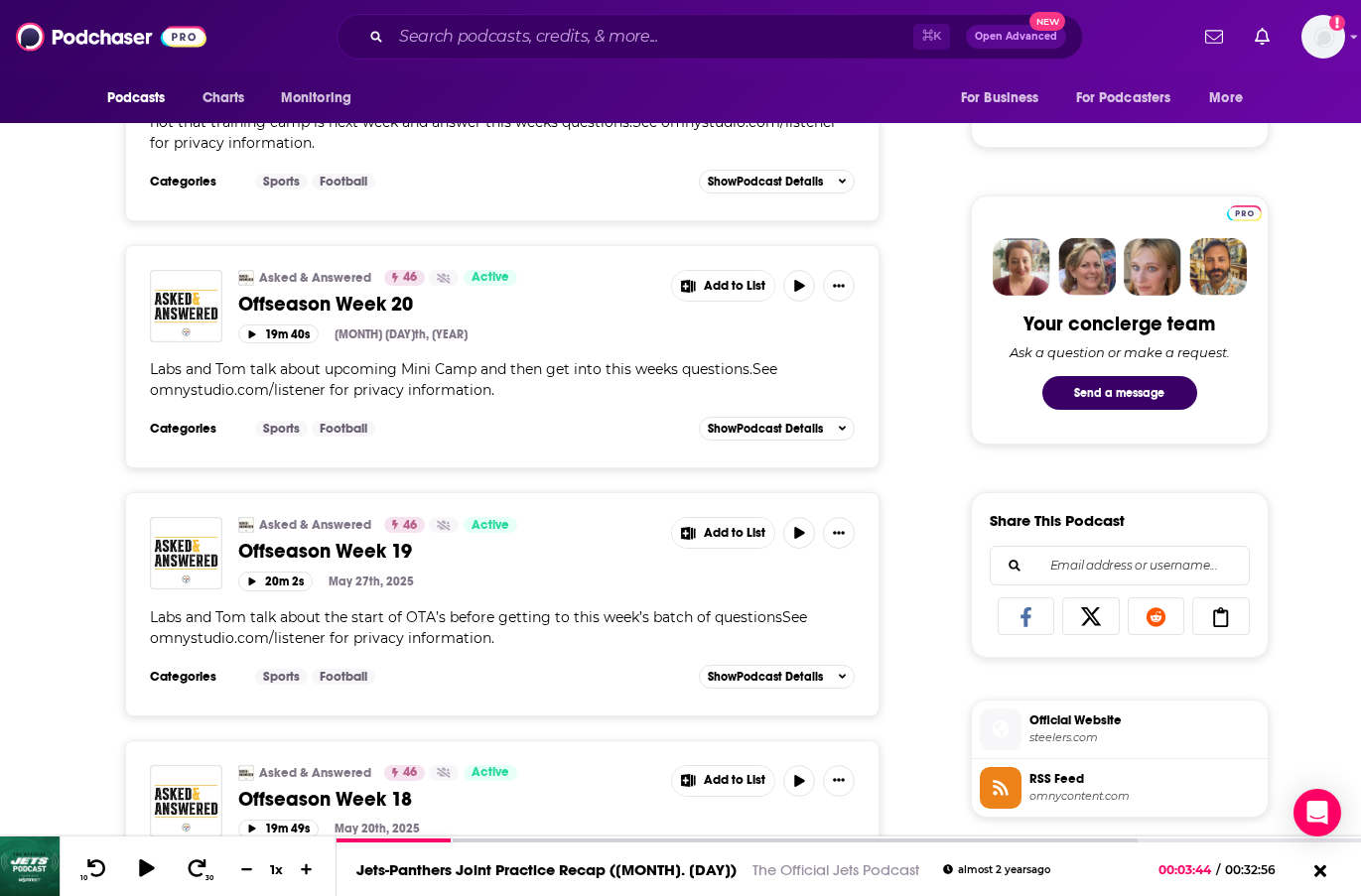 scroll, scrollTop: 829, scrollLeft: 0, axis: vertical 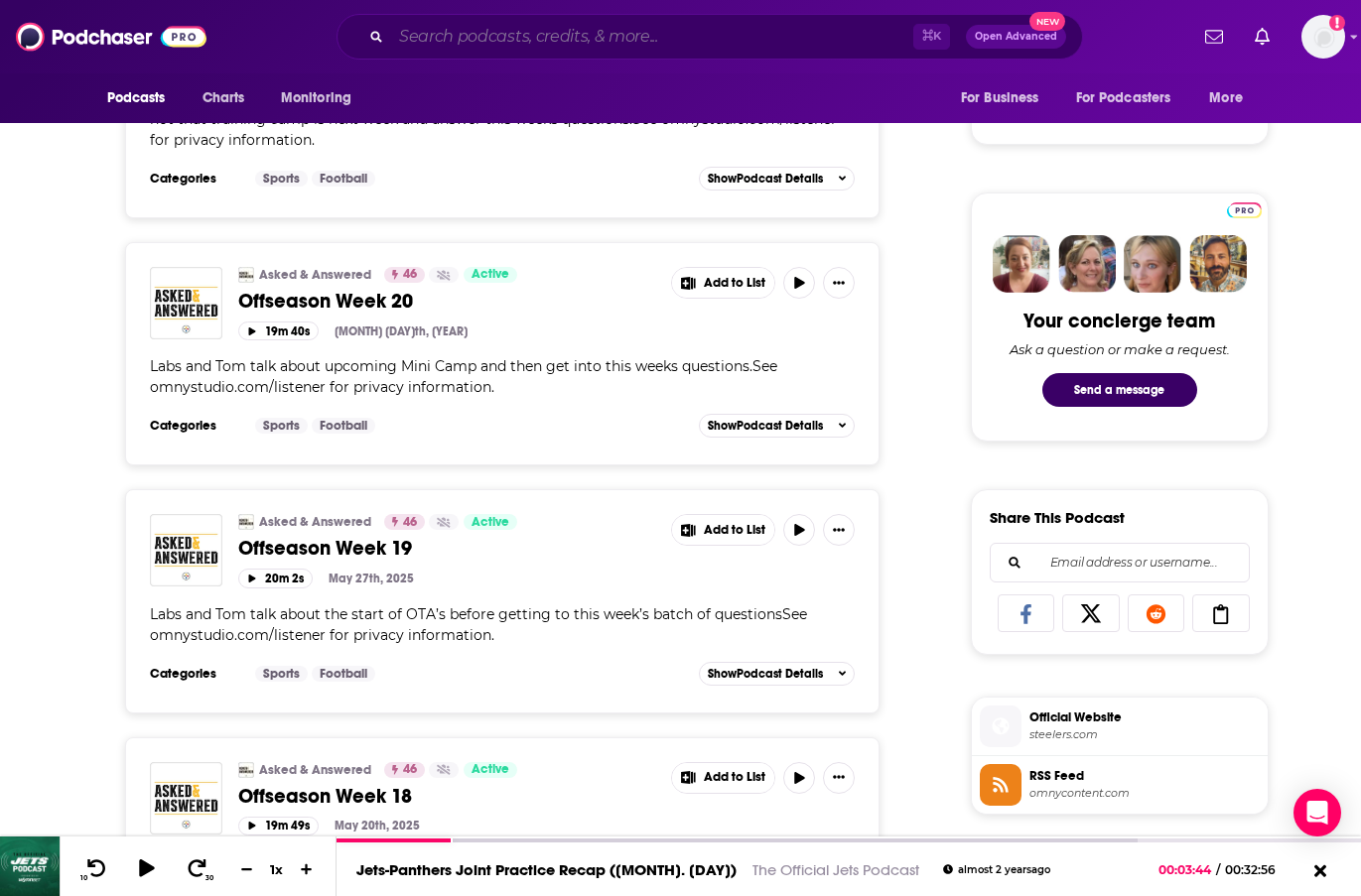 click at bounding box center (652, 37) 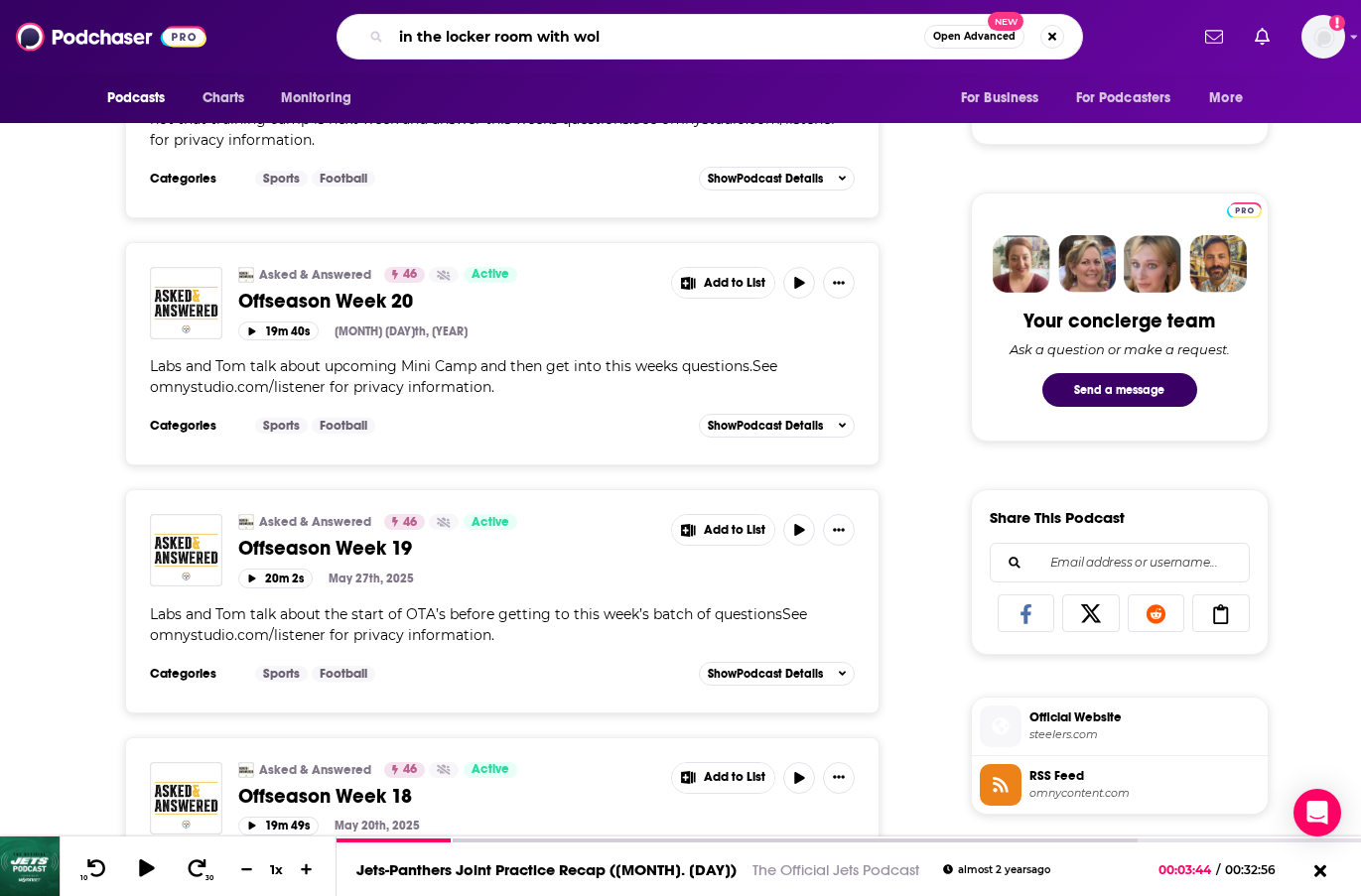 type on "in the locker room with wolf" 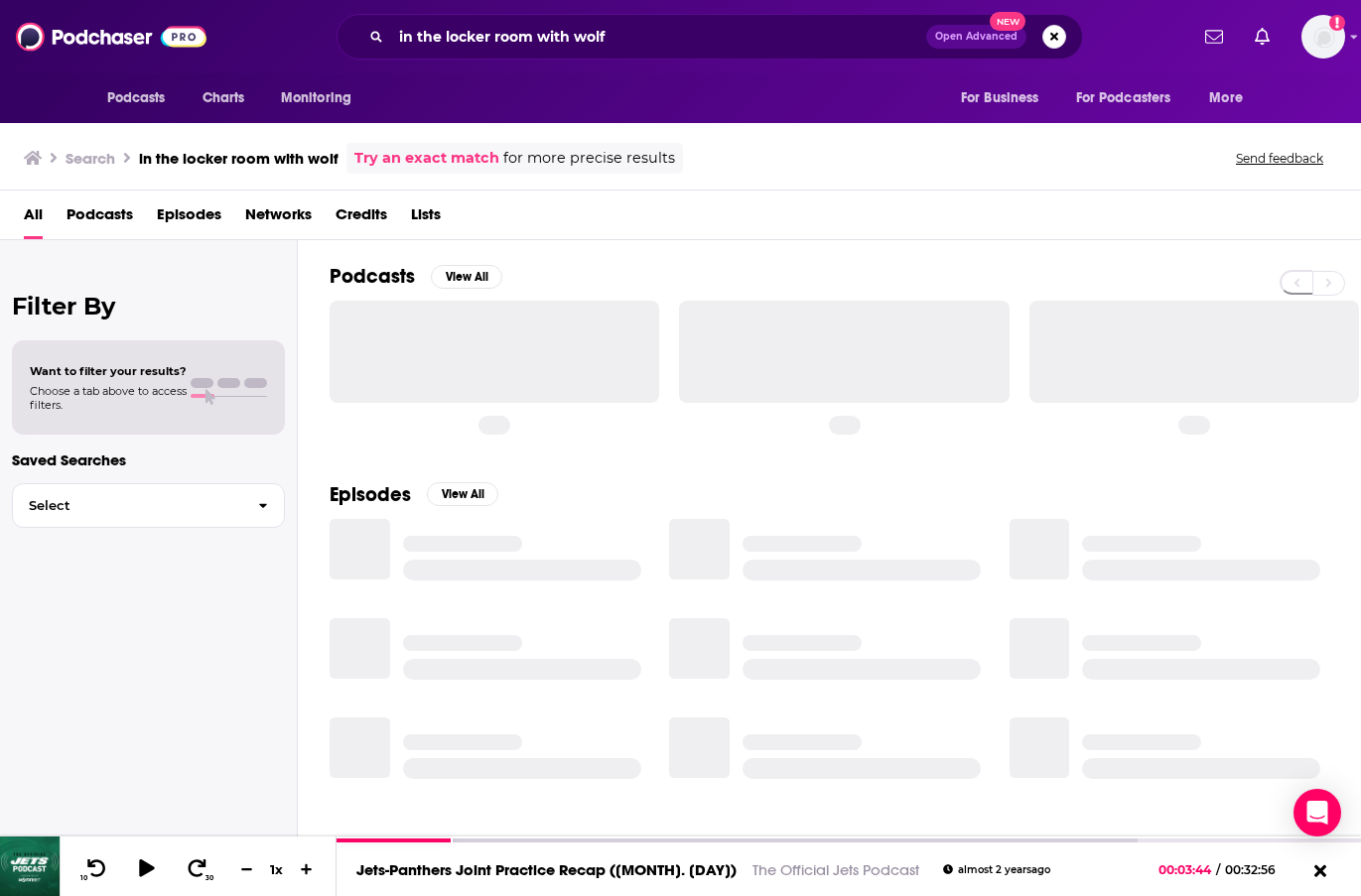 scroll, scrollTop: 0, scrollLeft: 0, axis: both 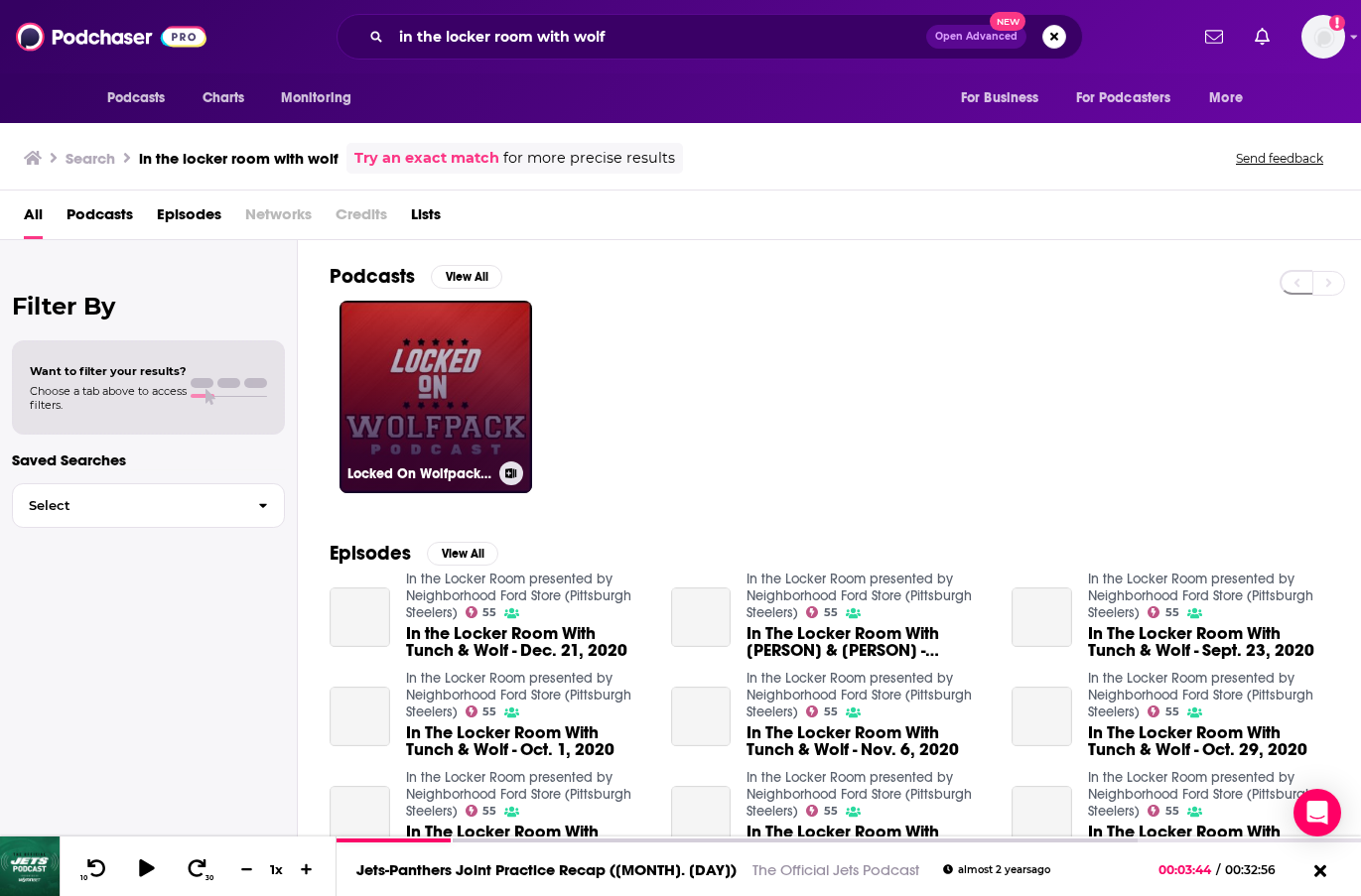 click on "Locked On Wolfpack - Daily Podcast On North Carolina State Athletics" at bounding box center (436, 397) 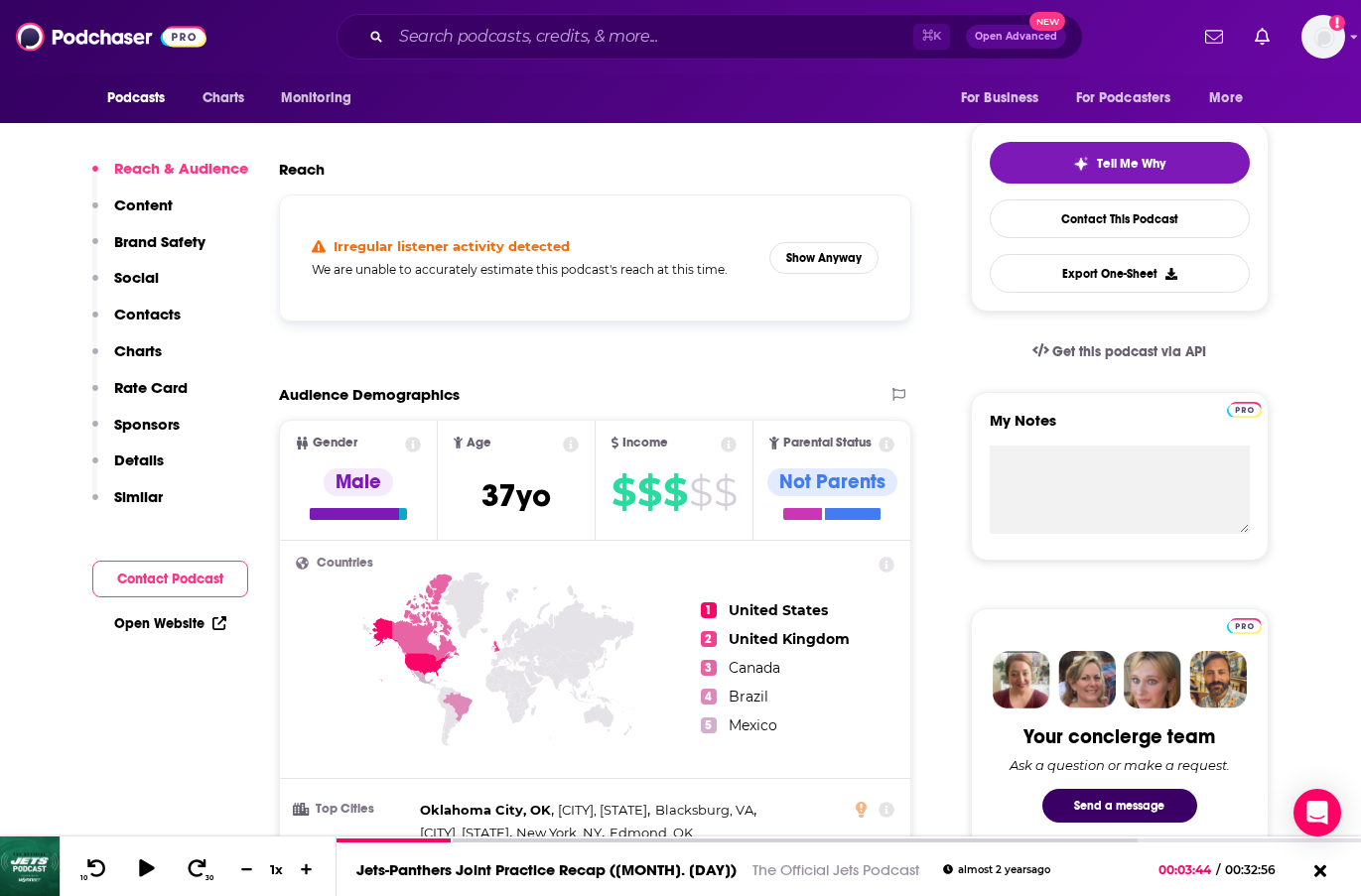 scroll, scrollTop: 430, scrollLeft: 0, axis: vertical 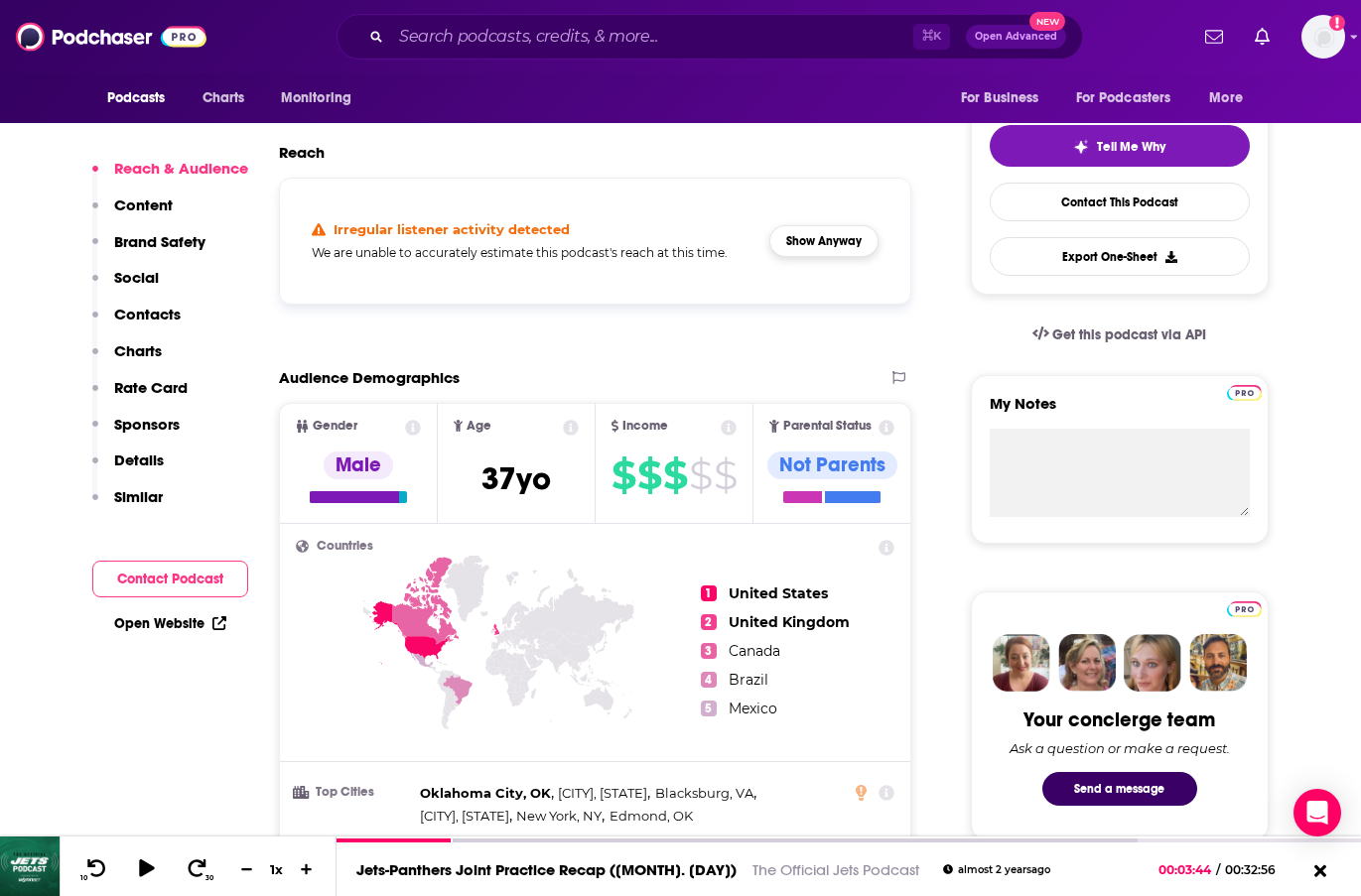 click on "Show Anyway" at bounding box center (824, 241) 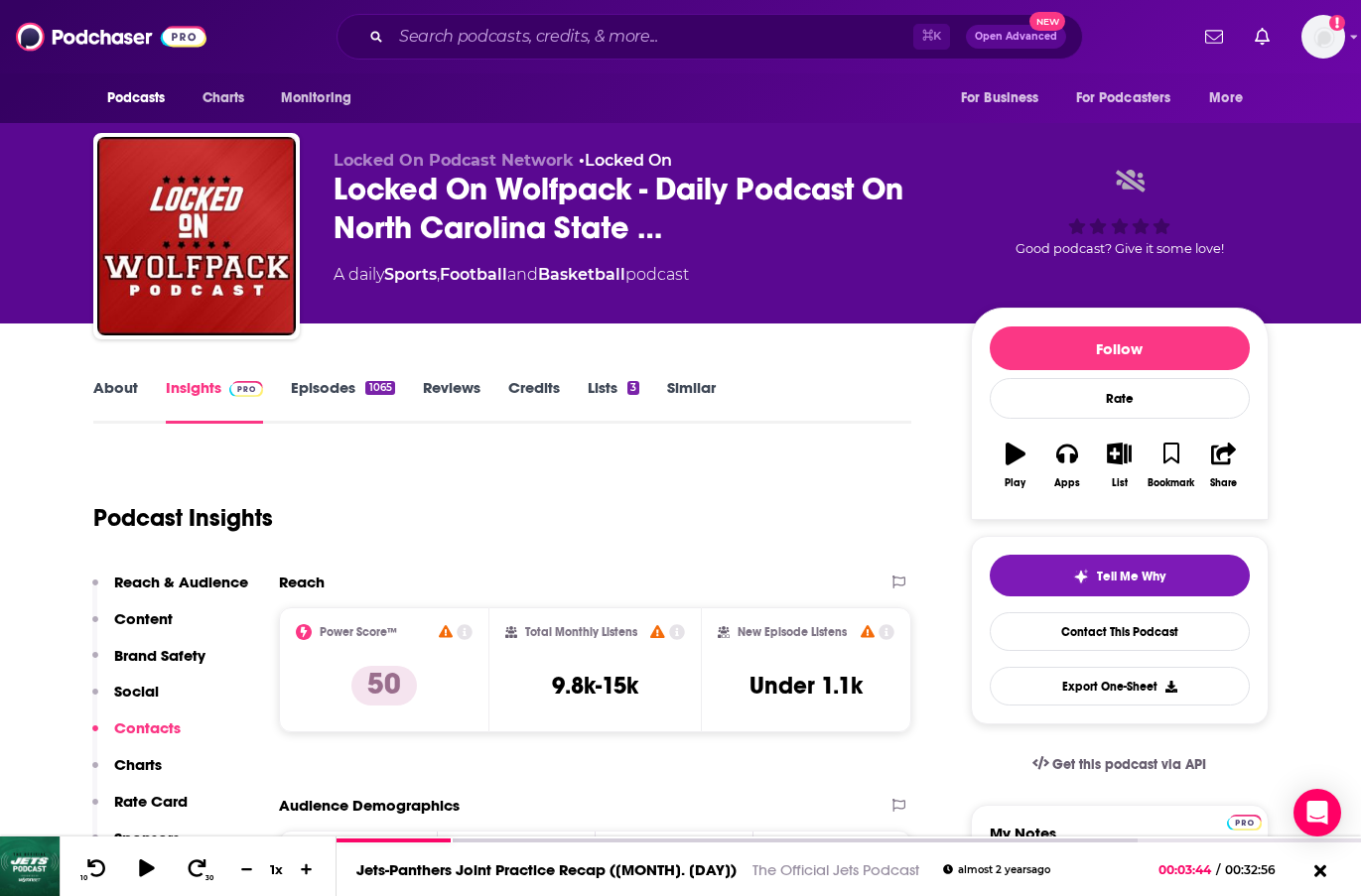 scroll, scrollTop: 0, scrollLeft: 0, axis: both 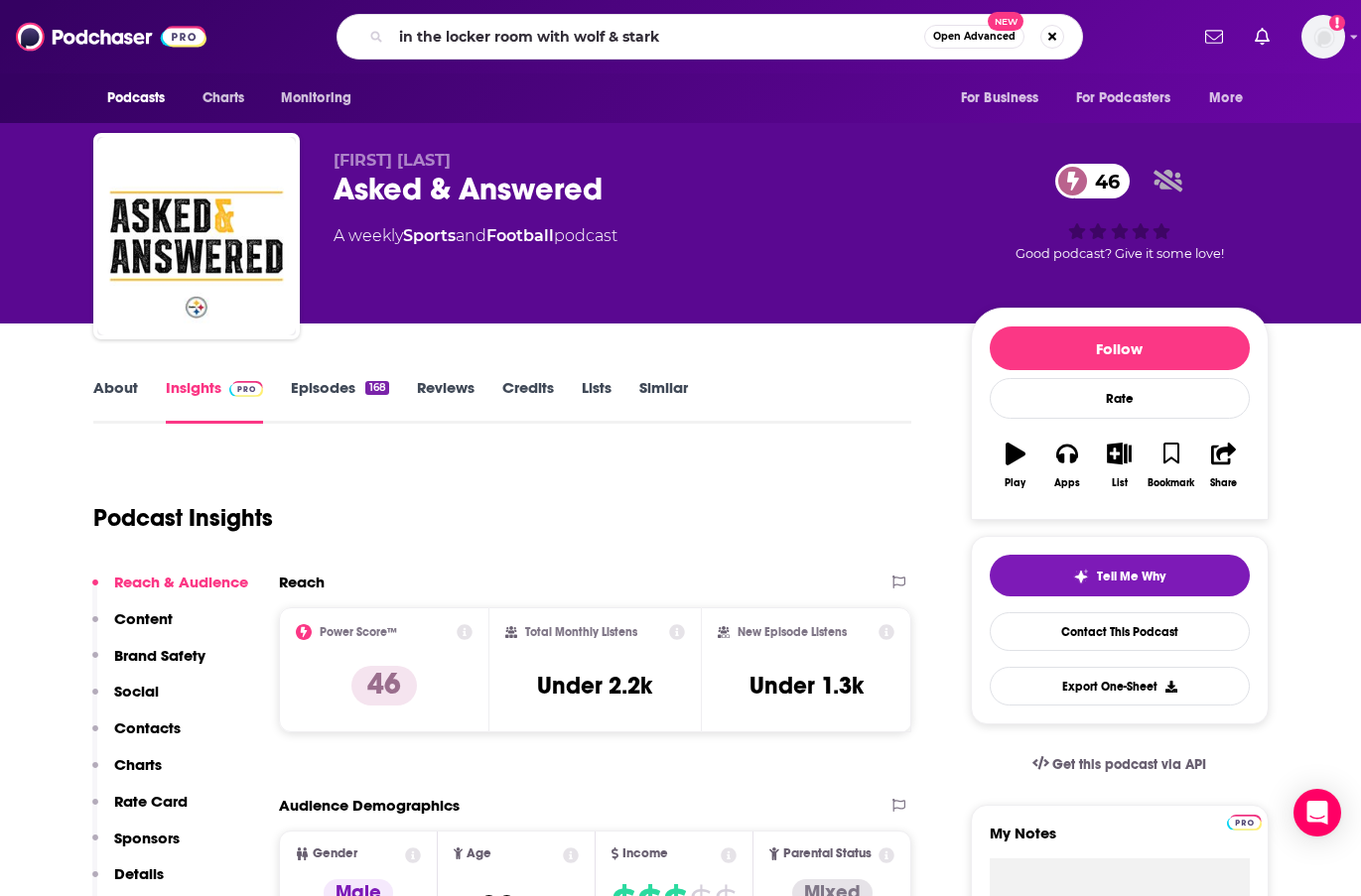 type on "in the locker room with [FIRST] & [FIRST]" 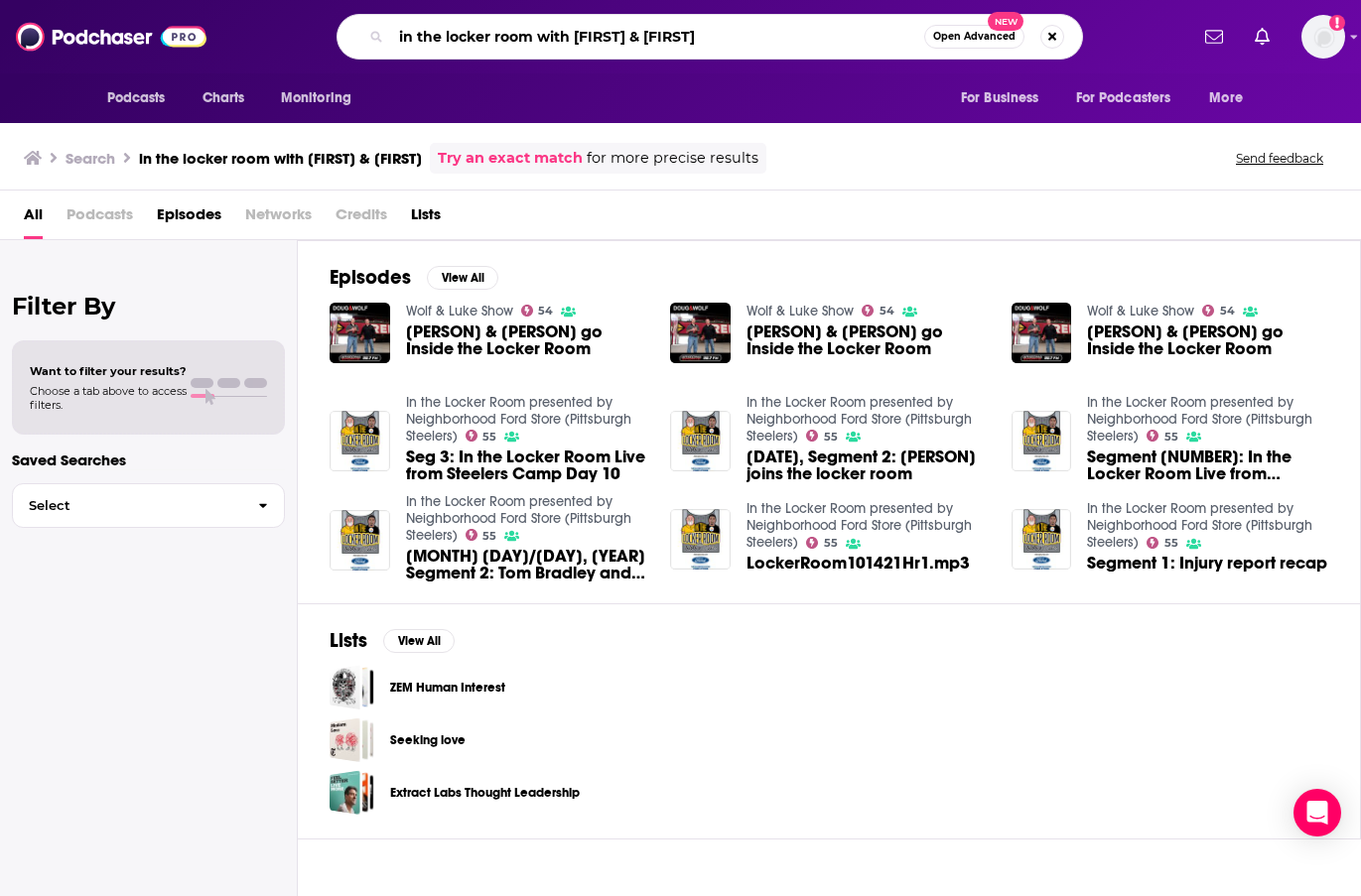 drag, startPoint x: 683, startPoint y: 34, endPoint x: 403, endPoint y: 37, distance: 280.01607 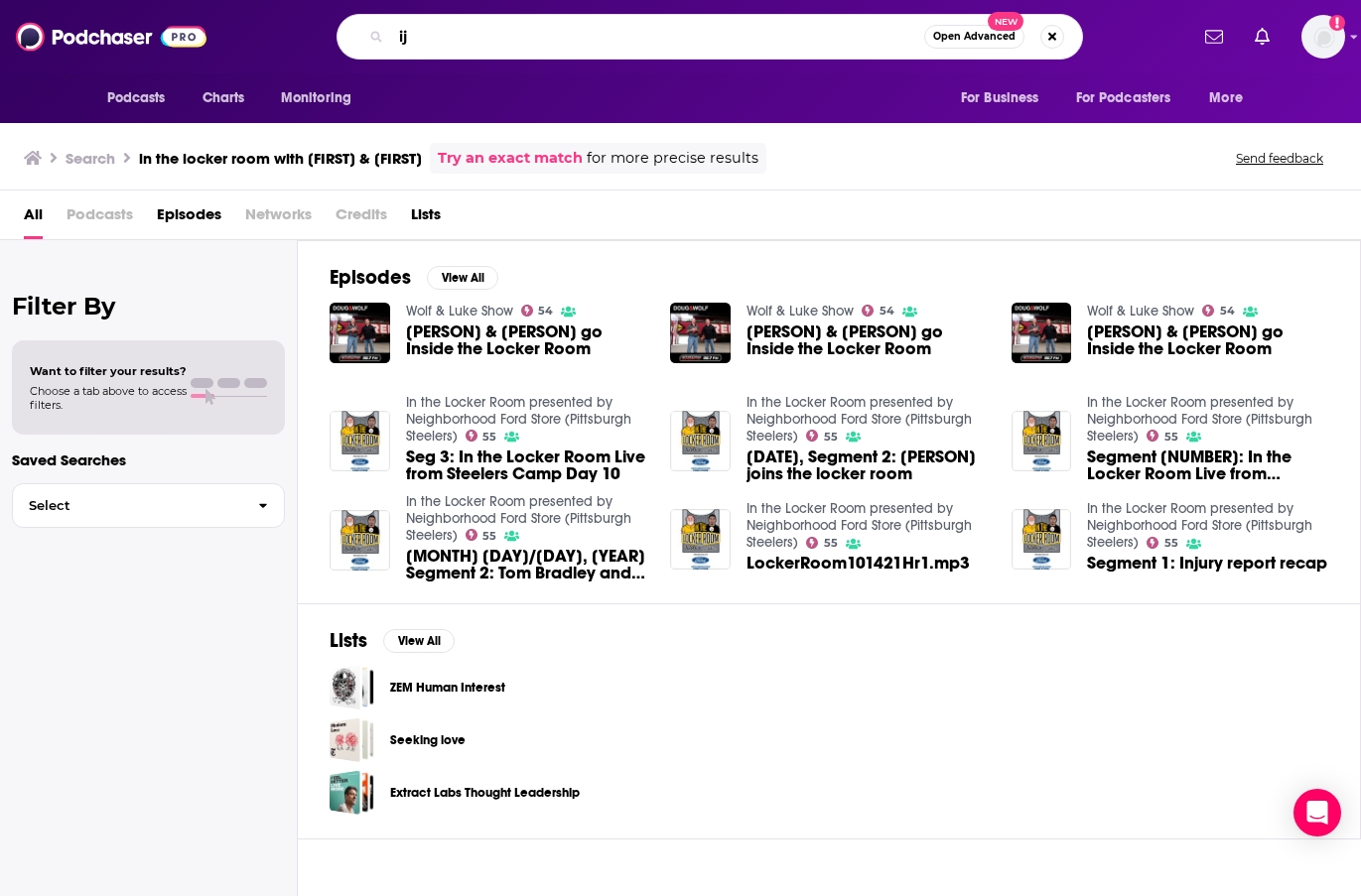type on "i" 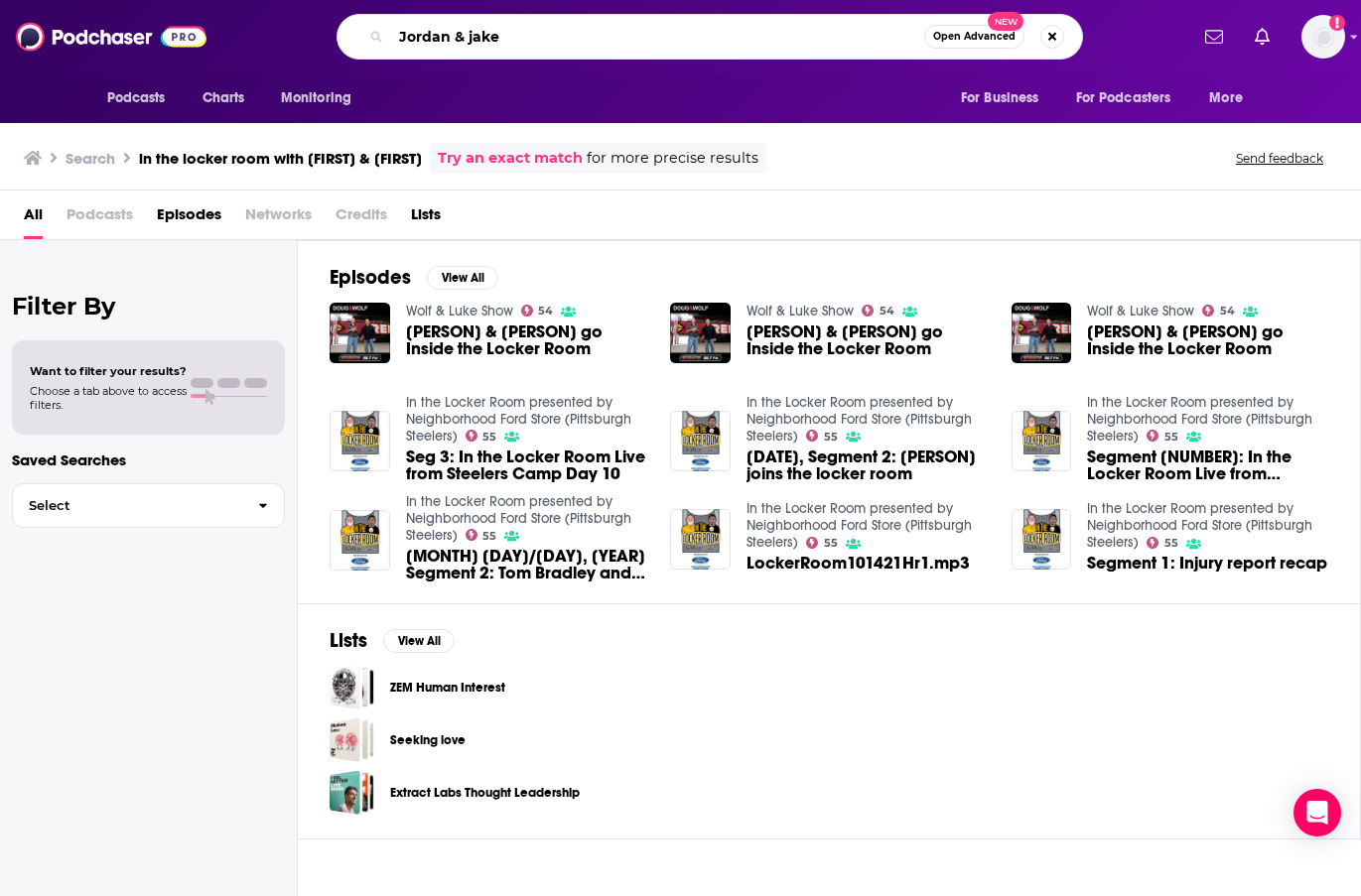 type on "Jordan & jake" 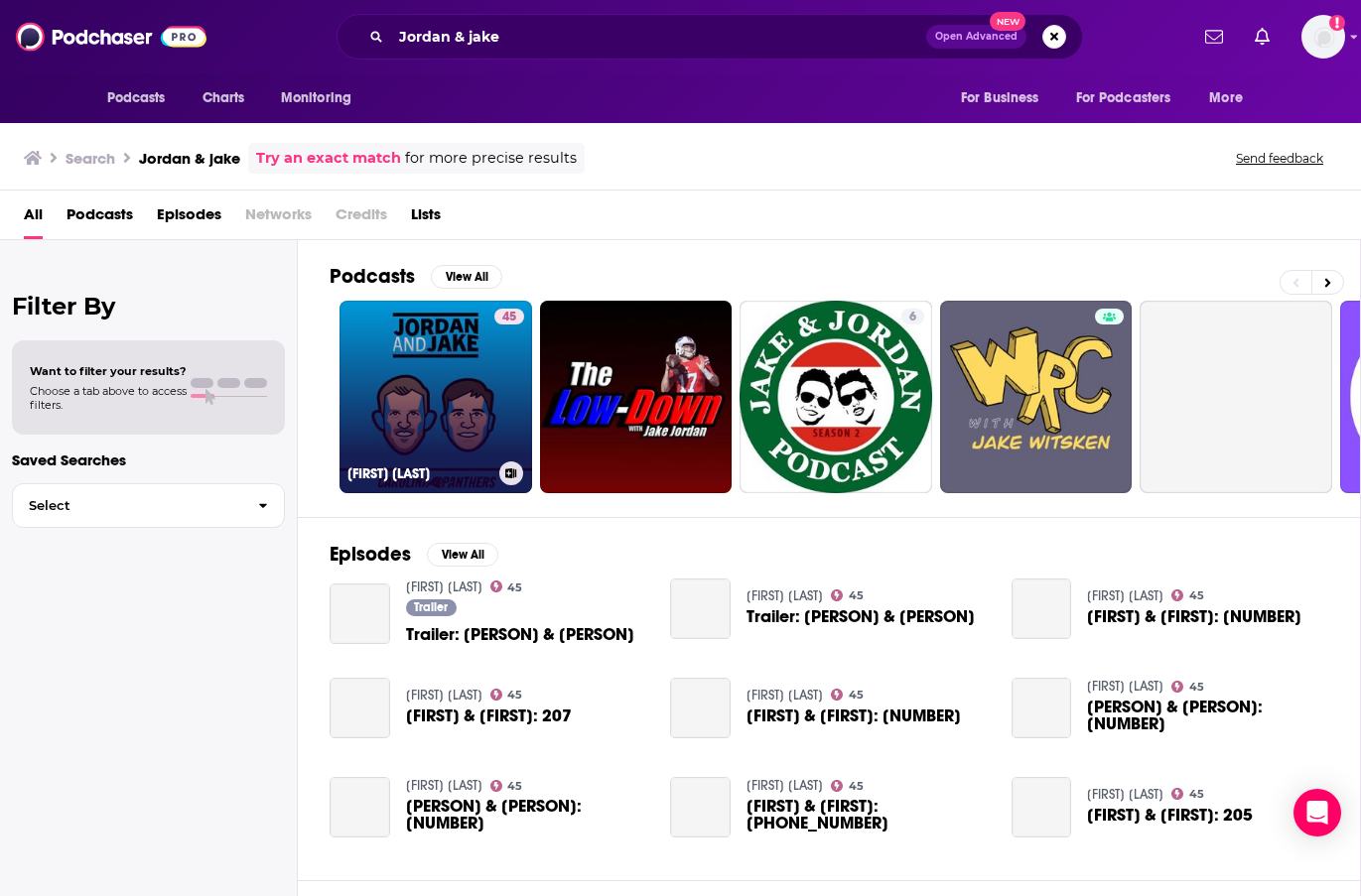 click on "45 Jordan & Jake" at bounding box center (436, 397) 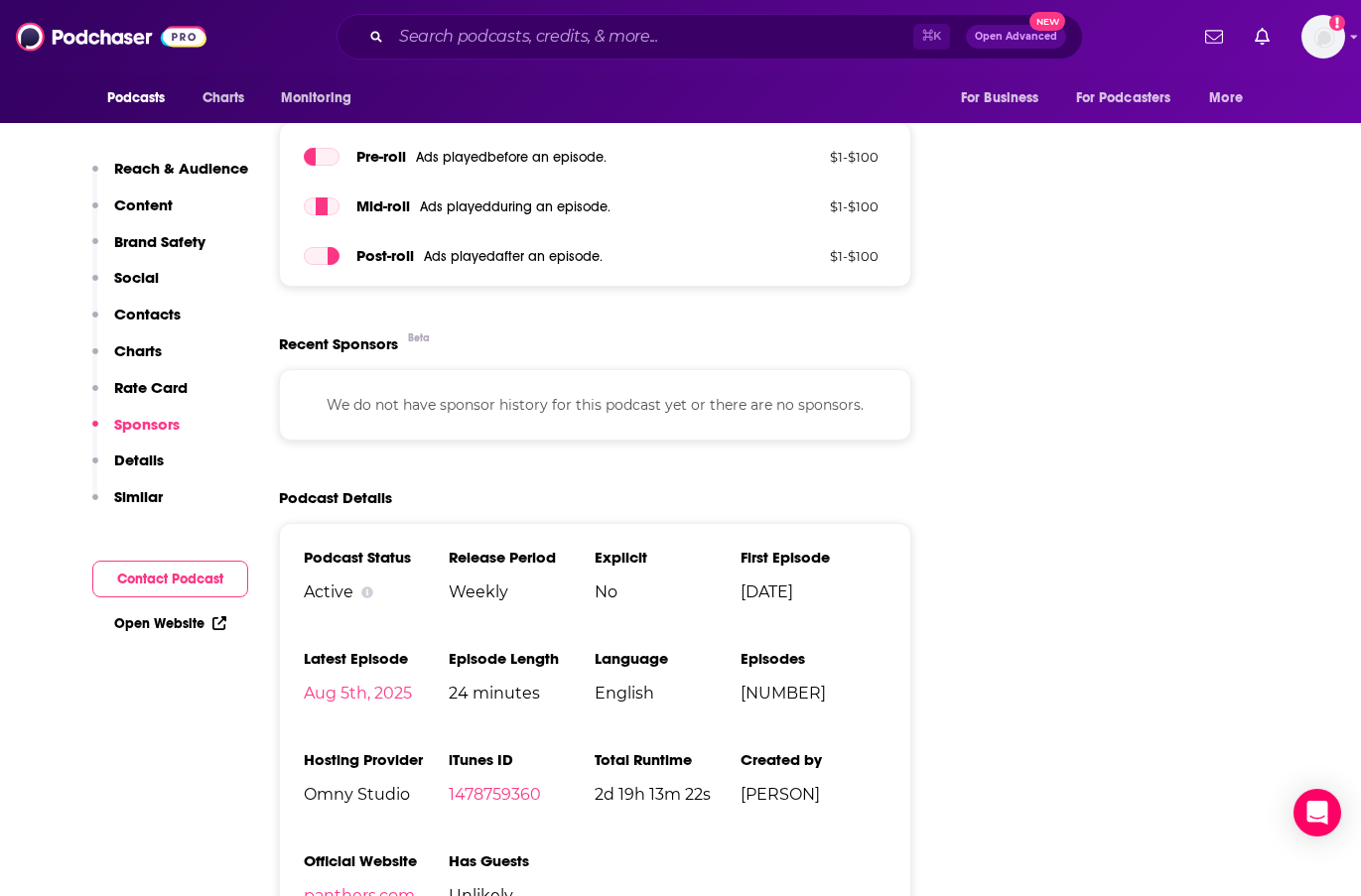 scroll, scrollTop: 2475, scrollLeft: 0, axis: vertical 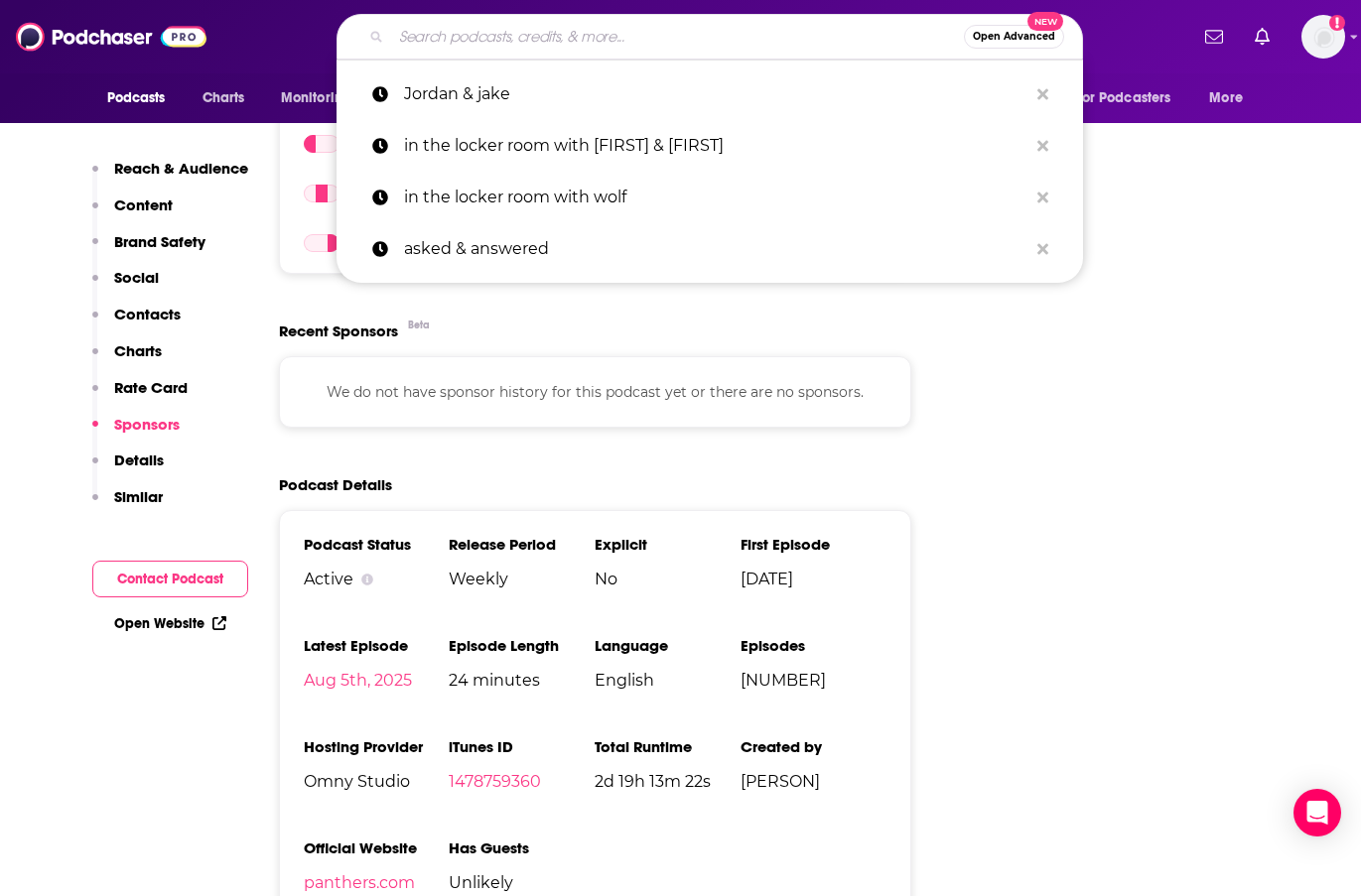 click at bounding box center (677, 37) 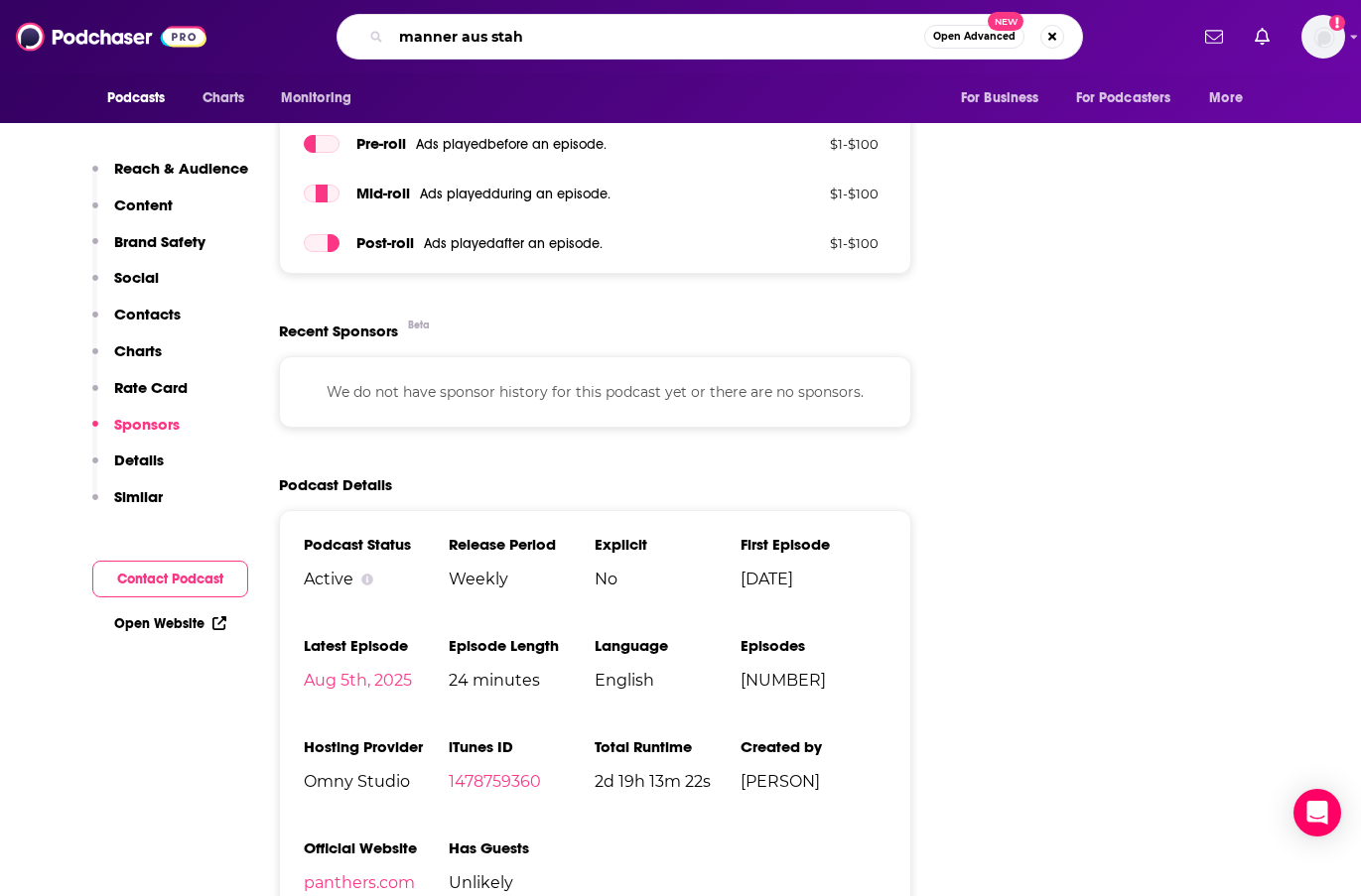 type on "manner aus stahl" 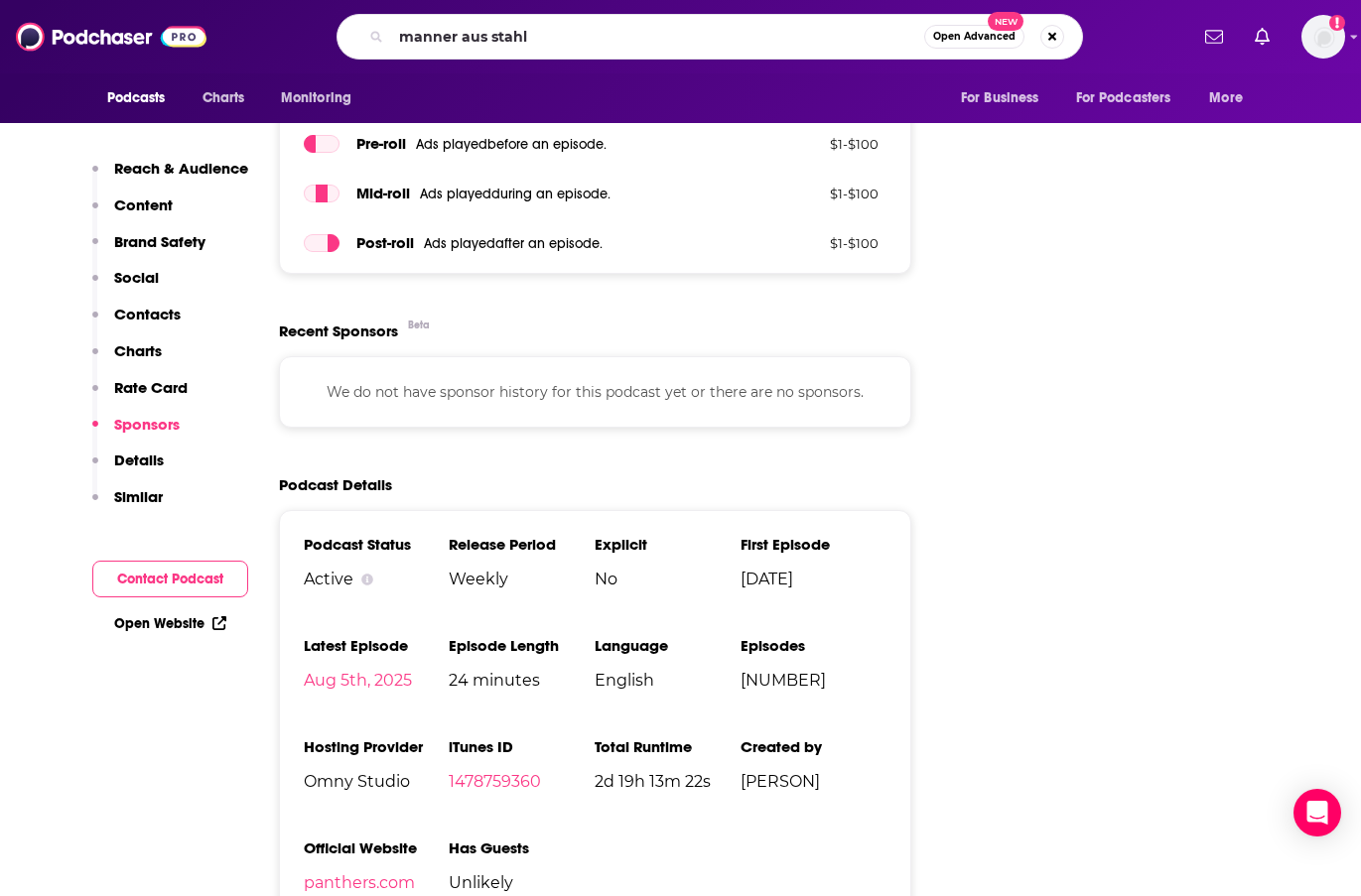 scroll, scrollTop: 0, scrollLeft: 0, axis: both 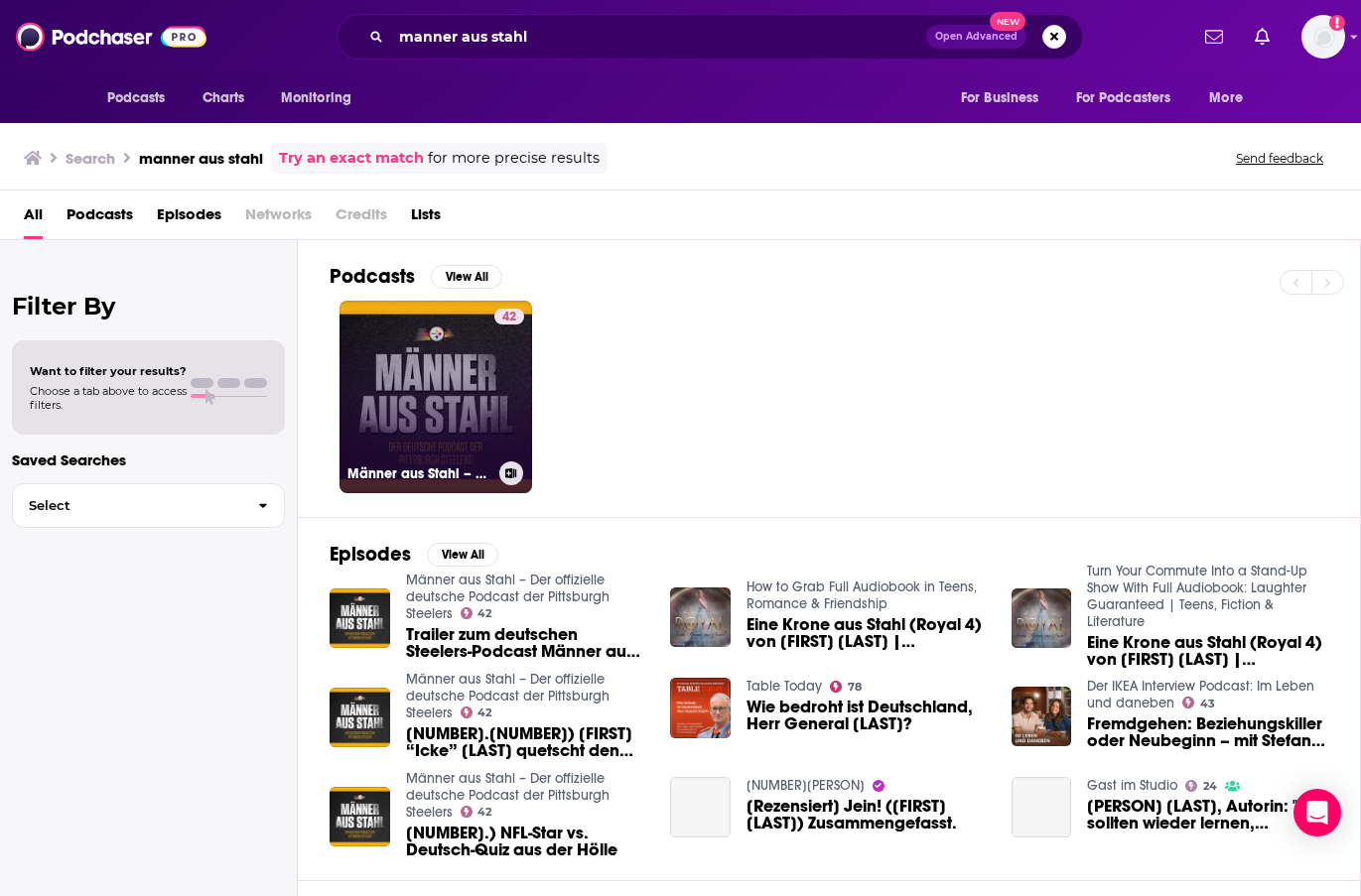click on "42 Männer aus Stahl – Der offizielle deutsche Podcast der Pittsburgh Steelers" at bounding box center [436, 397] 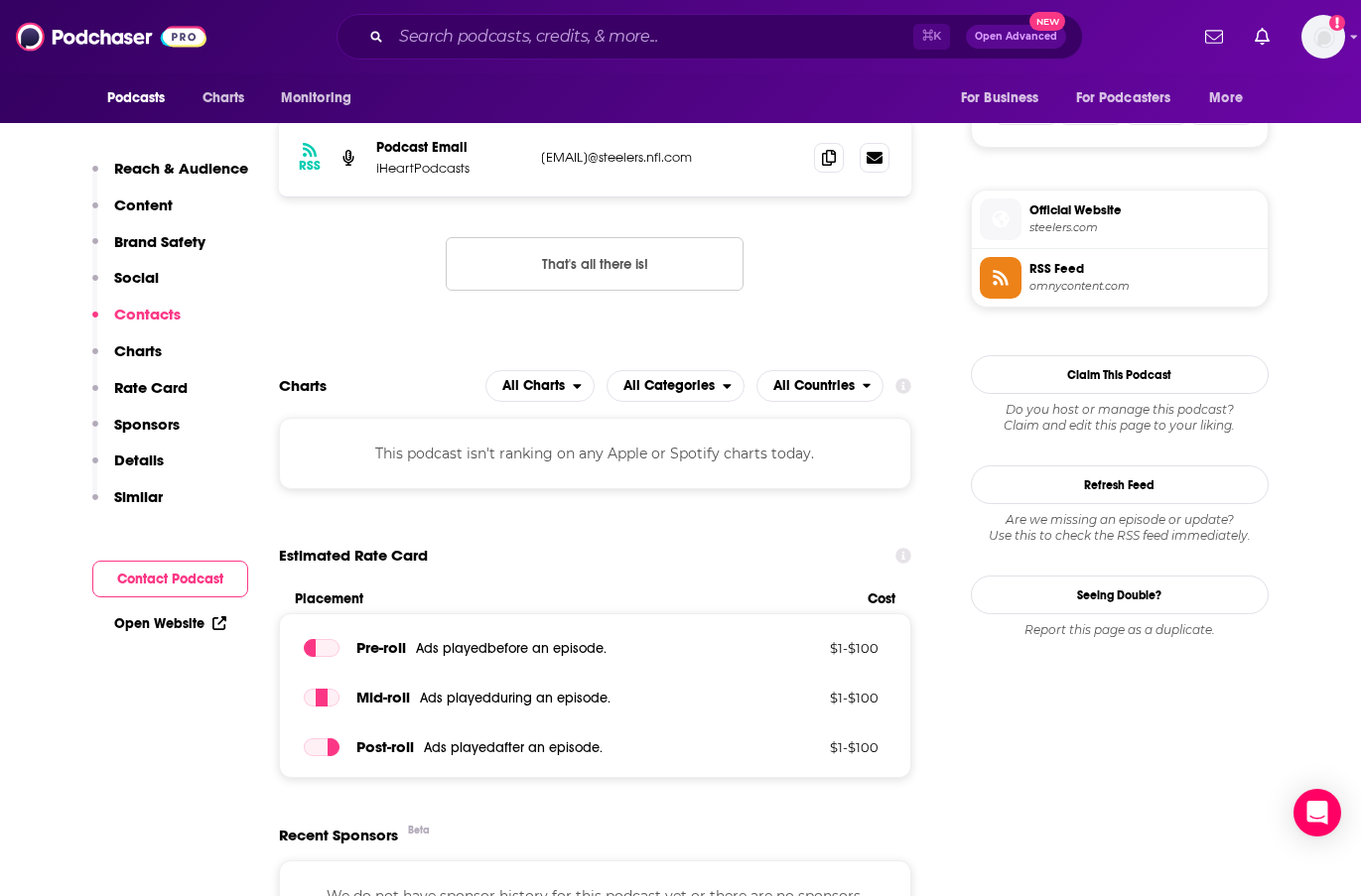 scroll, scrollTop: 1353, scrollLeft: 0, axis: vertical 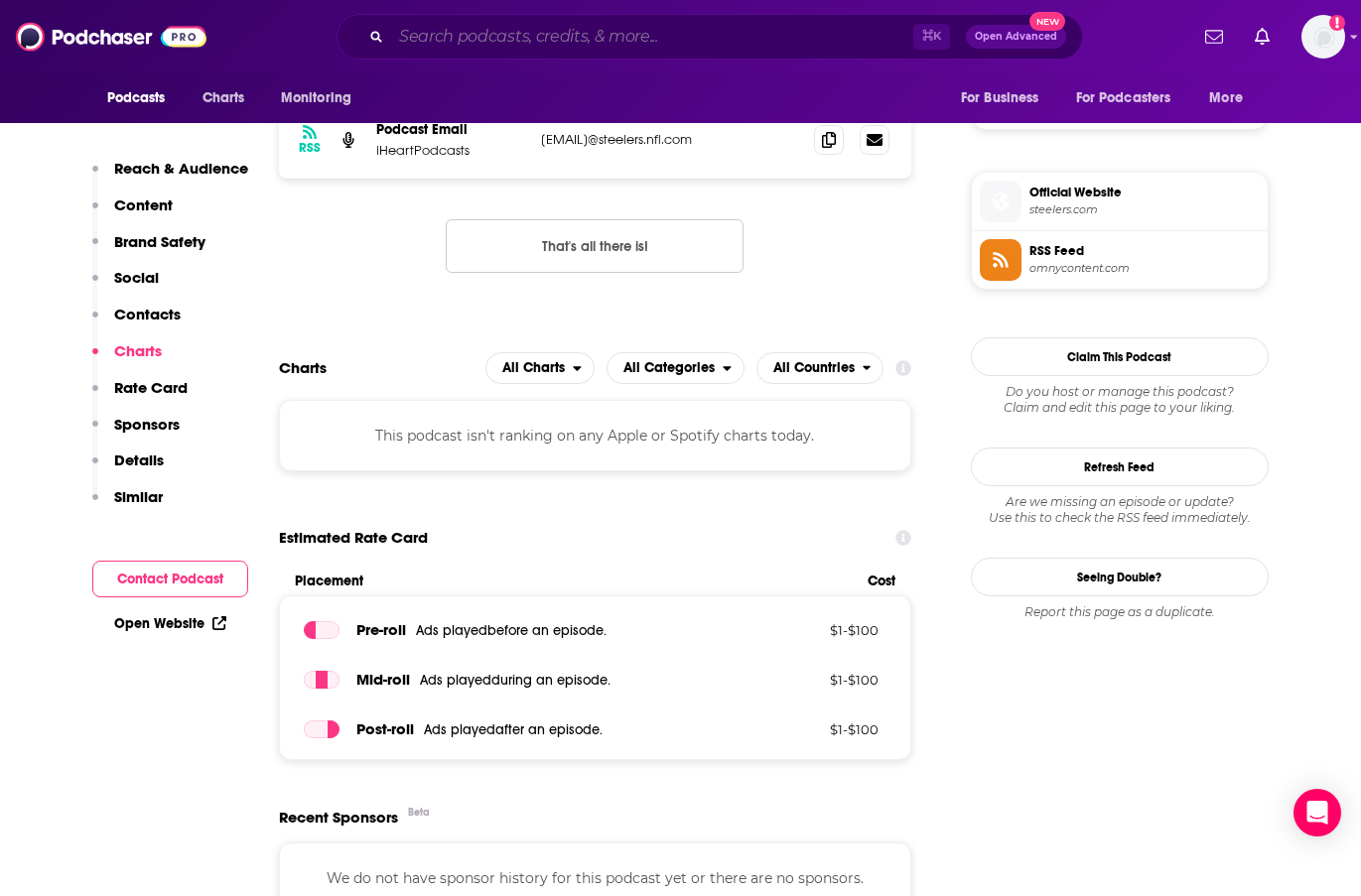 click at bounding box center [652, 37] 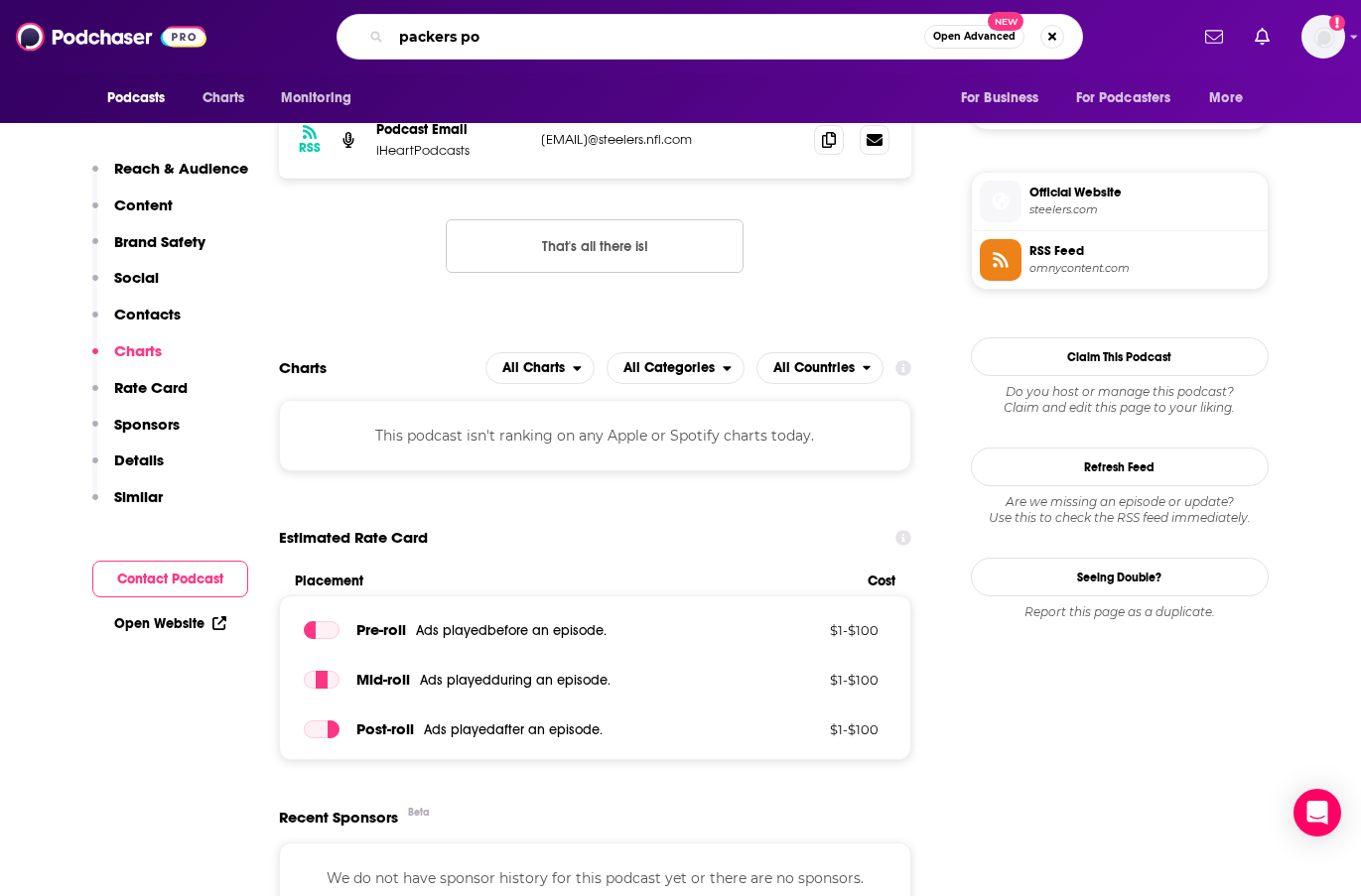 type on "packers pov" 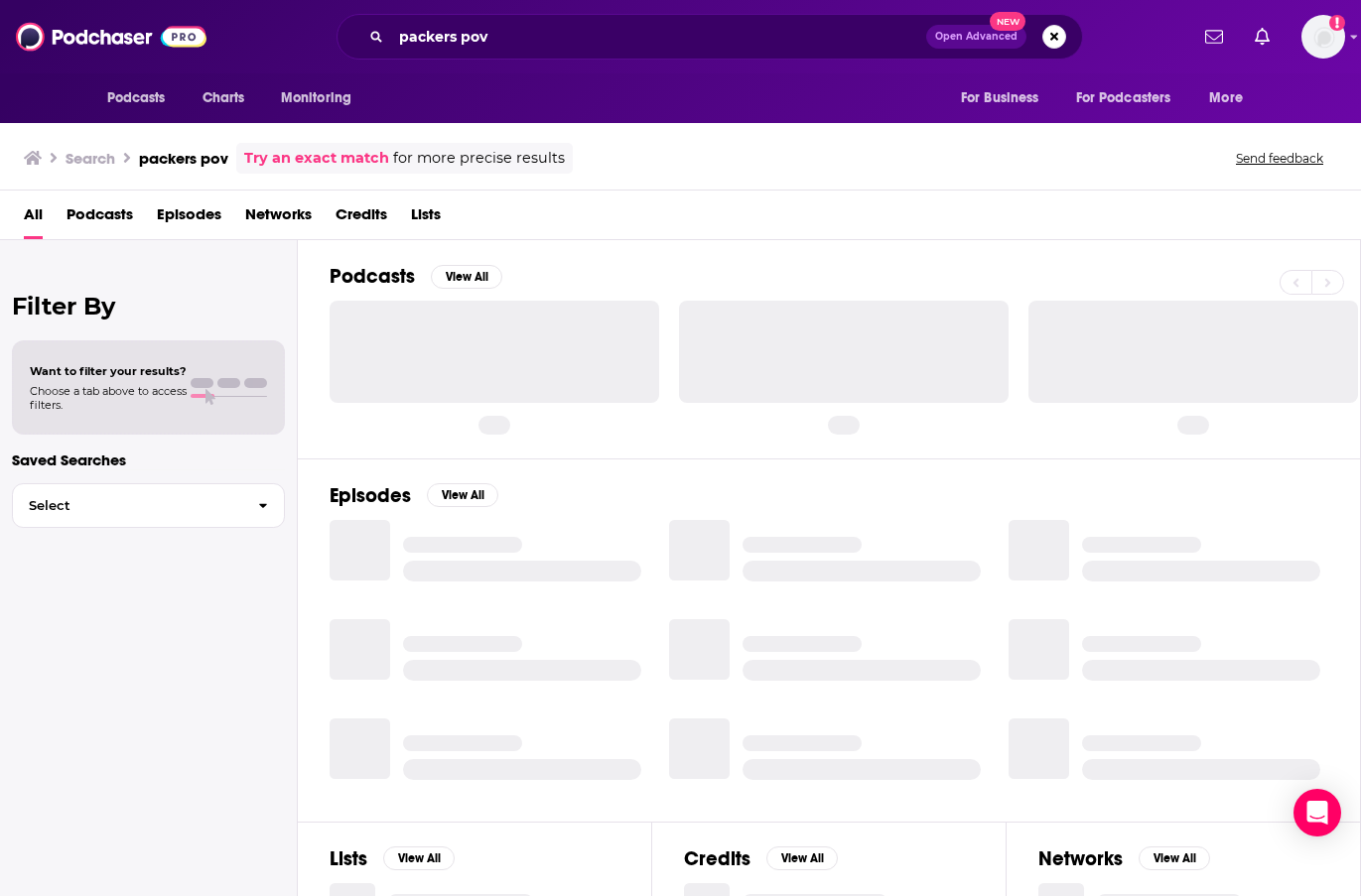 scroll, scrollTop: 0, scrollLeft: 0, axis: both 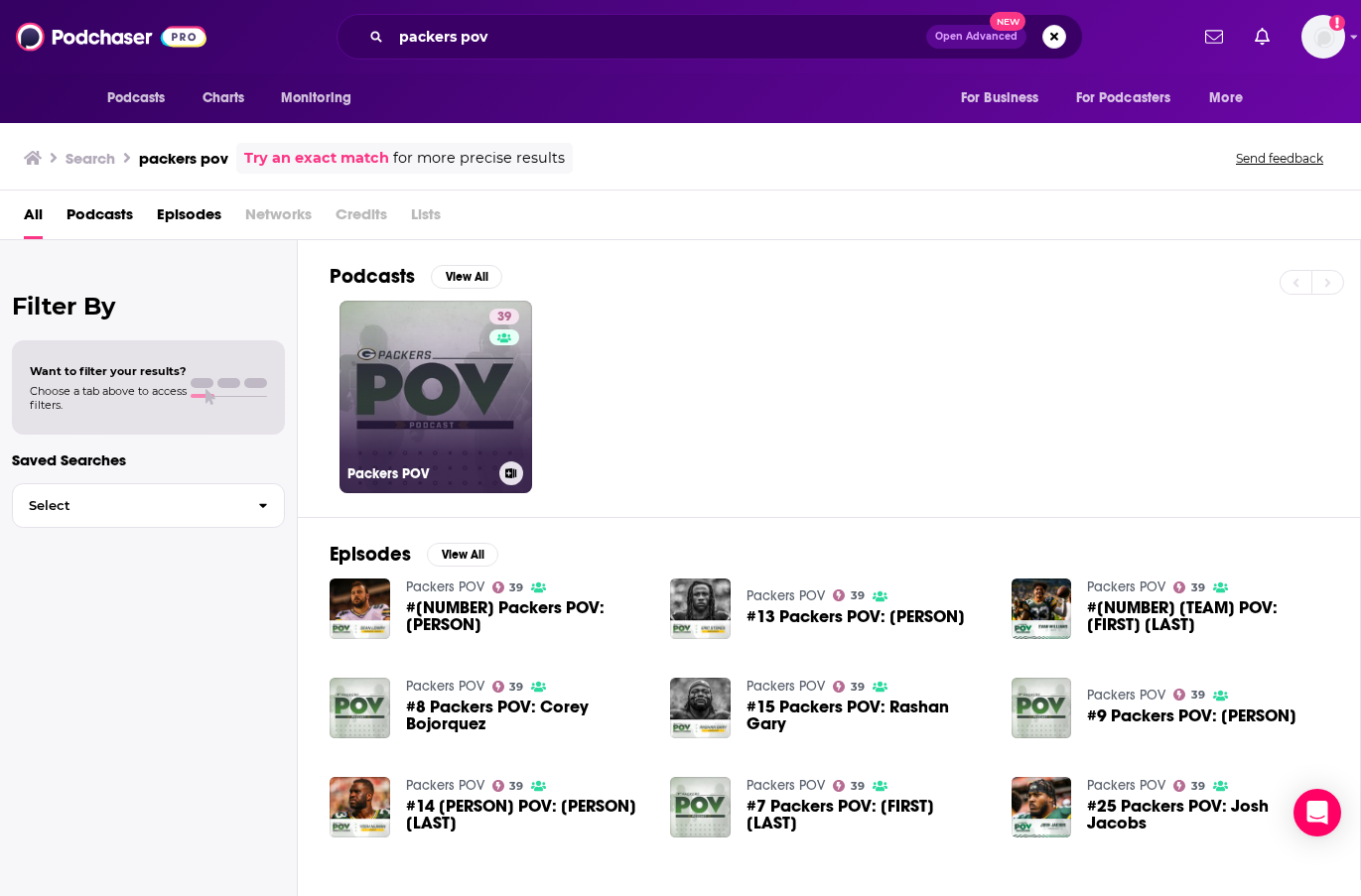 click on "39 Packers POV" at bounding box center [436, 397] 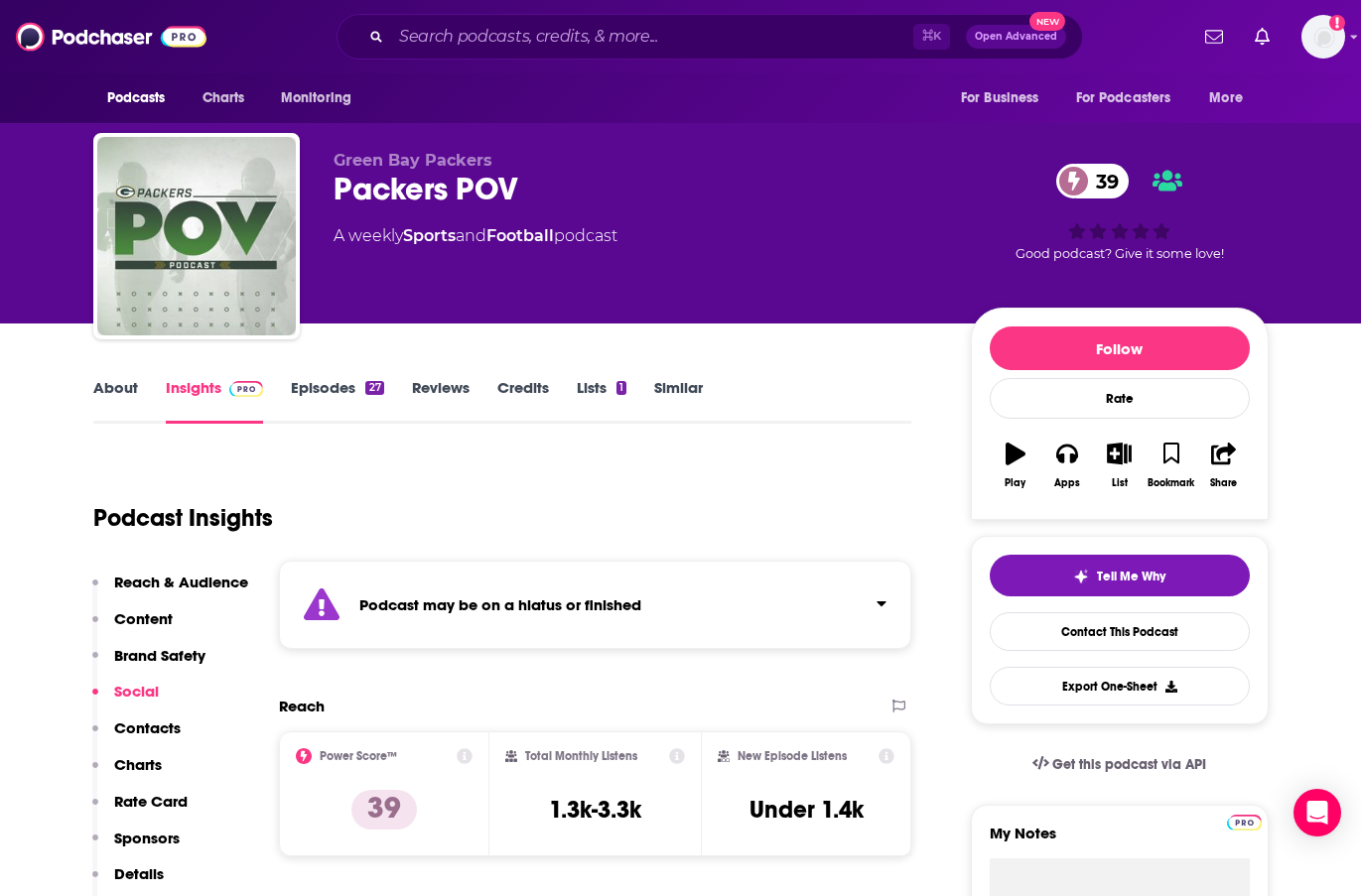 scroll, scrollTop: 0, scrollLeft: 0, axis: both 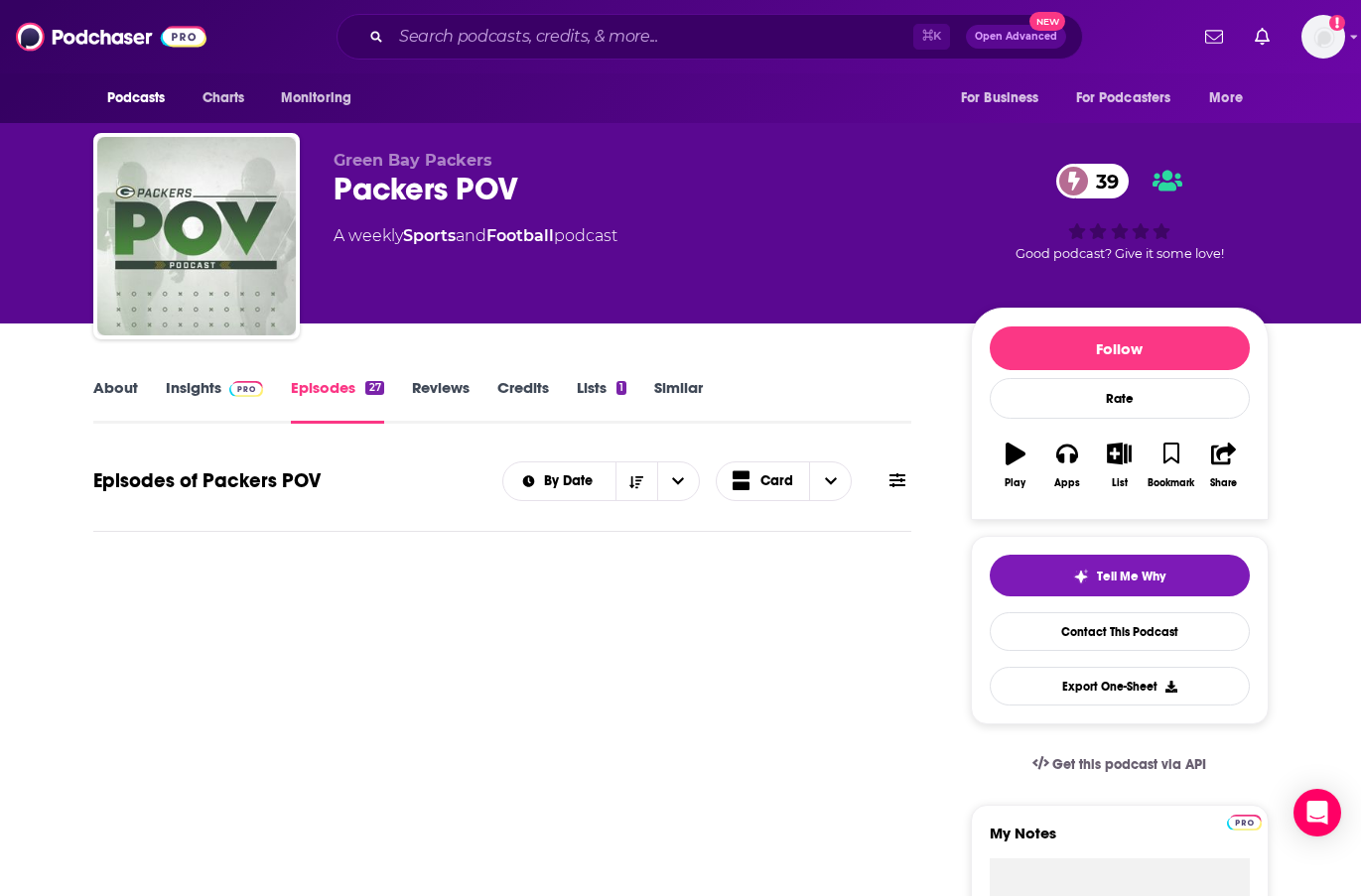 click on "Insights" at bounding box center [214, 401] 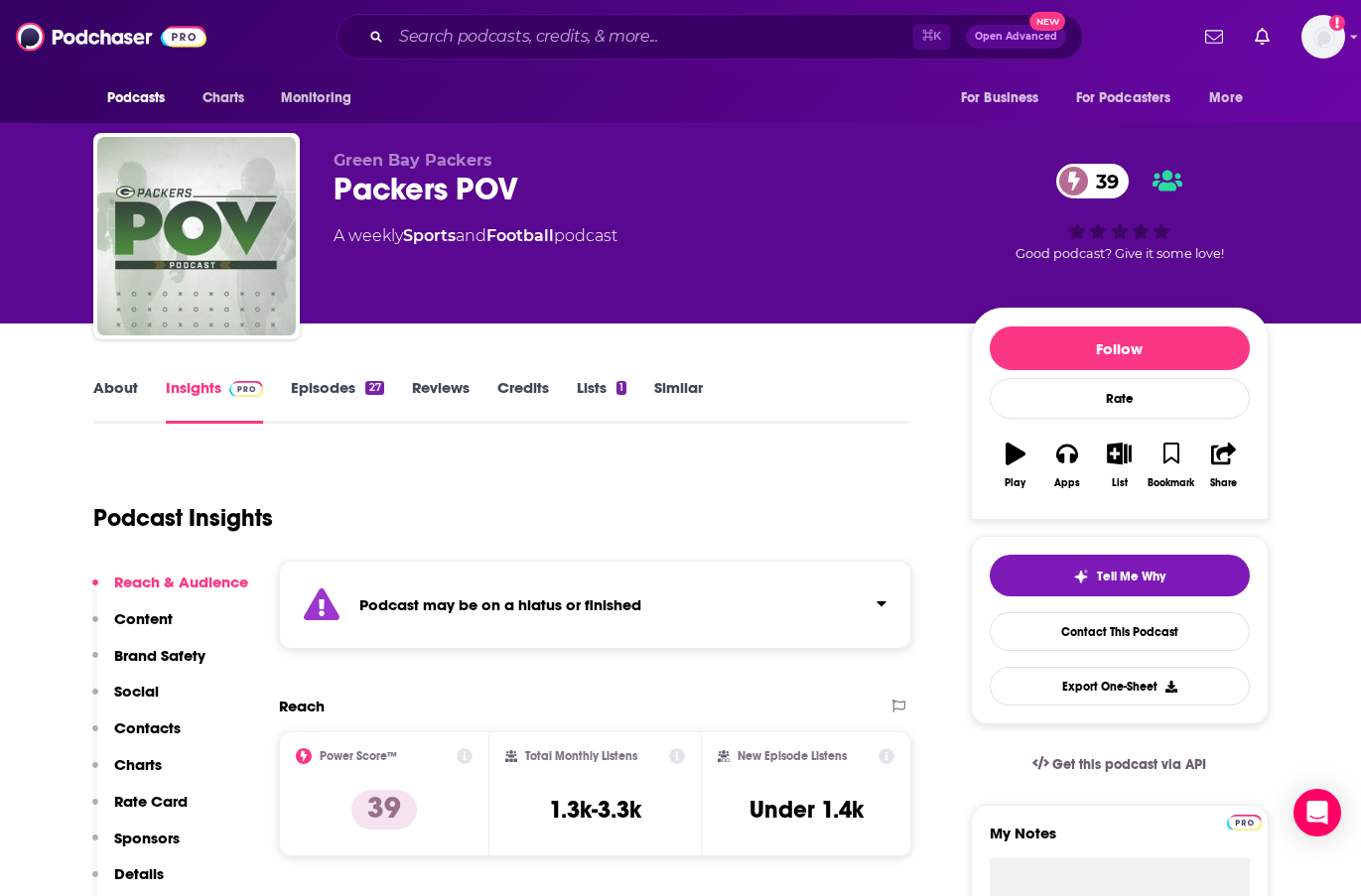 click on "Episodes [NUMBER]" at bounding box center (337, 401) 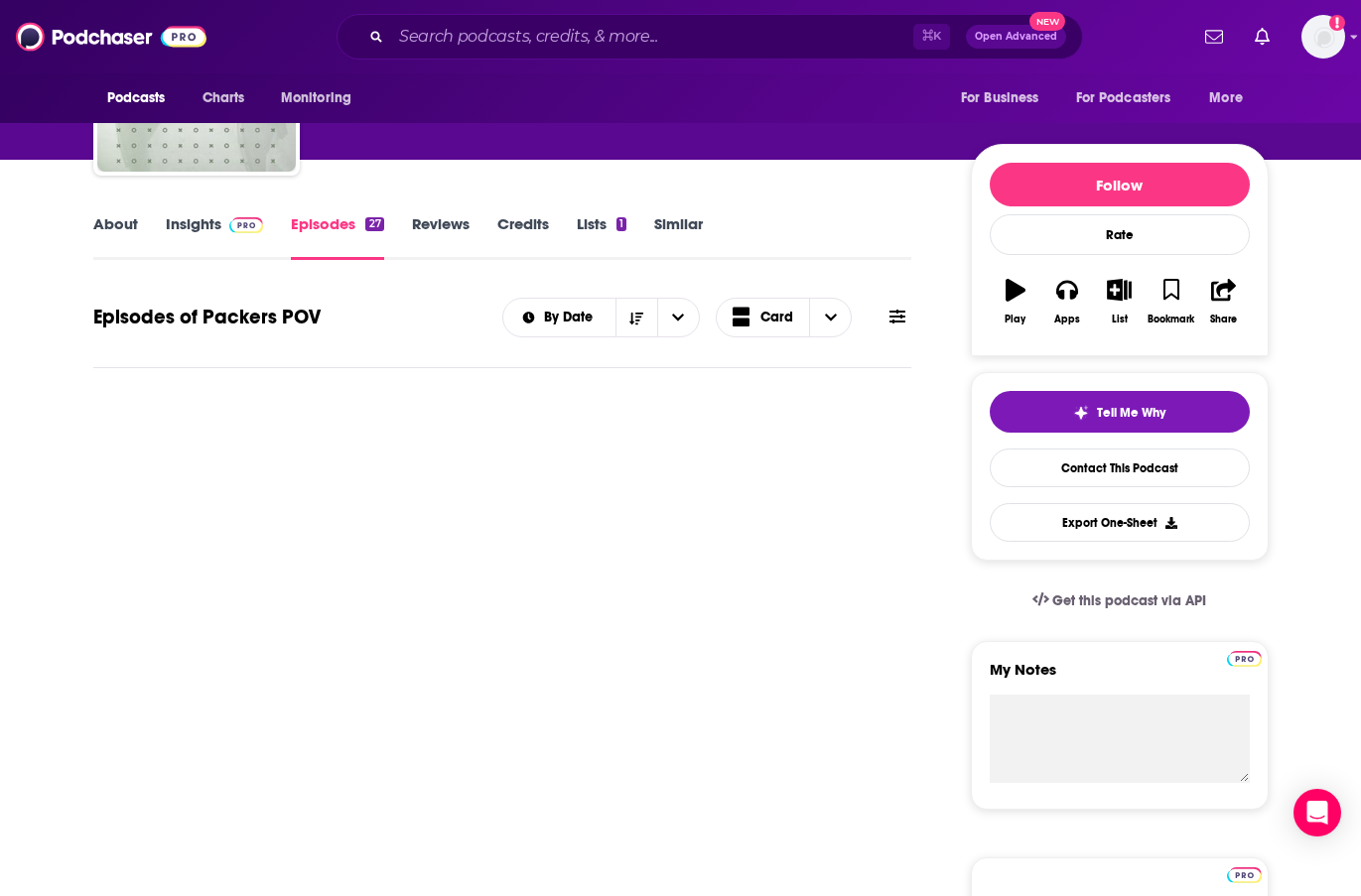 scroll, scrollTop: 112, scrollLeft: 0, axis: vertical 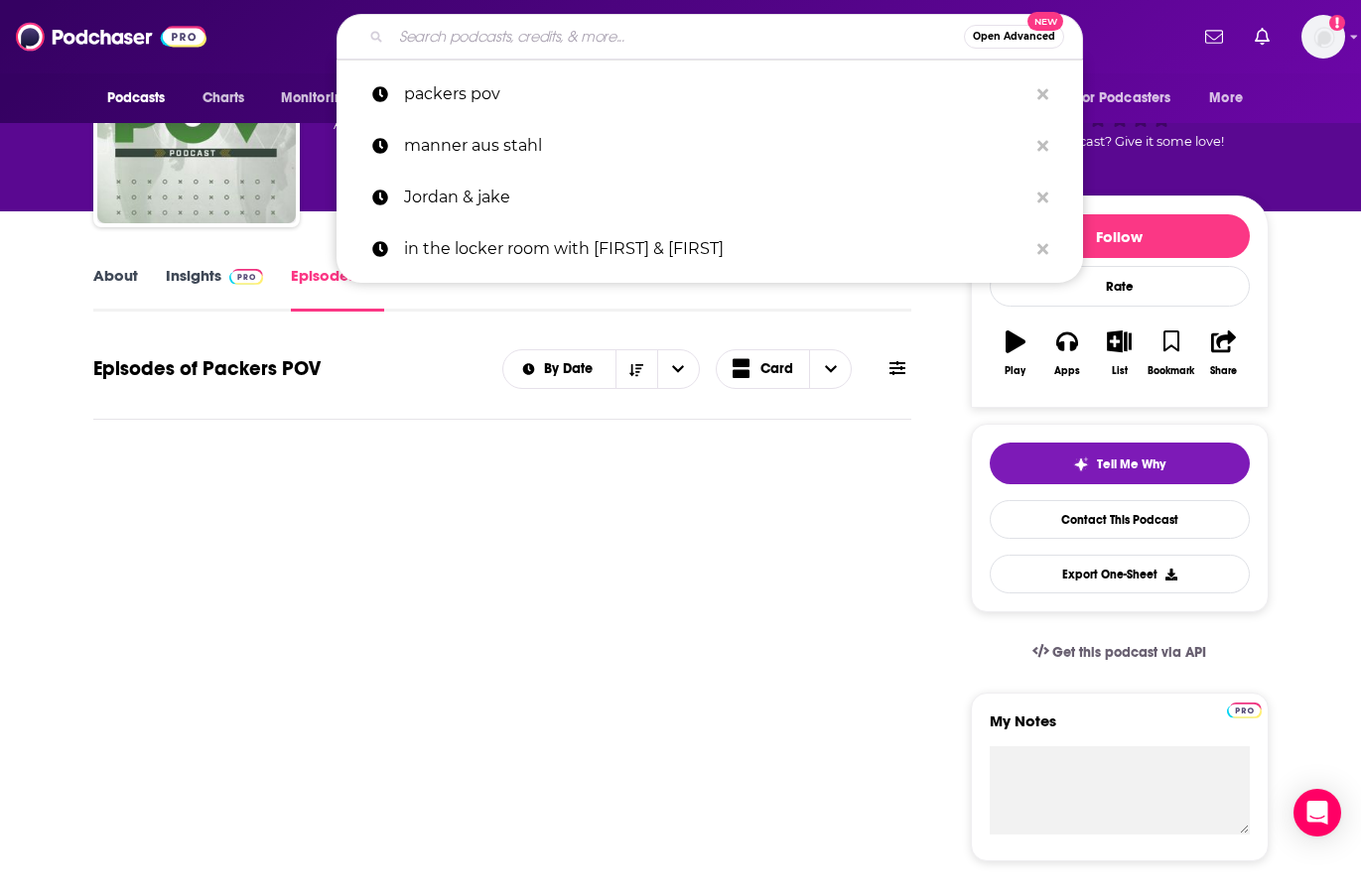 click at bounding box center (677, 37) 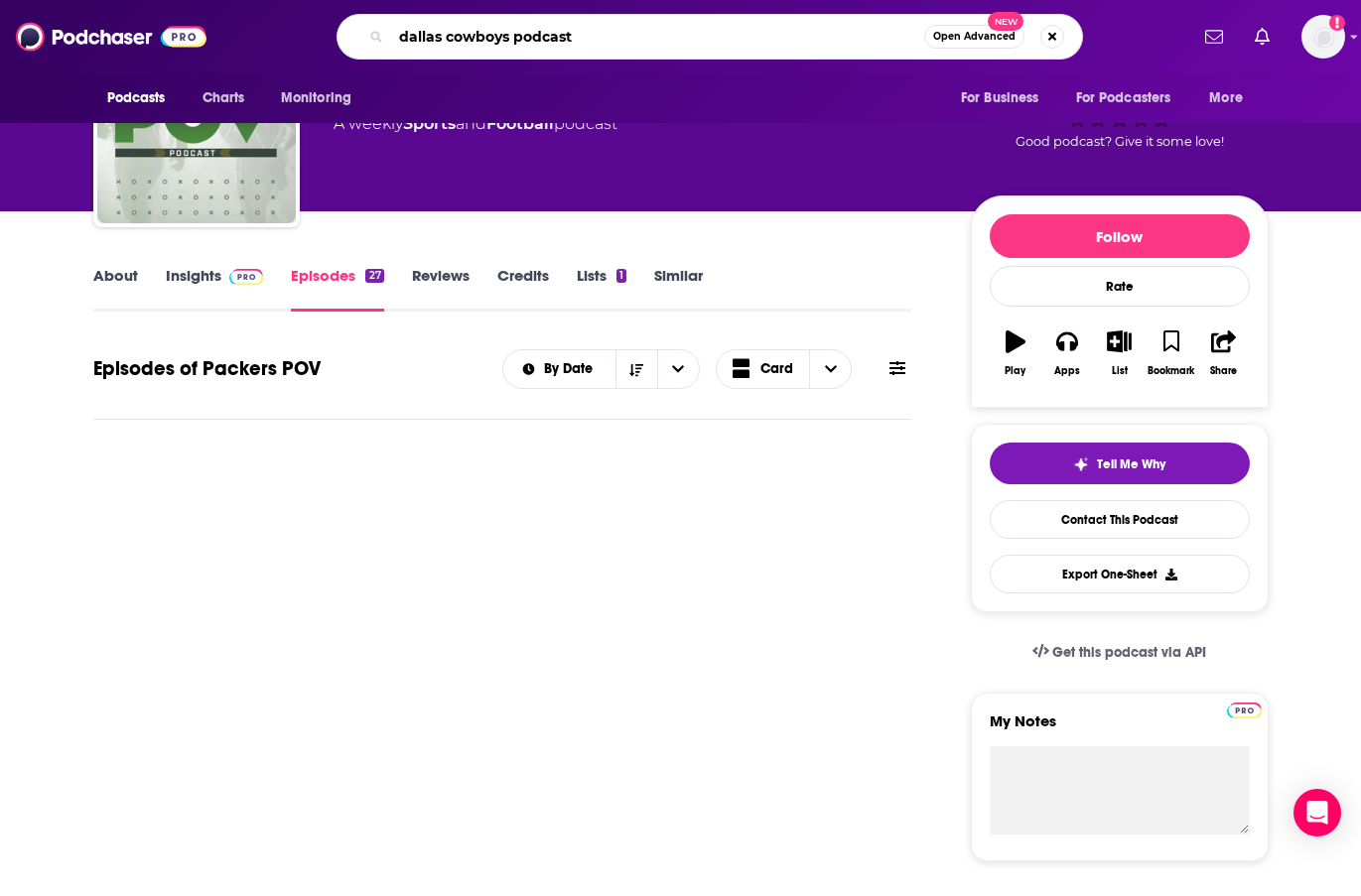 type on "dallas cowboys podcasts" 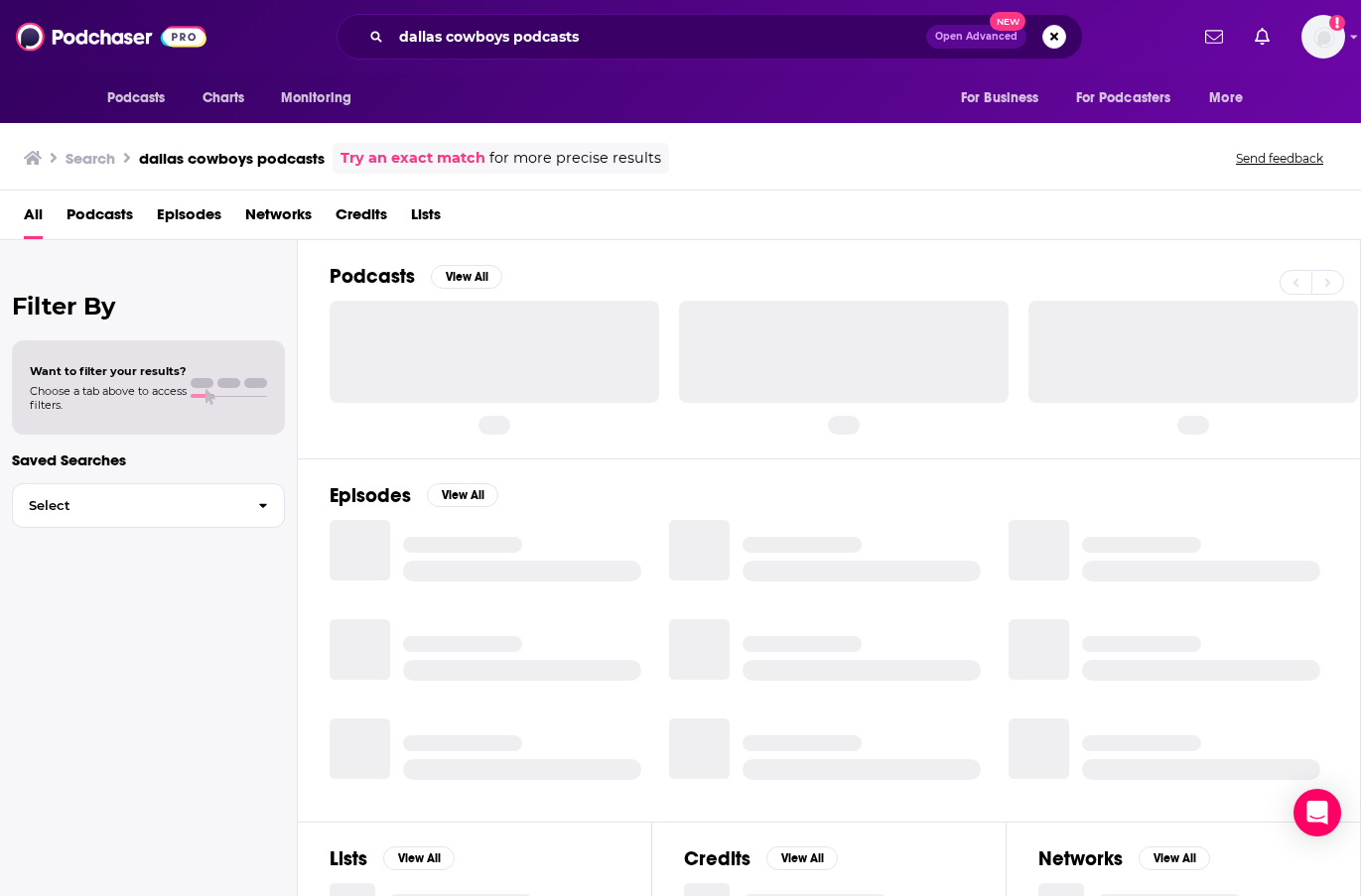 scroll, scrollTop: 0, scrollLeft: 0, axis: both 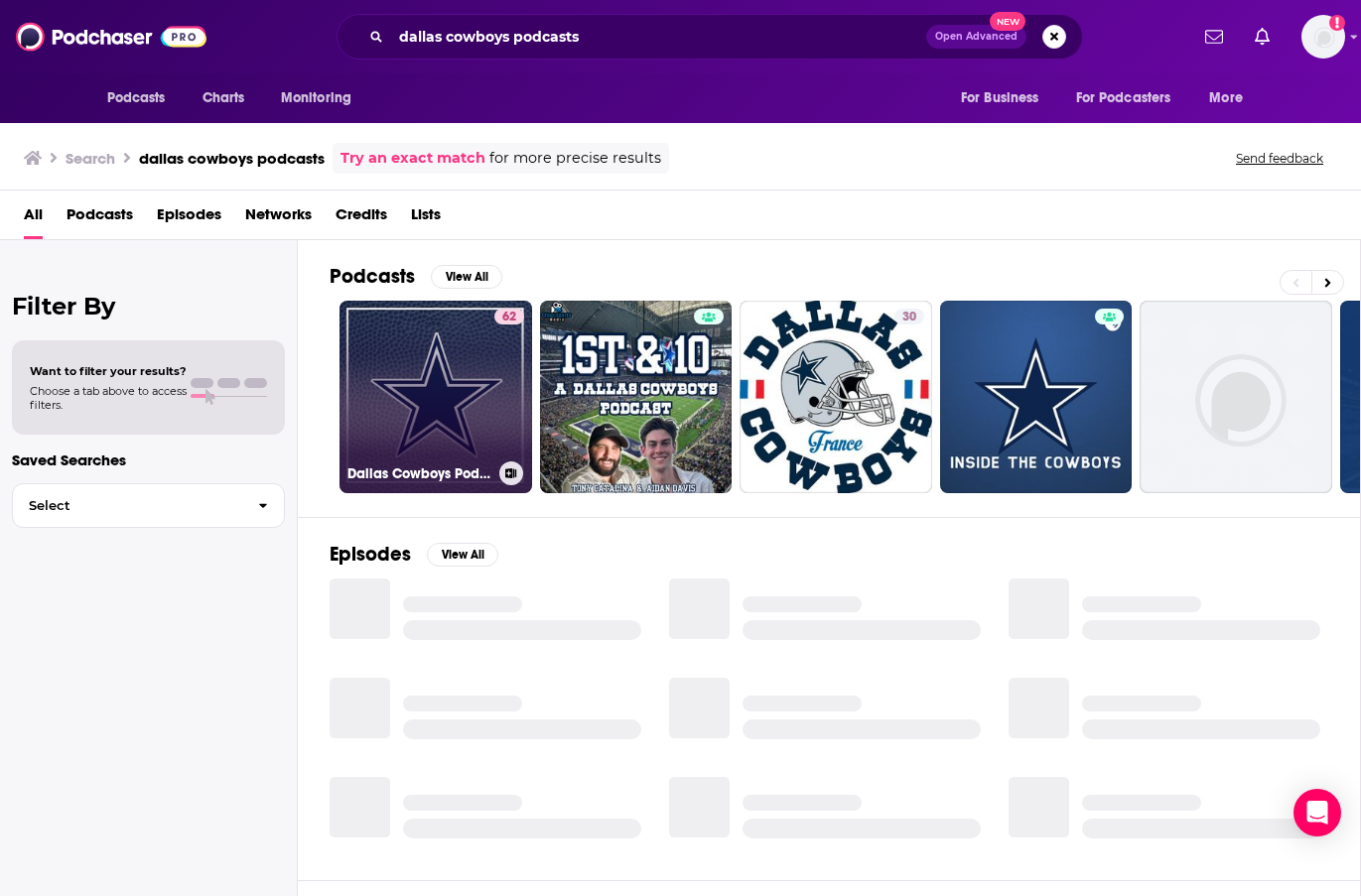 click on "62 Dallas Cowboys Podcasts" at bounding box center (436, 397) 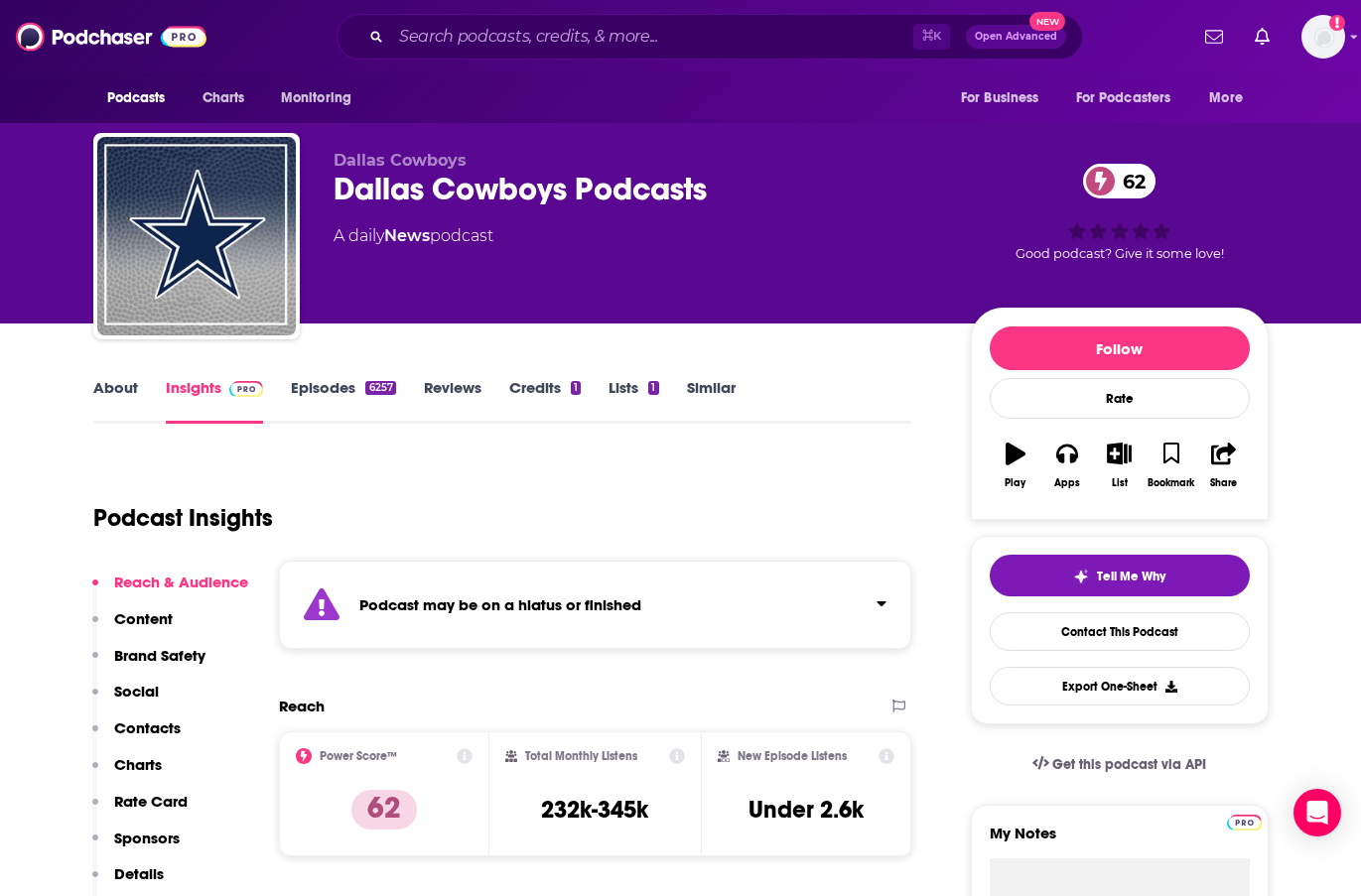 scroll, scrollTop: 0, scrollLeft: 0, axis: both 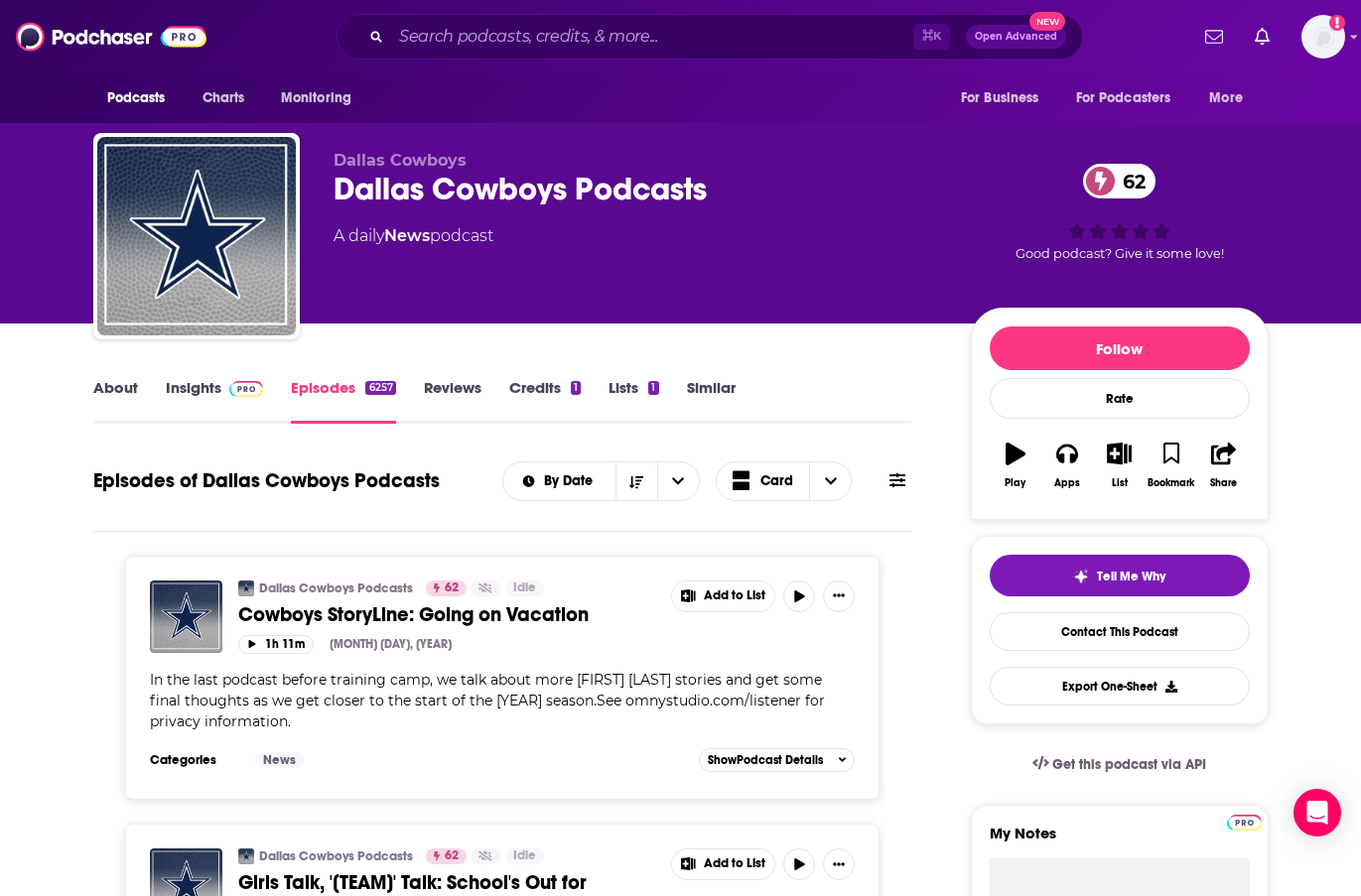 click on "Dallas Cowboys Podcasts 62 Idle Cowboys StoryLine: Going on Vacation Add to List" at bounding box center (547, 607) 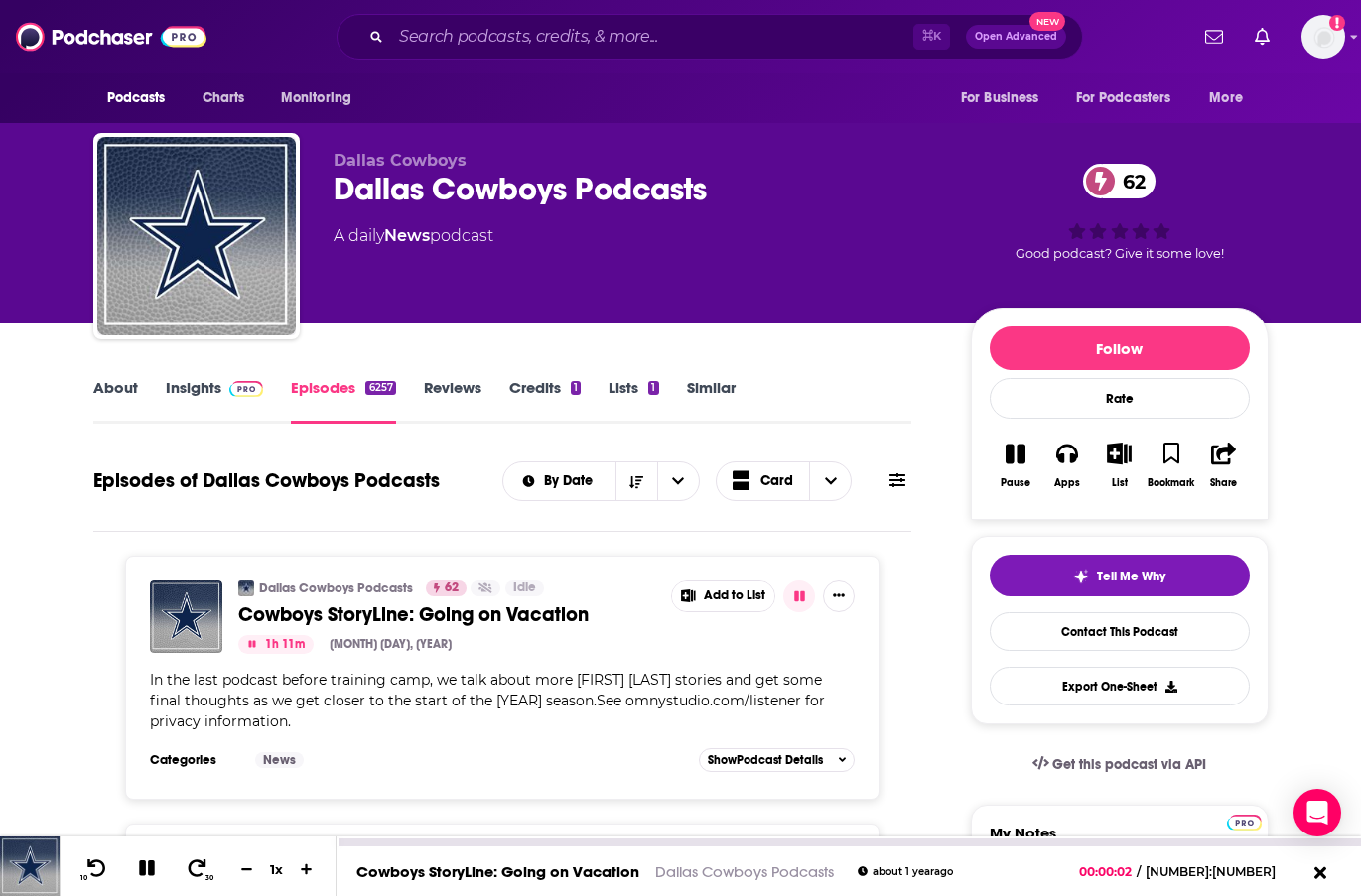 click at bounding box center (147, 869) 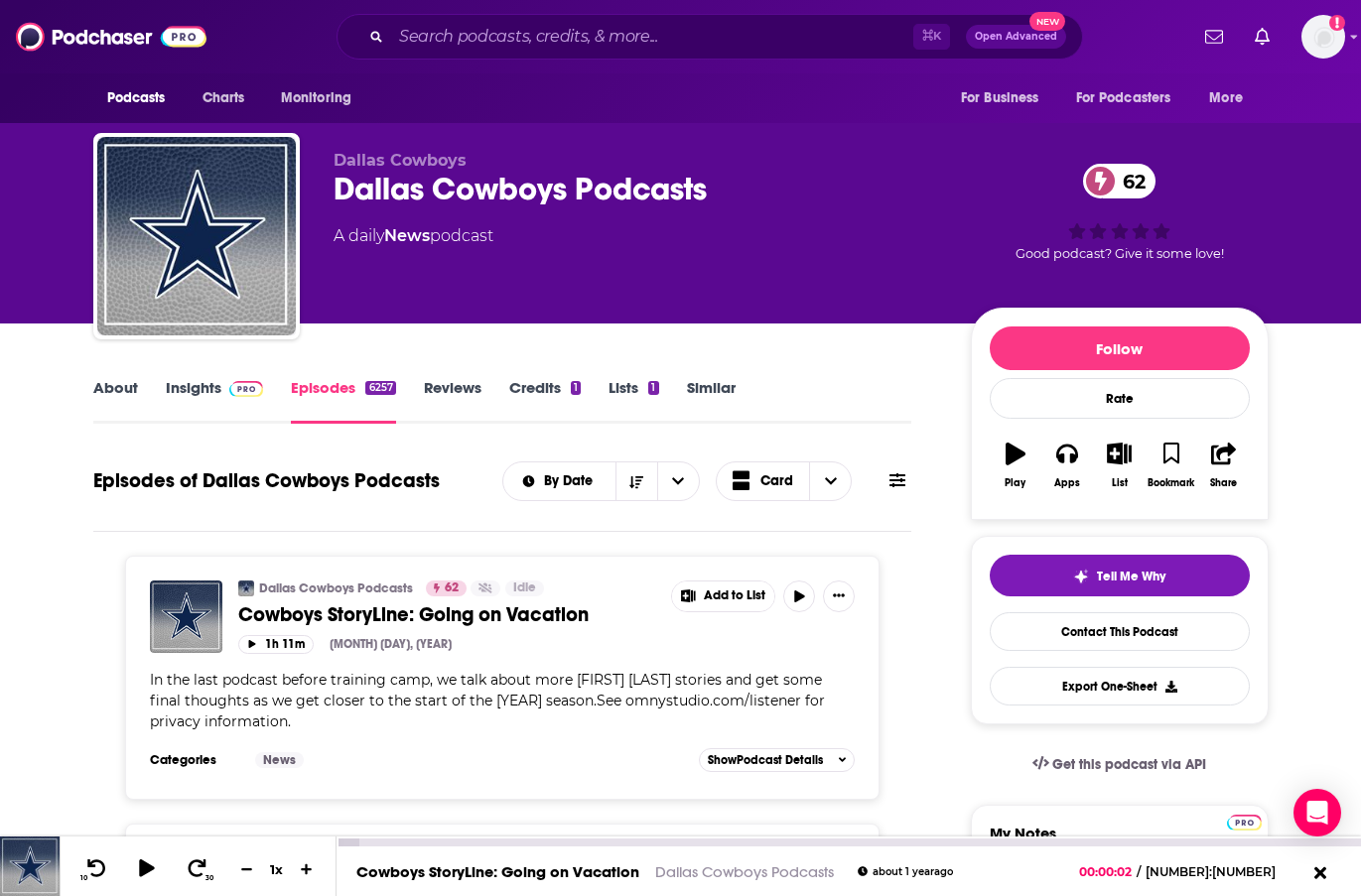 click at bounding box center (147, 869) 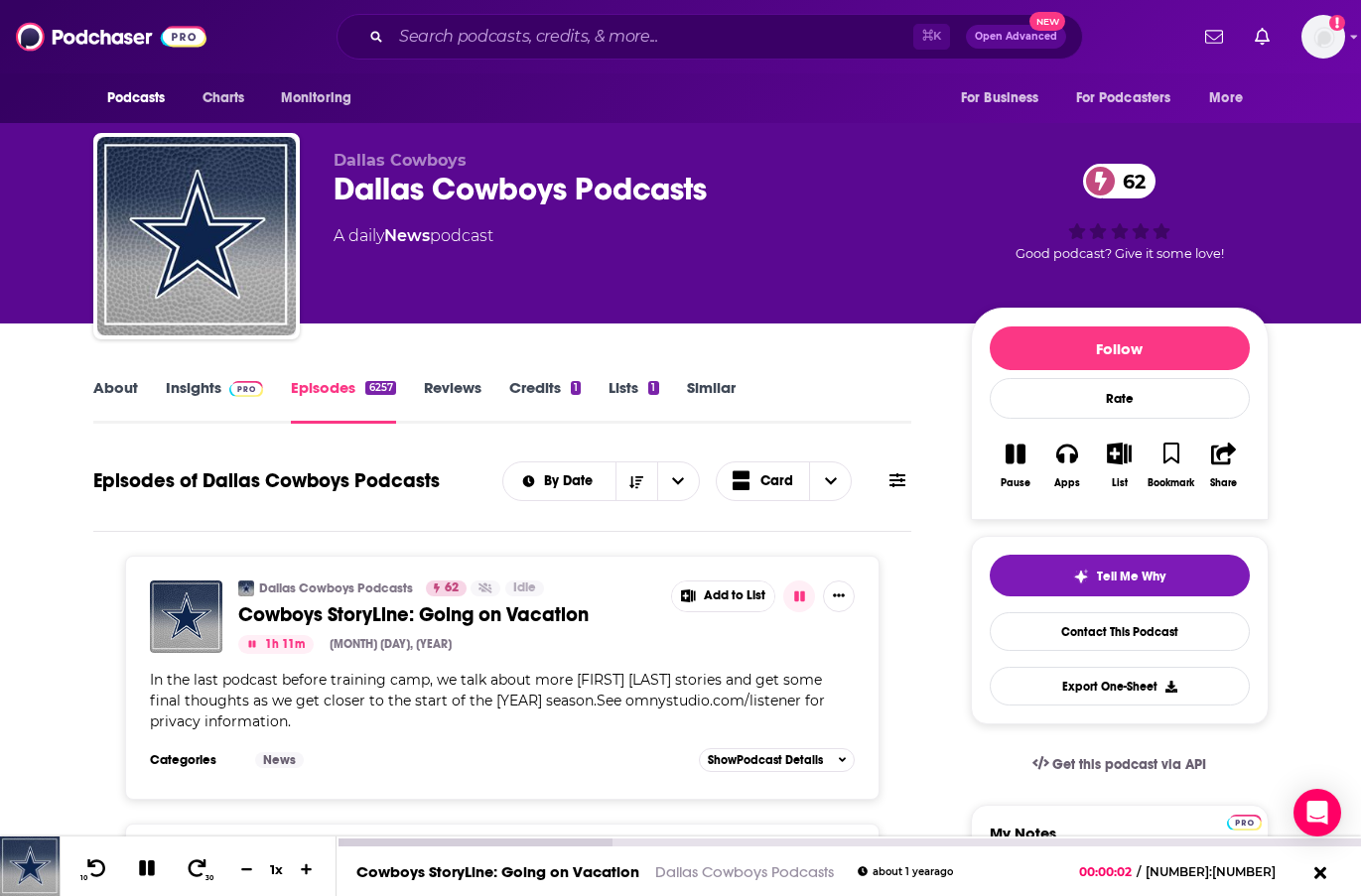 click at bounding box center [197, 869] 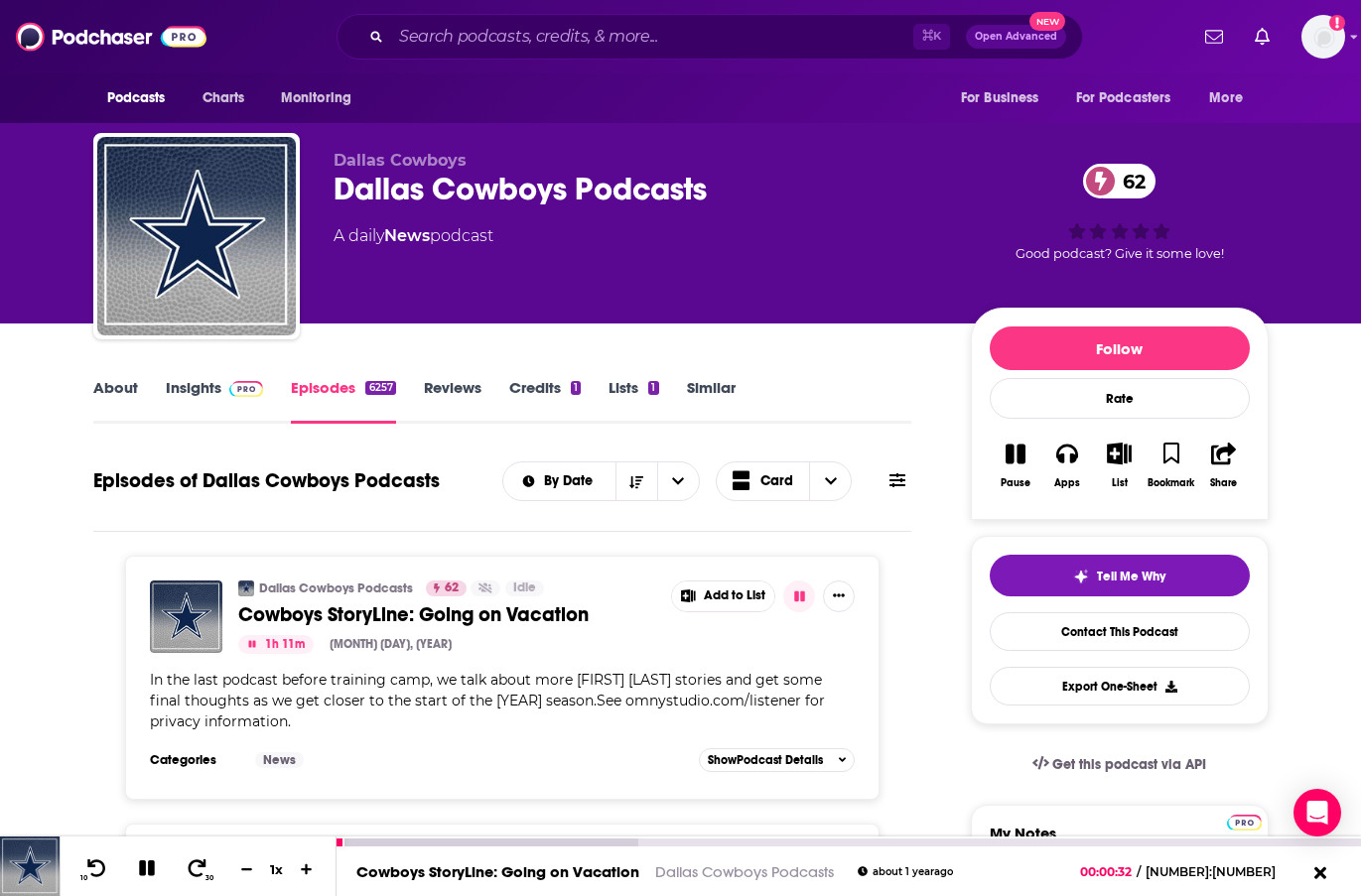 click at bounding box center [197, 869] 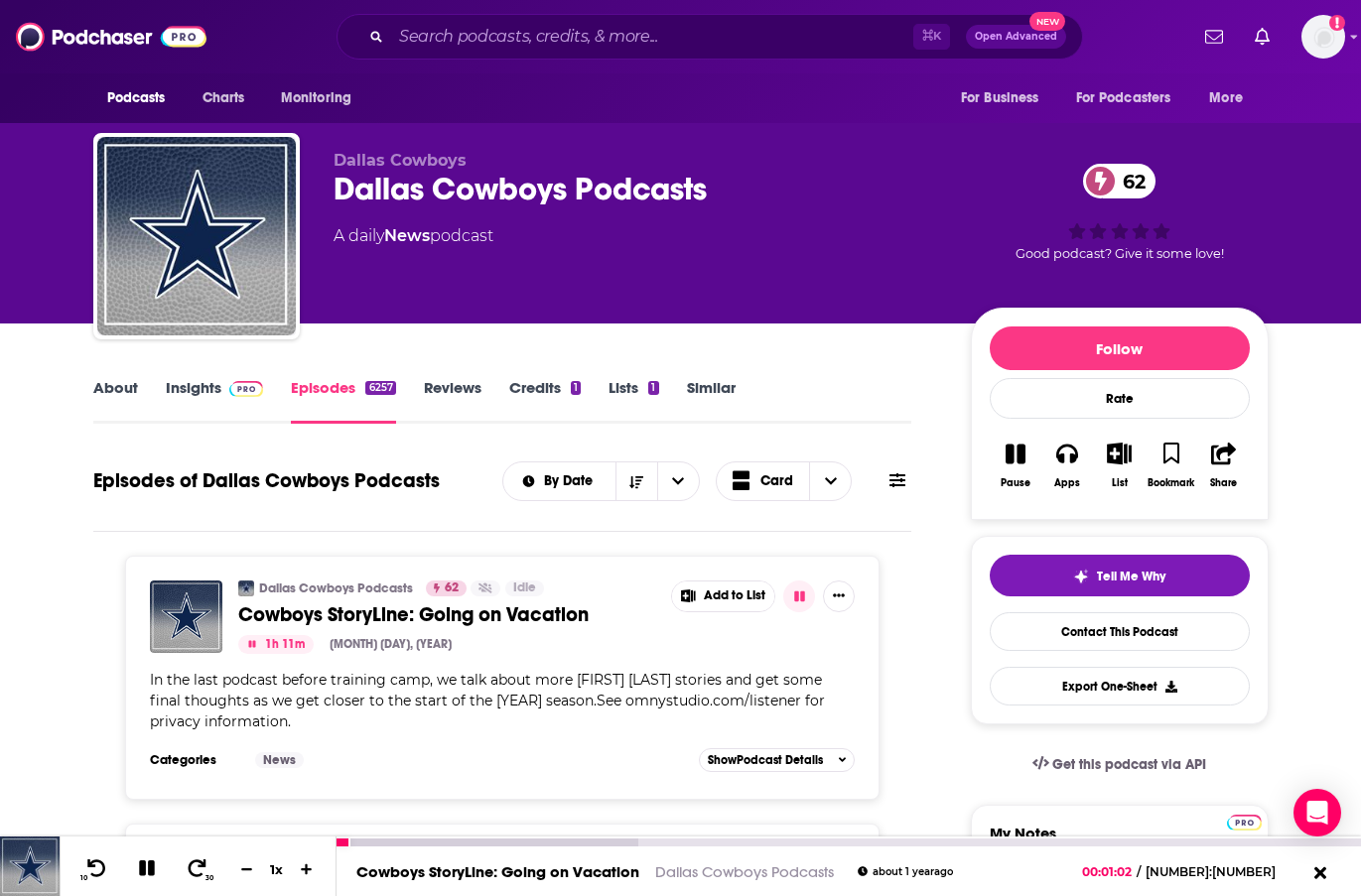 click at bounding box center [197, 869] 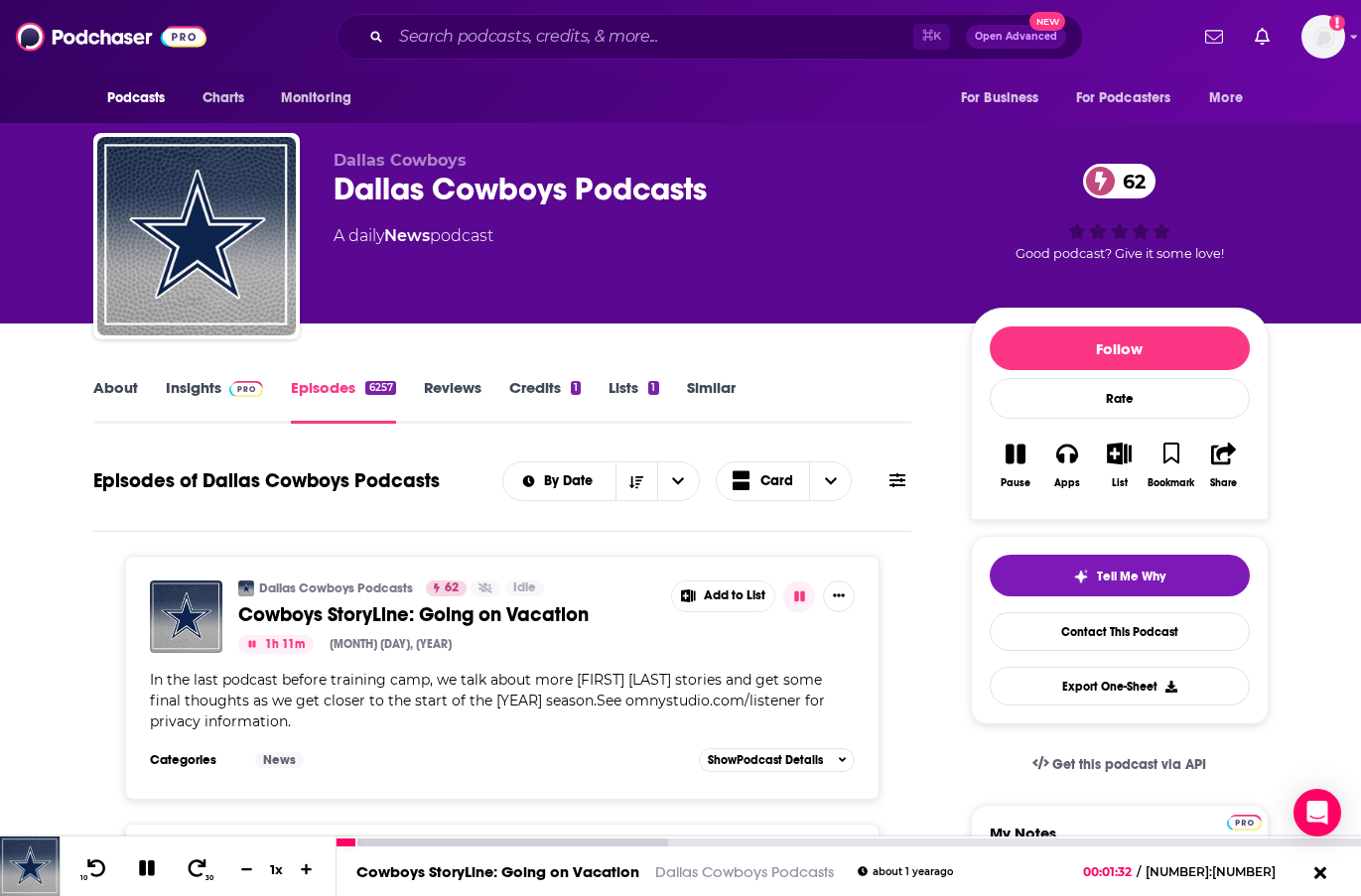 click at bounding box center [197, 869] 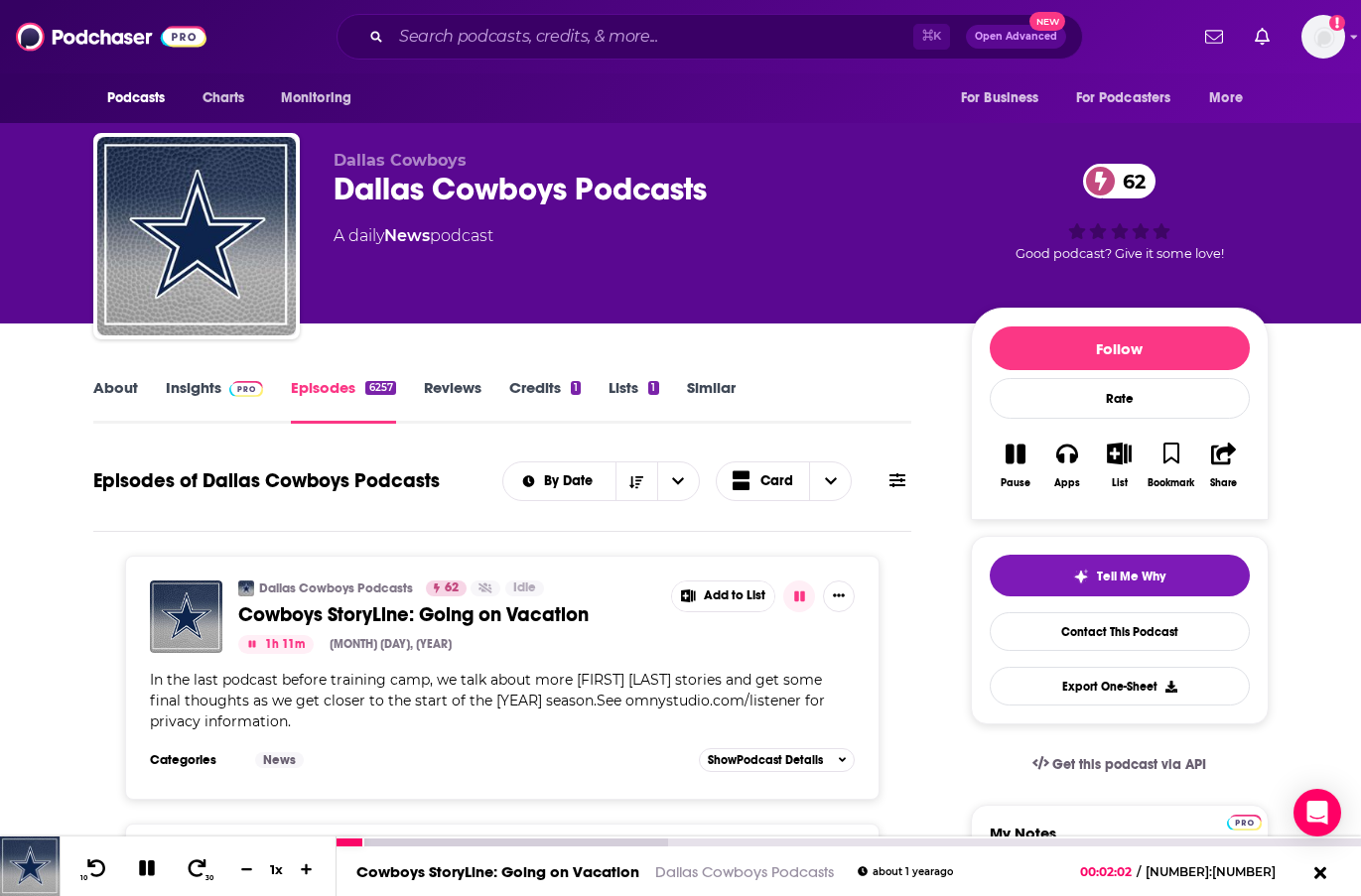 click at bounding box center [197, 869] 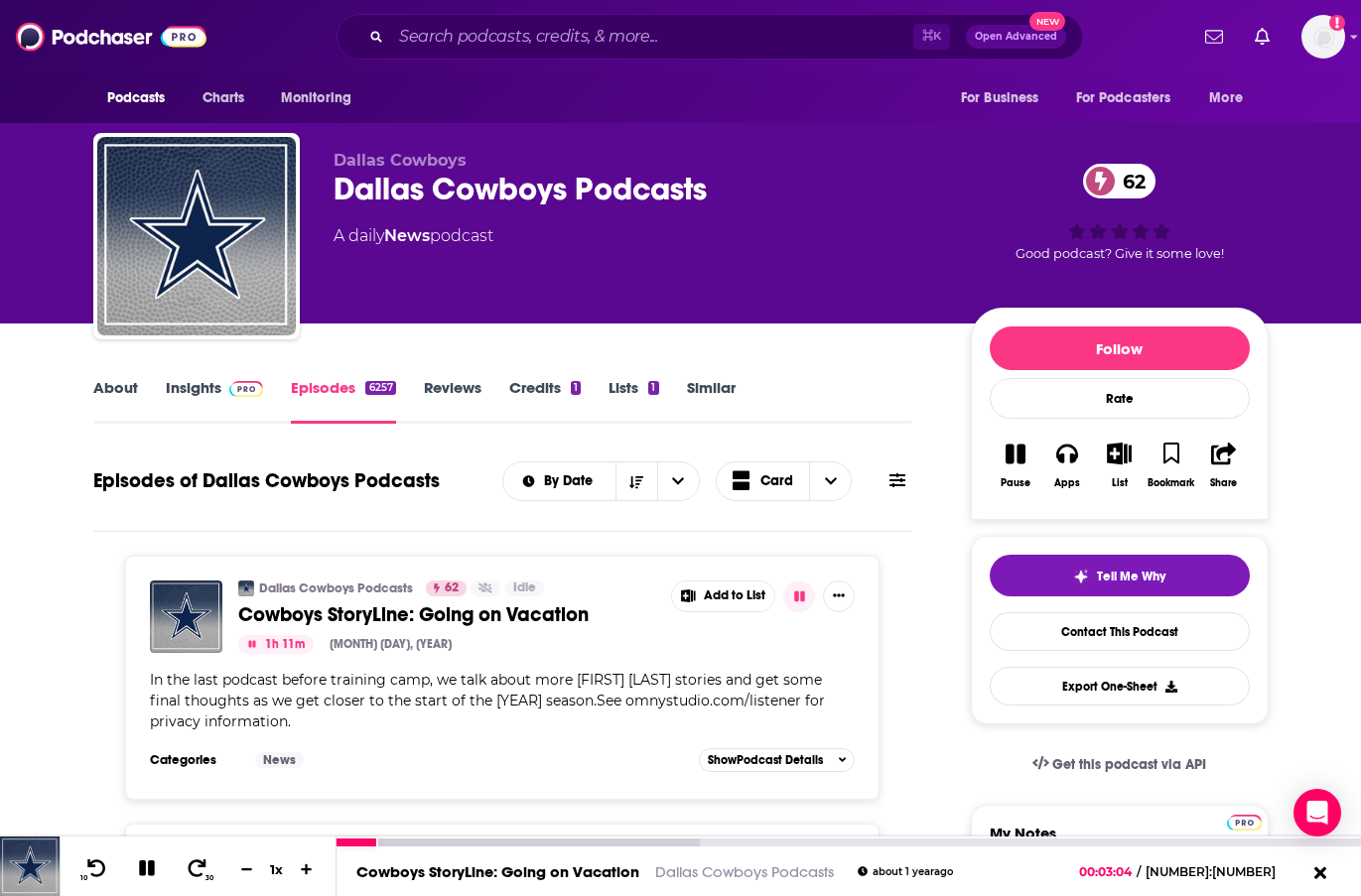 click at bounding box center [849, 841] 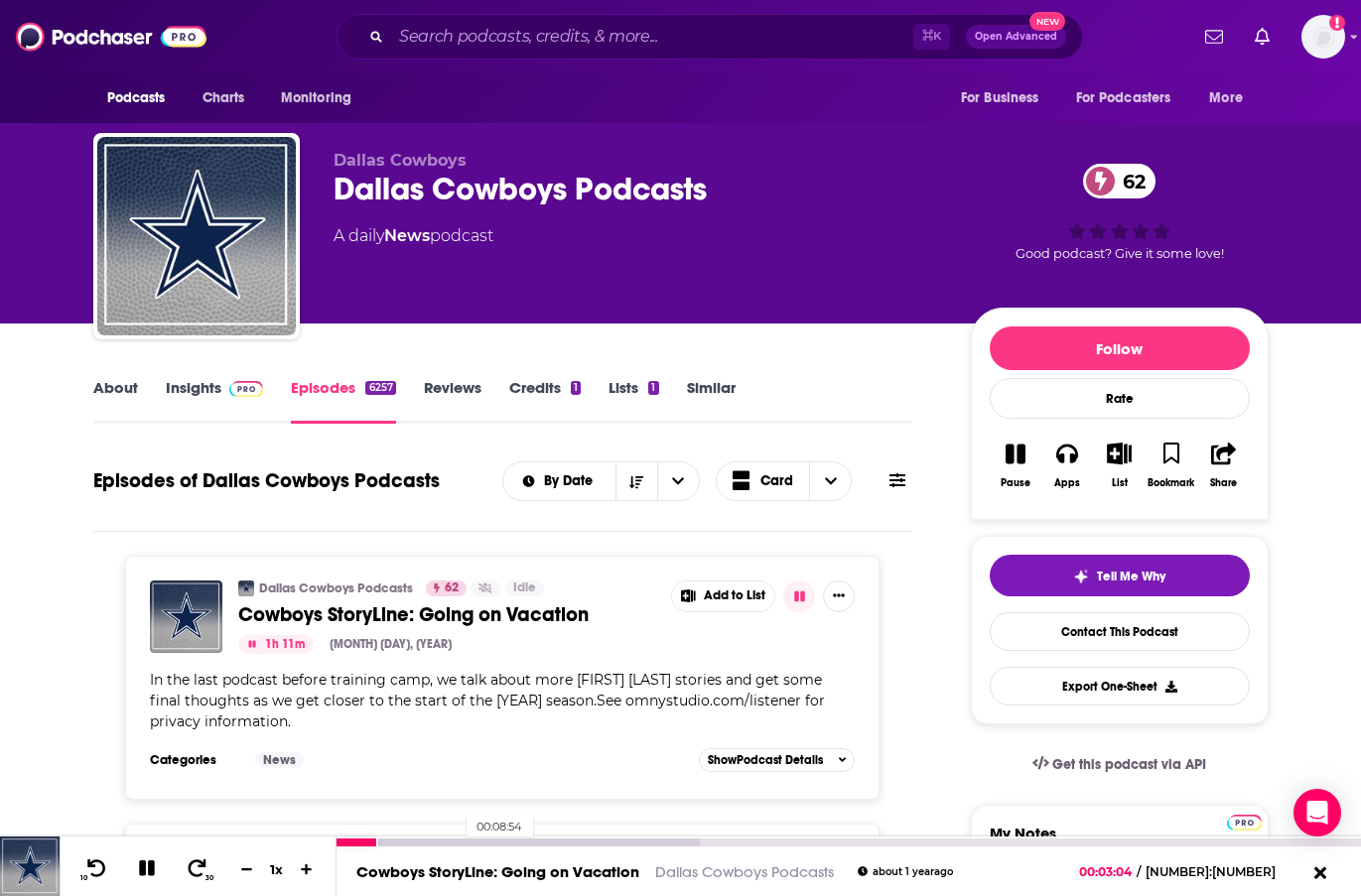 click at bounding box center [518, 842] 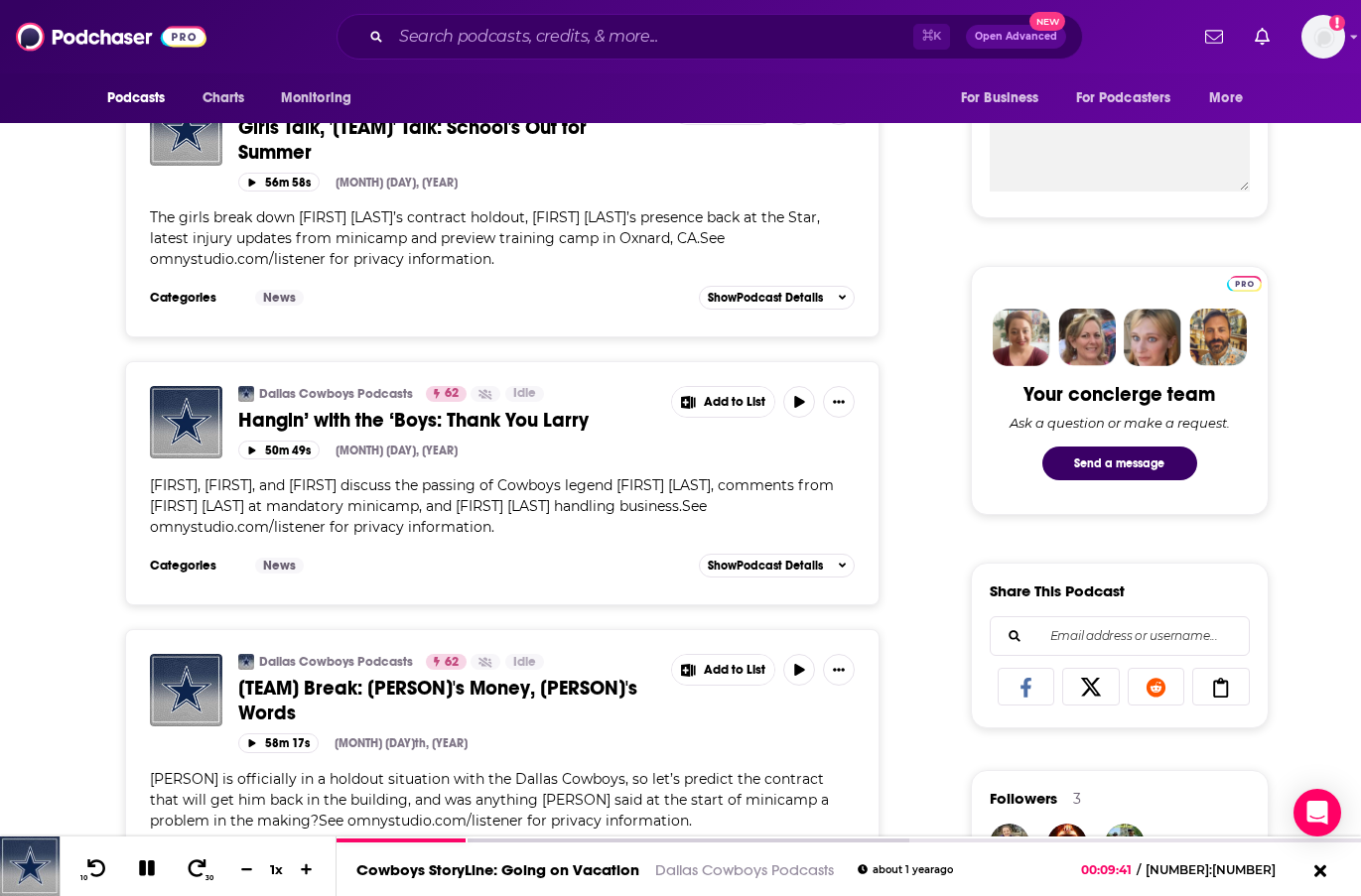 scroll, scrollTop: 756, scrollLeft: 0, axis: vertical 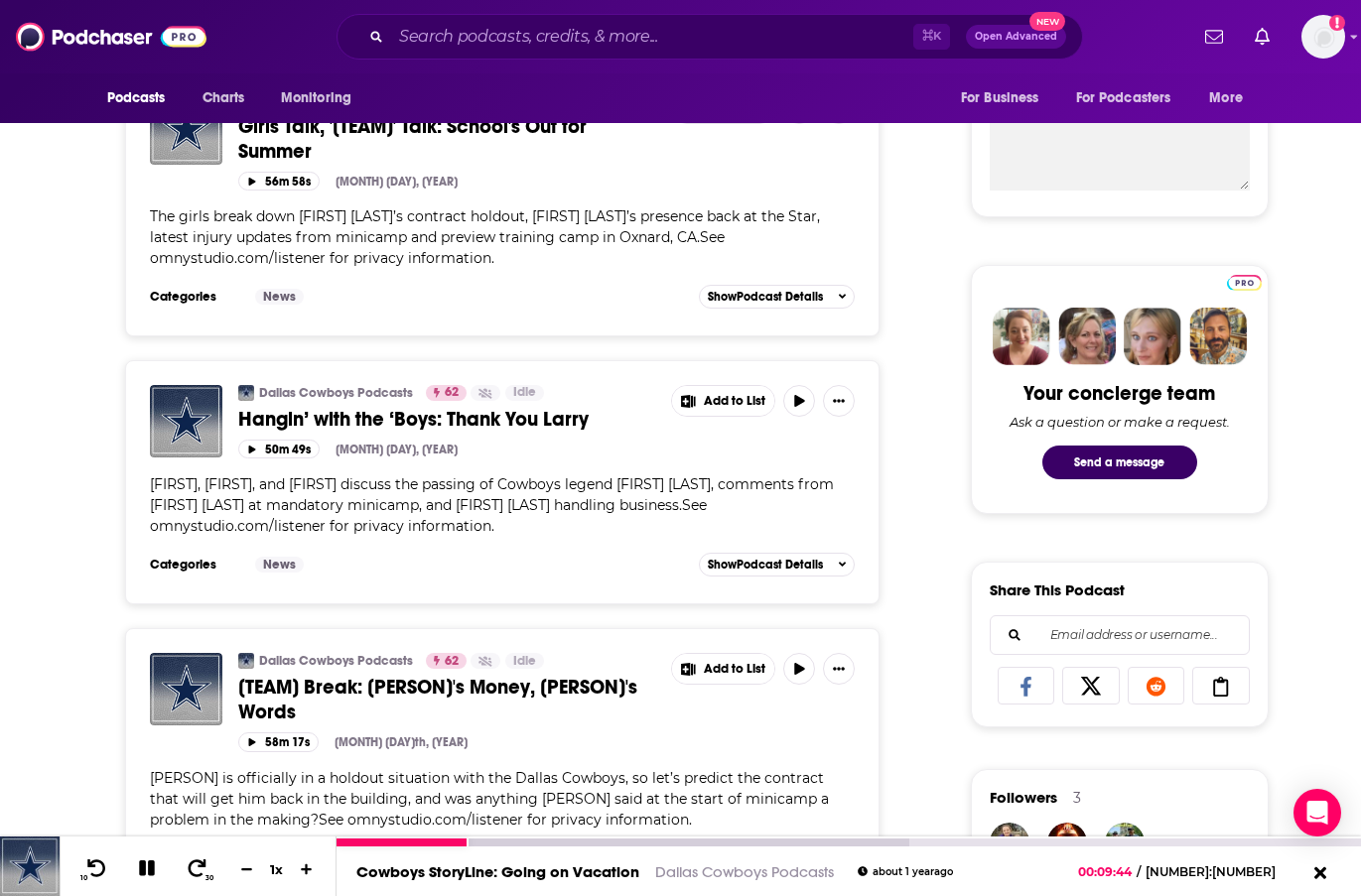 click 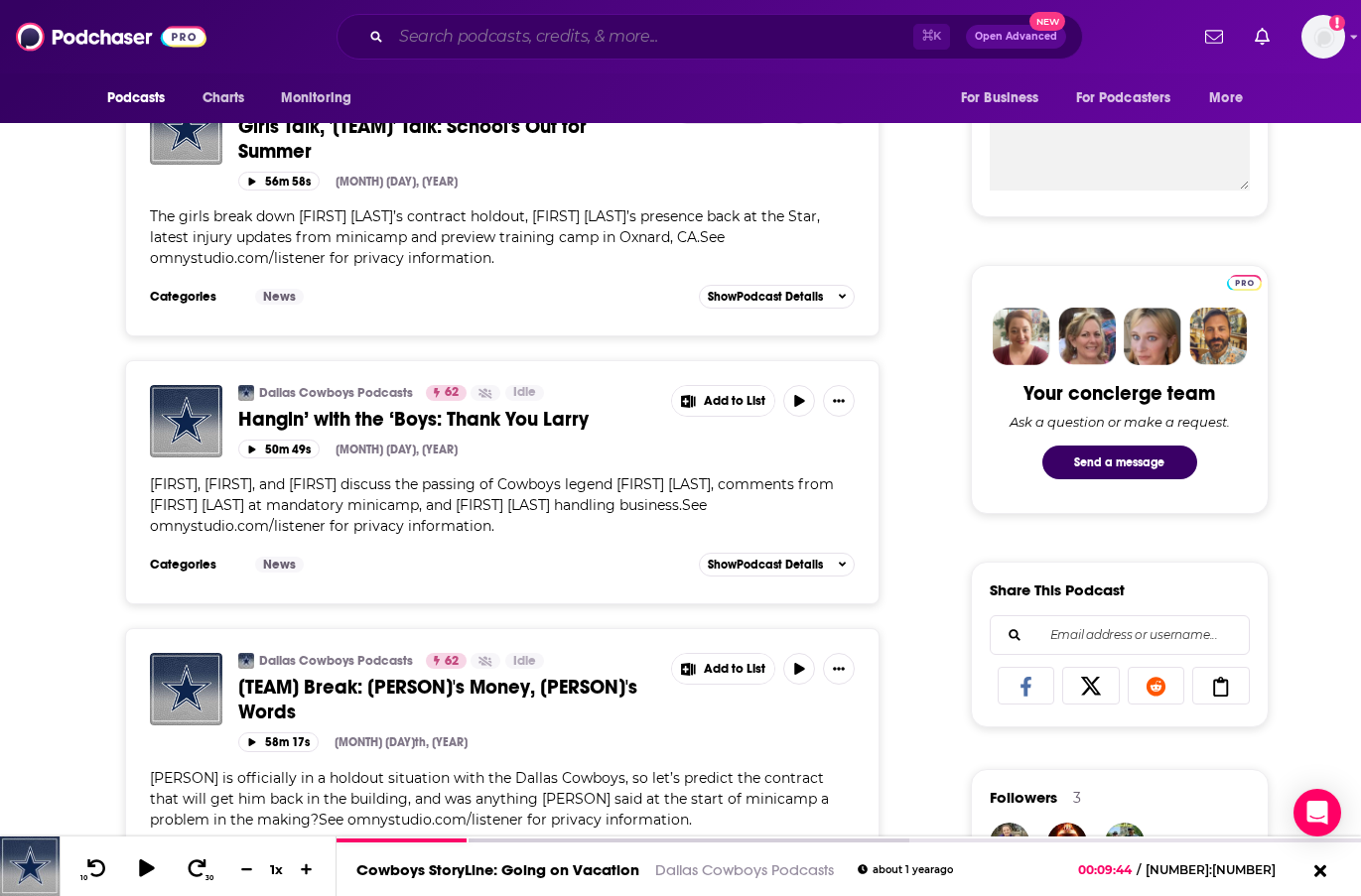 click at bounding box center (652, 37) 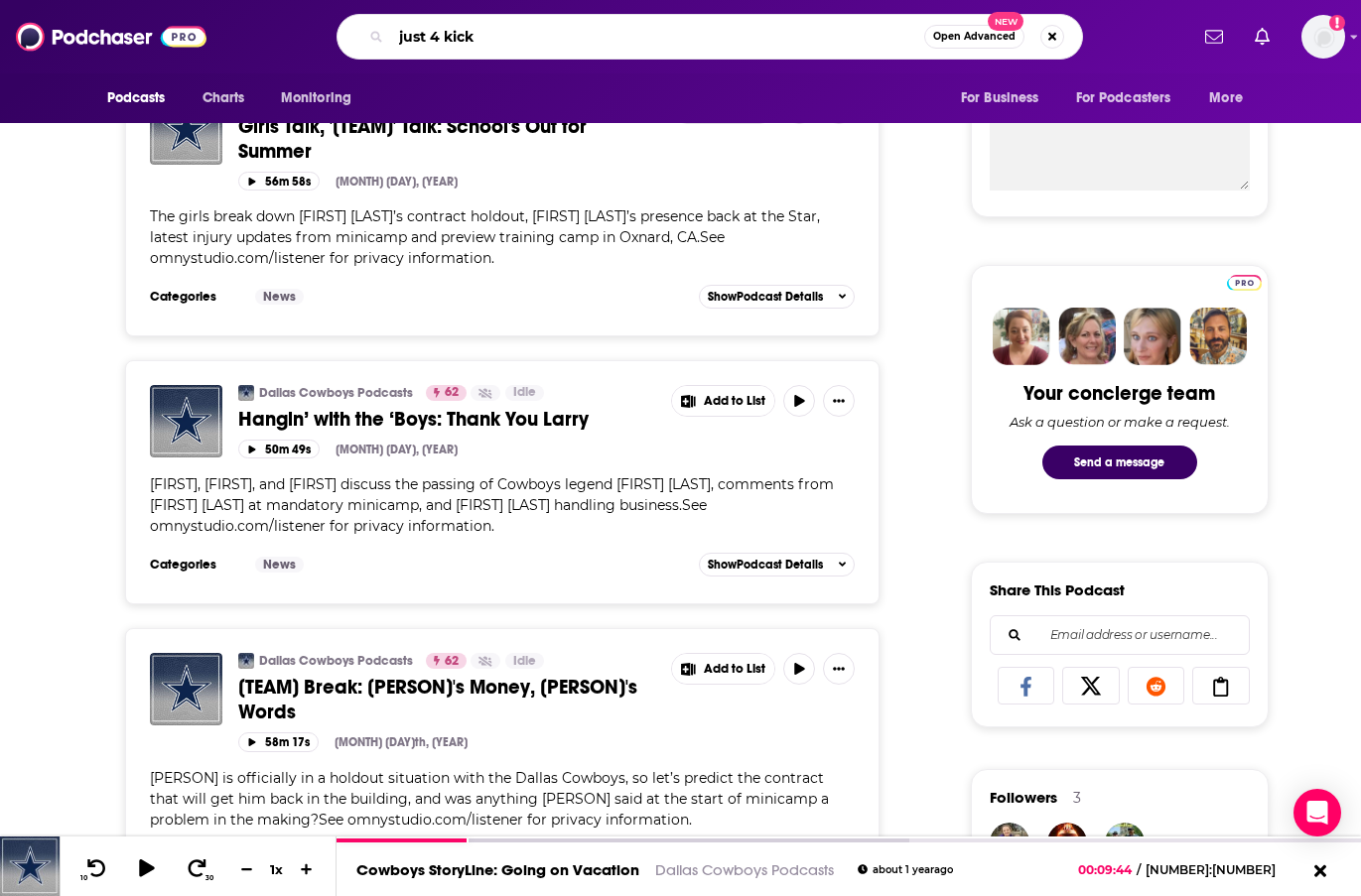 type on "just 4 kicks" 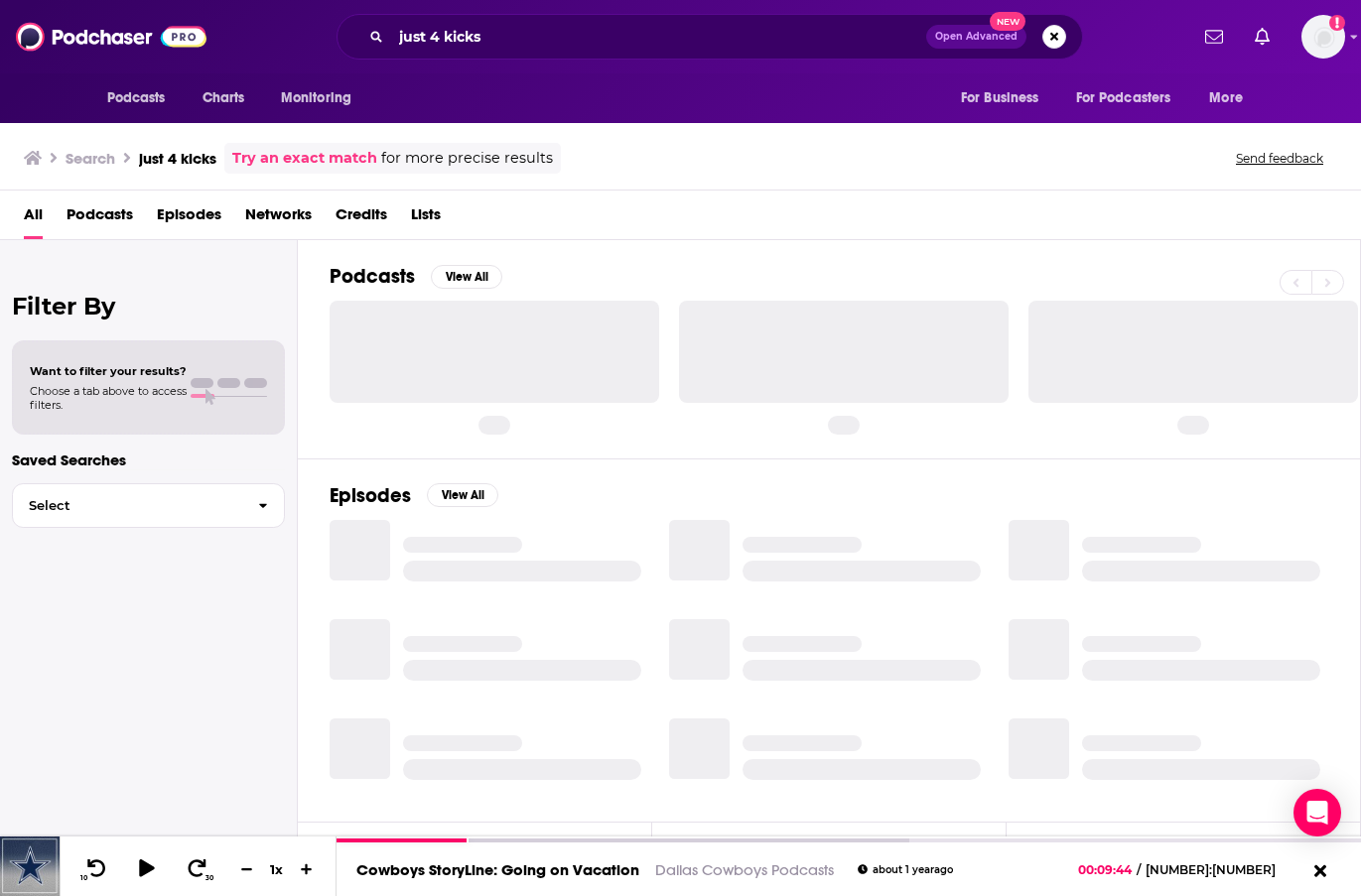 scroll, scrollTop: 0, scrollLeft: 0, axis: both 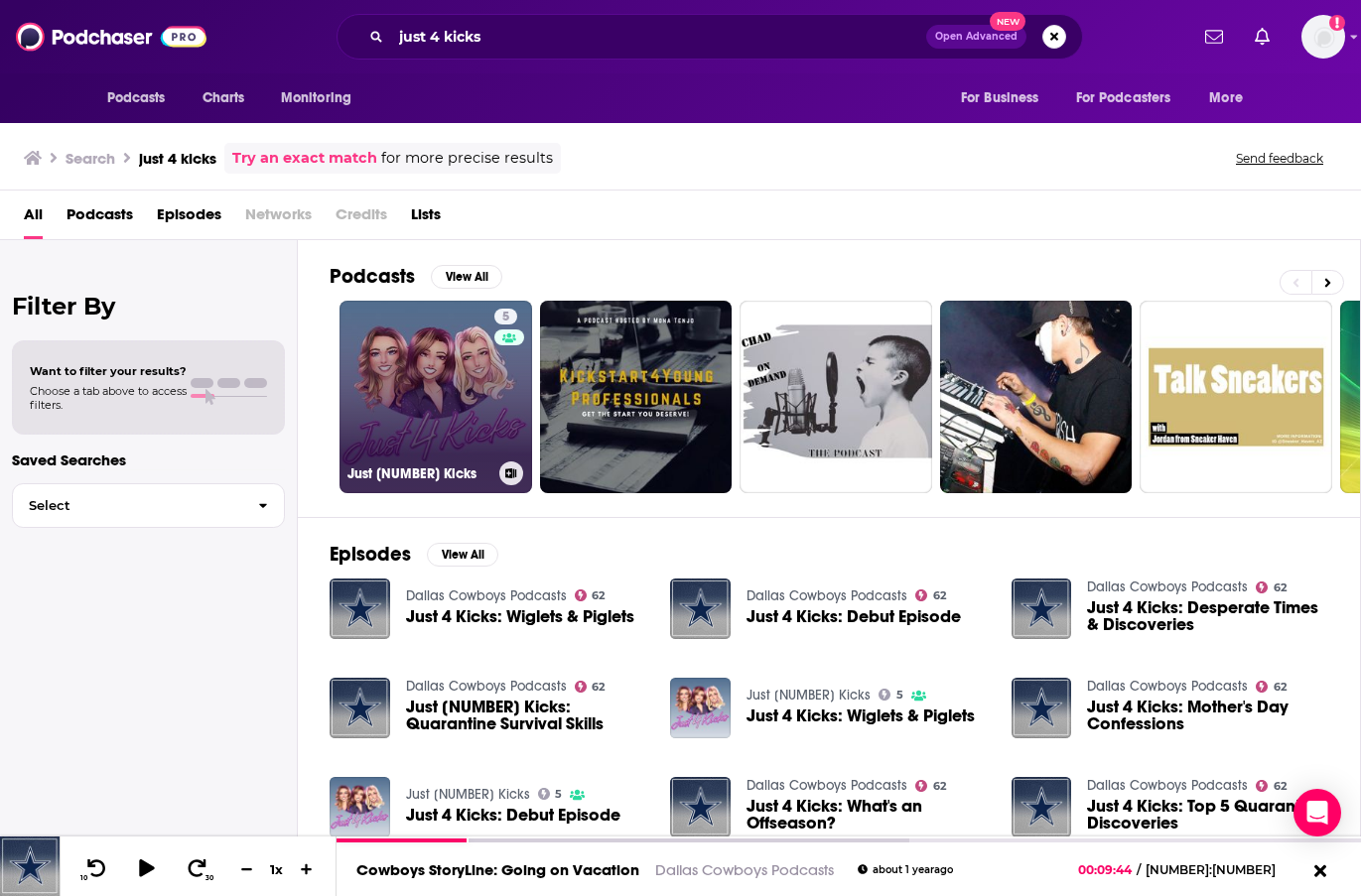 click on "5 Just 4 Kicks" at bounding box center [436, 397] 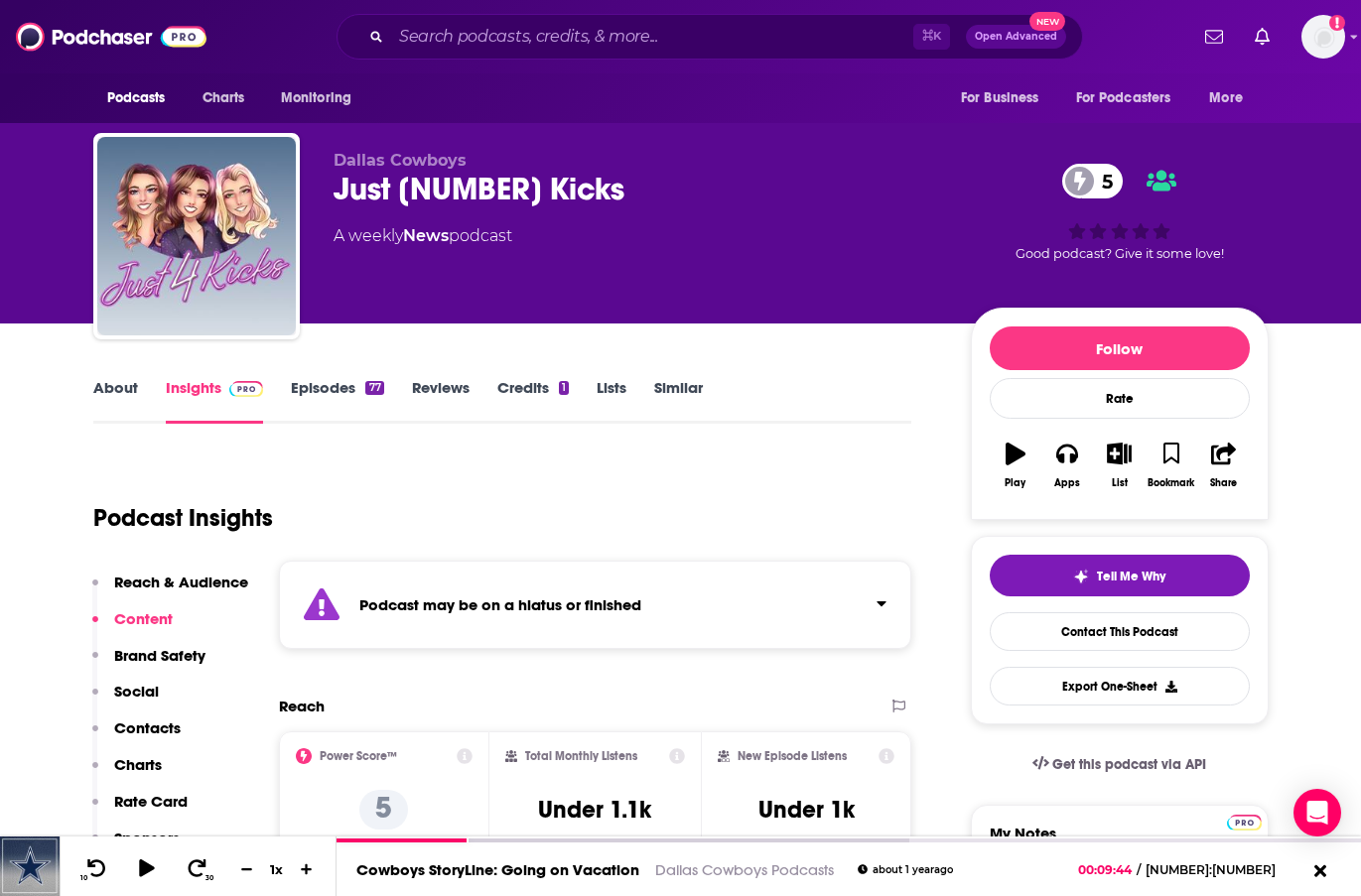 scroll, scrollTop: 0, scrollLeft: 0, axis: both 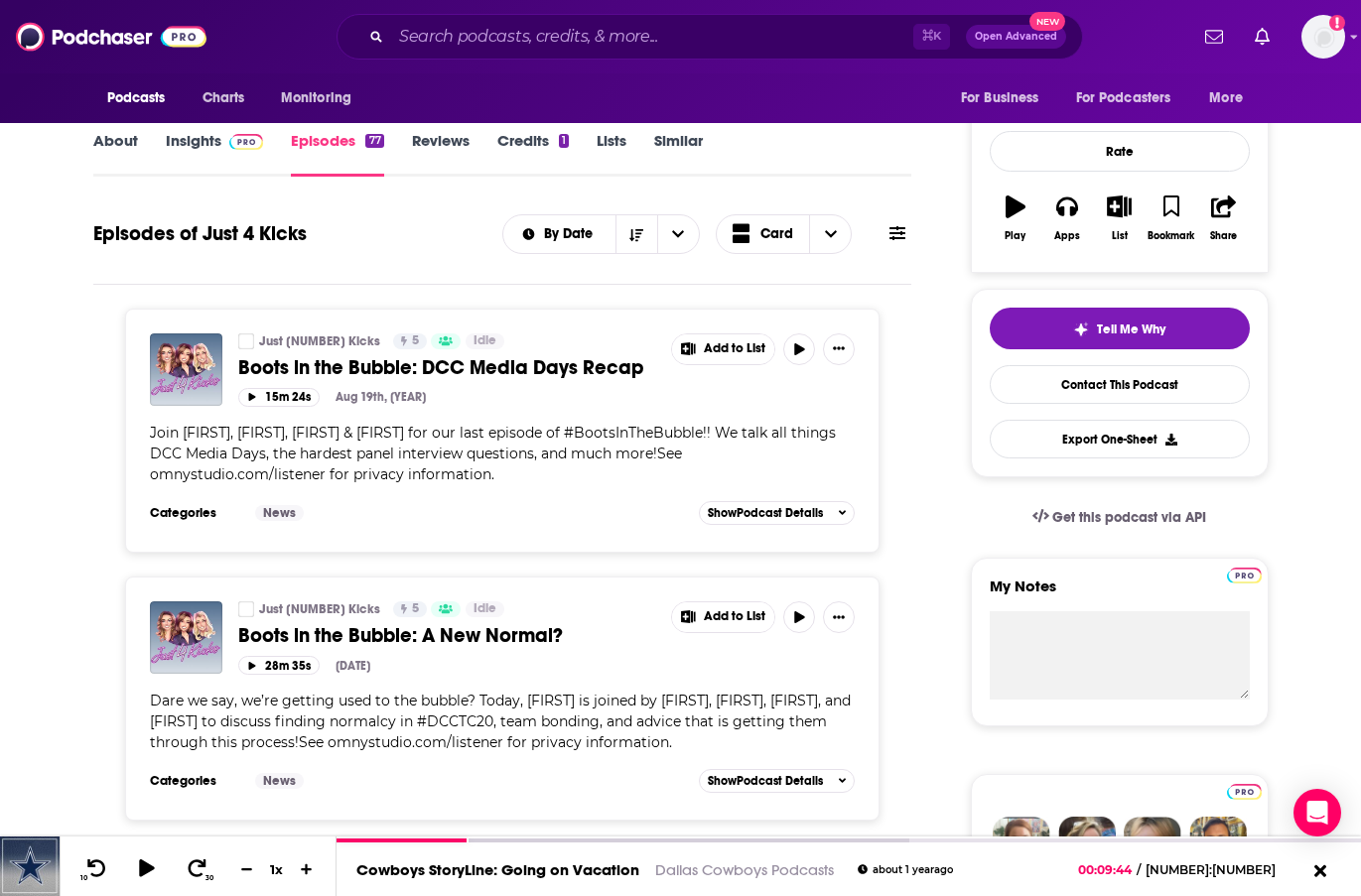 click at bounding box center [186, 369] 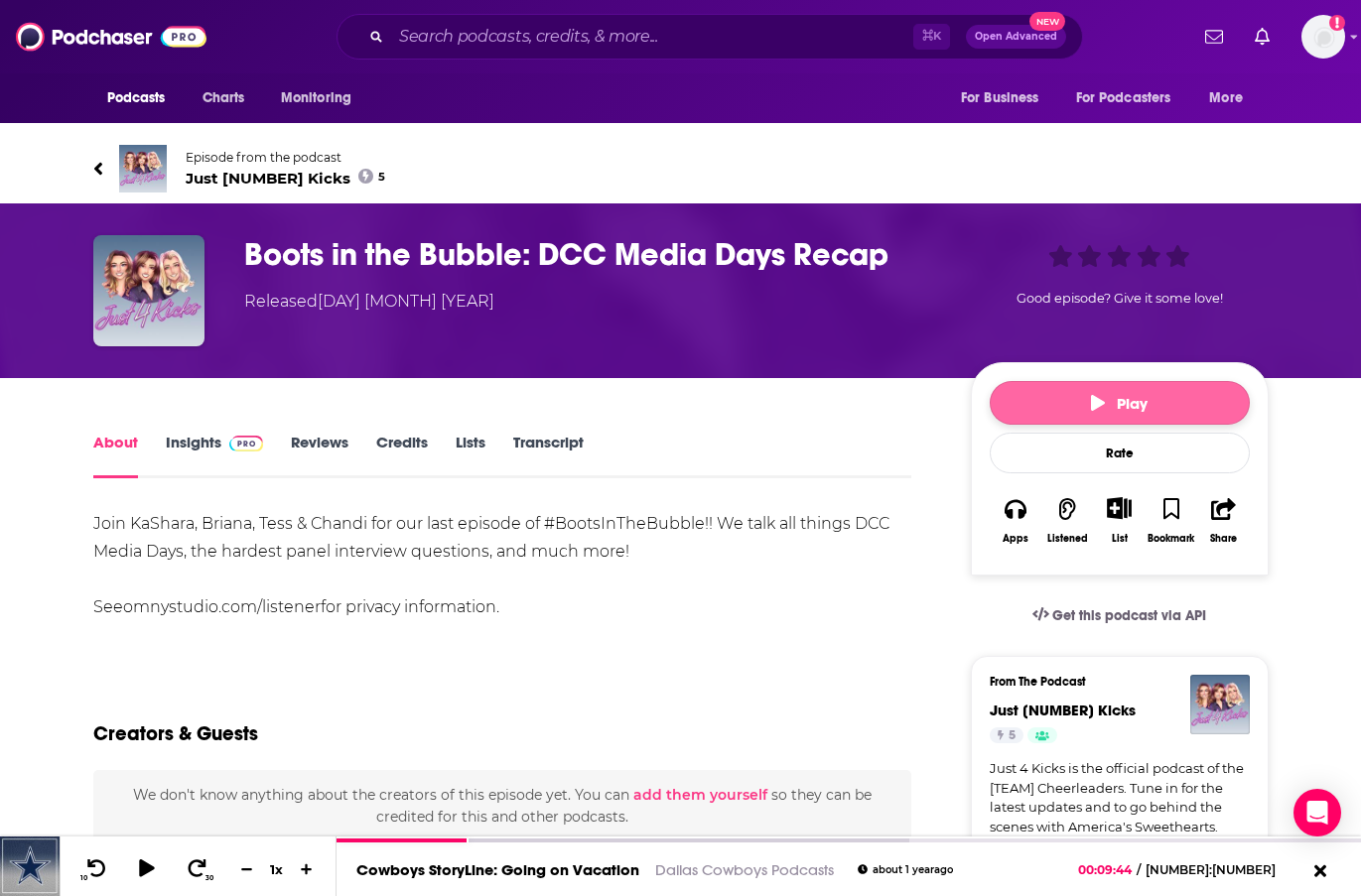 click on "Play" at bounding box center [1120, 403] 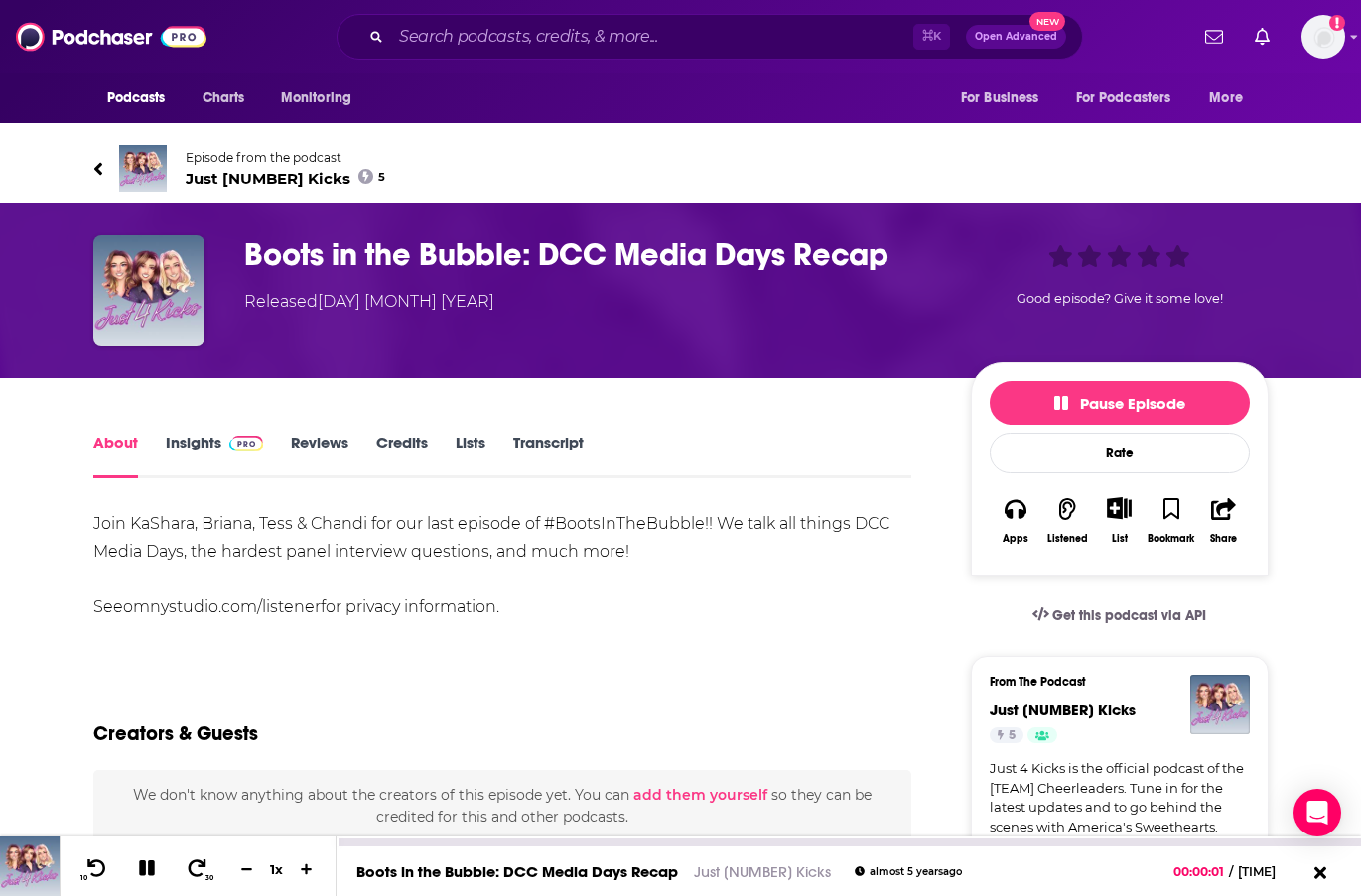 click 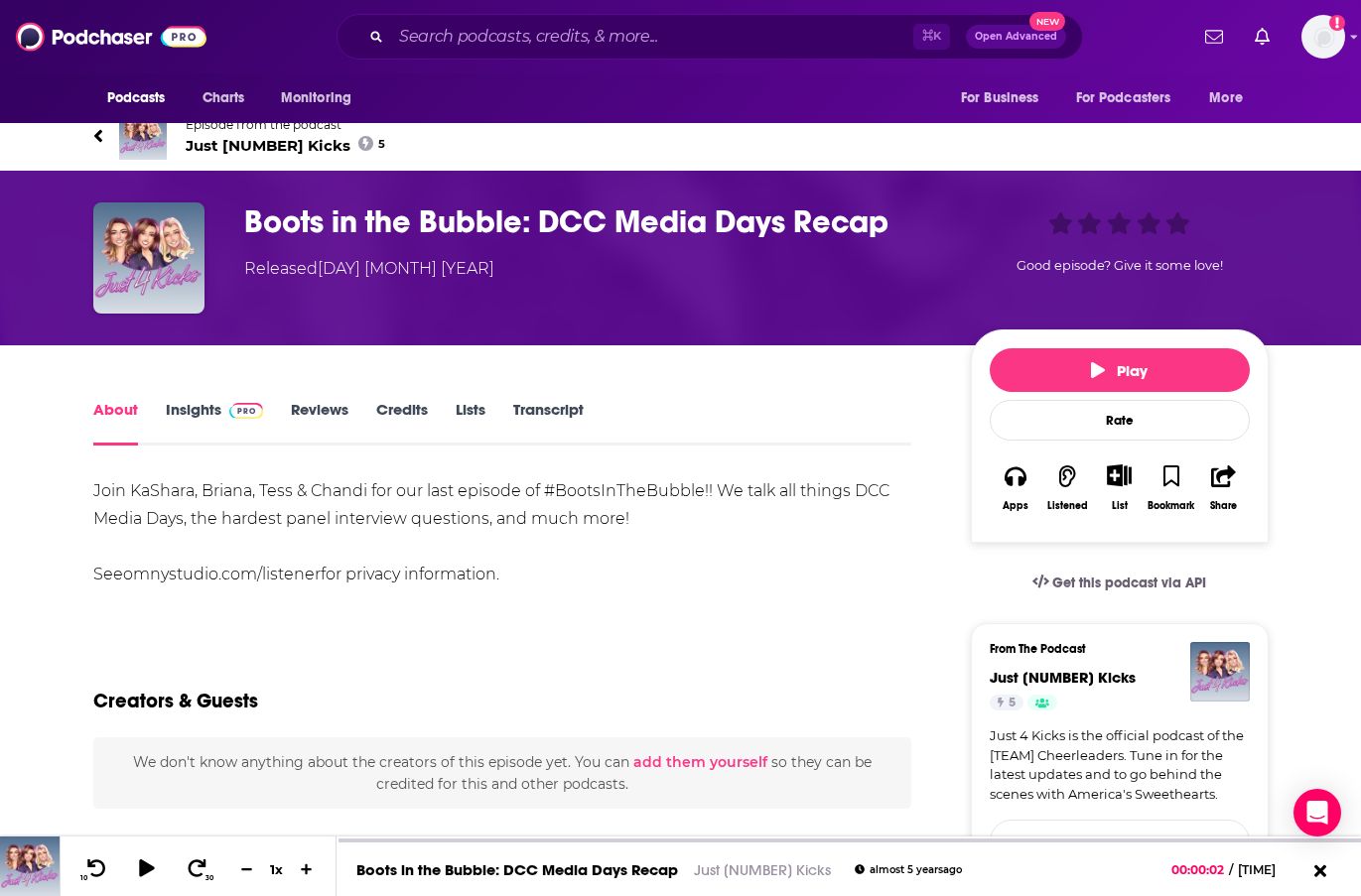 scroll, scrollTop: 28, scrollLeft: 0, axis: vertical 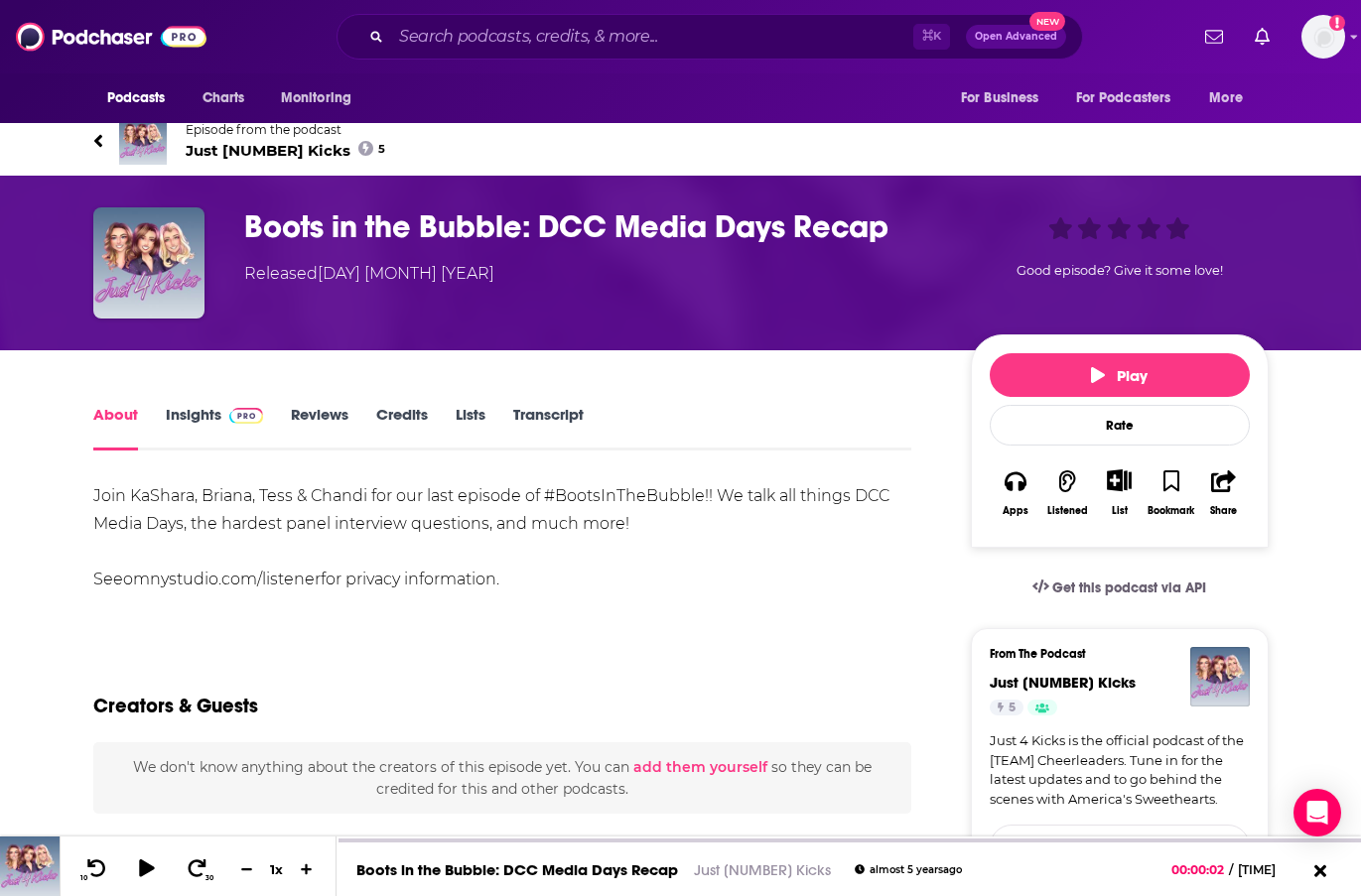 click on "Insights" at bounding box center (214, 428) 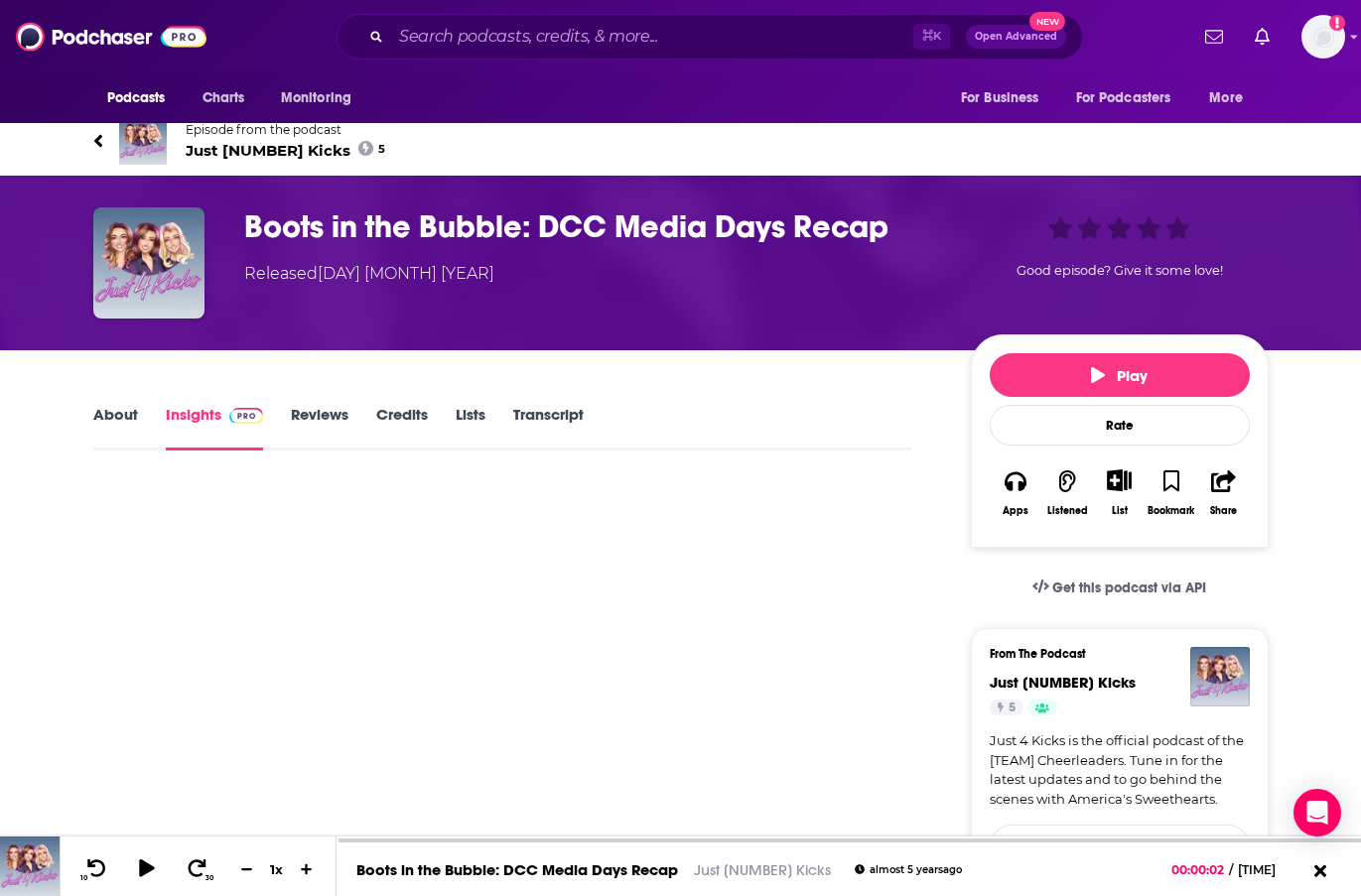 scroll, scrollTop: 0, scrollLeft: 0, axis: both 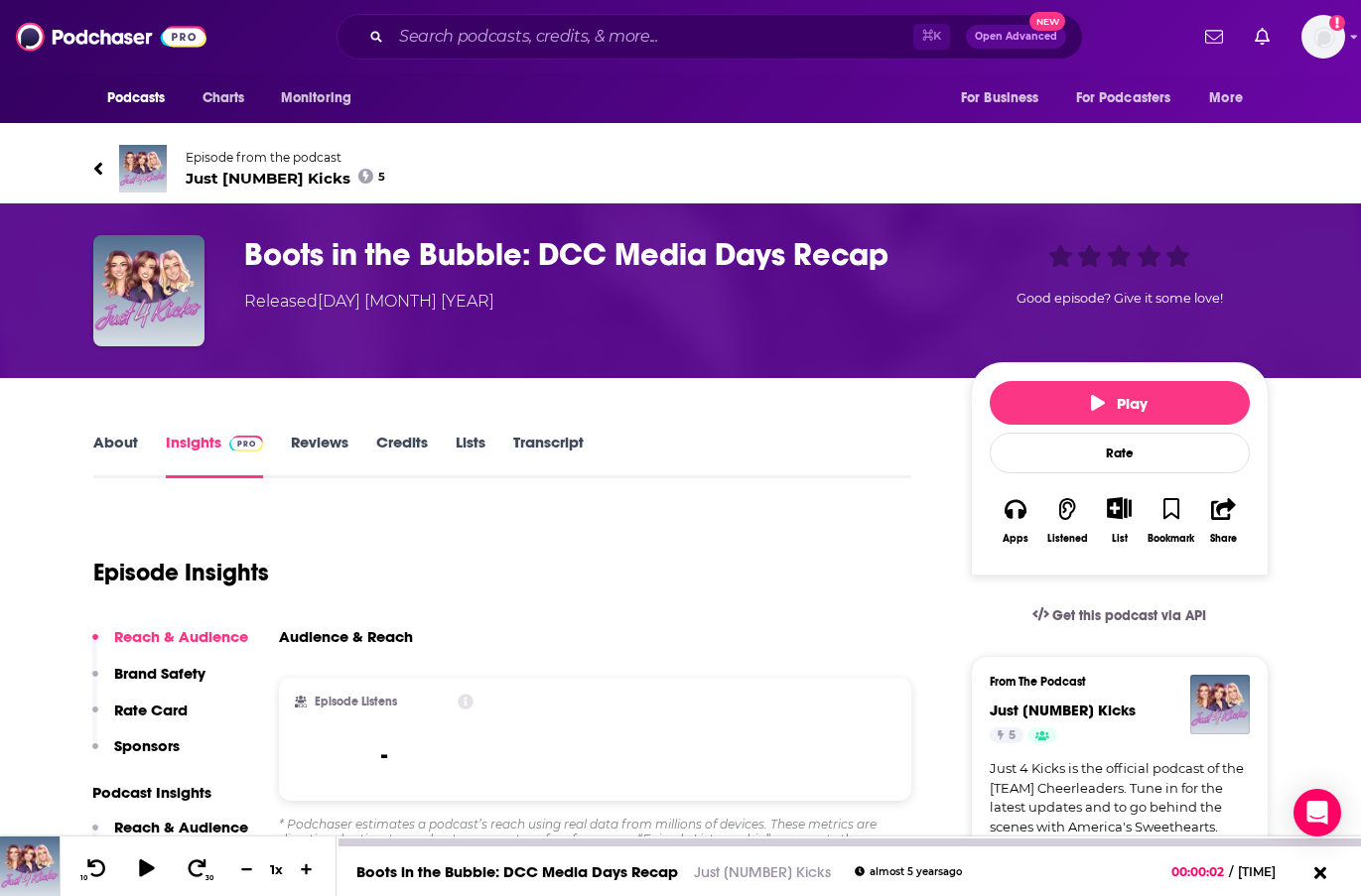 click 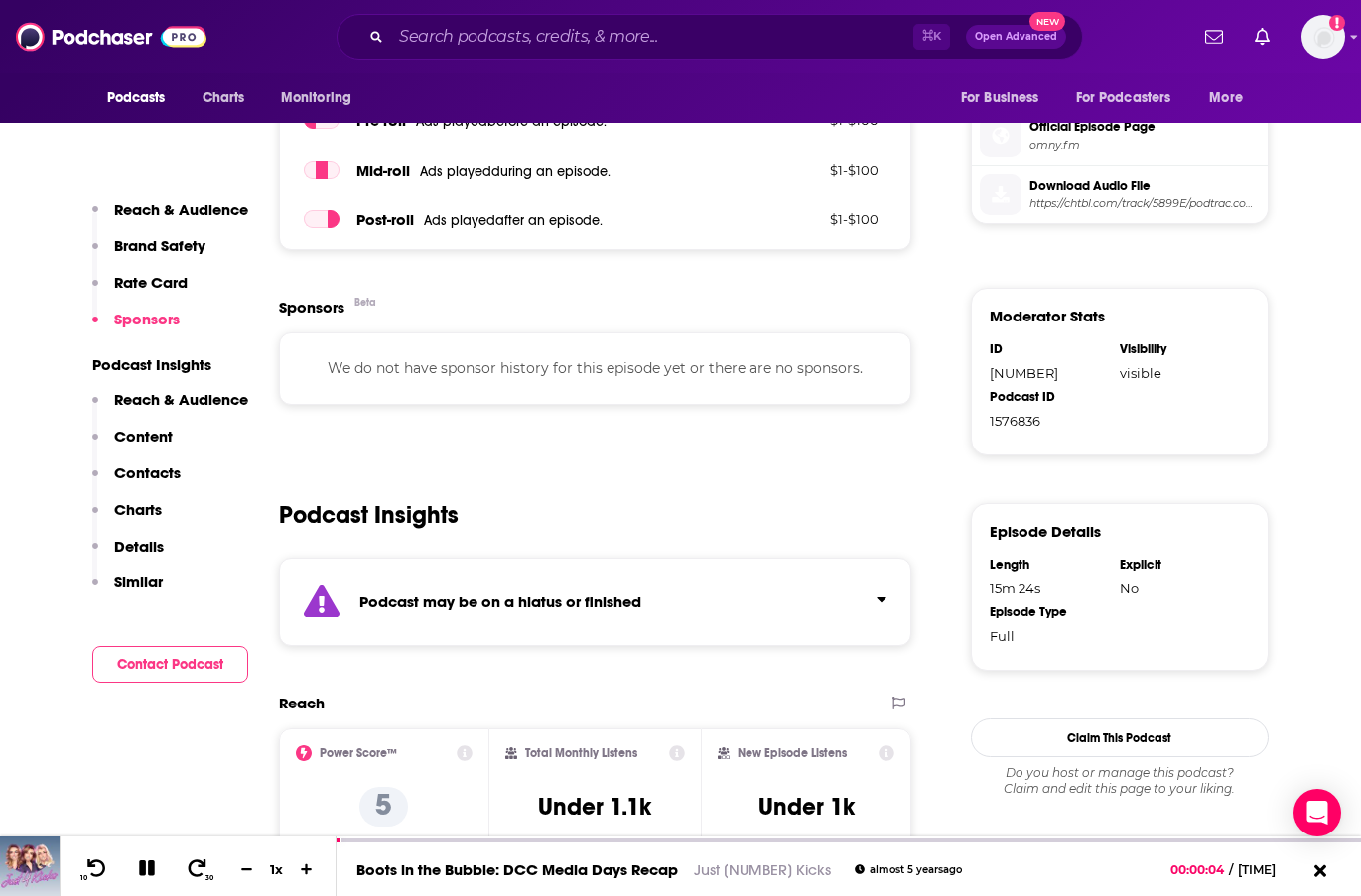 scroll, scrollTop: 1074, scrollLeft: 0, axis: vertical 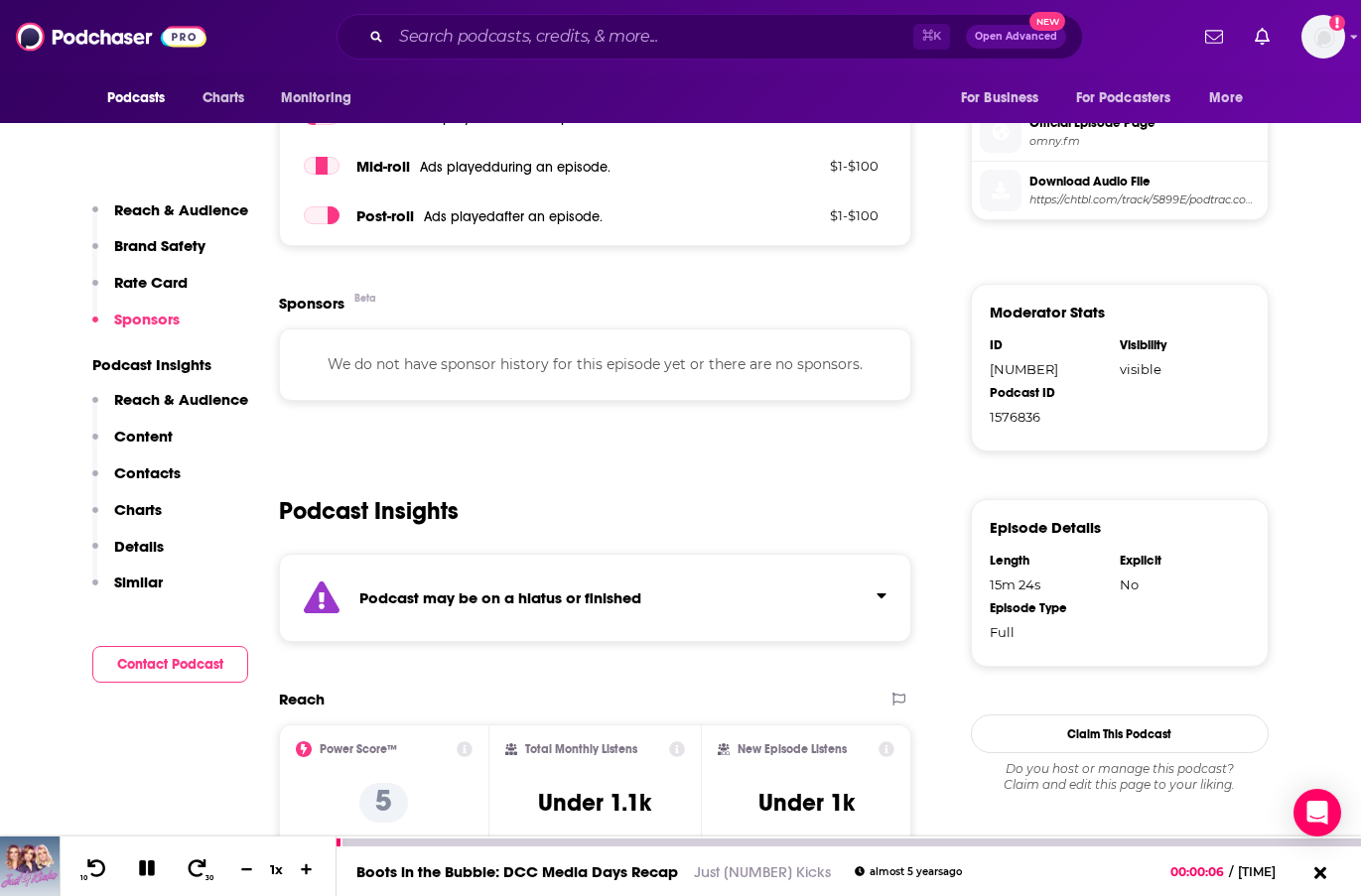 click 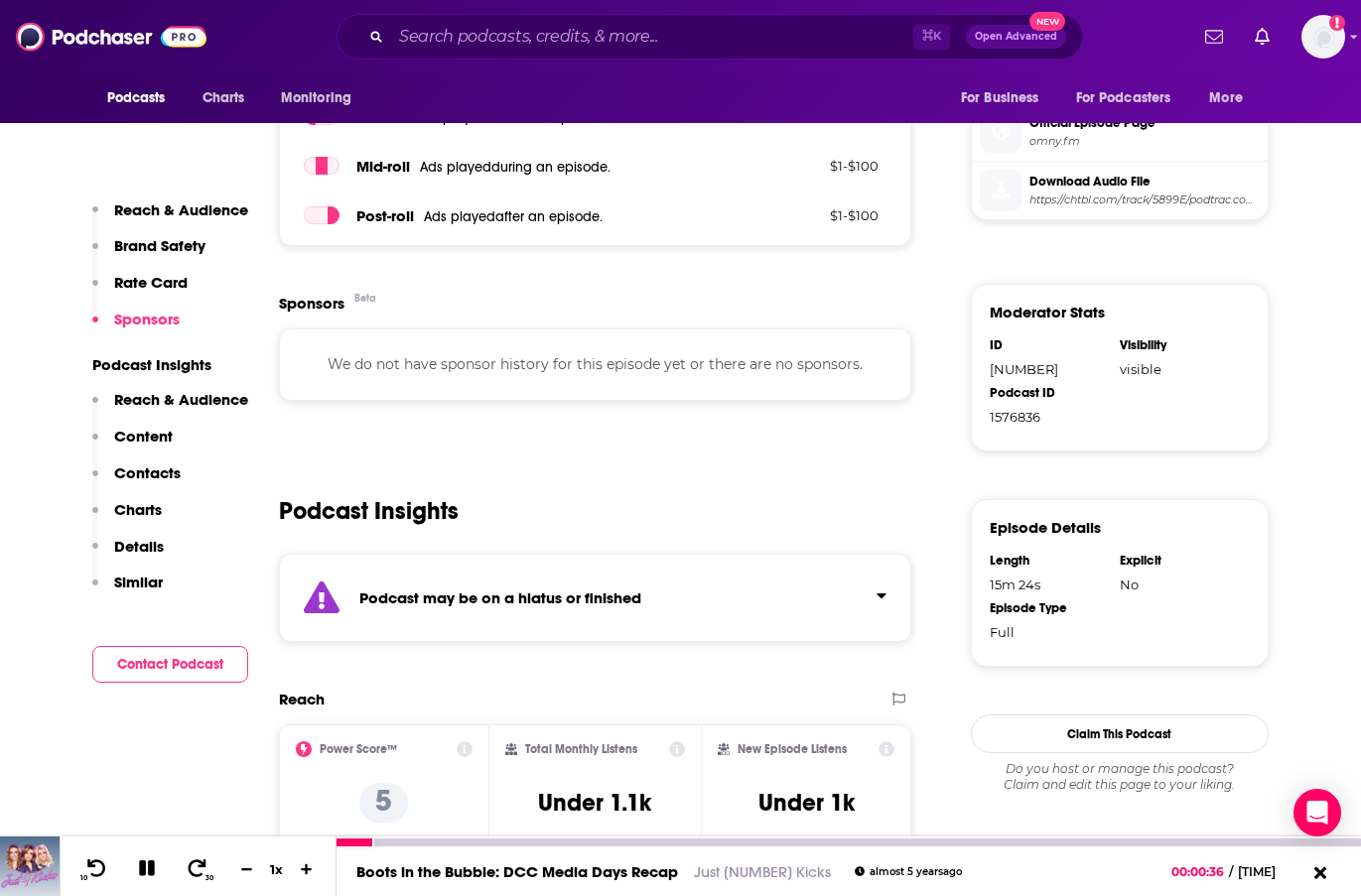 click 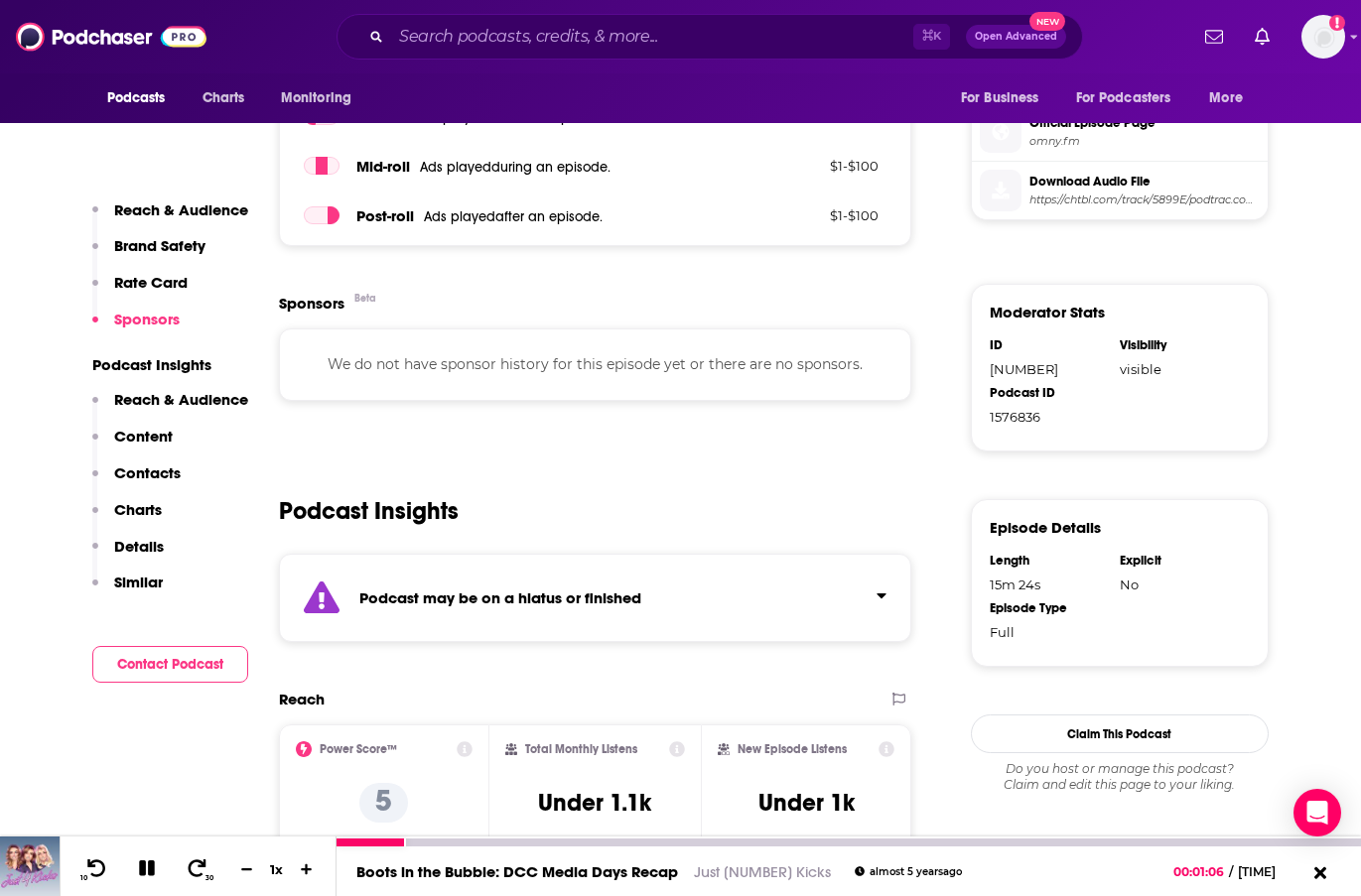 click 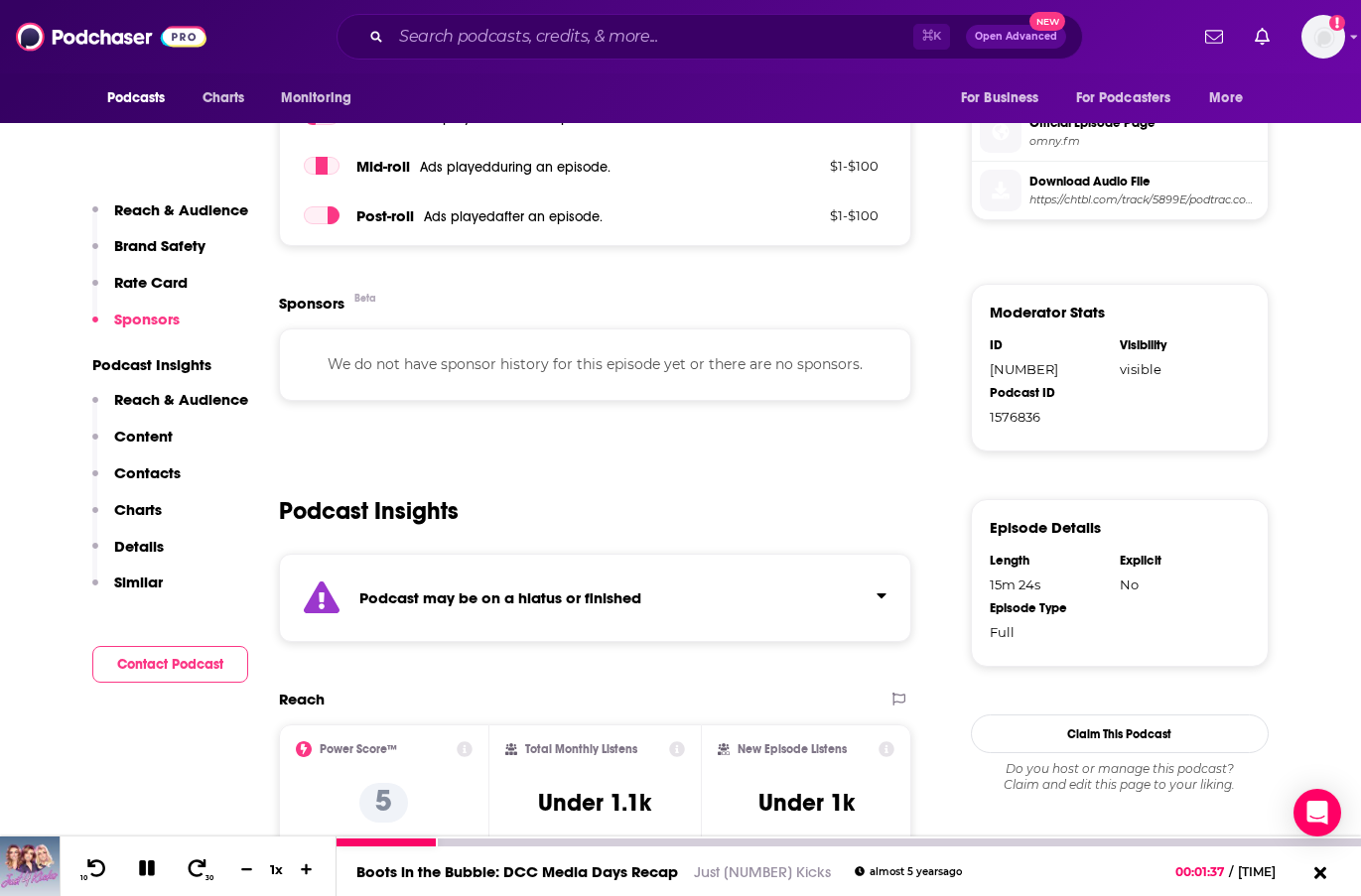 click 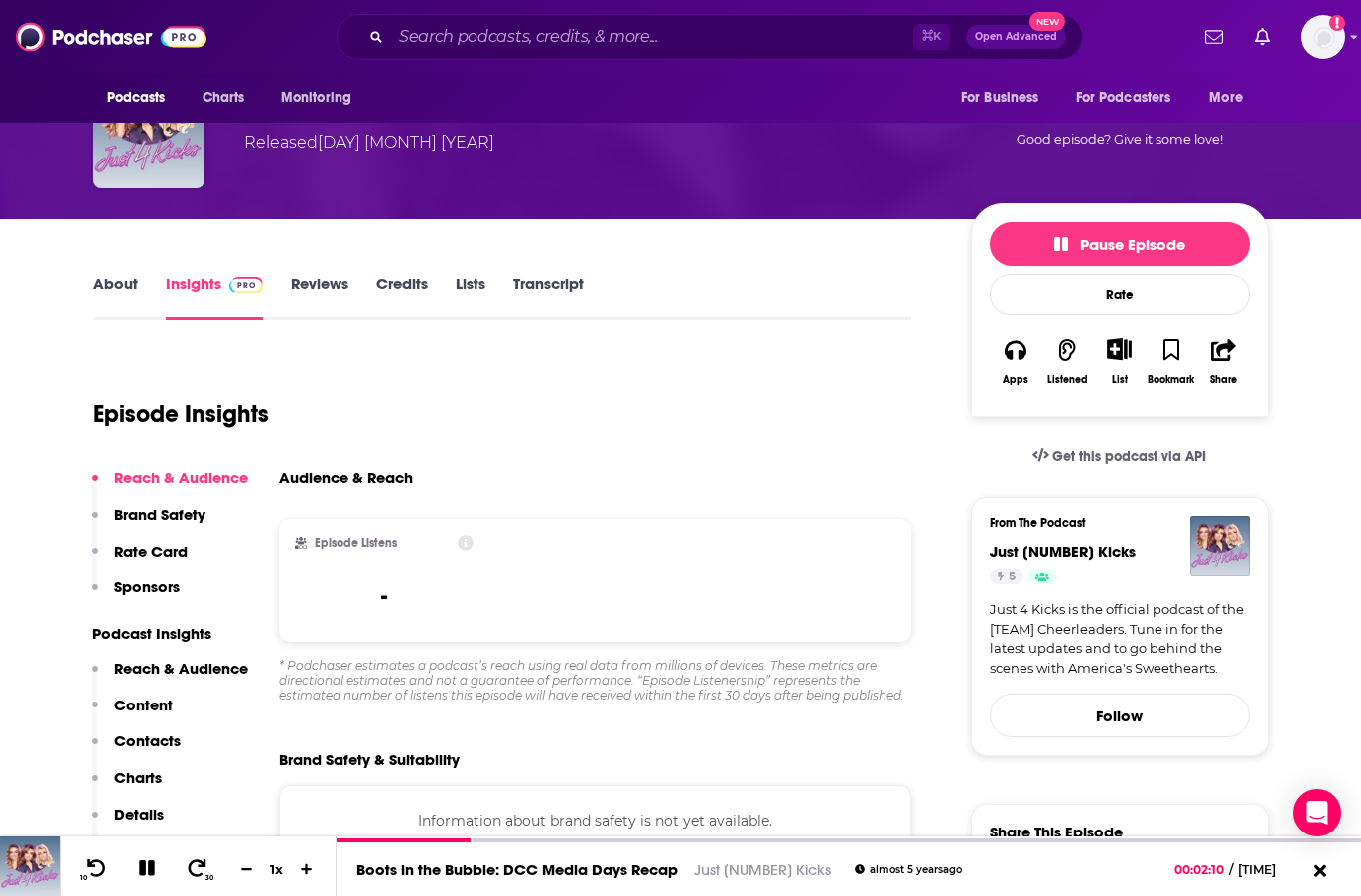 scroll, scrollTop: 155, scrollLeft: 0, axis: vertical 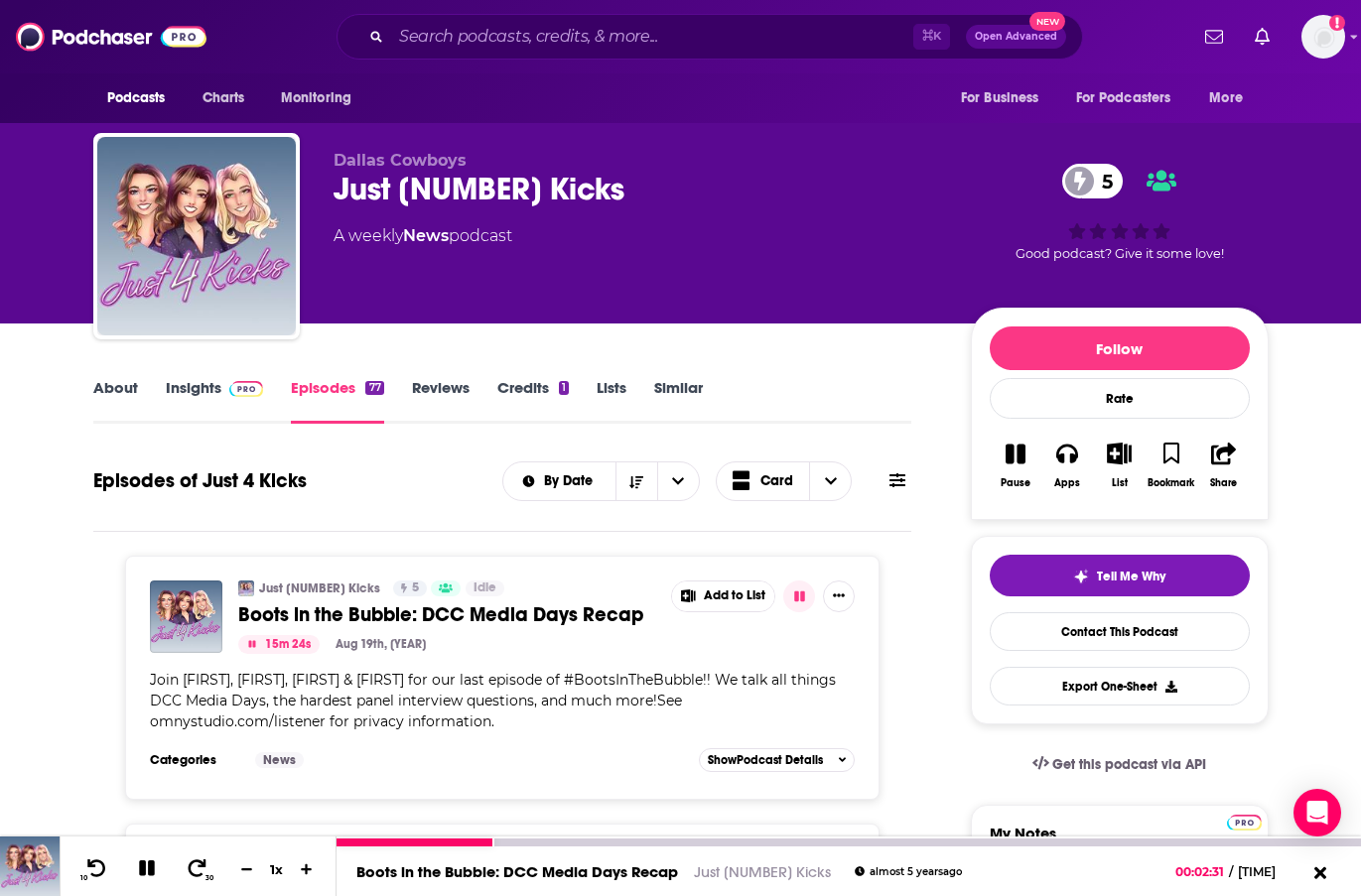 click 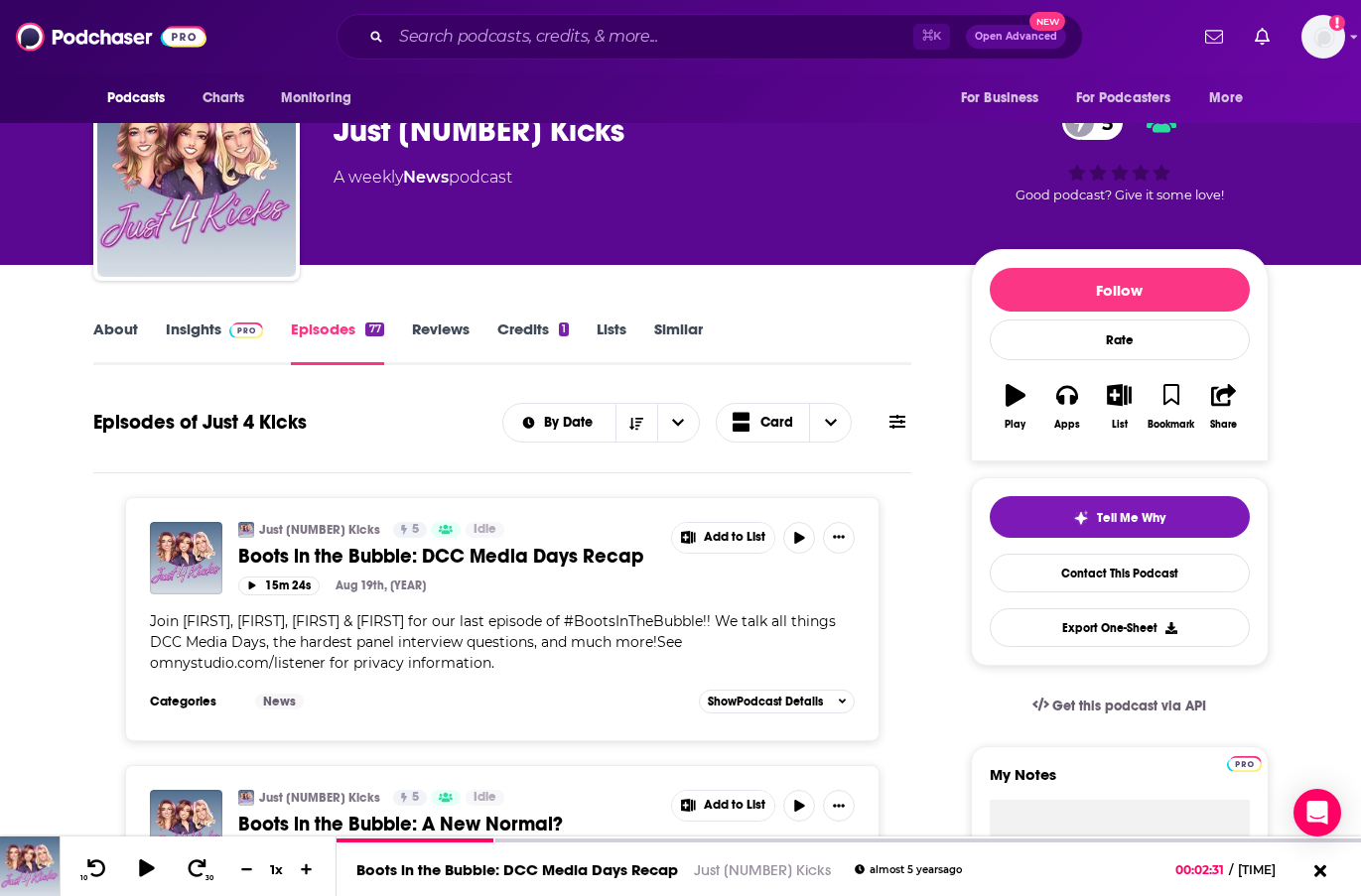 scroll, scrollTop: 71, scrollLeft: 0, axis: vertical 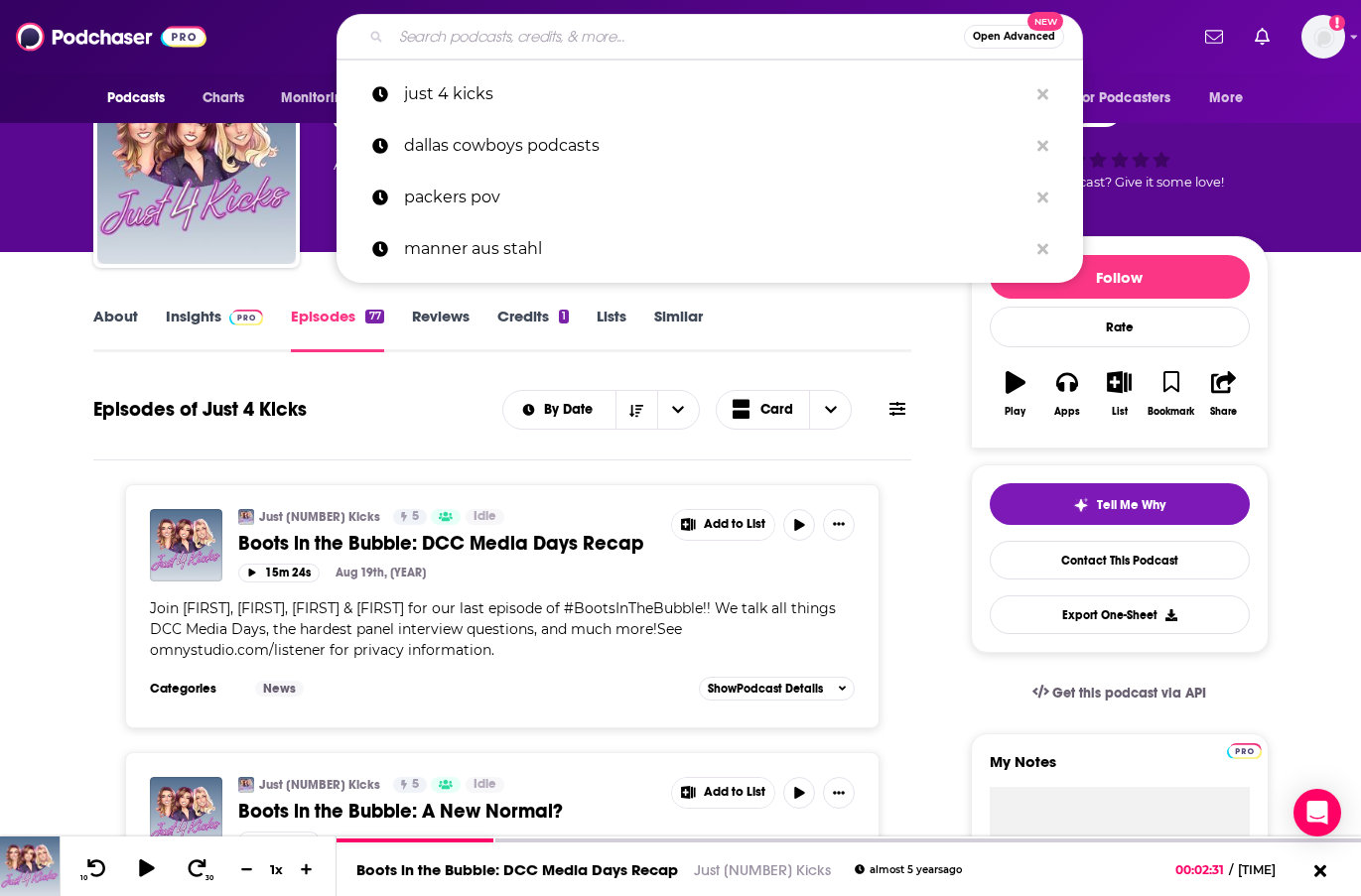 click at bounding box center [677, 37] 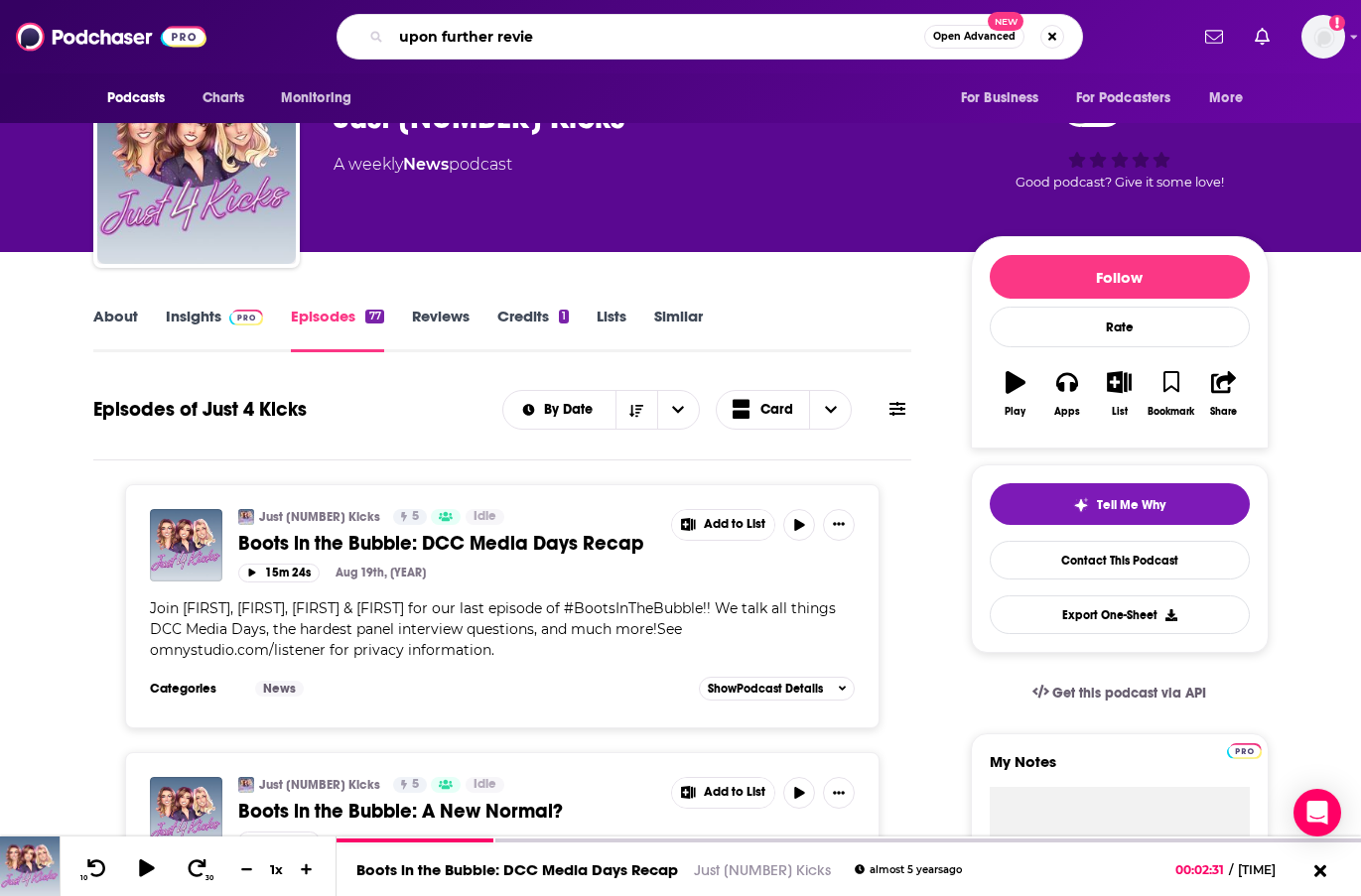 type on "upon further review" 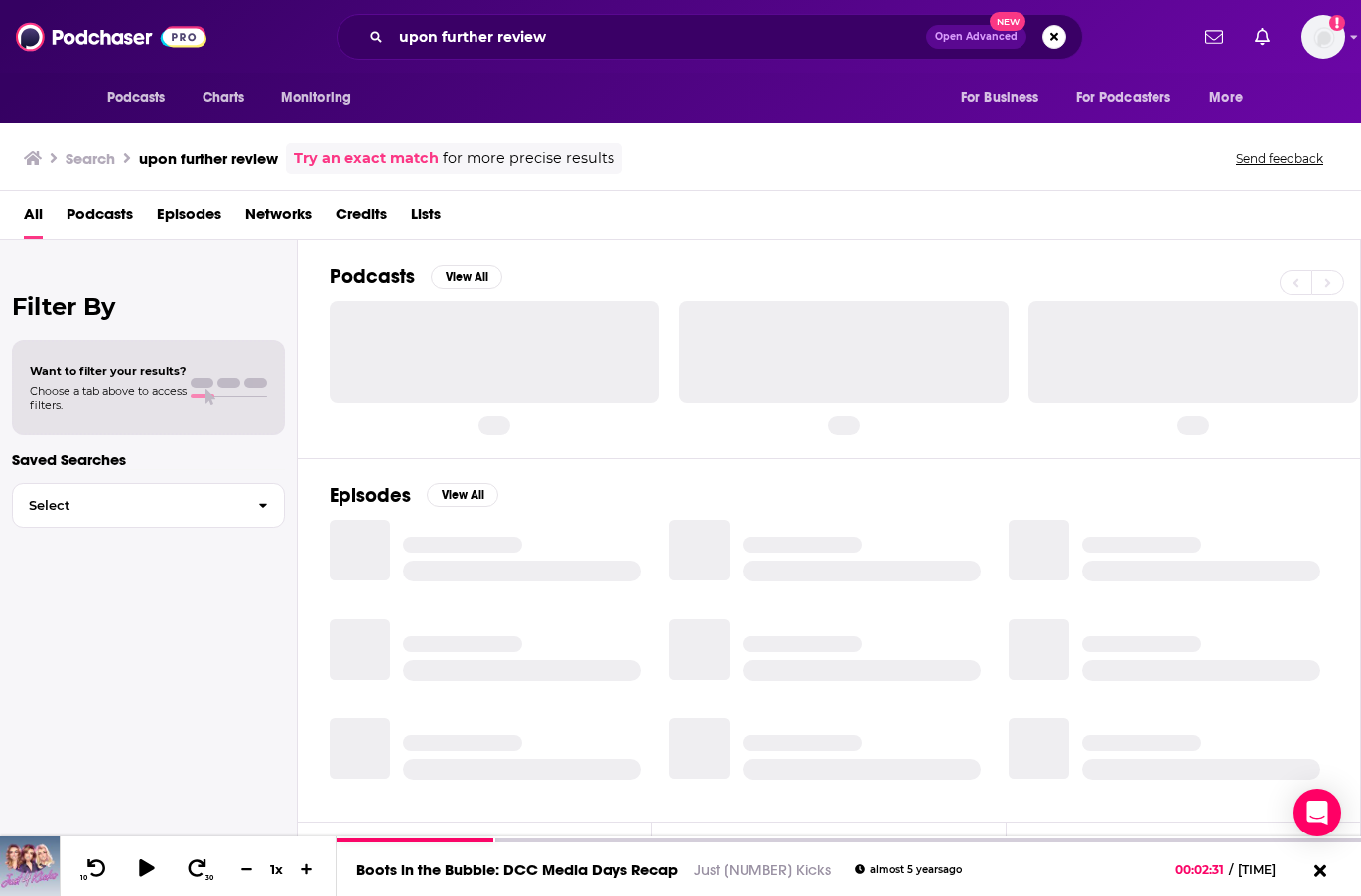 scroll, scrollTop: 0, scrollLeft: 0, axis: both 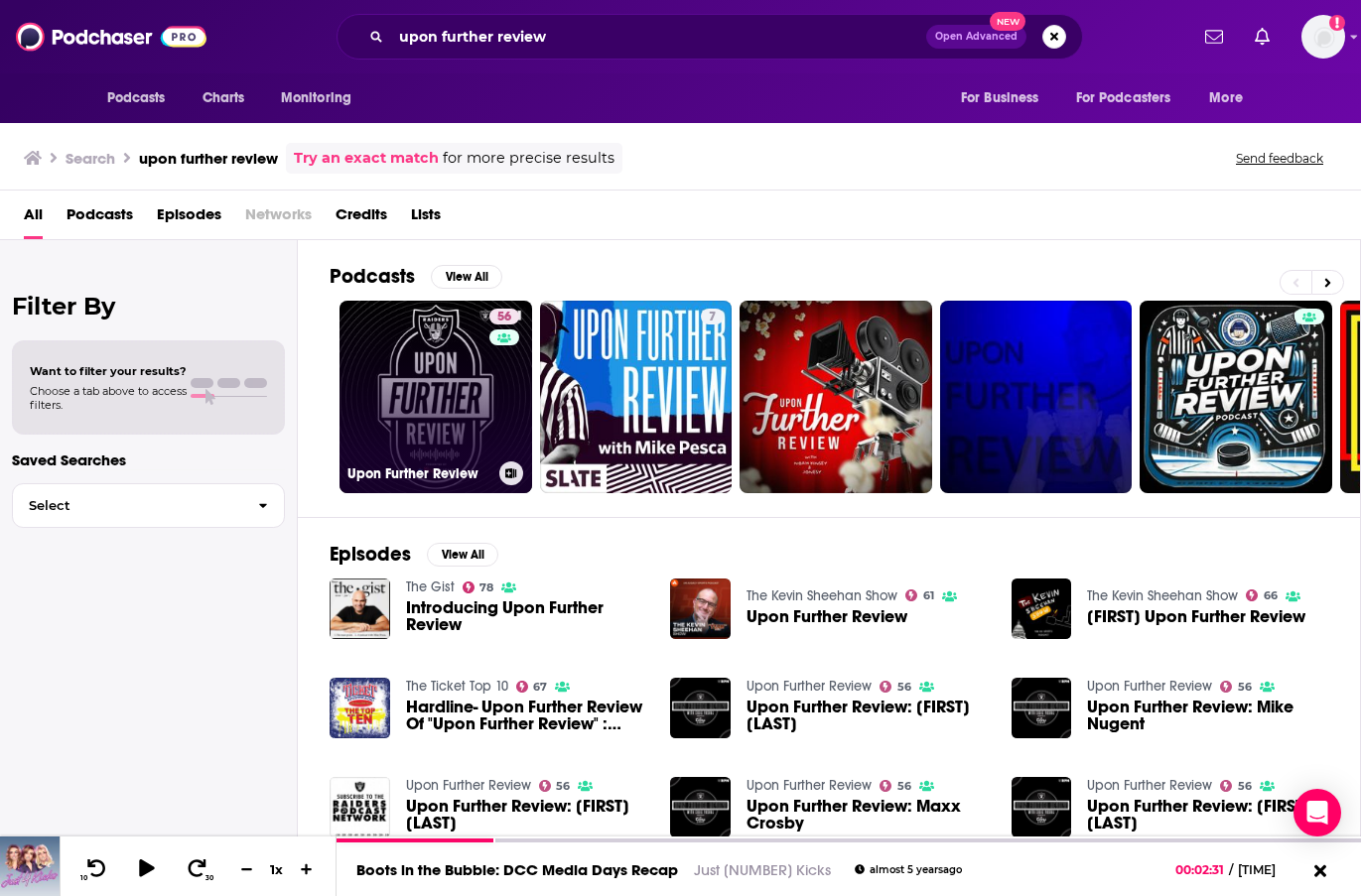 click on "56 Upon Further Review" at bounding box center [436, 397] 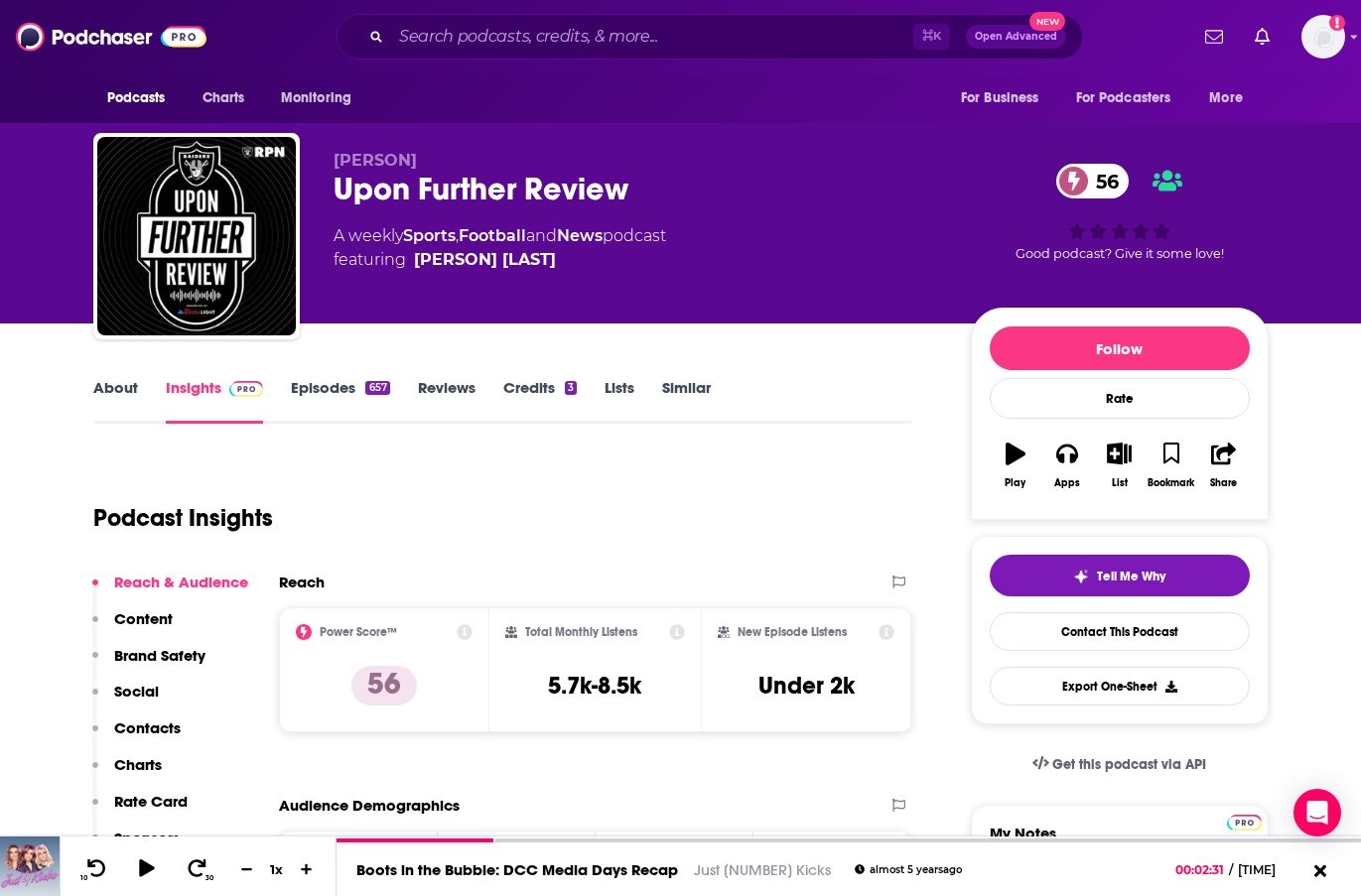 scroll, scrollTop: 0, scrollLeft: 0, axis: both 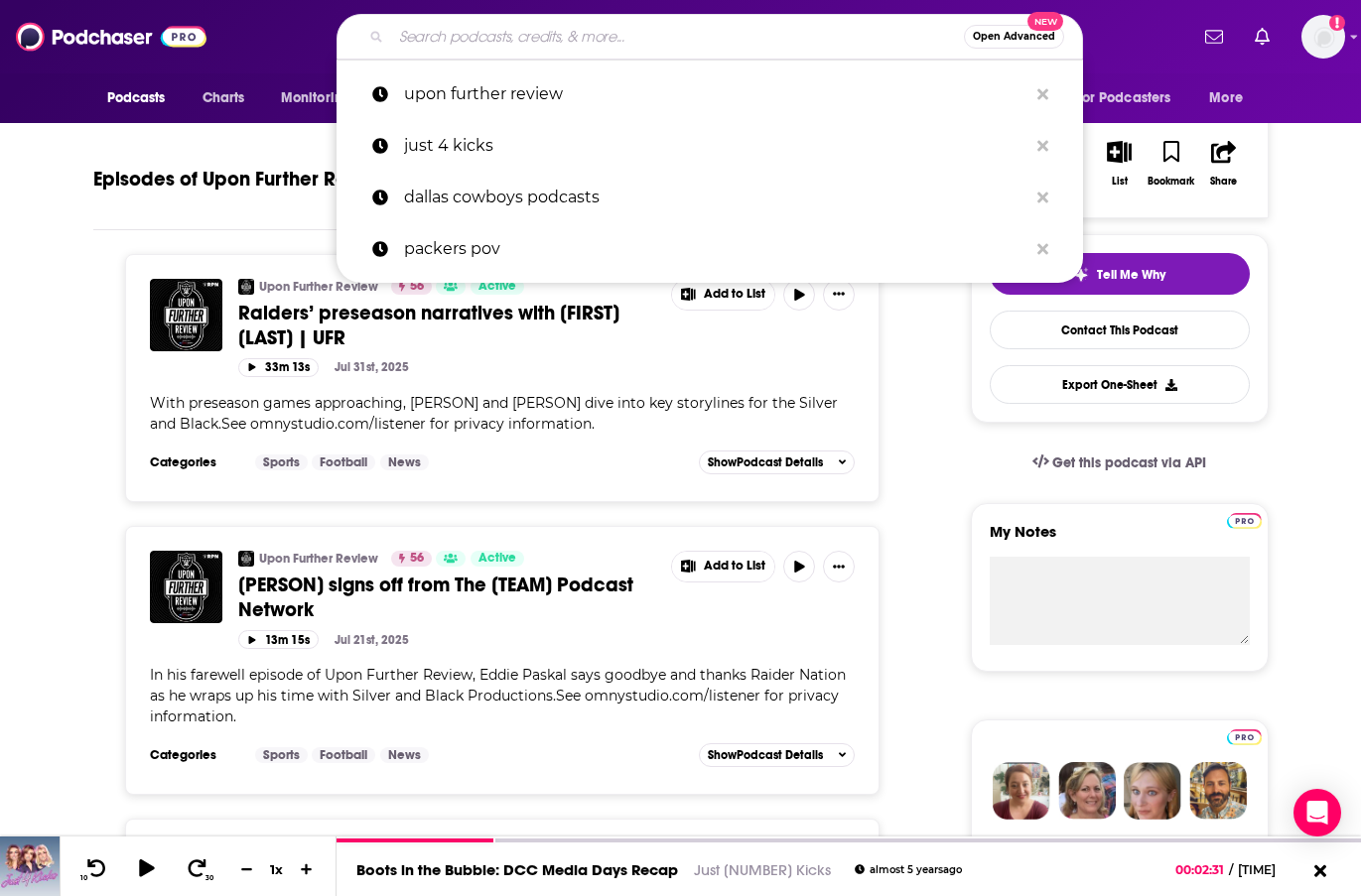 click at bounding box center (677, 37) 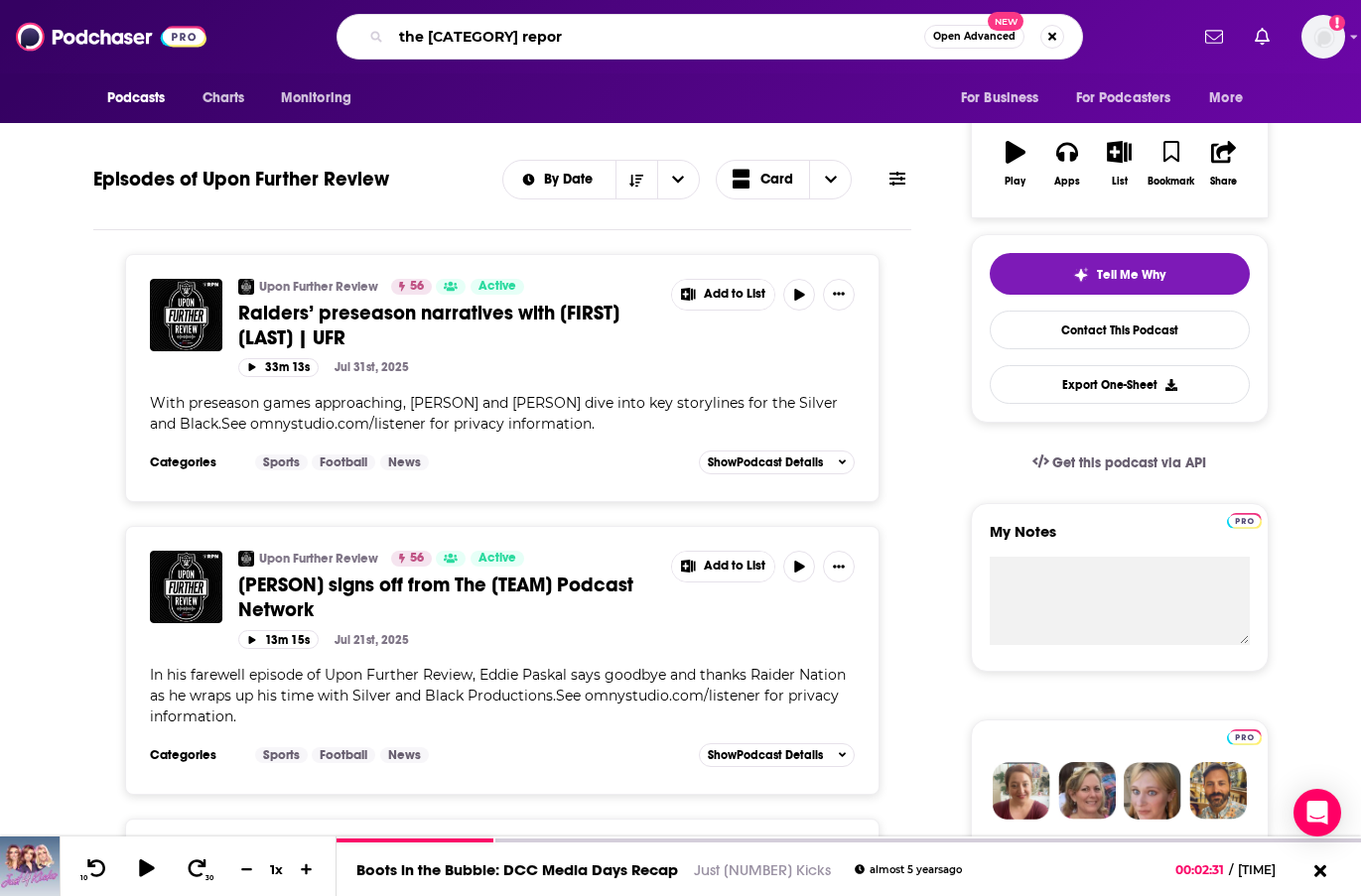 type on "the nfl report" 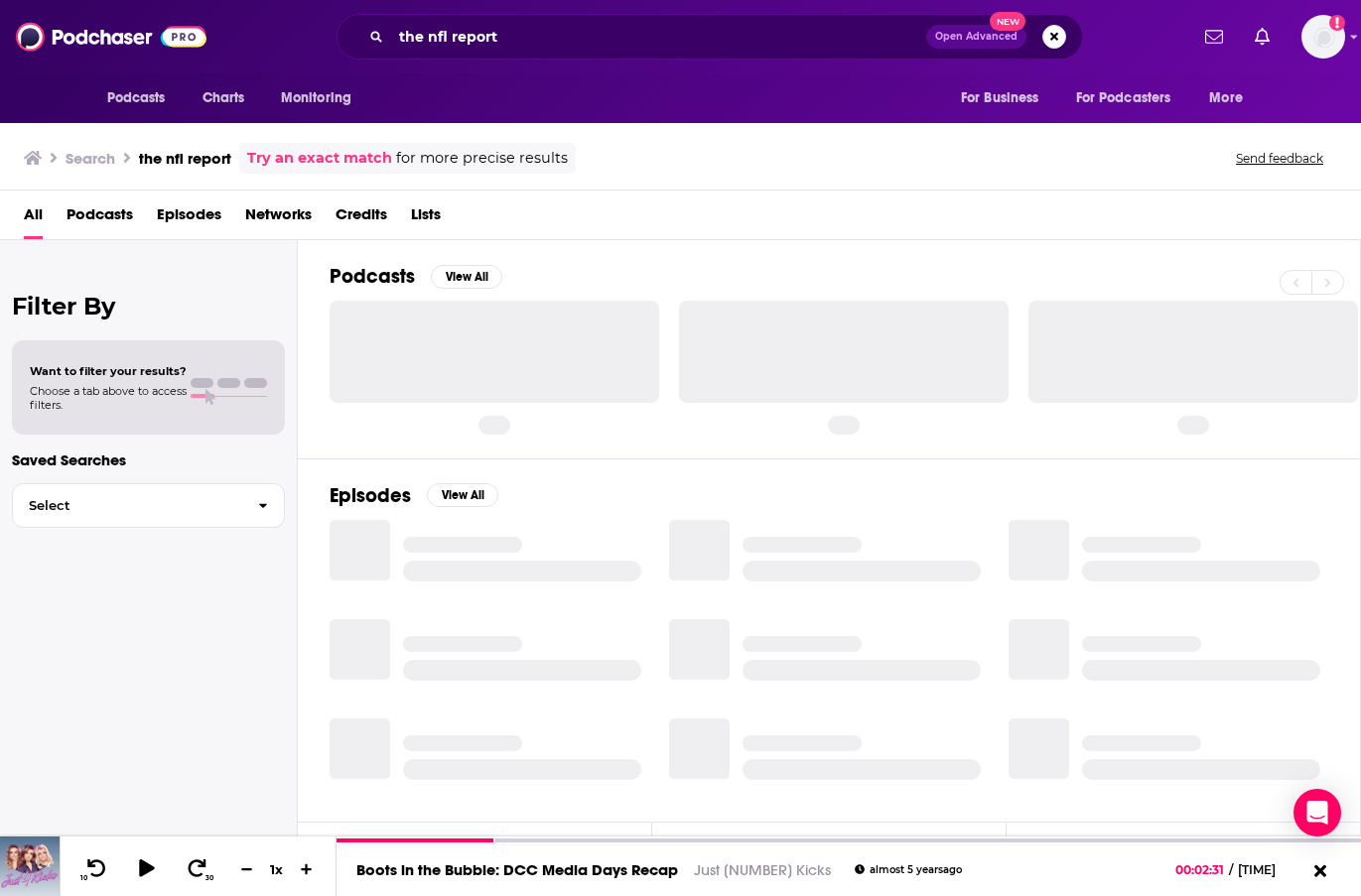 scroll, scrollTop: 0, scrollLeft: 0, axis: both 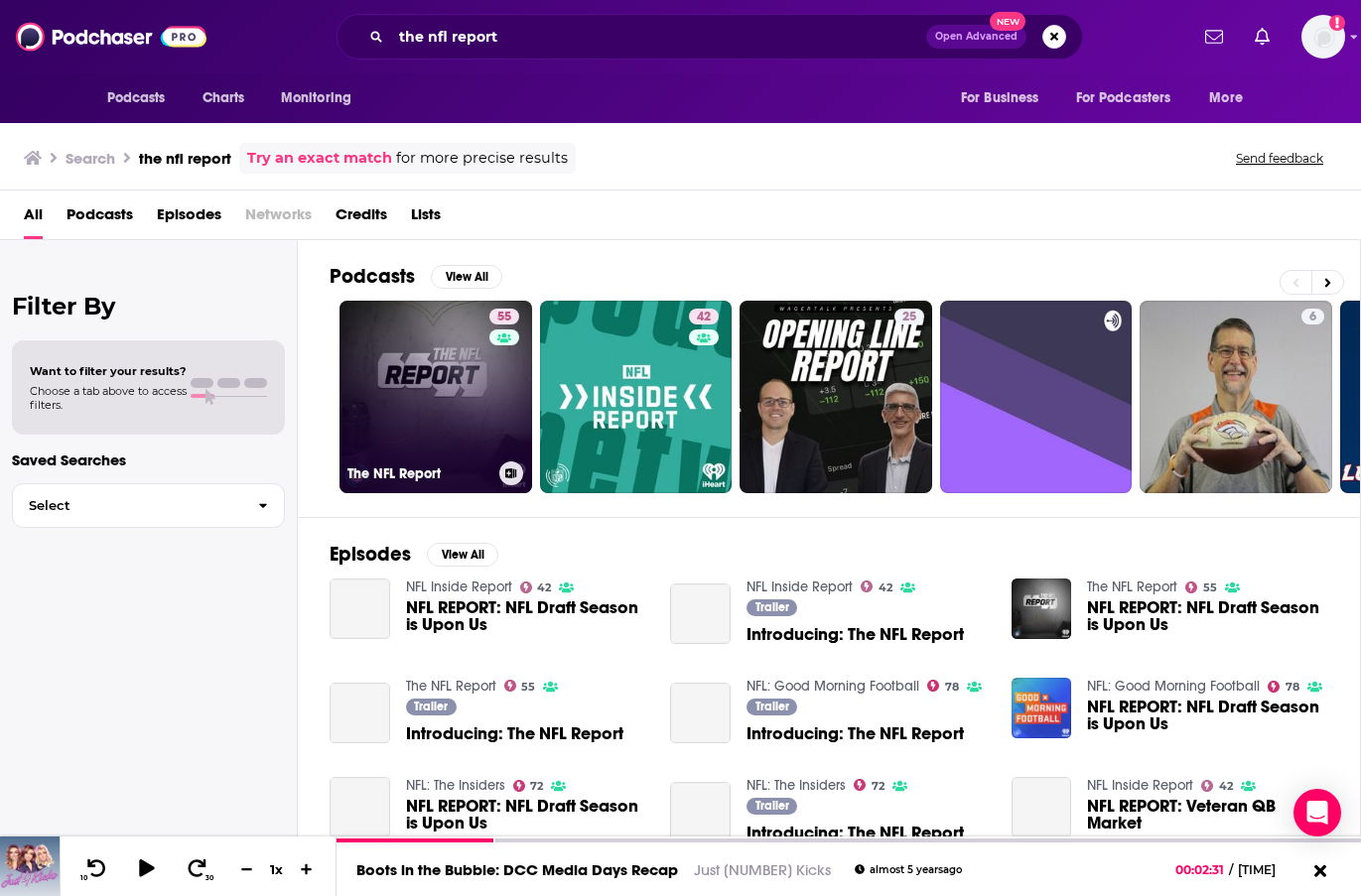 click on "55 The NFL Report" at bounding box center [436, 397] 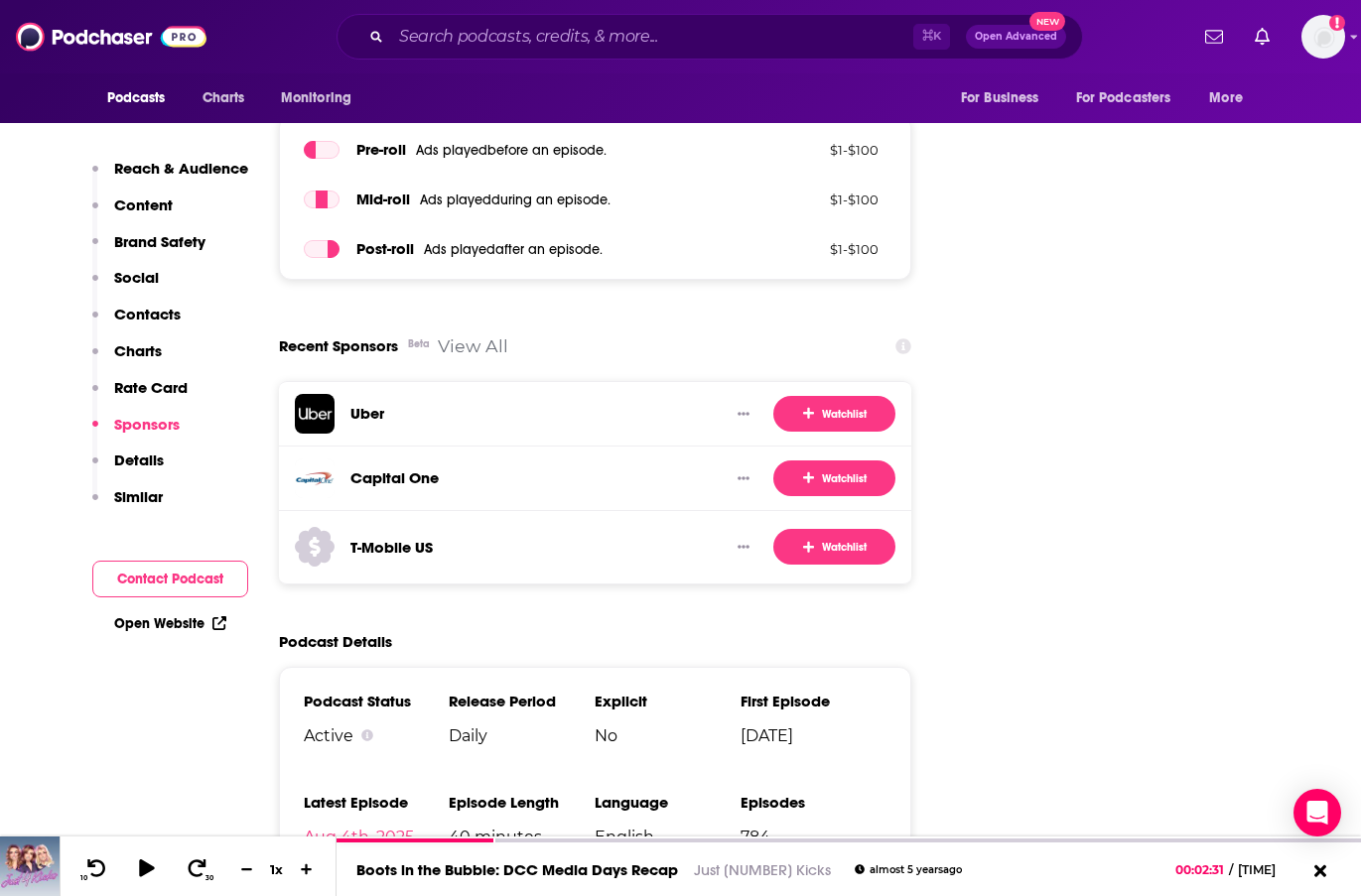 scroll, scrollTop: 2796, scrollLeft: 0, axis: vertical 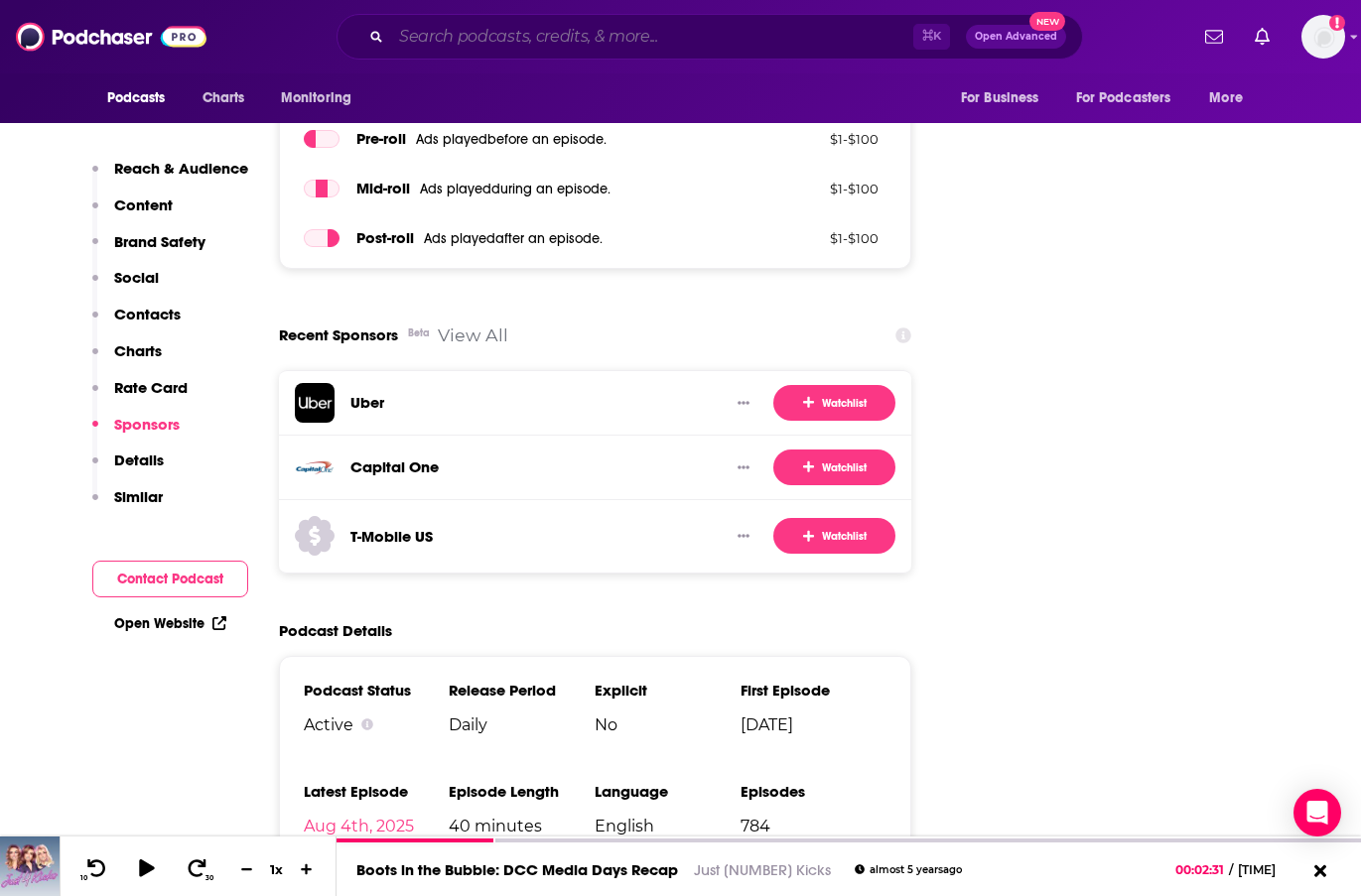 click at bounding box center [652, 37] 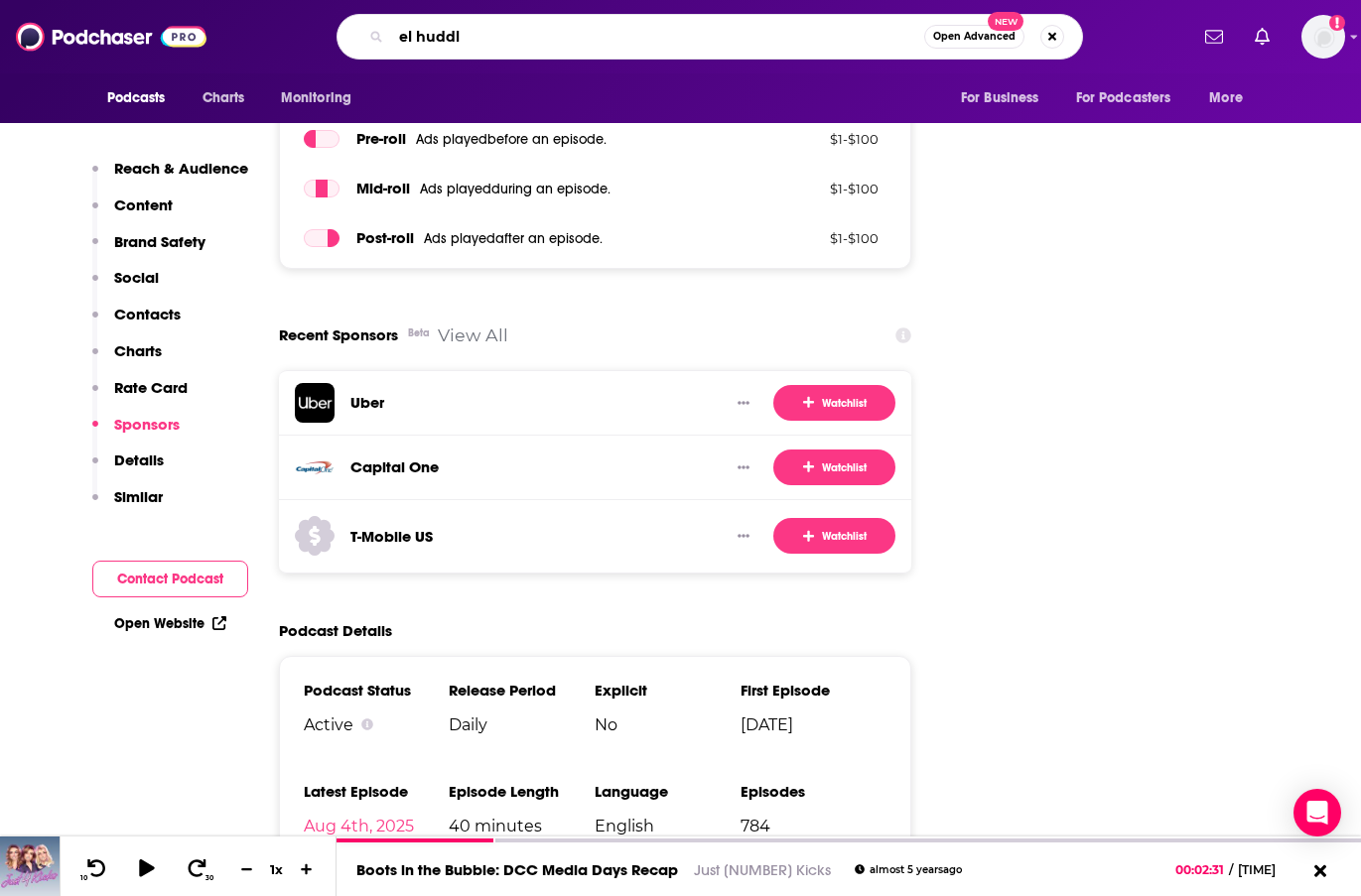 type on "el huddle" 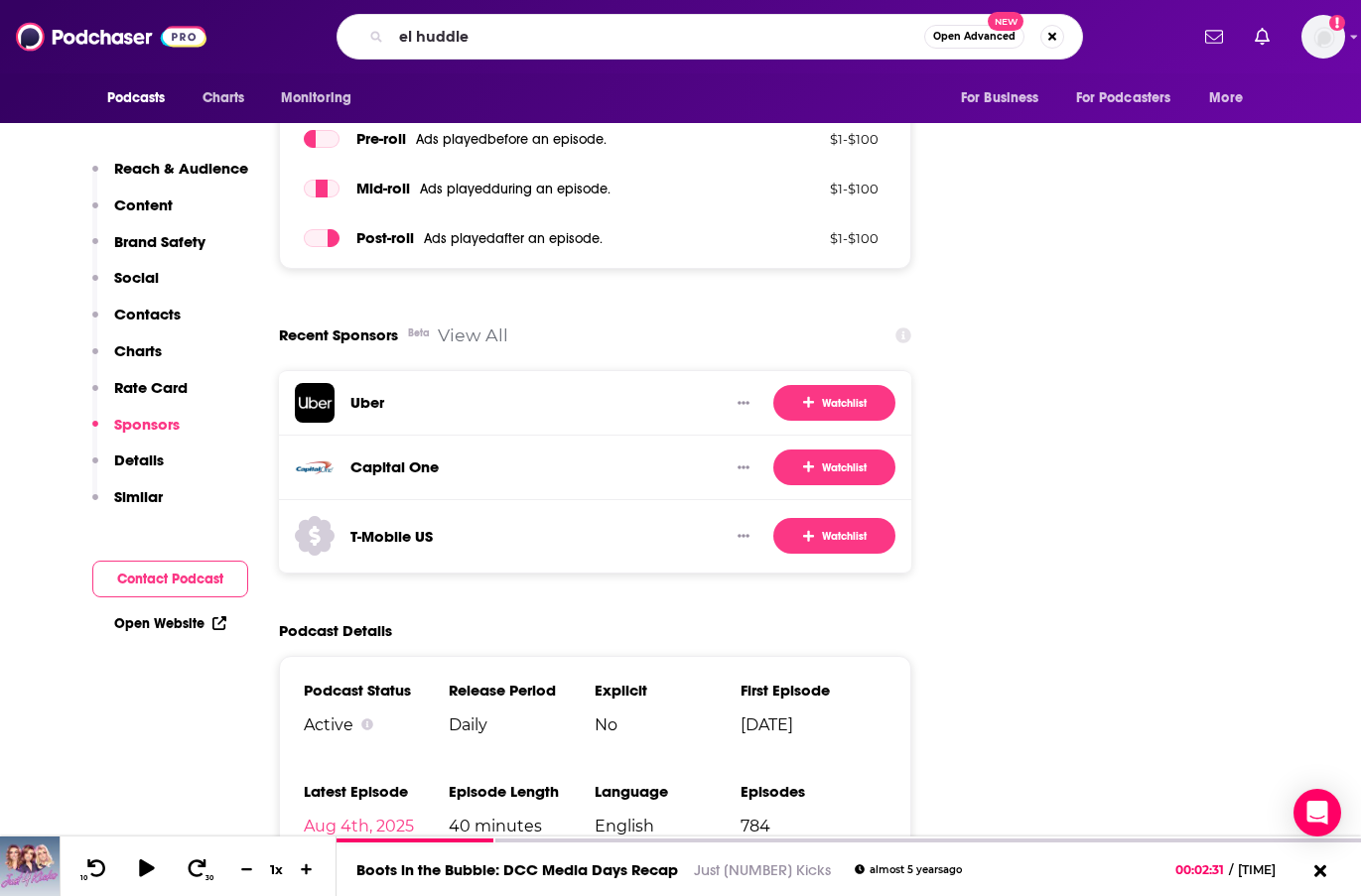 scroll, scrollTop: 0, scrollLeft: 0, axis: both 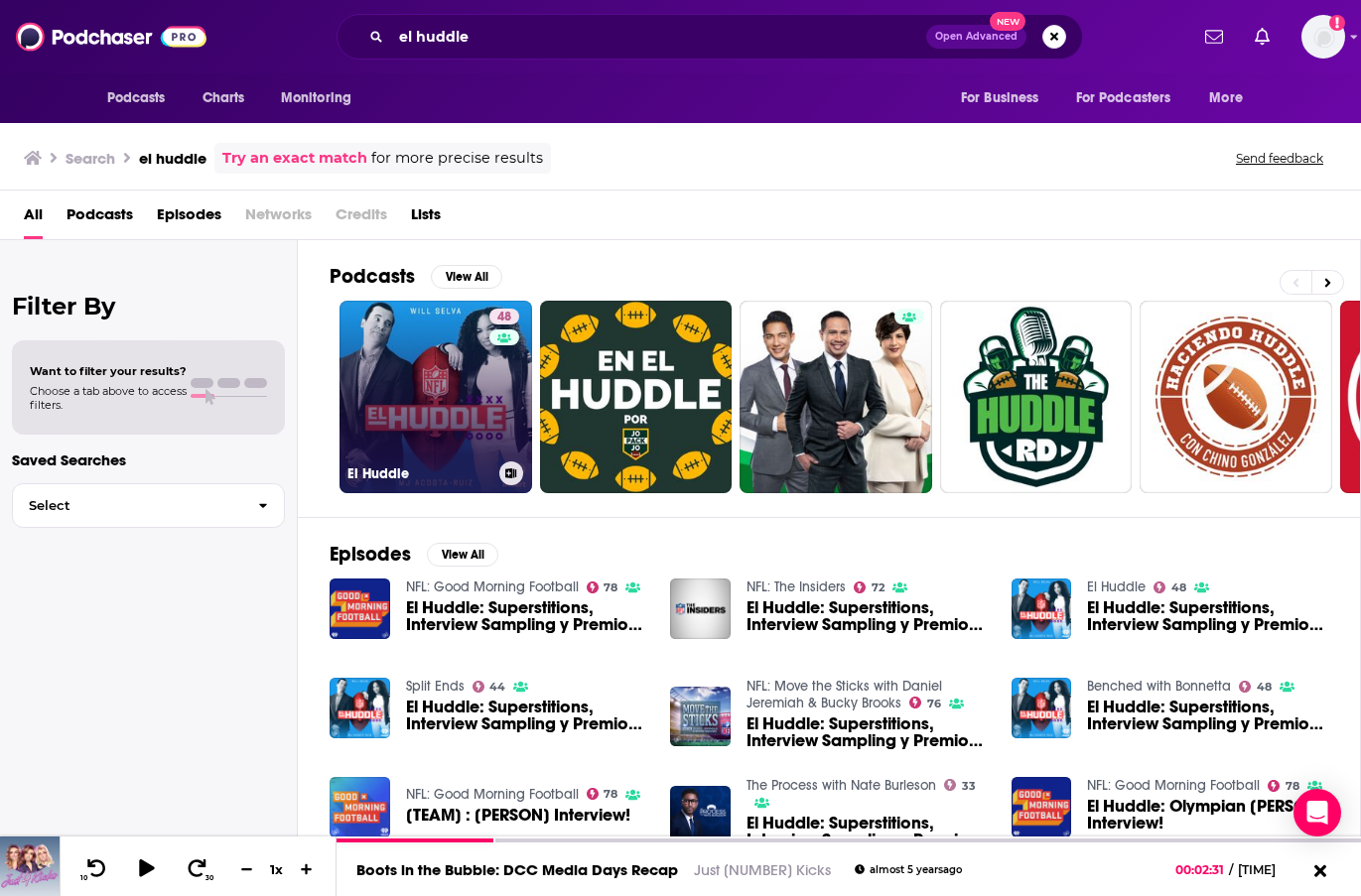 click on "48 El Huddle" at bounding box center [436, 397] 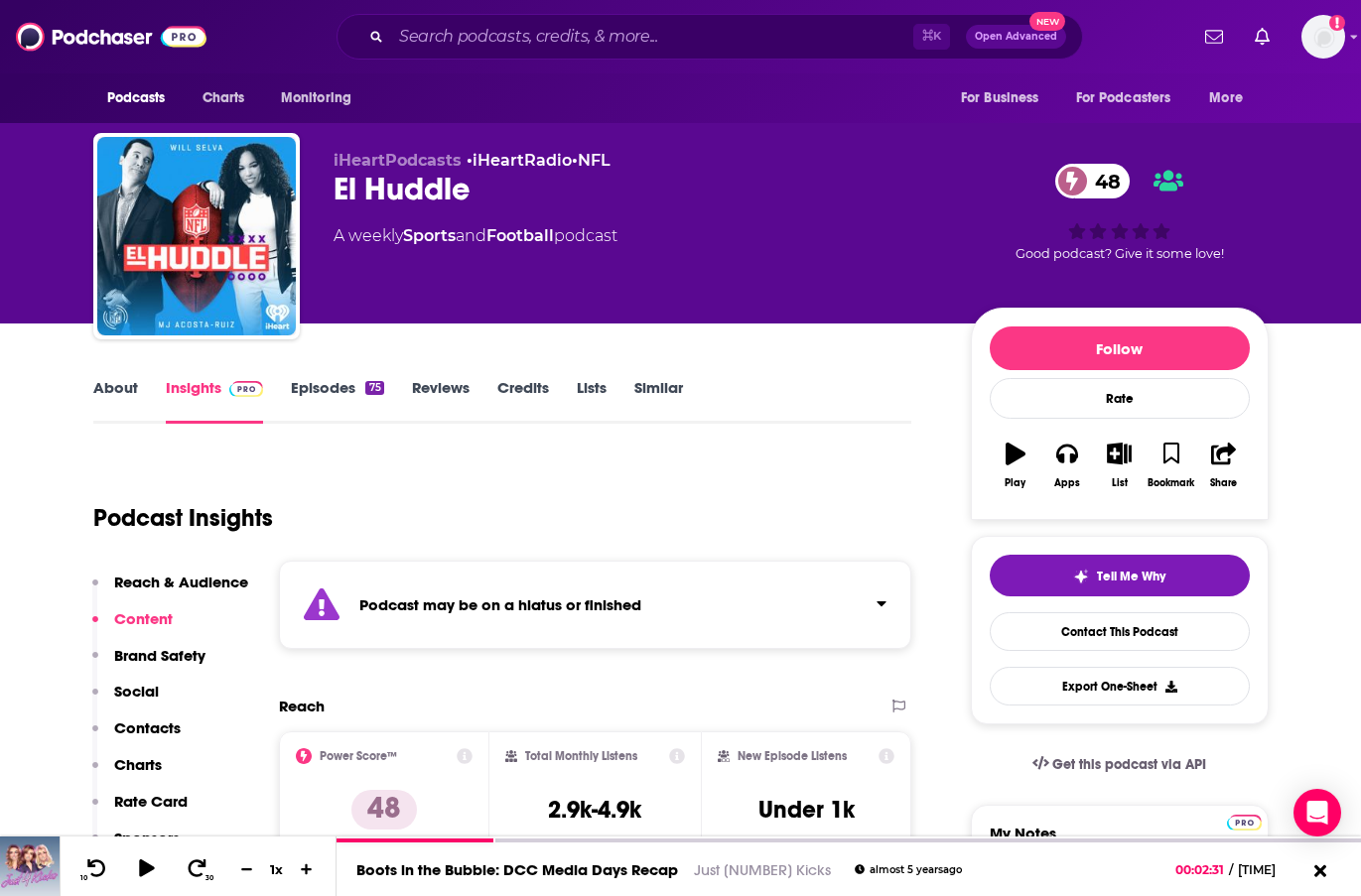 scroll, scrollTop: 0, scrollLeft: 0, axis: both 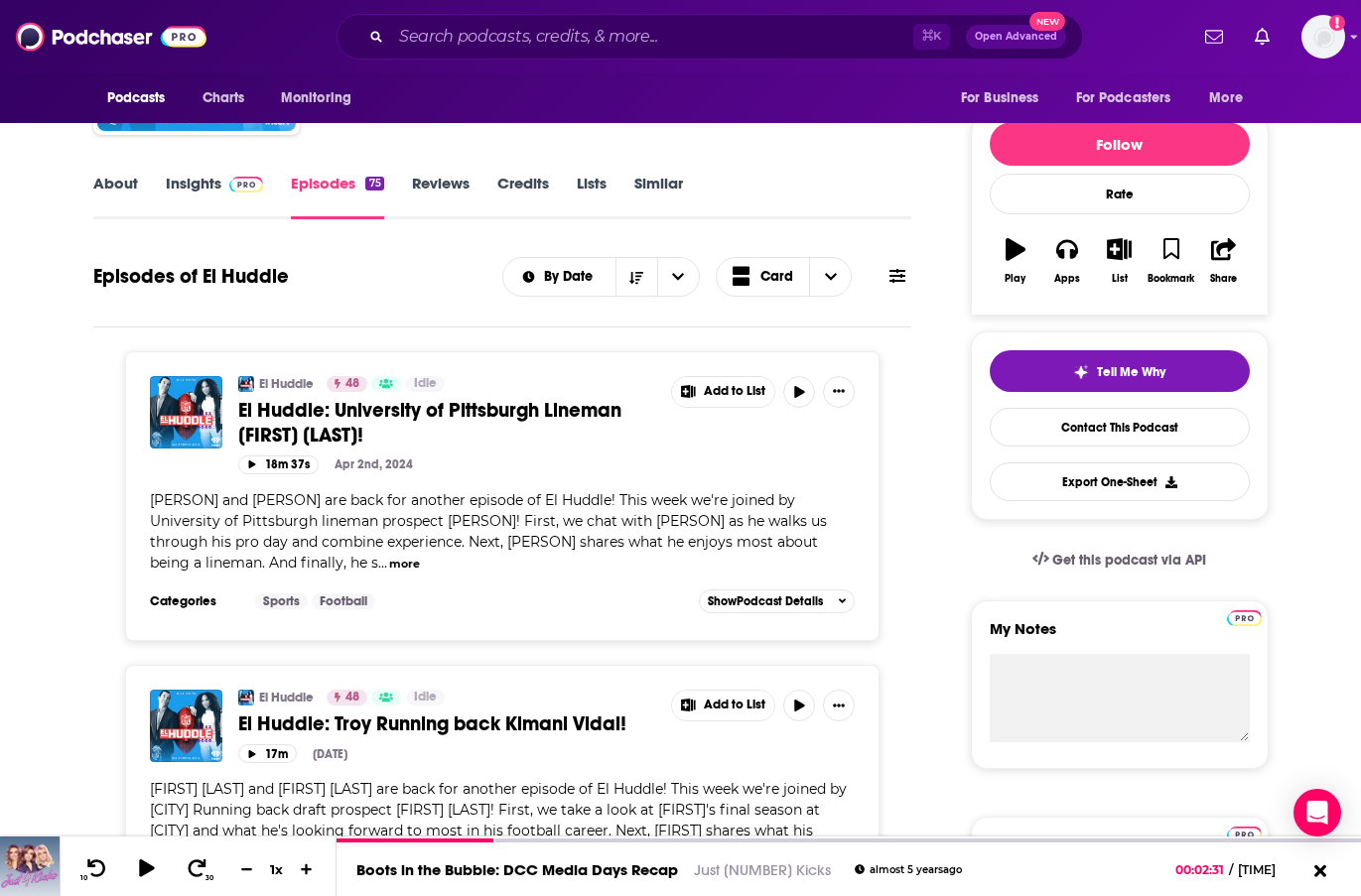 click at bounding box center (186, 412) 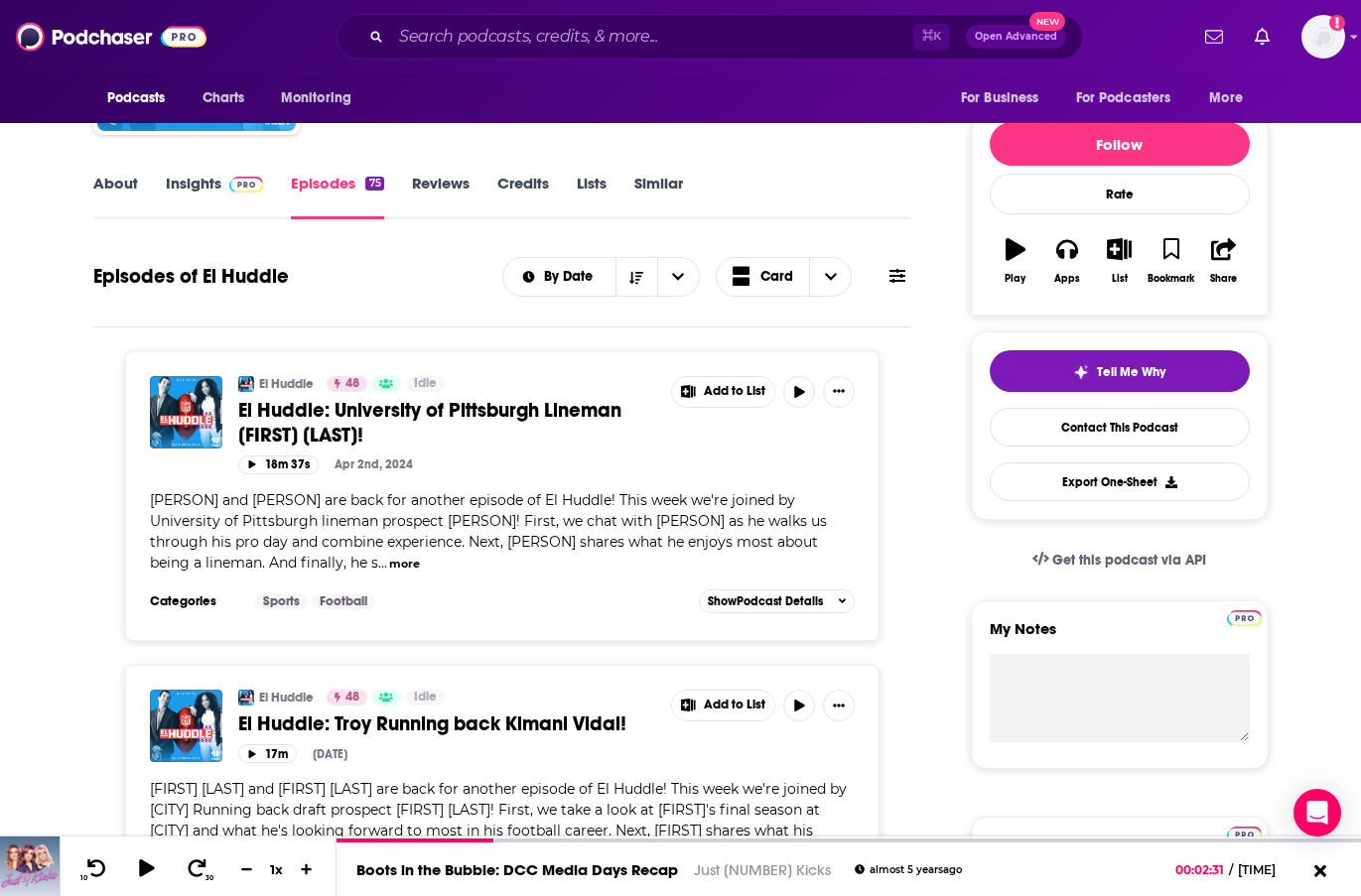scroll, scrollTop: 0, scrollLeft: 0, axis: both 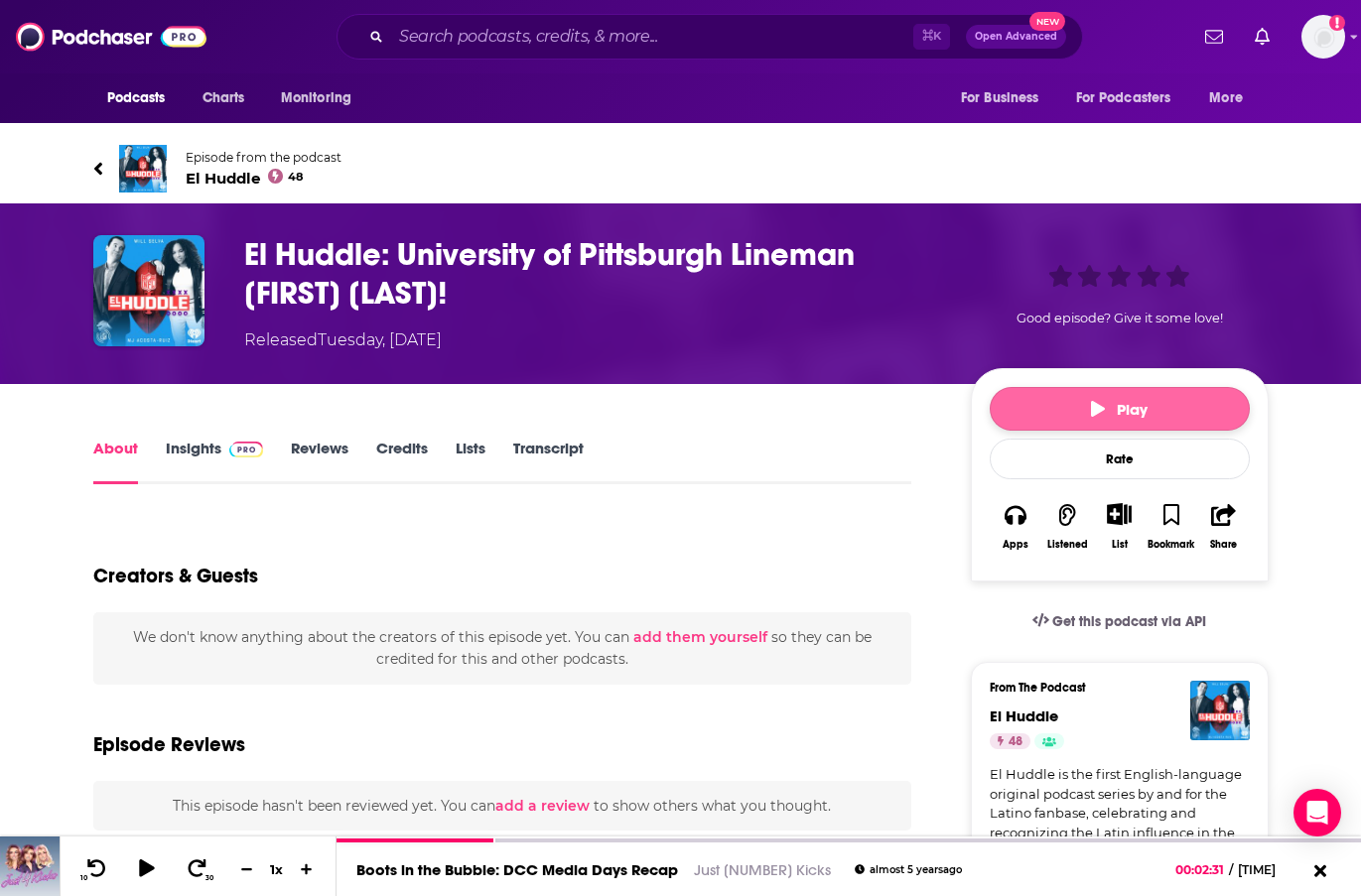 click on "Play" at bounding box center [1120, 409] 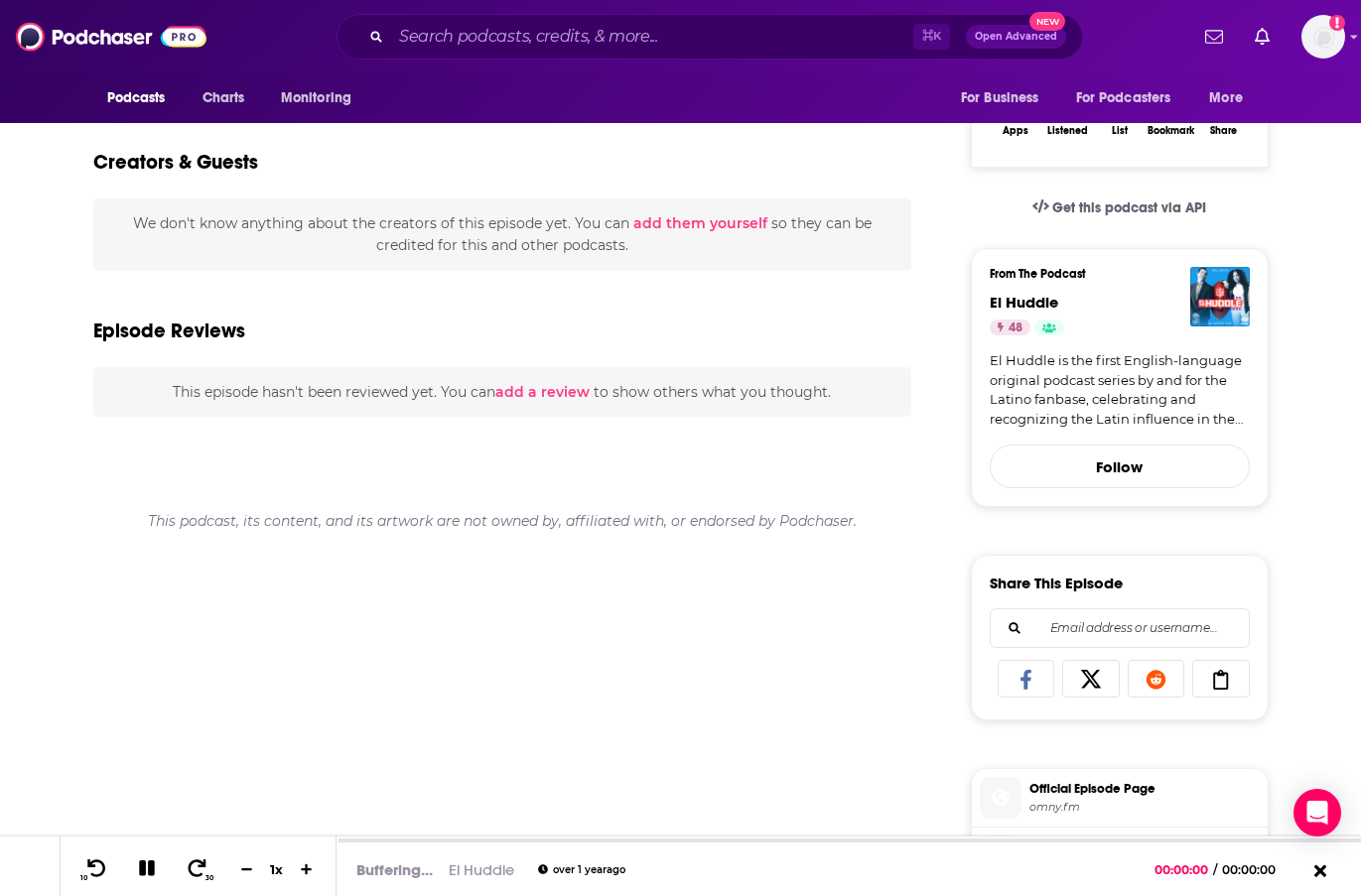 scroll, scrollTop: 418, scrollLeft: 0, axis: vertical 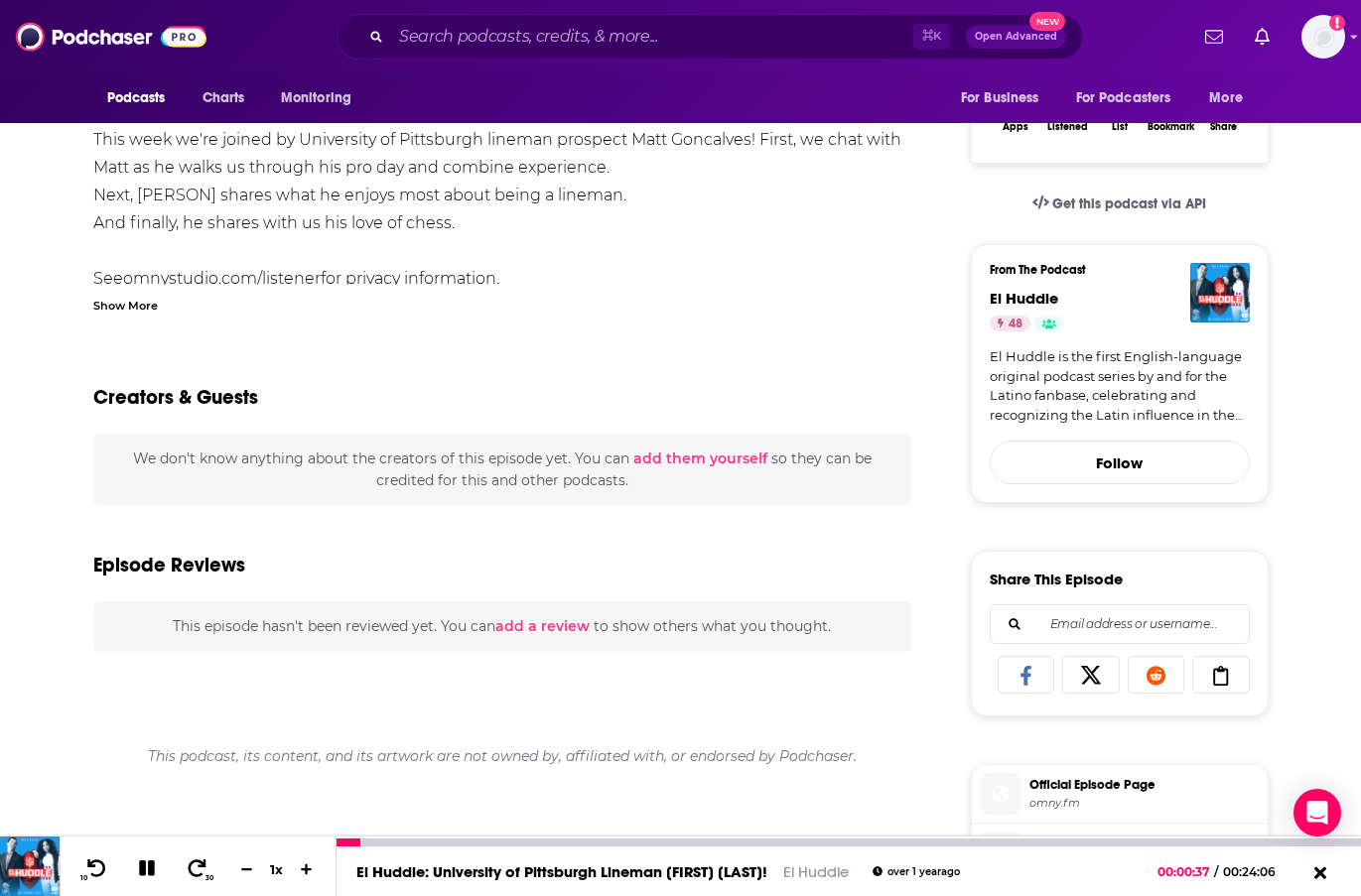 click 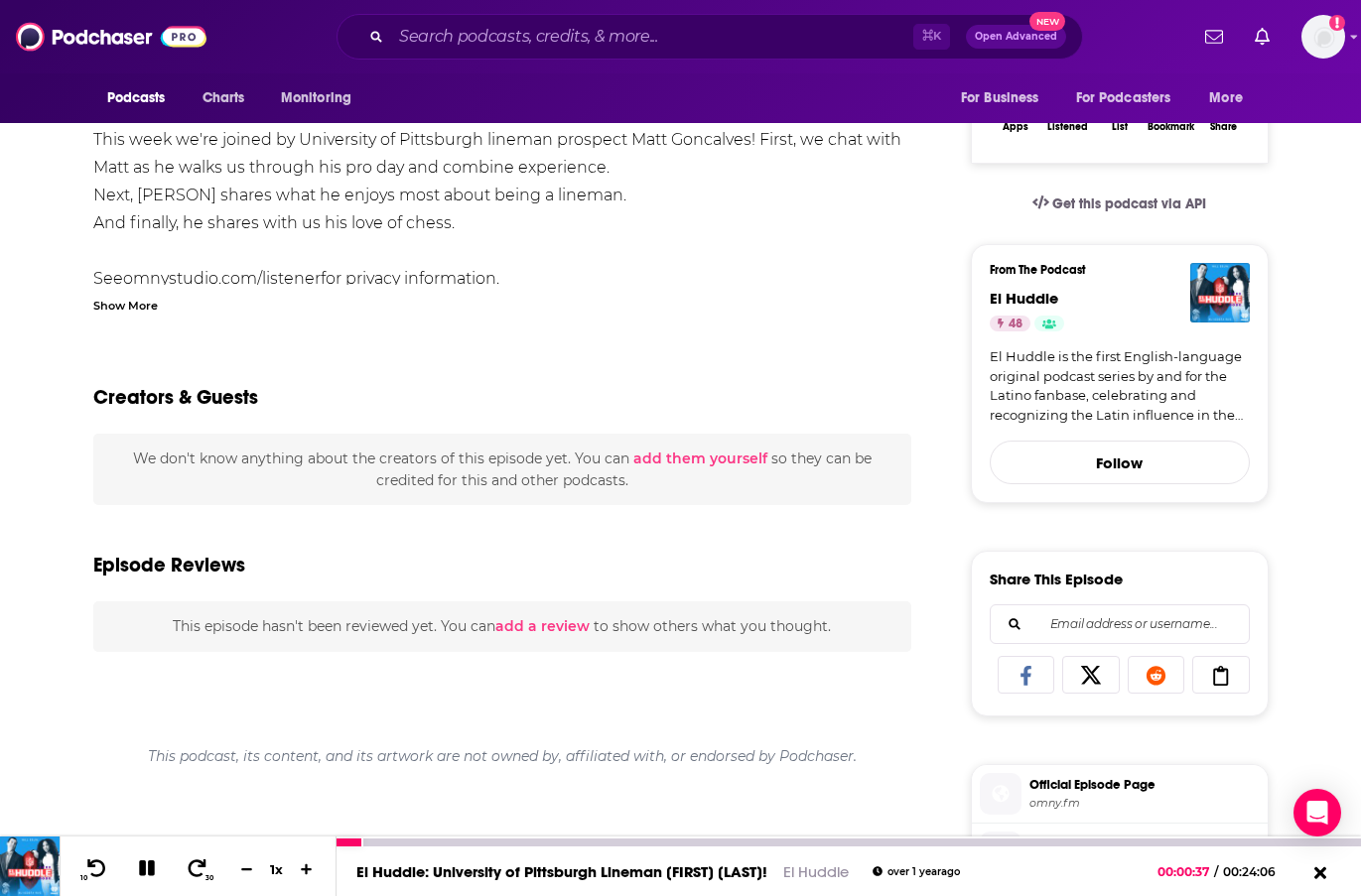 click 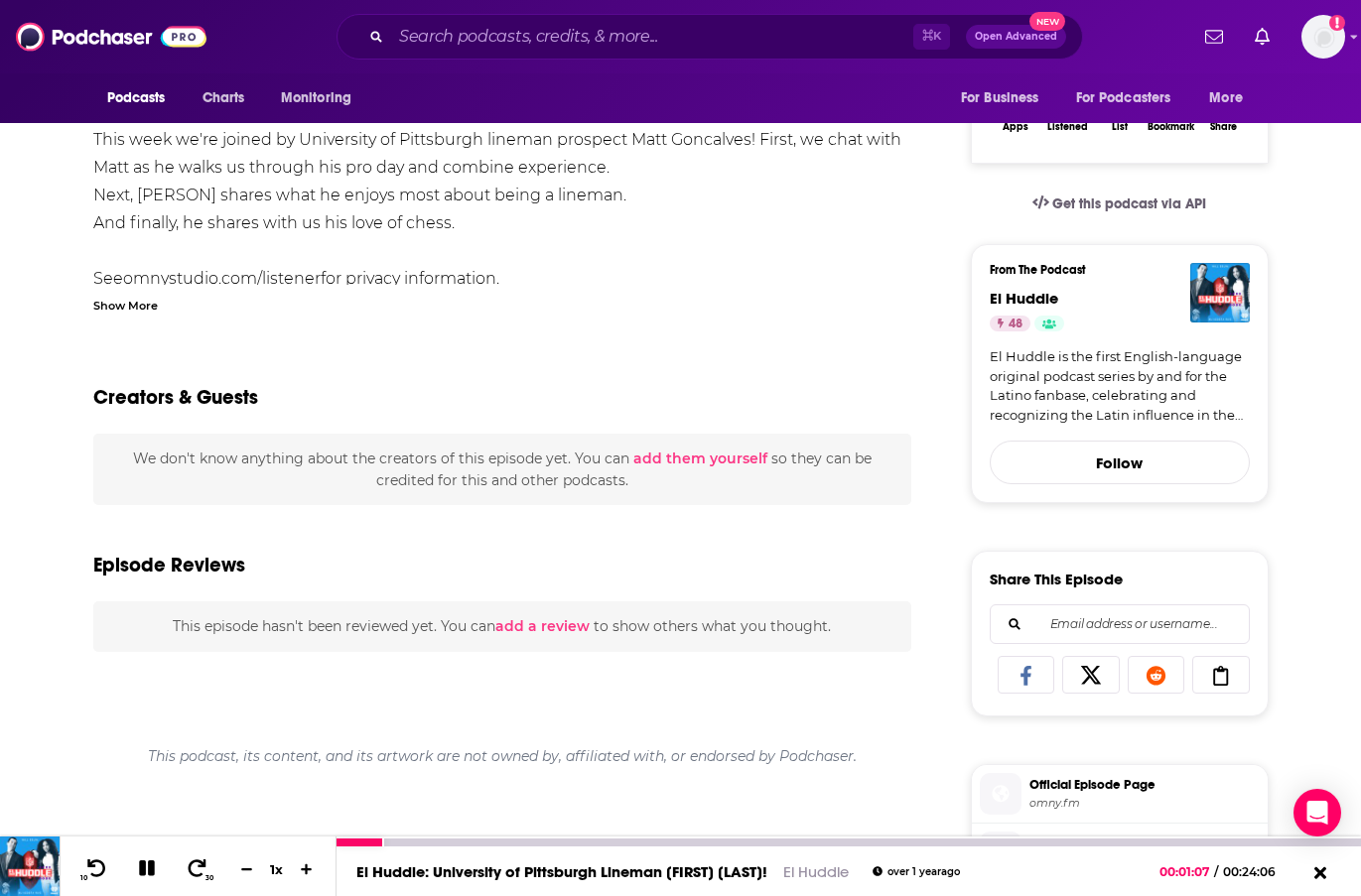 click 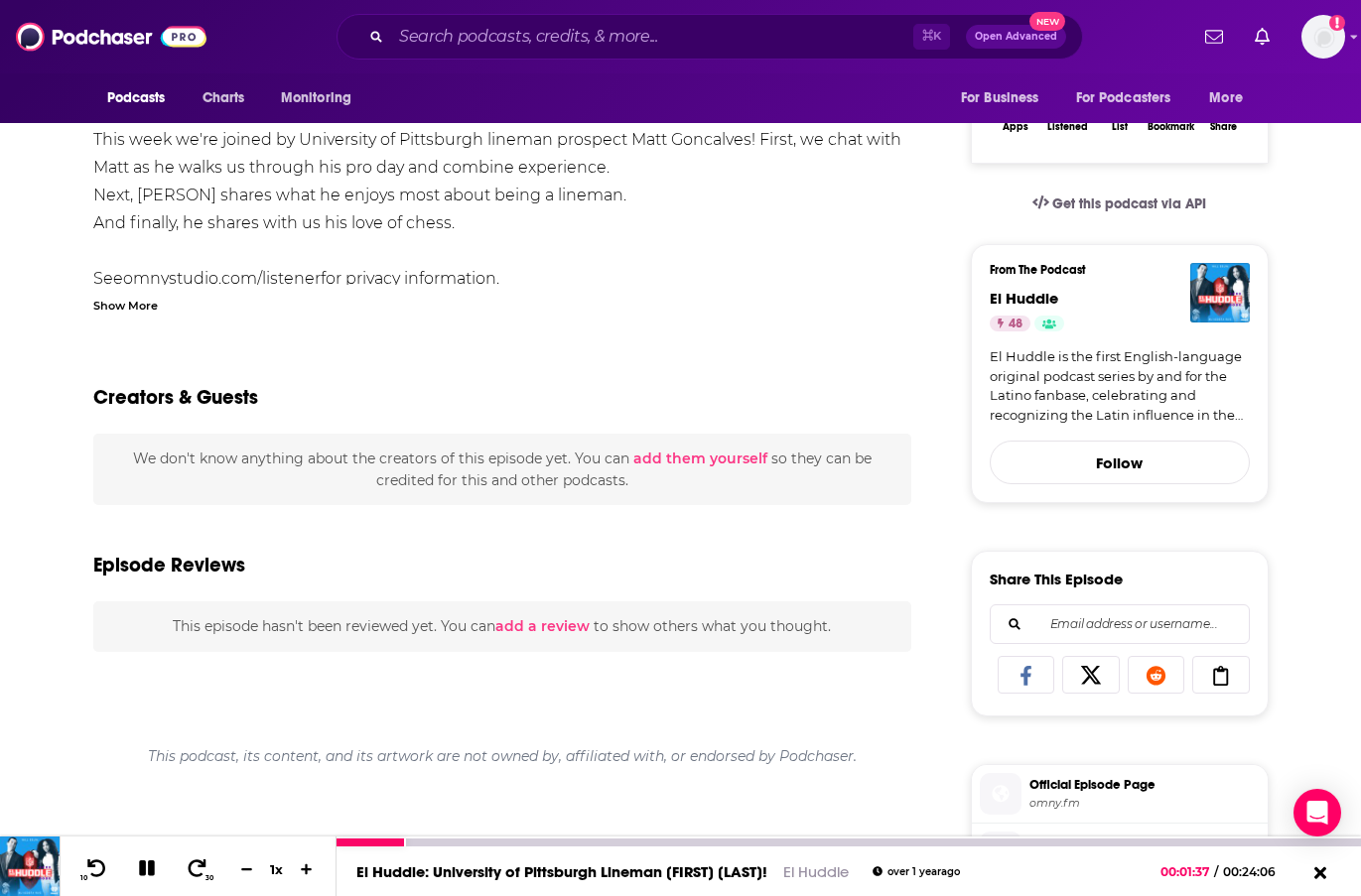 click 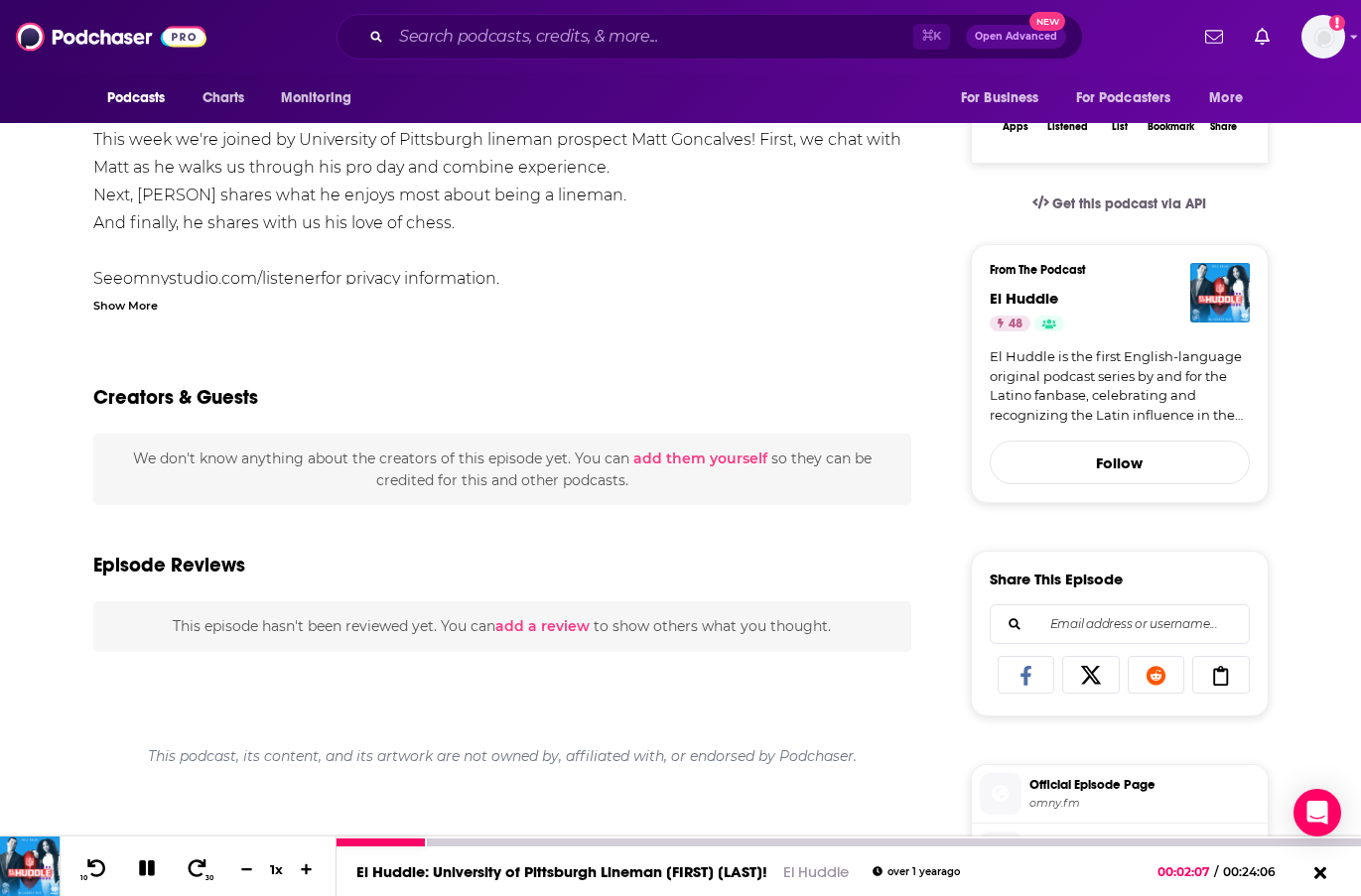 click 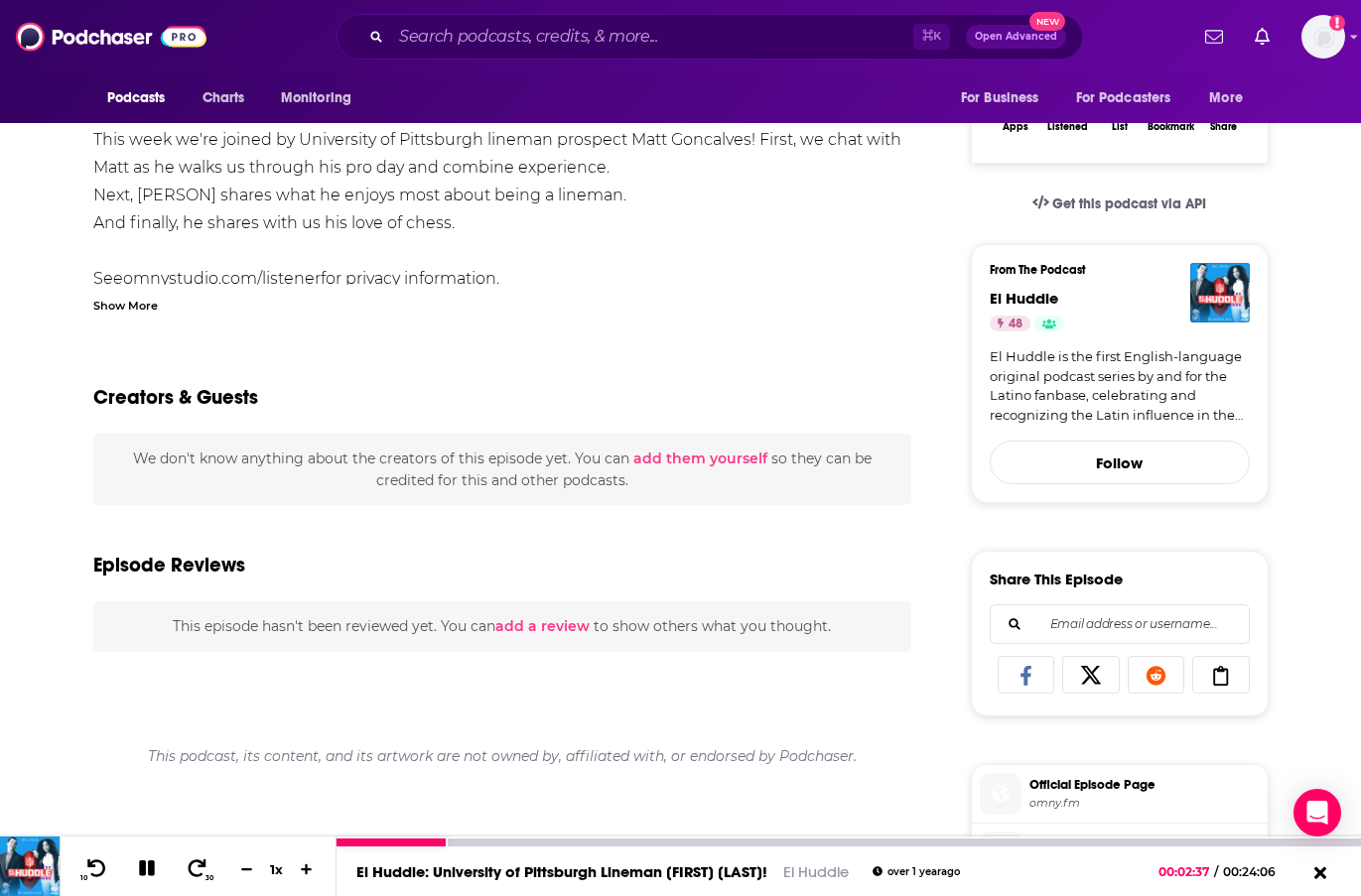 click 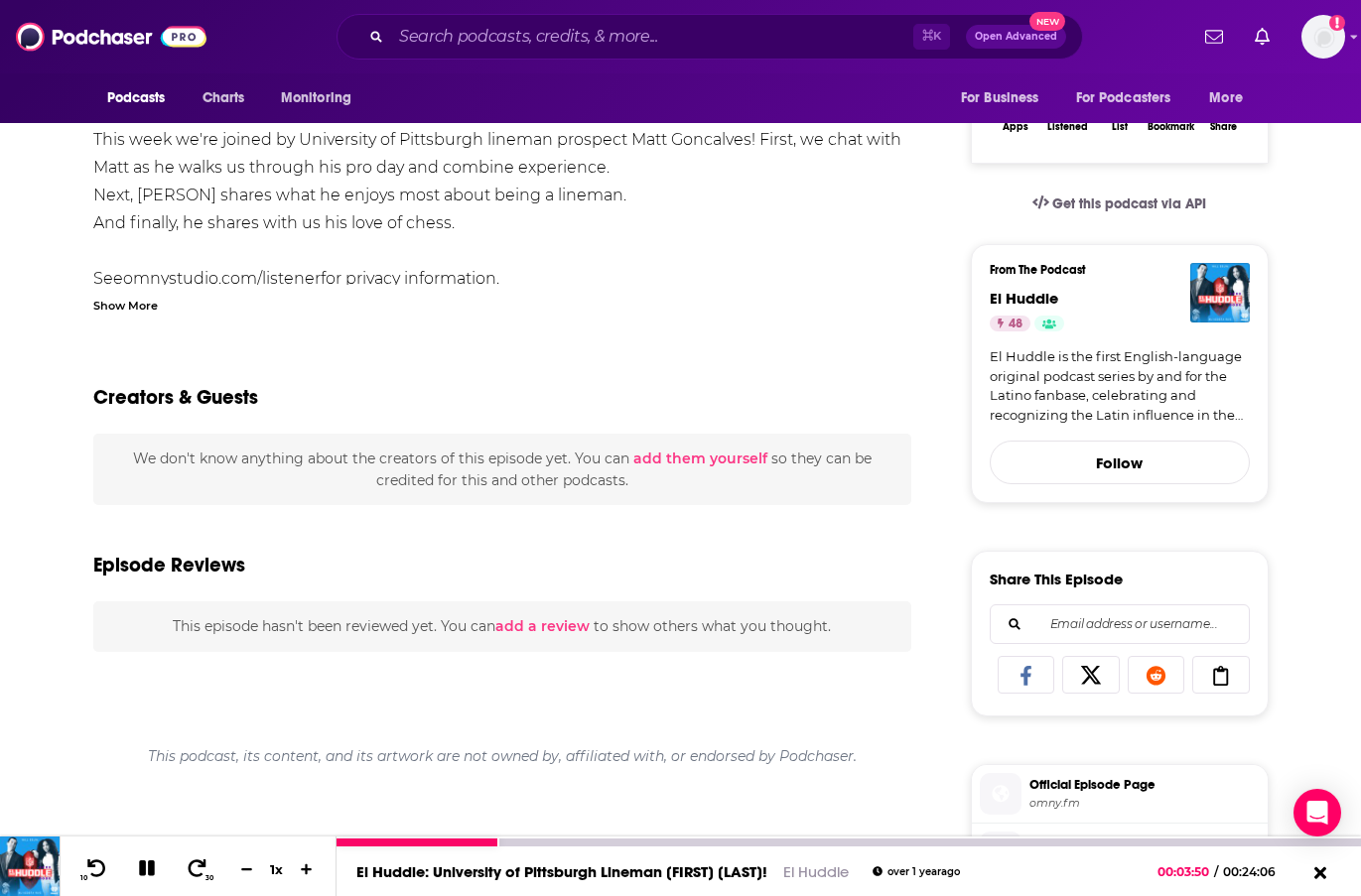 click 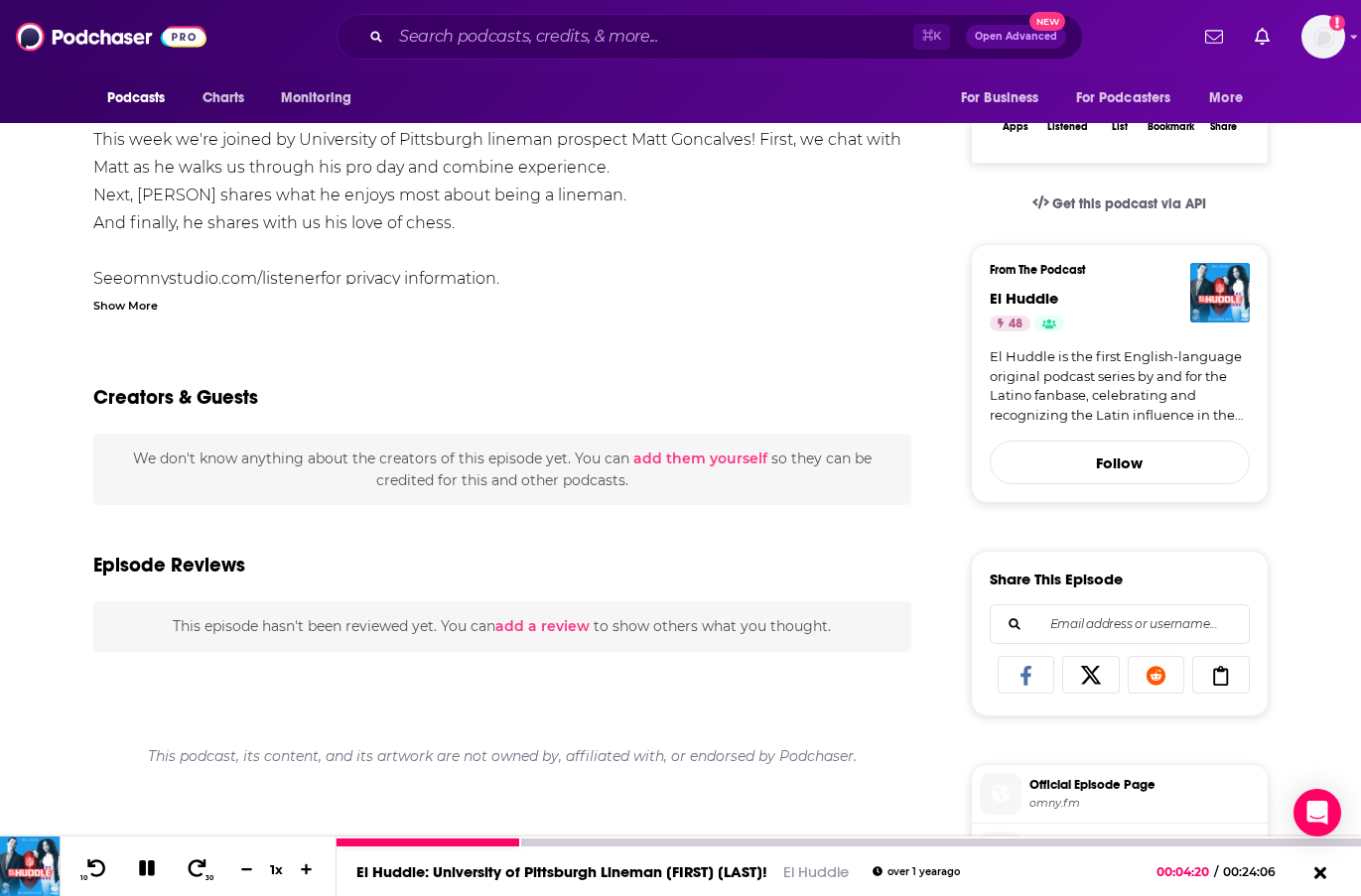 click 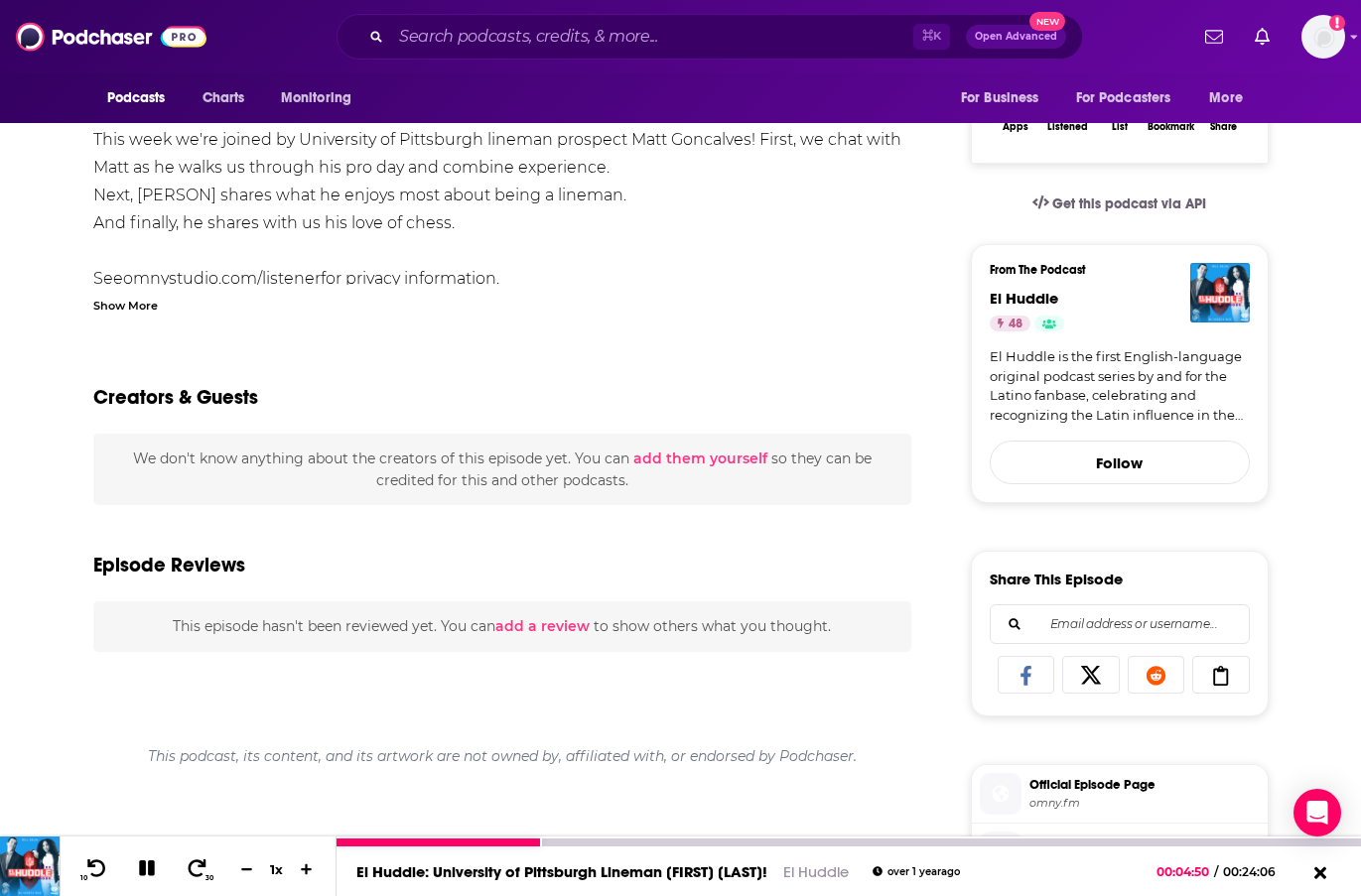 click 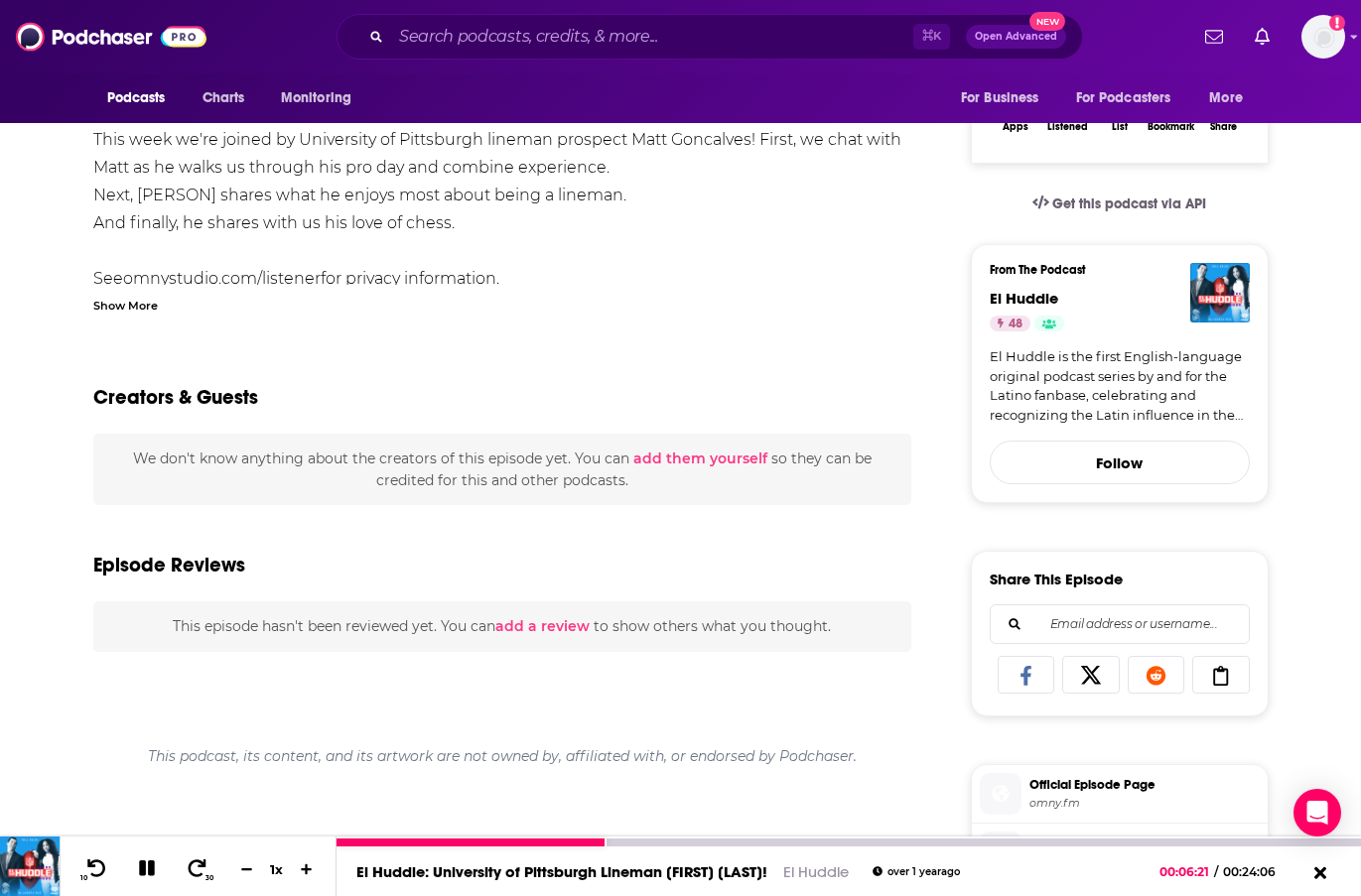 click 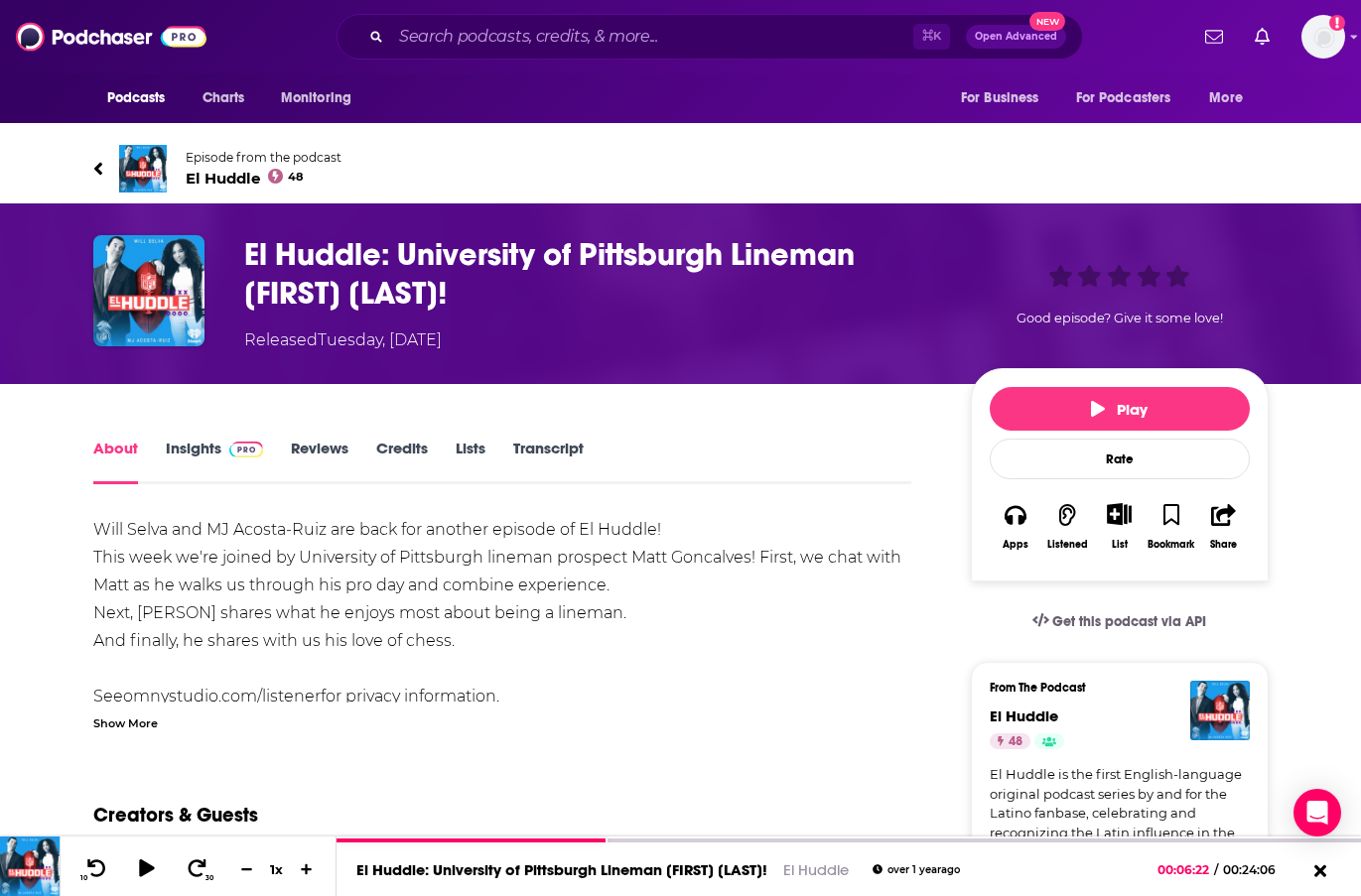 scroll, scrollTop: 0, scrollLeft: 0, axis: both 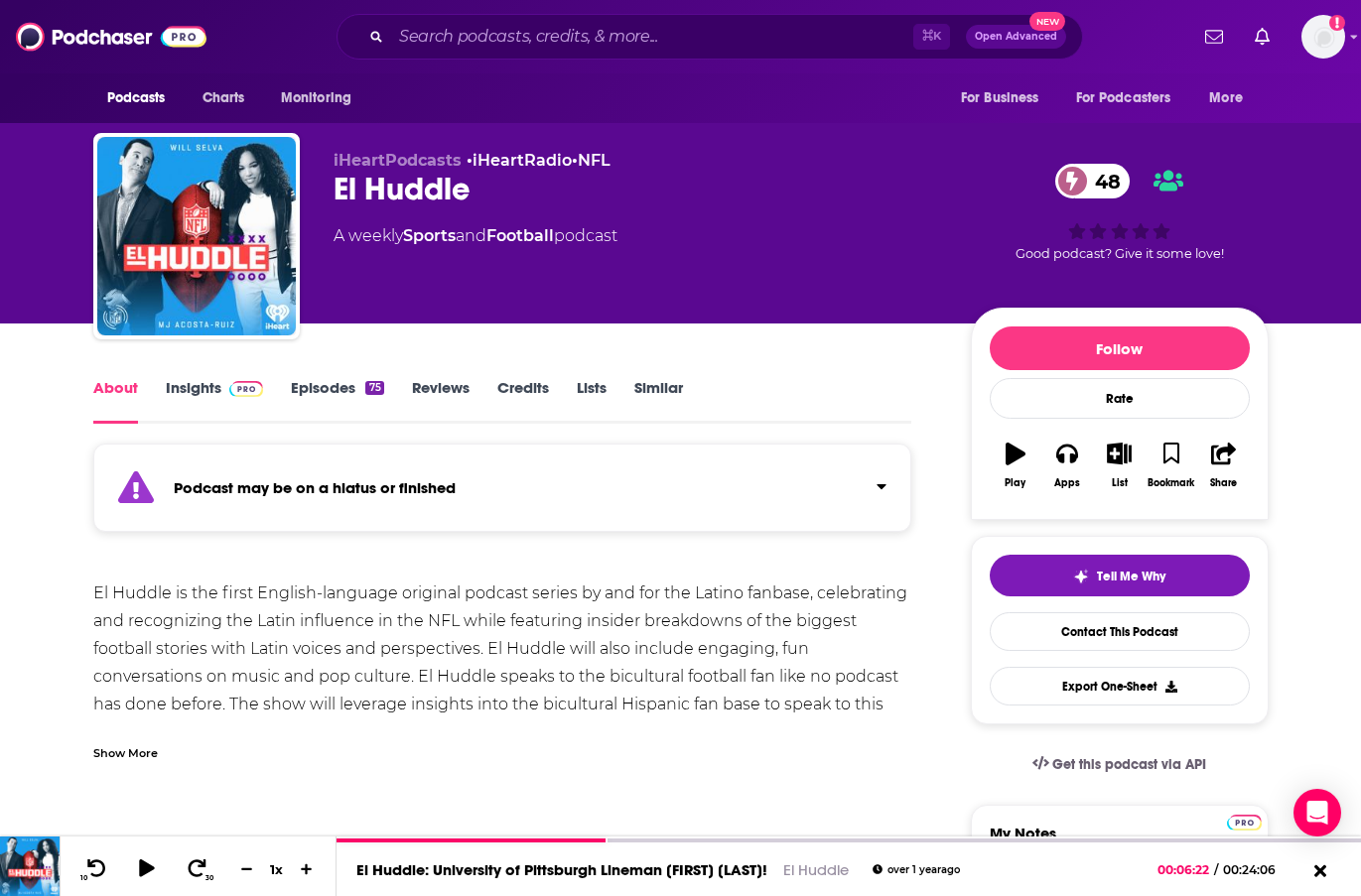 click on "El Huddle 48" at bounding box center (636, 189) 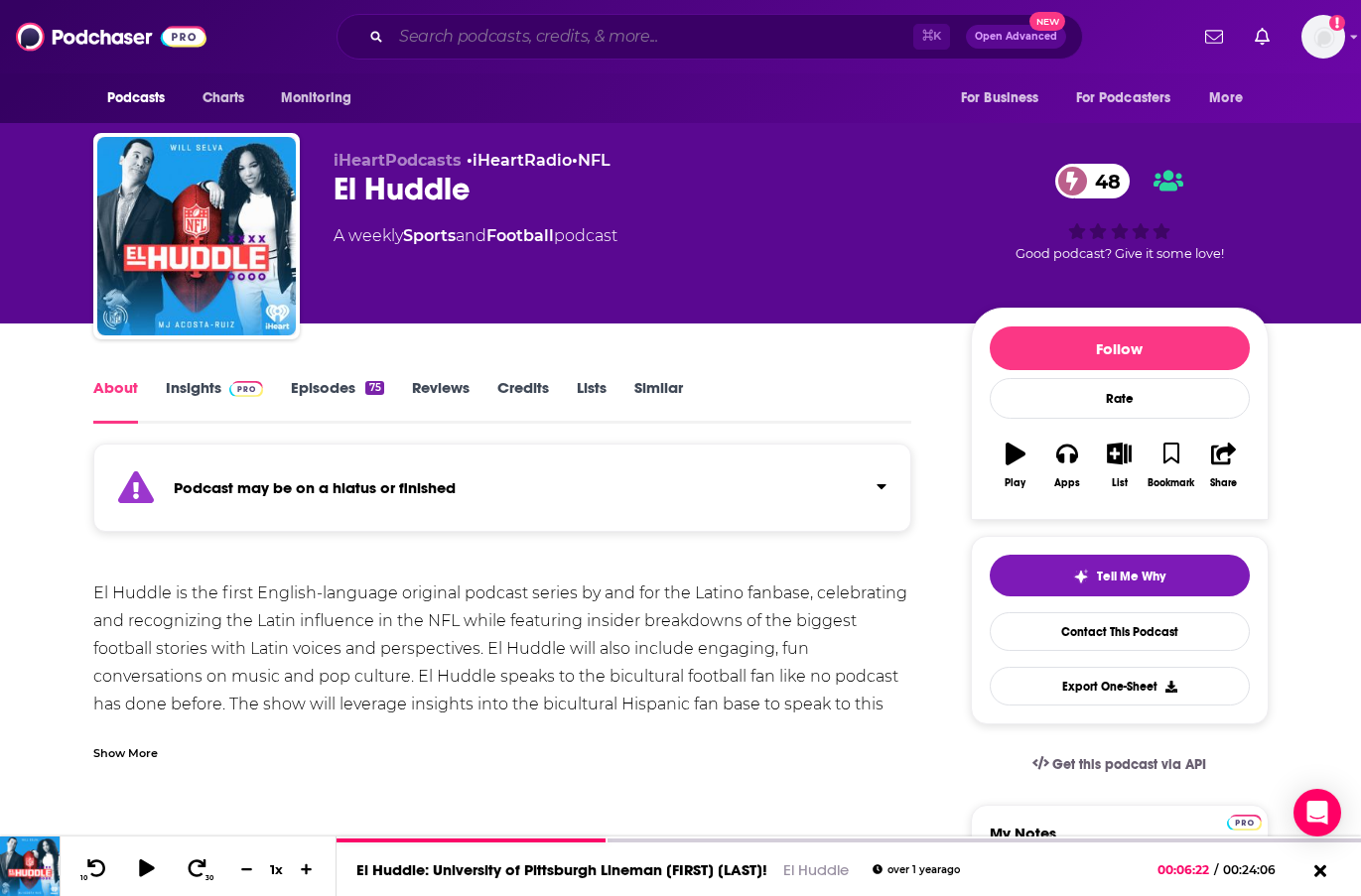 click at bounding box center [652, 37] 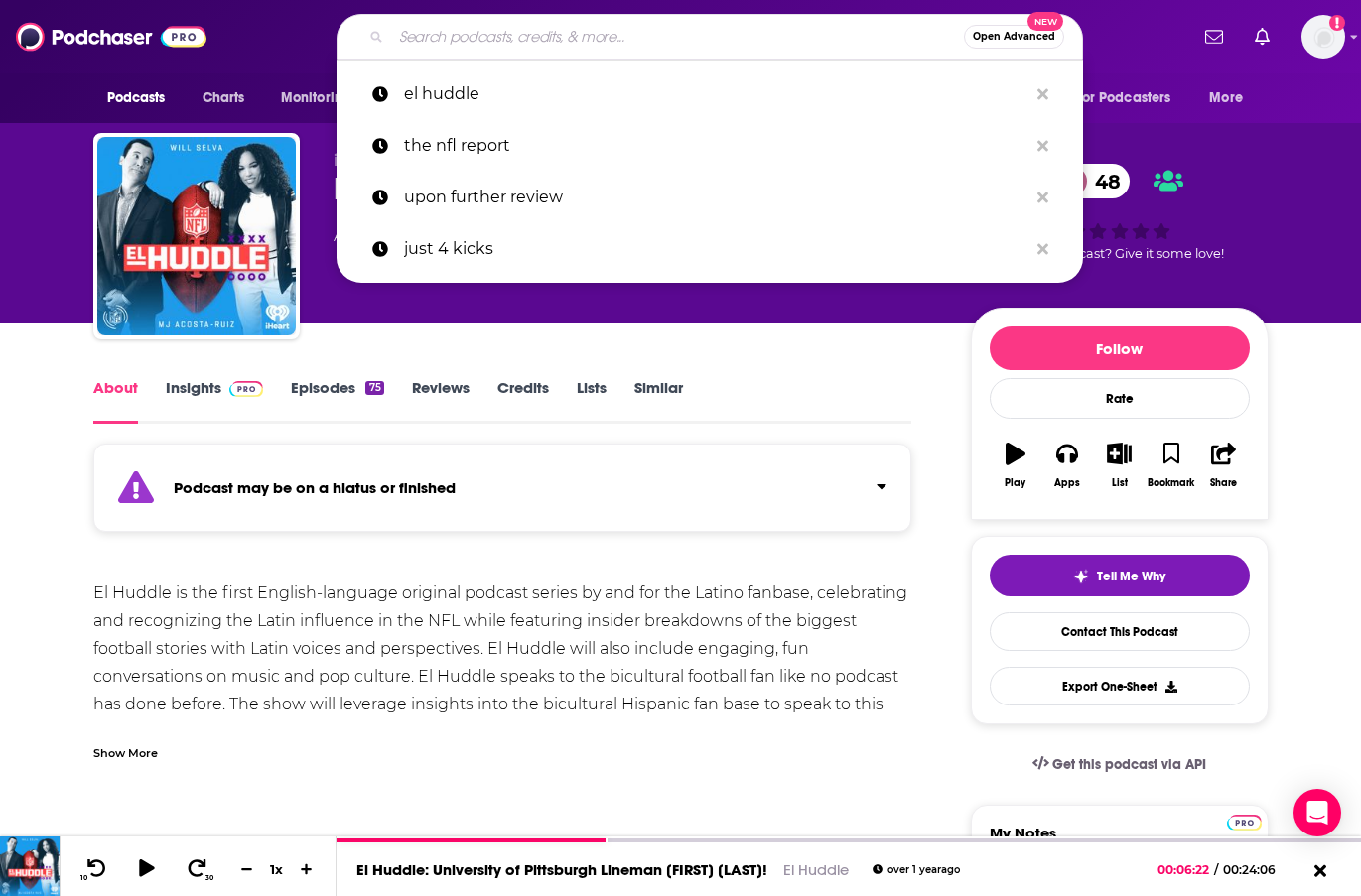 click at bounding box center (677, 37) 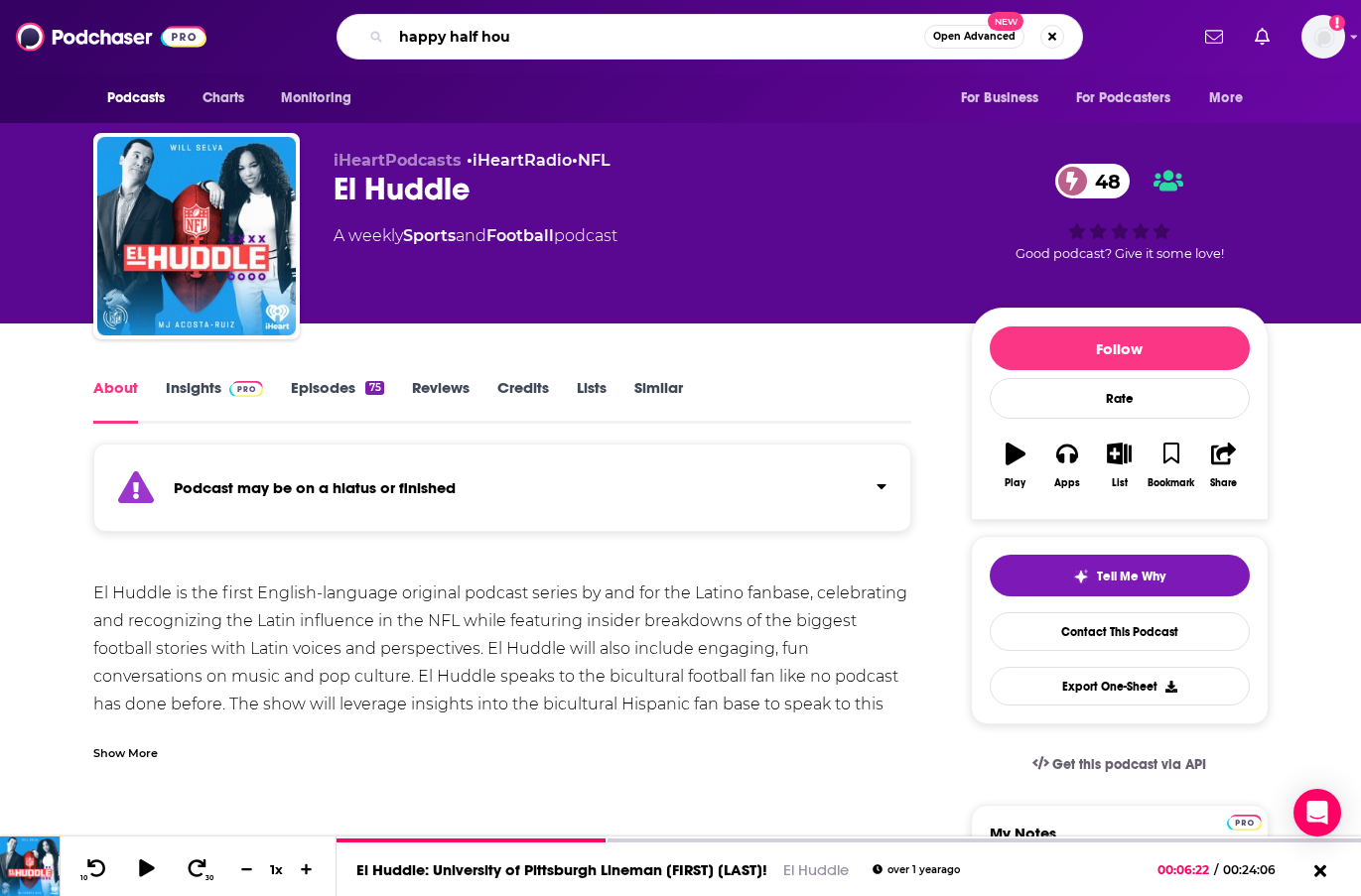 type on "happy half hour" 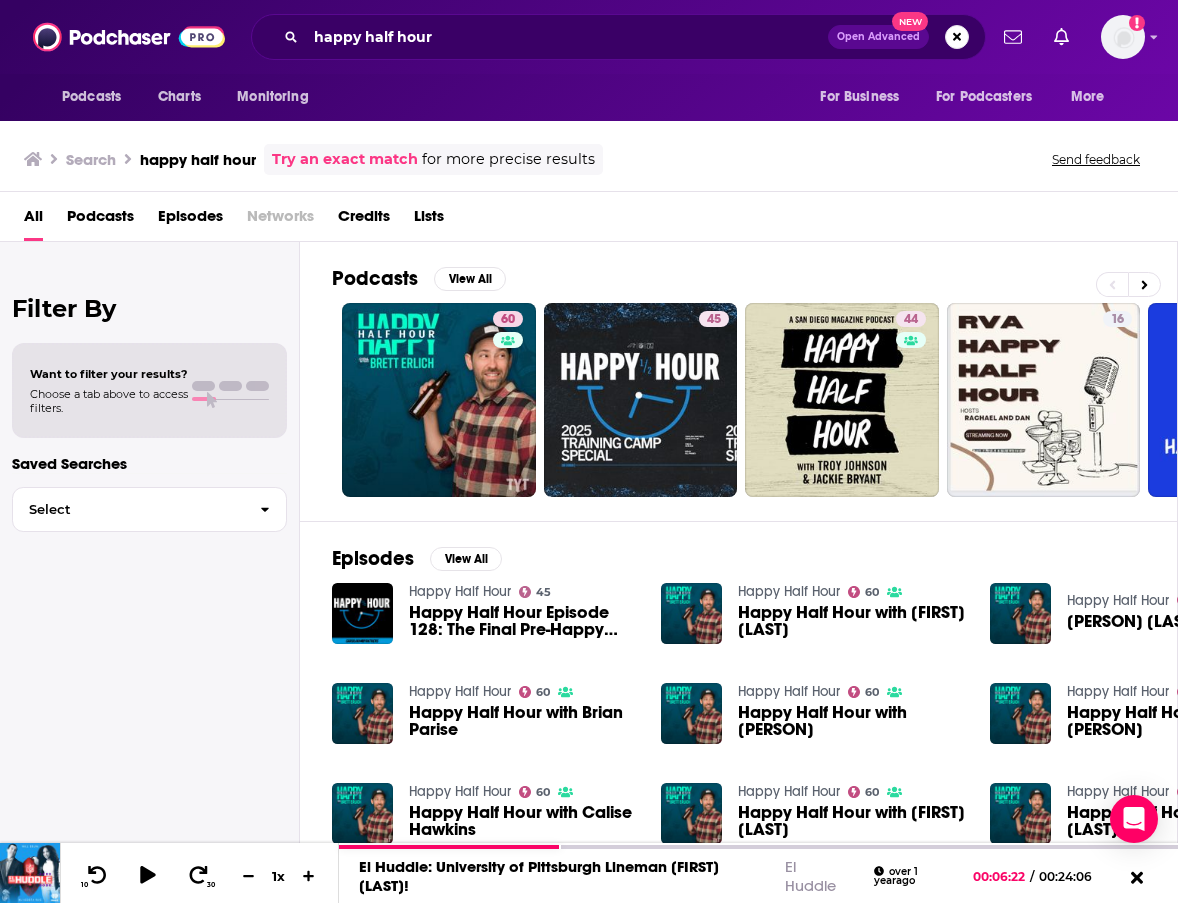 click on "All Podcasts Episodes Networks Credits Lists" at bounding box center [593, 220] 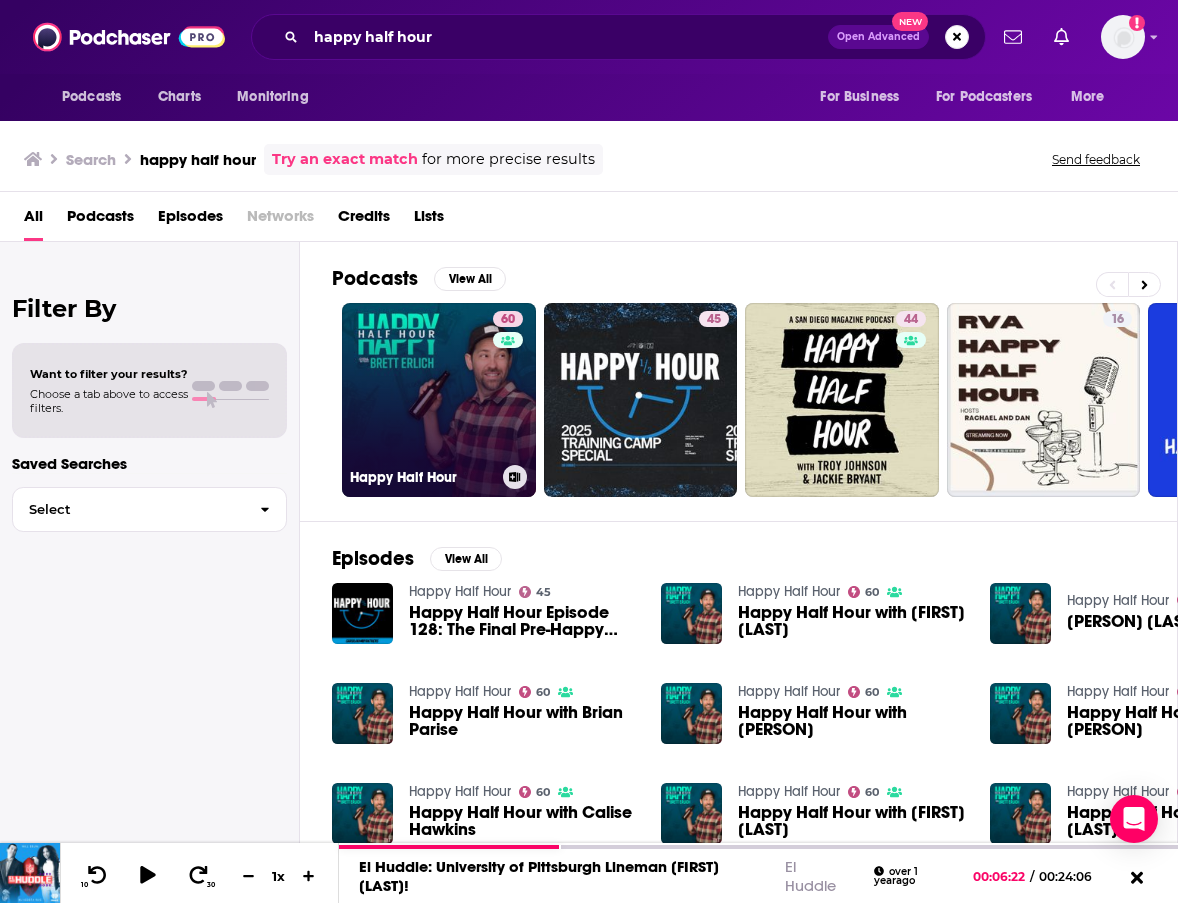 click on "60 Happy Half Hour" at bounding box center [439, 400] 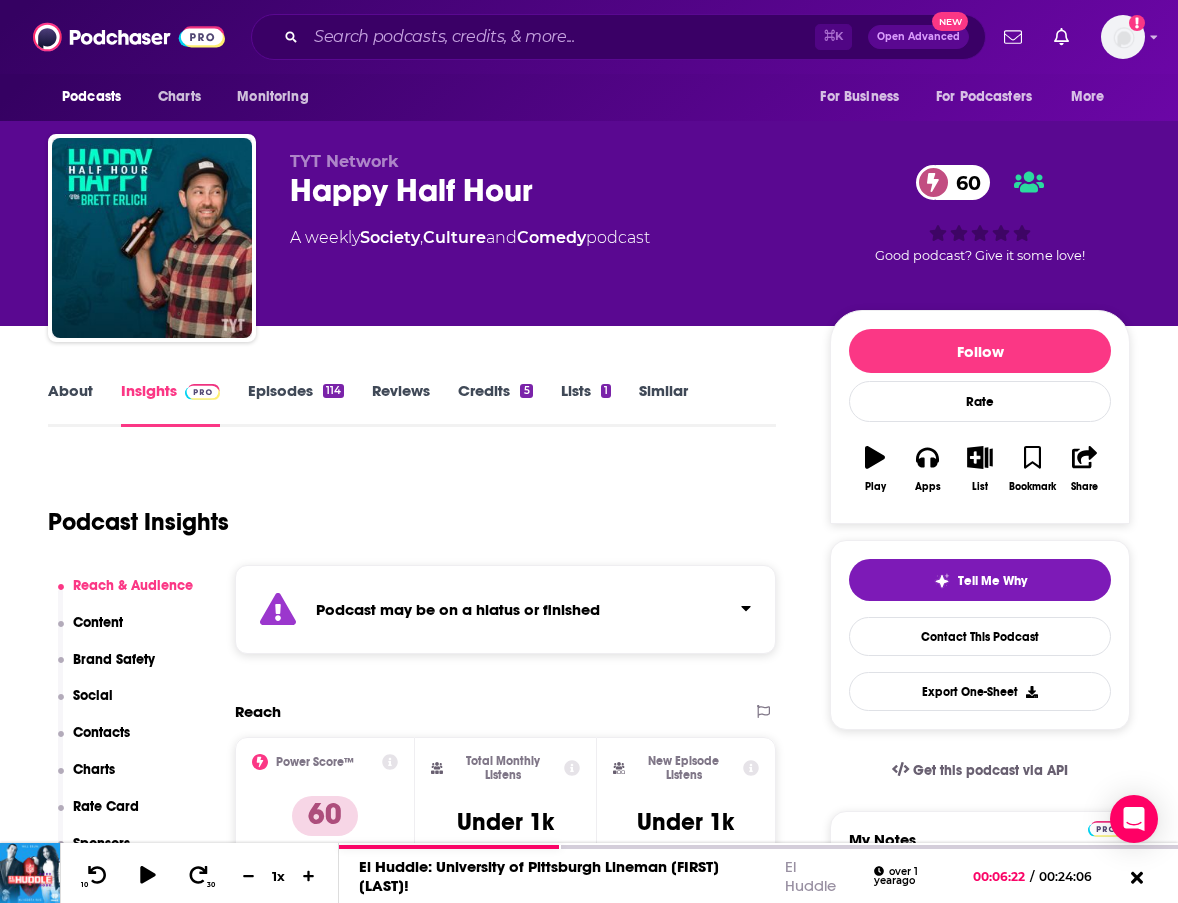 scroll, scrollTop: 0, scrollLeft: 0, axis: both 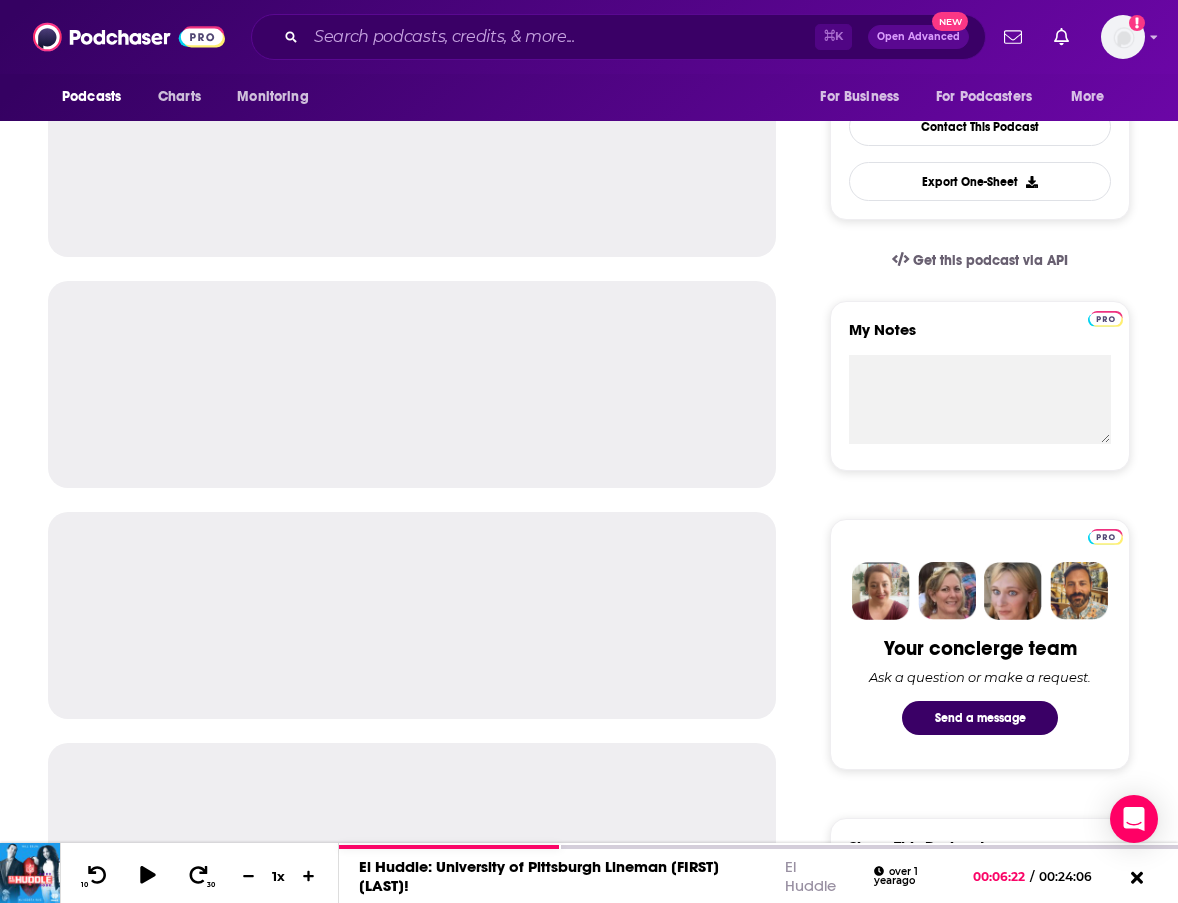 click on "About Insights Episodes 114 Reviews Credits 5 Lists 1 Similar Episodes of Happy Half Hour By Date Card" at bounding box center [423, 1180] 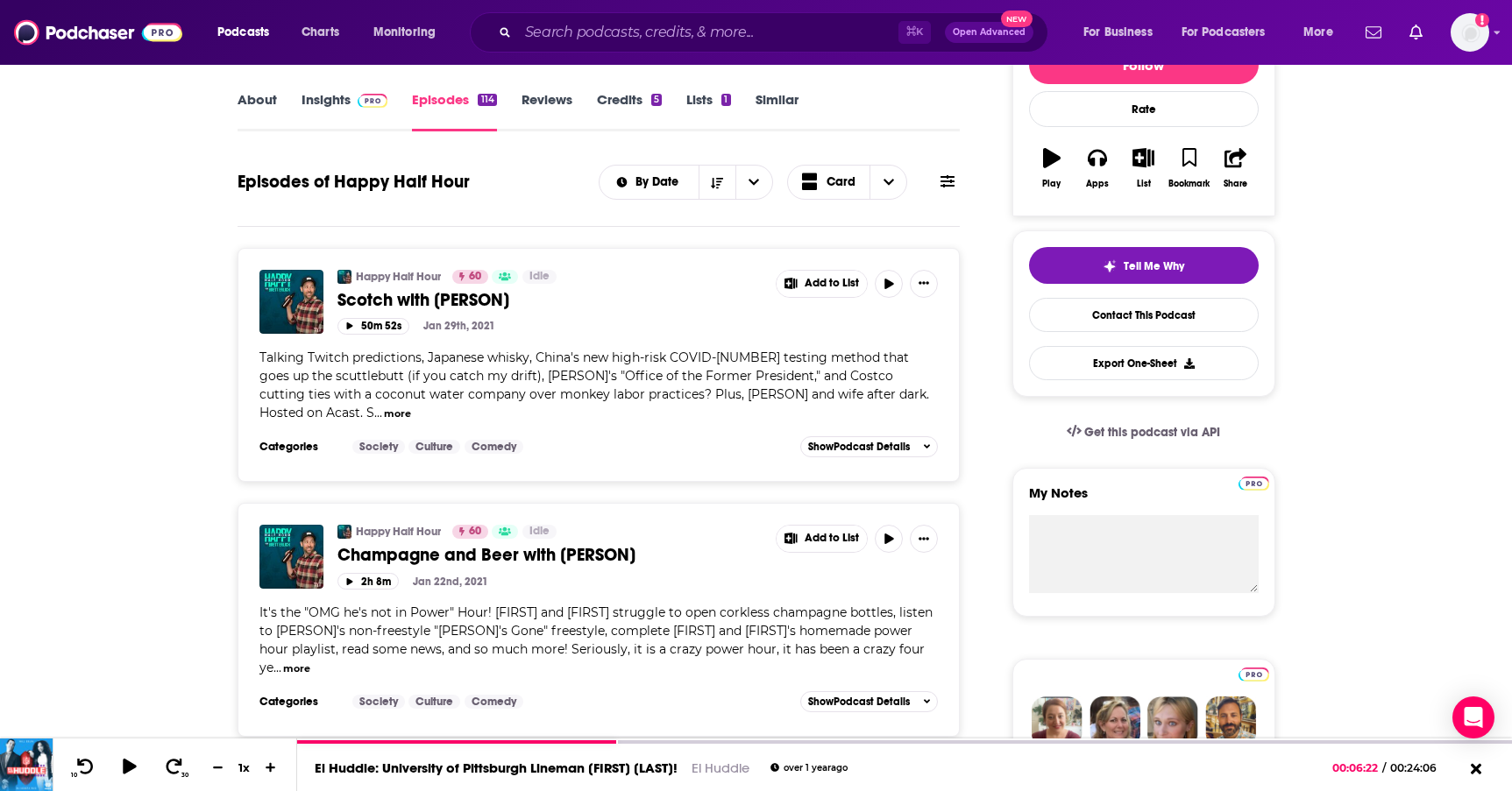 scroll, scrollTop: 180, scrollLeft: 0, axis: vertical 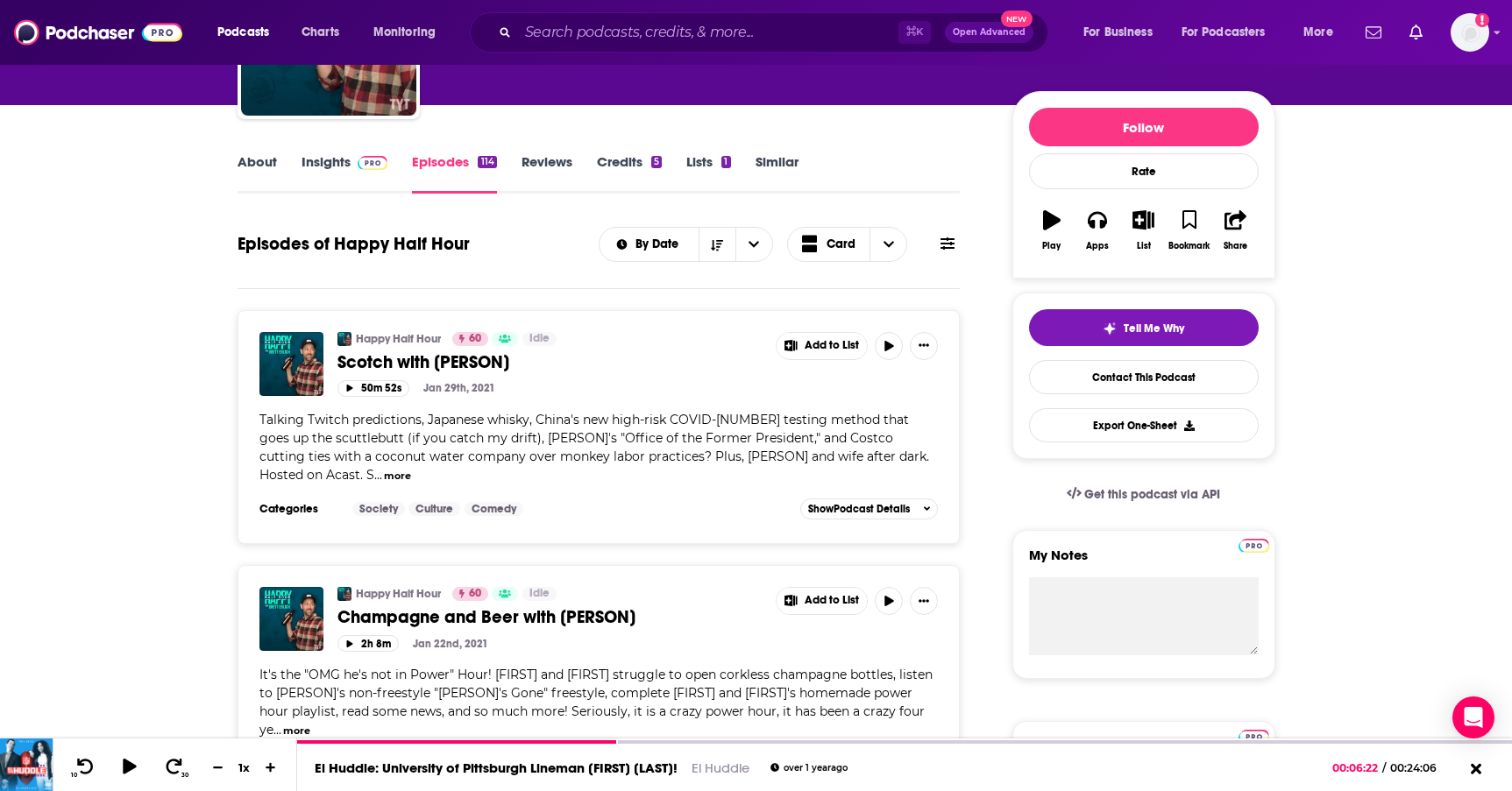 click at bounding box center (291, 364) 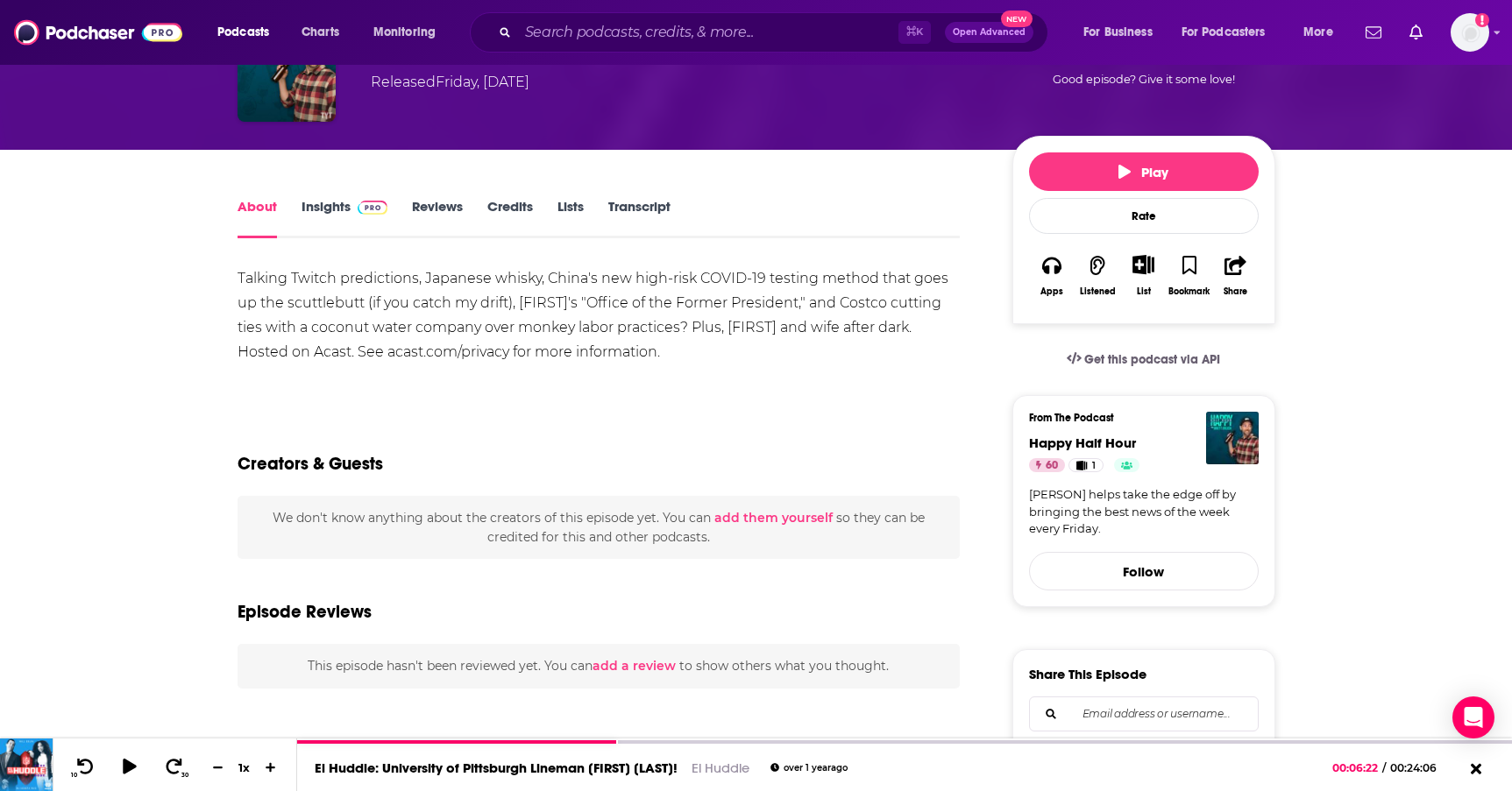 scroll, scrollTop: 134, scrollLeft: 0, axis: vertical 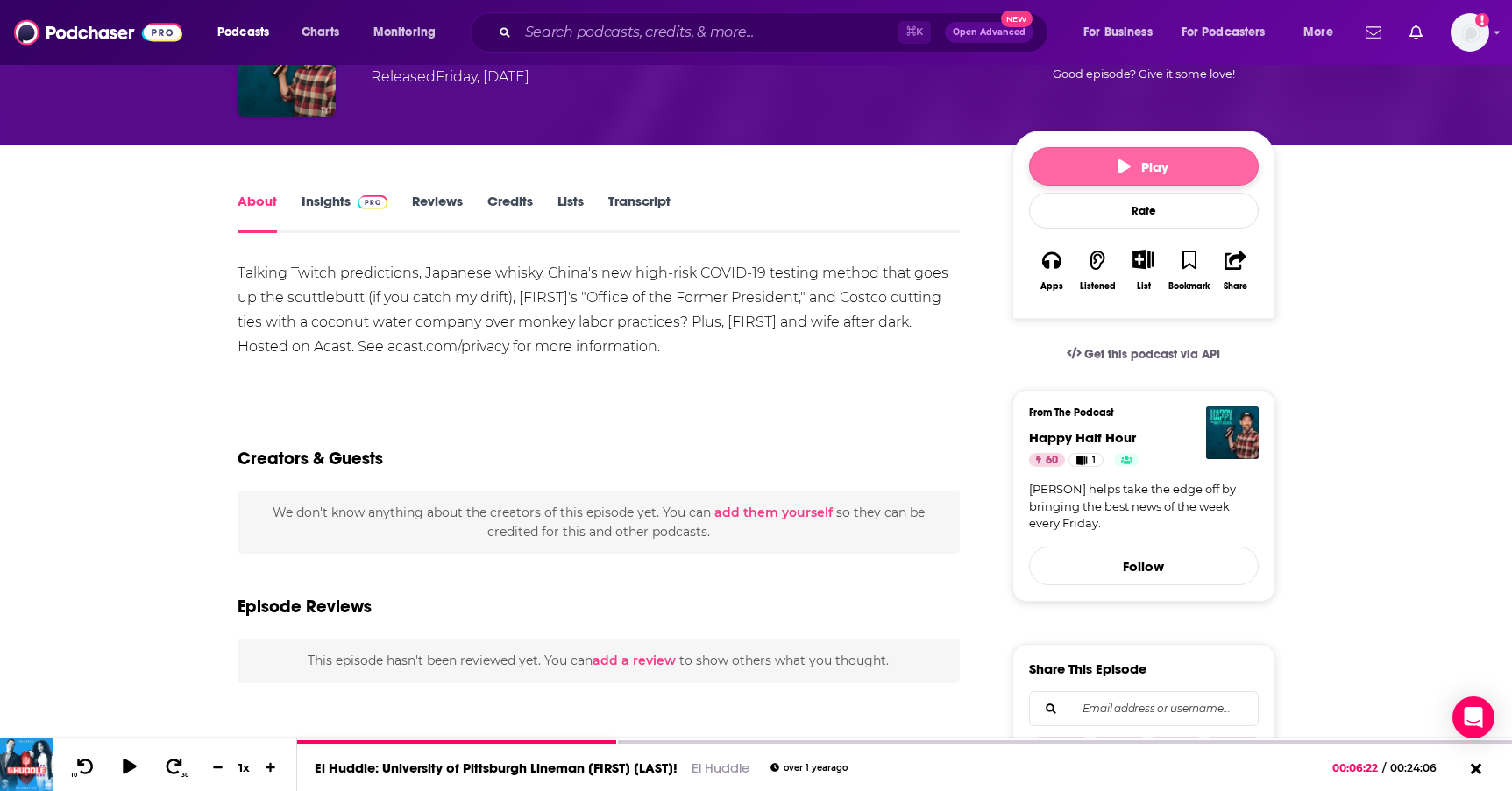 click 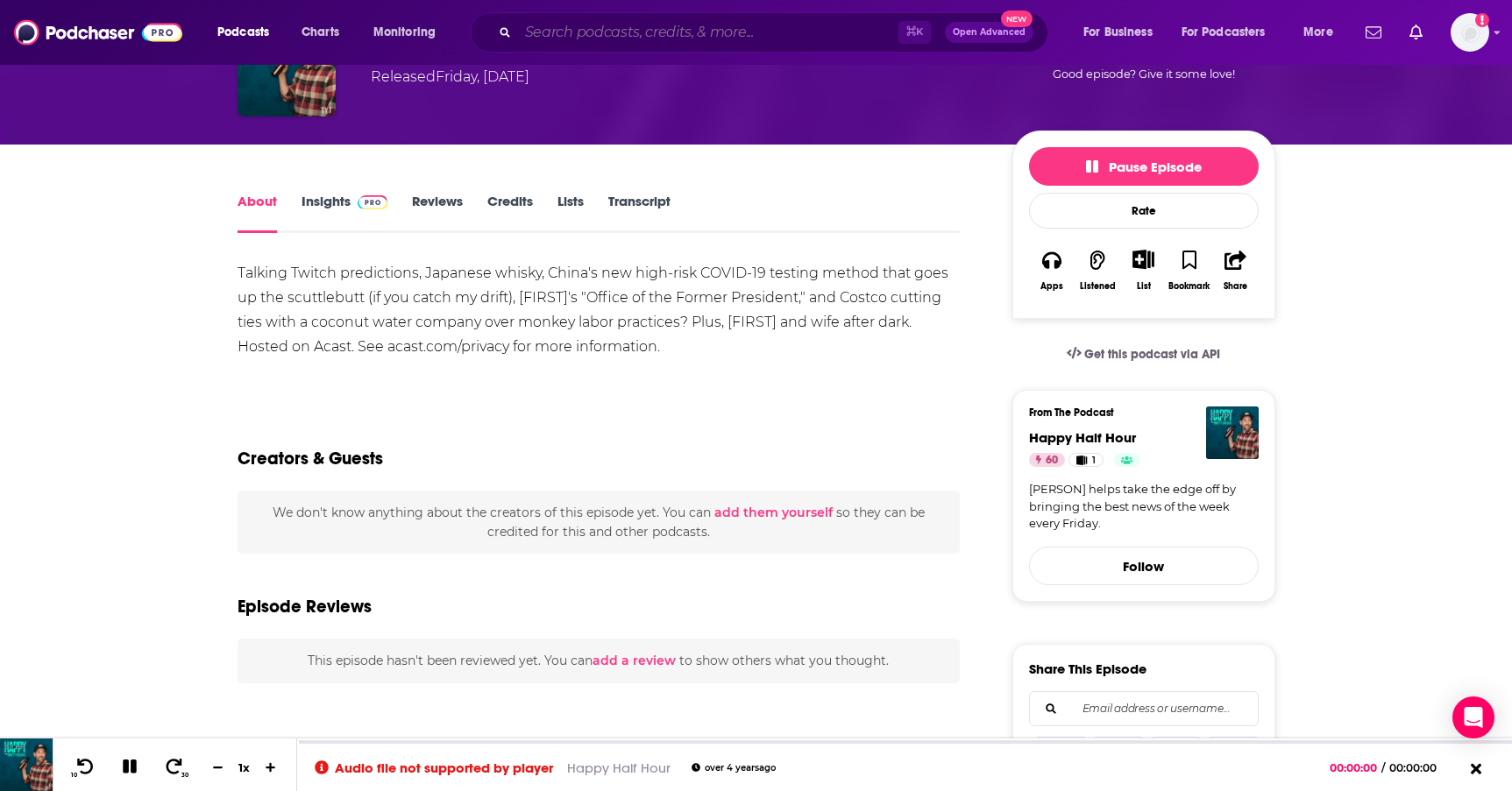 click at bounding box center [708, 32] 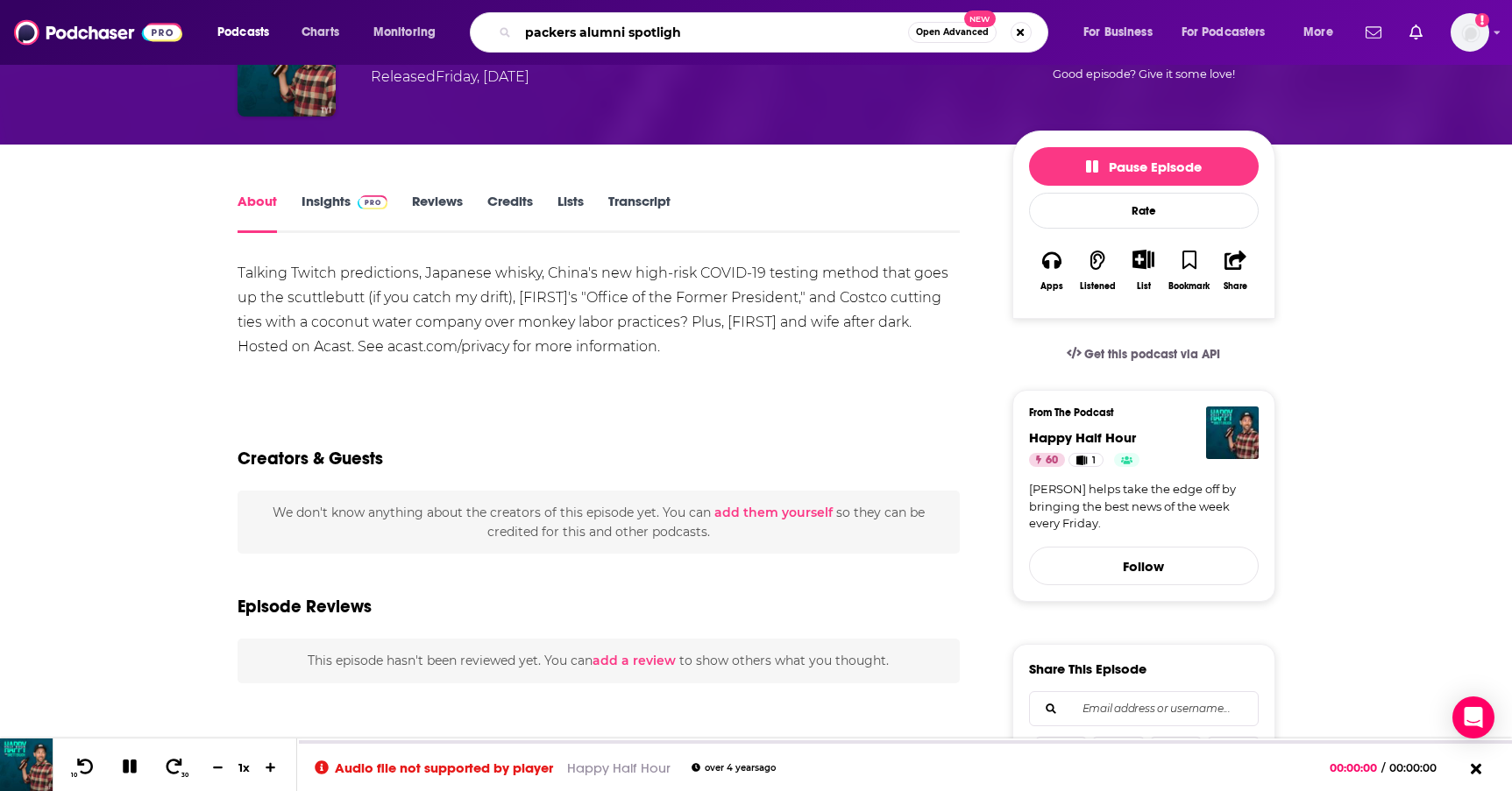 type on "packers alumni spotlight" 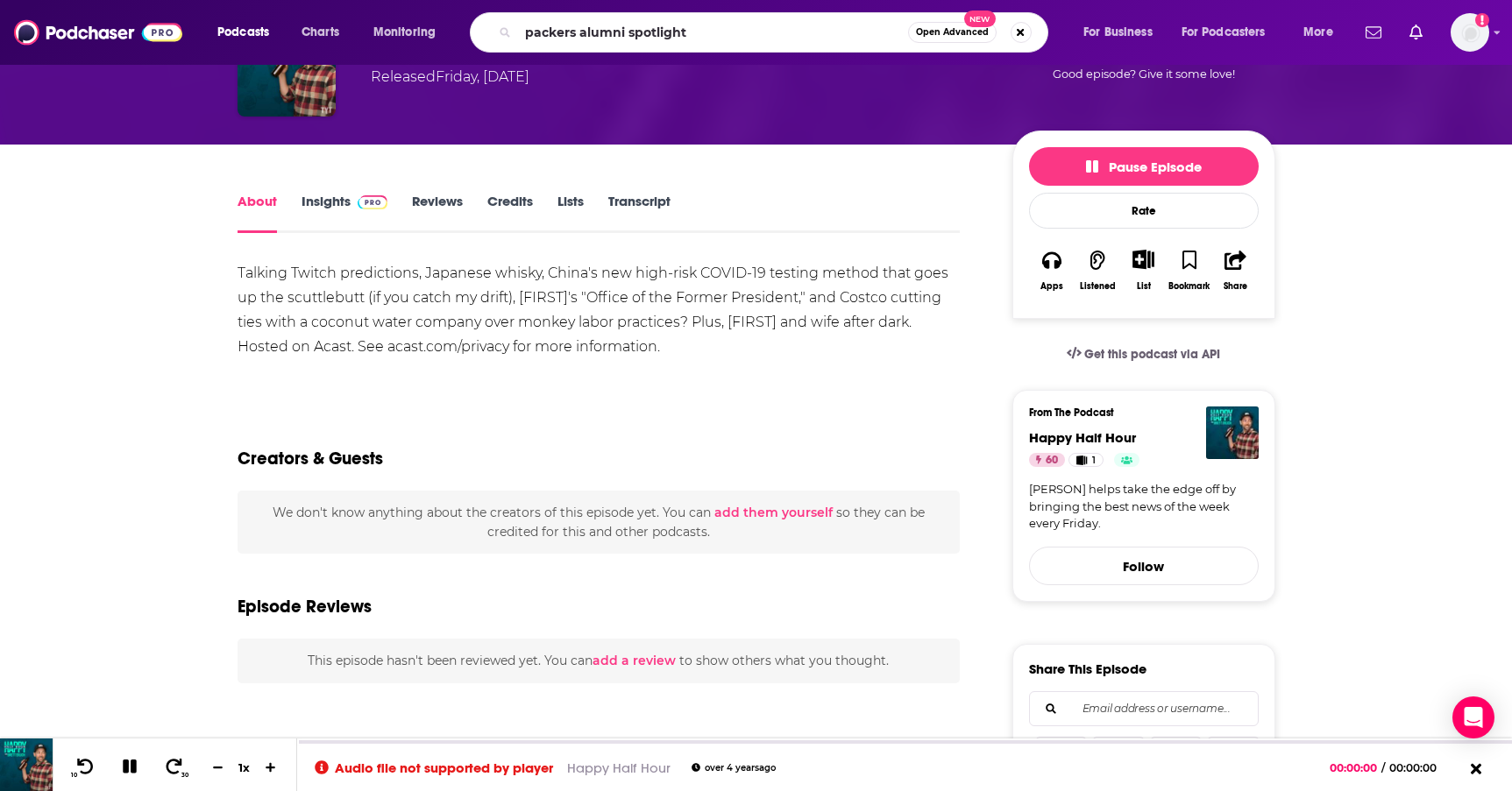 scroll, scrollTop: 0, scrollLeft: 0, axis: both 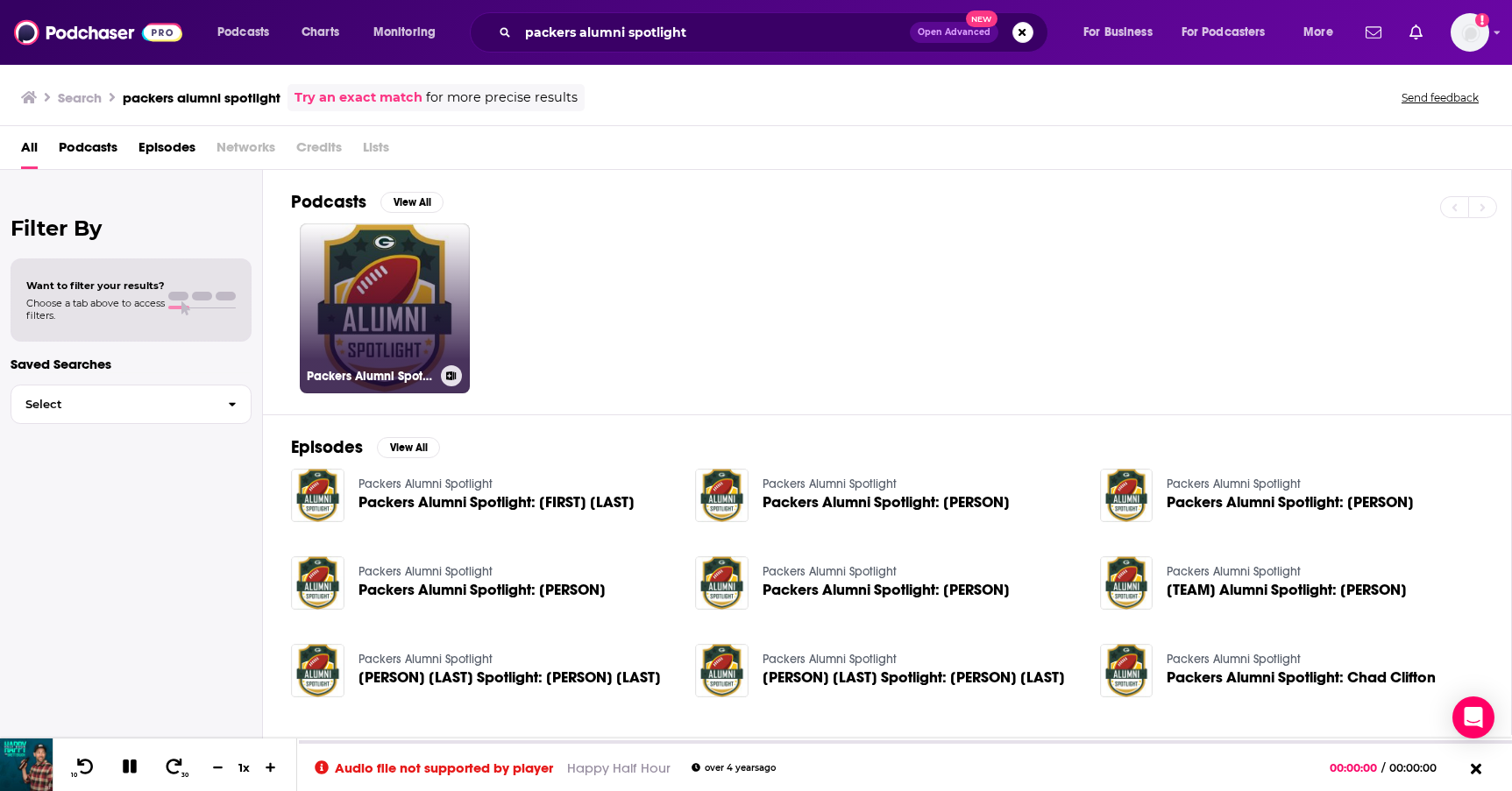 click on "Packers Alumni Spotlight" at bounding box center (385, 308) 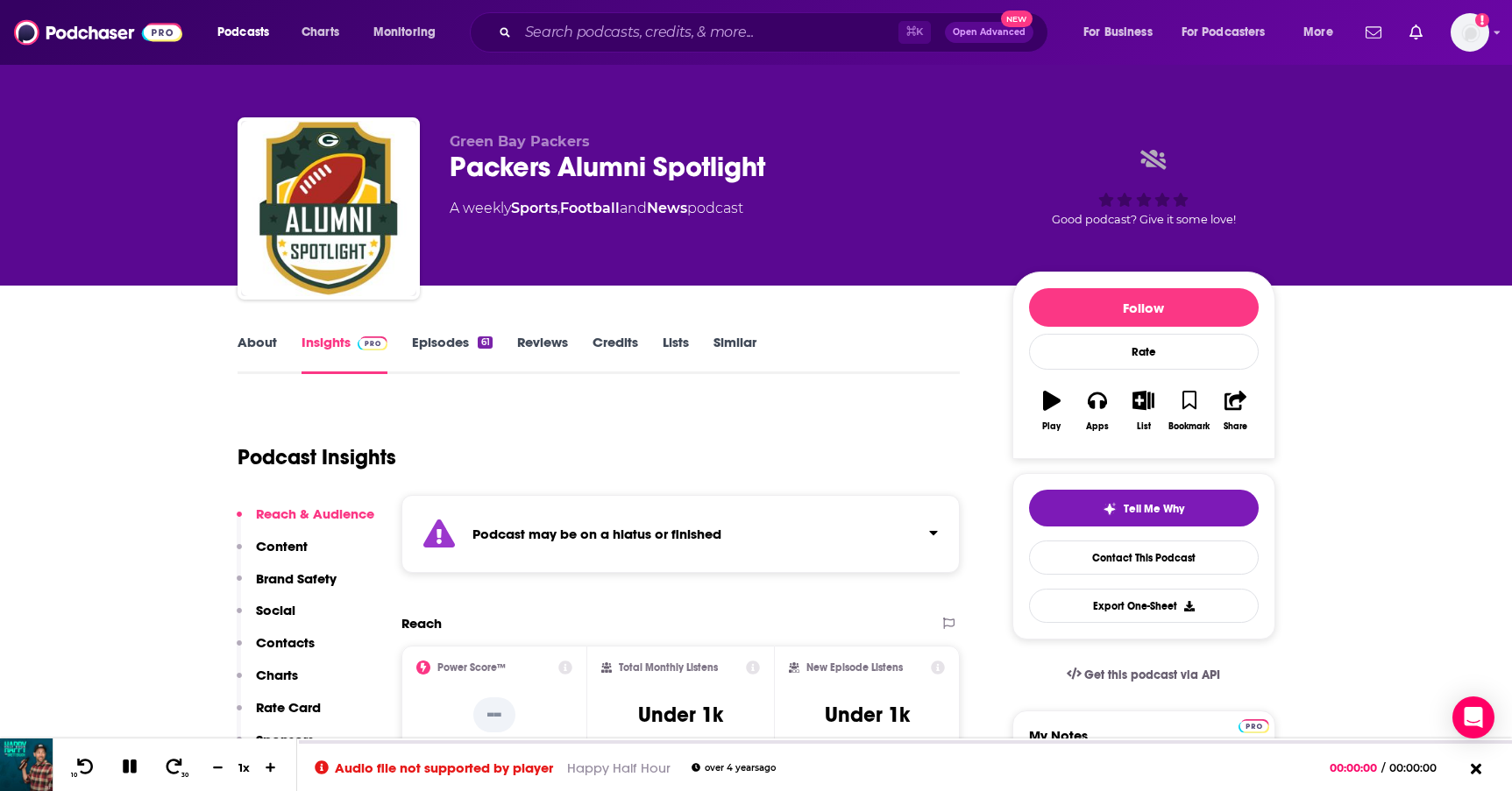 scroll, scrollTop: 0, scrollLeft: 0, axis: both 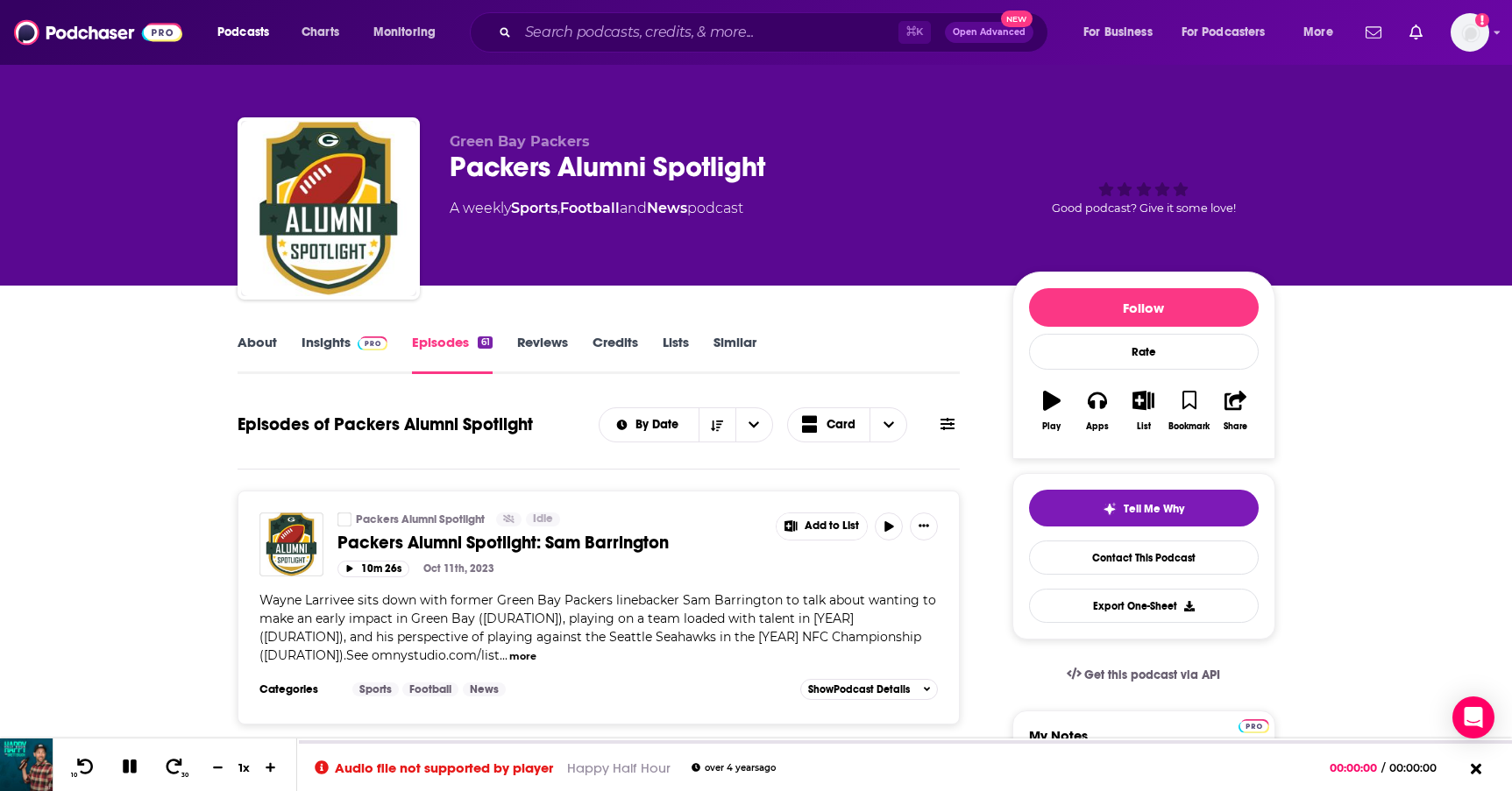 click on "Packers Alumni Spotlight: Sam Barrington" at bounding box center (503, 542) 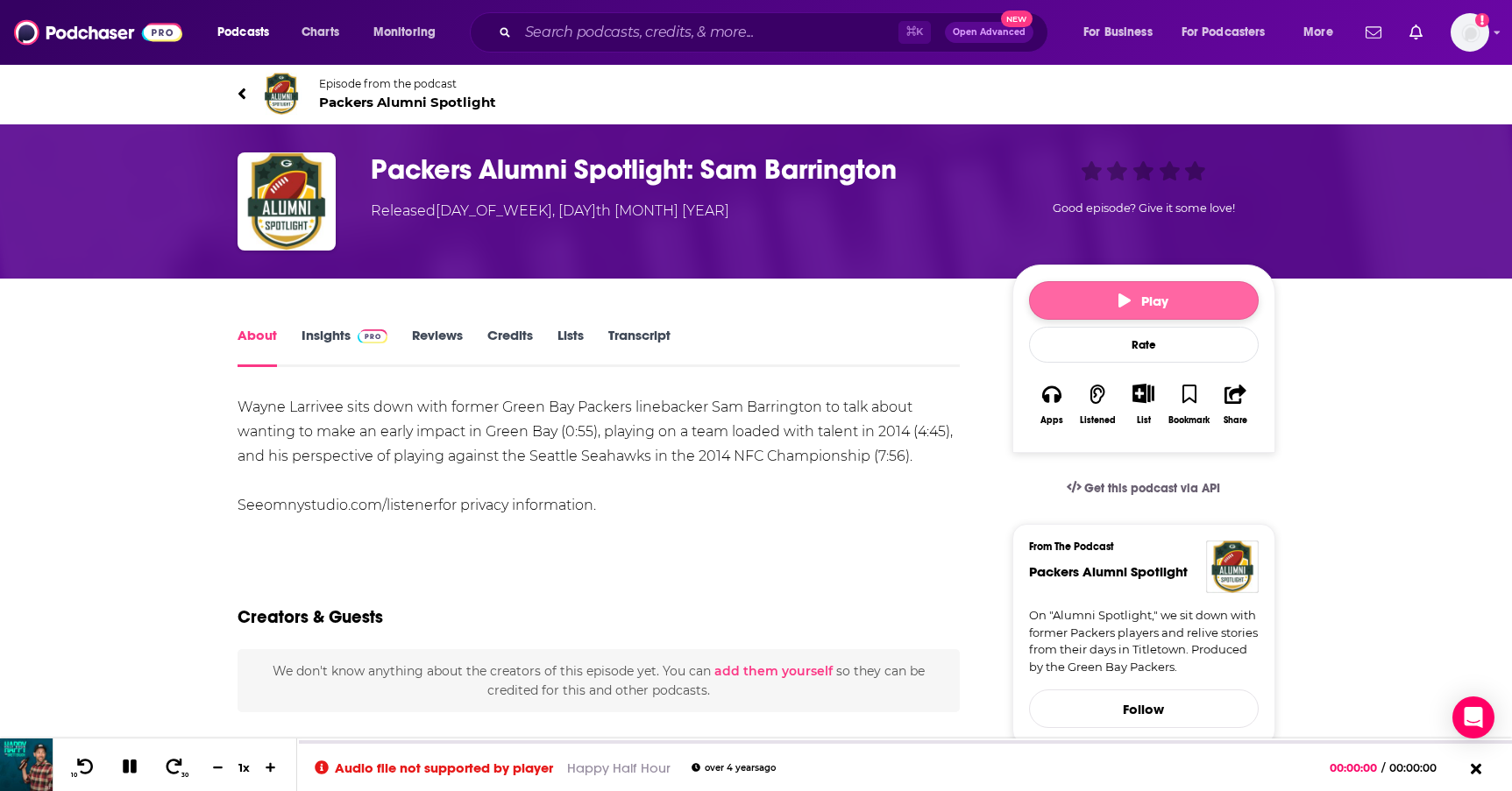 scroll, scrollTop: 0, scrollLeft: 0, axis: both 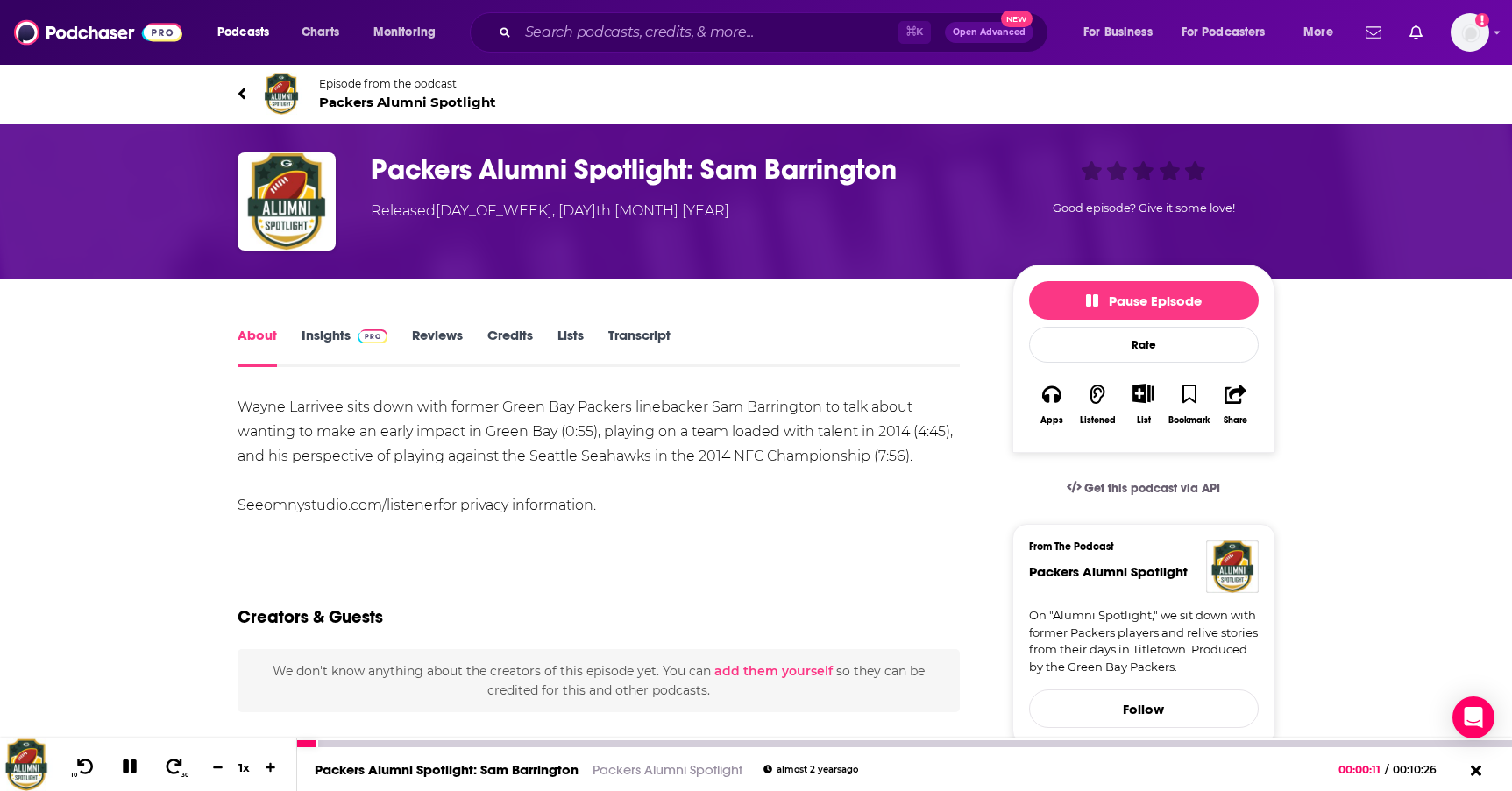 click 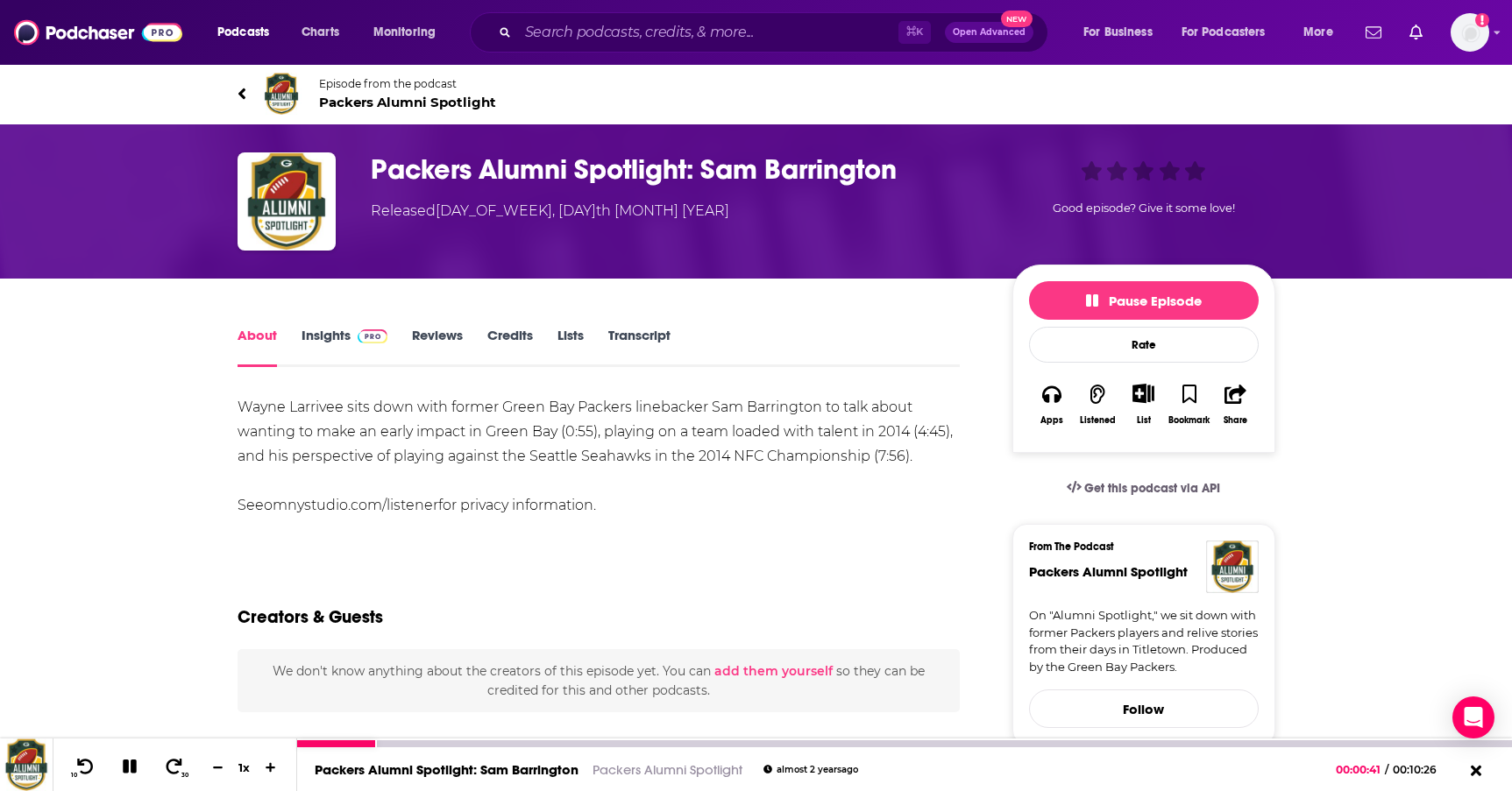 click 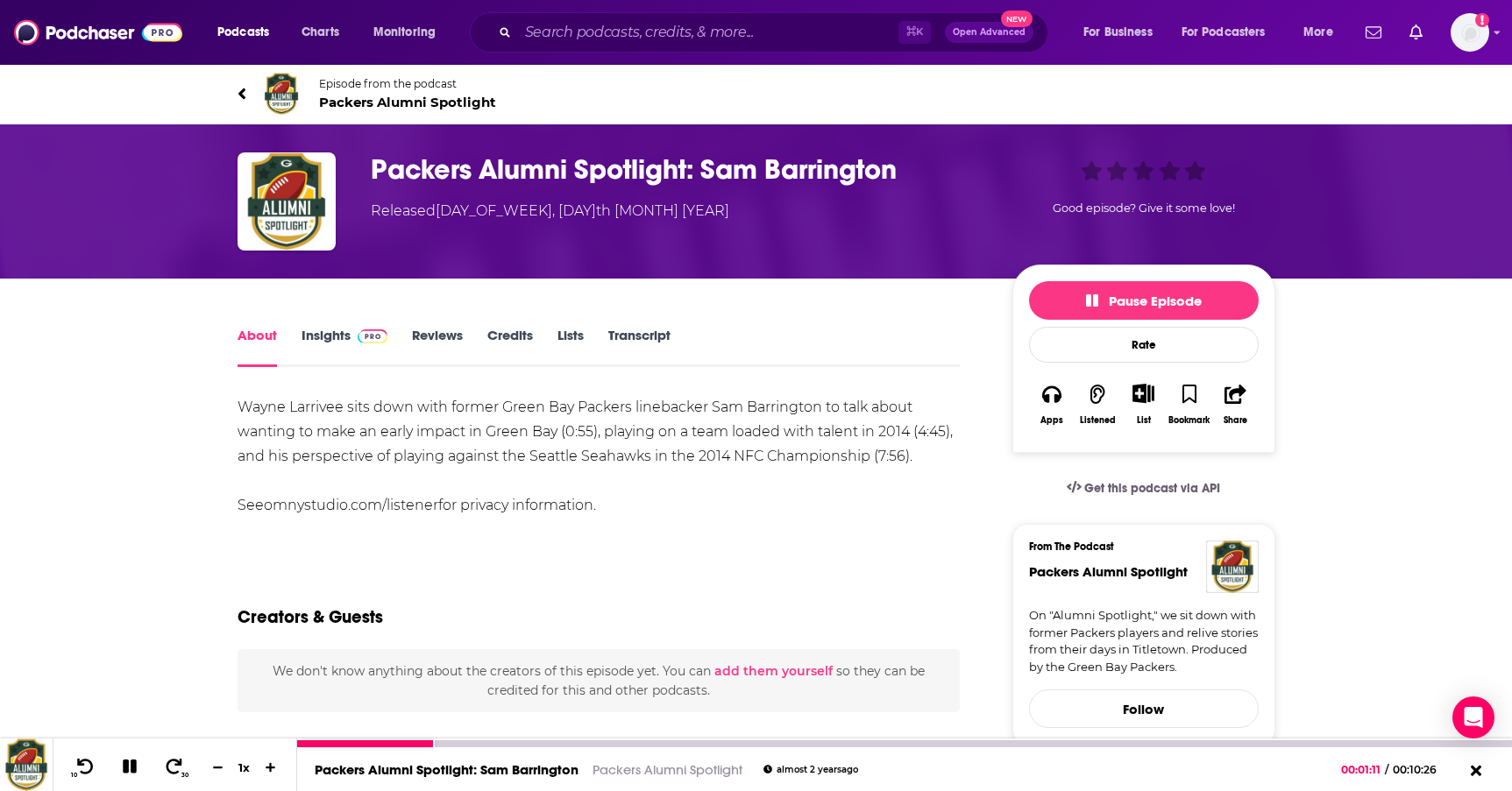 click 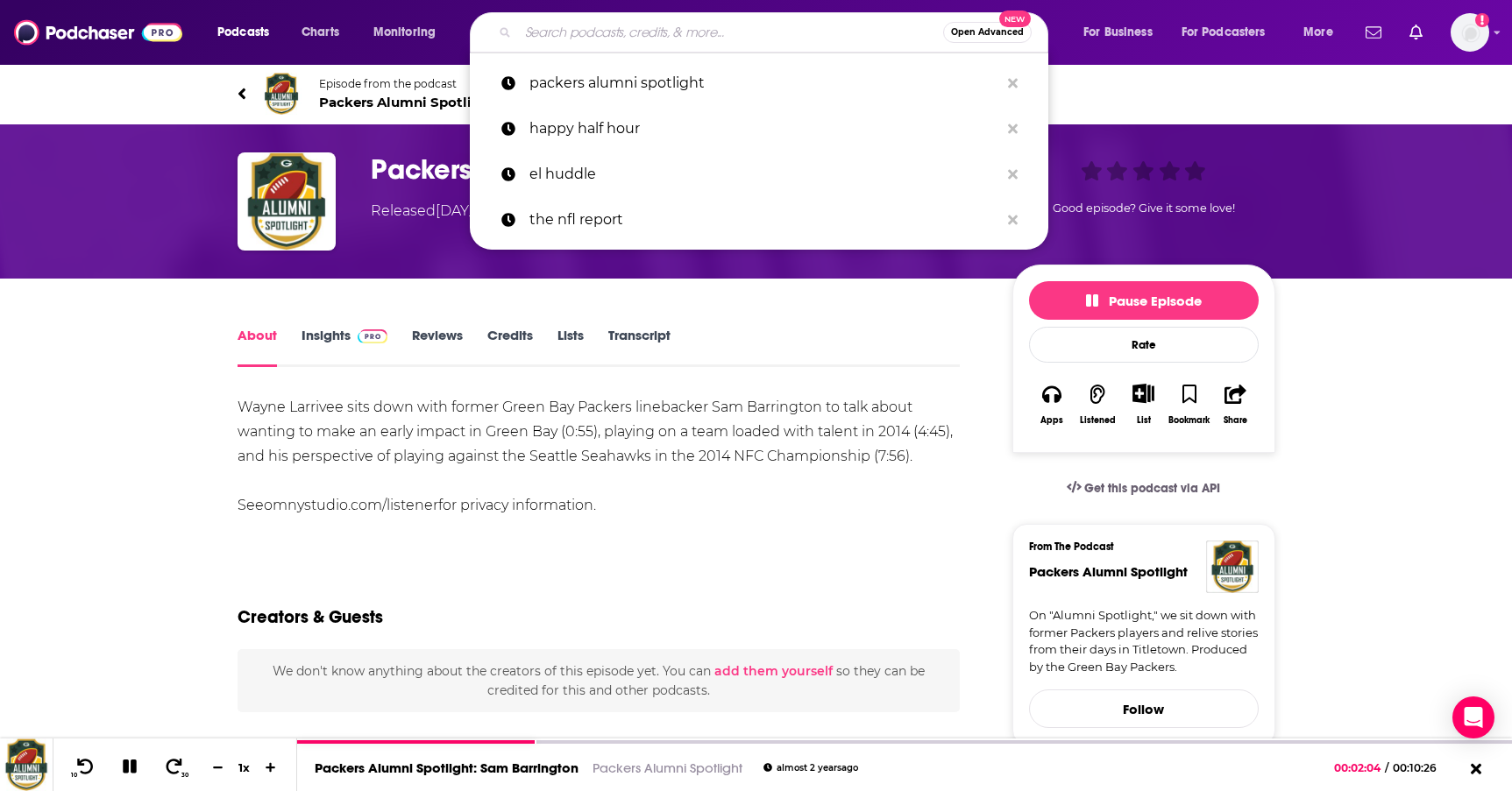 click at bounding box center [730, 32] 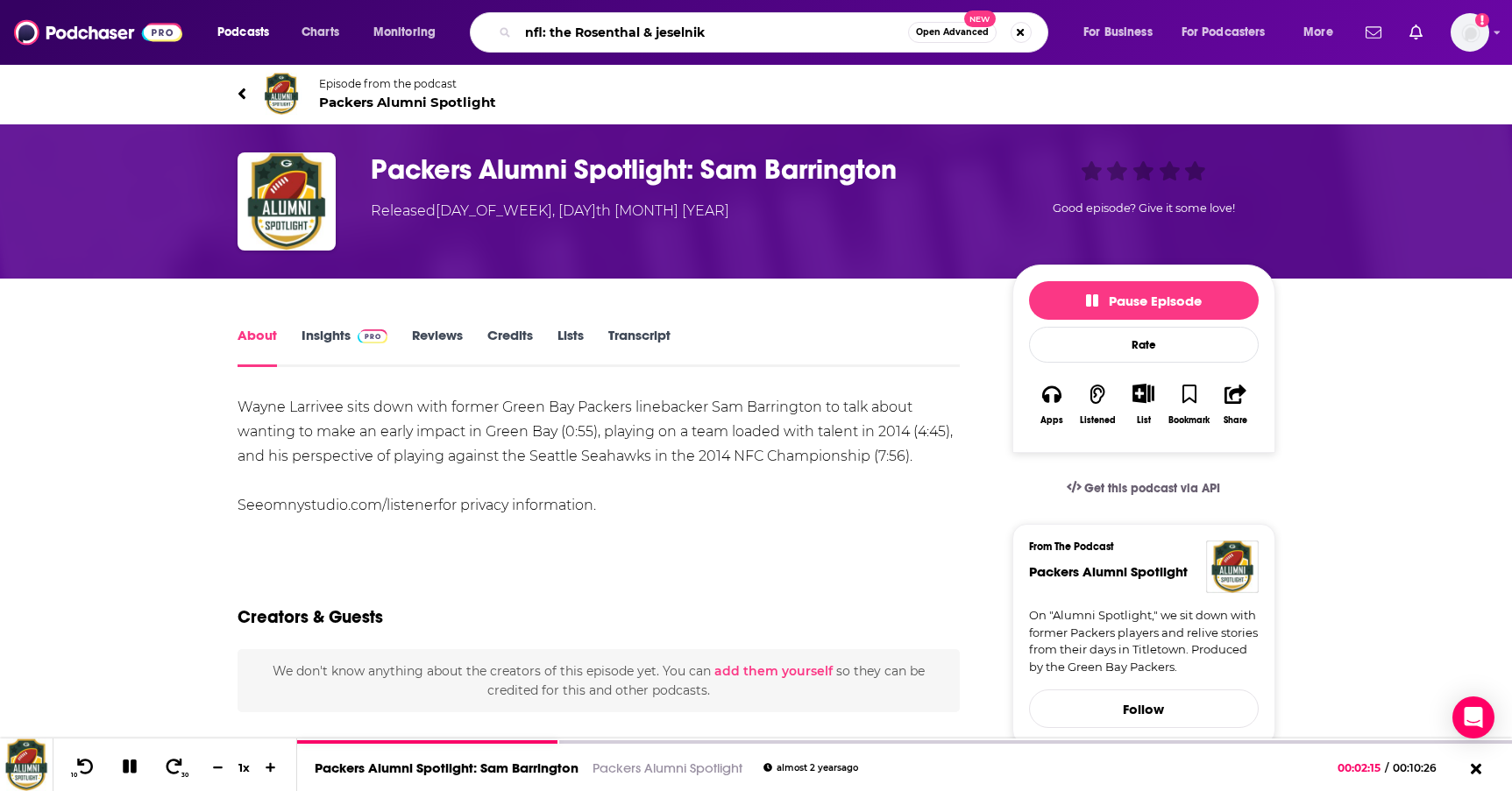 type on "nfl: the Rosenthal & jeselnik" 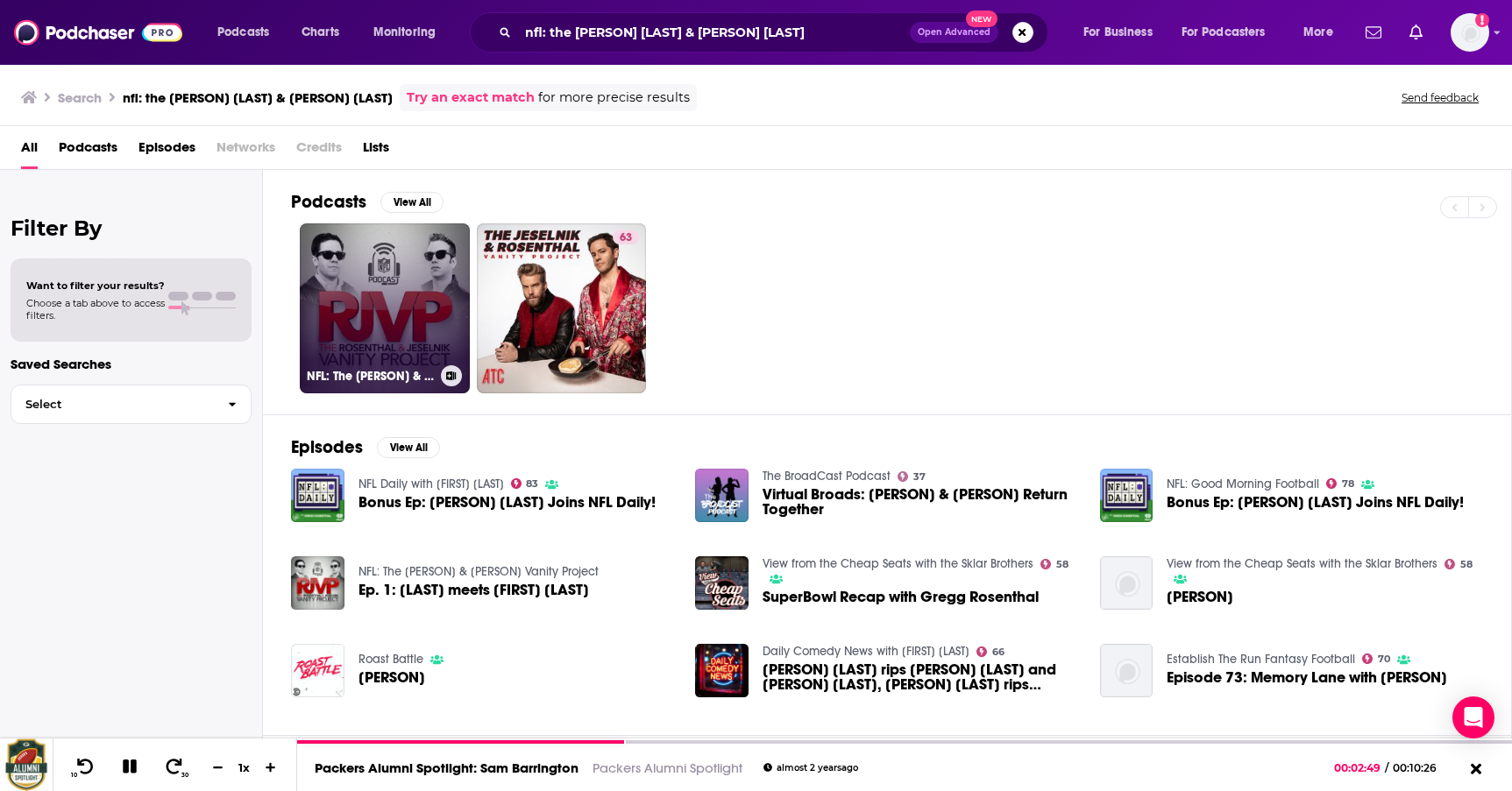 click on "NFL: The Rosenthal & Jeselnik Vanity Project" at bounding box center [385, 308] 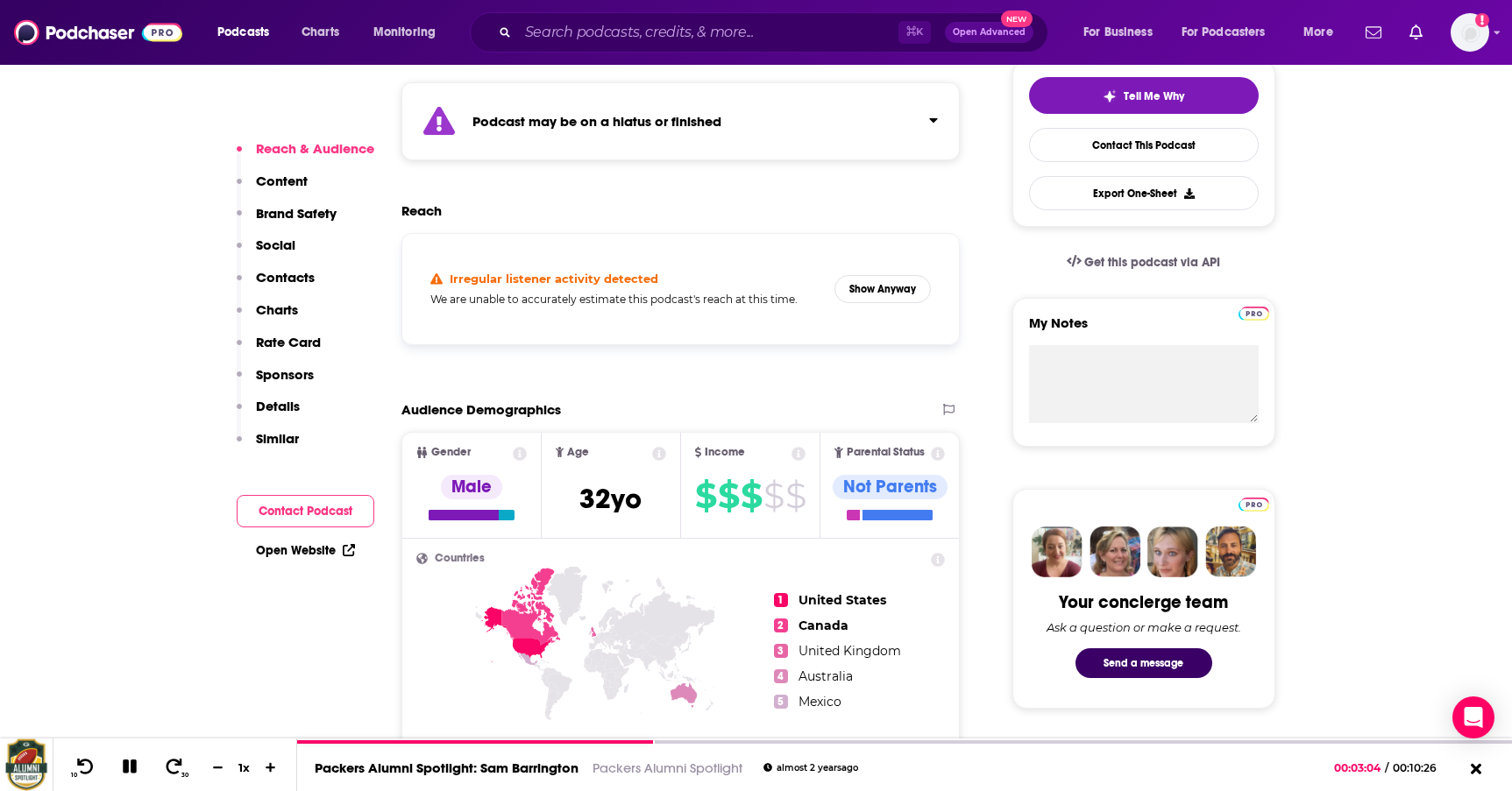 scroll, scrollTop: 416, scrollLeft: 0, axis: vertical 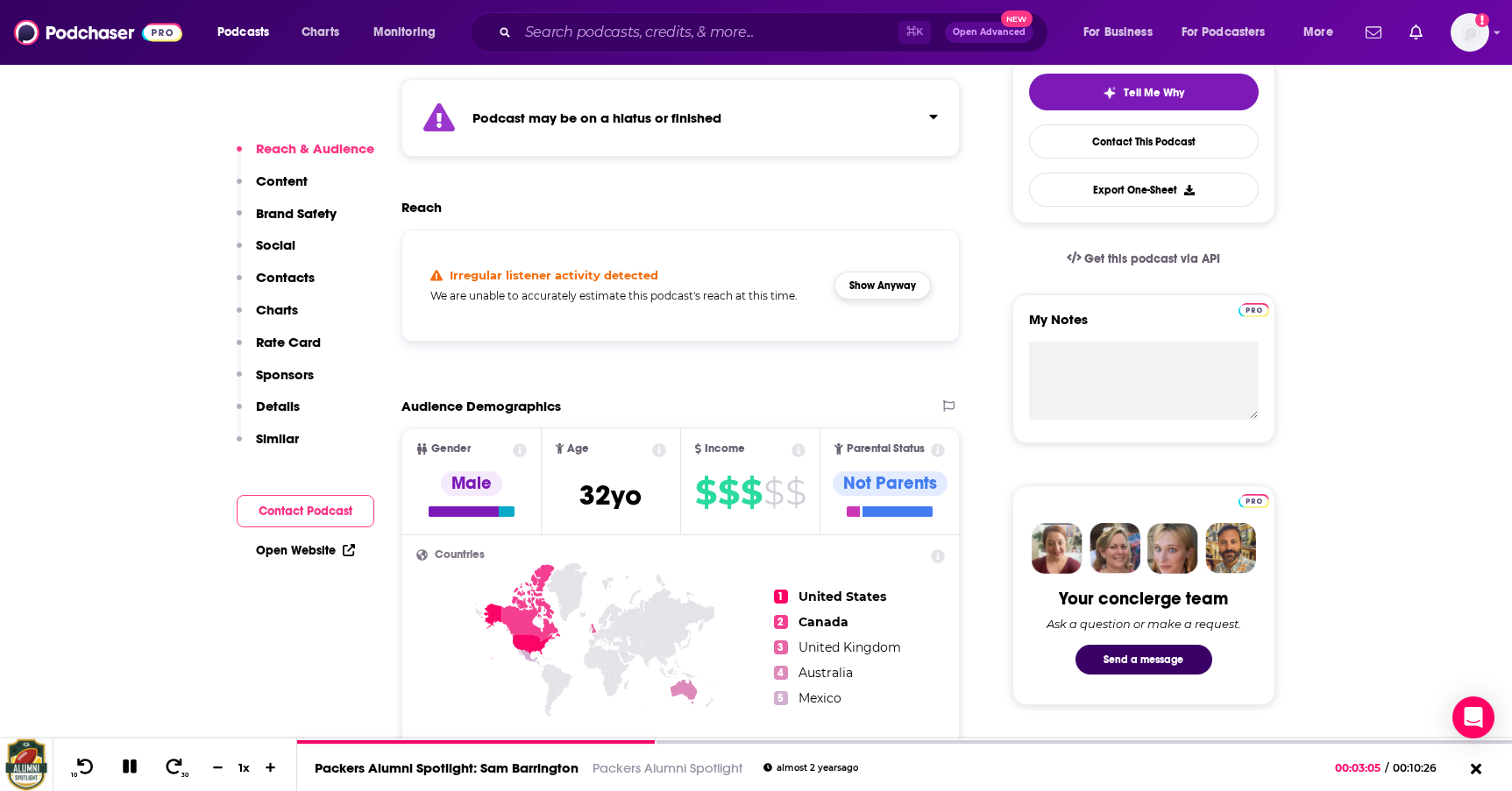 click on "Show Anyway" at bounding box center [883, 286] 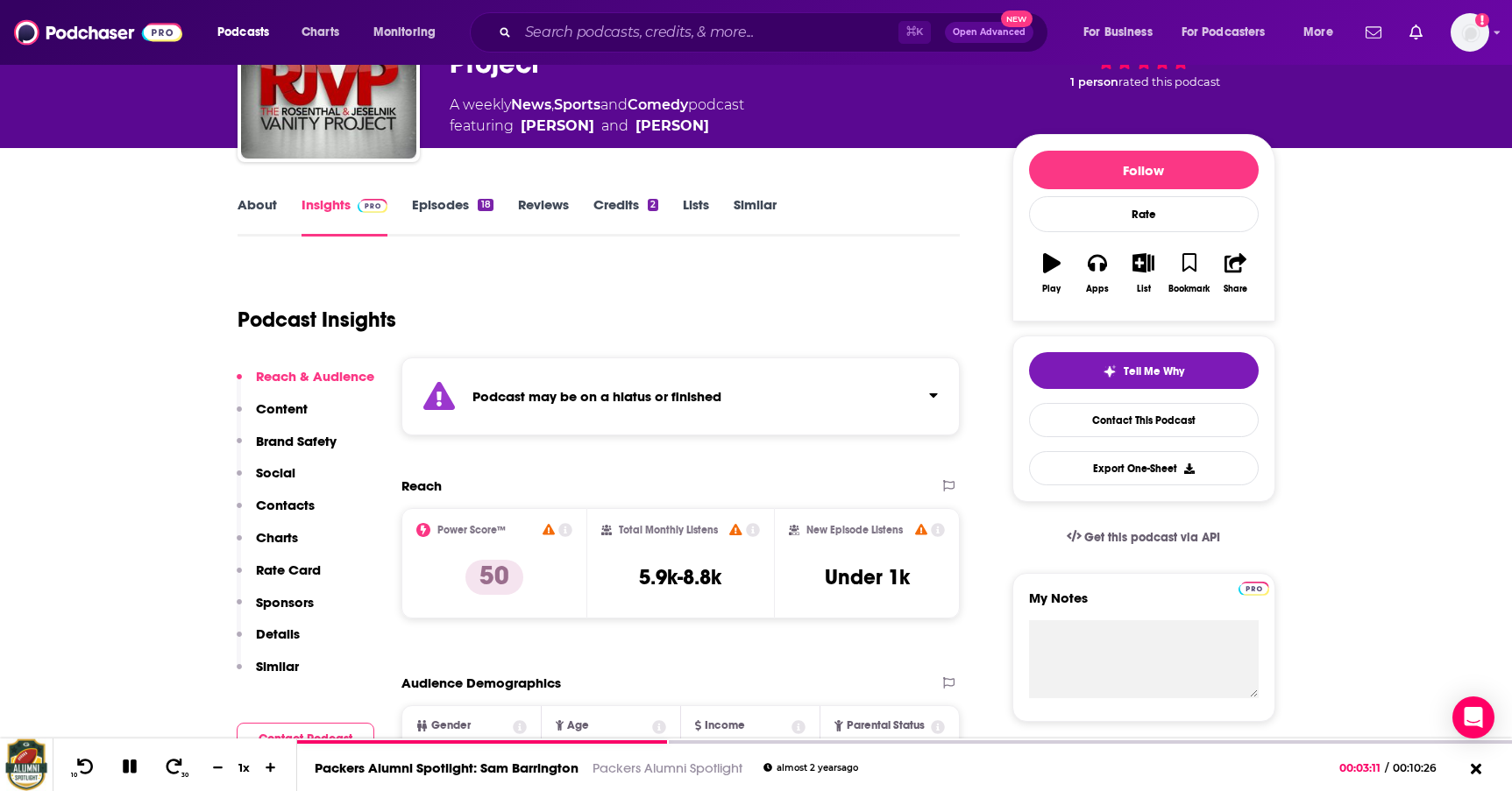 scroll, scrollTop: 62, scrollLeft: 0, axis: vertical 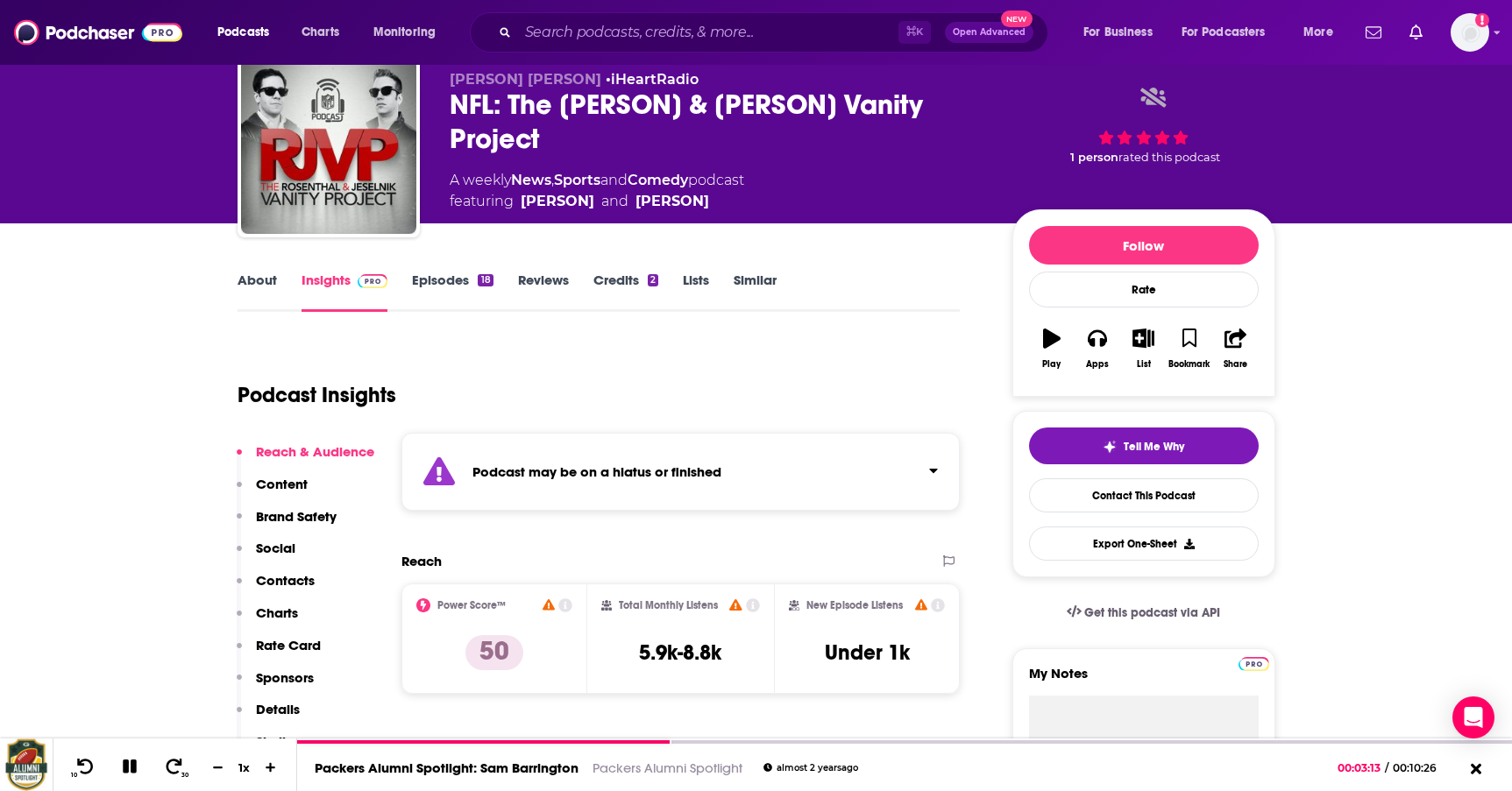 click on "Episodes 18" at bounding box center [452, 292] 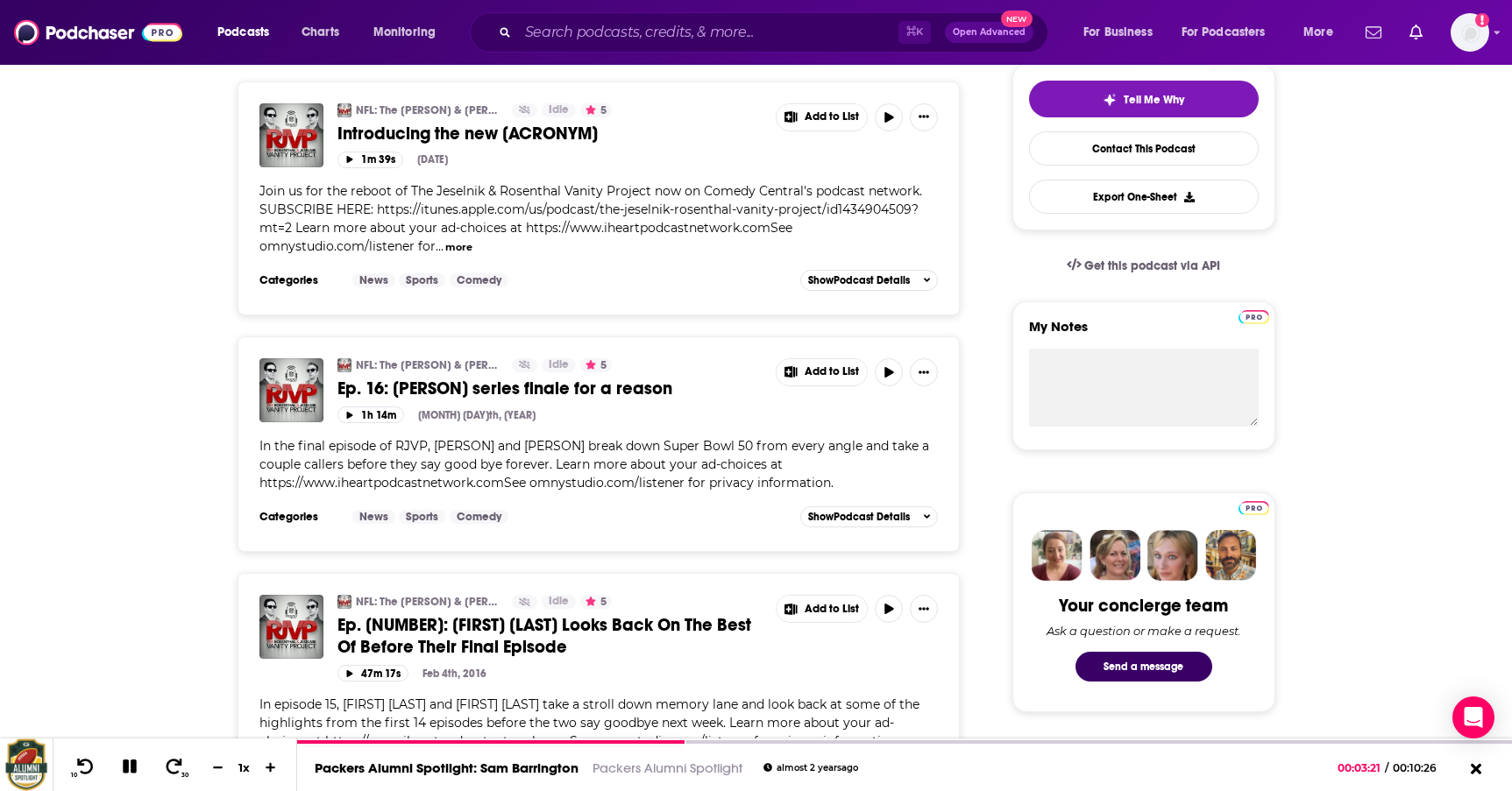 scroll, scrollTop: 401, scrollLeft: 0, axis: vertical 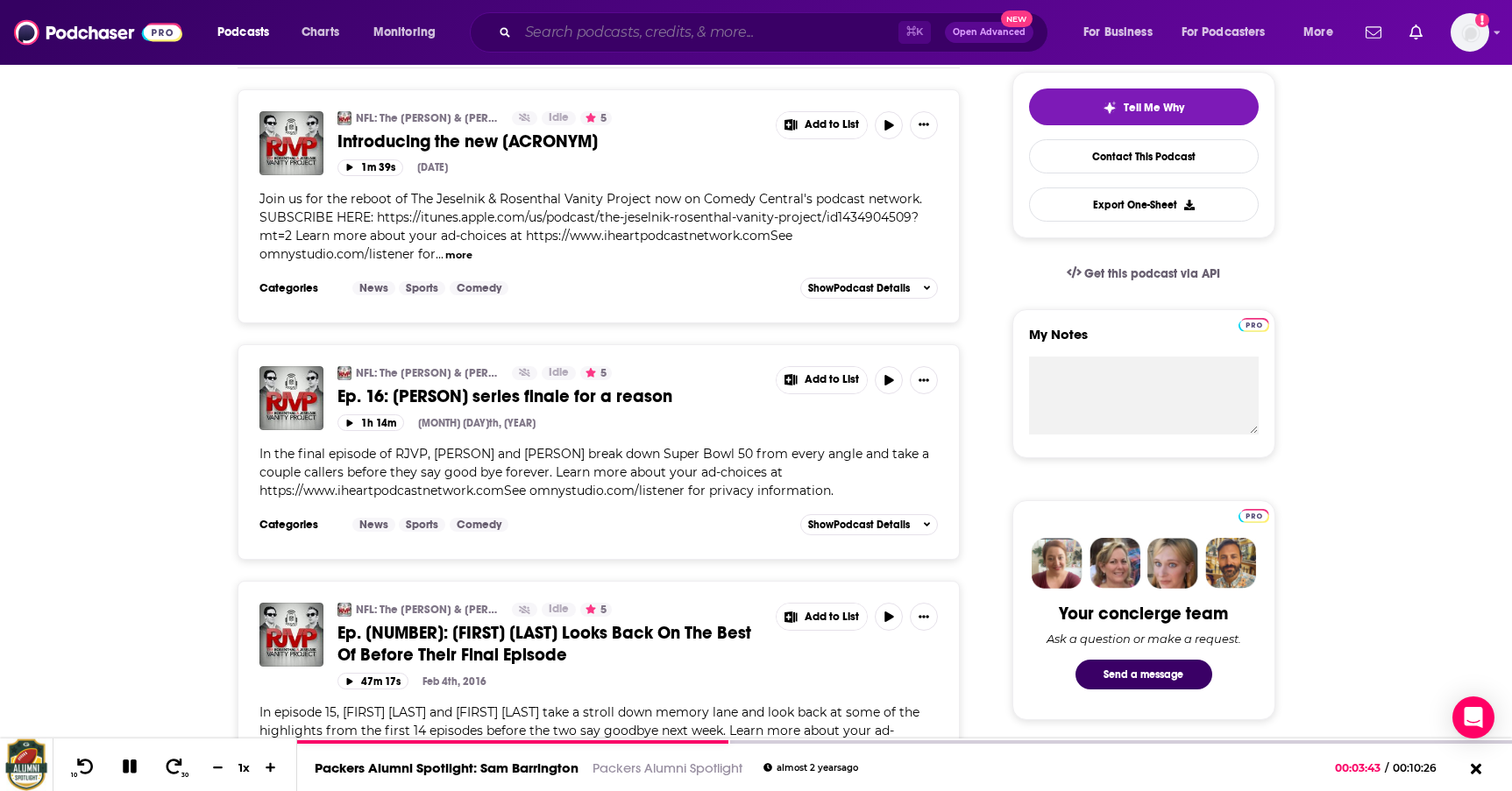 click at bounding box center [708, 32] 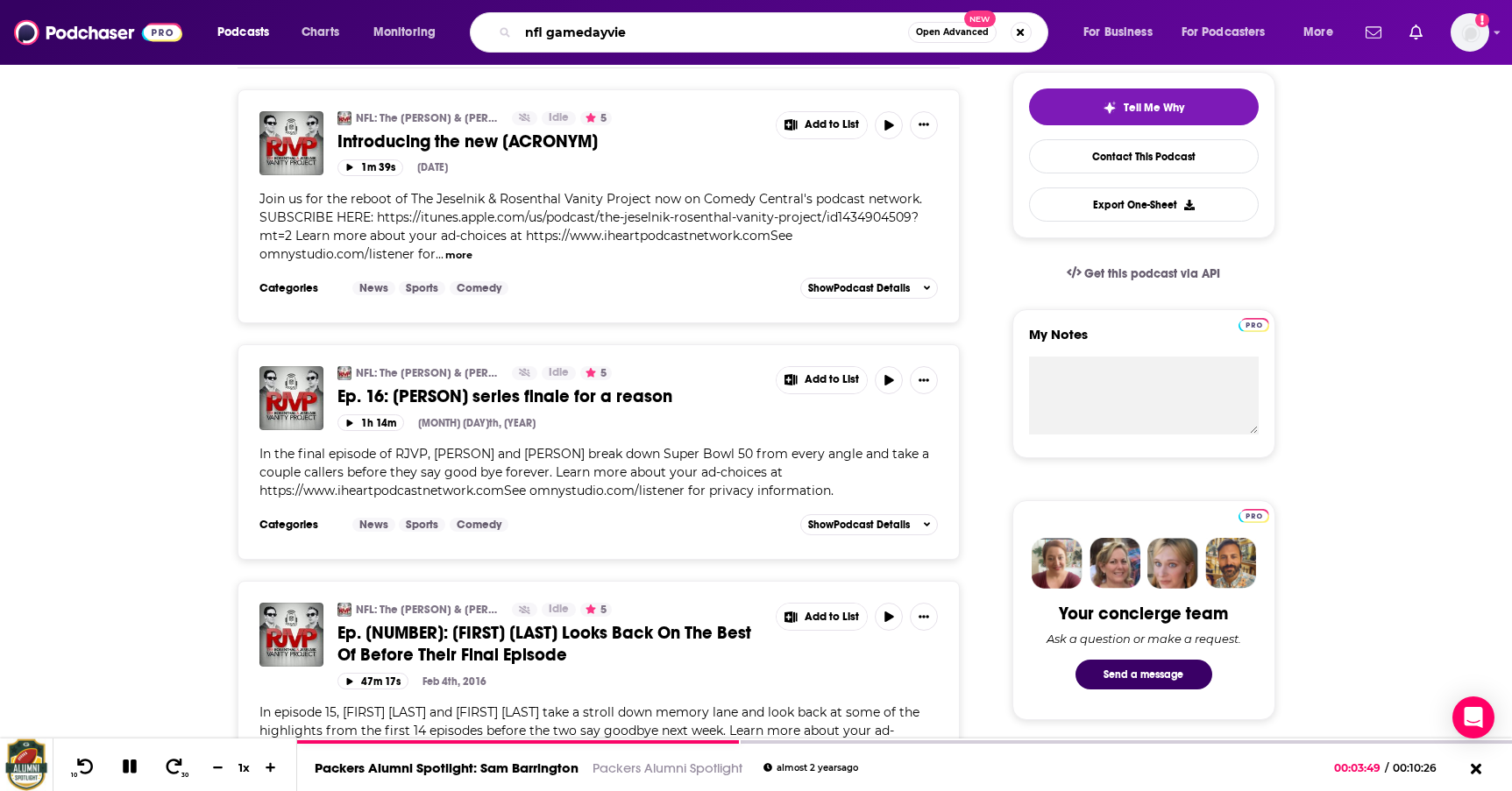 type on "nfl gamedayview" 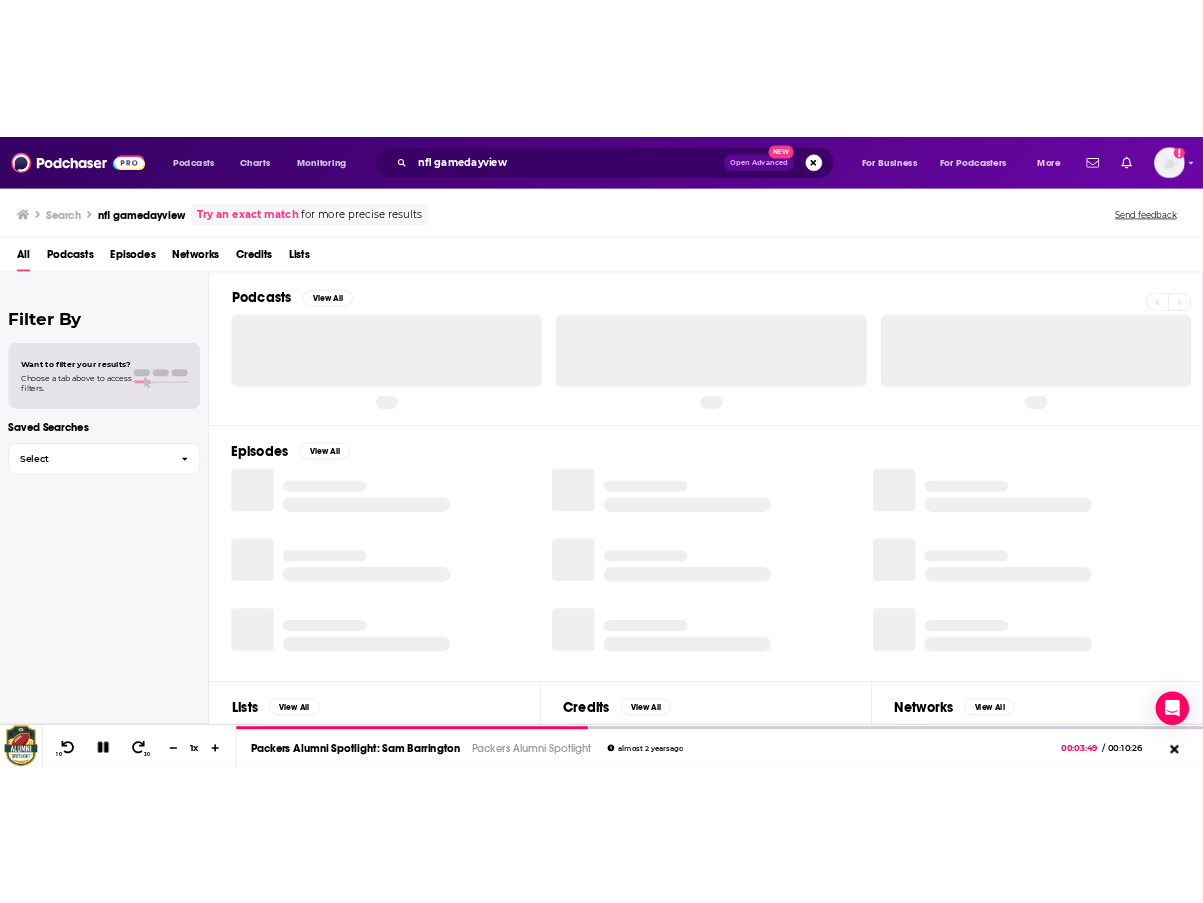 scroll, scrollTop: 0, scrollLeft: 0, axis: both 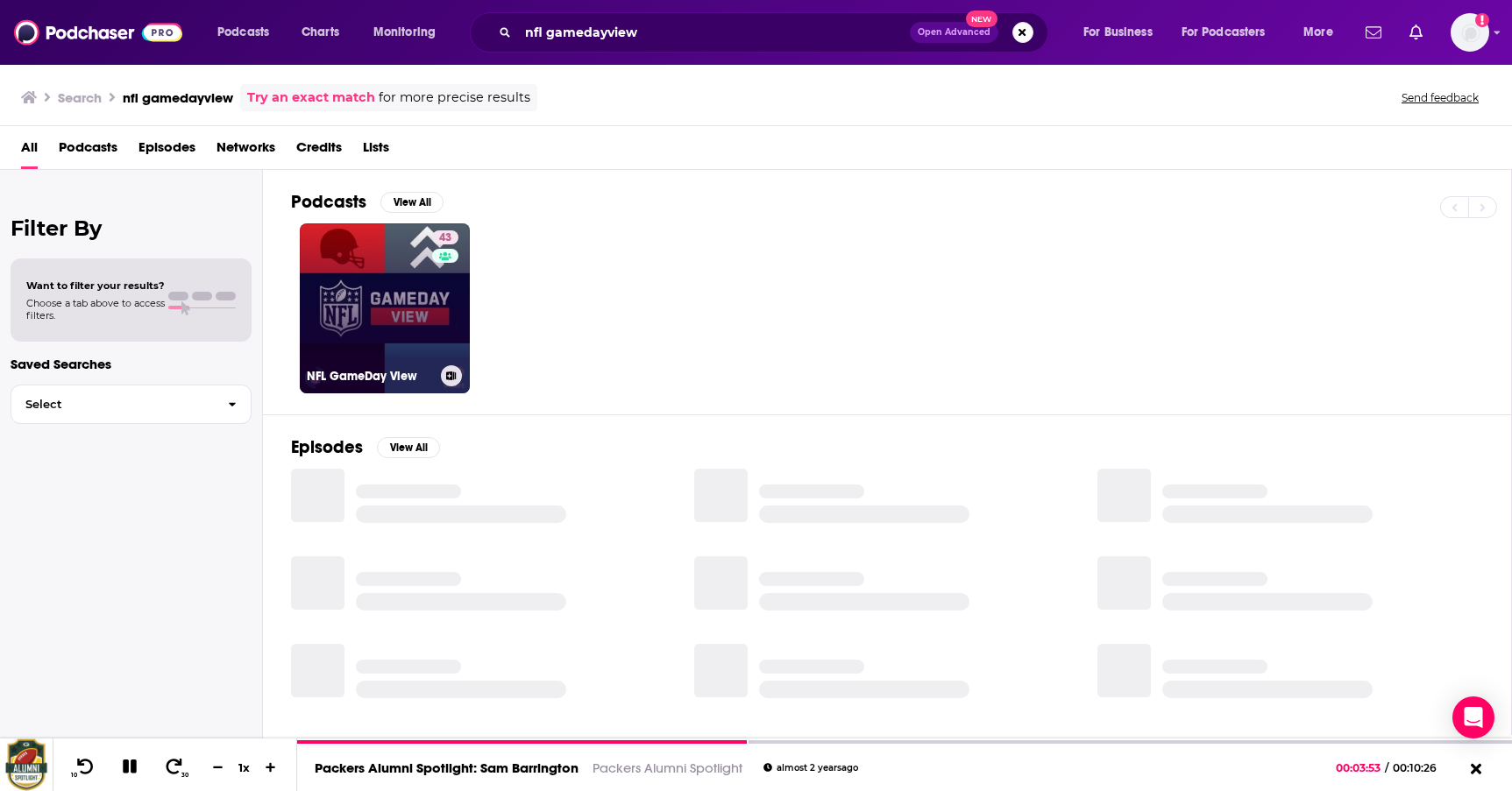 click on "43 NFL GameDay View" at bounding box center (385, 308) 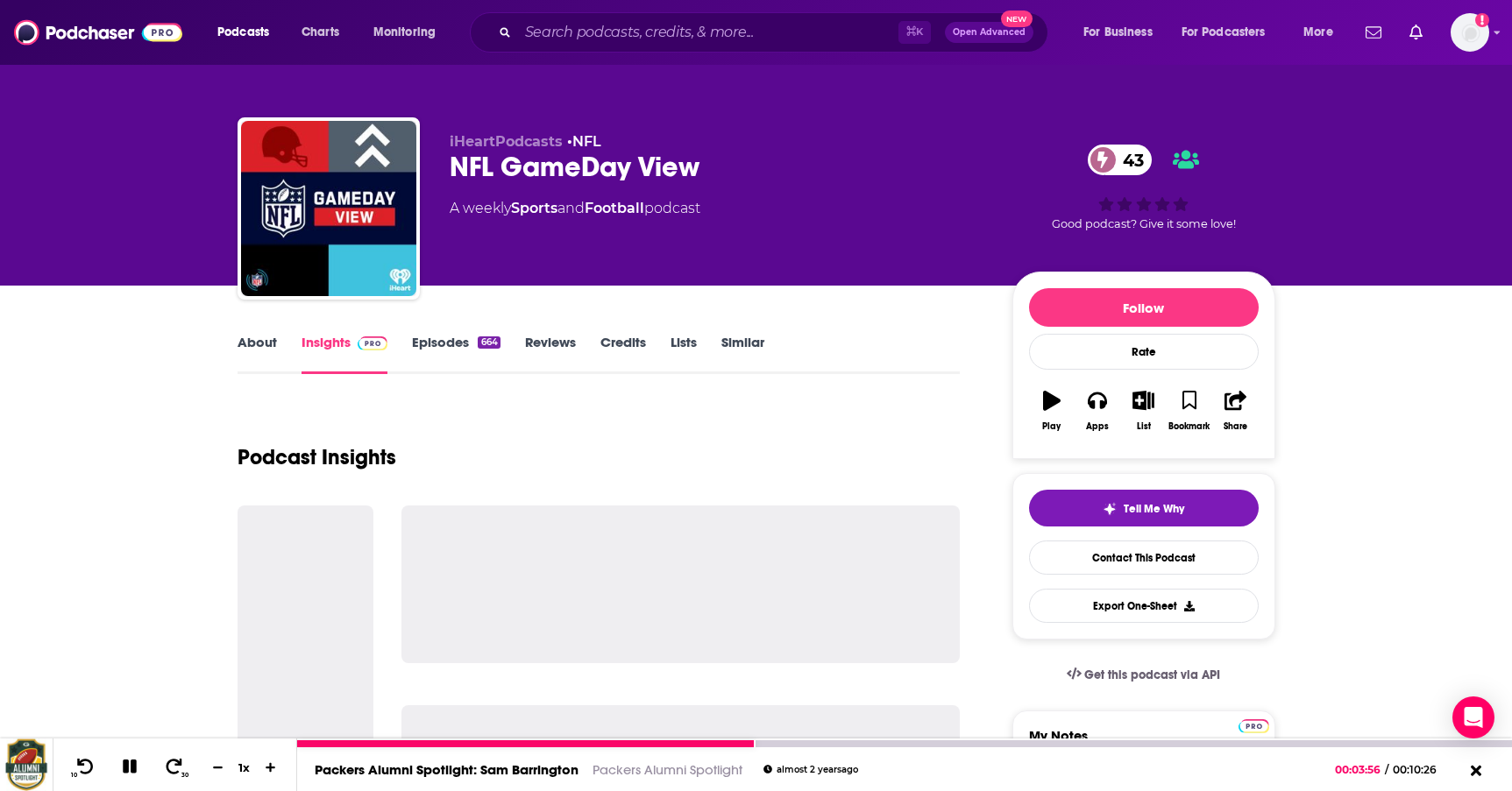 click 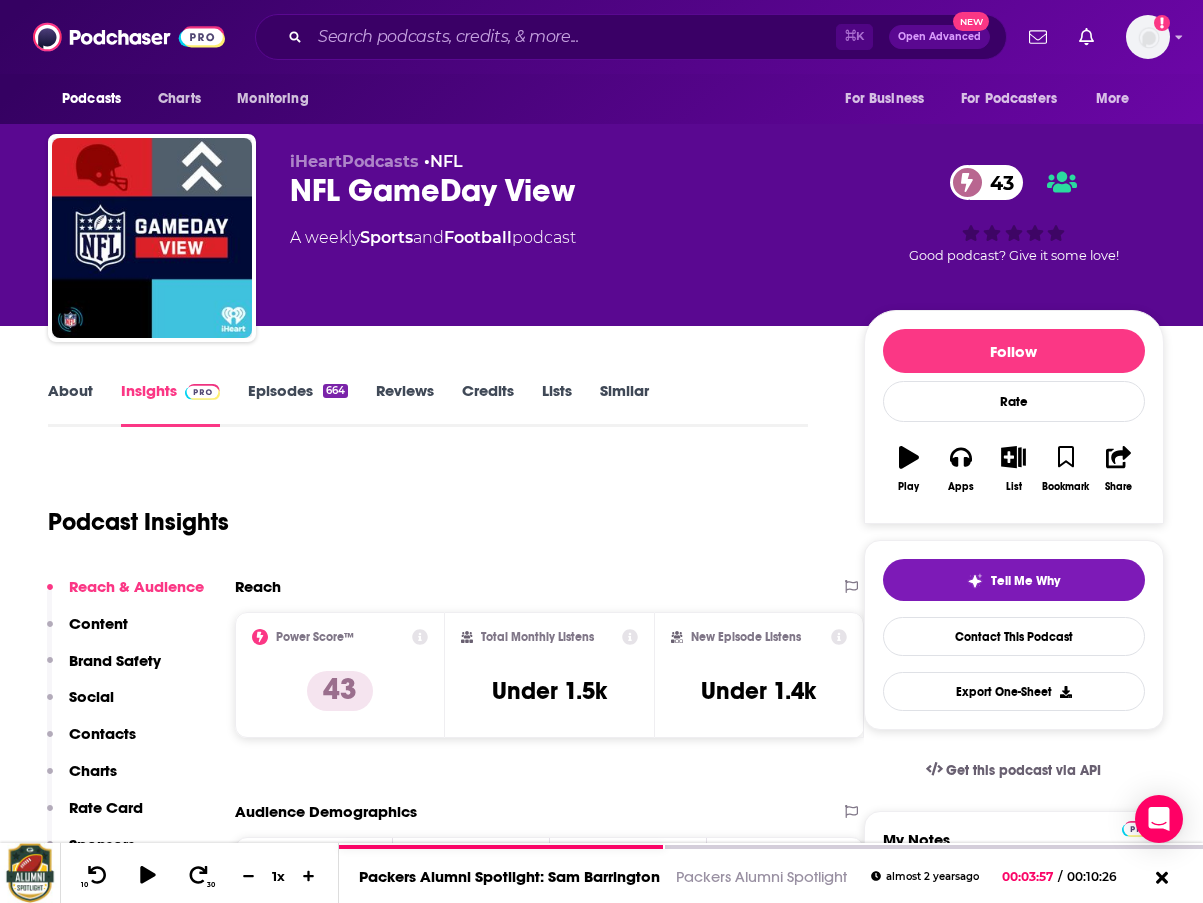 click on "Podcast Insights" at bounding box center (420, 510) 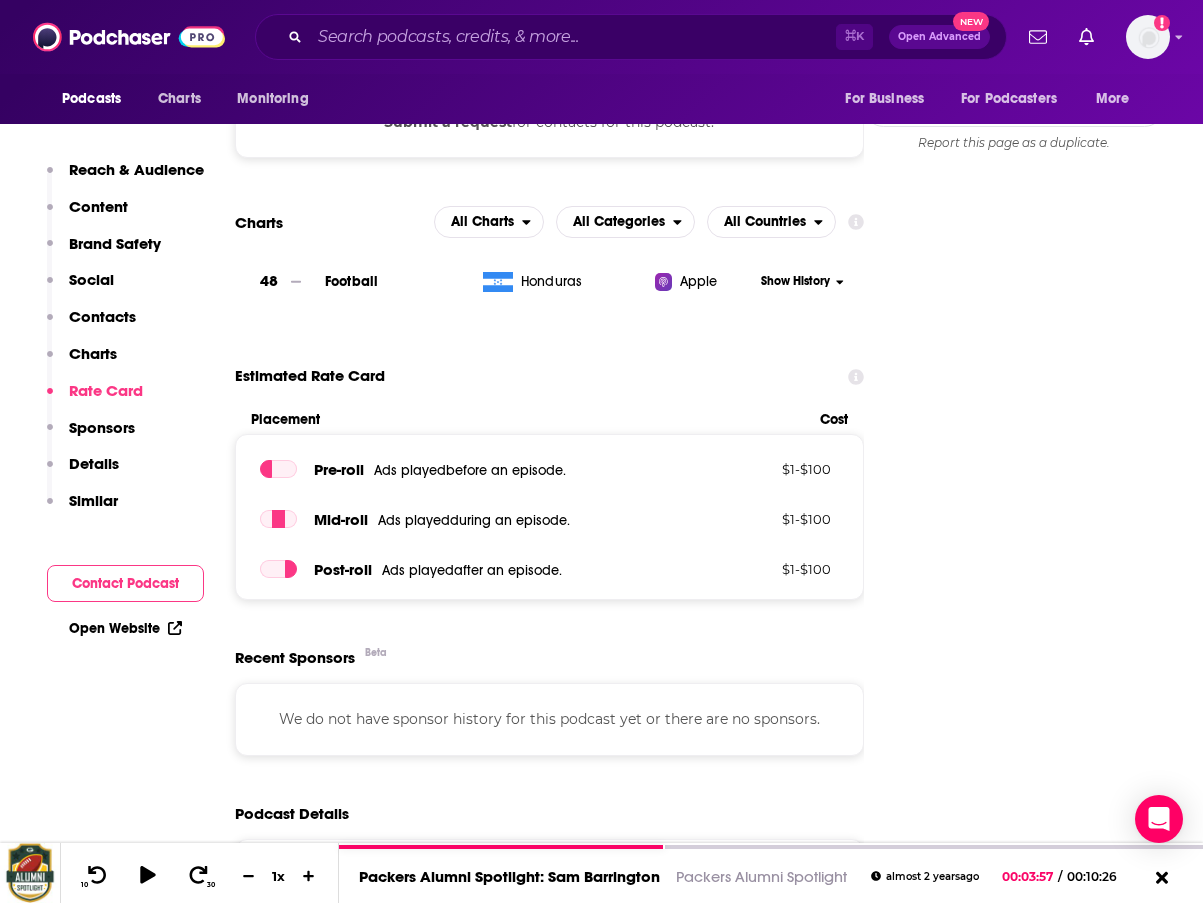 scroll, scrollTop: 2058, scrollLeft: 0, axis: vertical 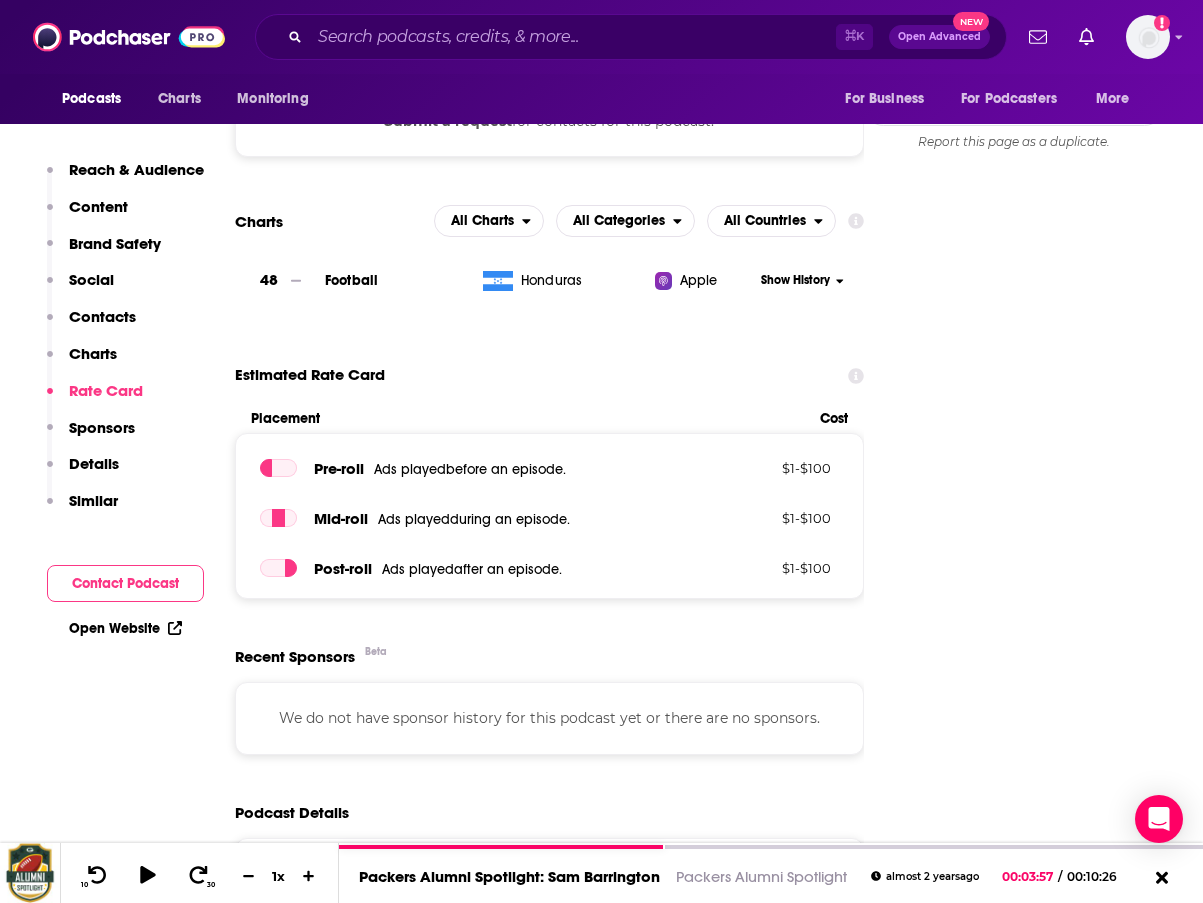 click on "Follow Rate Play Apps List Bookmark Share Tell Me Why Contact This Podcast Export One-Sheet Get this podcast via API My Notes Your concierge team Ask a question or make a request. Send a message Share This Podcast Recommendation sent https://www.podchaser.com/podcasts/nfl-gameday-view-4865337 Copy Link Followers 1 Official Website iheart.com RSS Feed omnycontent.com Facebook https://www.facebook.com/FindaCheka Claim This Podcast Do you host or manage this podcast? Claim and edit this page to your liking. Refresh Feed Are we missing an episode or update? Use this to check the RSS feed immediately. Seeing Double? Report this page as a duplicate." at bounding box center (1014, 3504) 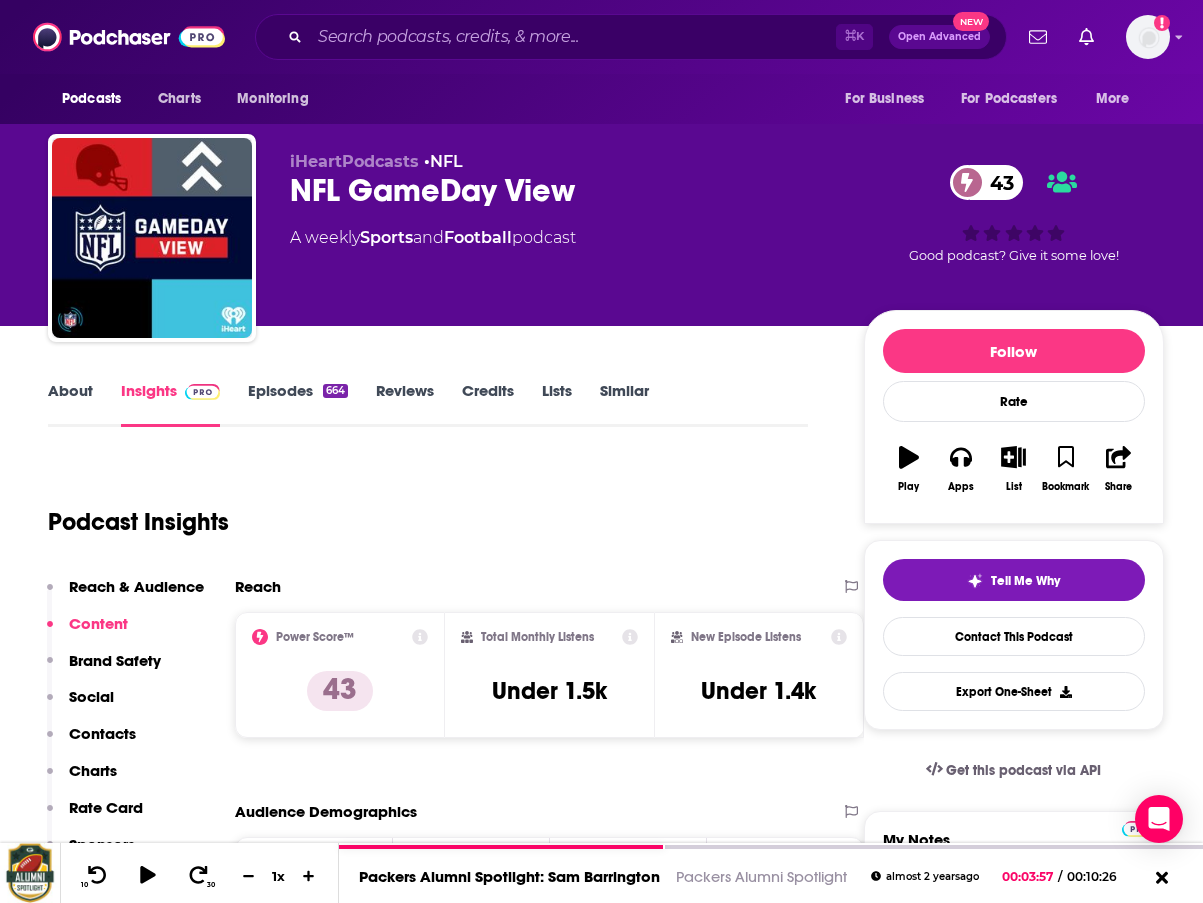scroll, scrollTop: 0, scrollLeft: 0, axis: both 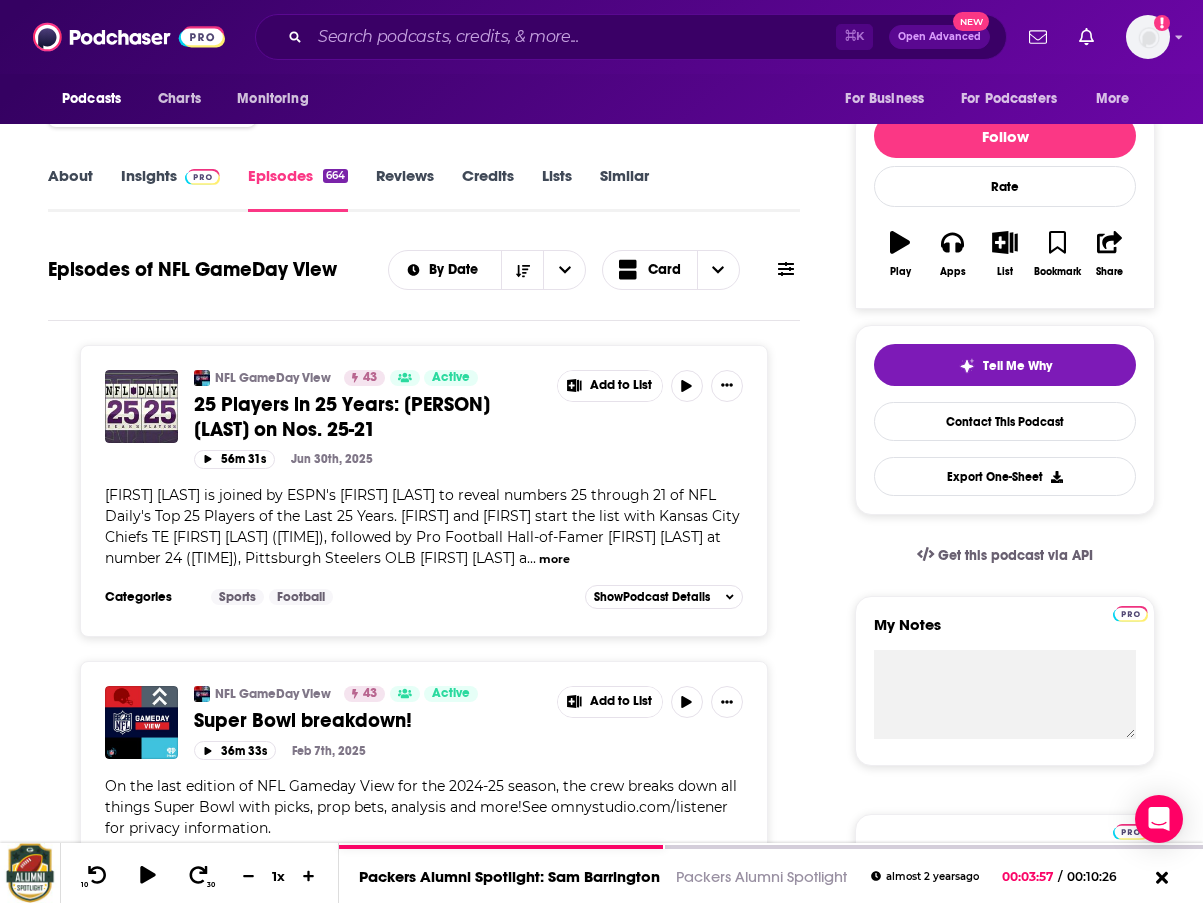 click at bounding box center [141, 406] 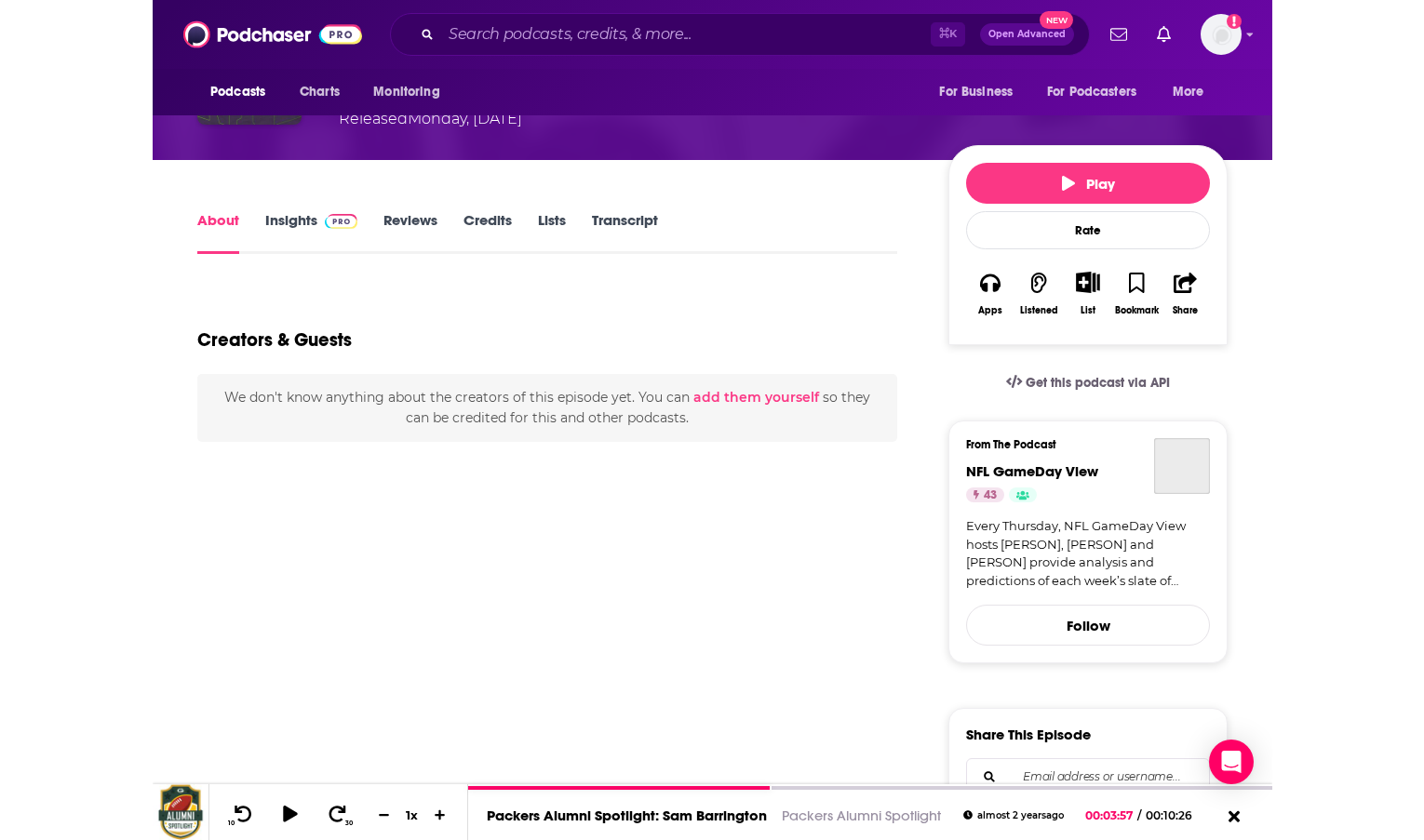 scroll, scrollTop: 0, scrollLeft: 0, axis: both 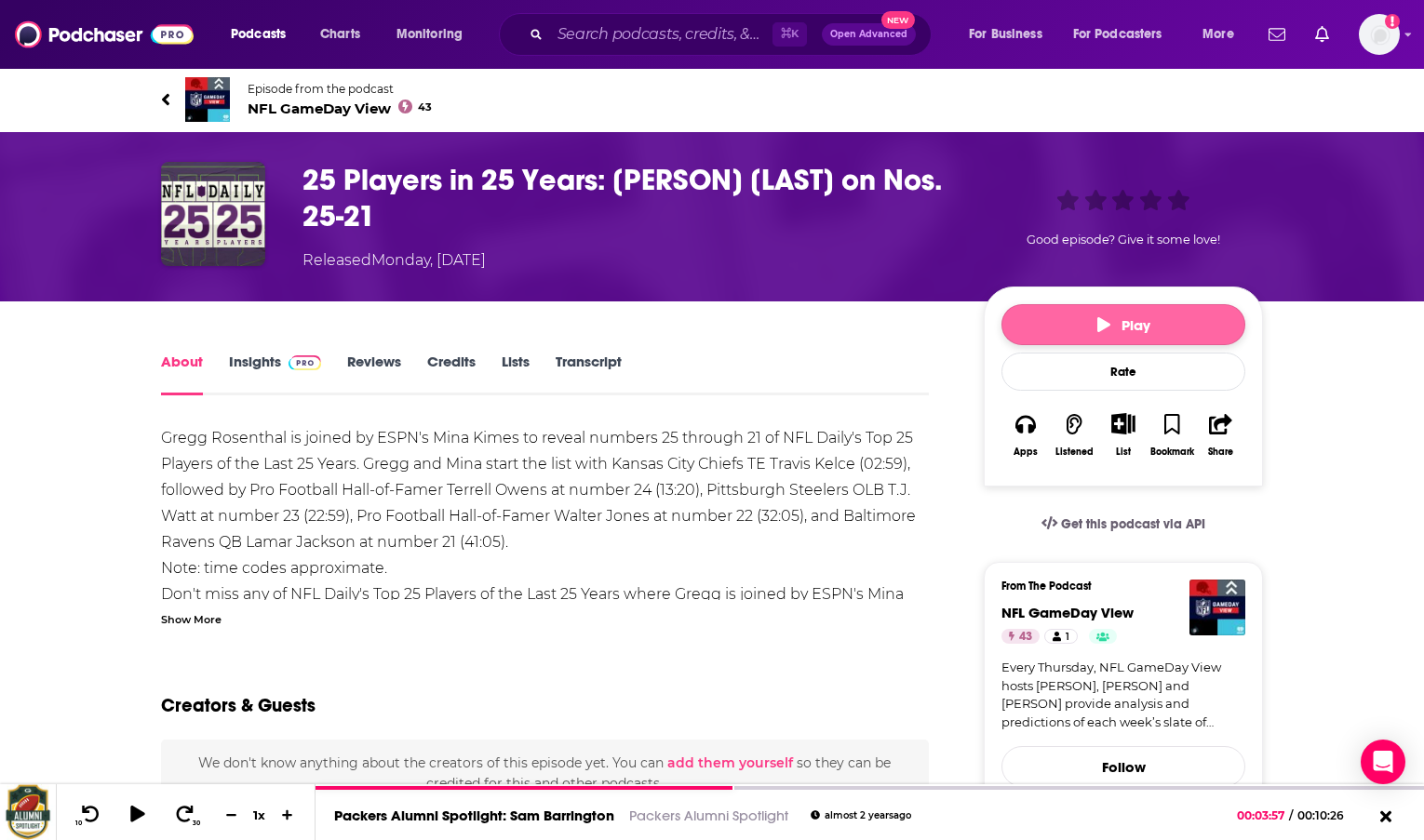 click on "Play" at bounding box center [1123, 325] 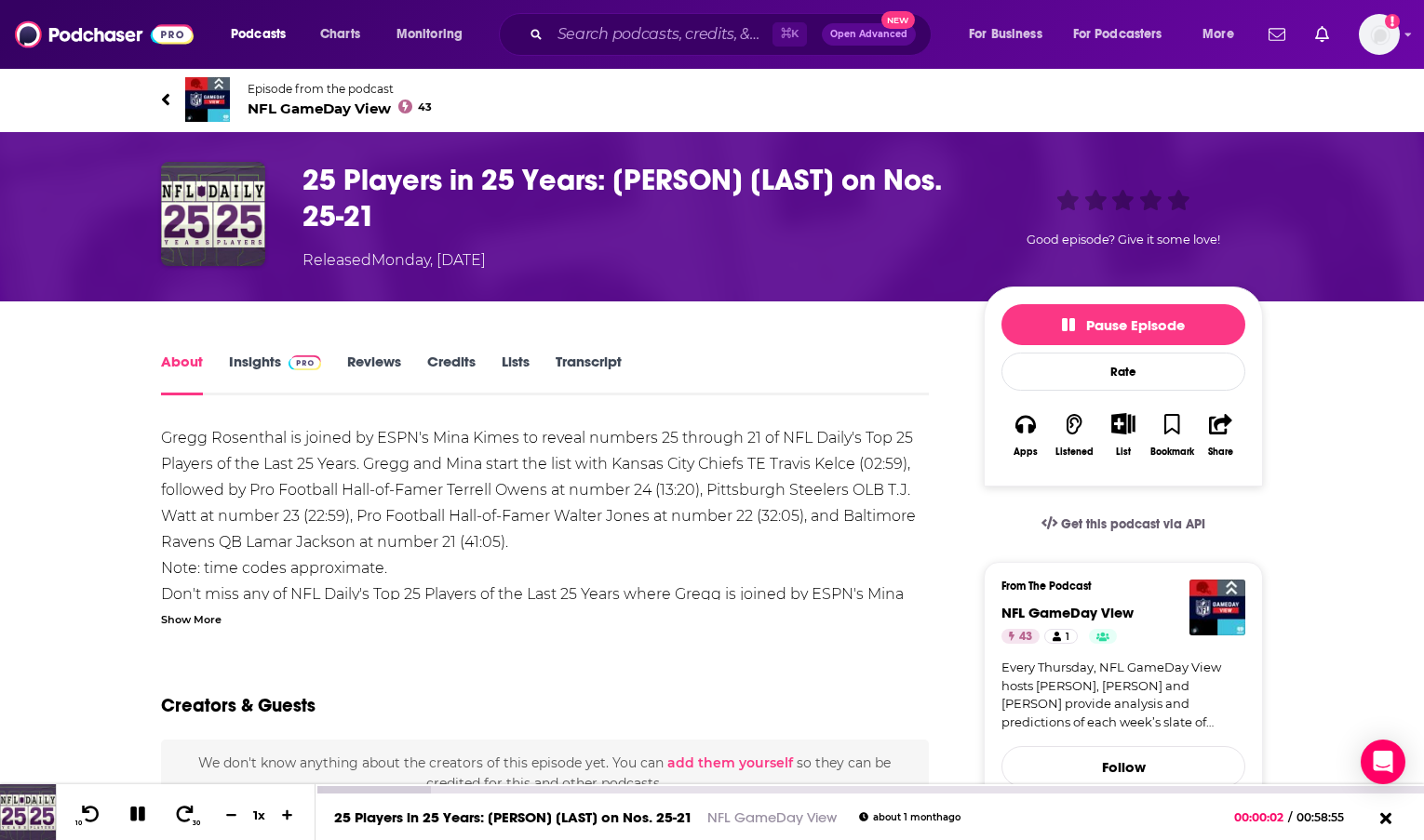 click 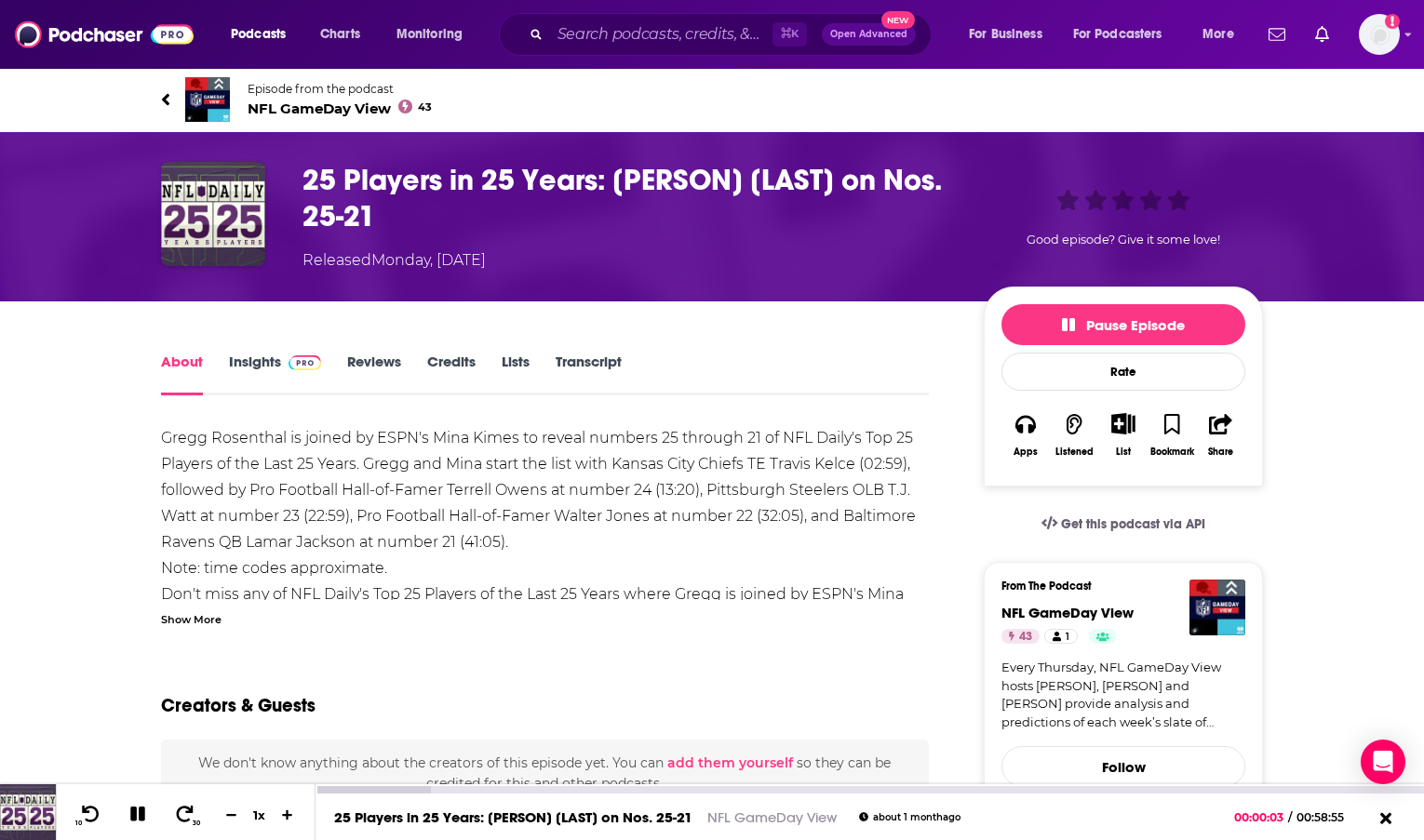 click 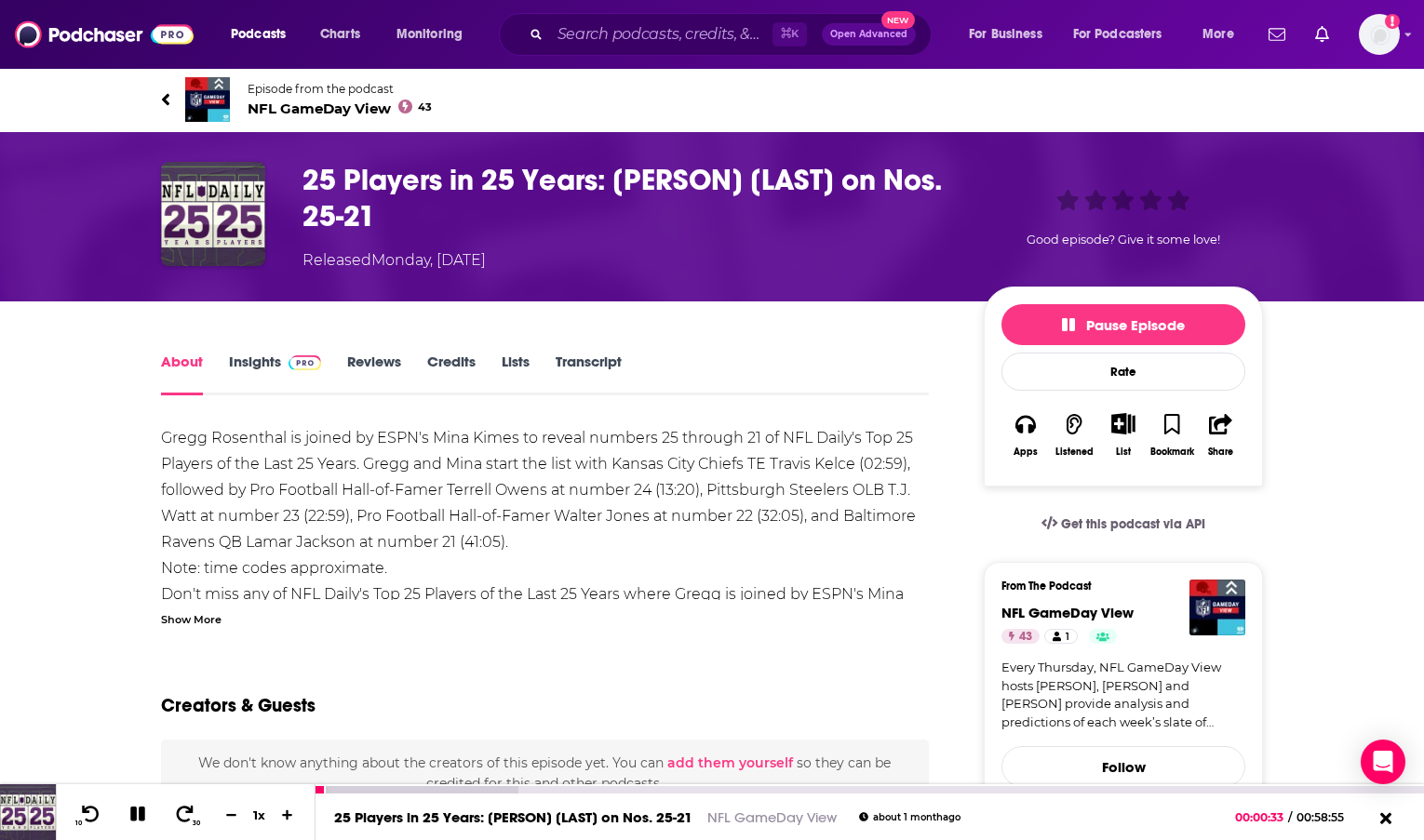 click 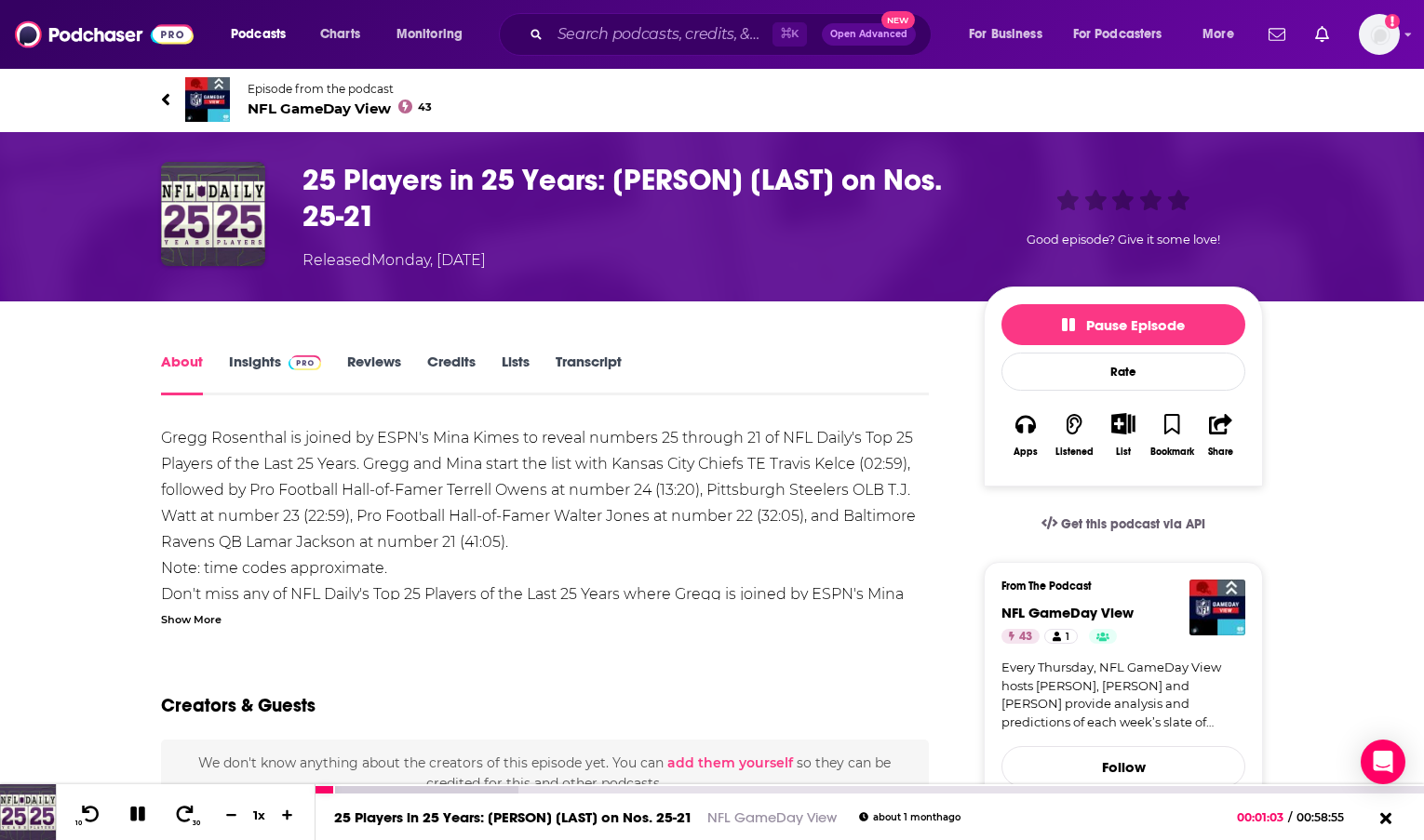 click 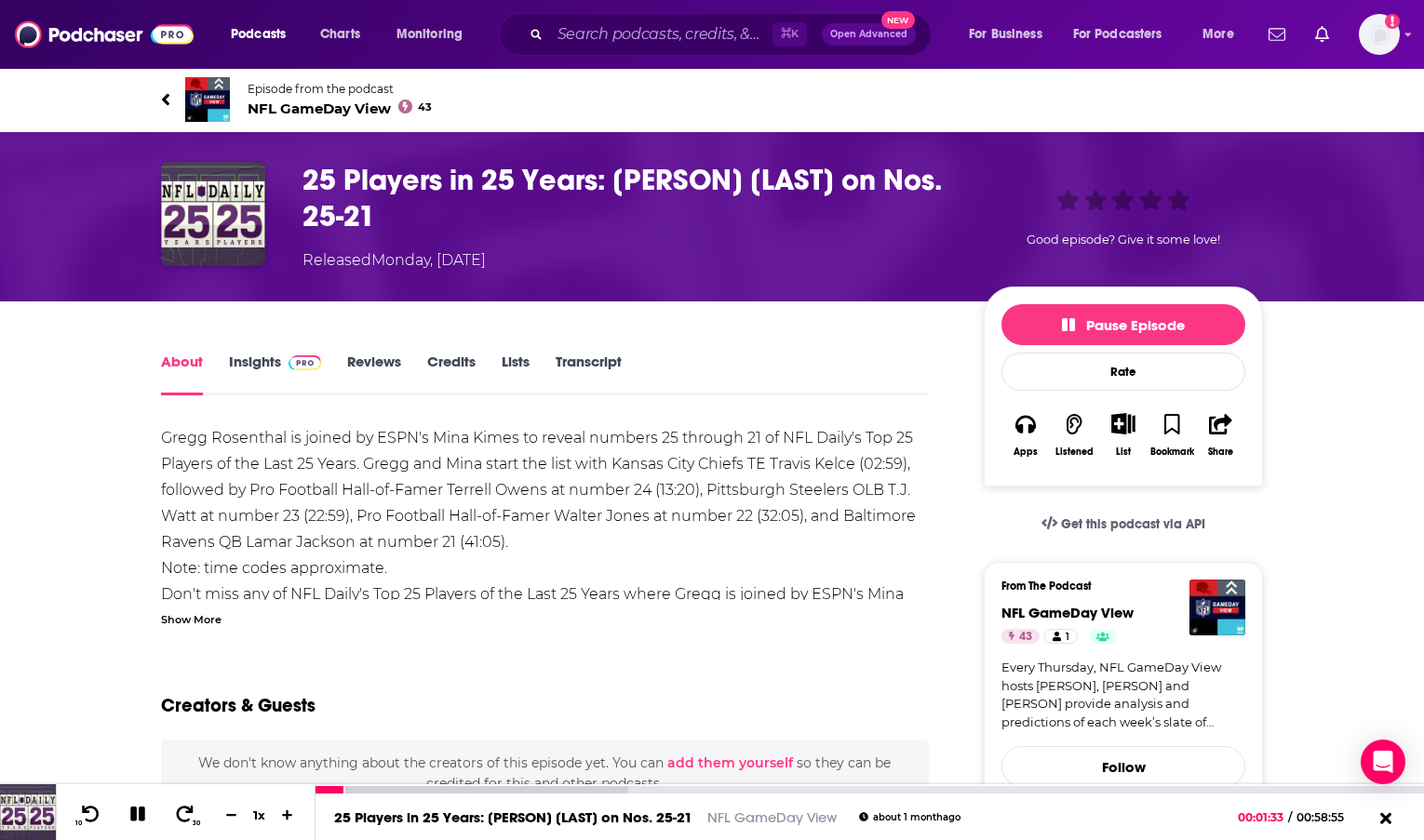 click 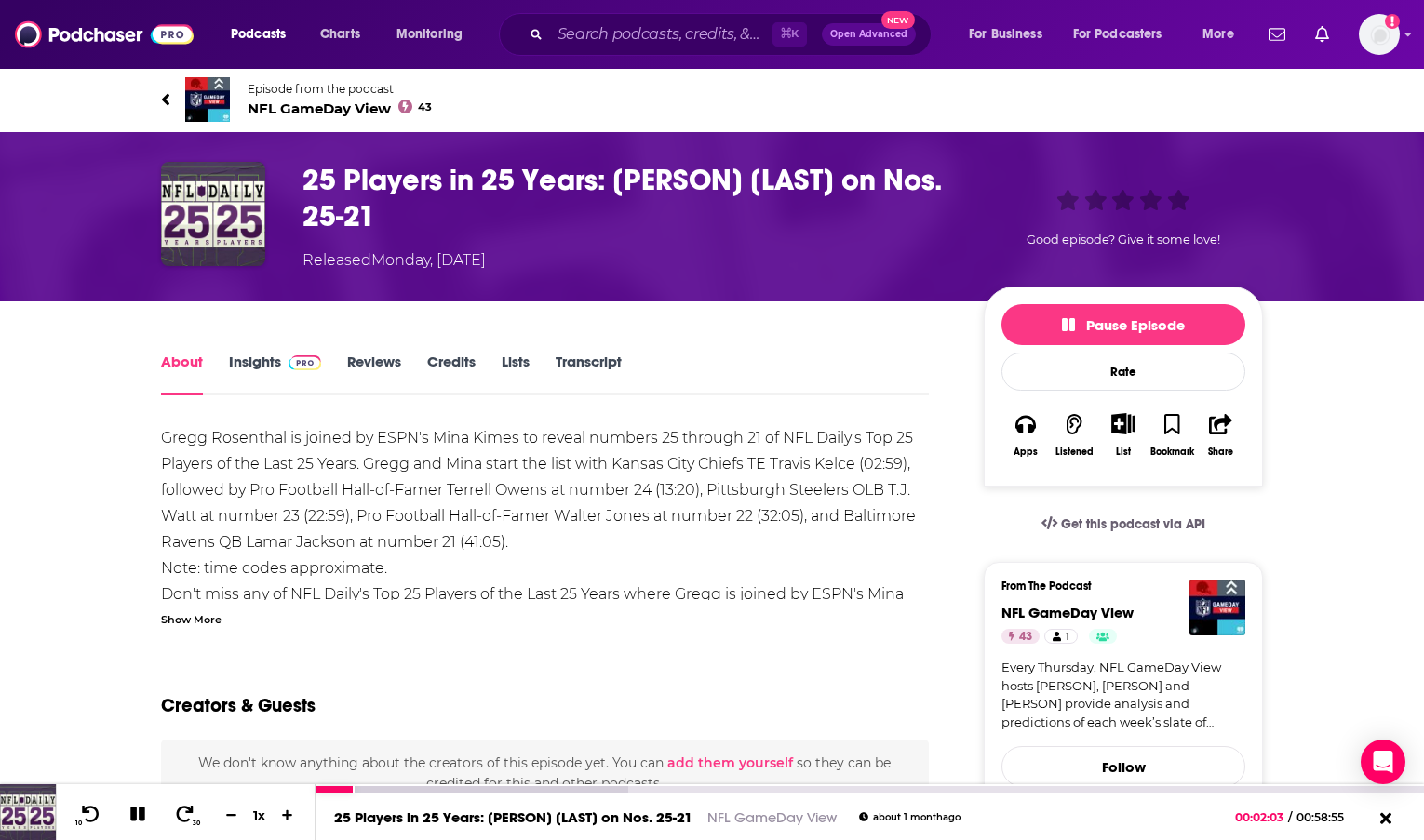 click 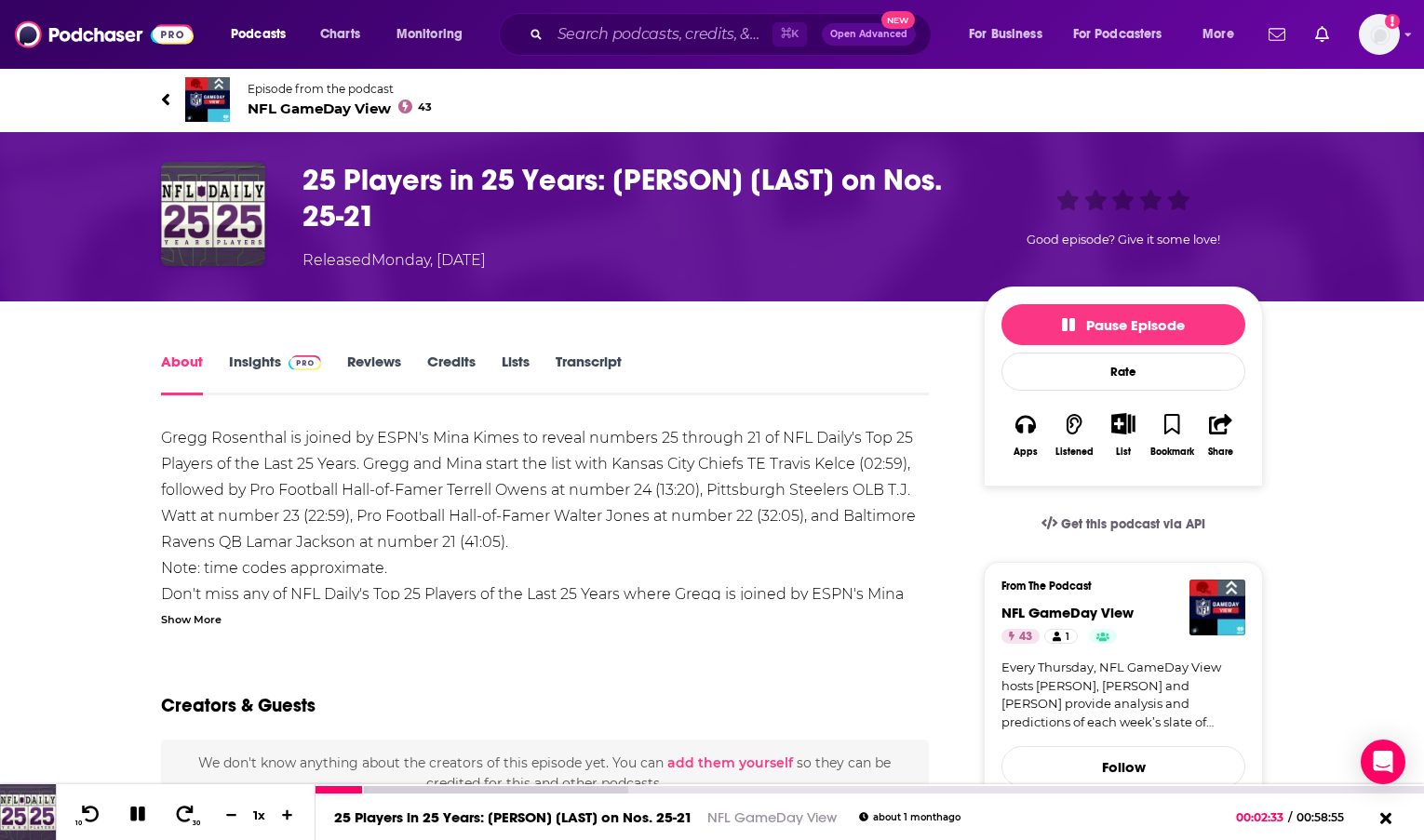 click 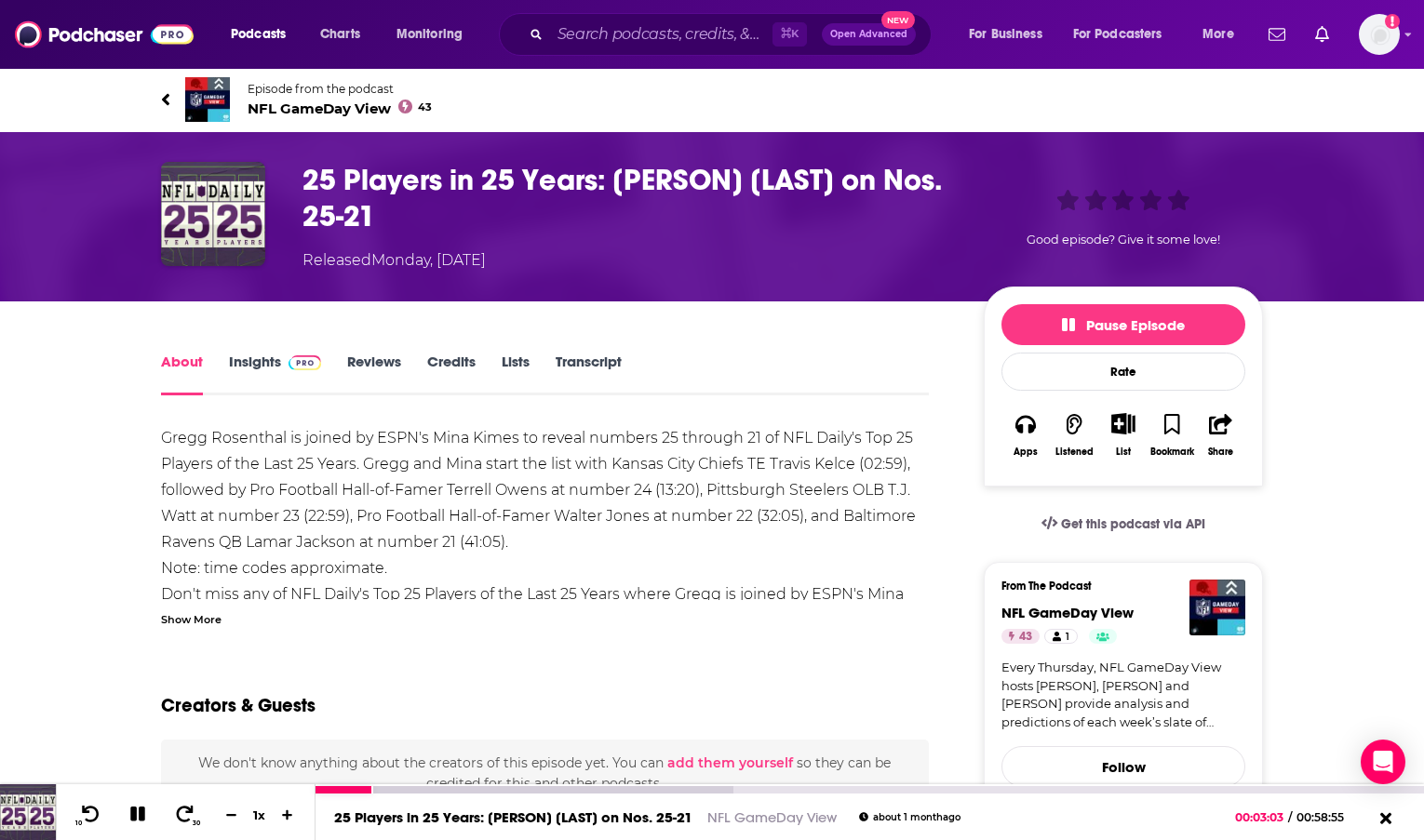 click 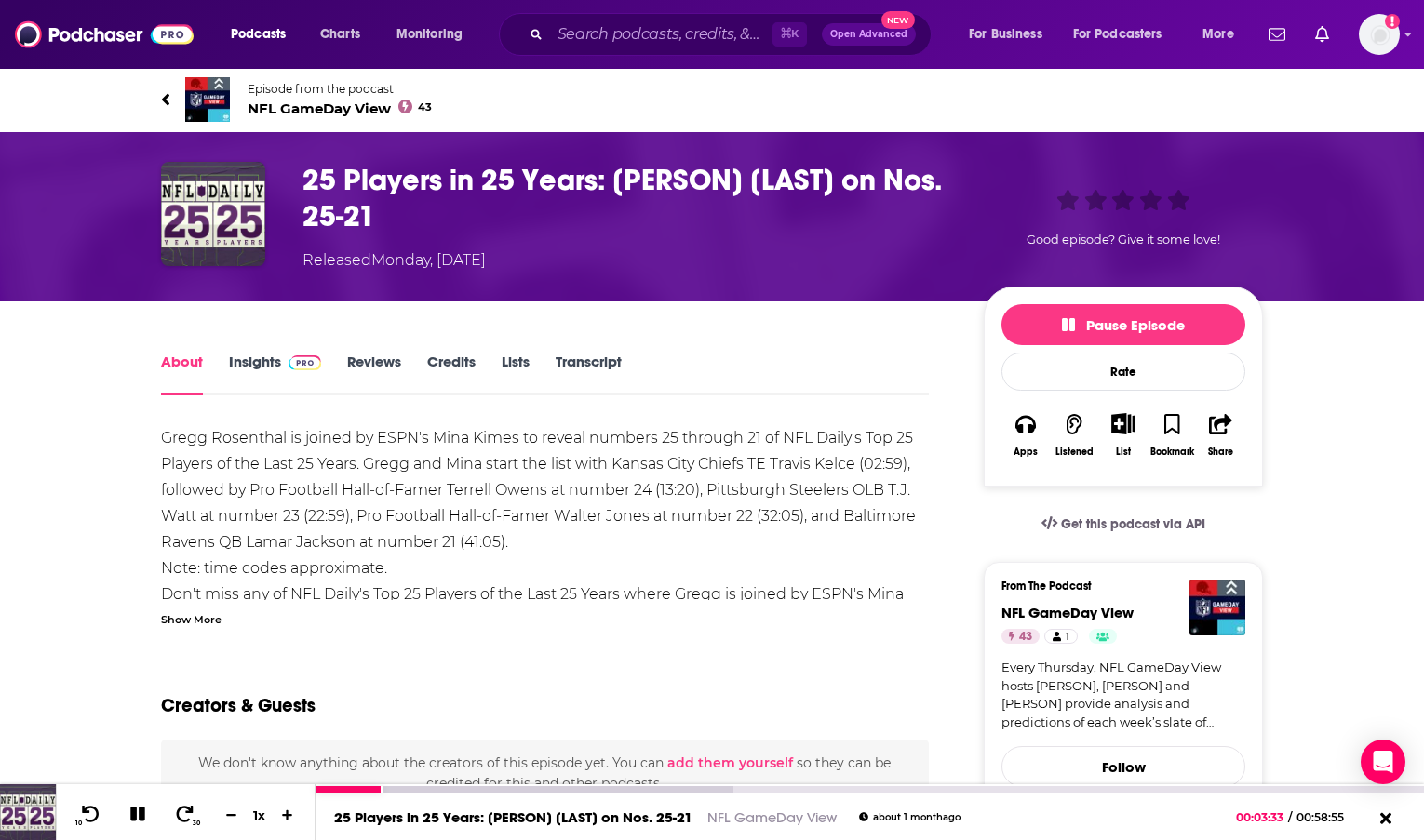 click 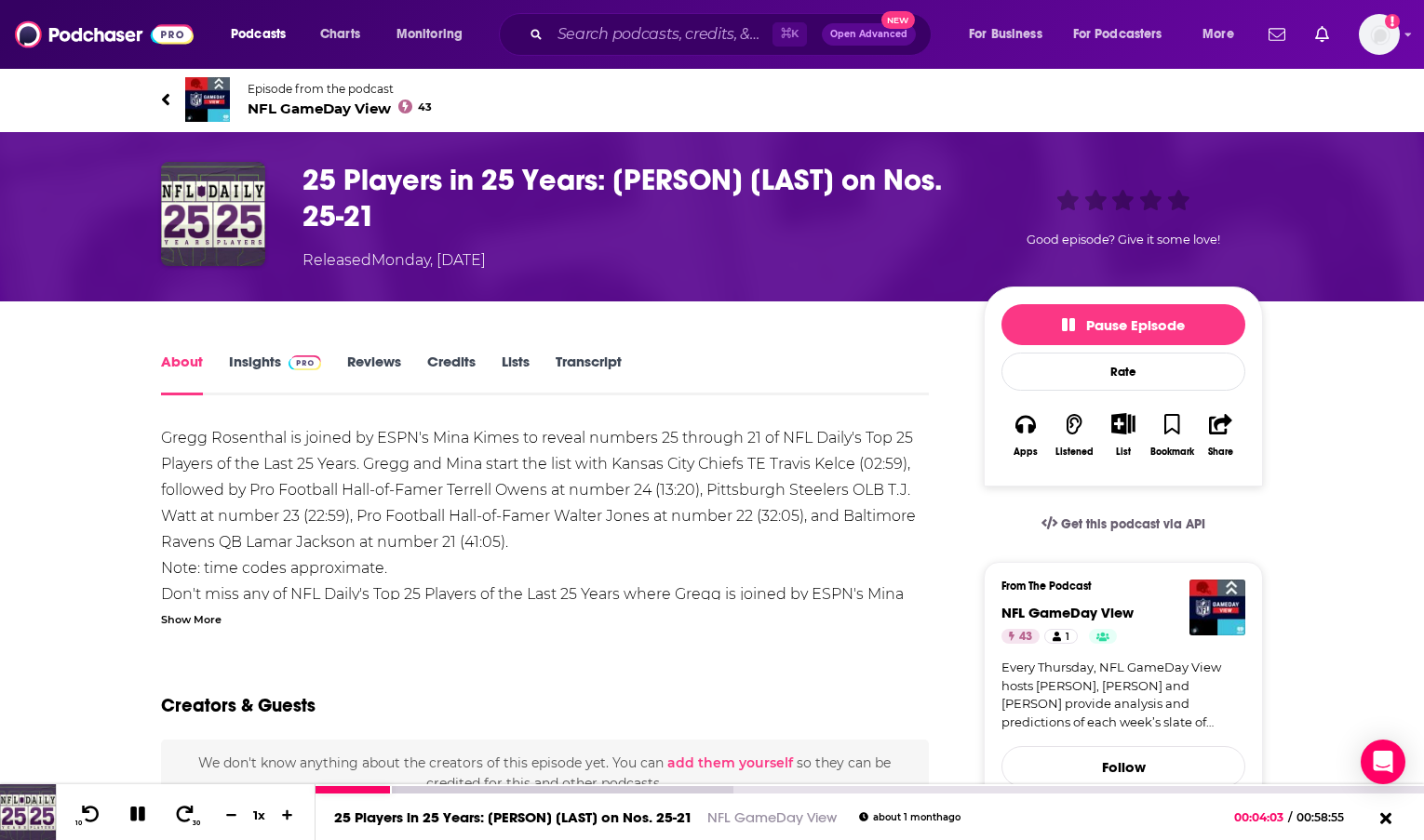click 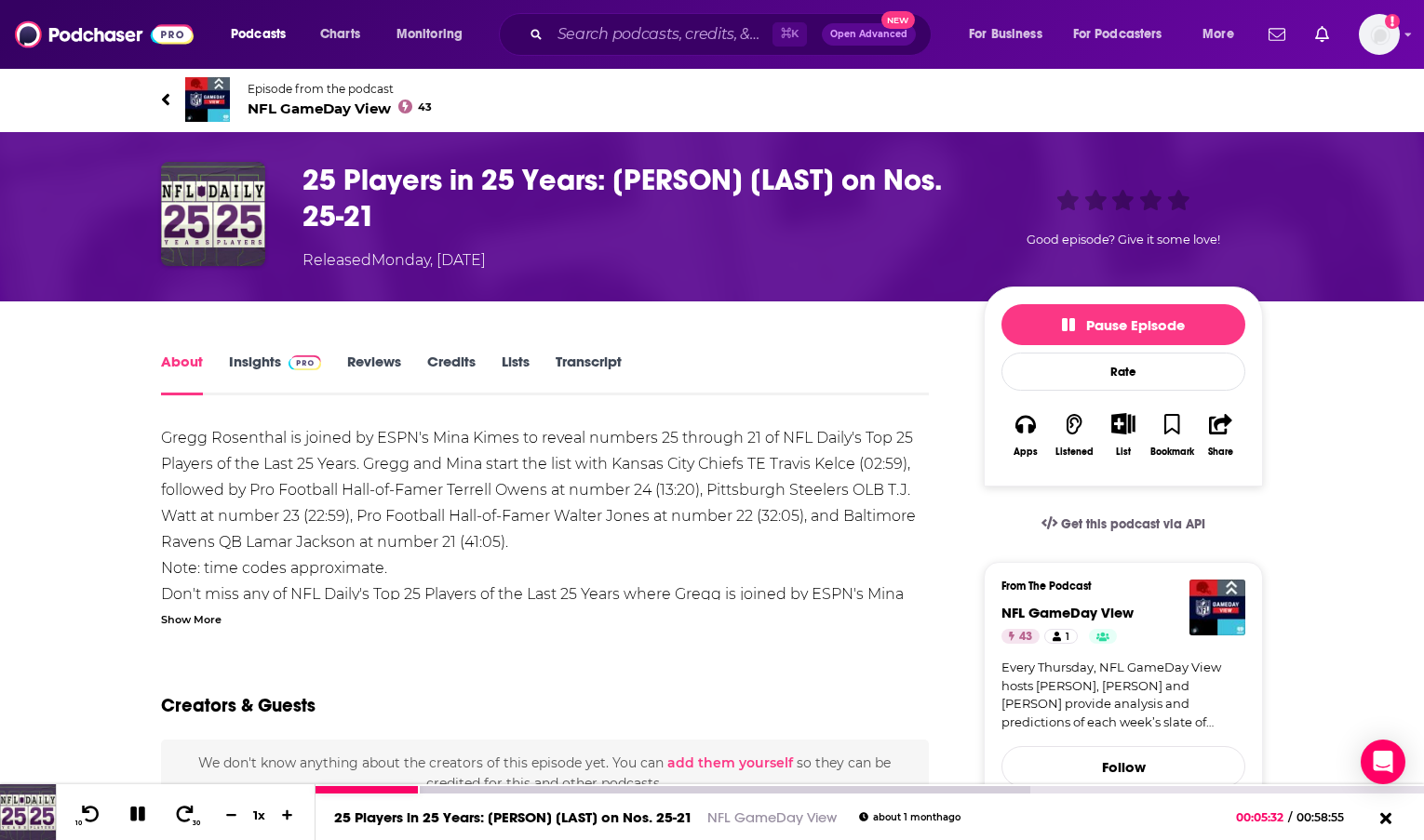 click 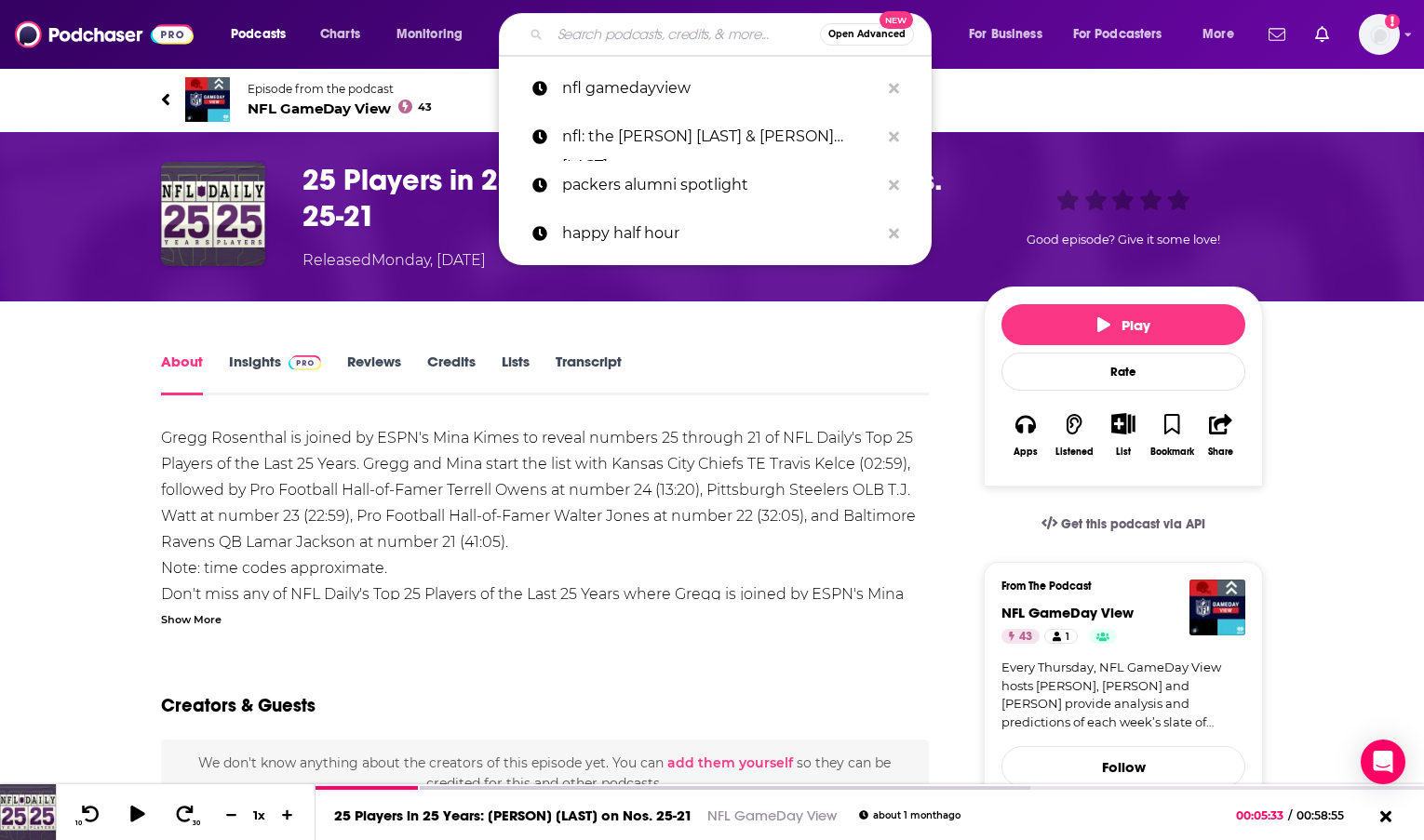 click at bounding box center [685, 34] 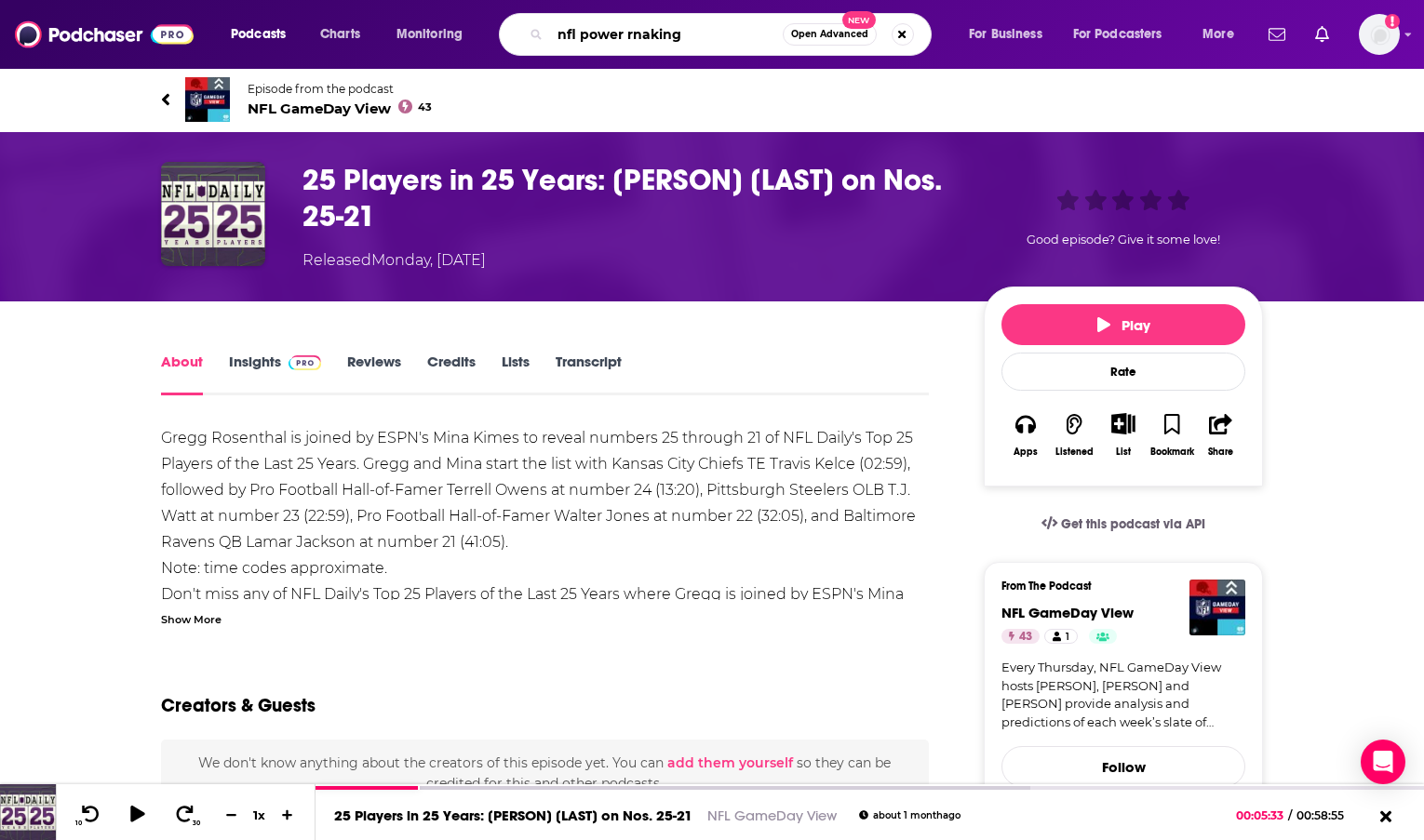 type on "nfl power rnakings" 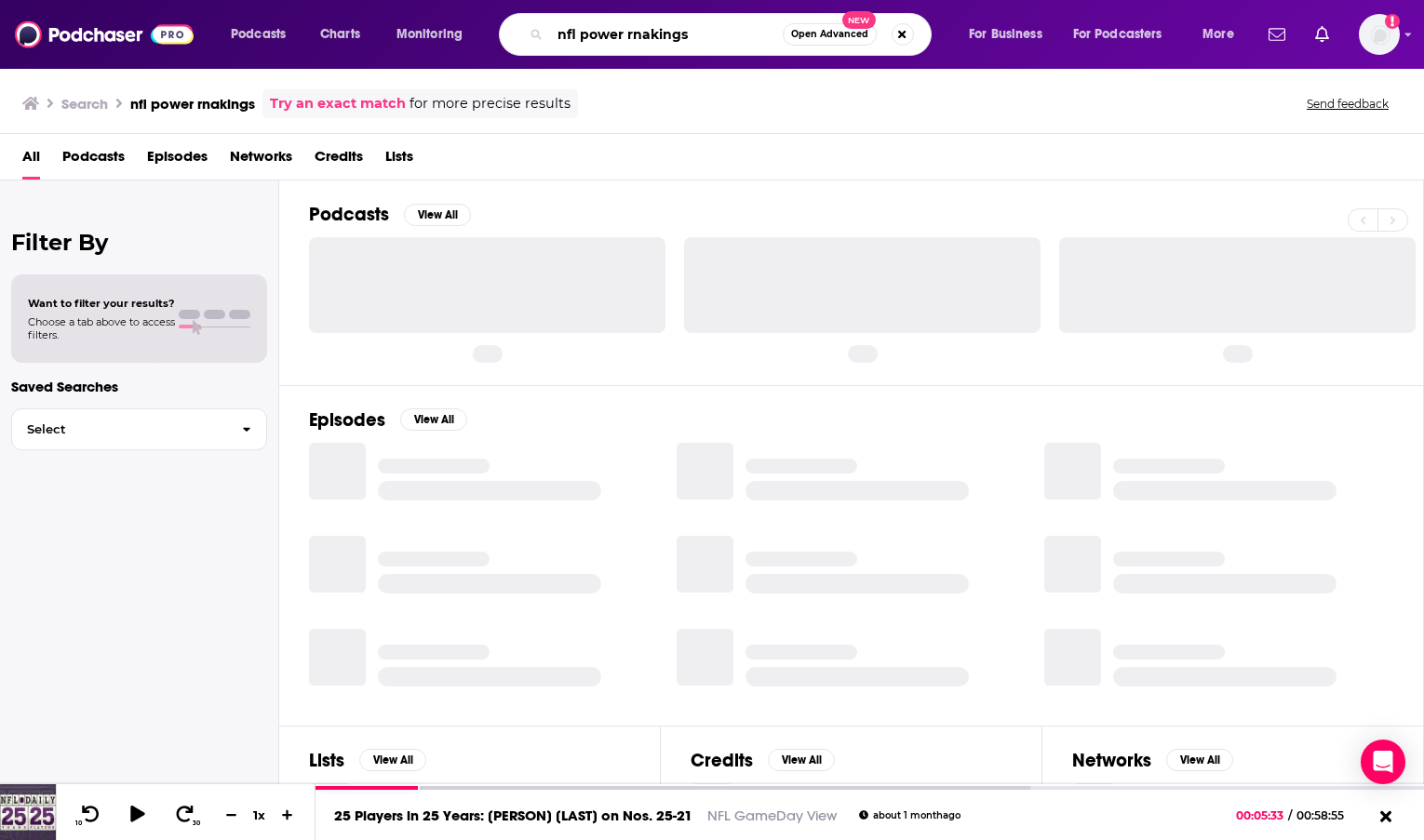 click on "nfl power rnakings" at bounding box center (666, 34) 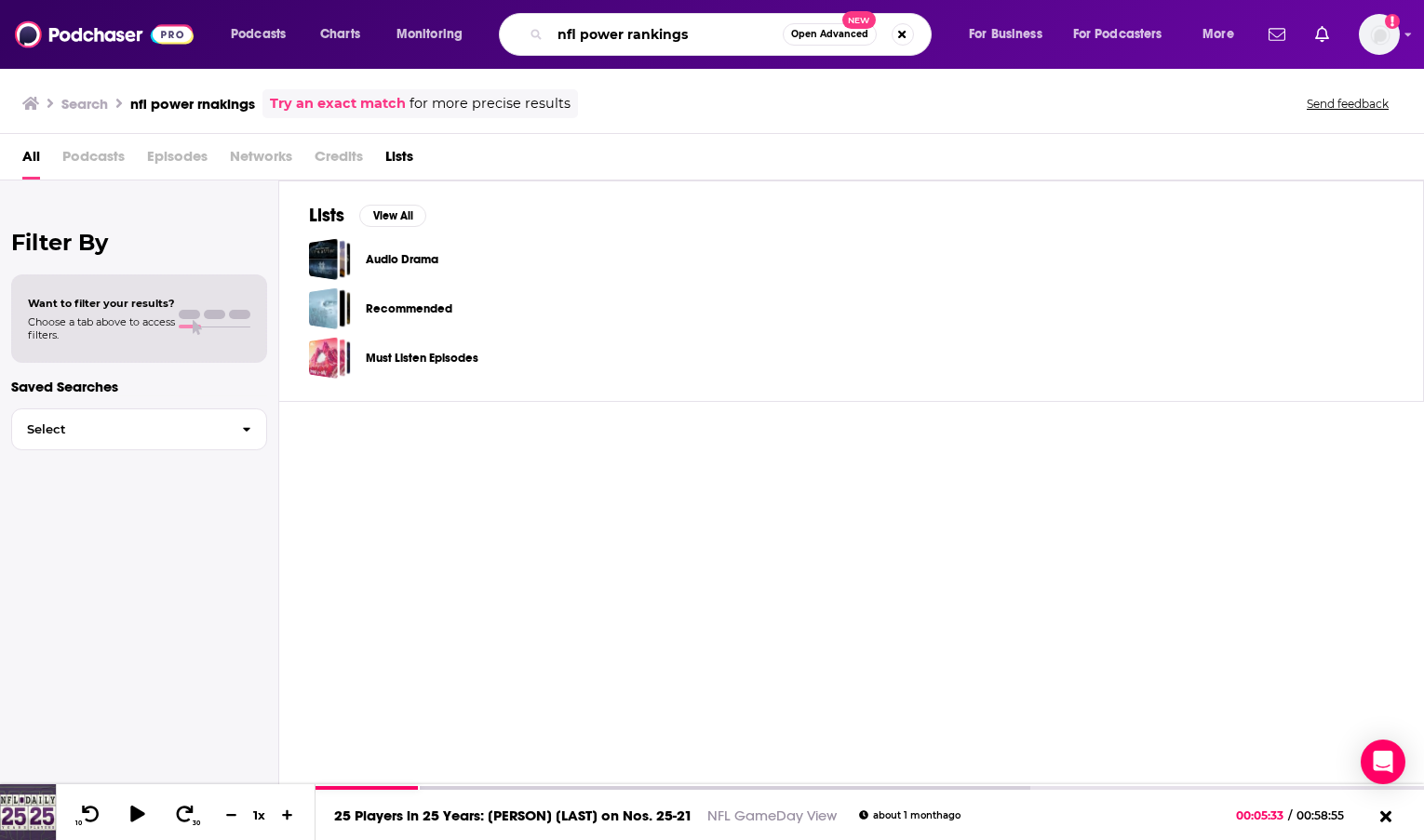 type on "nfl power rankings" 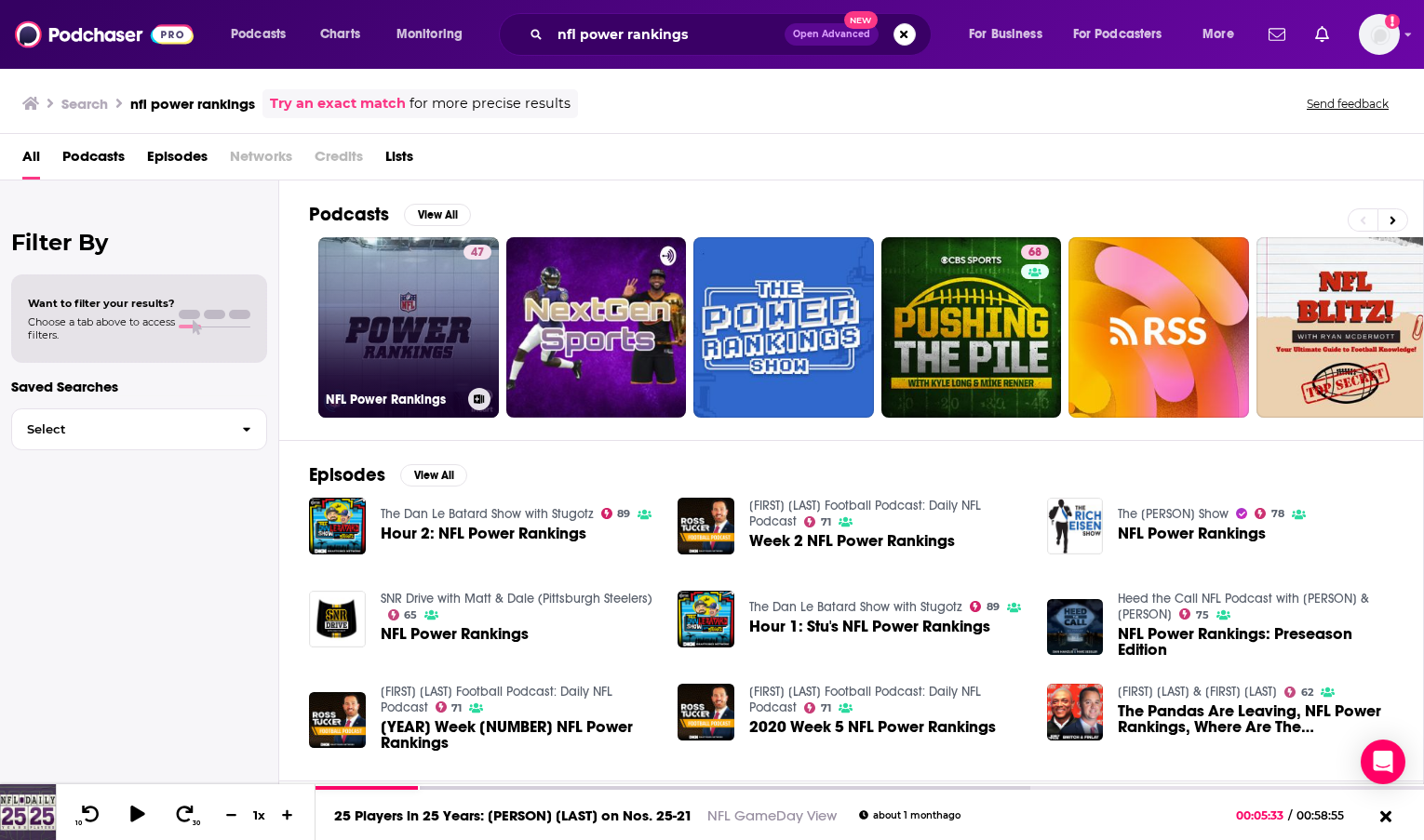 click on "47 NFL Power Rankings" at bounding box center (409, 327) 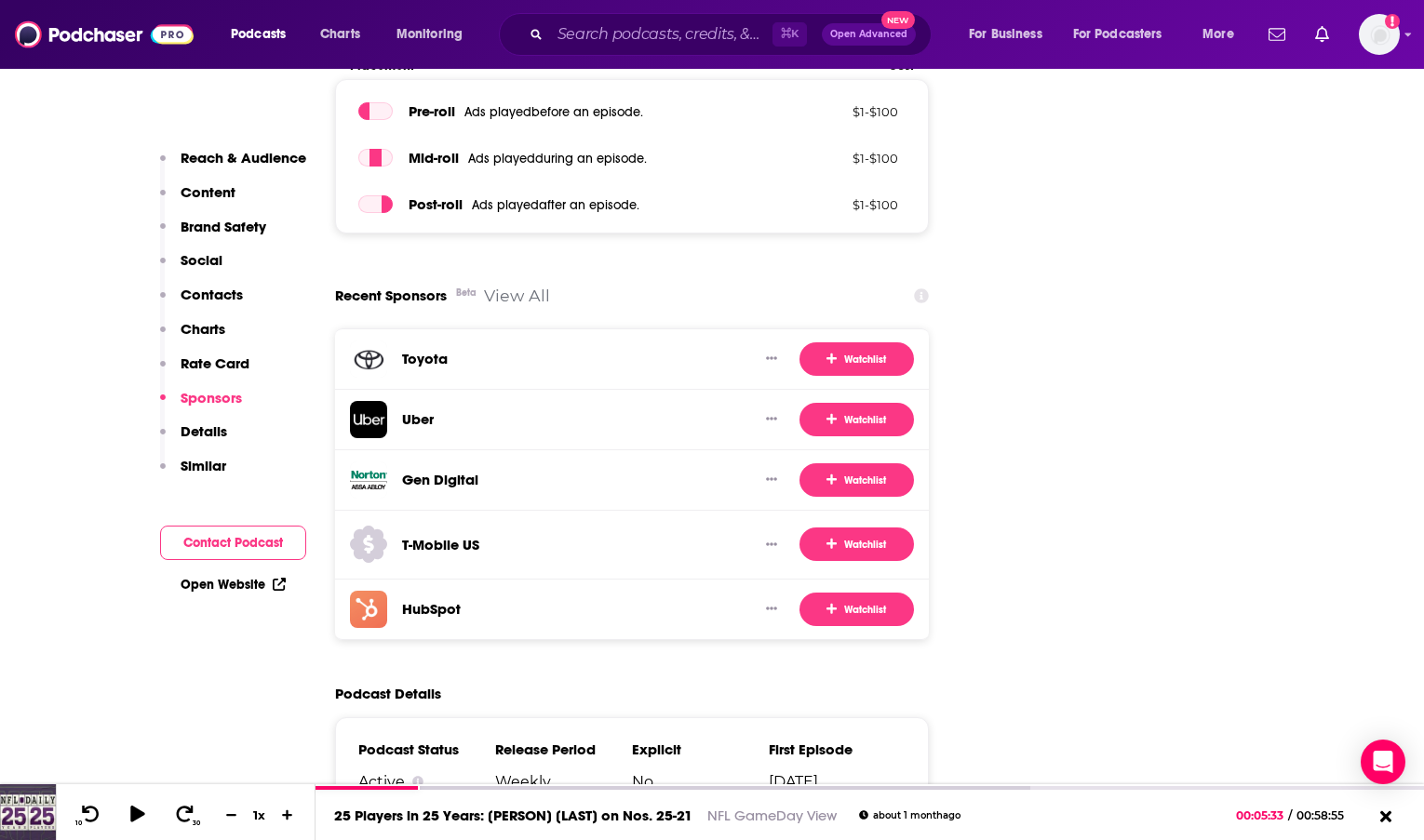 scroll, scrollTop: 2700, scrollLeft: 0, axis: vertical 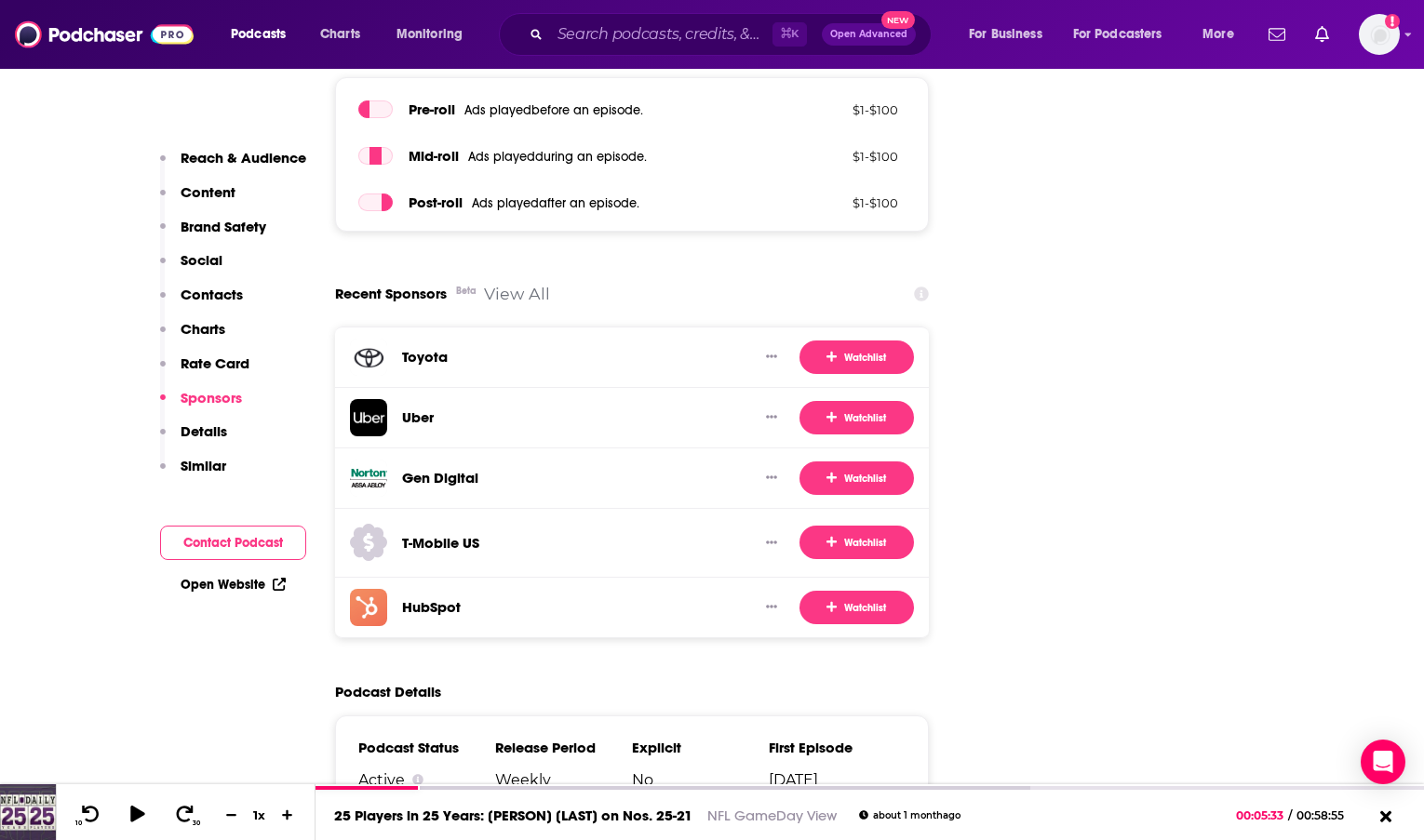click on "Recent Sponsors Beta View All" at bounding box center [632, 294] 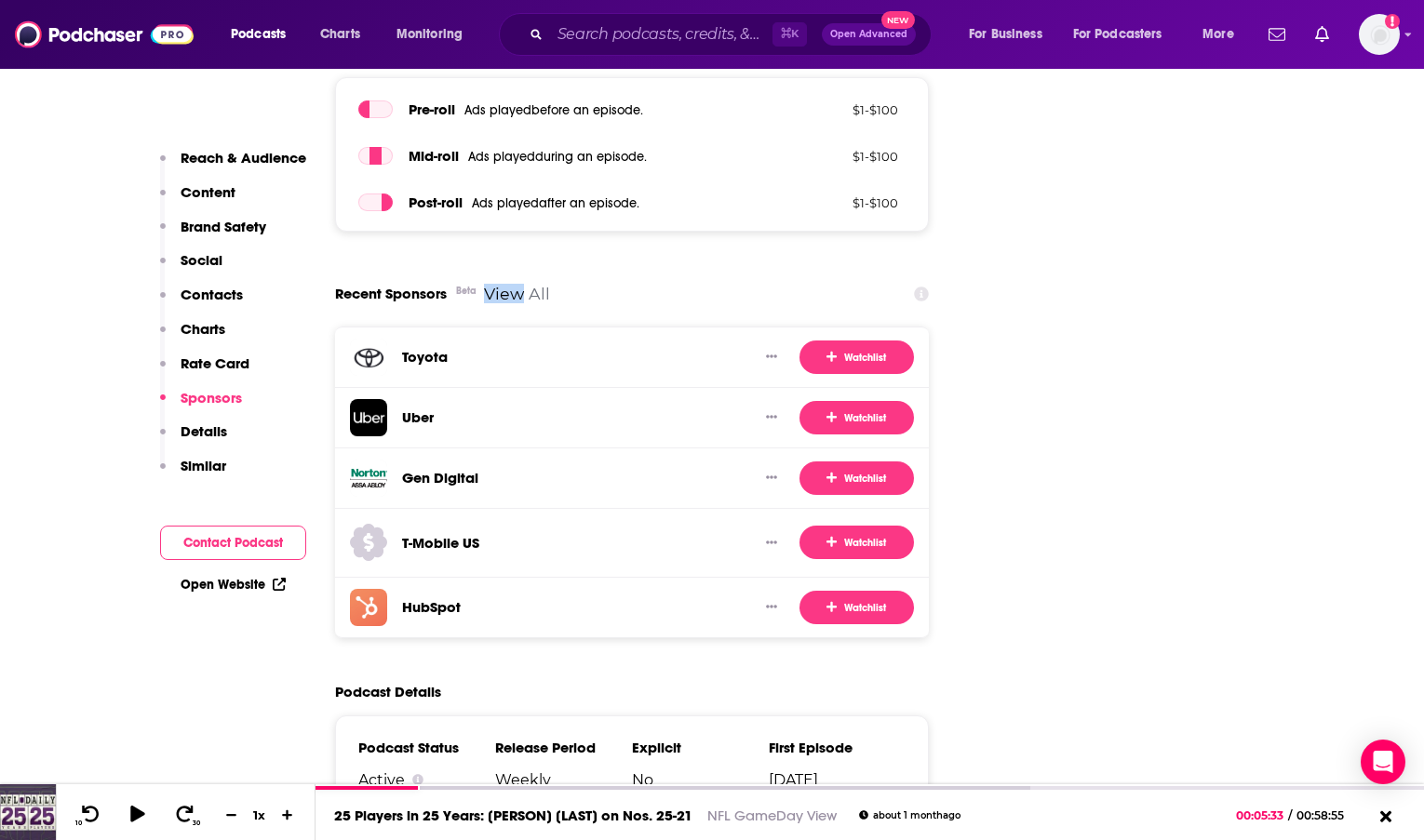click on "Recent Sponsors Beta View All" at bounding box center [632, 294] 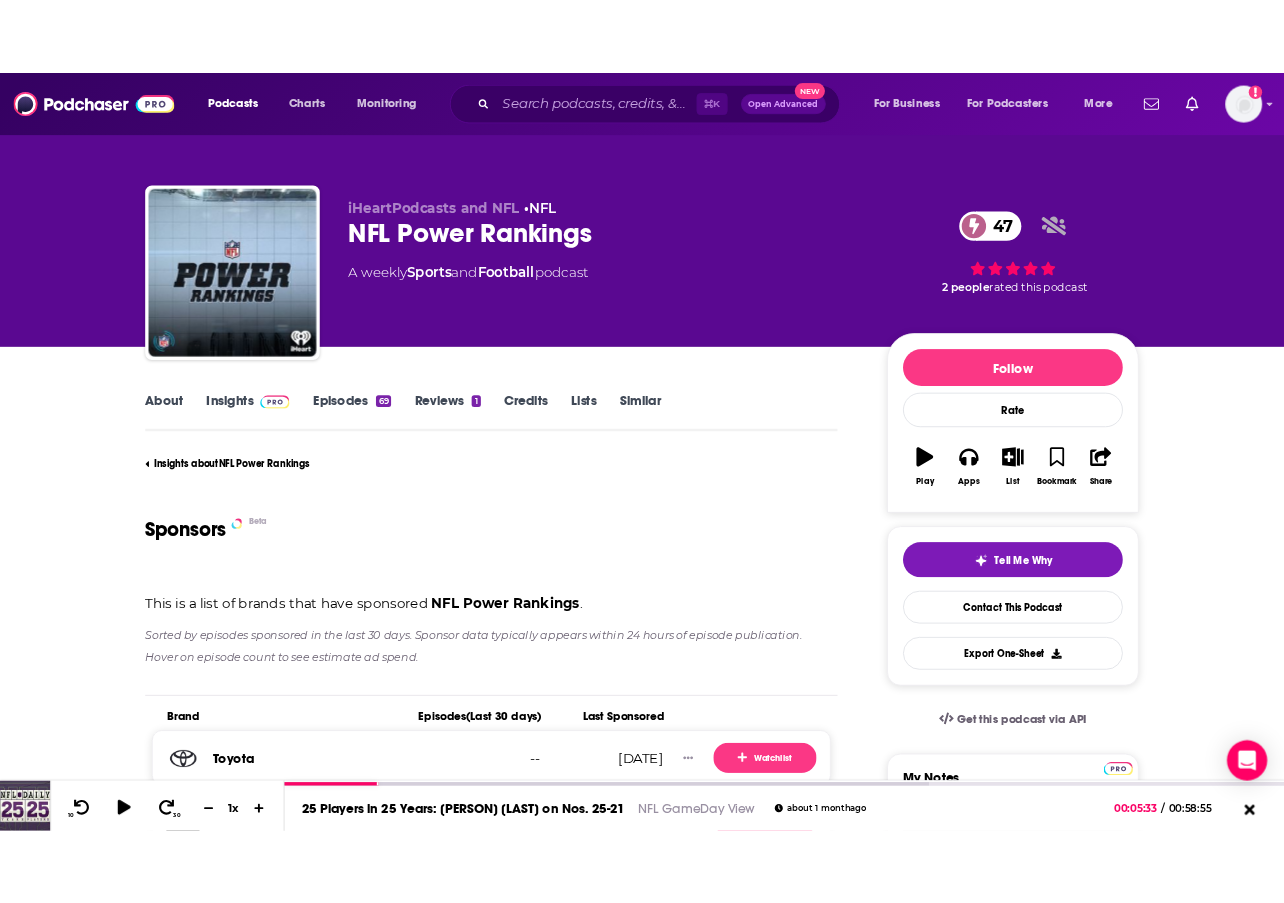 scroll, scrollTop: 0, scrollLeft: 0, axis: both 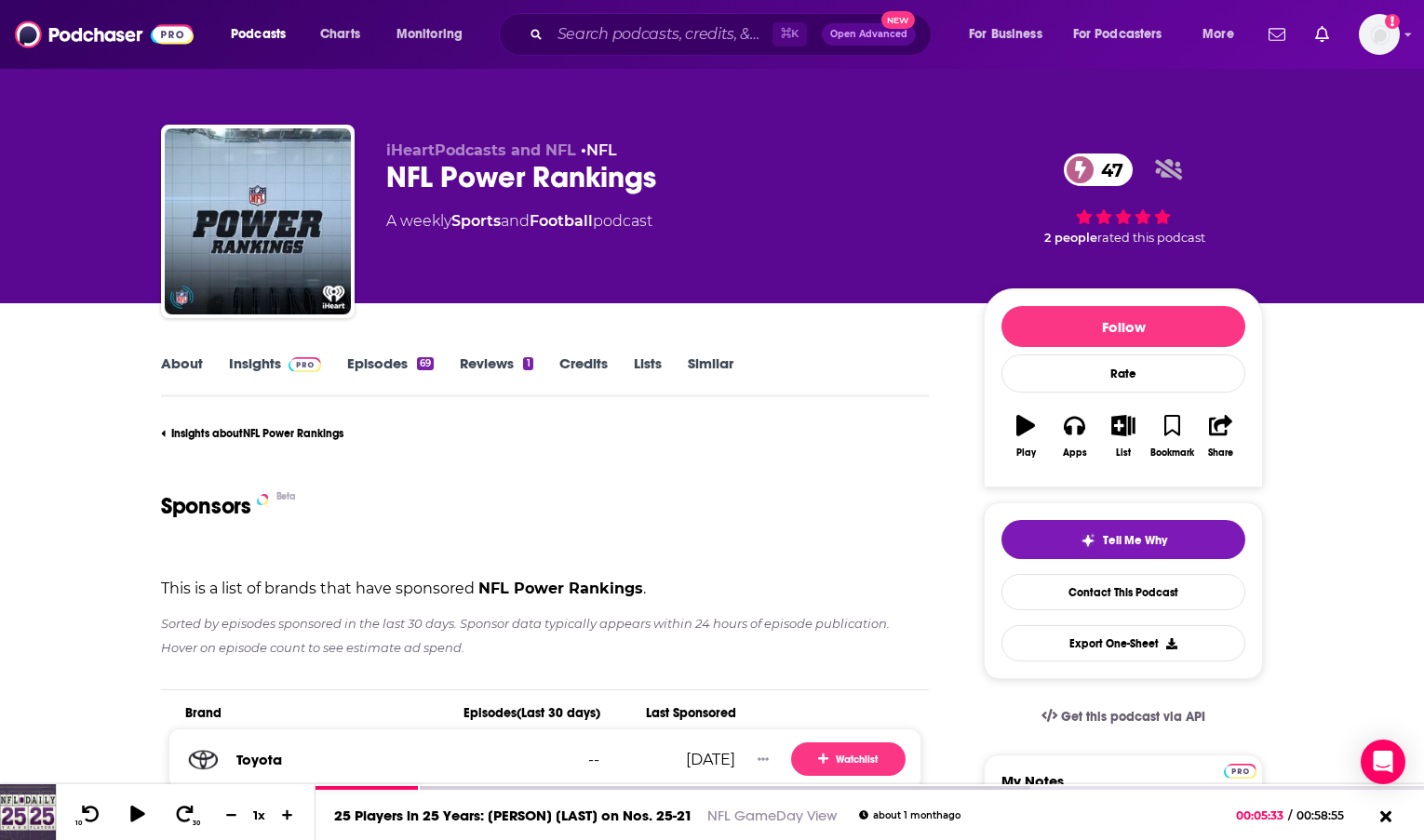 click on "Episodes 69" at bounding box center (390, 376) 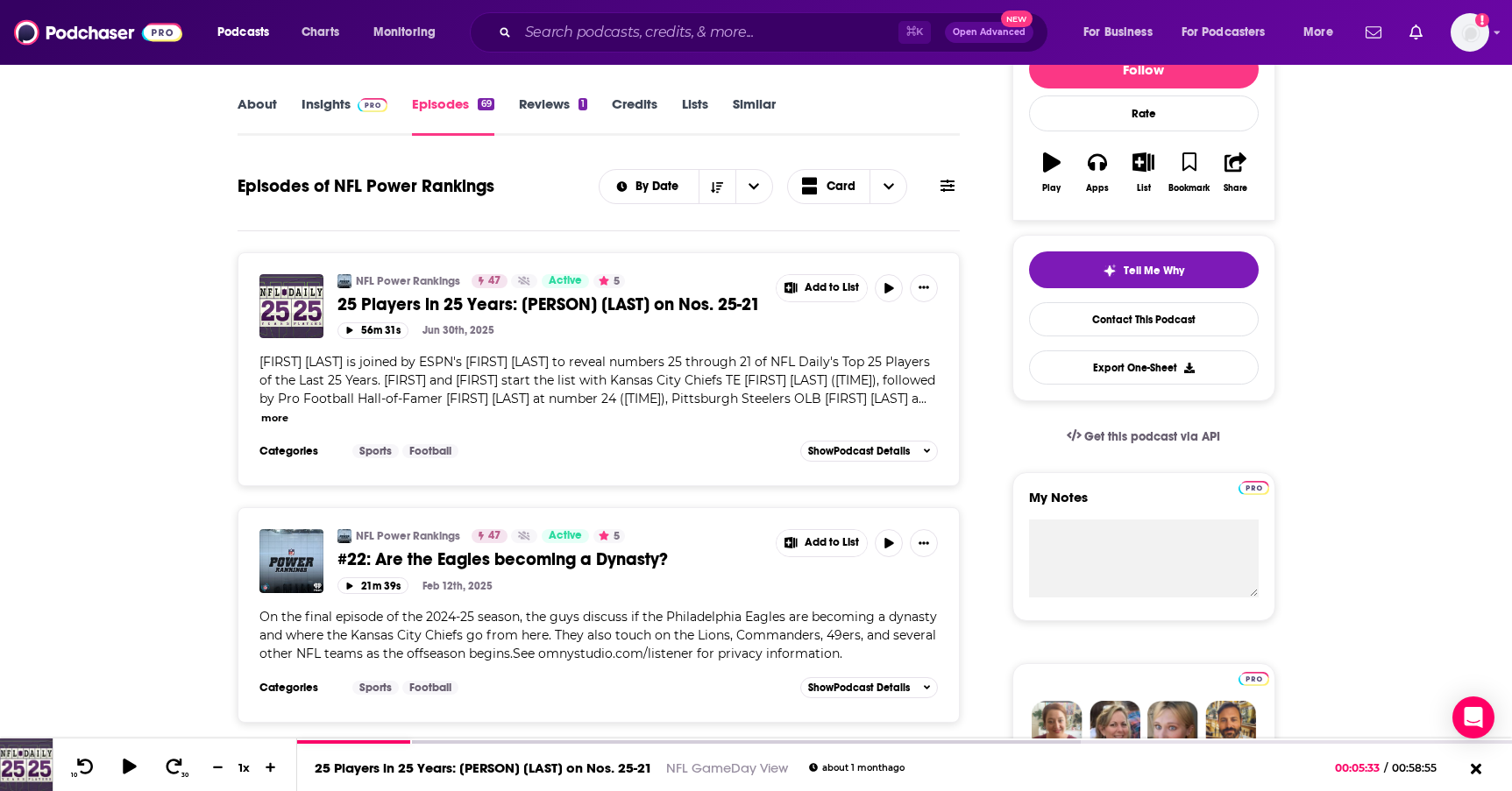 scroll, scrollTop: 231, scrollLeft: 0, axis: vertical 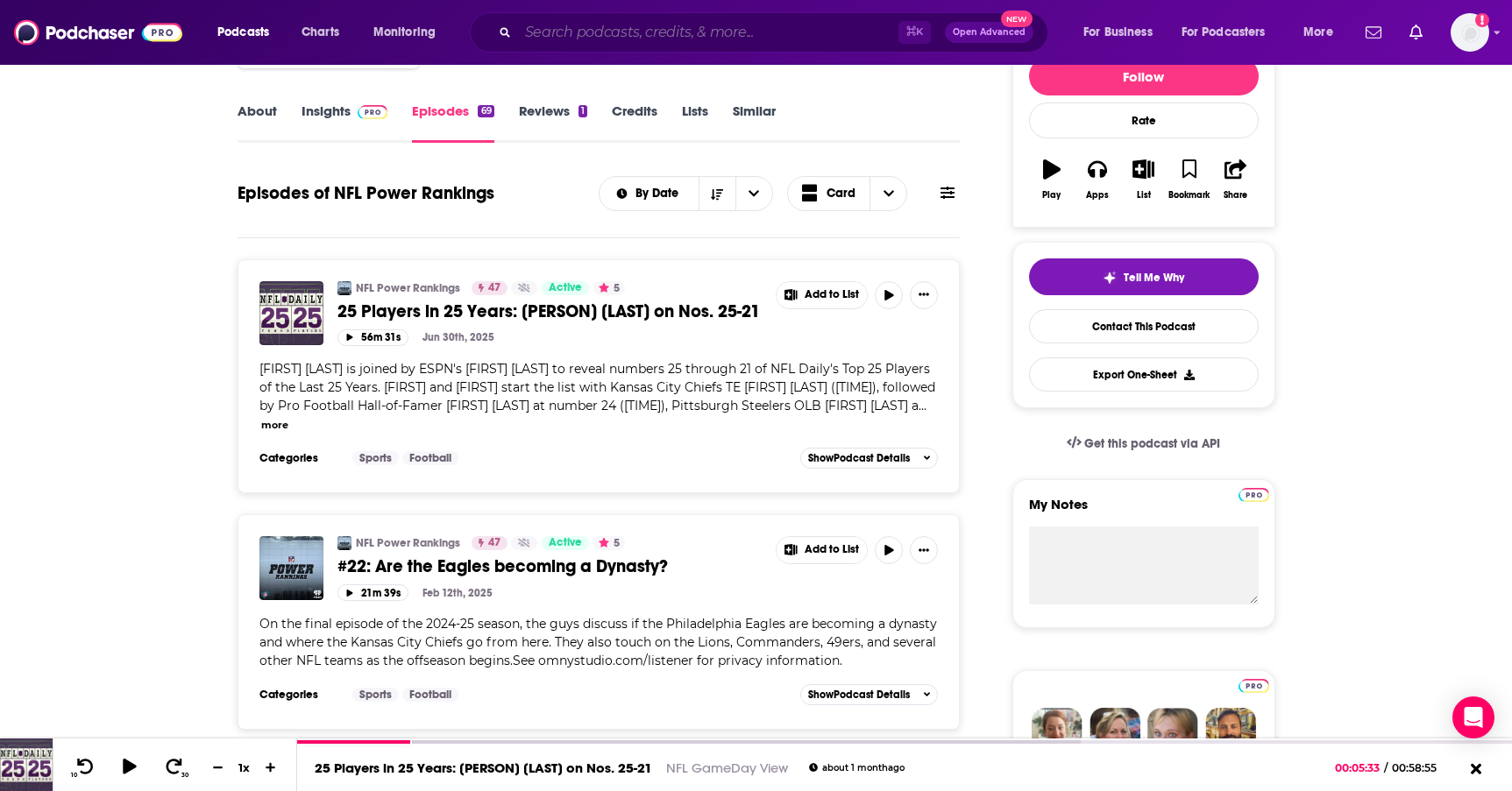 click at bounding box center [708, 32] 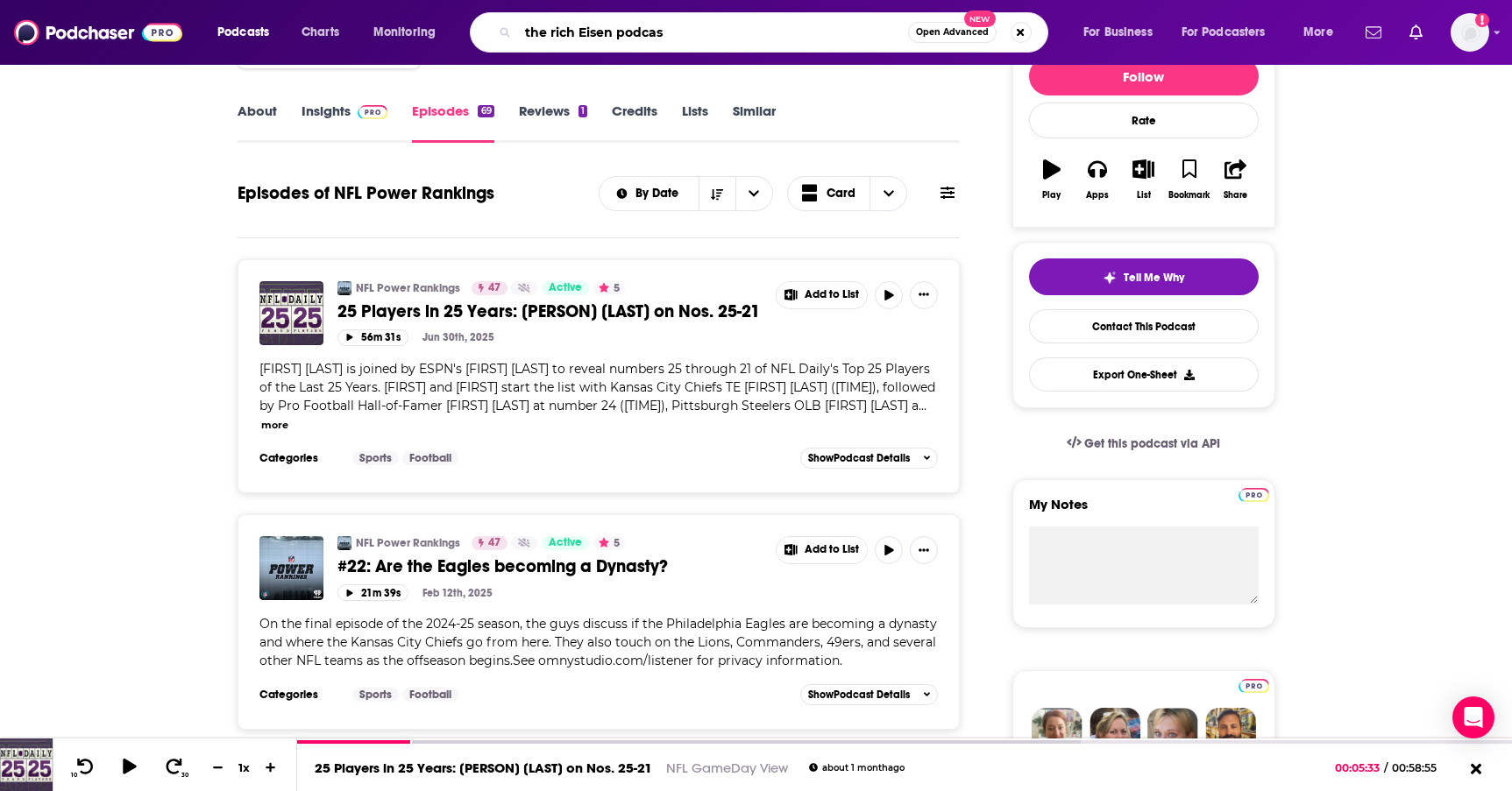 type on "the [PERSON] podcast" 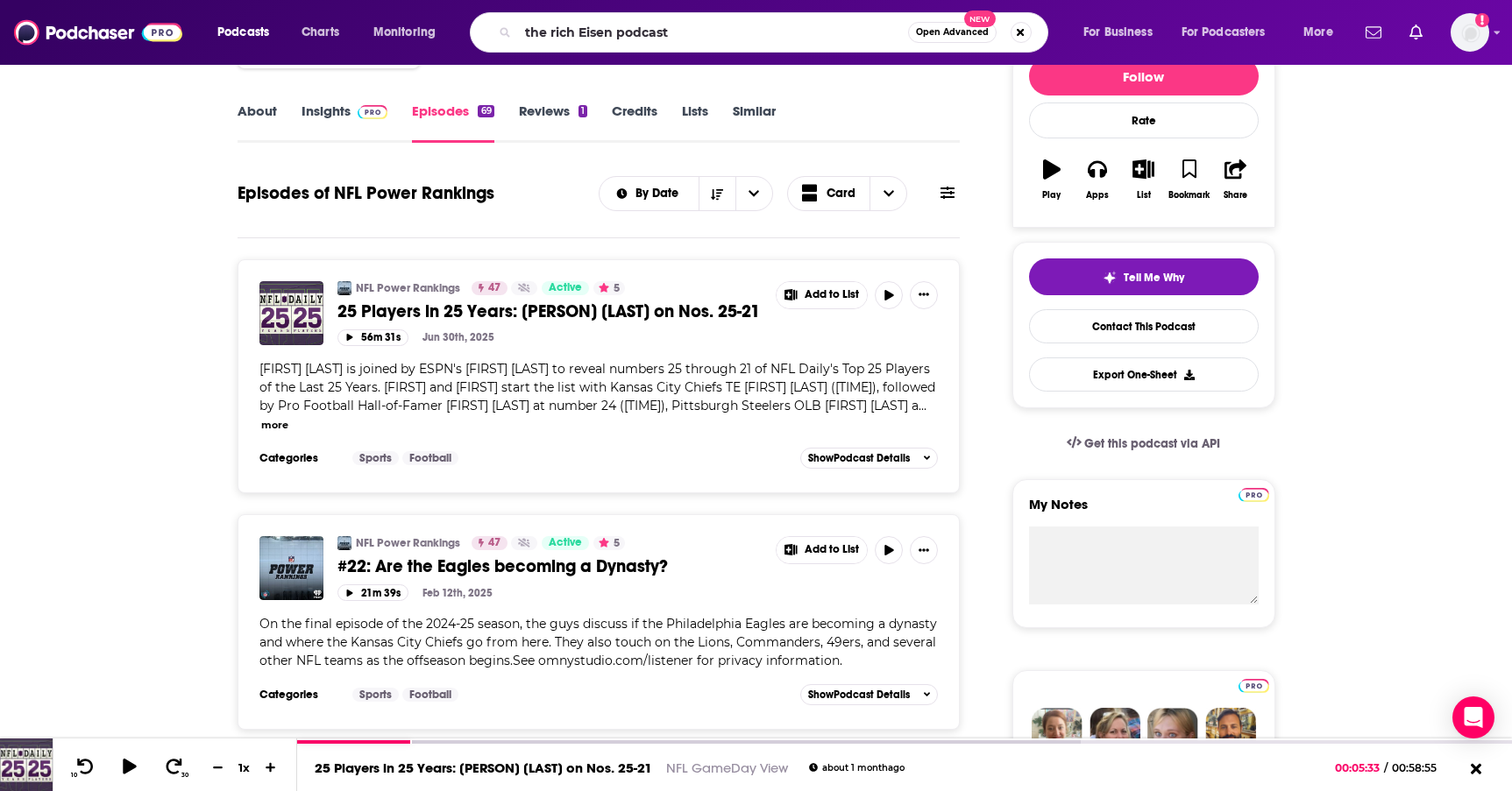 scroll, scrollTop: 0, scrollLeft: 0, axis: both 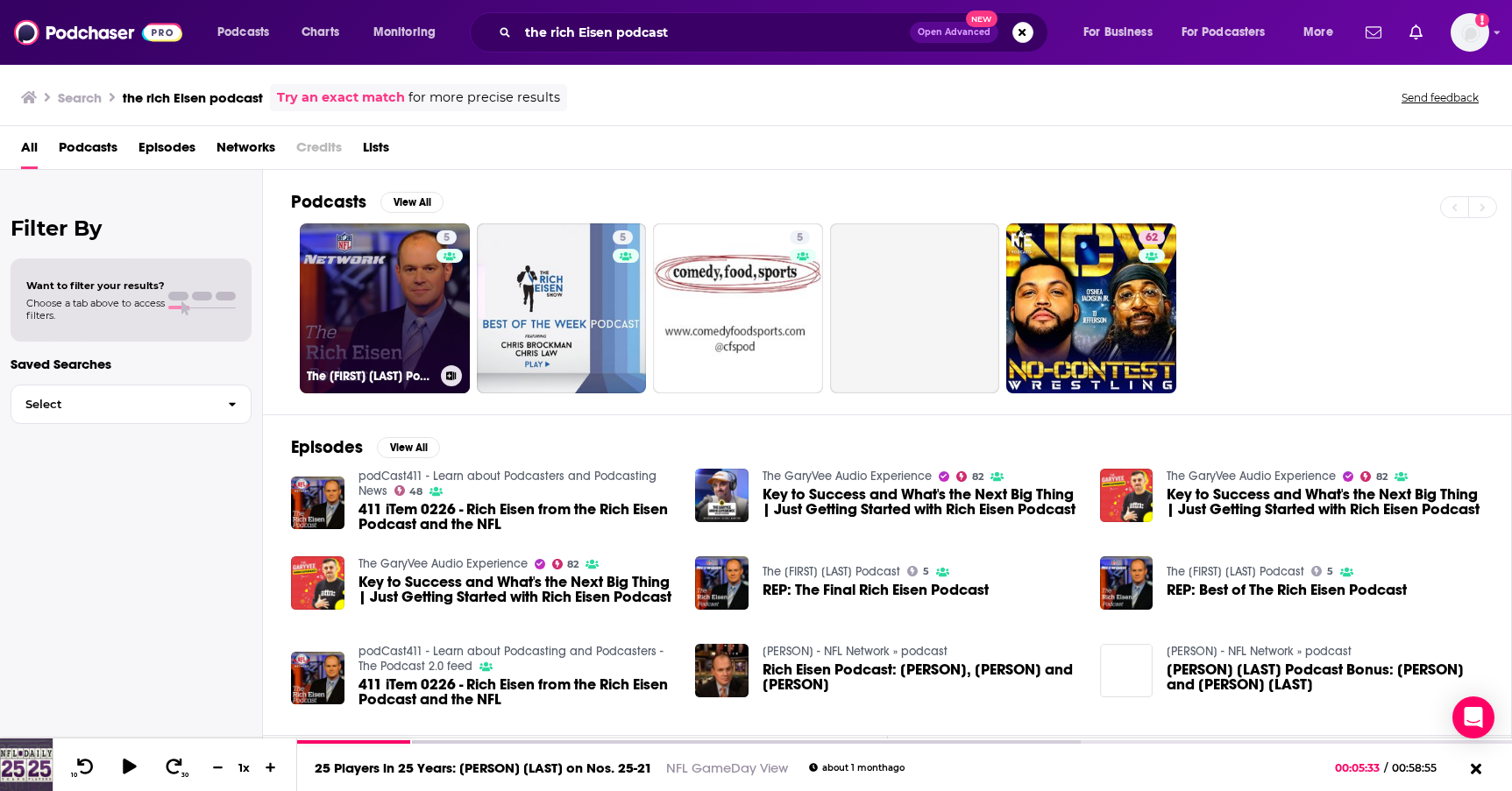 click on "[NUMBER] The [PERSON] Podcast" at bounding box center (385, 308) 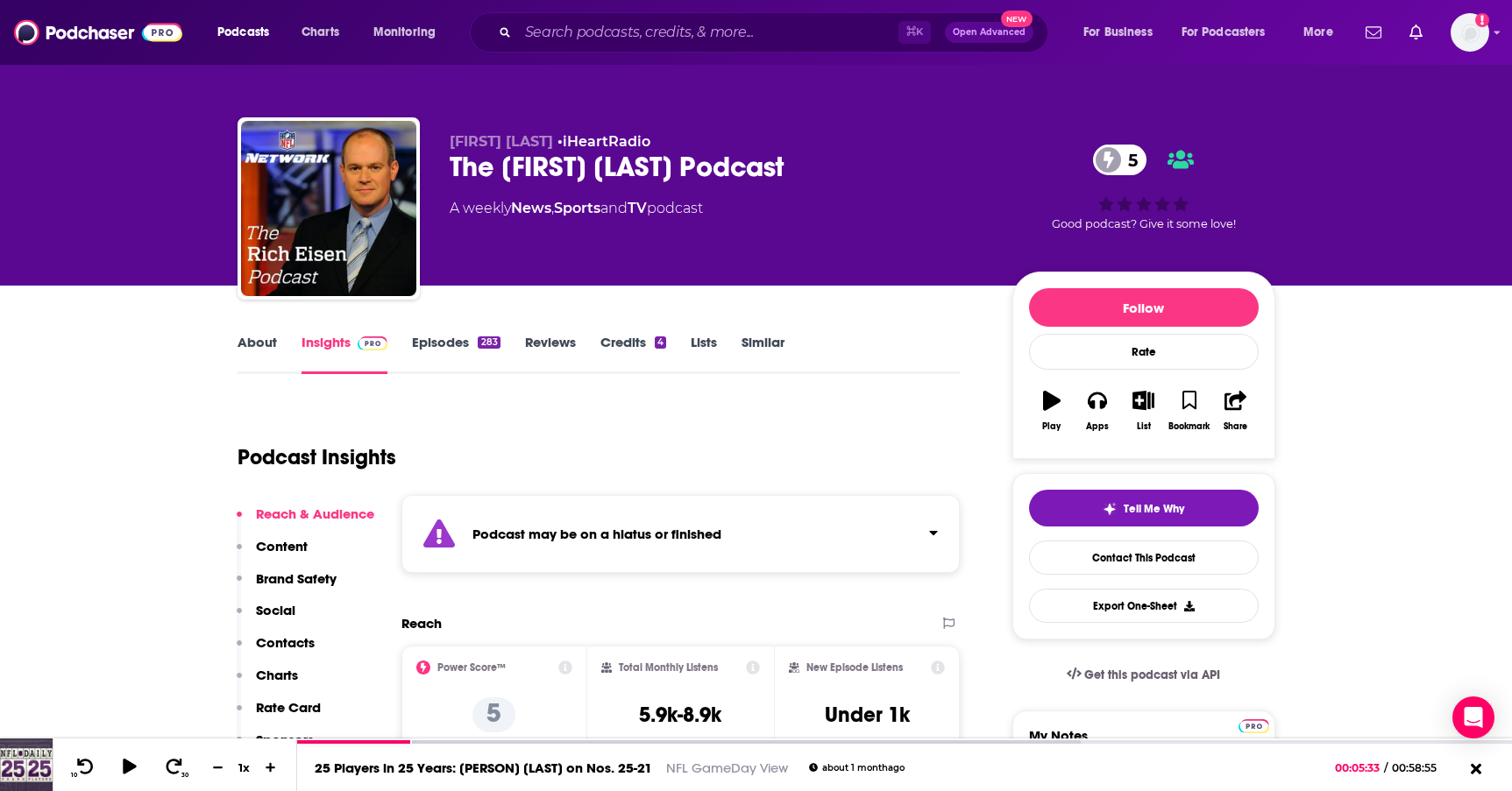 scroll, scrollTop: 0, scrollLeft: 0, axis: both 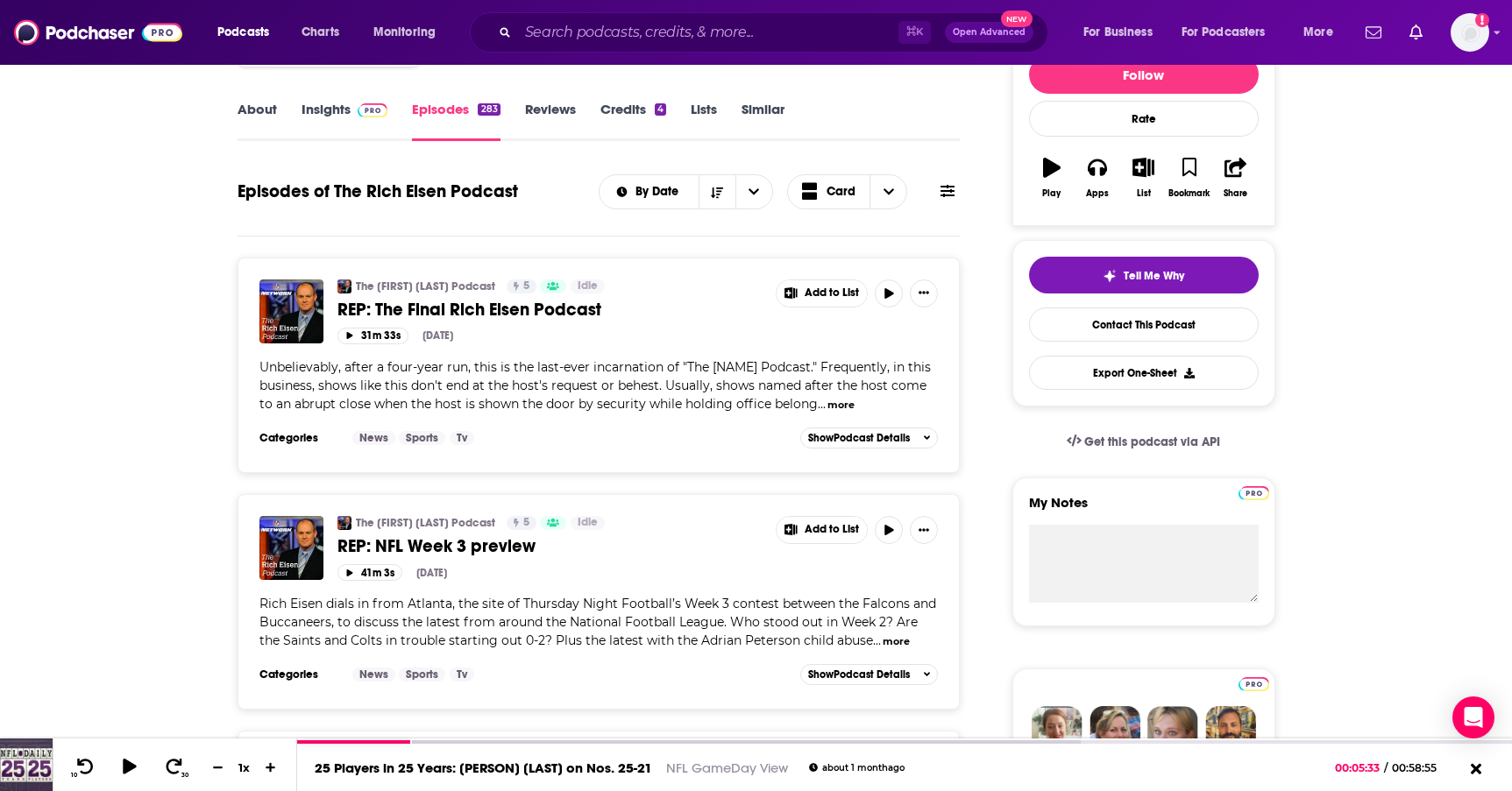 click on "Insights" at bounding box center (344, 121) 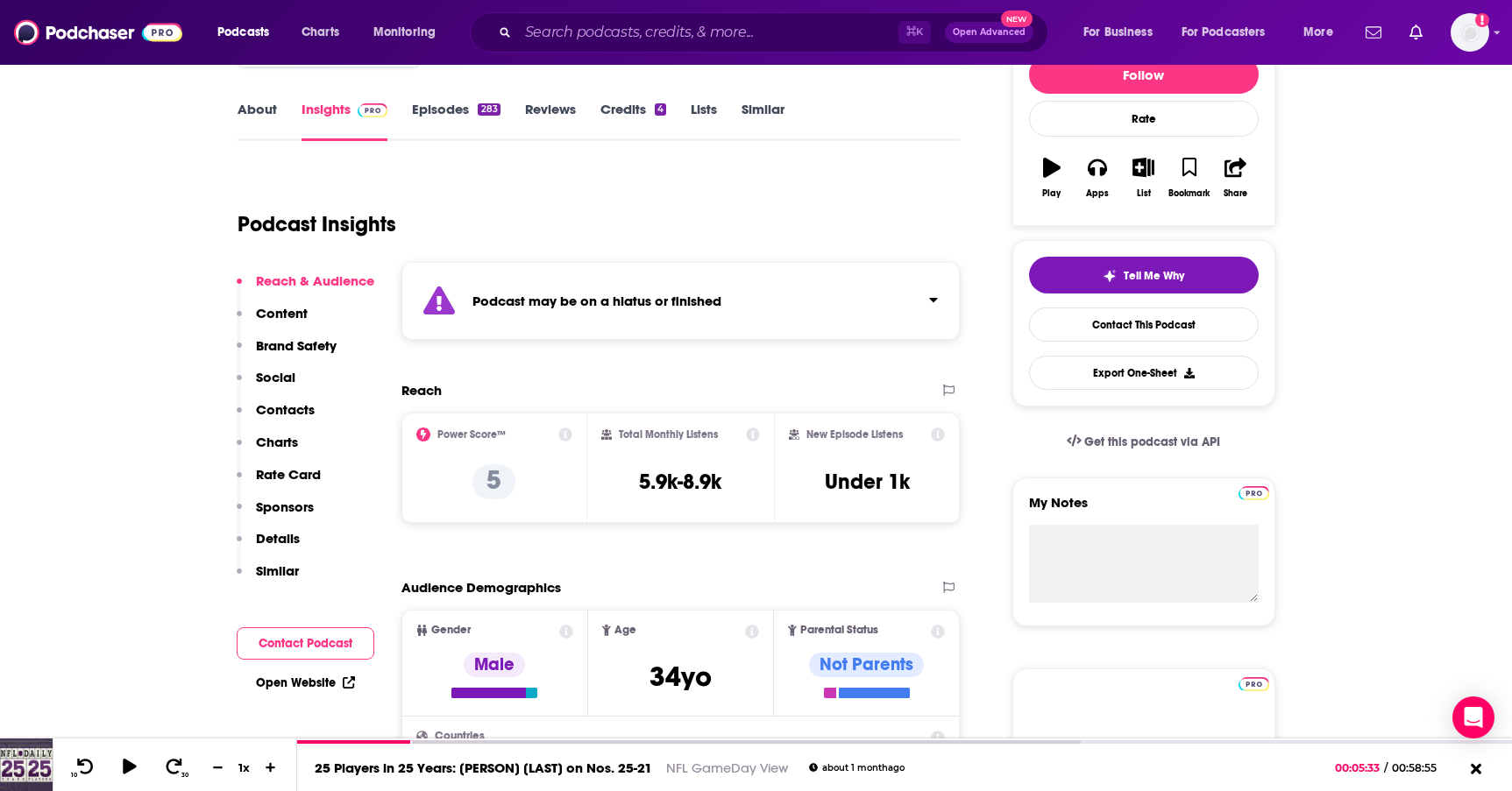 scroll, scrollTop: 0, scrollLeft: 0, axis: both 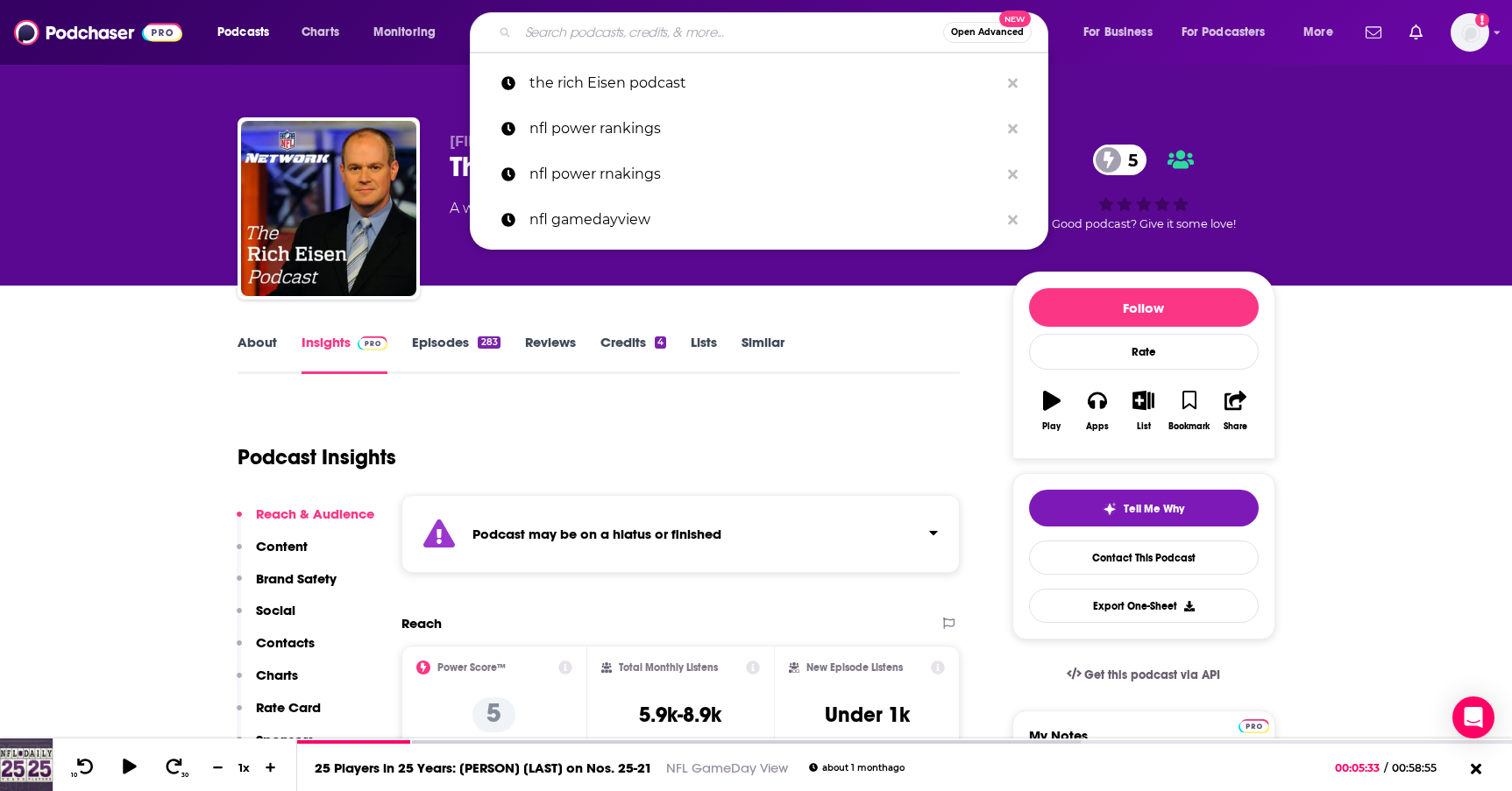 click at bounding box center [730, 32] 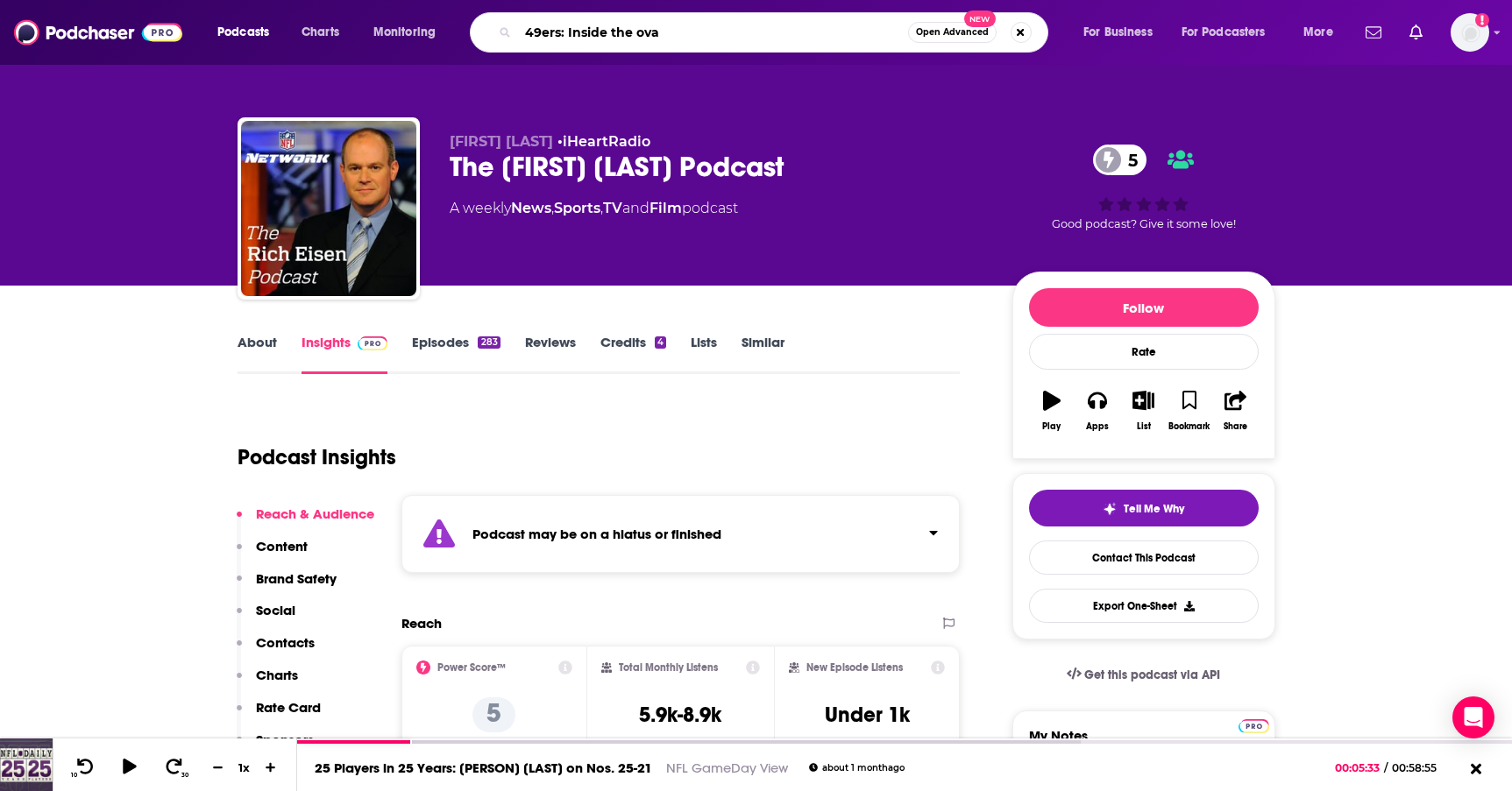 type on "49ers: Inside the oval" 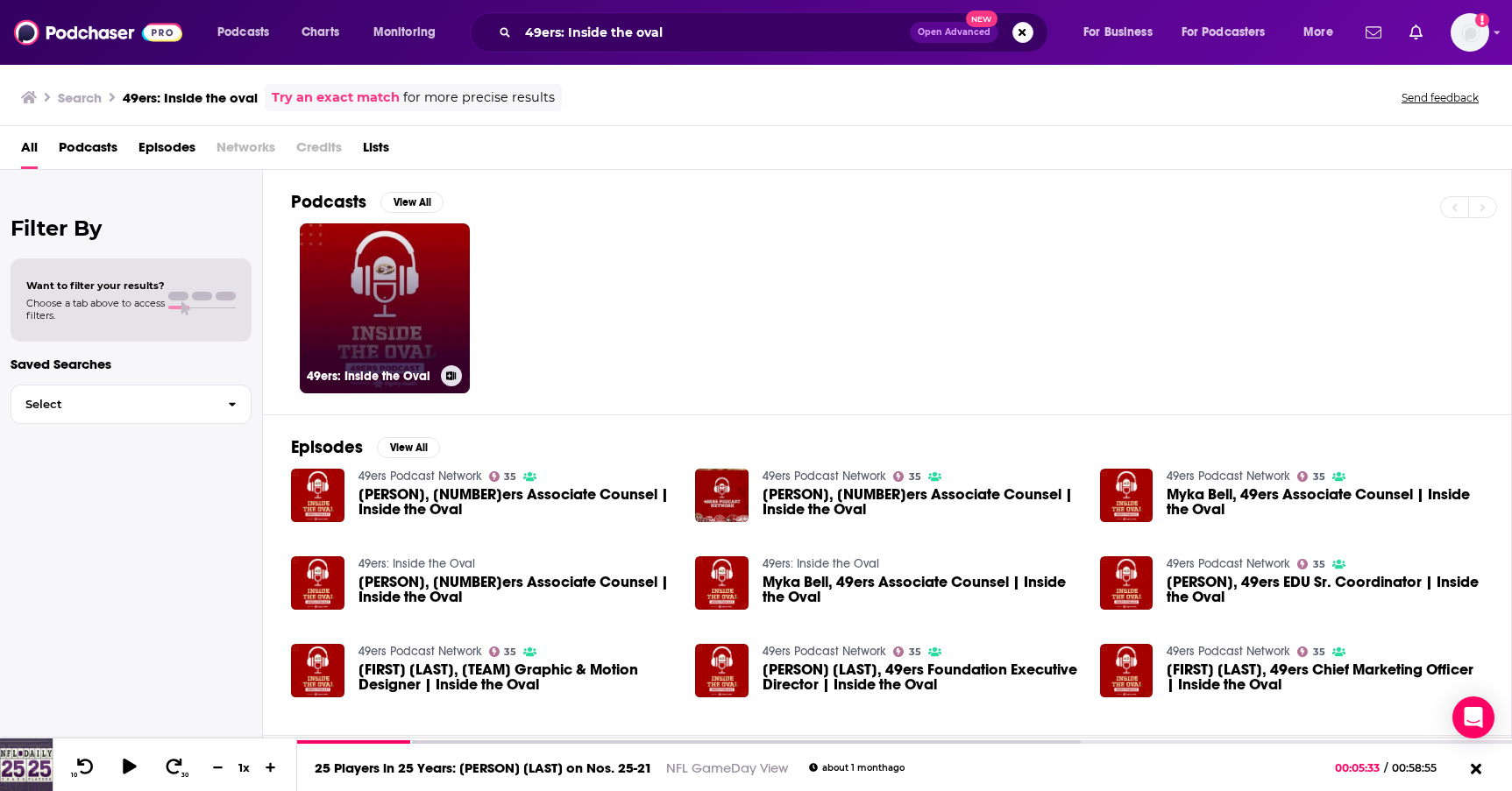 click on "49ers: Inside the Oval" at bounding box center (385, 308) 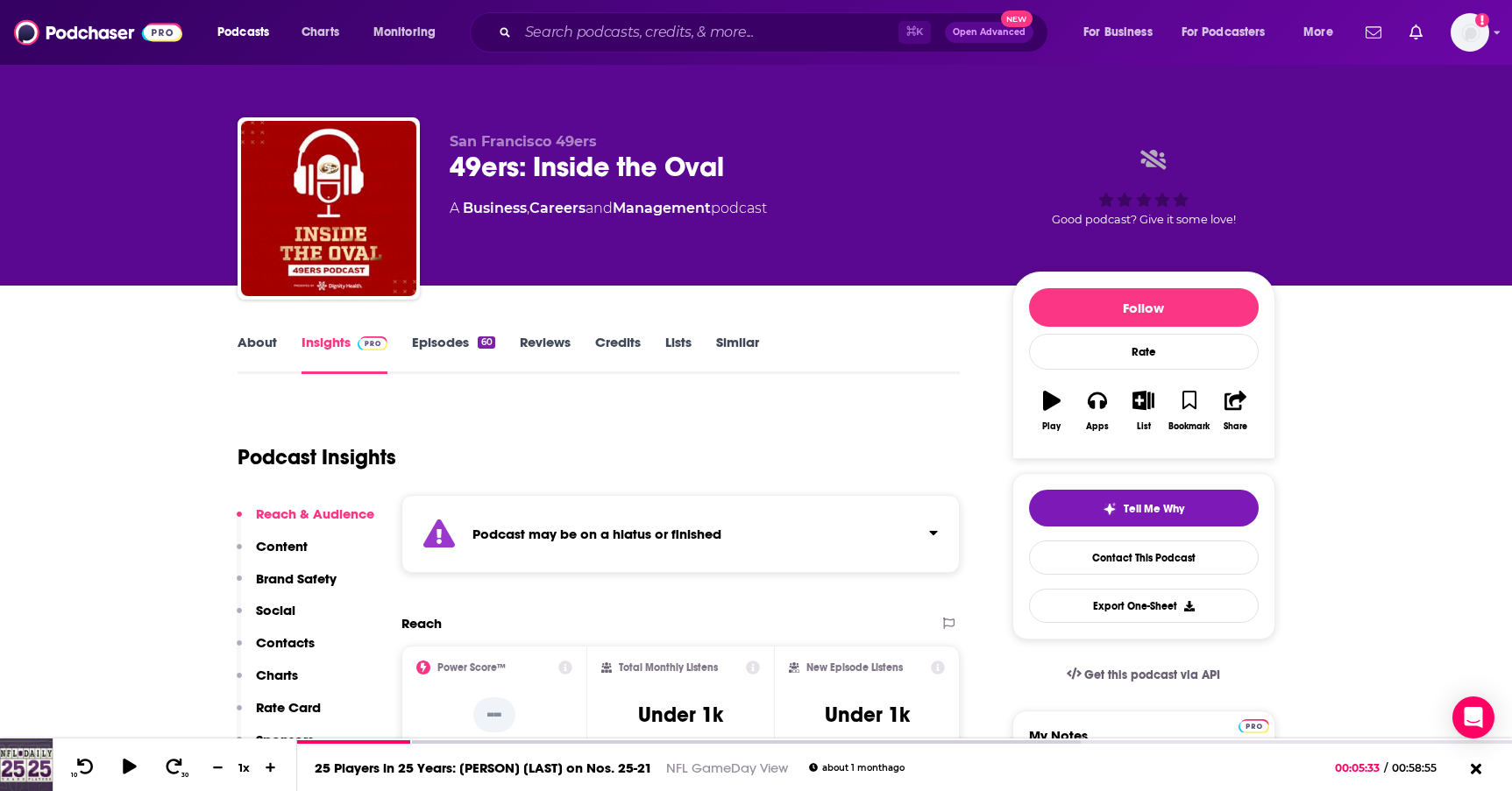scroll, scrollTop: 0, scrollLeft: 0, axis: both 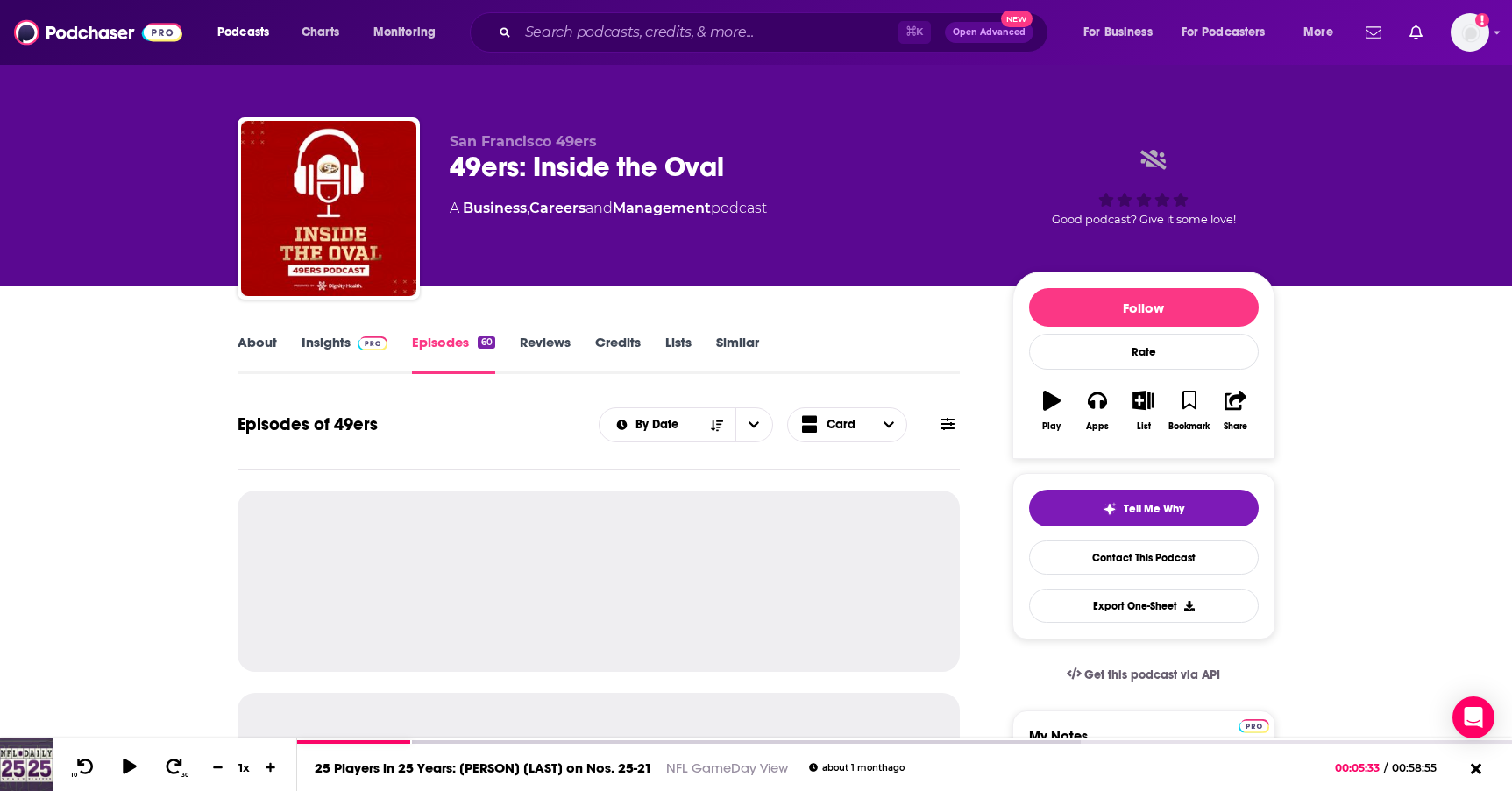 click on "About Insights Episodes 60 Reviews Credits Lists Similar Episodes of 49ers By Date Card Follow Rate Play Apps List Bookmark Share Tell Me Why Contact This Podcast Export One-Sheet Get this podcast via API My Notes Your concierge team Ask a question or make a request. Send a message Share This Podcast Recommendation sent https://www.podchaser.com/podcasts/49ers-inside-the-oval-1422569 Copy Link" at bounding box center (756, 1458) 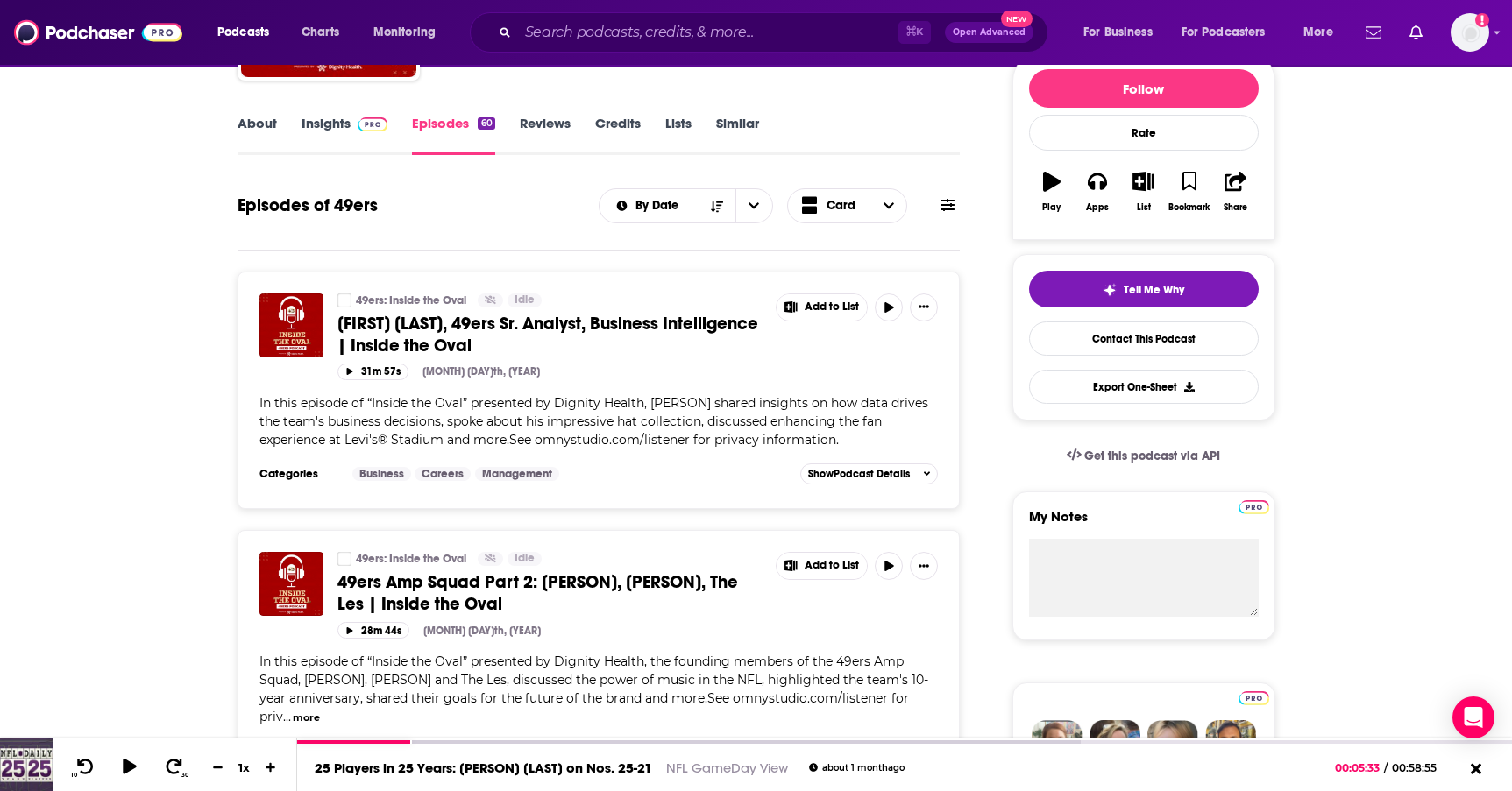 scroll, scrollTop: 257, scrollLeft: 0, axis: vertical 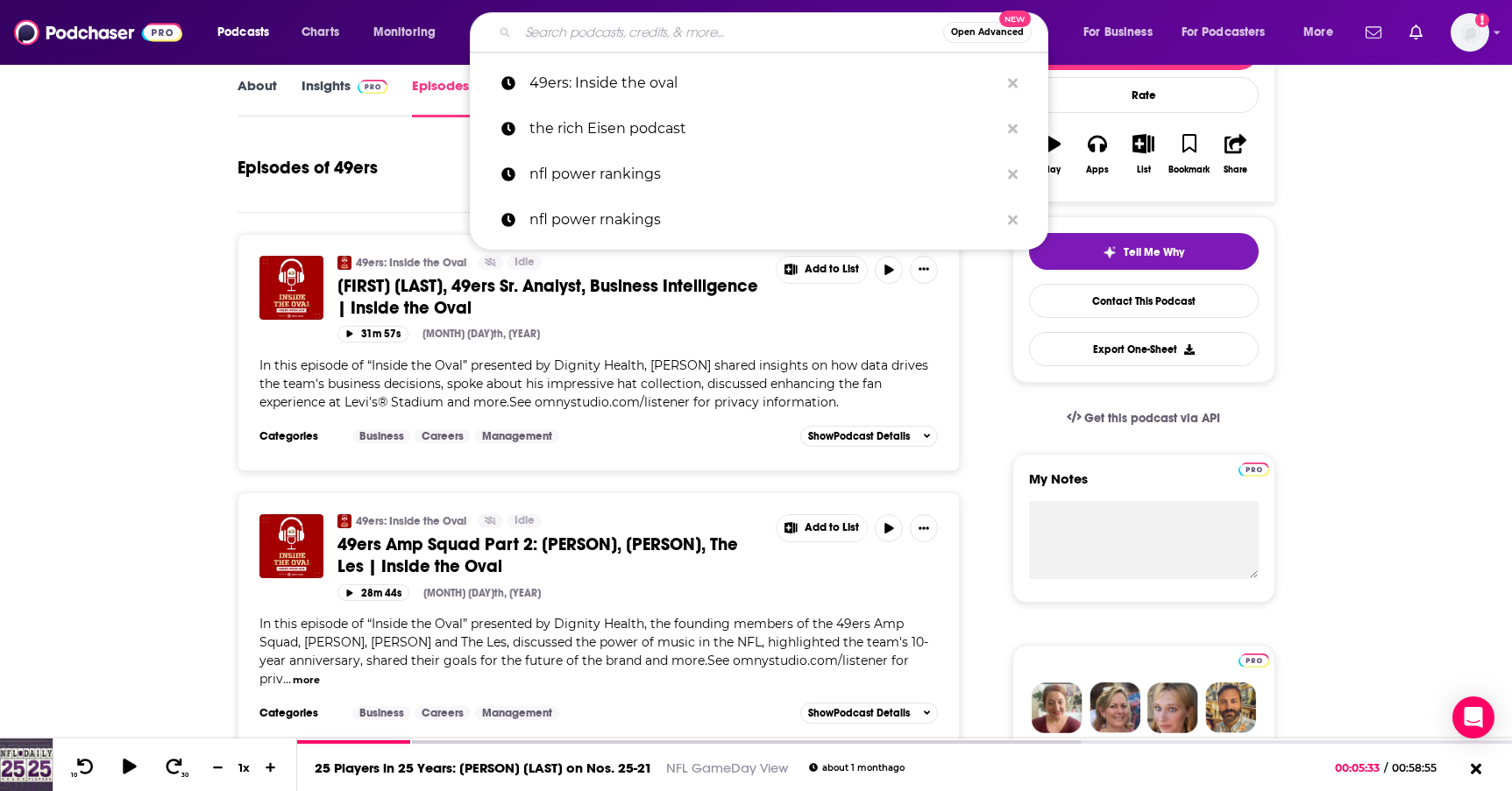 click at bounding box center [730, 32] 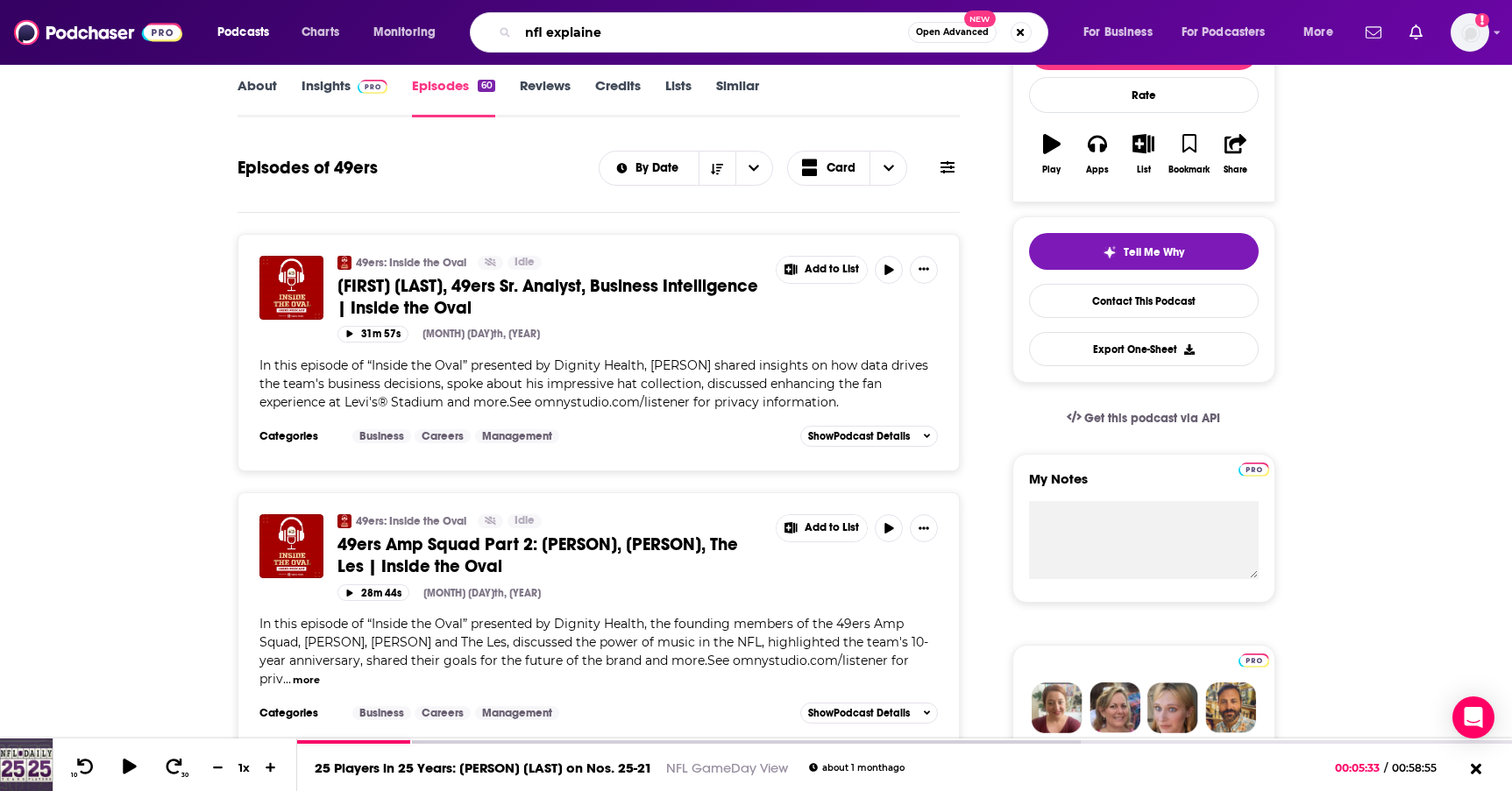 type on "nfl explained" 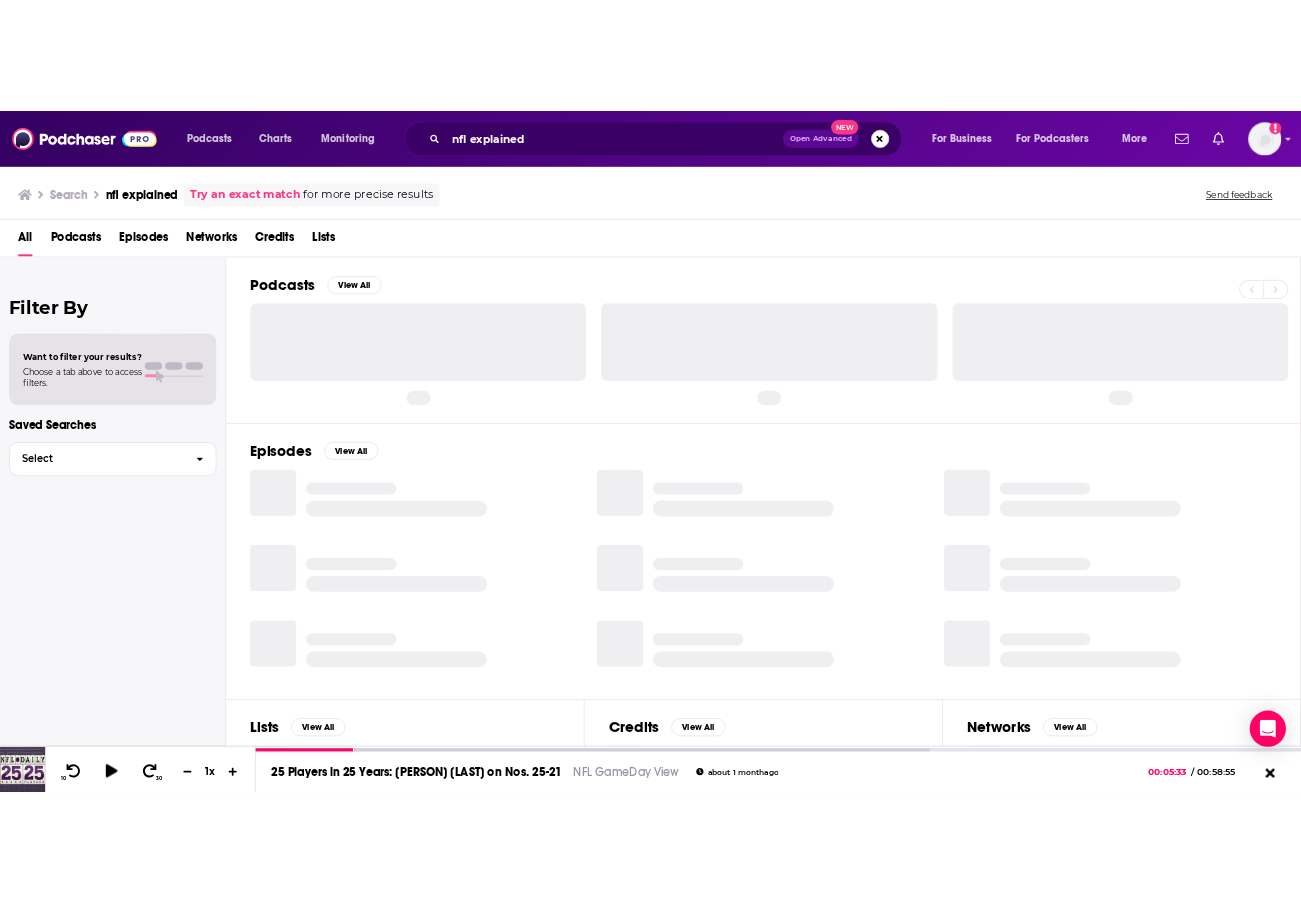 scroll, scrollTop: 0, scrollLeft: 0, axis: both 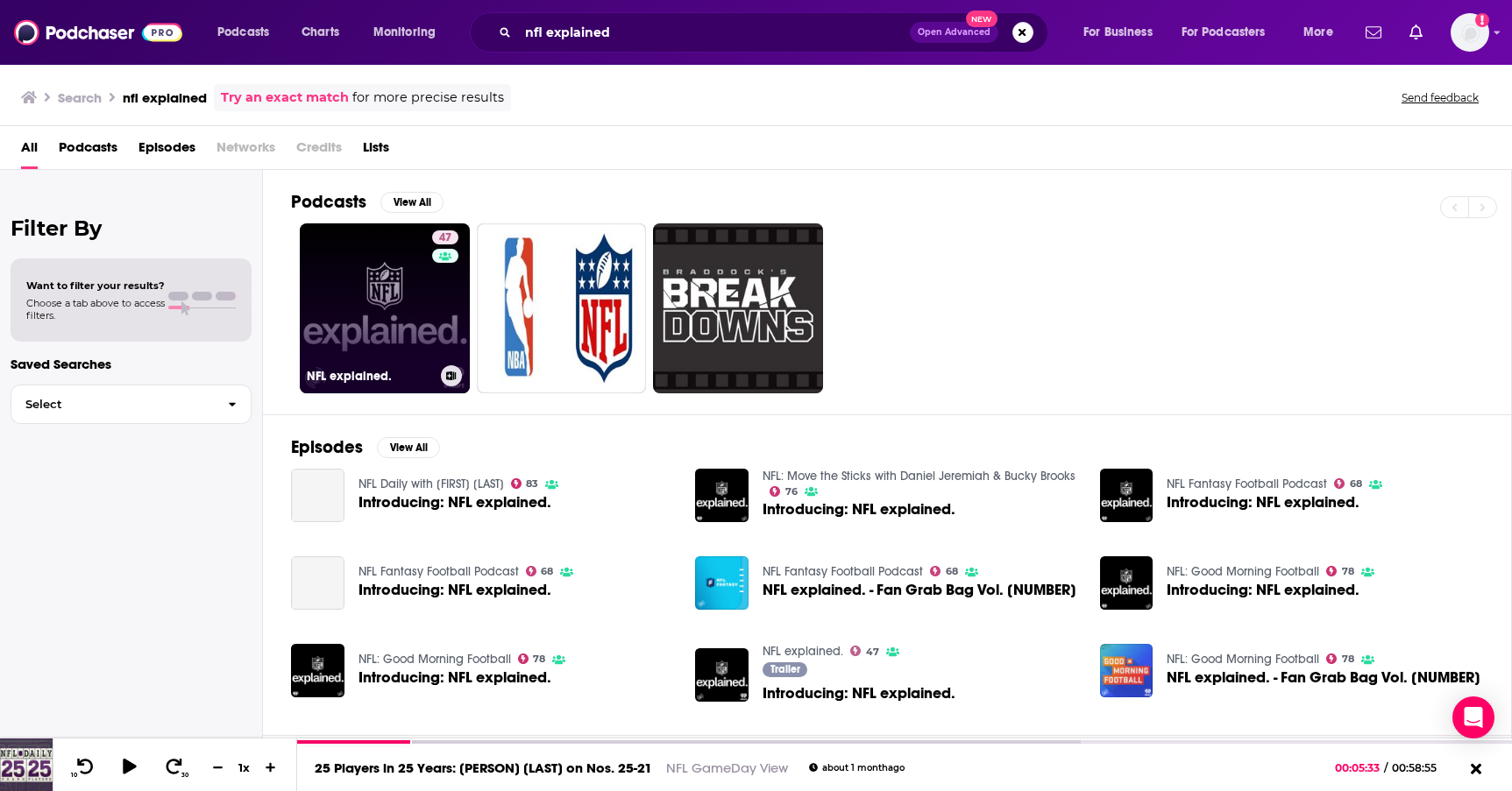 click on "47 NFL explained." at bounding box center [385, 308] 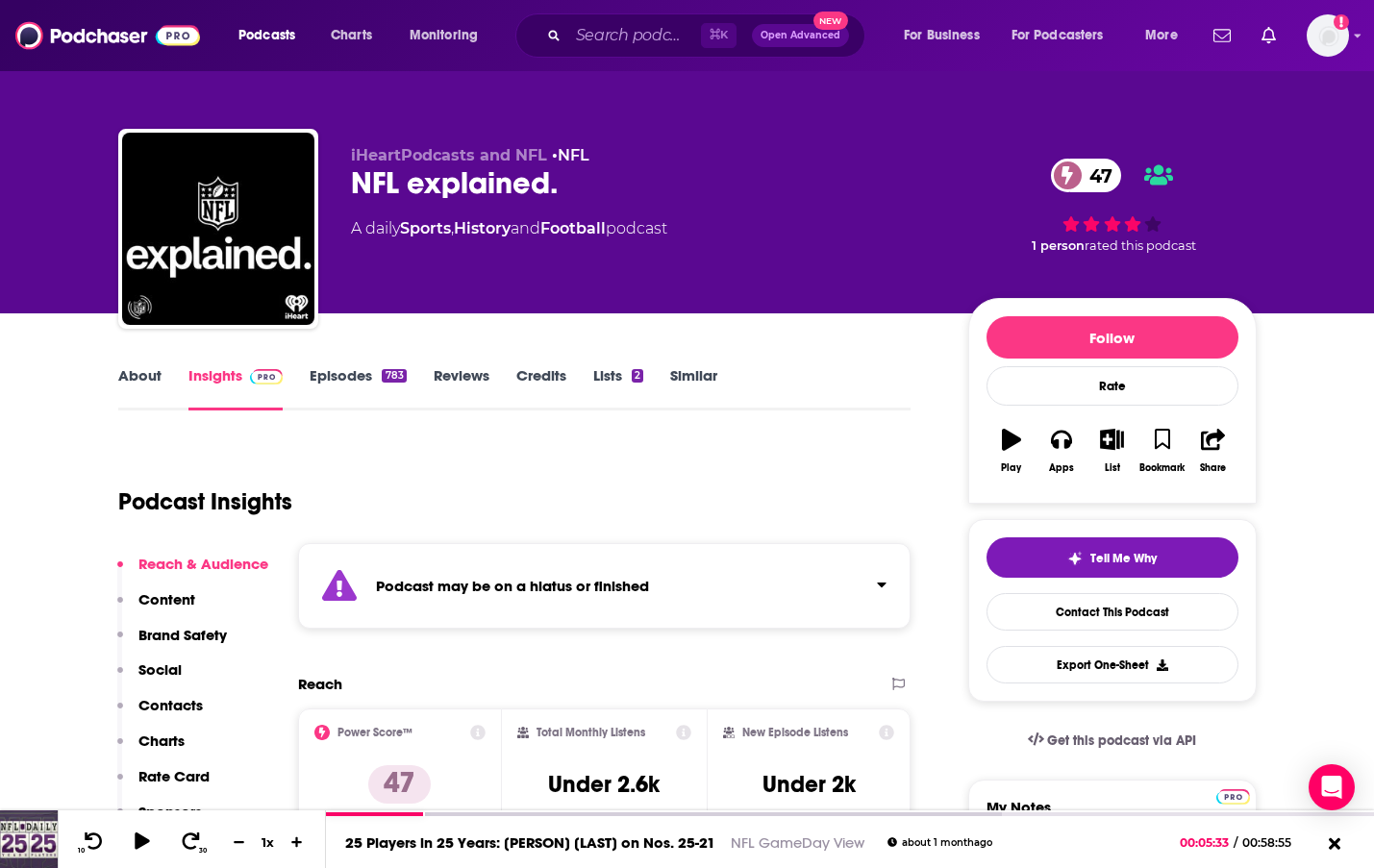 click on "iHeartPodcasts and NFL    •  NFL NFL explained. 47 A   daily  Sports ,  History  and  Football  podcast 47   1   person  rated this podcast" at bounding box center [687, 157] 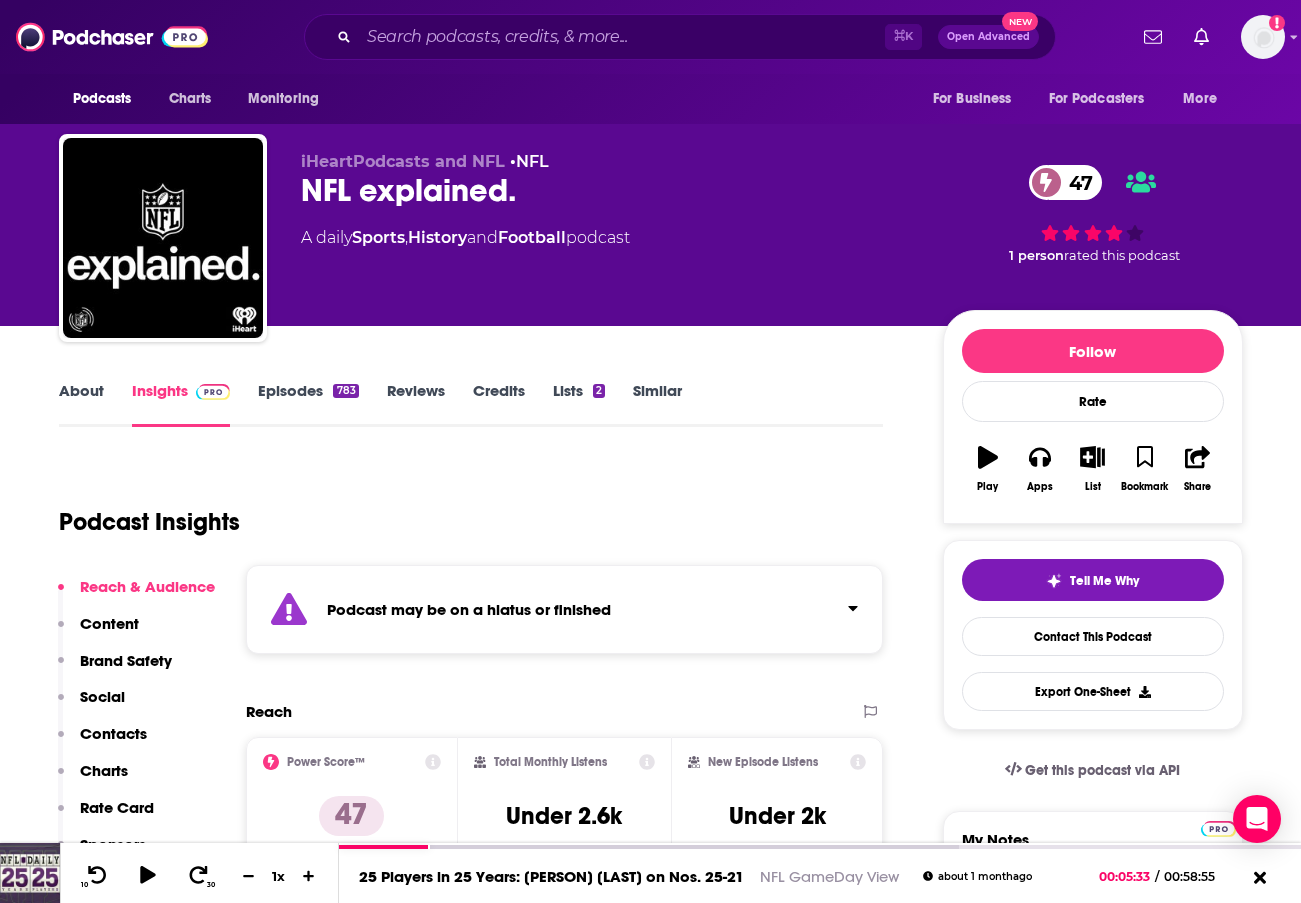 scroll, scrollTop: 0, scrollLeft: 0, axis: both 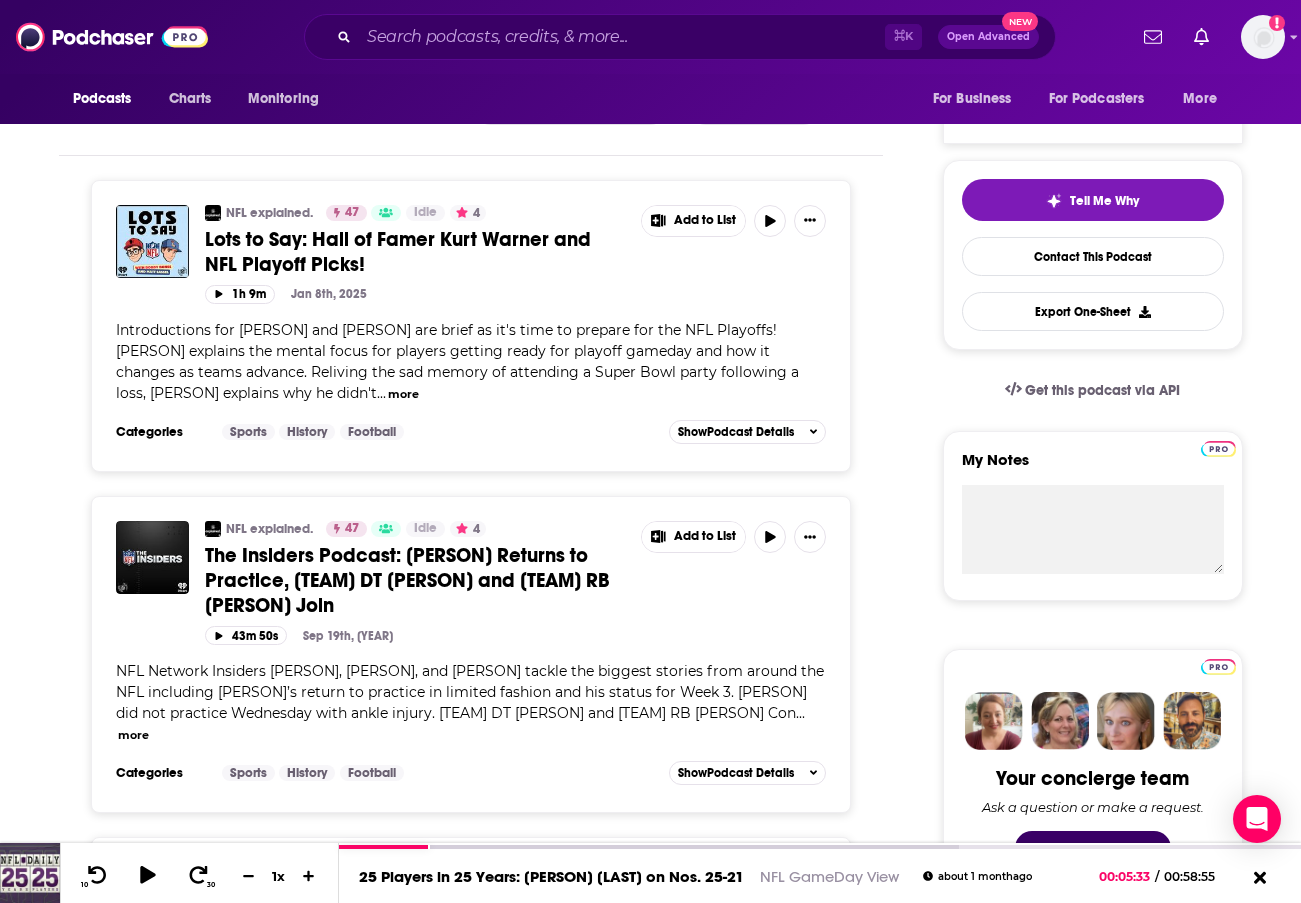 click on "About Insights Episodes 783 Reviews Credits Lists 2 Similar Episodes of NFL explained. By Date Card NFL explained. 47 Idle 4 Lots to Say: Hall of Famer Kurt Warner and NFL Playoff Picks! Add to List 1h 9m  Jan 8th, 2025 Introductions for Bobby Bones and Matt Cassel are brief as it's time to prepare for the NFL Playoffs! Matt explains the mental focus for players getting ready for playoff gameday and how it changes as teams advance. Reliving the sad memory of attending a Super Bowl party following a loss, Matt explains why he didn't  ... more Categories Sports History Football Add to List Show  Podcast Details NFL explained. 47 Idle 4 The Insiders Podcast: Jordan Love Returns to Practice, Vikings DT Harrison Phillips and Cardinals RB James Conner Join Add to List 43m 50s  Sep 19th, 2024 ... more Categories Sports History Football Add to List Show  Podcast Details NFL explained. 47 Idle 4 Kayvon Thibodeaux & Cam Jordan talk early MVP picks, surprise teams after 2 weeks, Tua Tagovailoa’s future Add to List ..." at bounding box center (485, 4208) 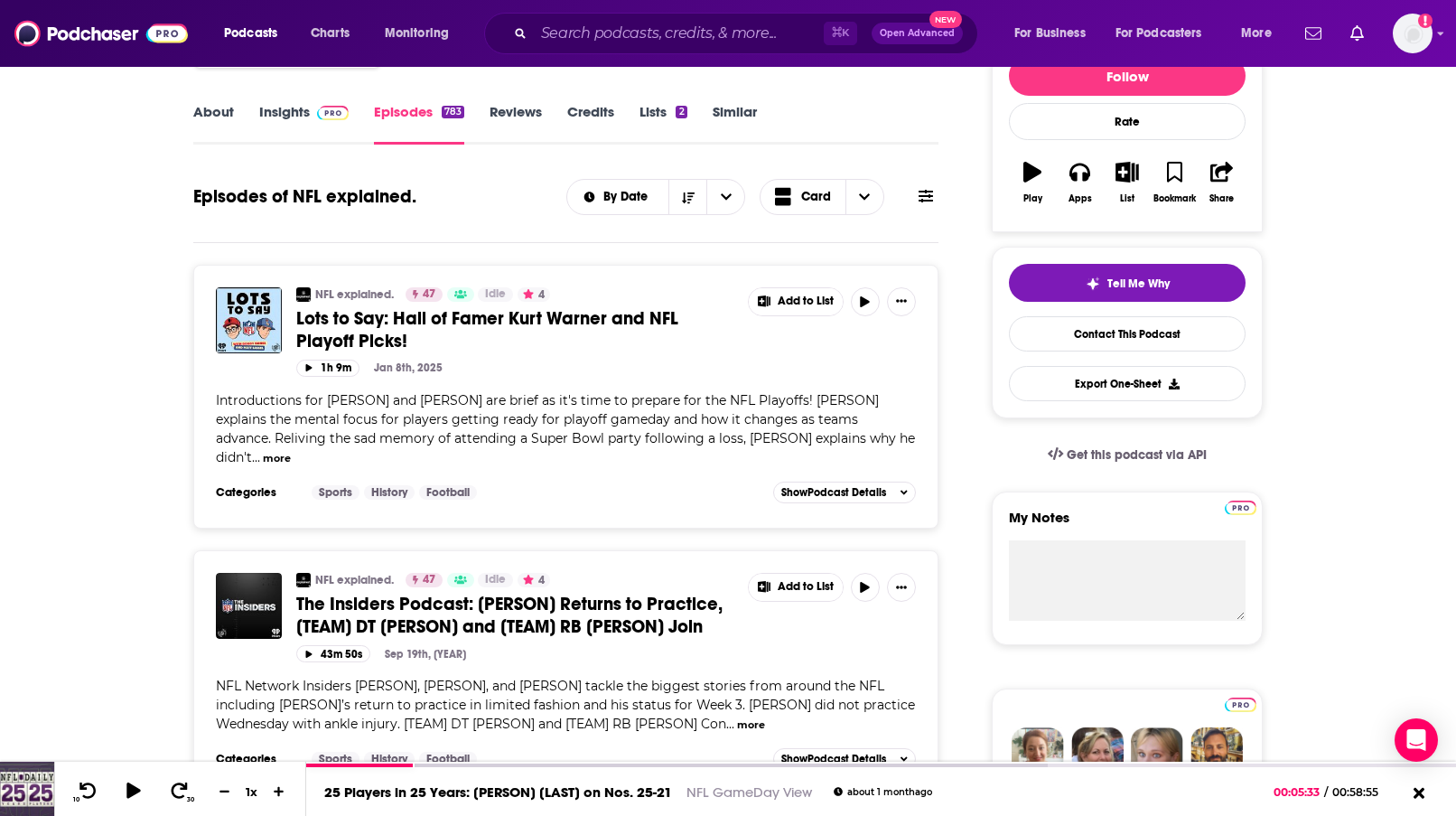 scroll, scrollTop: 241, scrollLeft: 0, axis: vertical 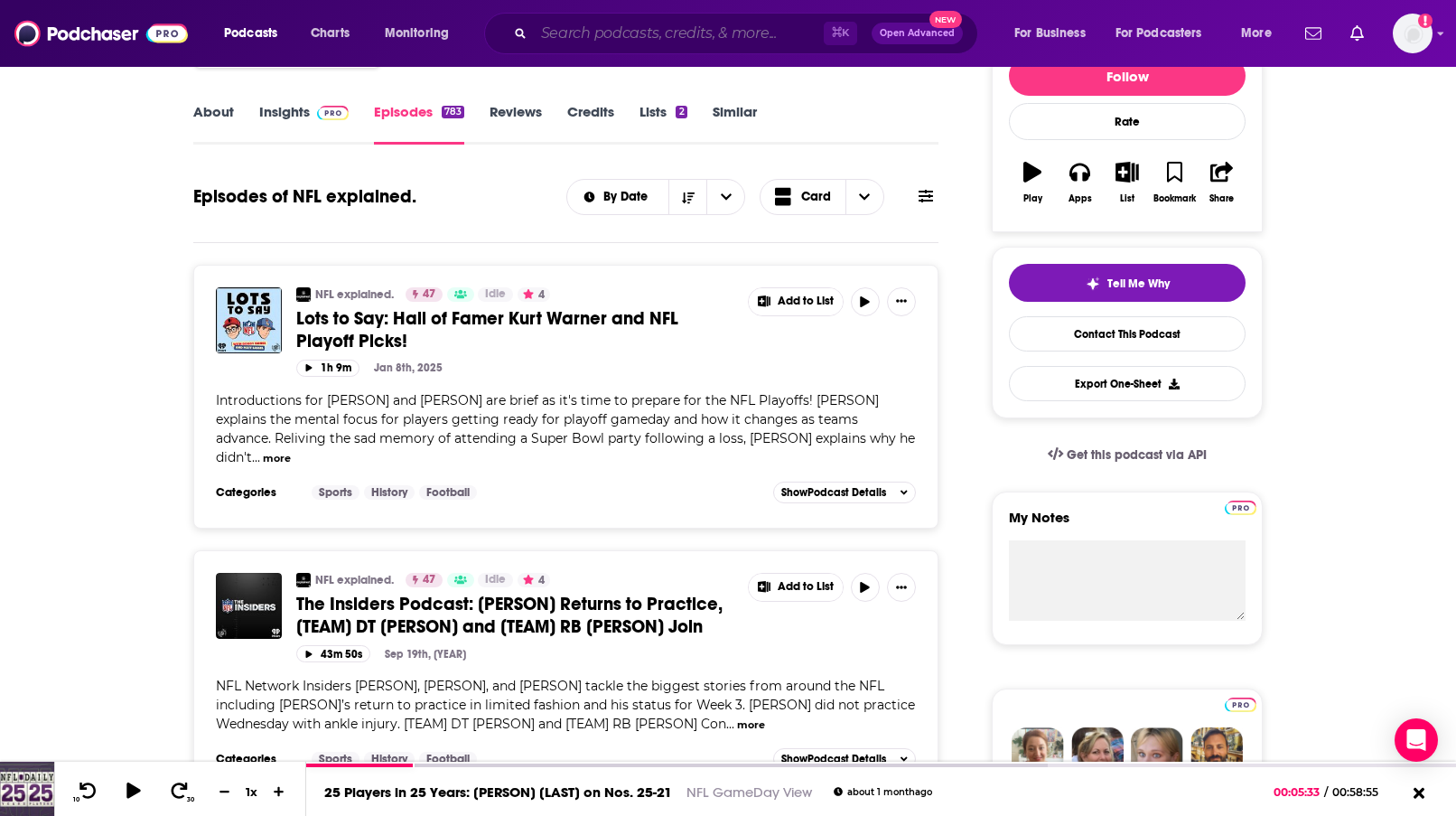 click at bounding box center (678, 33) 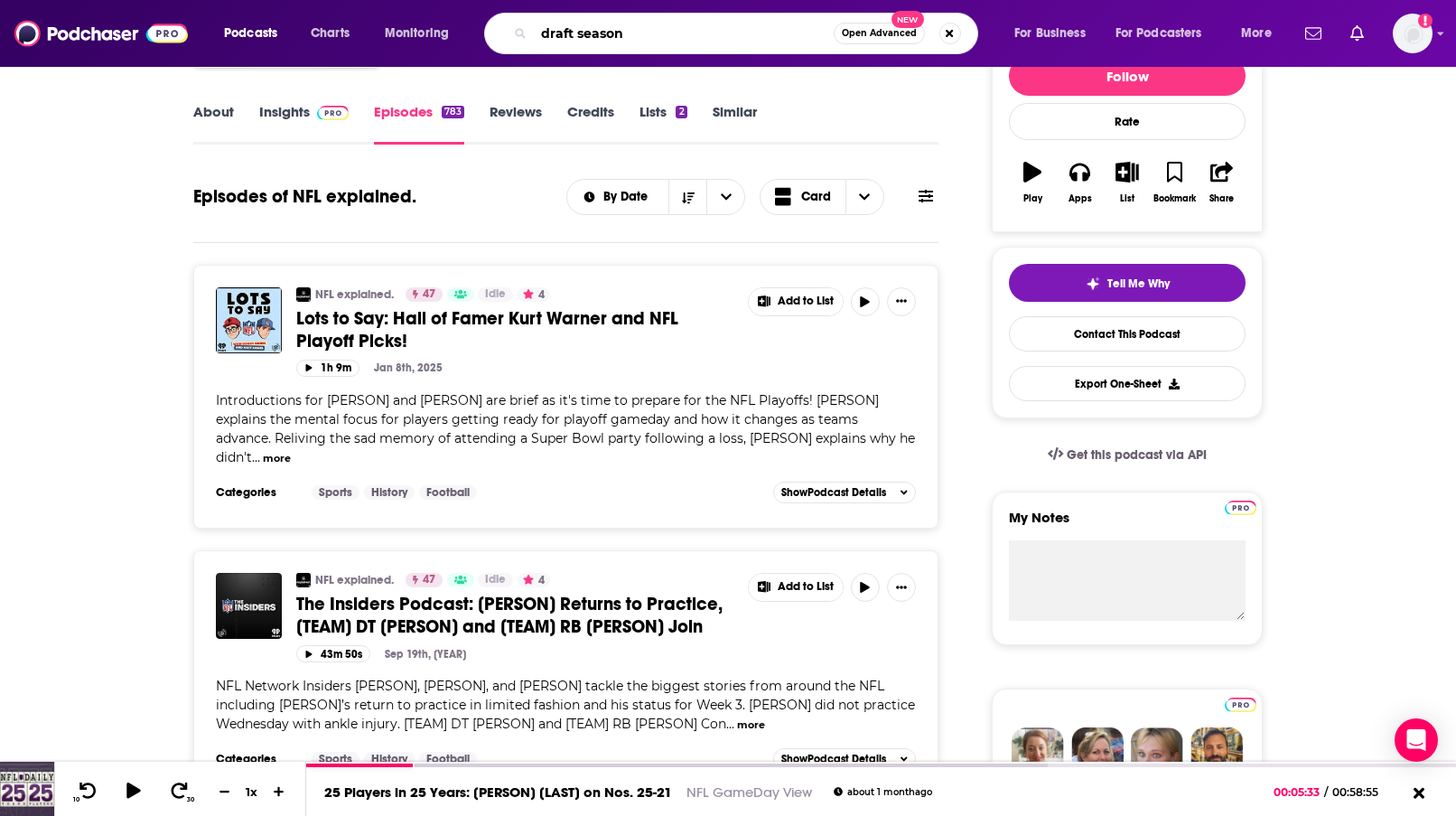 type on "draft season" 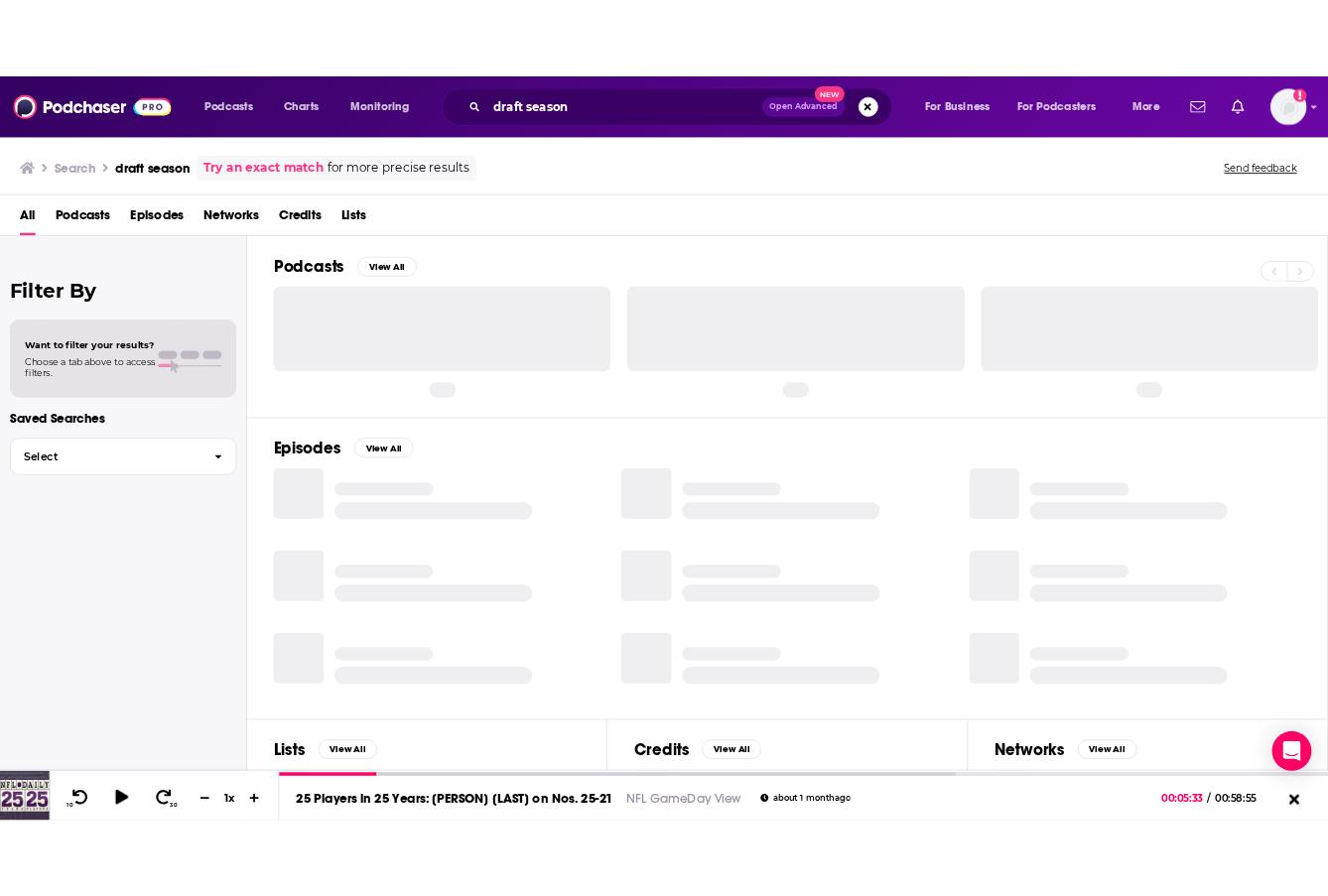 scroll, scrollTop: 0, scrollLeft: 0, axis: both 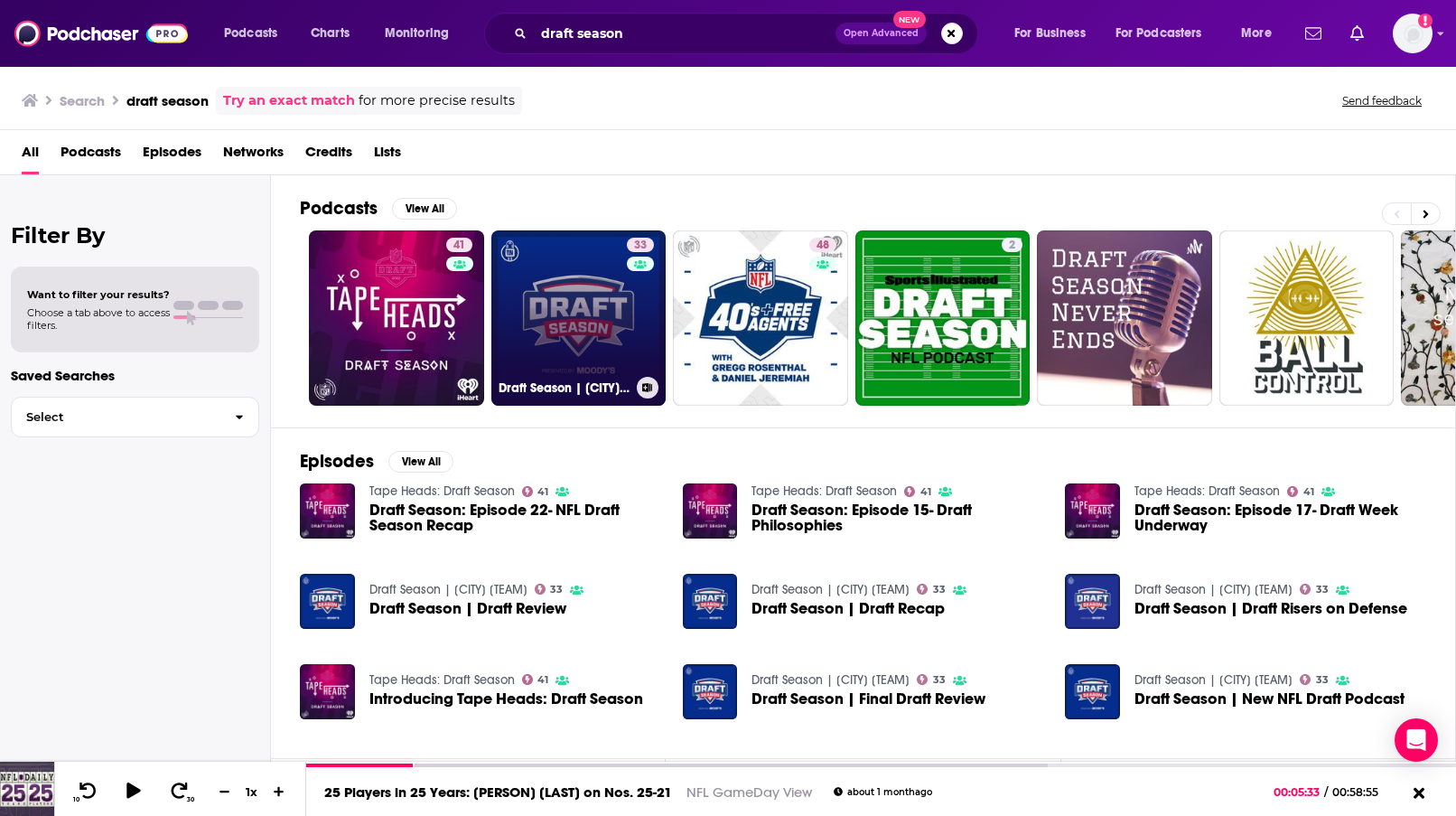 click on "33 Draft Season | New York Giants" at bounding box center (579, 318) 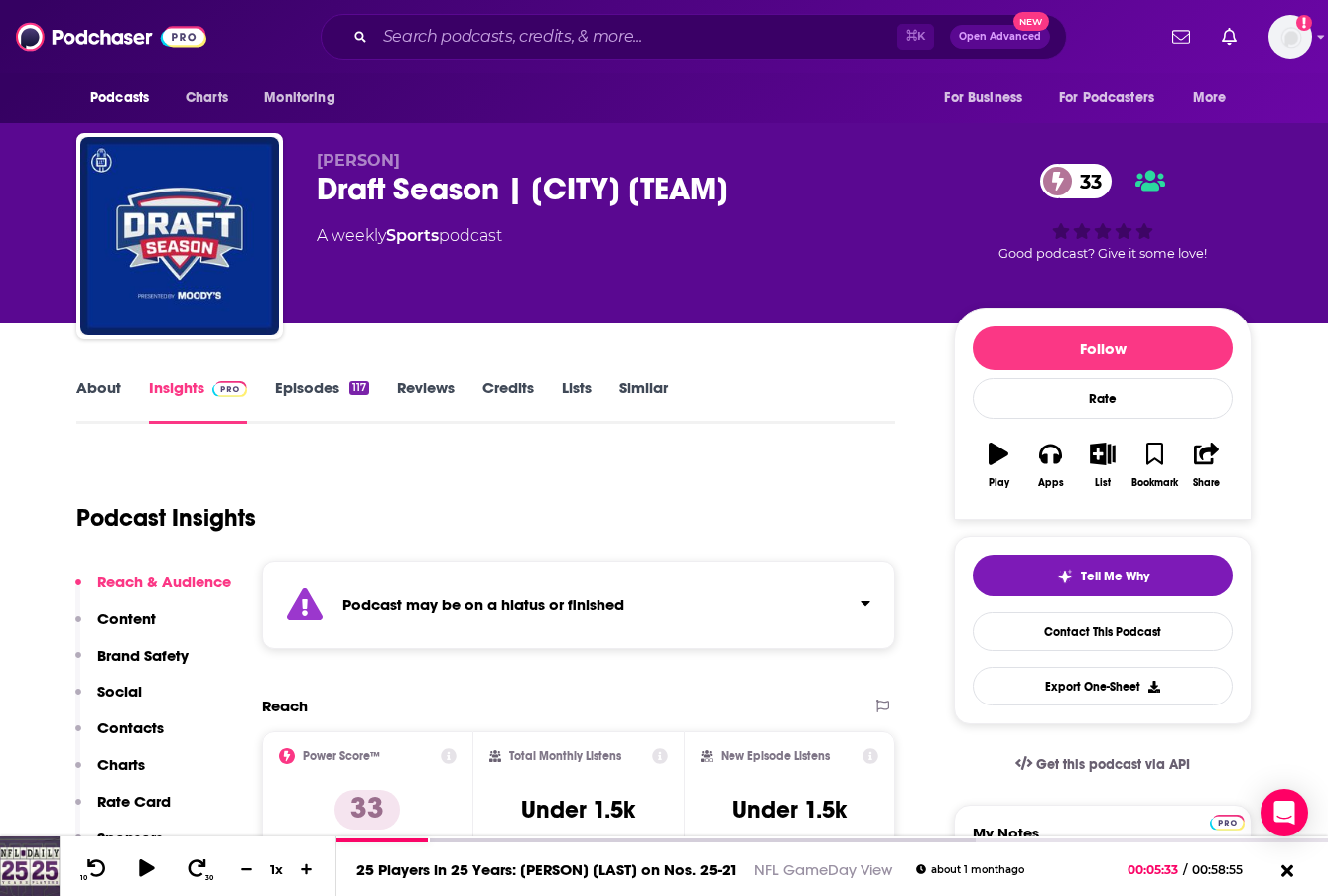 click on "Podcast Insights" at bounding box center (477, 506) 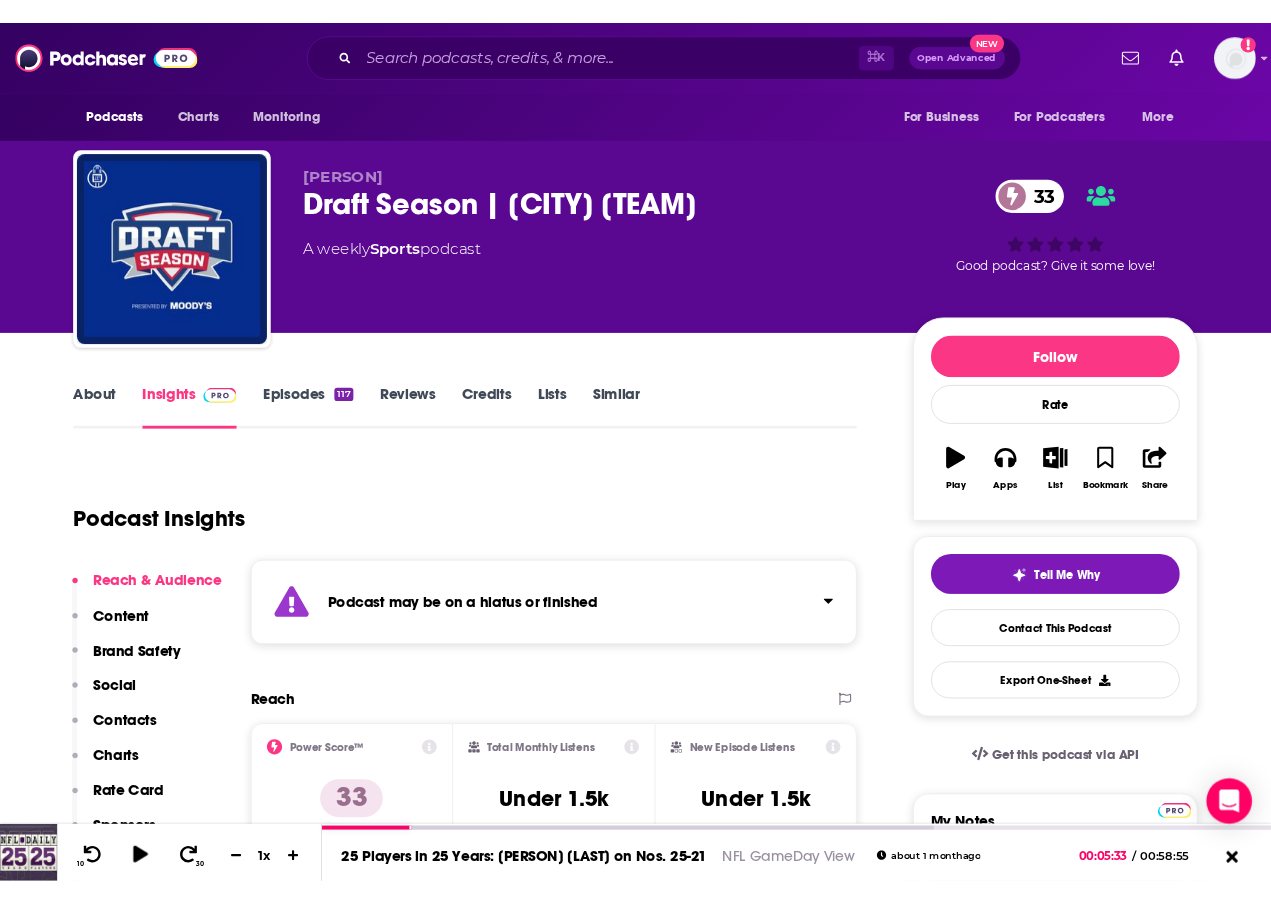 scroll, scrollTop: 0, scrollLeft: 0, axis: both 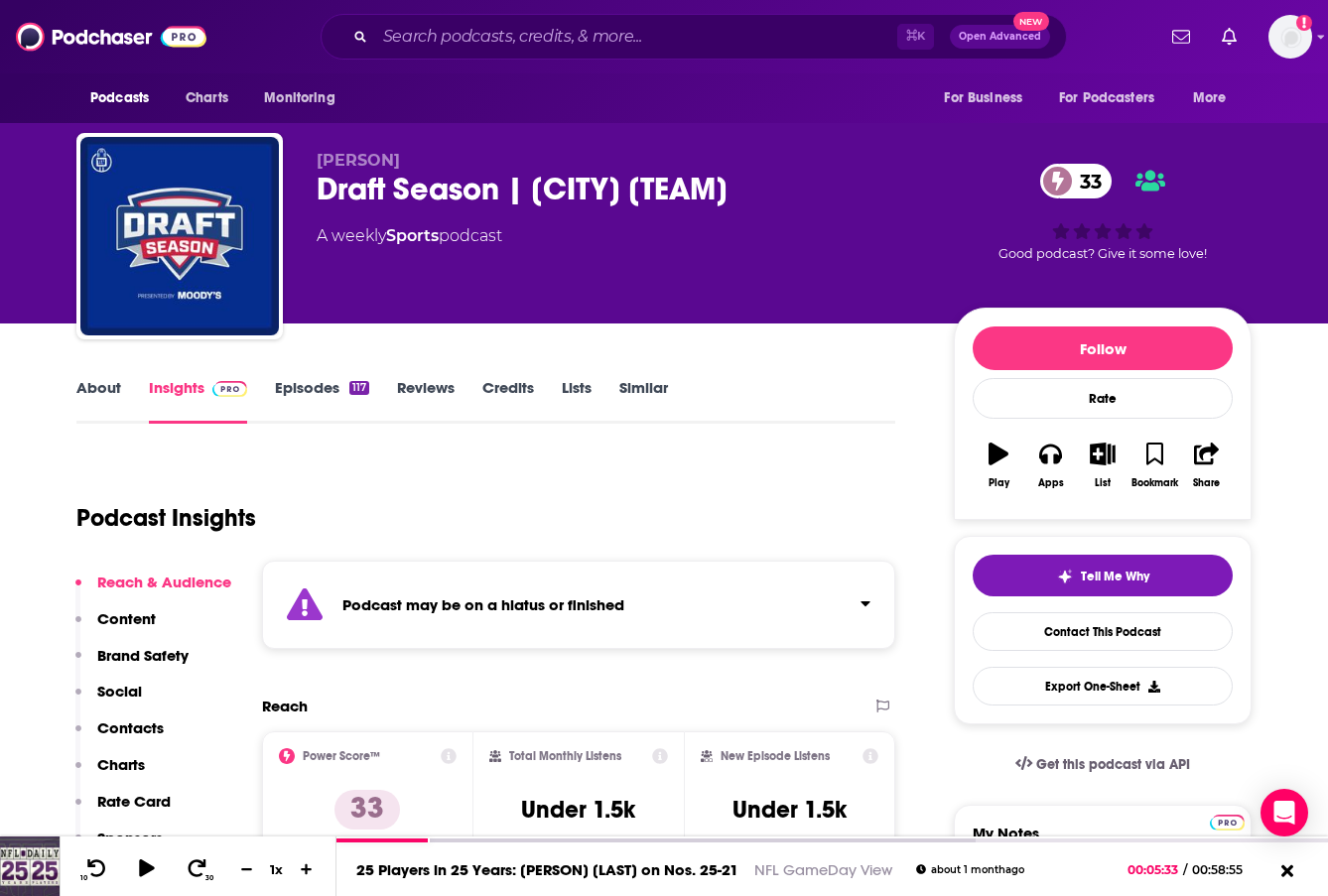 click on "Episodes 117" at bounding box center (322, 401) 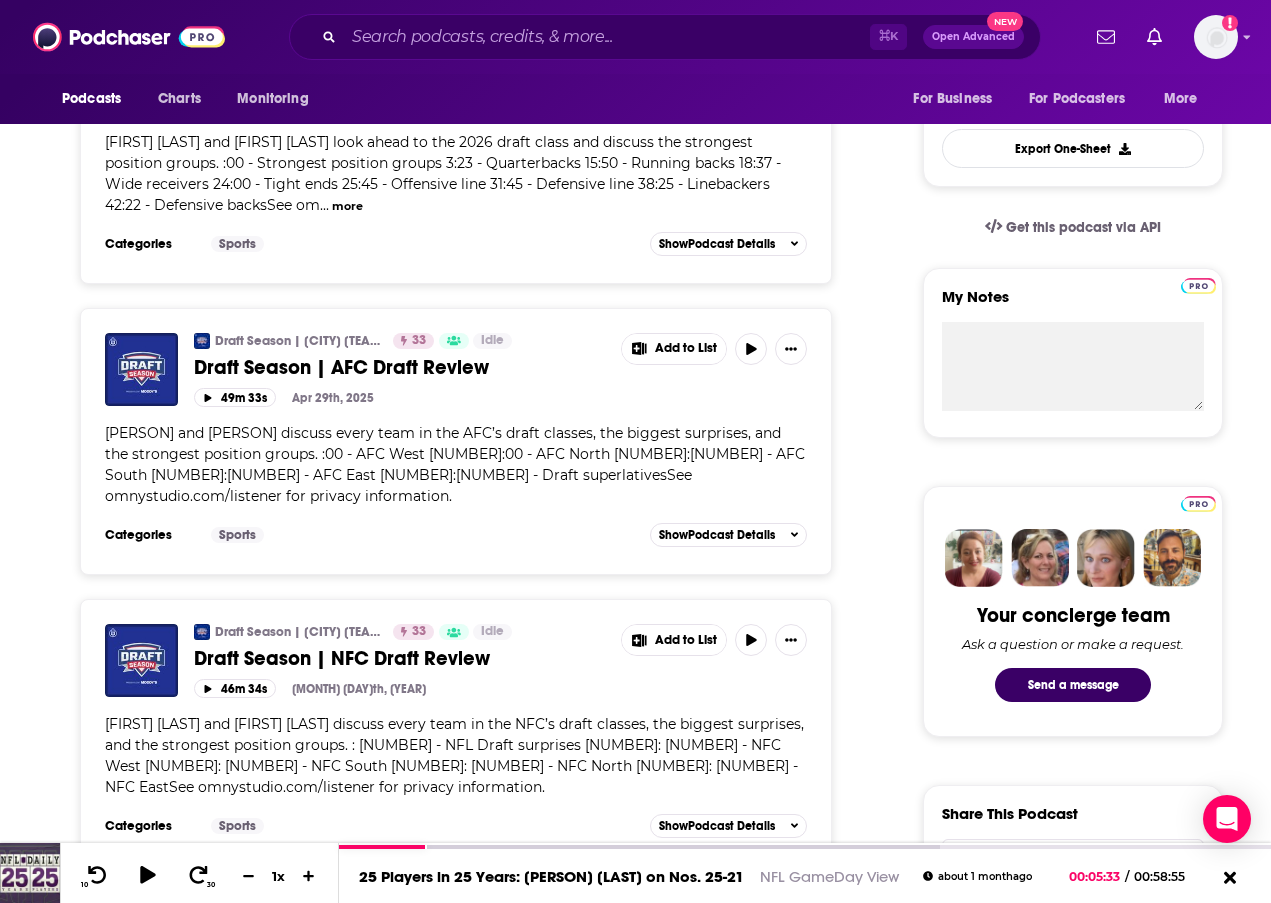 scroll, scrollTop: 543, scrollLeft: 0, axis: vertical 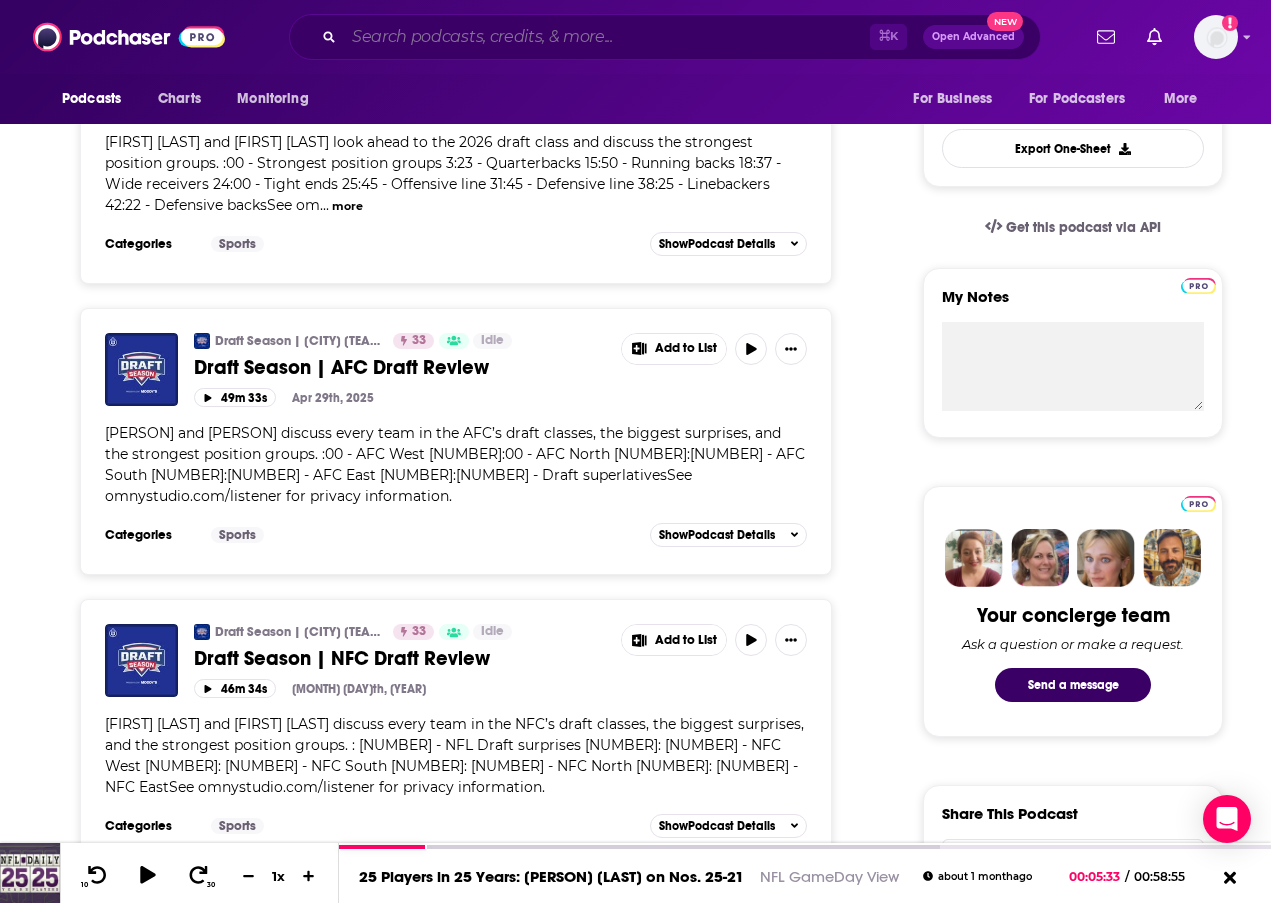 click at bounding box center (607, 37) 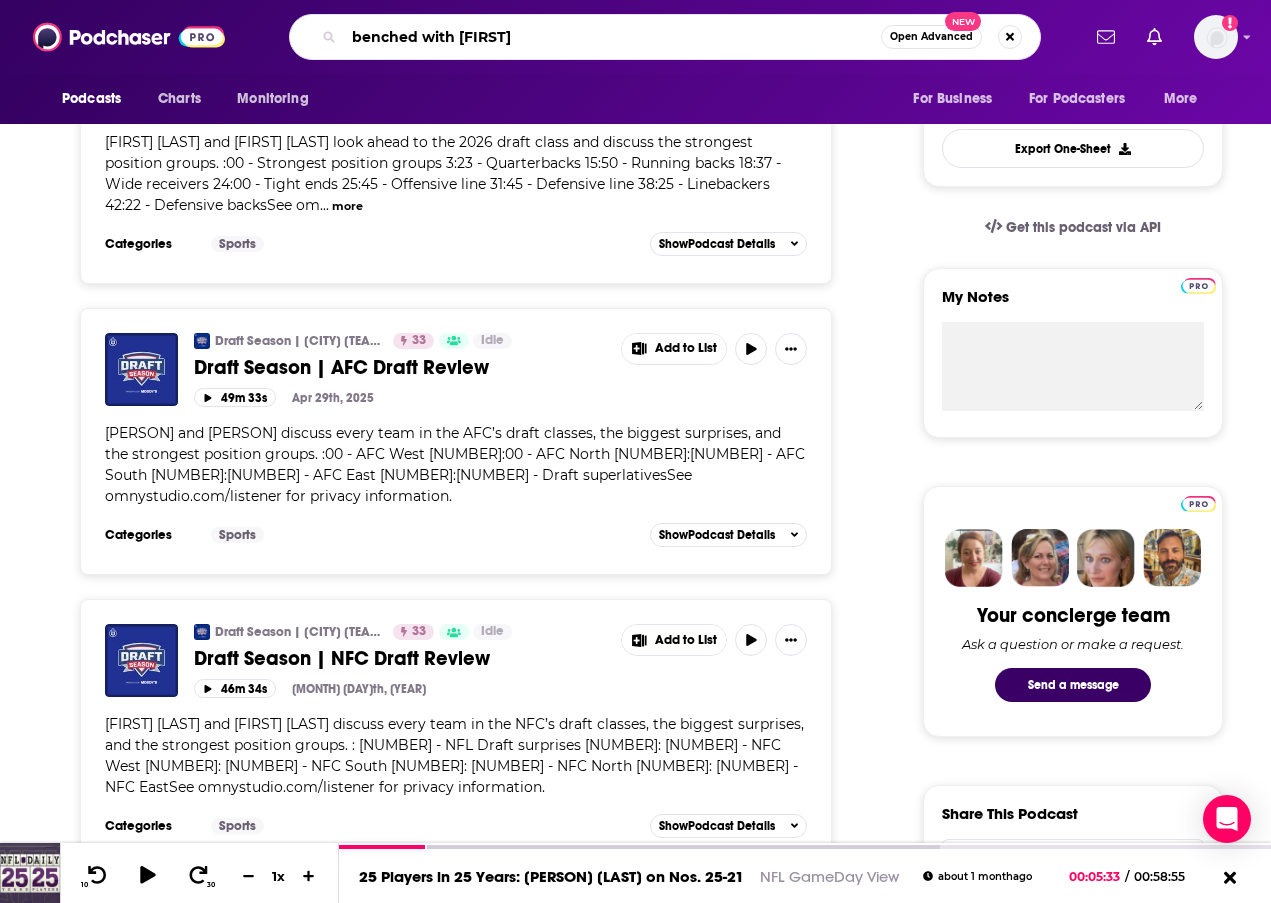 type on "benched with bonnetta" 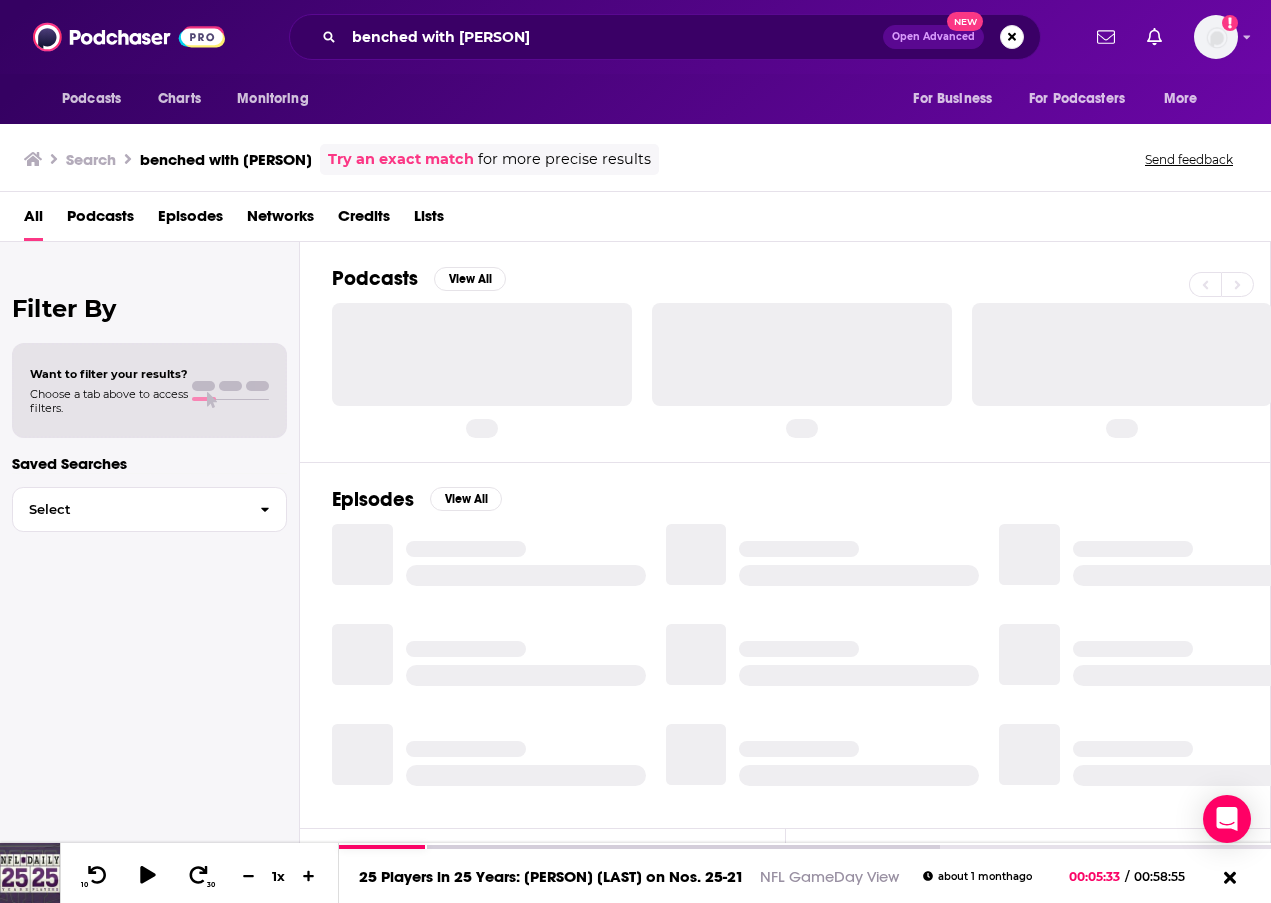 scroll, scrollTop: 0, scrollLeft: 0, axis: both 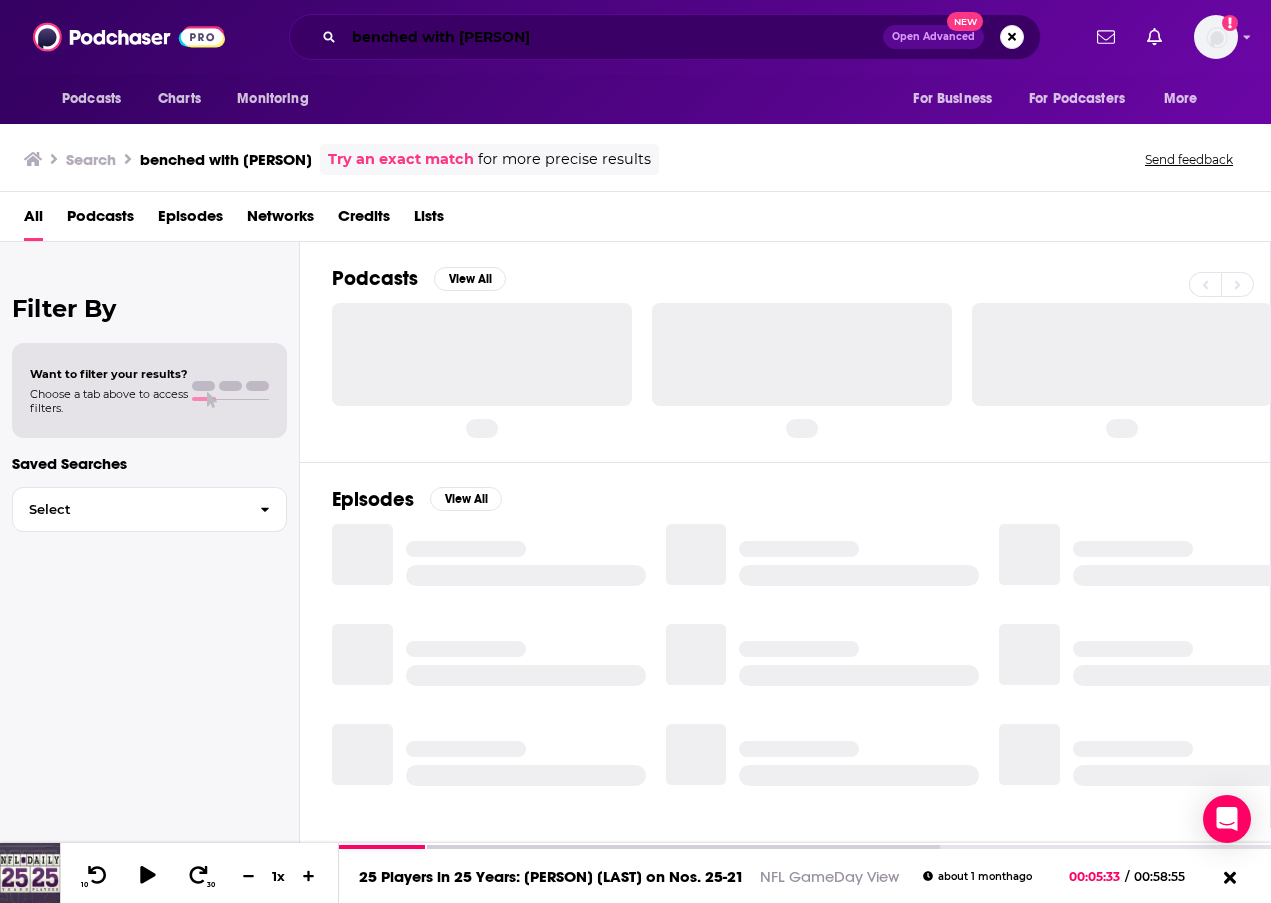 click on "benched with bonnetta" at bounding box center [613, 37] 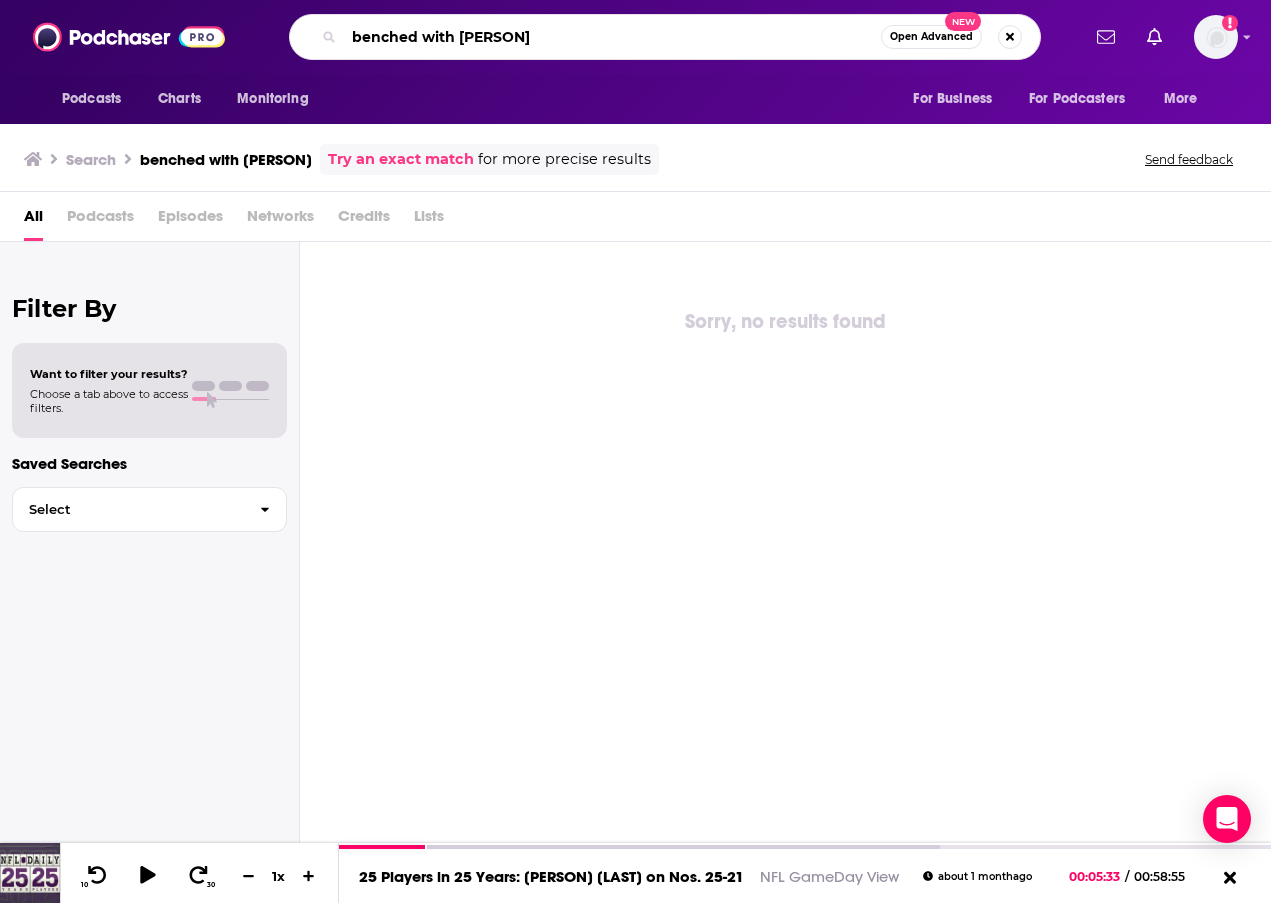 drag, startPoint x: 558, startPoint y: 40, endPoint x: 348, endPoint y: 35, distance: 210.05951 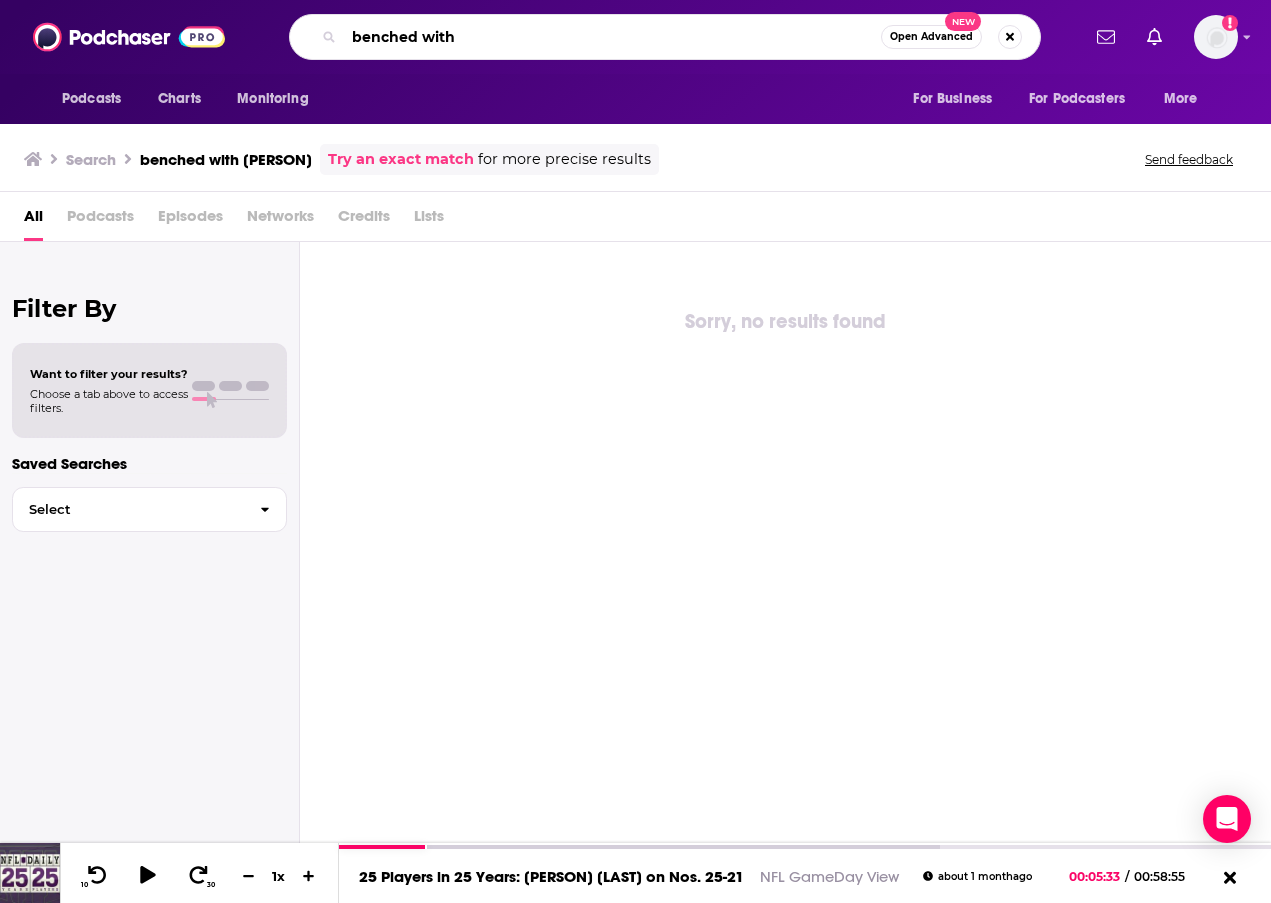 type on "benched with" 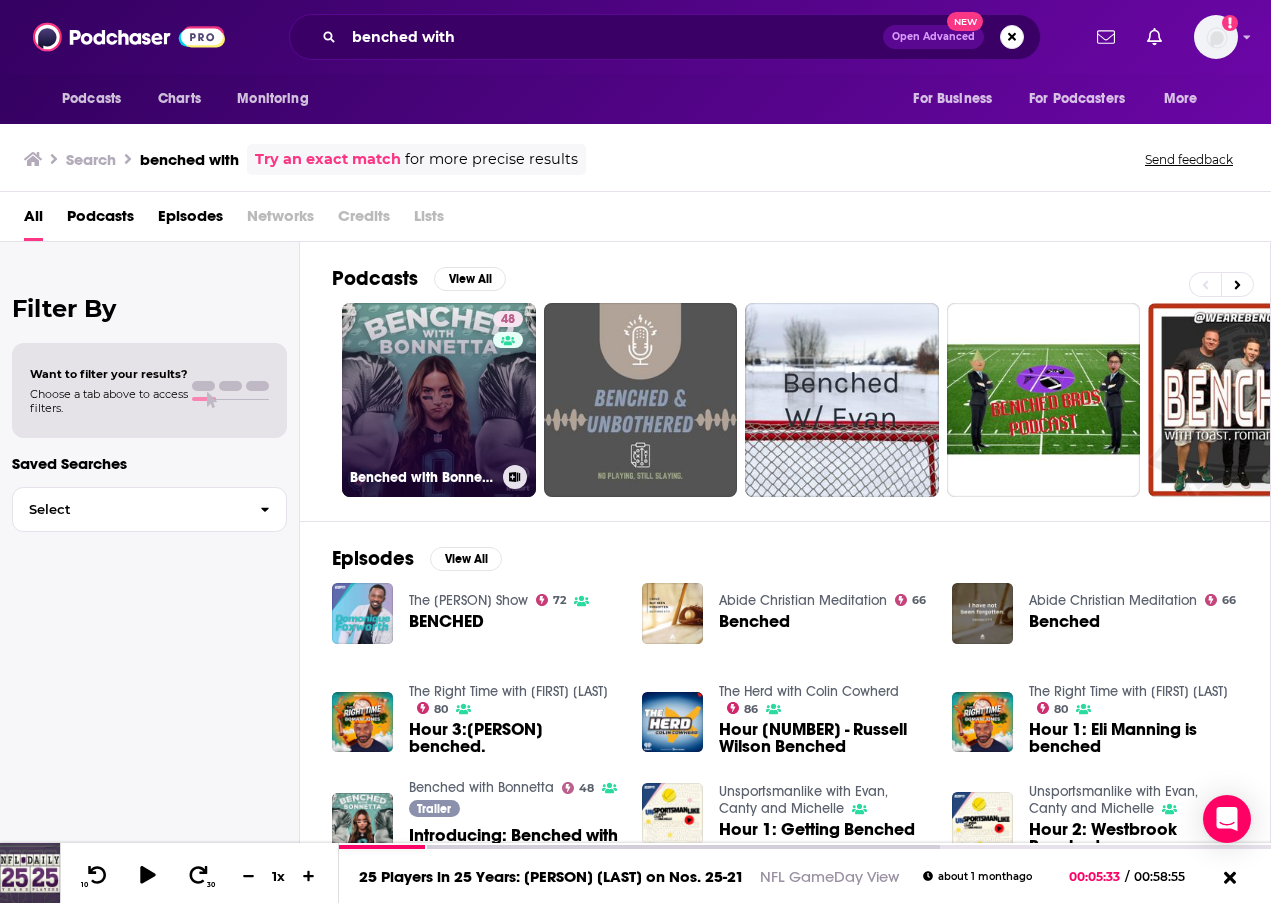 click on "48 Benched with Bonnetta" at bounding box center [439, 400] 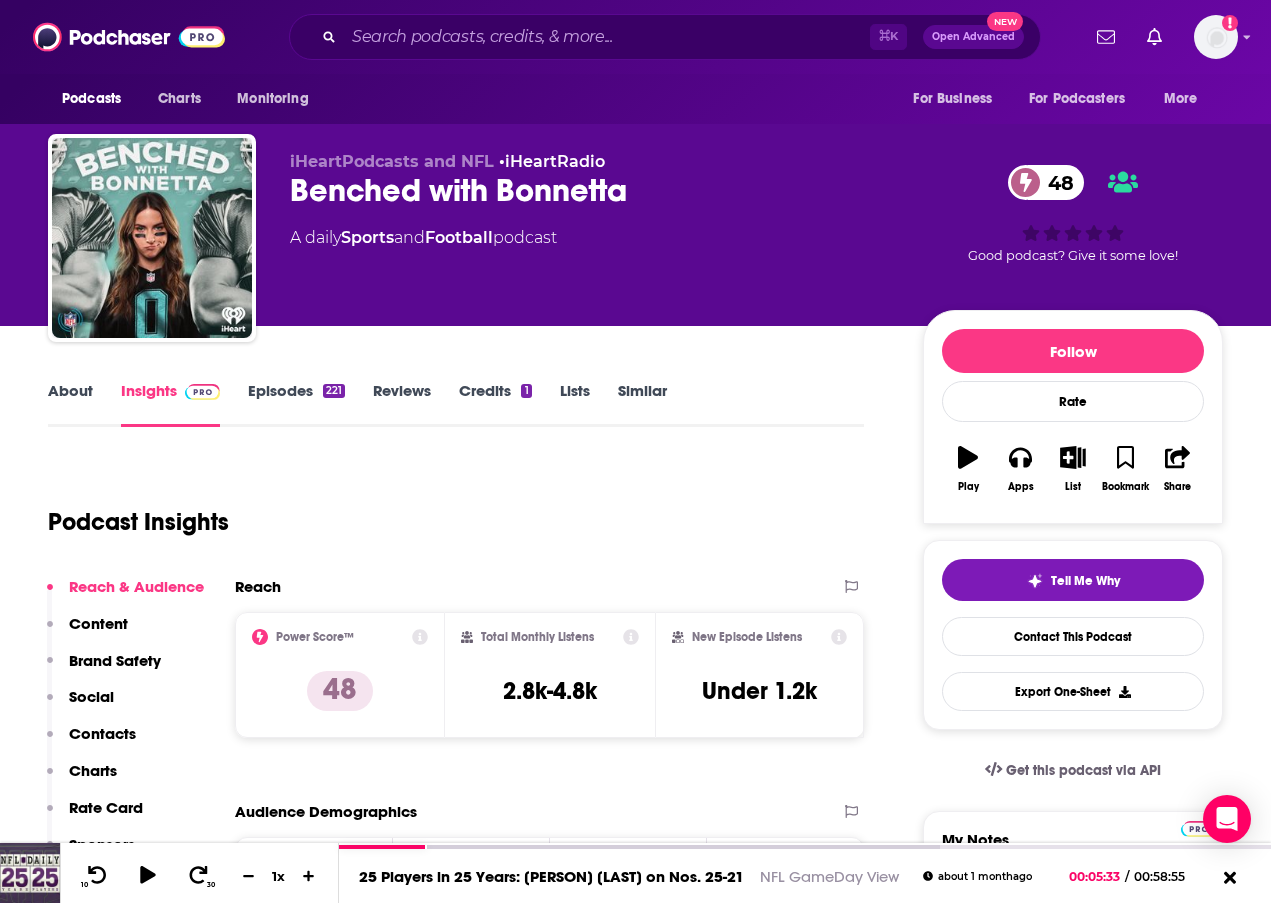 scroll, scrollTop: 0, scrollLeft: 0, axis: both 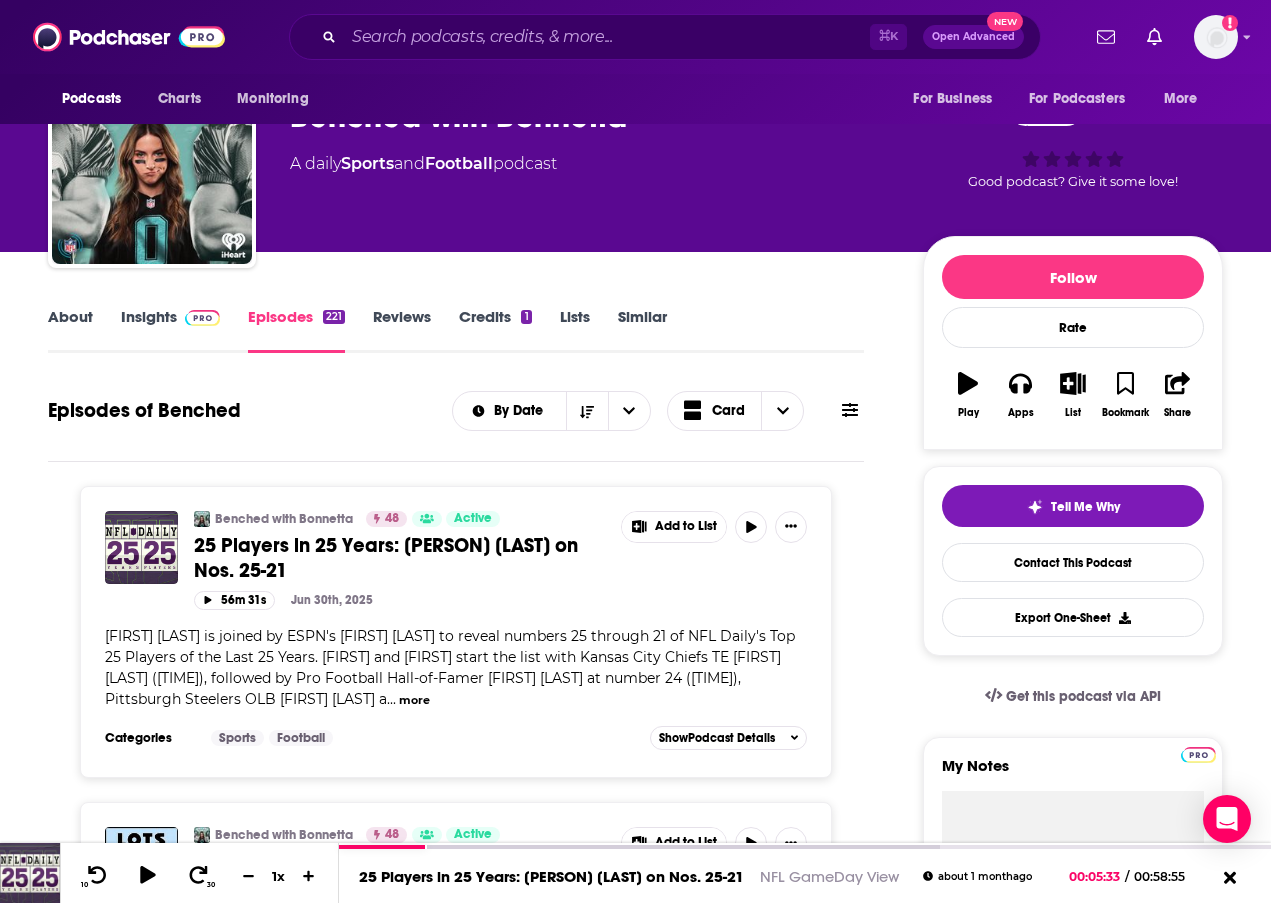 click at bounding box center [141, 547] 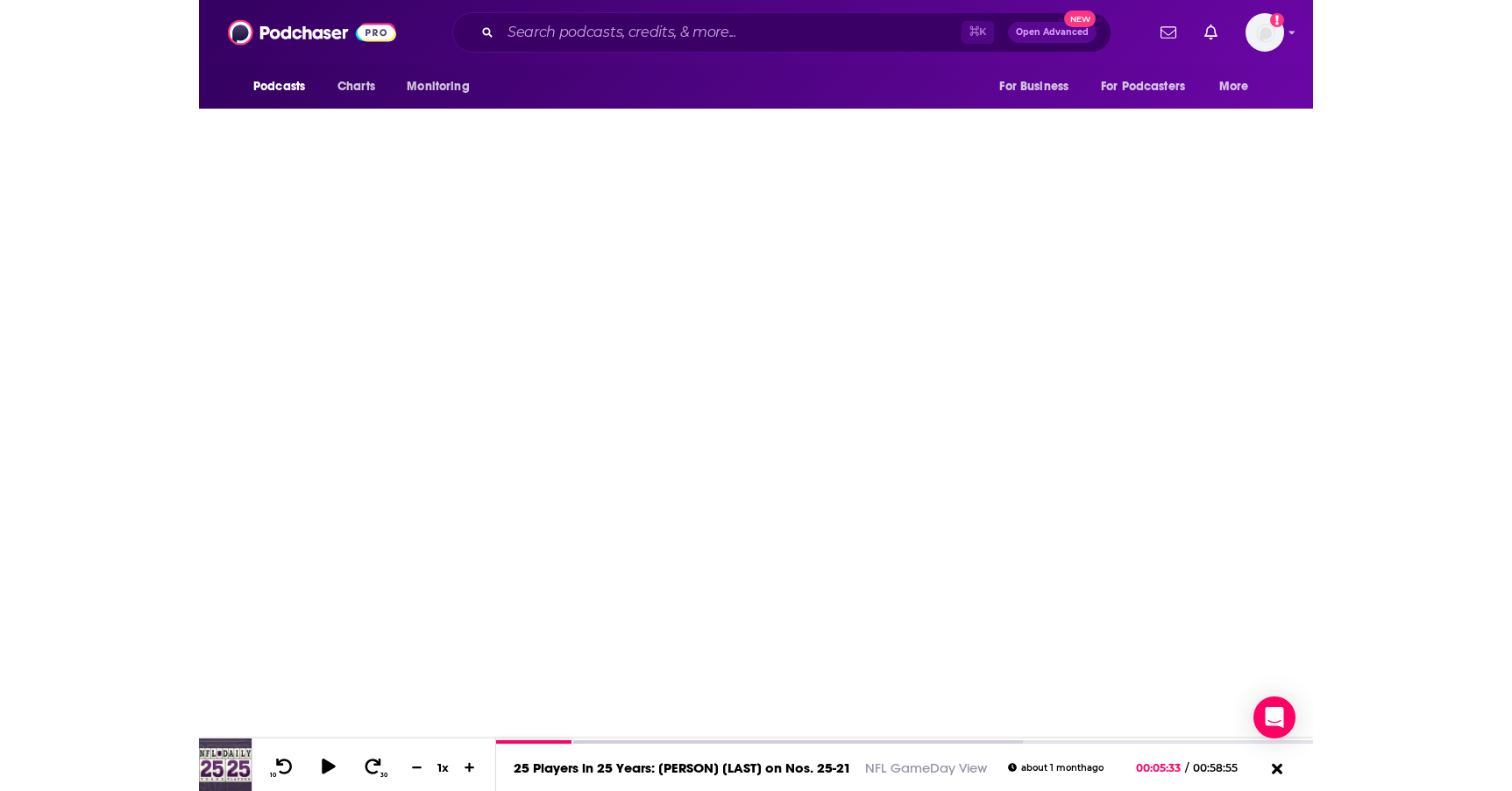 scroll, scrollTop: 0, scrollLeft: 0, axis: both 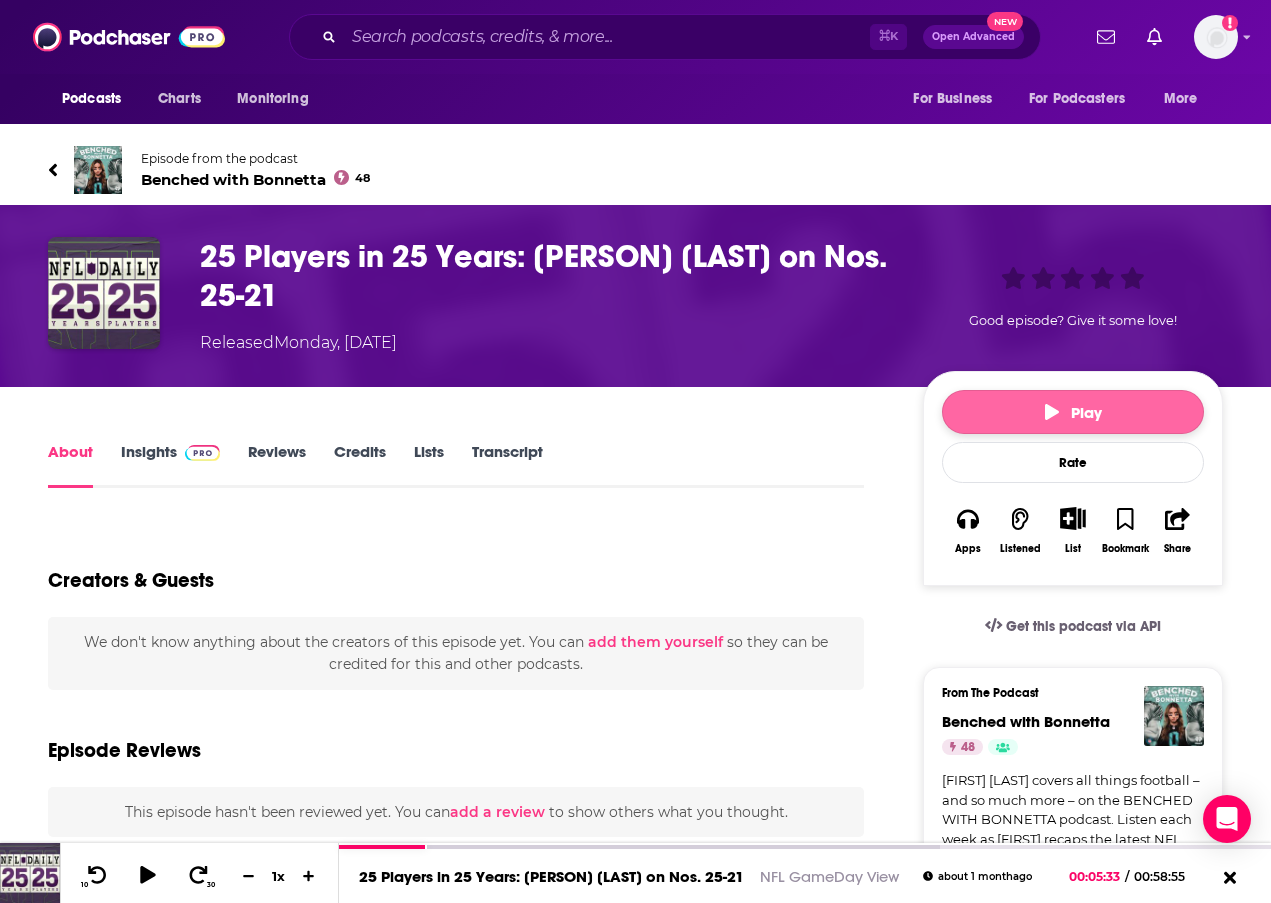 click on "Play" at bounding box center (1073, 412) 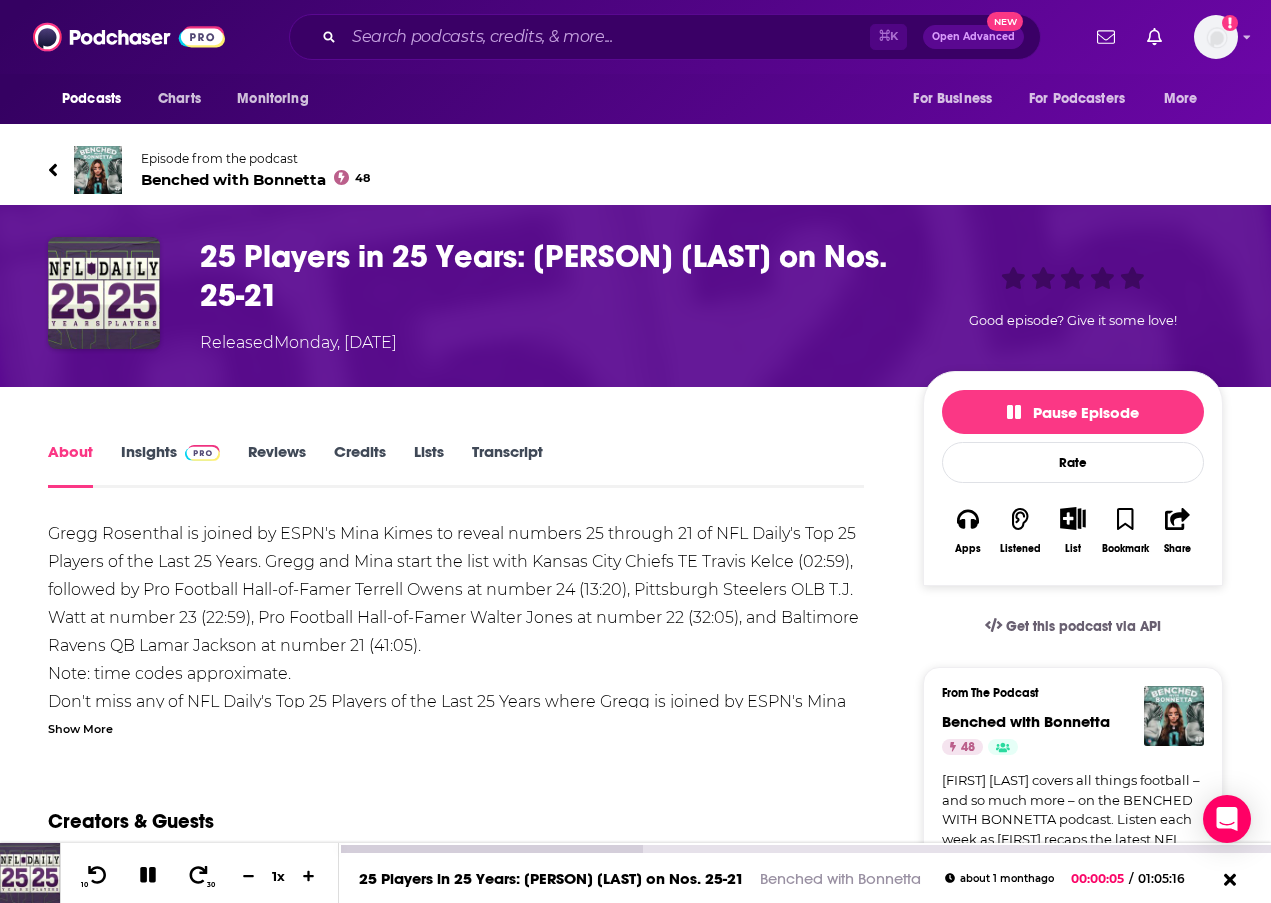click 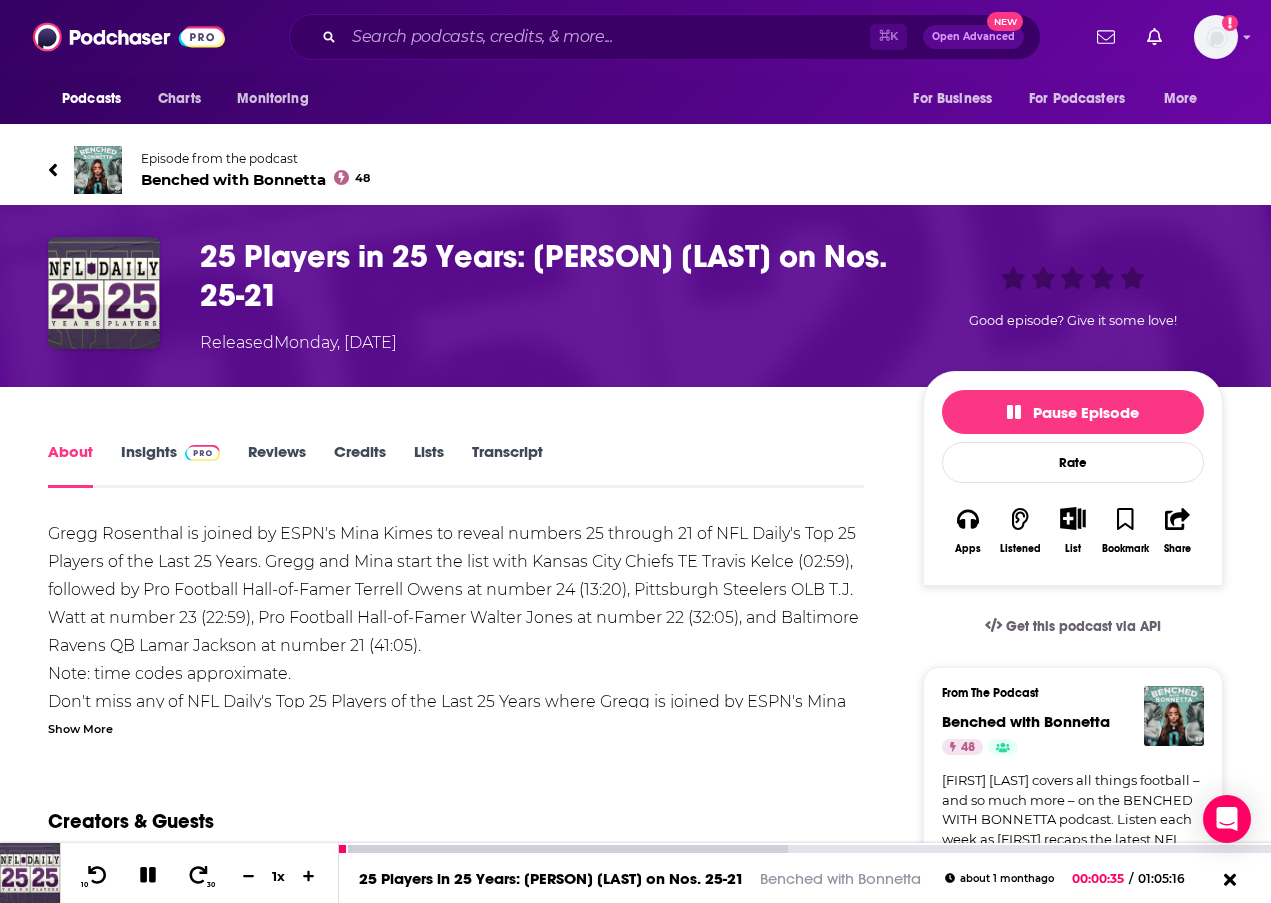 click 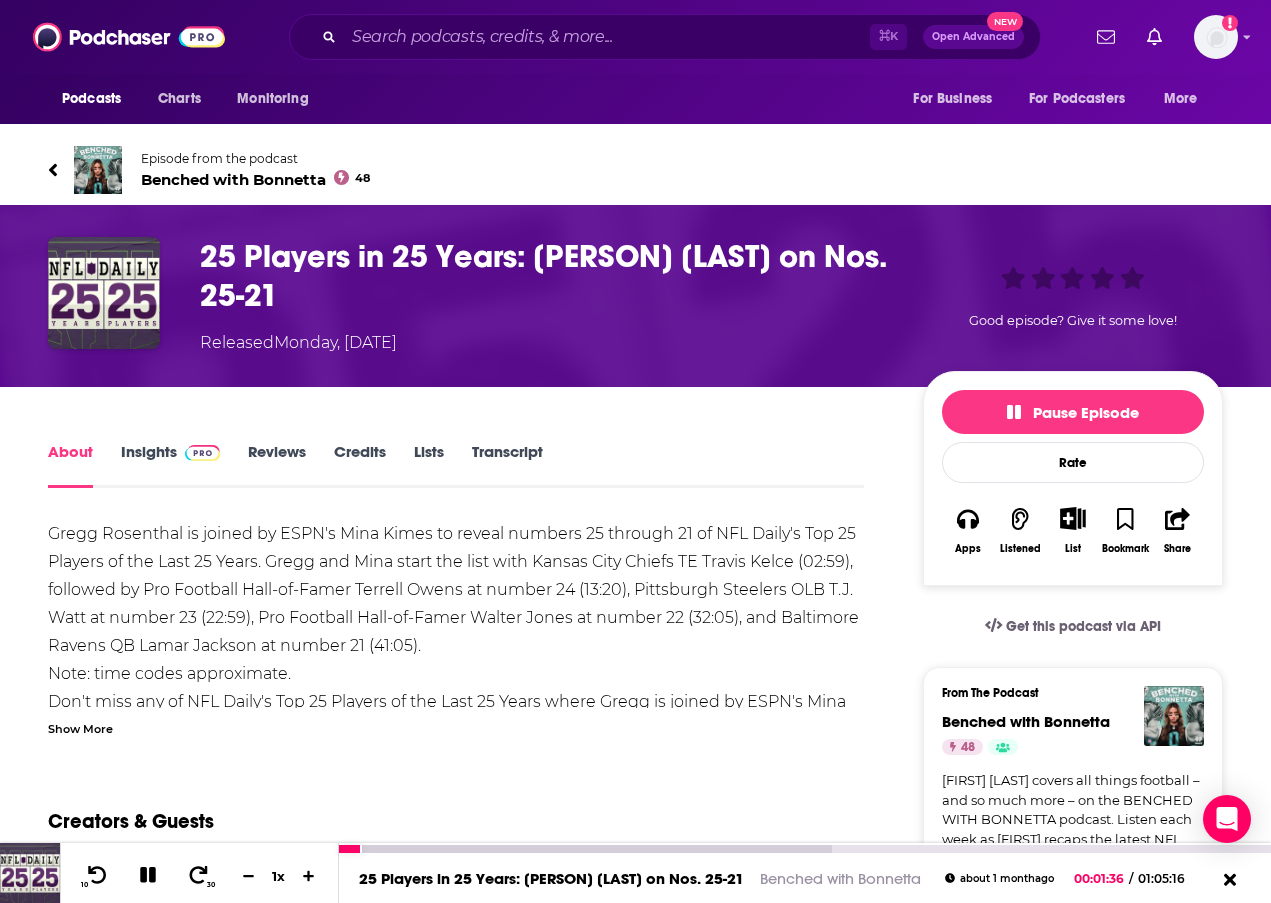 click on "30" at bounding box center (200, 876) 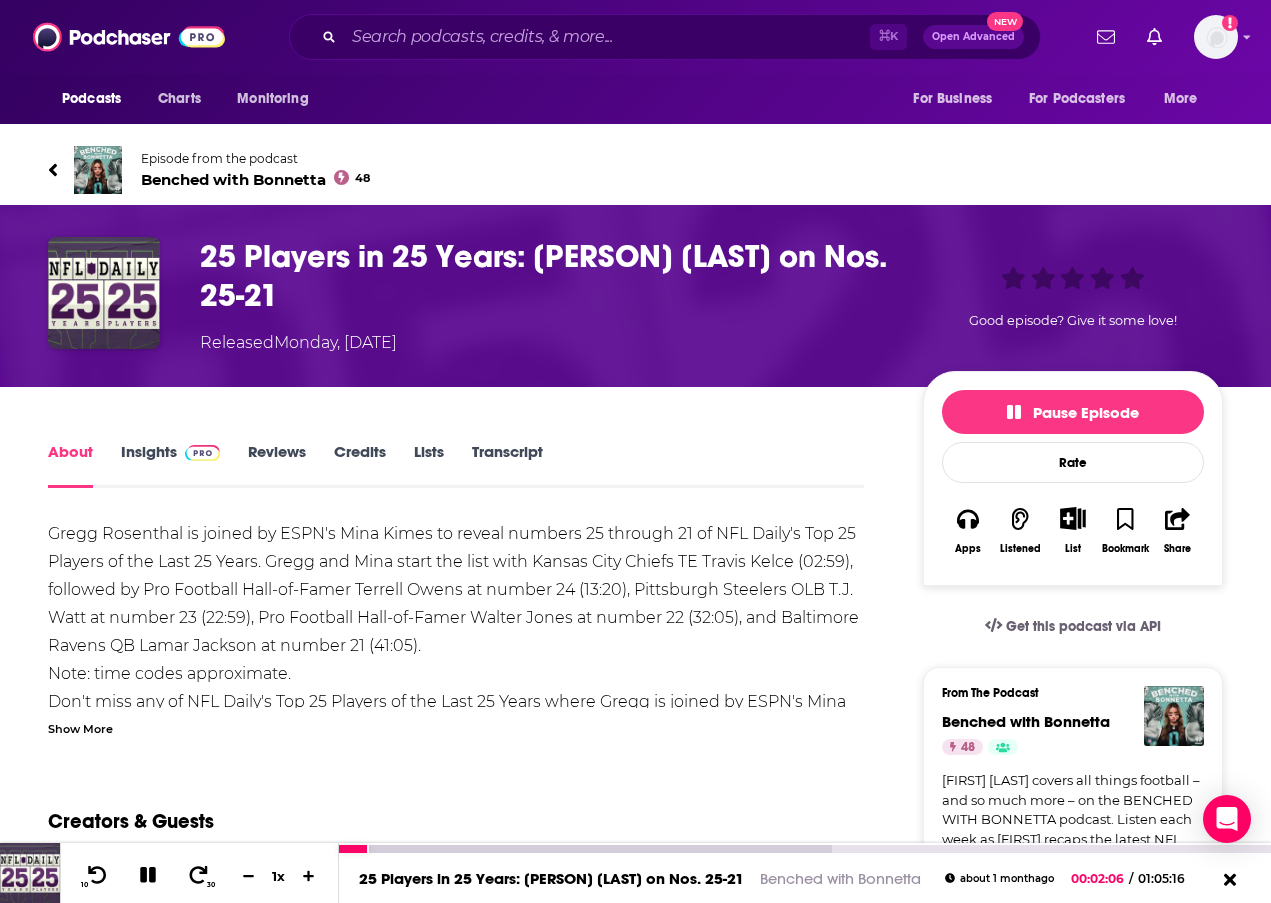 click on "30" at bounding box center [200, 876] 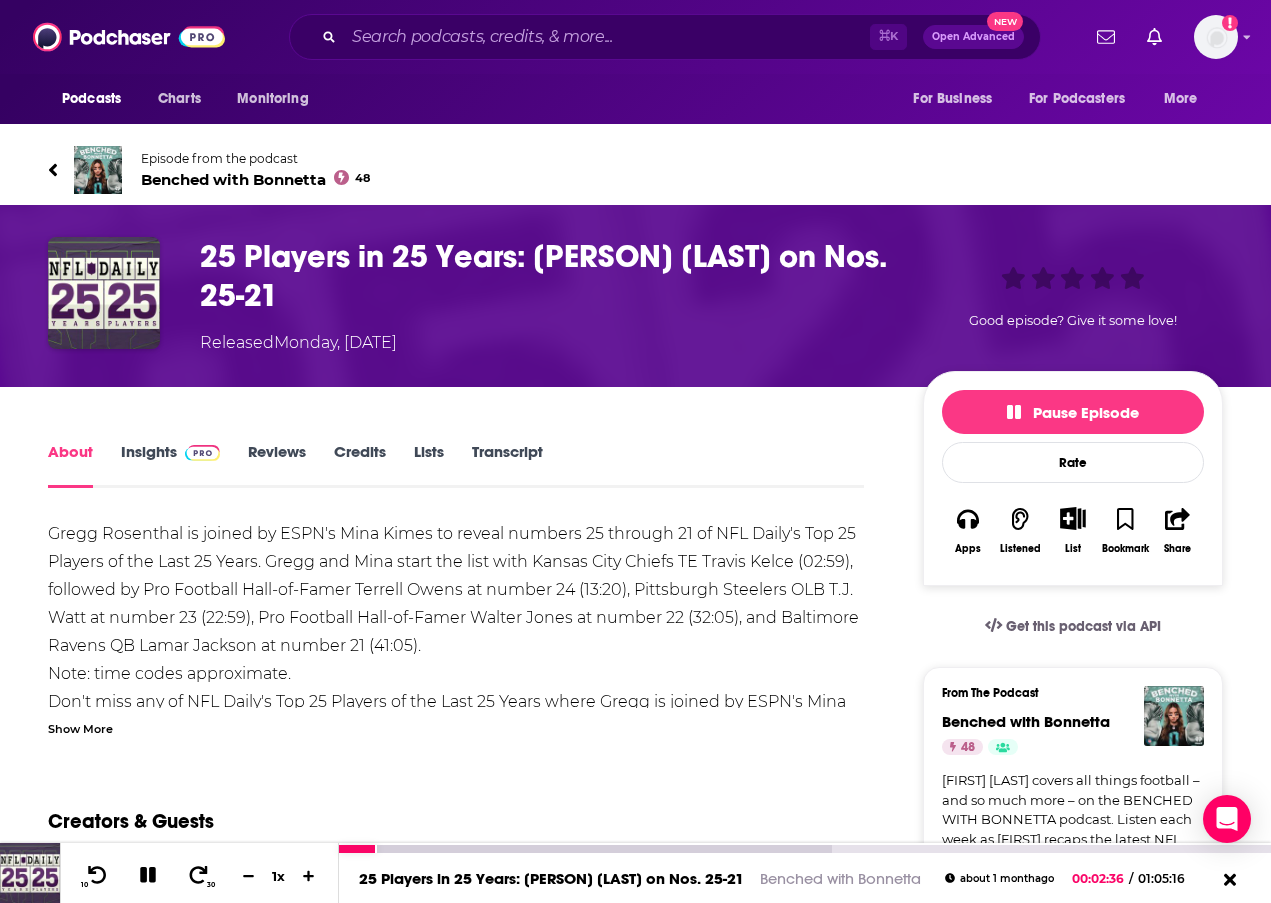 click 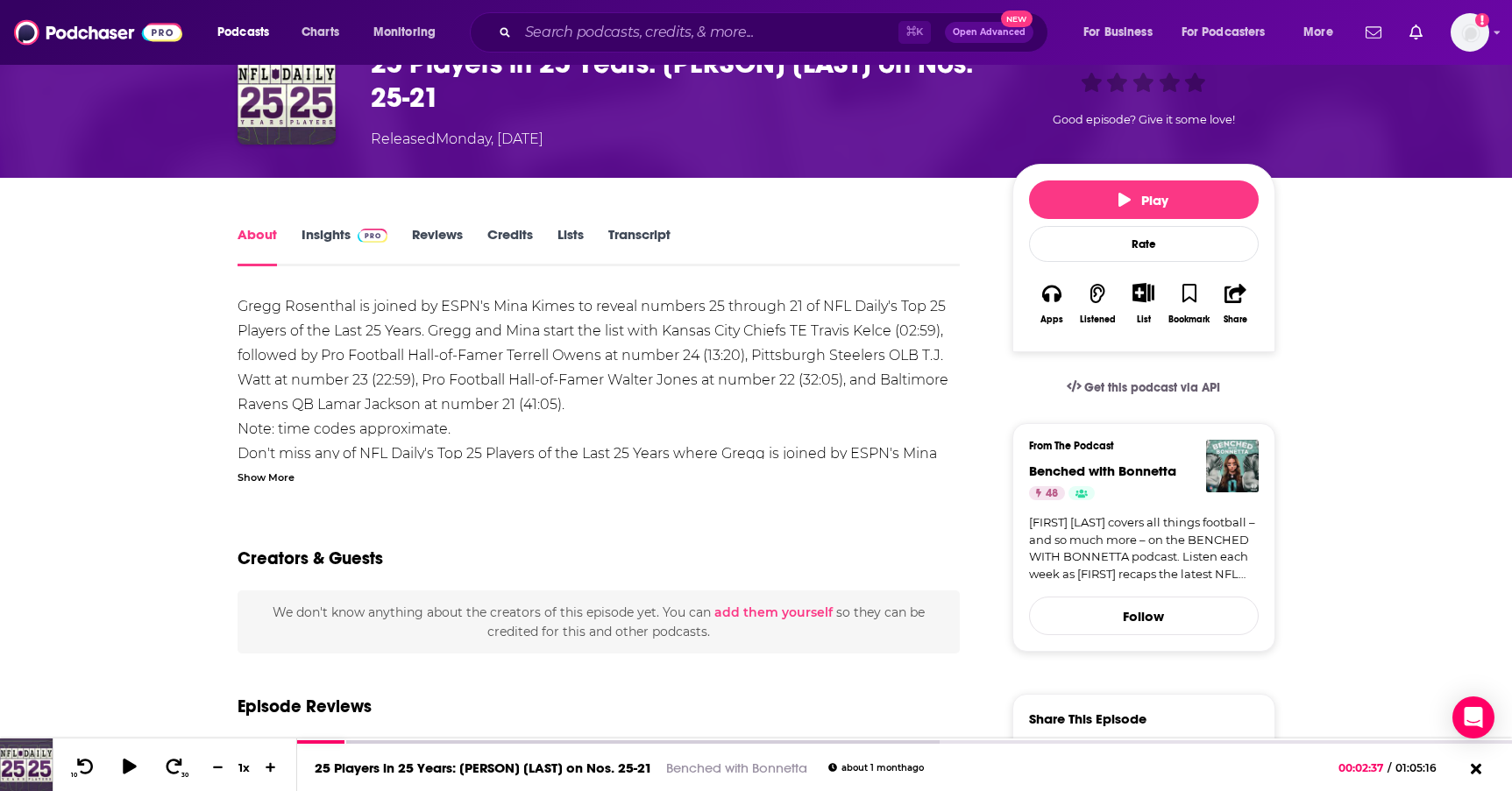 scroll, scrollTop: 114, scrollLeft: 0, axis: vertical 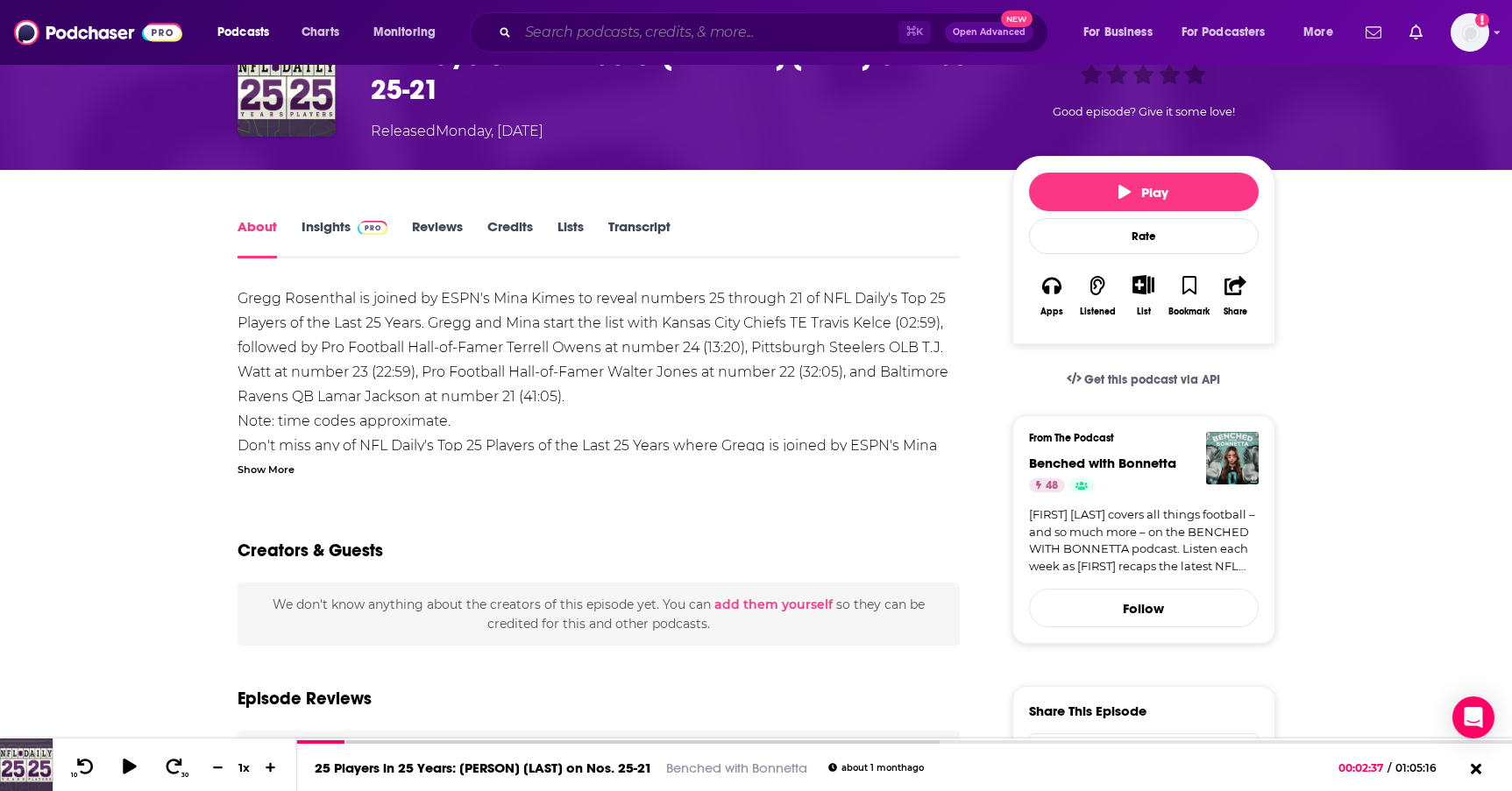 click at bounding box center (708, 32) 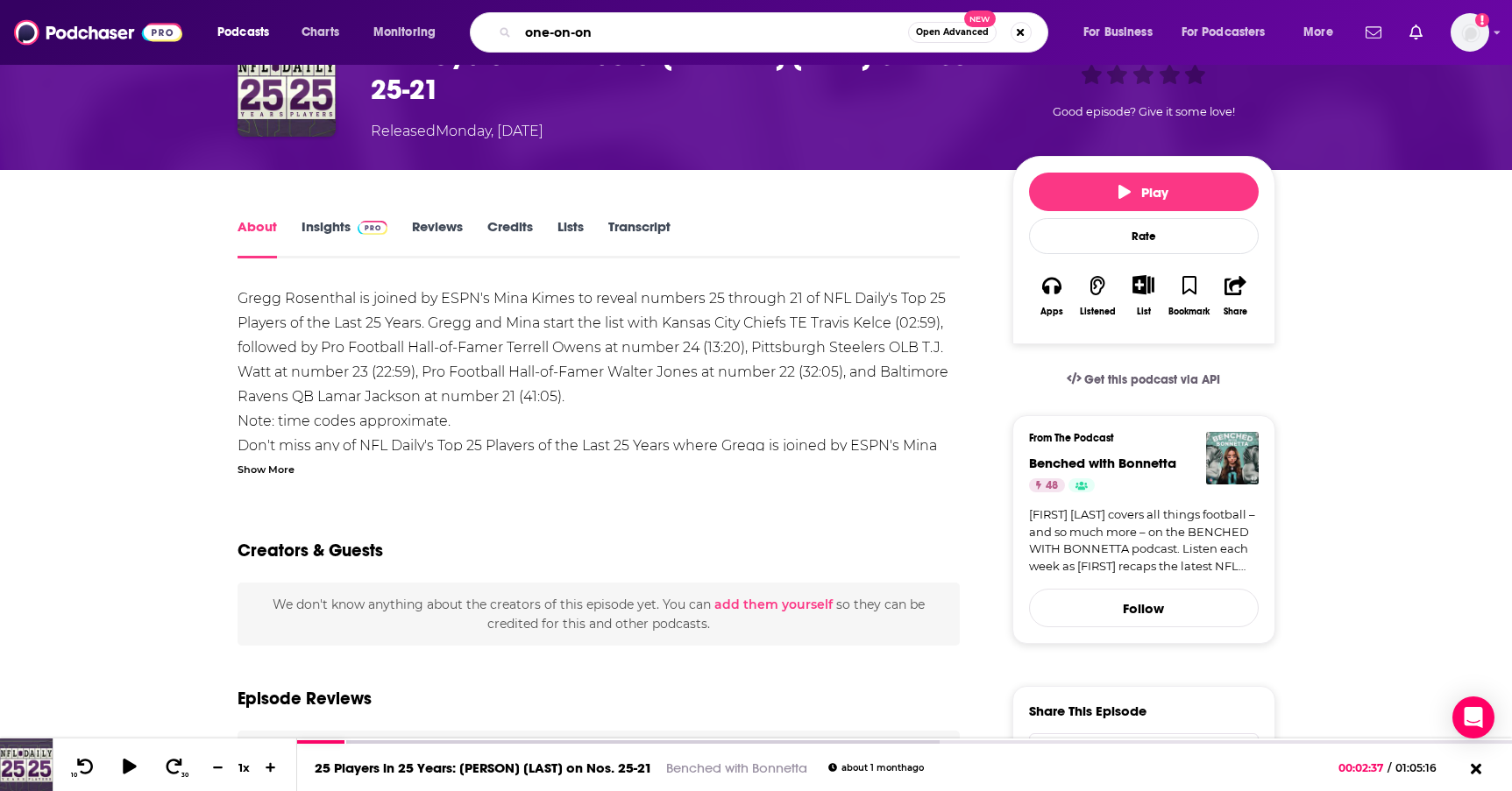type on "one-on-one" 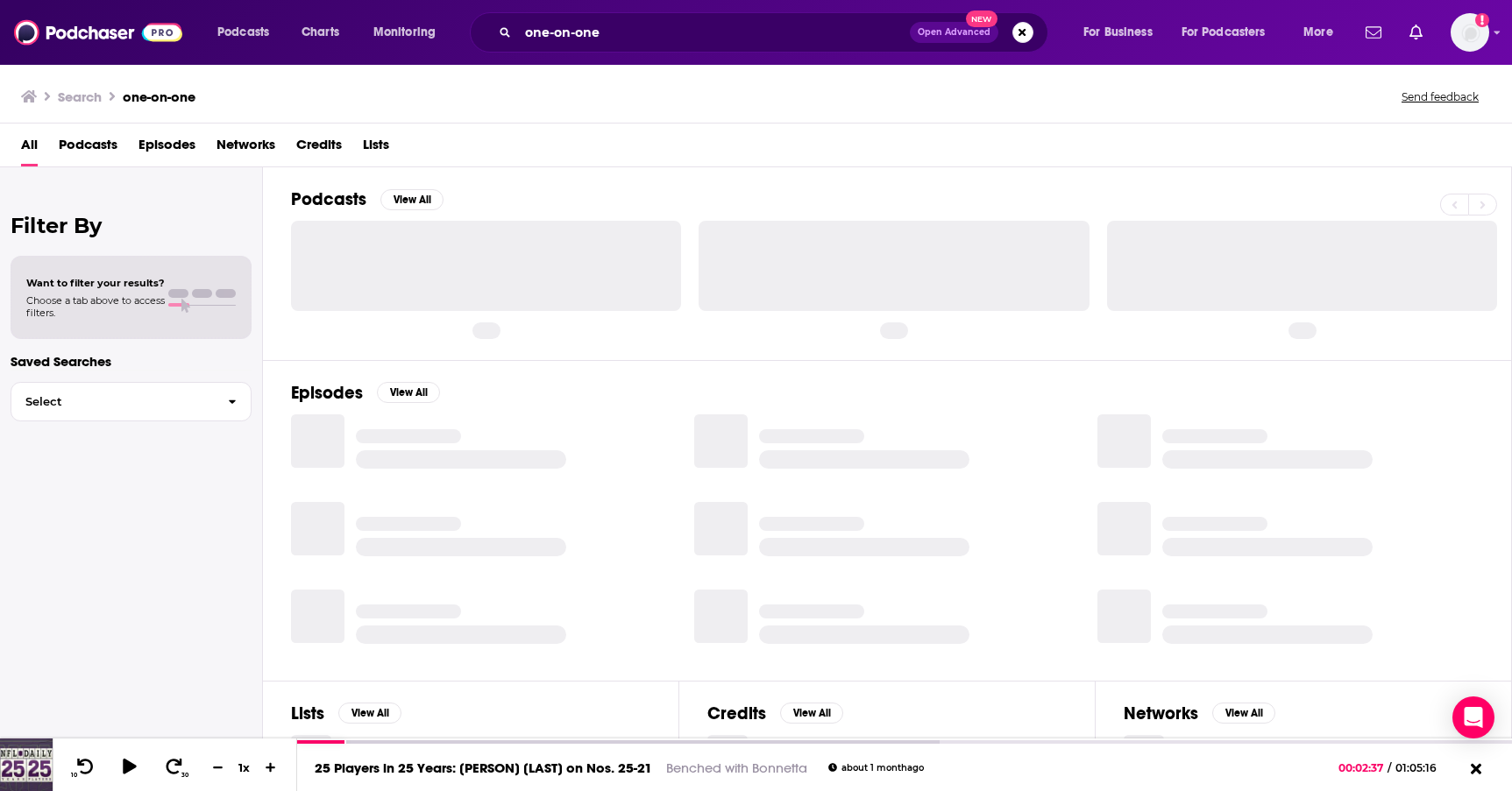 scroll, scrollTop: 0, scrollLeft: 0, axis: both 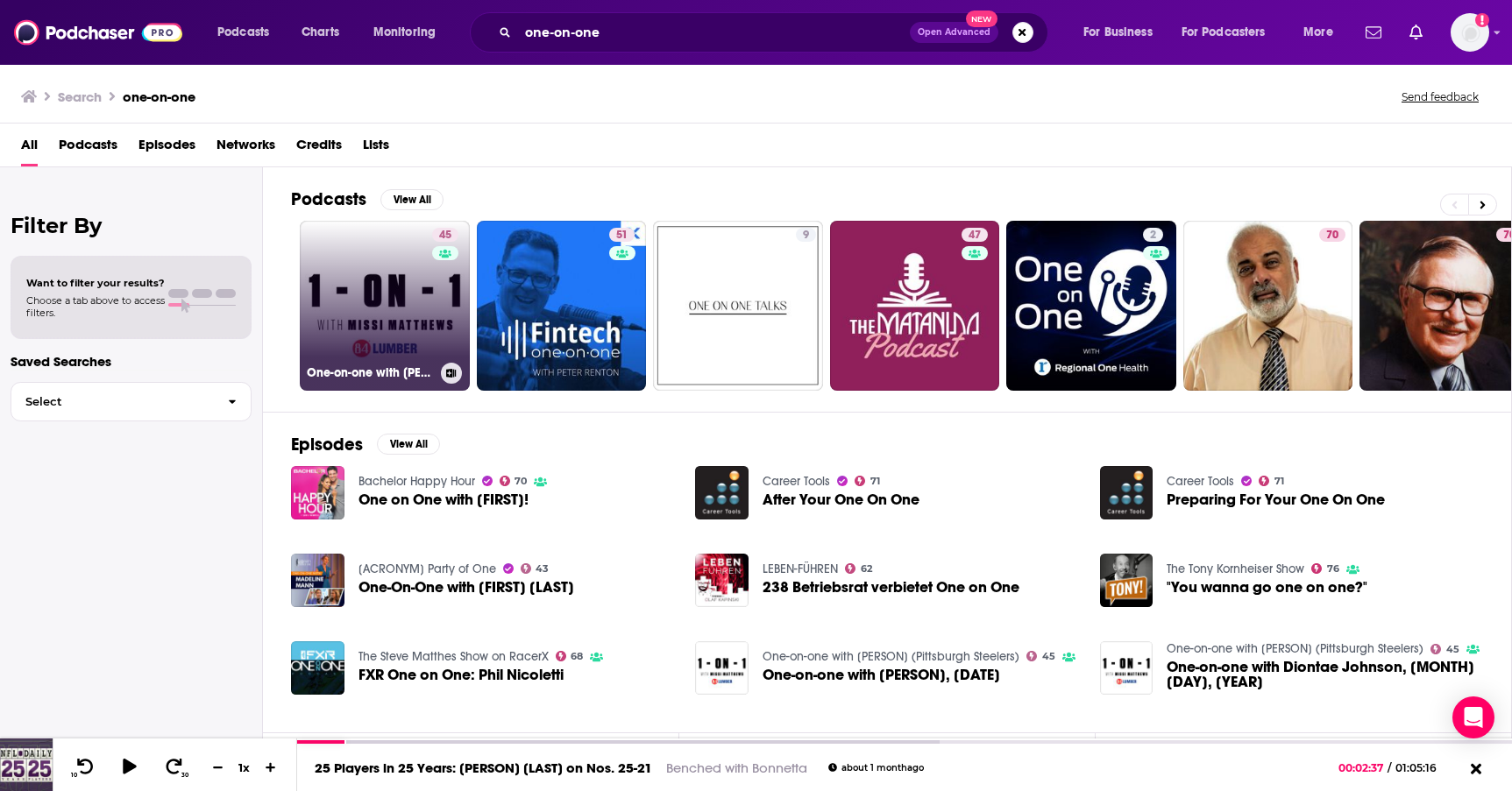 click on "45 One-on-one with Missi Matthews (Pittsburgh Steelers)" at bounding box center [385, 306] 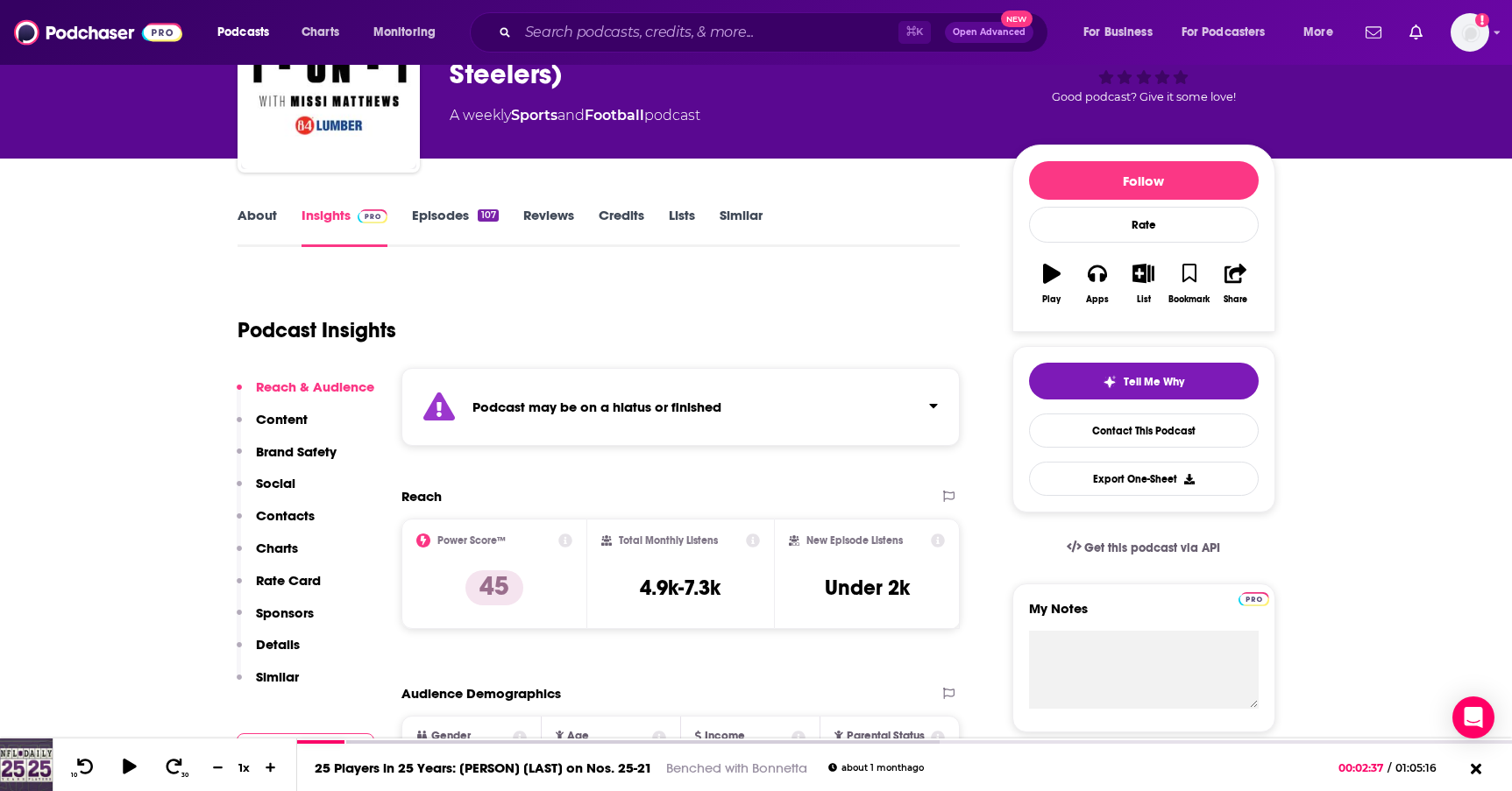 scroll, scrollTop: 20, scrollLeft: 0, axis: vertical 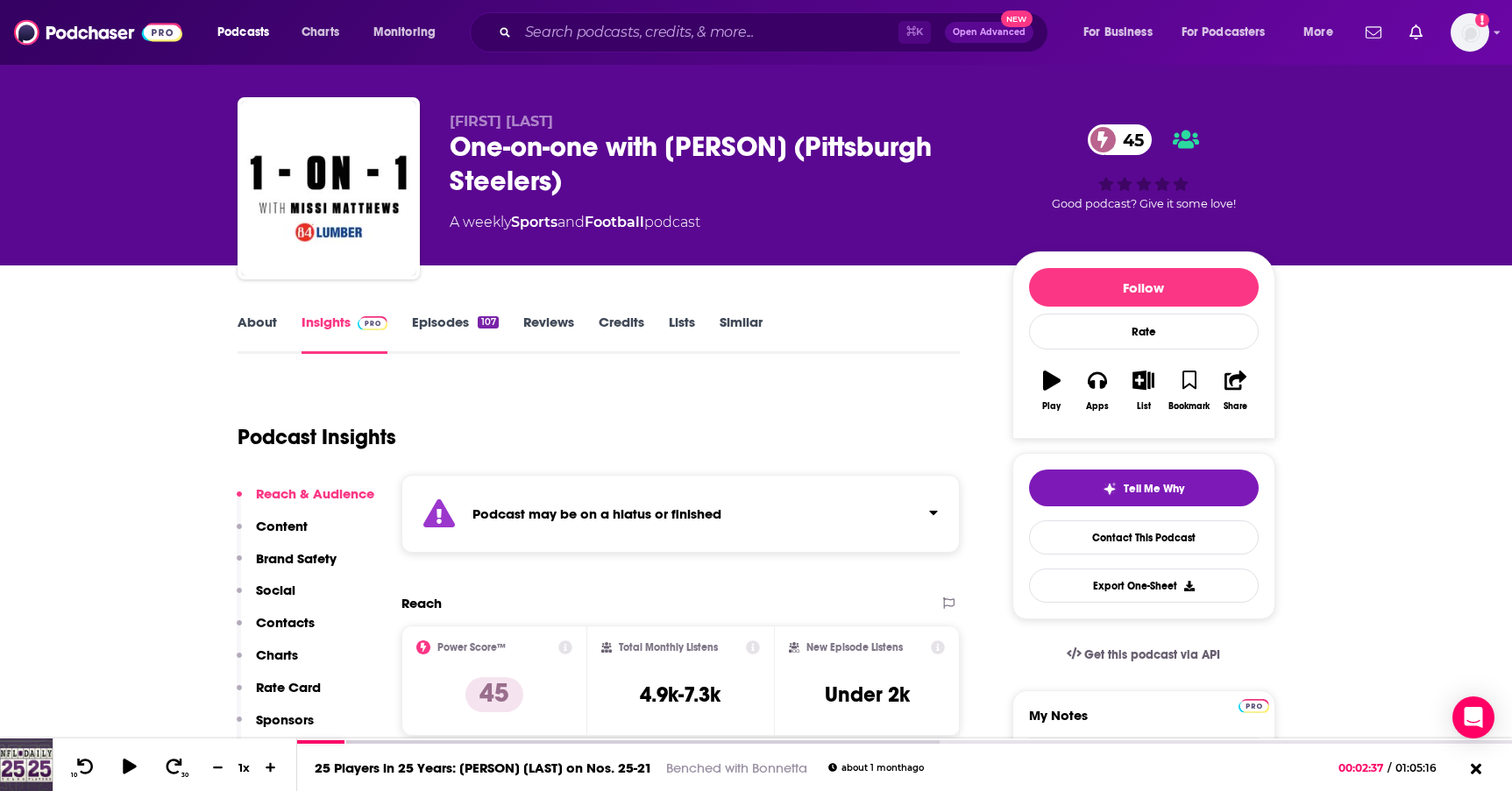 click on "Episodes 107" at bounding box center (455, 334) 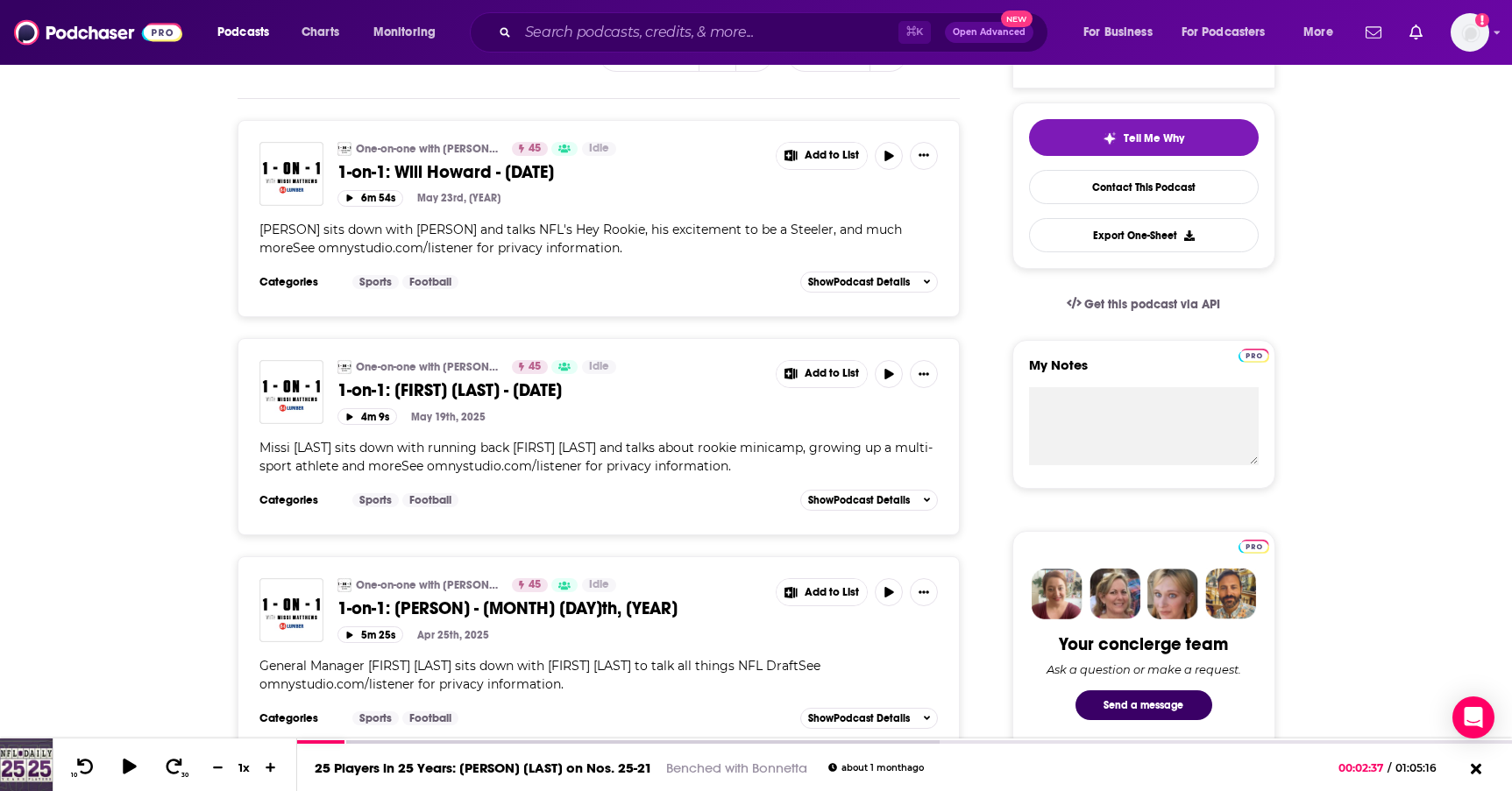 scroll, scrollTop: 371, scrollLeft: 0, axis: vertical 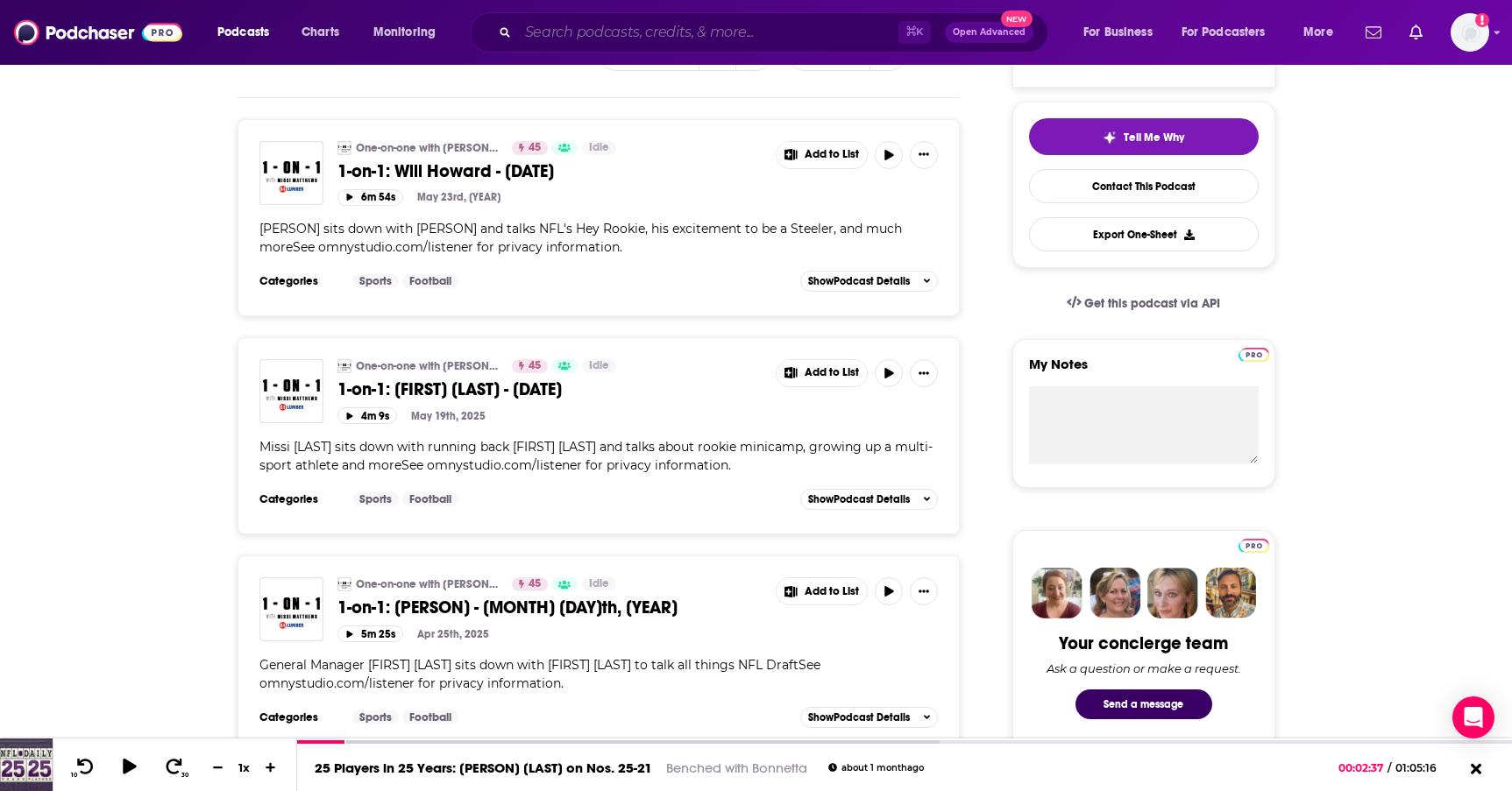click at bounding box center (708, 32) 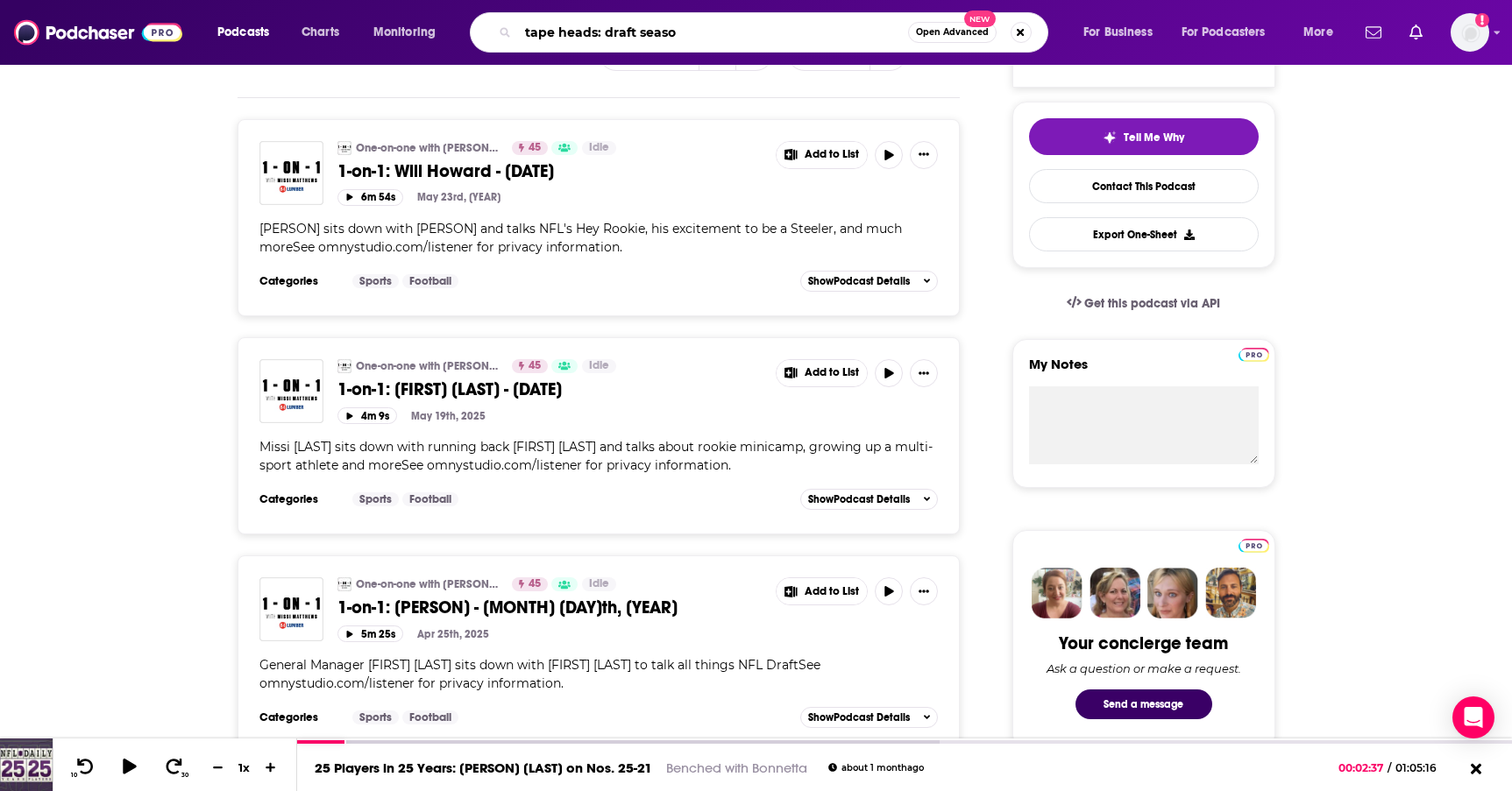 type on "tape heads: draft season" 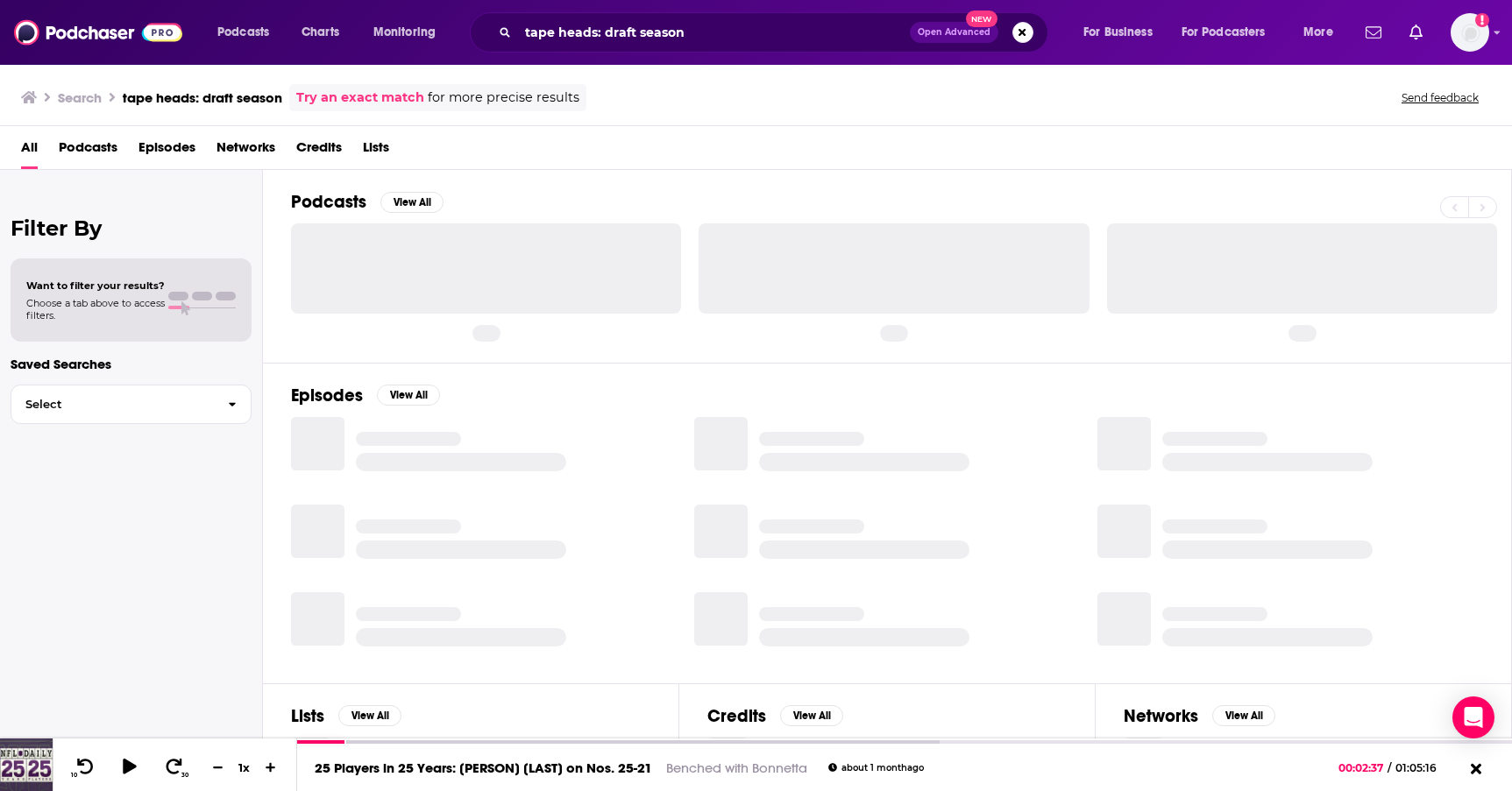scroll, scrollTop: 0, scrollLeft: 0, axis: both 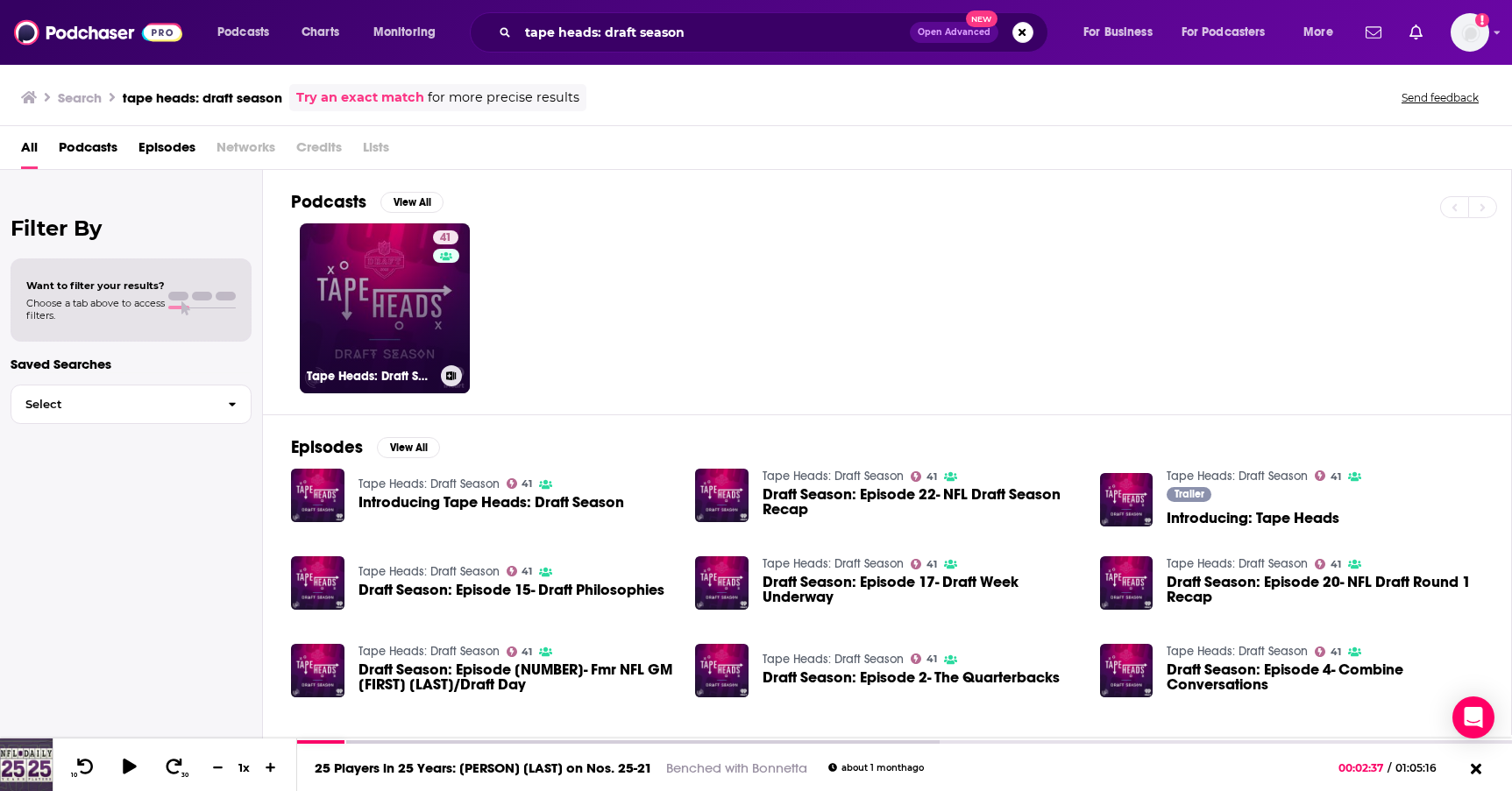 click on "[NUMBER] Tape Heads: Draft Season" at bounding box center [385, 308] 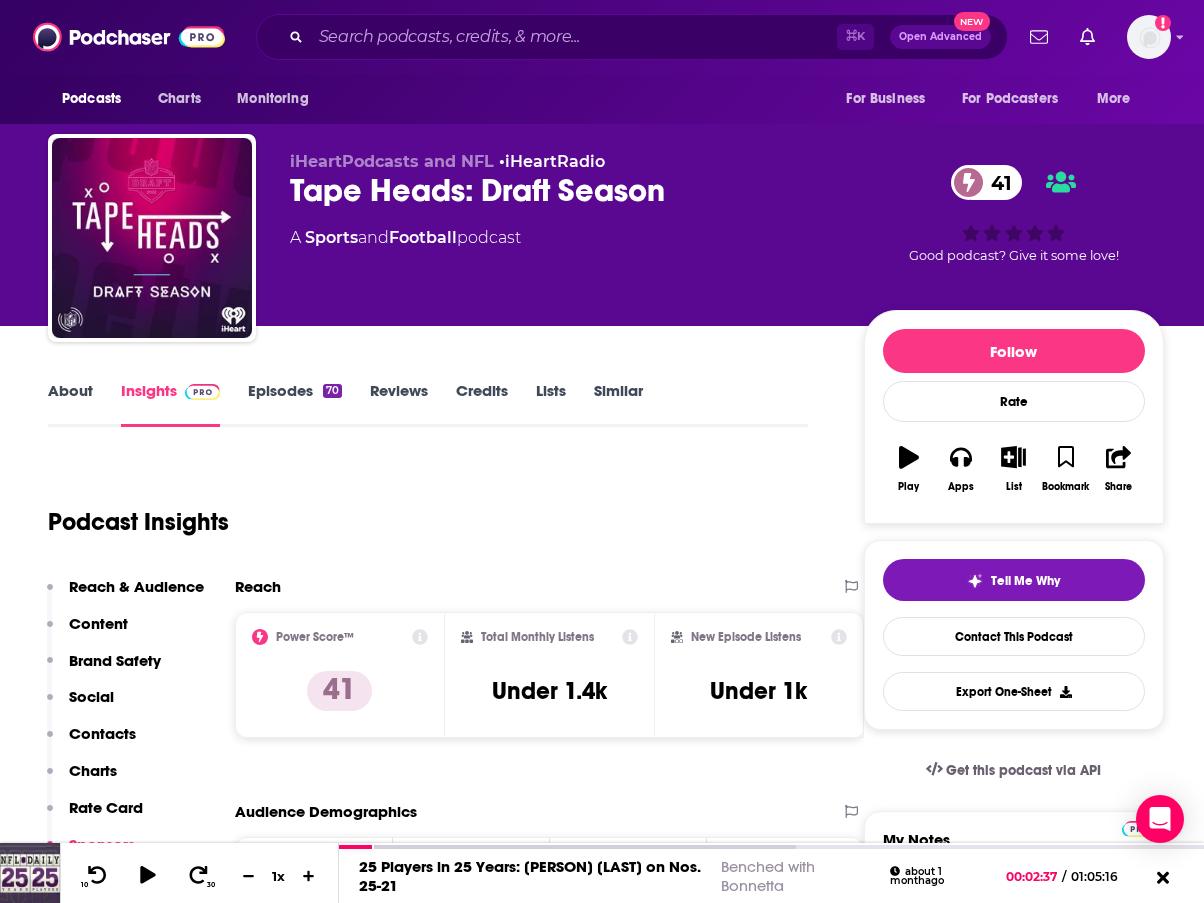 scroll, scrollTop: 0, scrollLeft: 0, axis: both 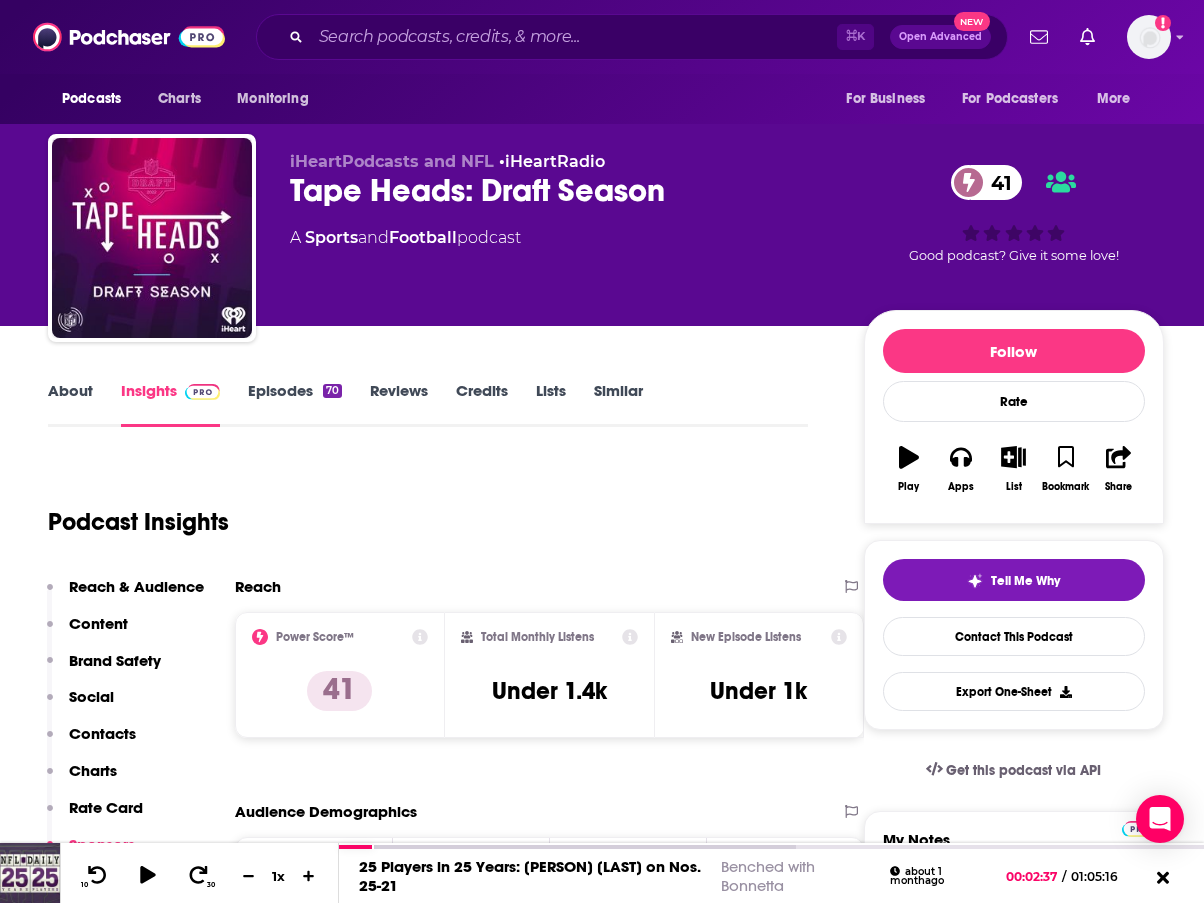 click on "Episodes 70" at bounding box center (295, 404) 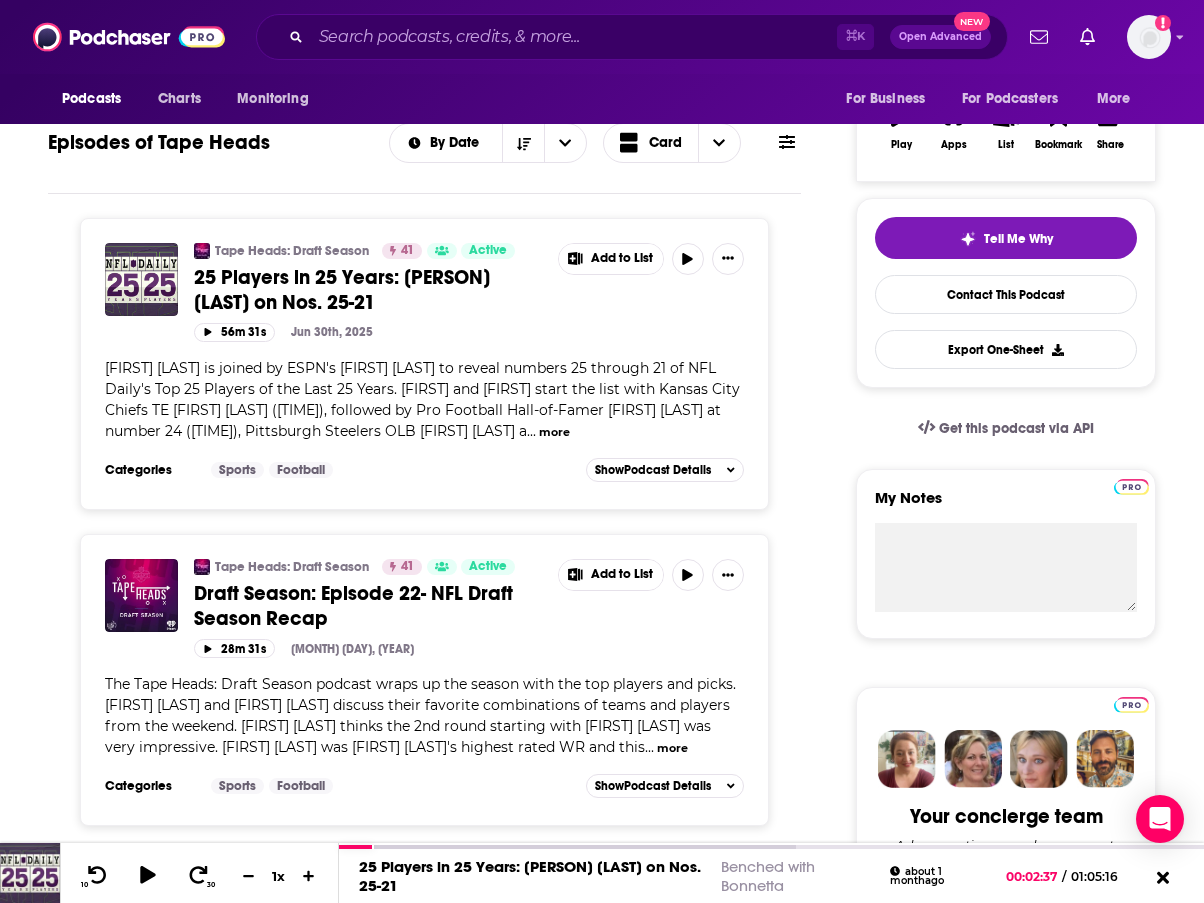 scroll, scrollTop: 342, scrollLeft: 0, axis: vertical 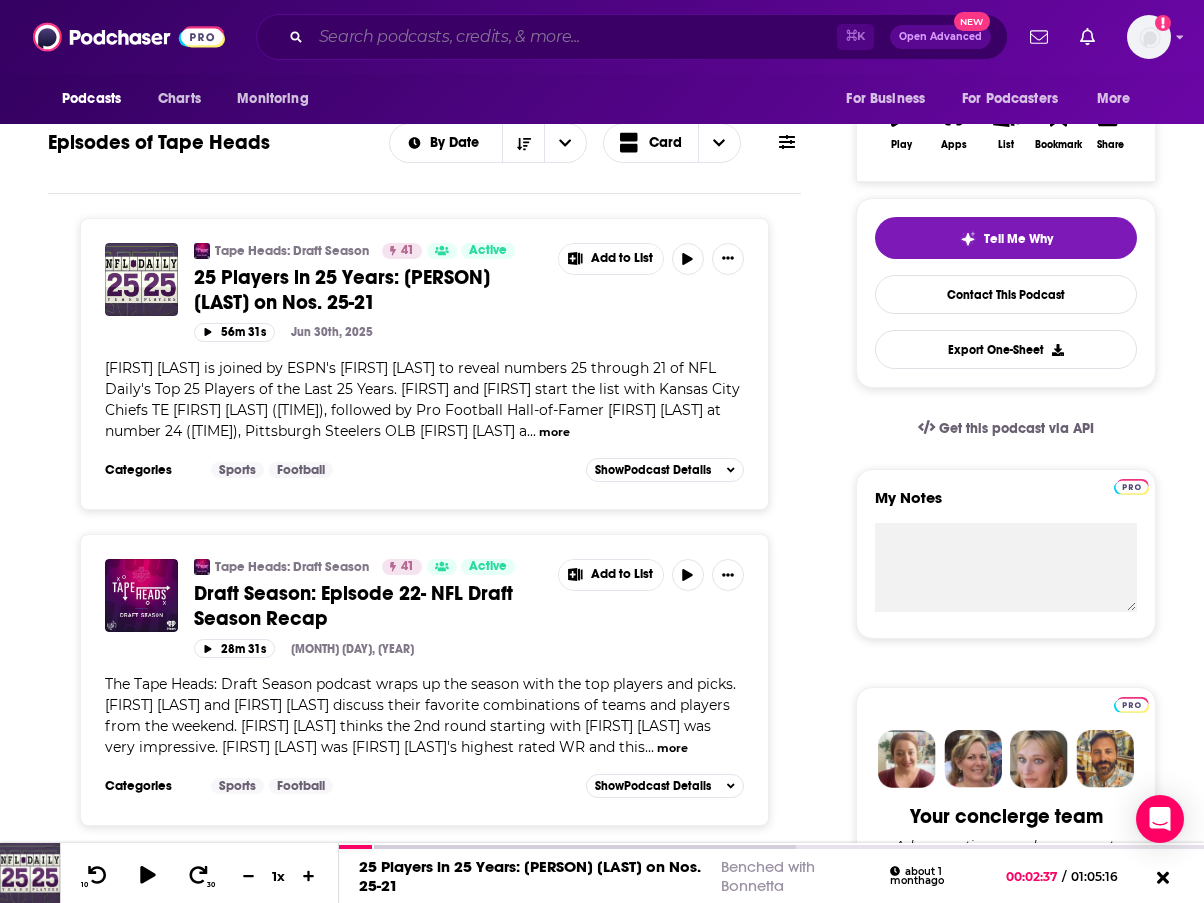 click at bounding box center (574, 37) 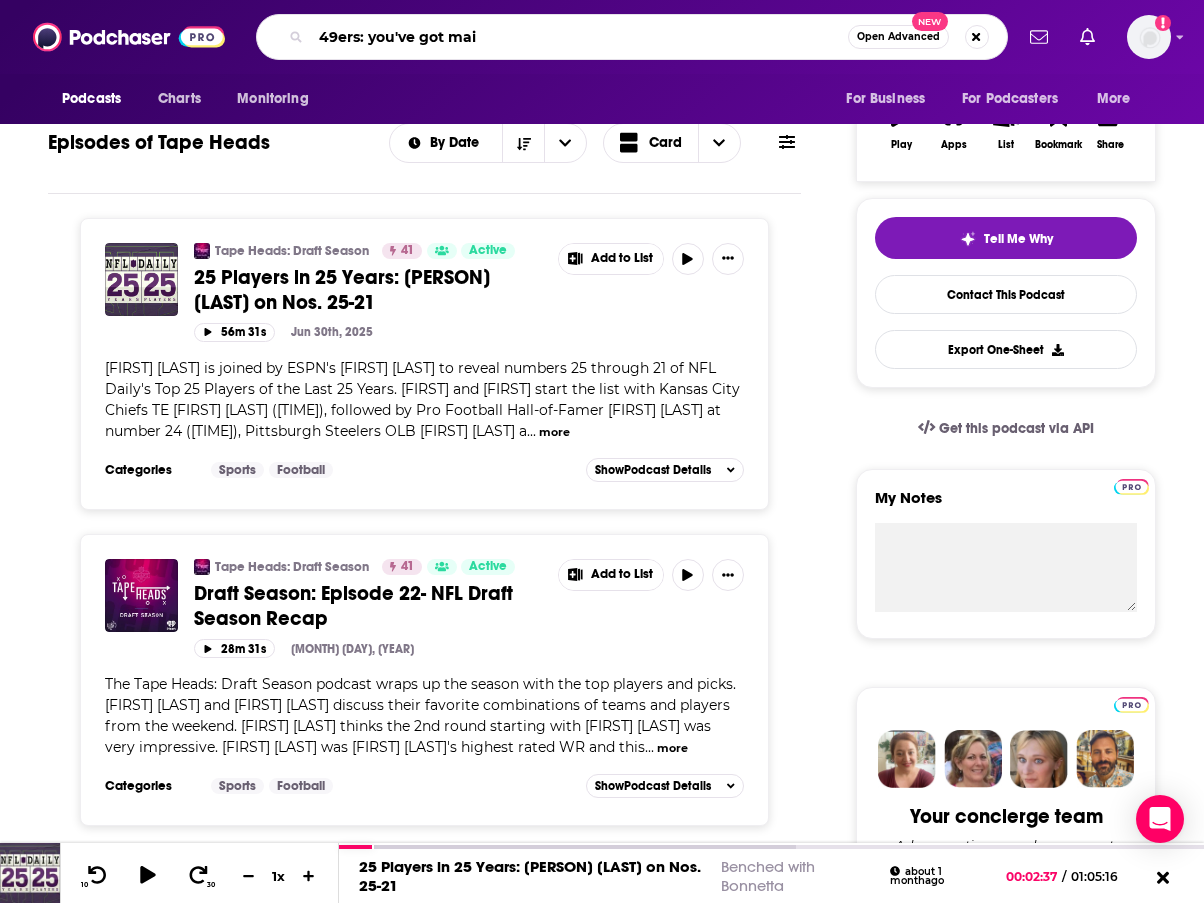 type on "49ers: you've got mail" 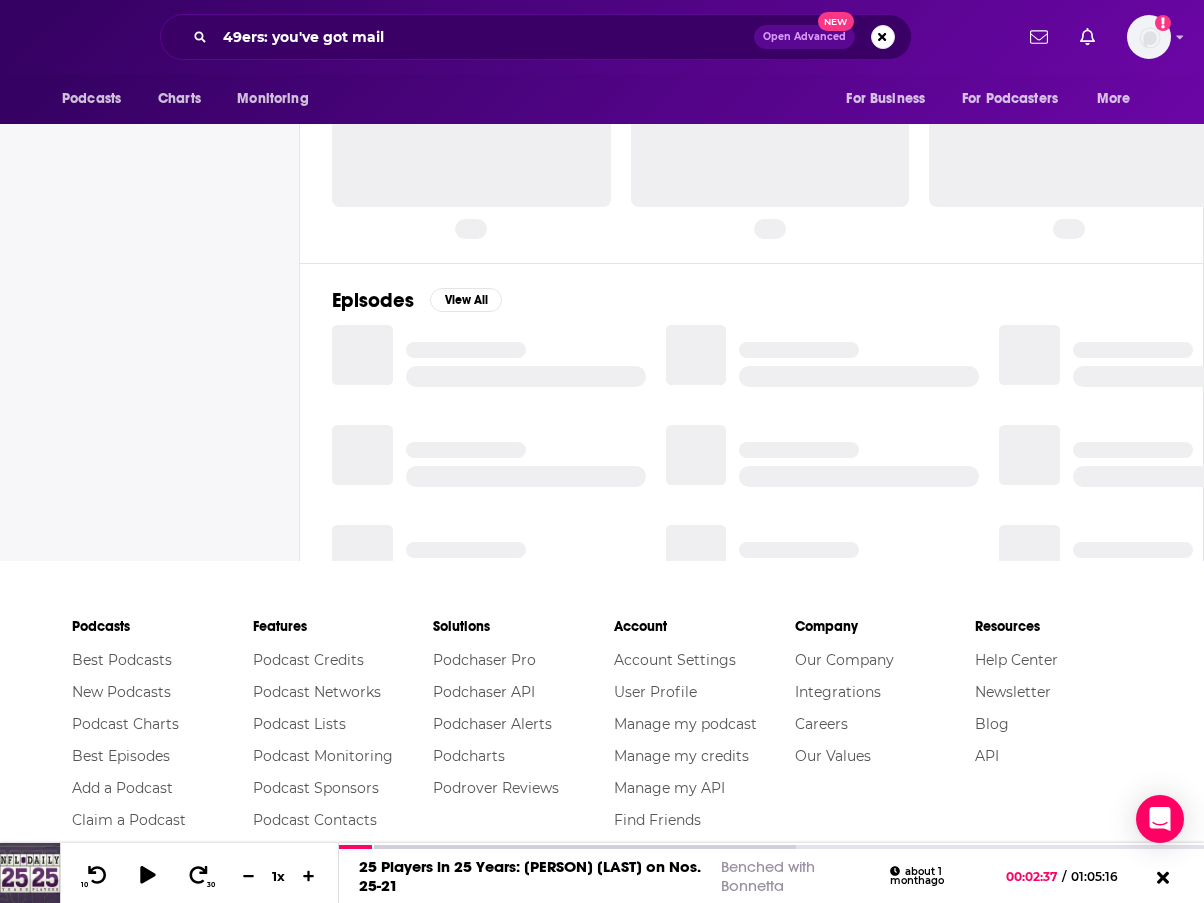 scroll, scrollTop: 0, scrollLeft: 0, axis: both 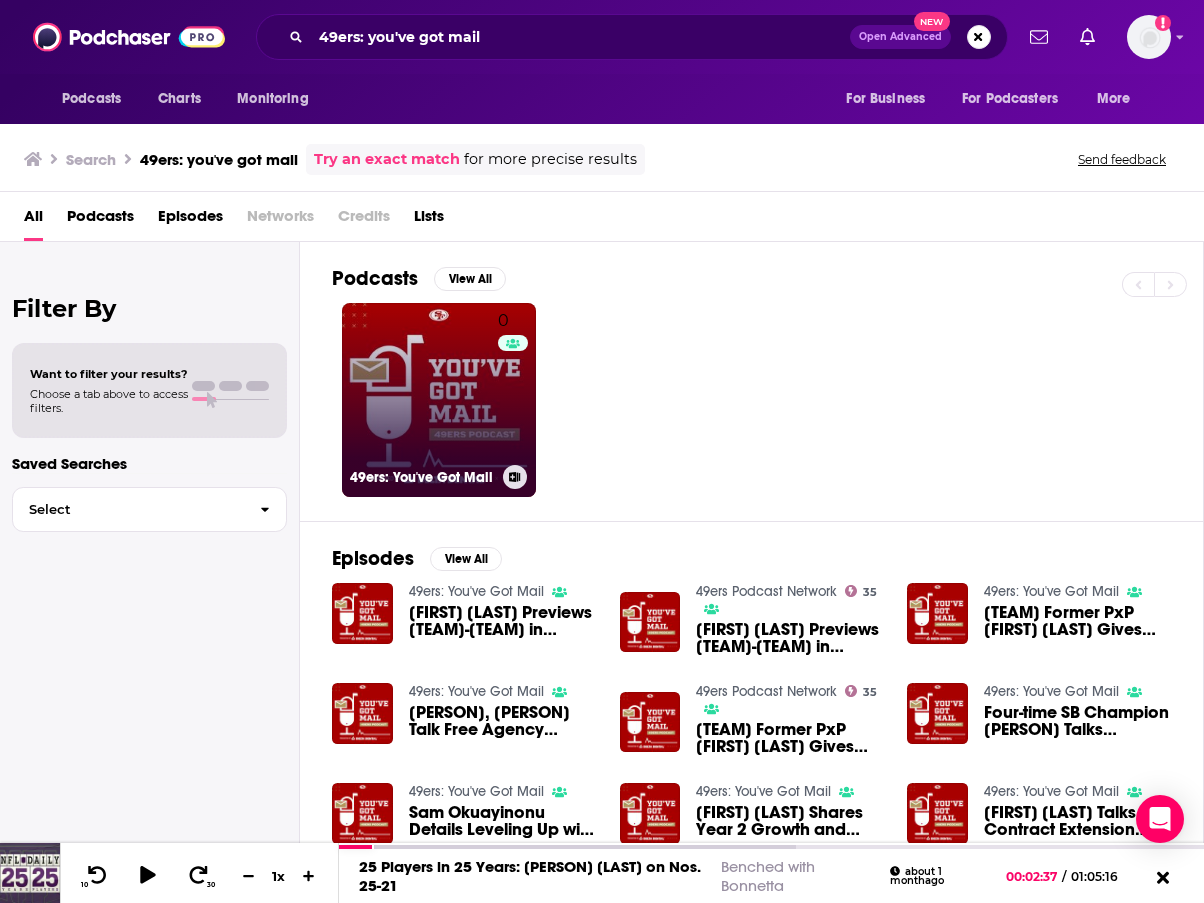 click on "0 49ers: You've Got Mail" at bounding box center (439, 400) 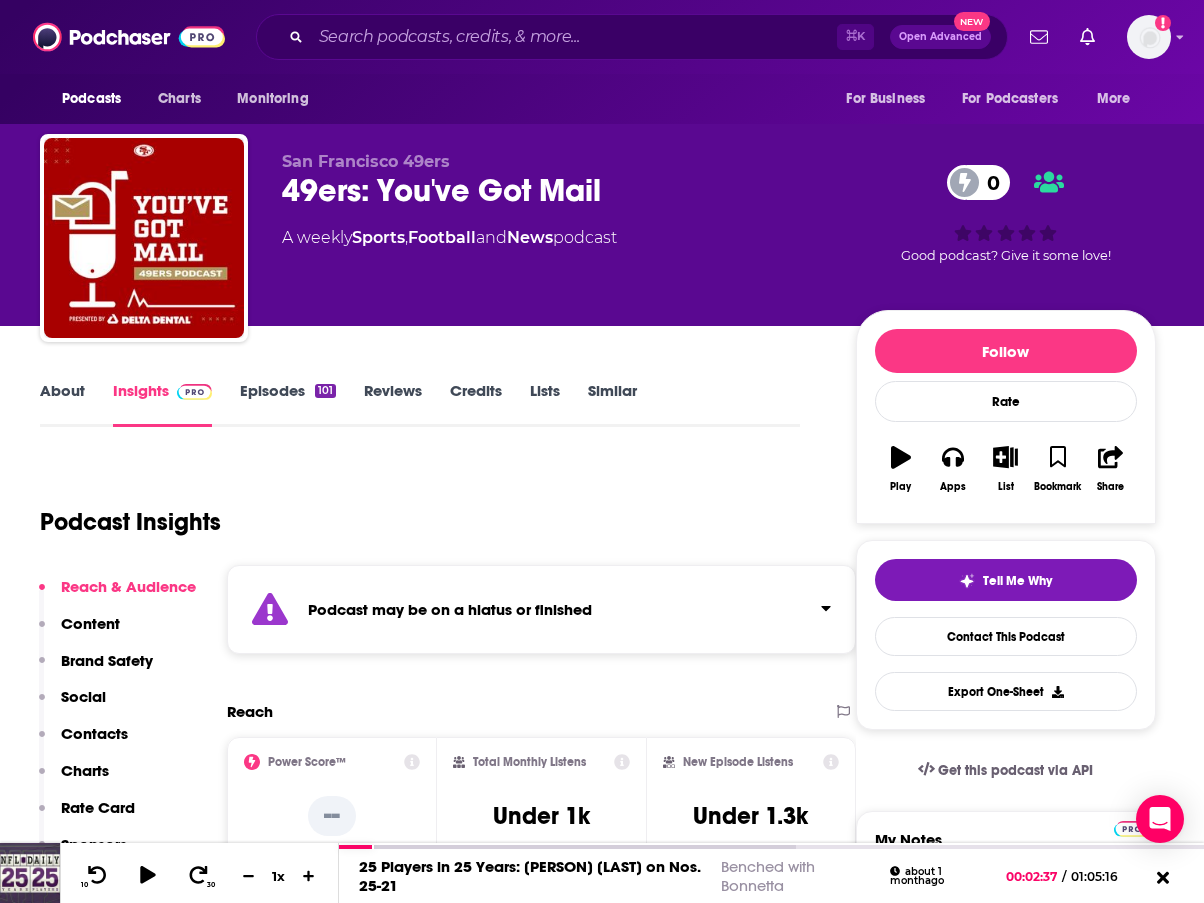 scroll, scrollTop: 0, scrollLeft: 16, axis: horizontal 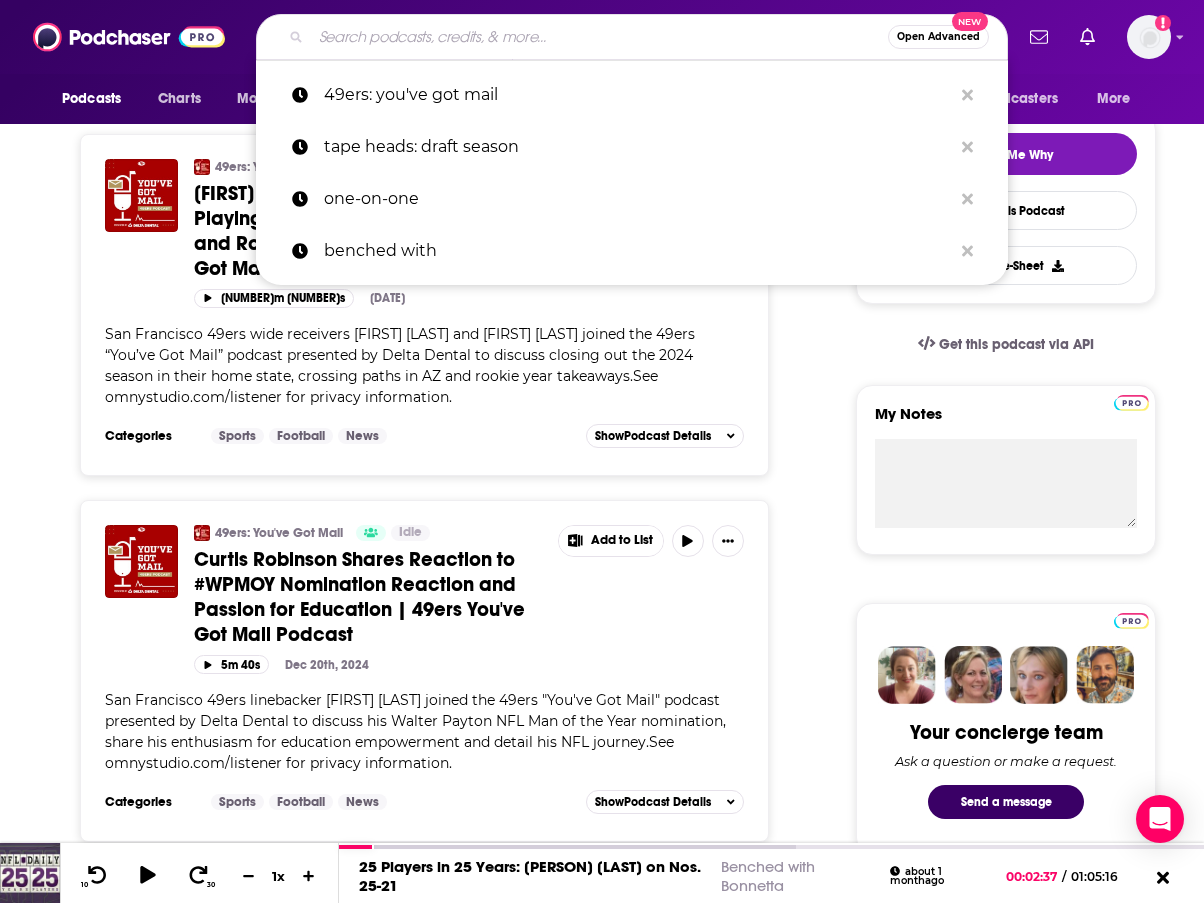 click at bounding box center [599, 37] 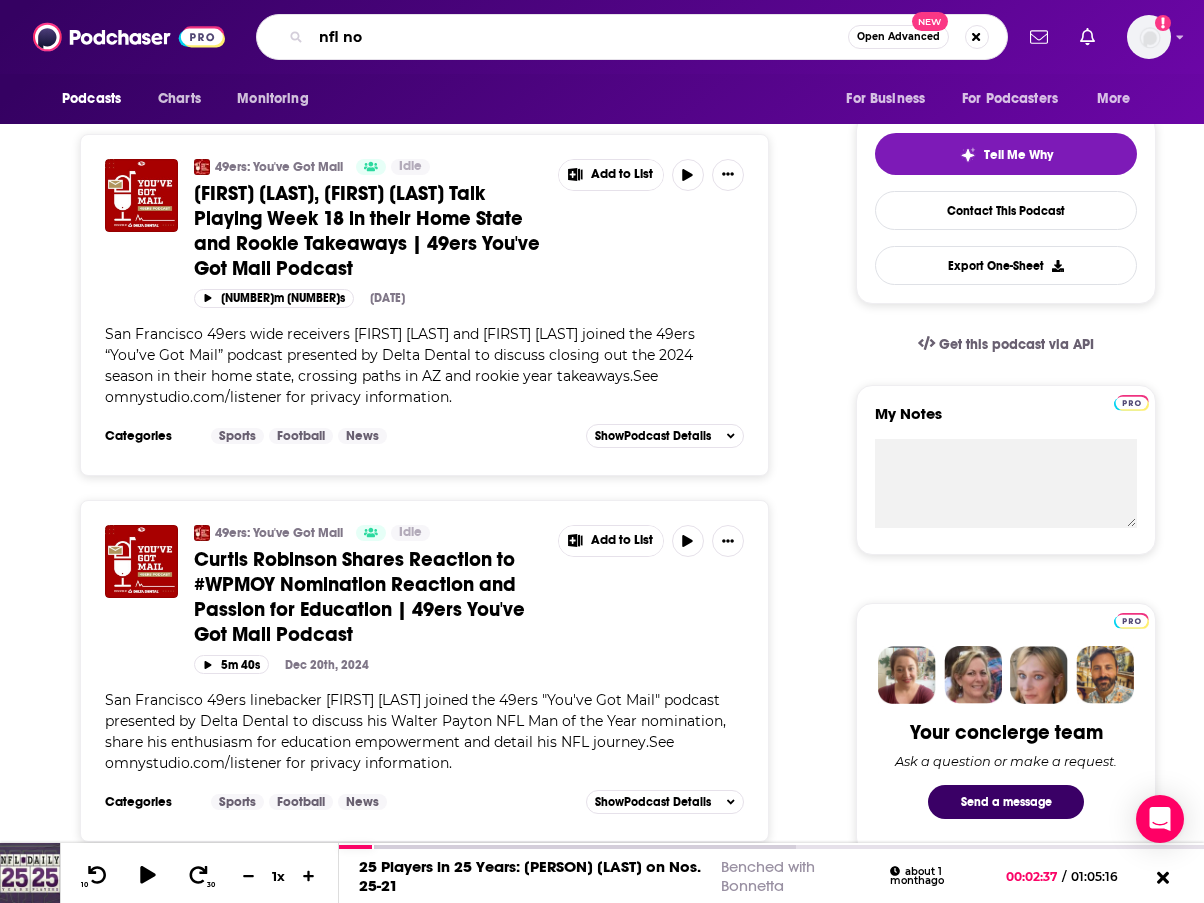 type on "nfl now" 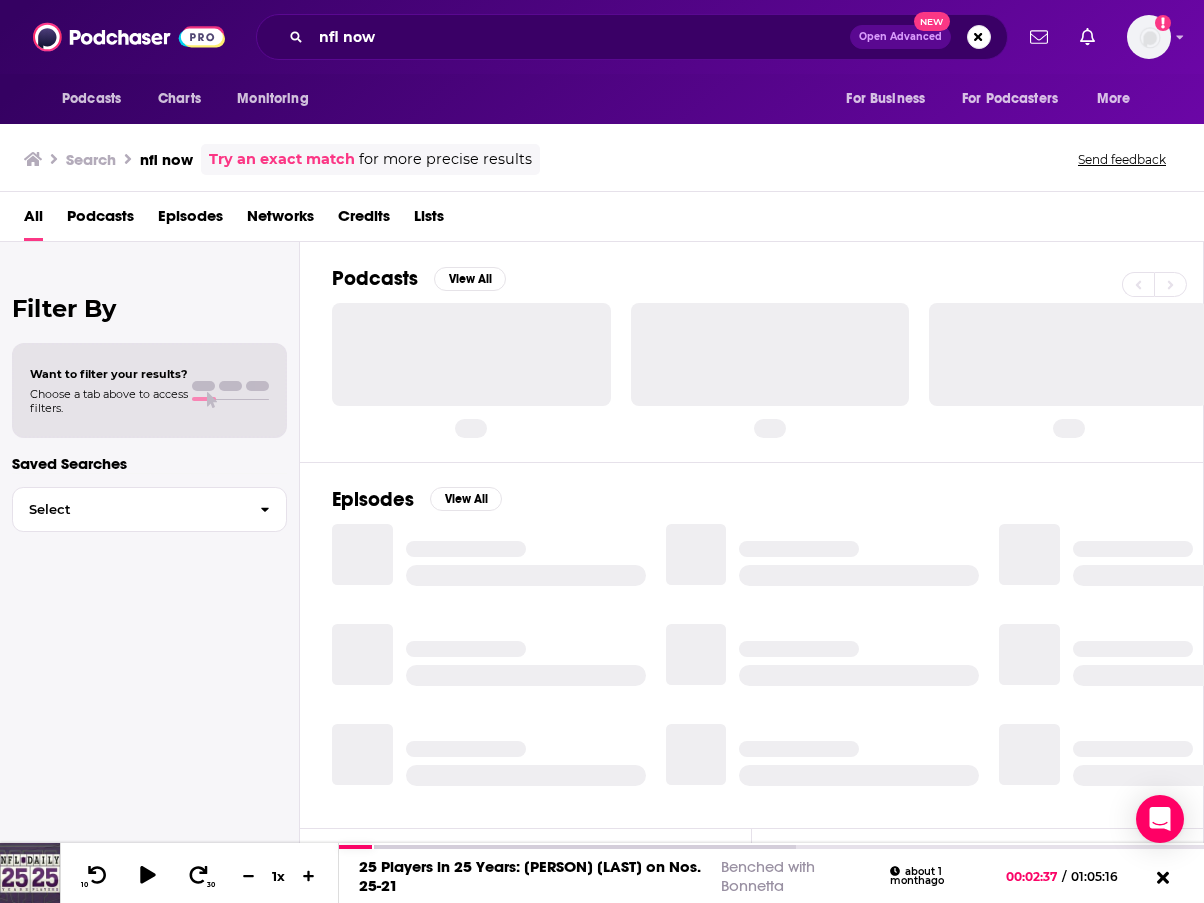 scroll, scrollTop: 0, scrollLeft: 0, axis: both 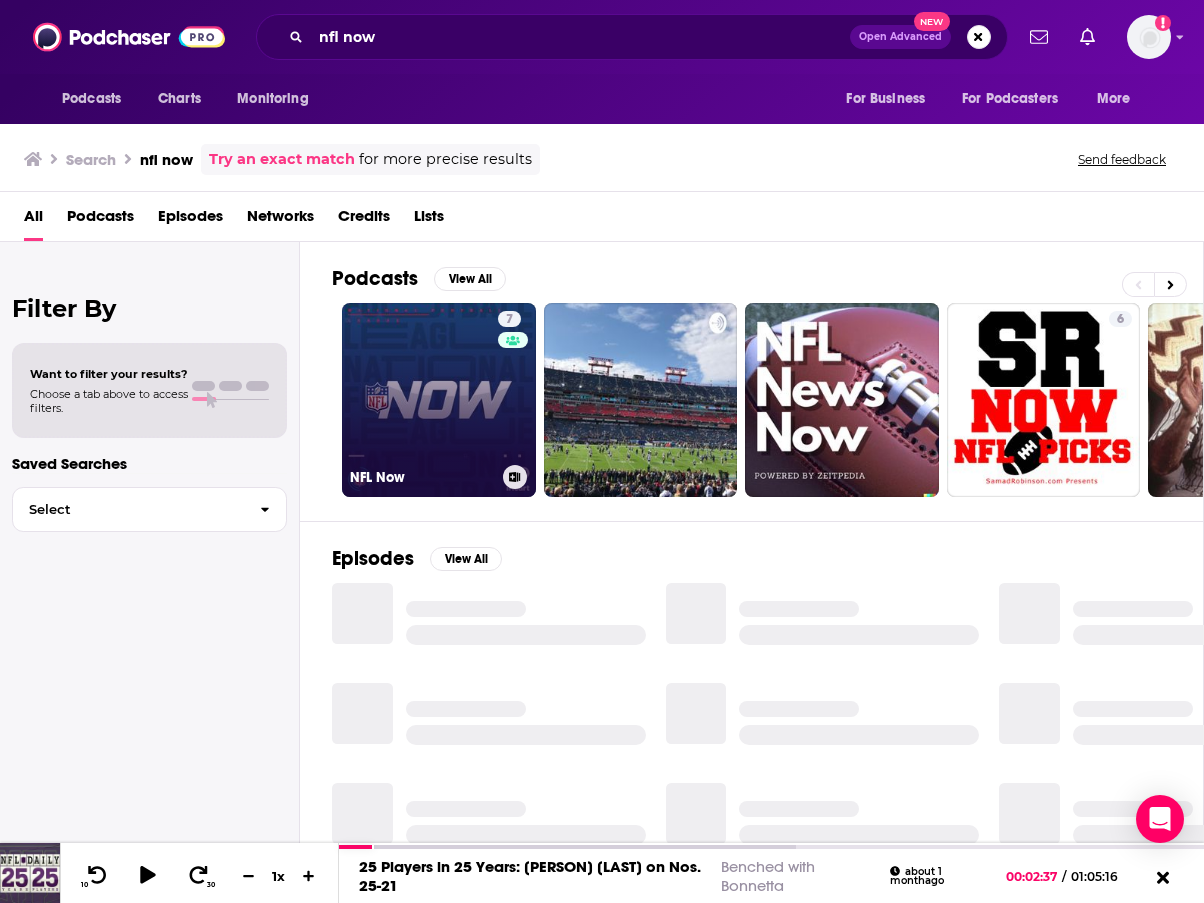 click on "[NUMBER] NFL Now" at bounding box center [439, 400] 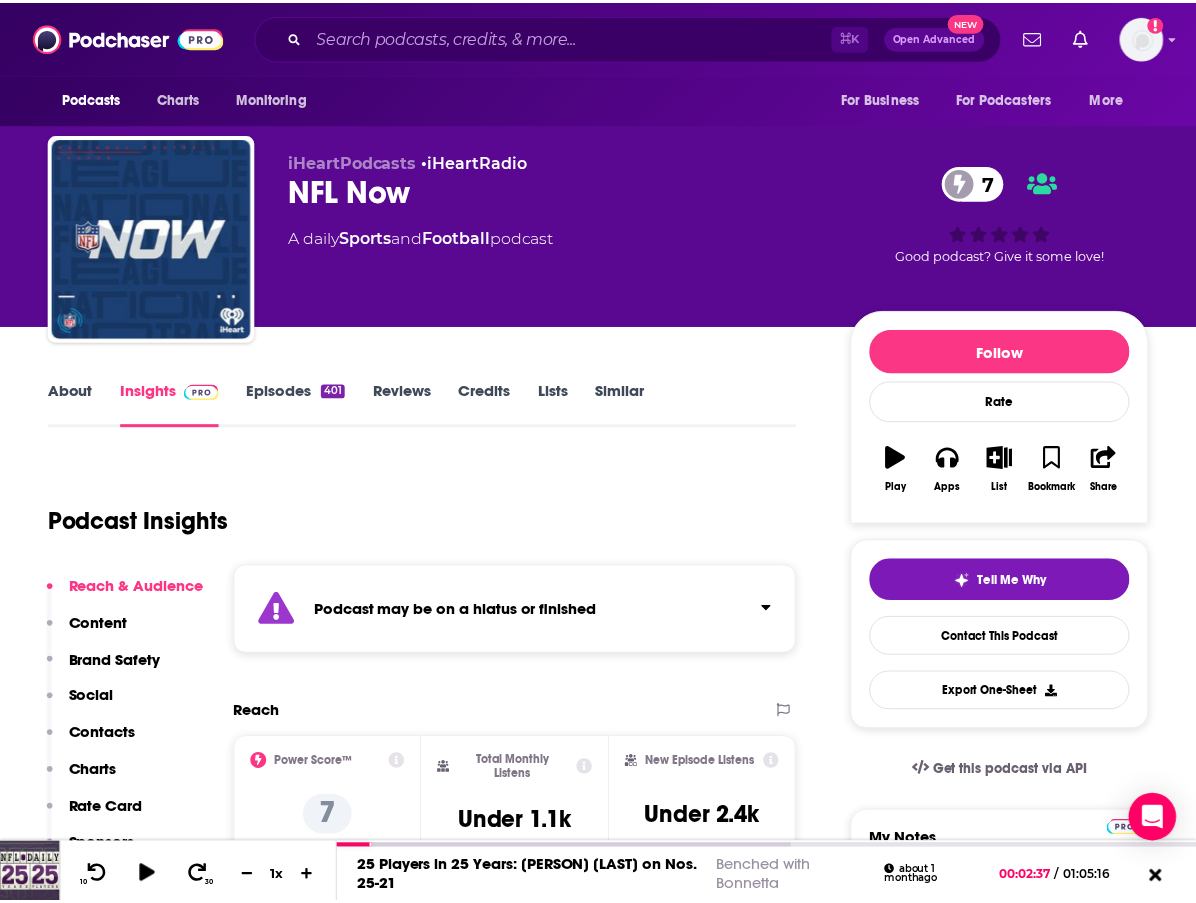 scroll, scrollTop: 0, scrollLeft: 0, axis: both 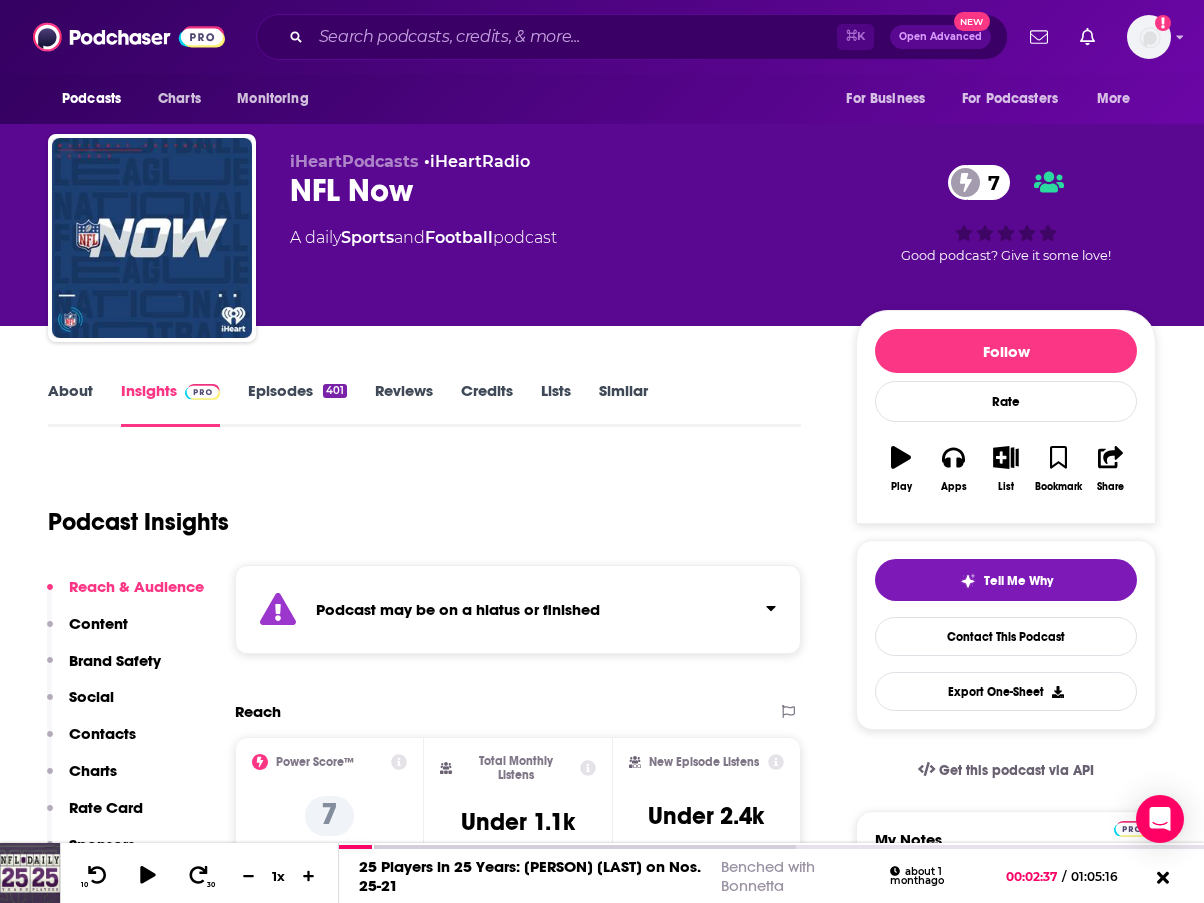 click on "Episodes 401" at bounding box center [297, 404] 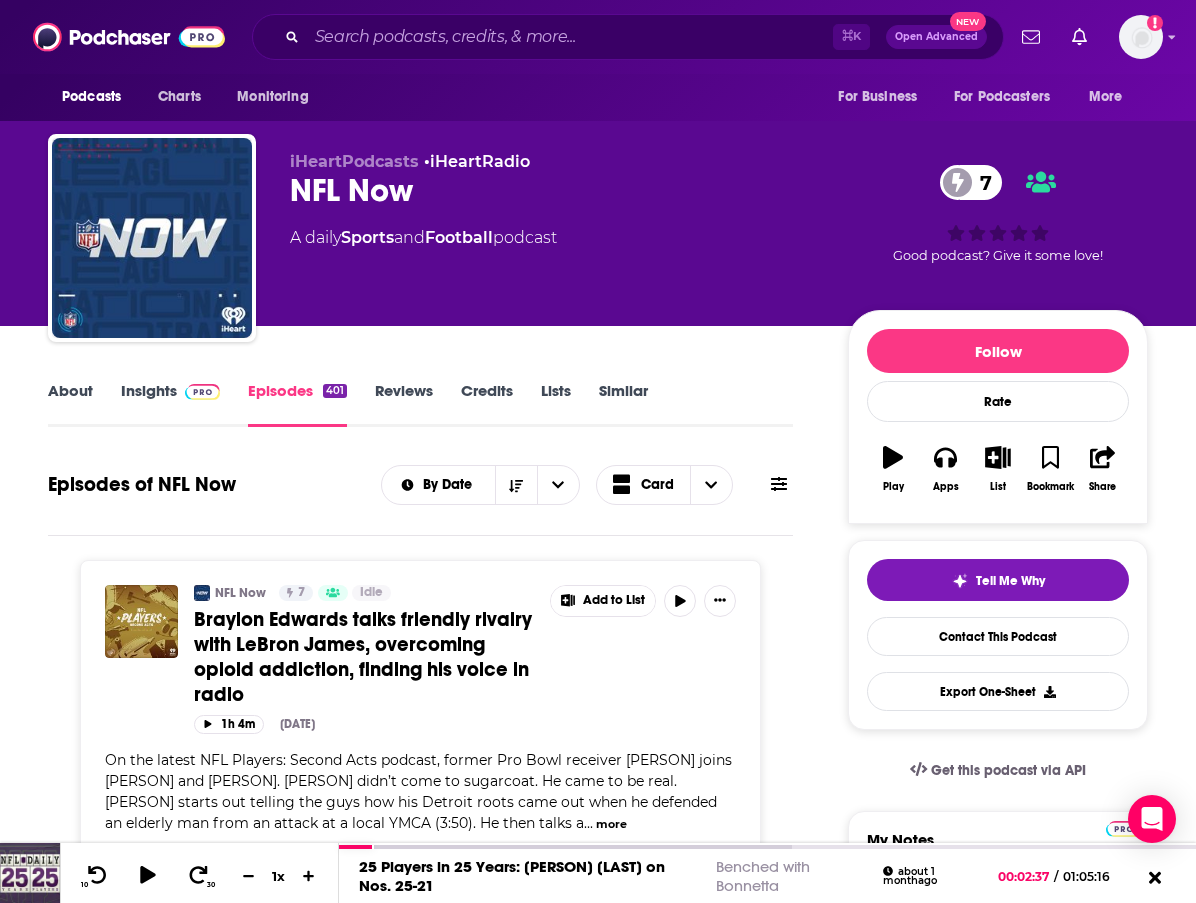 click on "NFL Now 7 Idle Braylon Edwards talks friendly rivalry with LeBron James, overcoming opioid addiction, finding his voice in radio Add to List 1h 4m  Jun 12th, 2024 On the latest NFL Players: Second Acts podcast, former Pro Bowl receiver Braylon Edwards joins Peanut and Roman. Braylon didn’t come to sugarcoat. He came to be real. Braylon starts out telling the guys how his Detroit roots came out when he defended an elderly man from an attack at a local YMCA (3:50). He then talks a ... more Categories Sports Football Add to List Show  Podcast Details NFL Now 7 Idle The Season with Peter Schrager: Peter’s Big Slick KC Weekend Recap and Greg Olsen Add to List 1h 3m  Jun 7th, 2024 Peter details his weekend with Paul Rudd, Patrick Mahomes, Travis Kelce, and more, as a participant at the Big Slick Weekend in Kansas City. Then Greg Olsen joins the show to discuss winning his second Sports Emmy Award, his passion and vision for youth sports, and his upcoming schedule in Nashville and South Carolina. ... more Sports" at bounding box center (420, 5210) 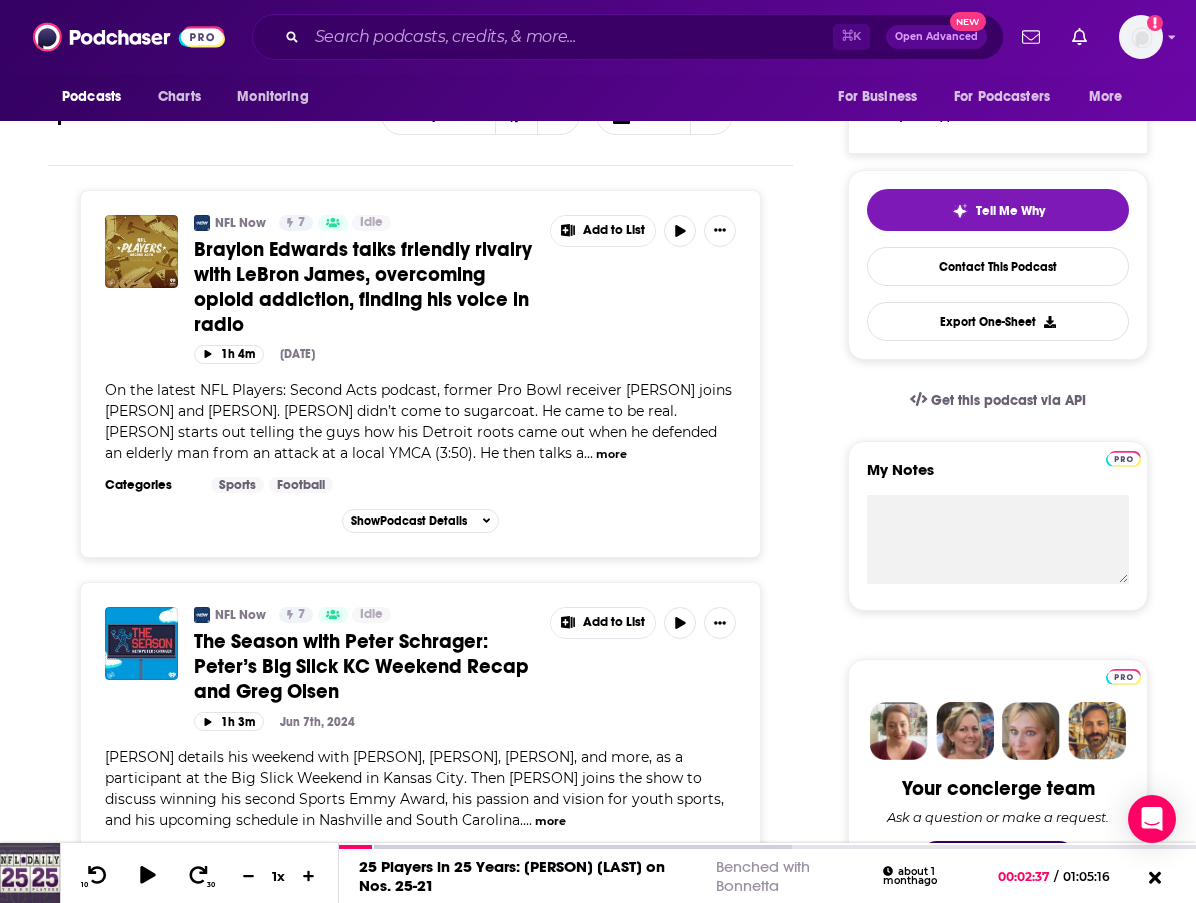 scroll, scrollTop: 352, scrollLeft: 0, axis: vertical 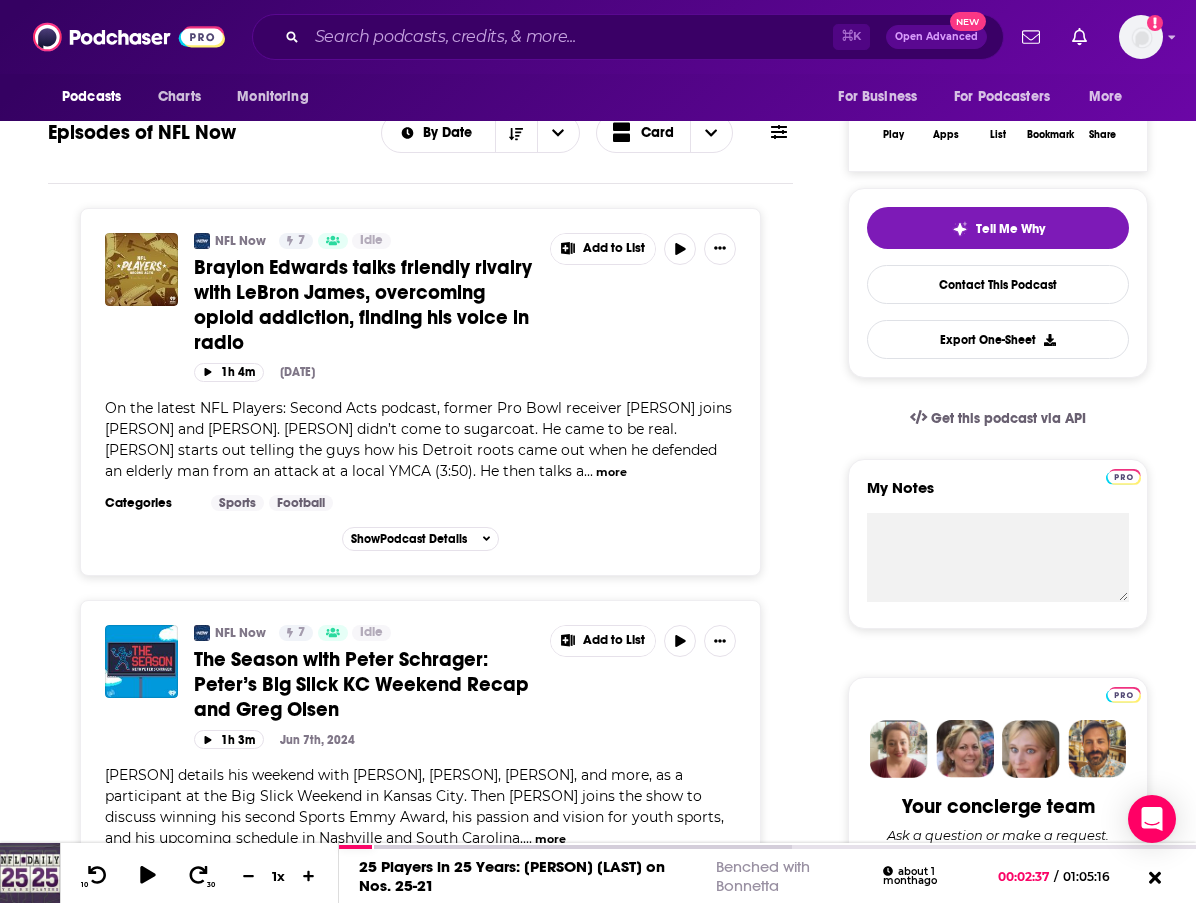 click on "On the latest [TEAM] Players: Second Acts podcast, former Pro Bowl receiver [PERSON] joins [PERSON] and [PERSON]. [PERSON] didn’t come to sugarcoat. He came to be real. [PERSON] starts out telling the guys how his [TEAM] roots came out when he defended an elderly man from an attack at a local YMCA ([NUMBER]:[NUMBER]). He then talks a" at bounding box center [418, 439] 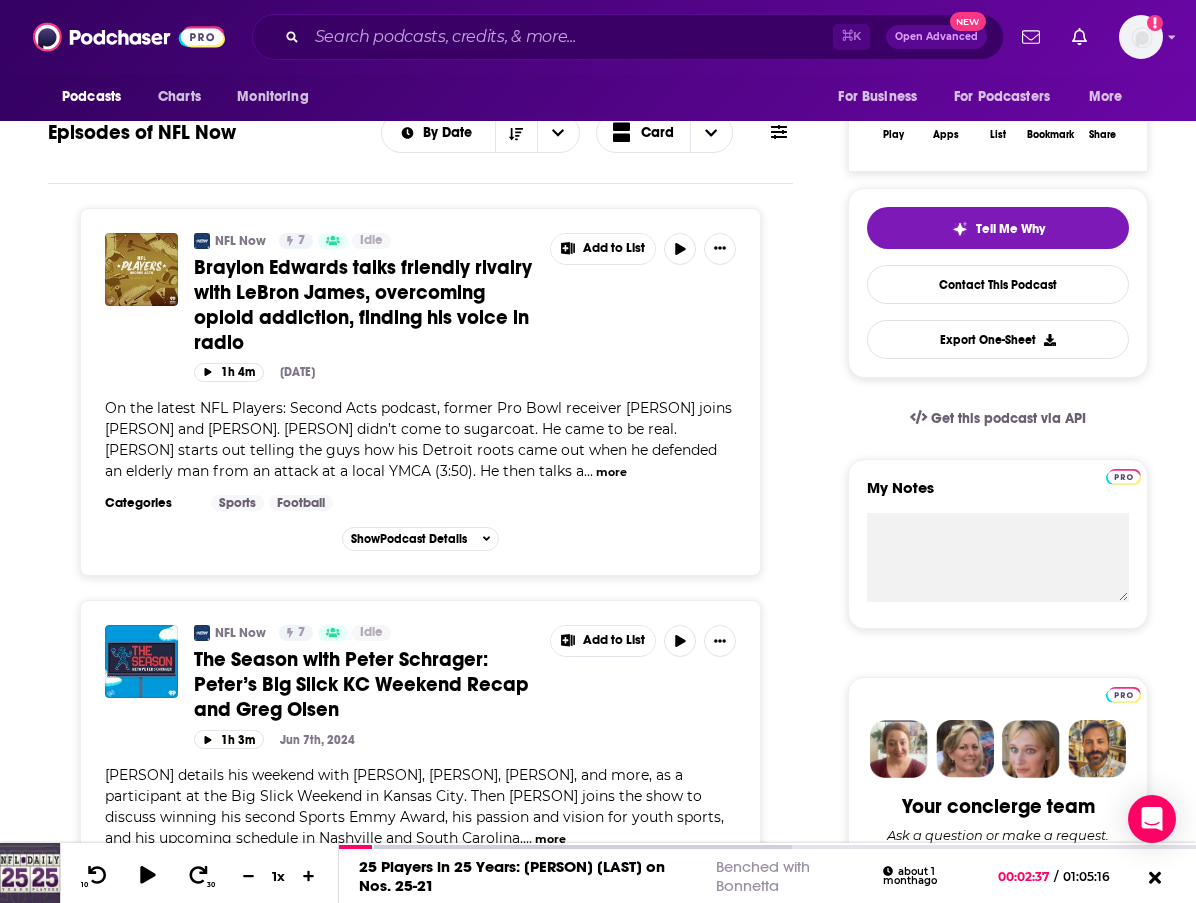 click at bounding box center [141, 269] 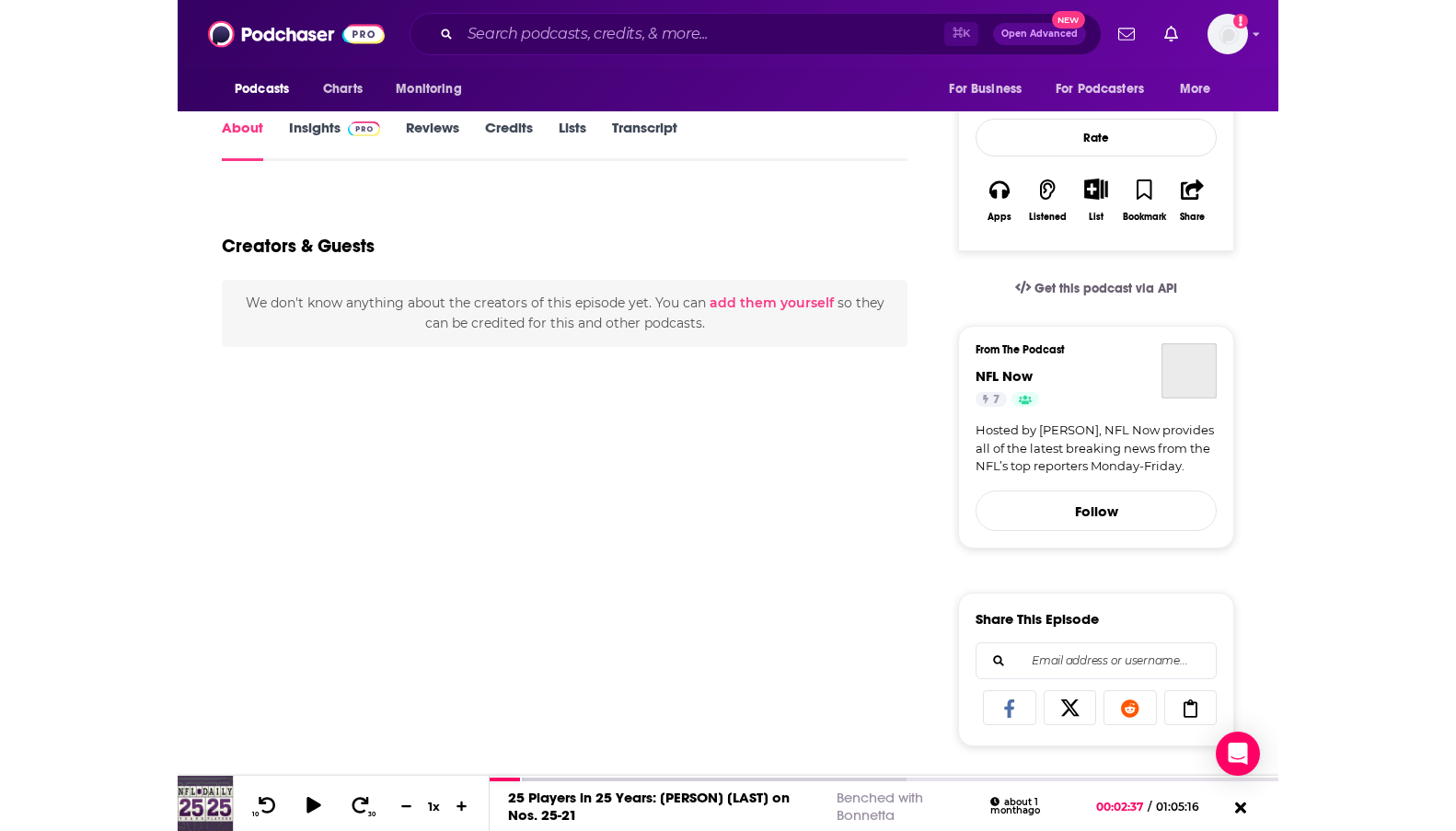 scroll, scrollTop: 0, scrollLeft: 0, axis: both 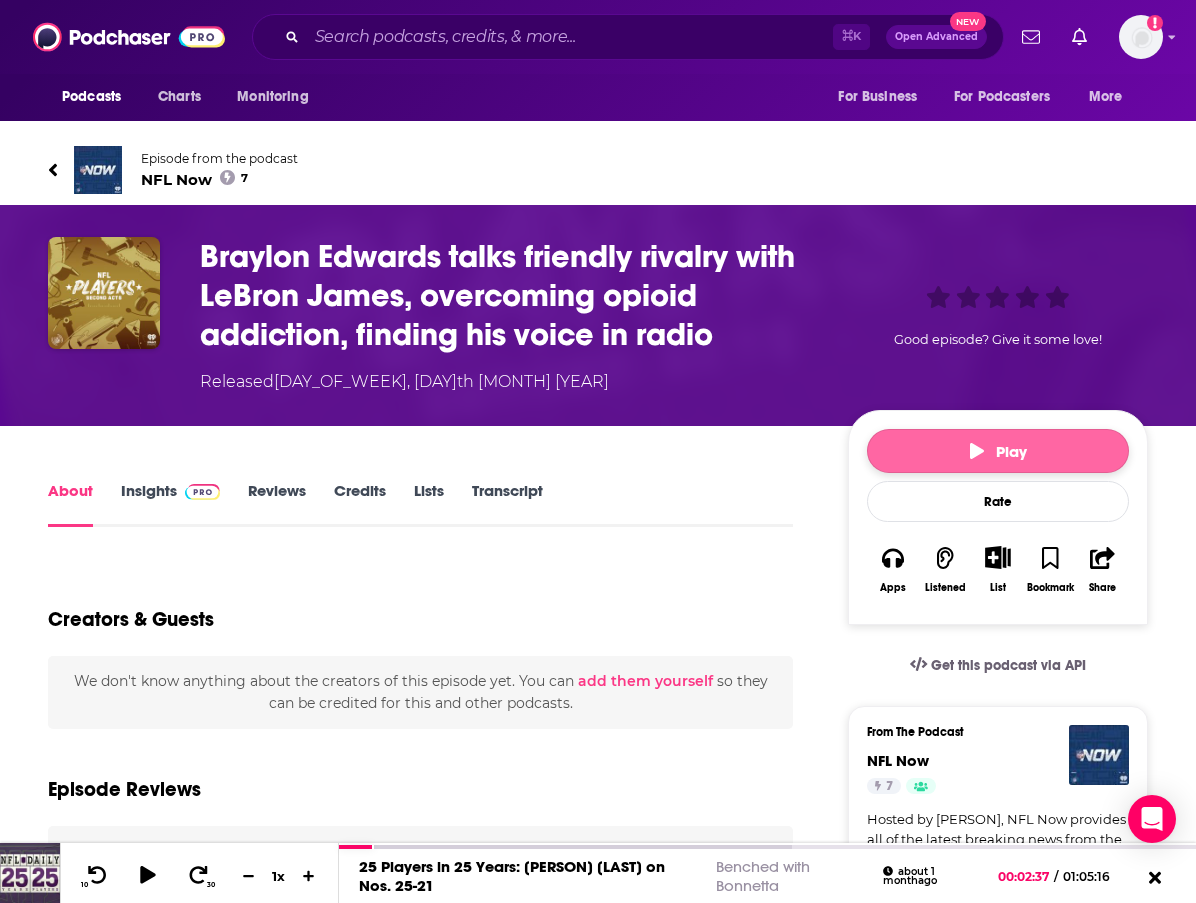click on "Play" at bounding box center [998, 451] 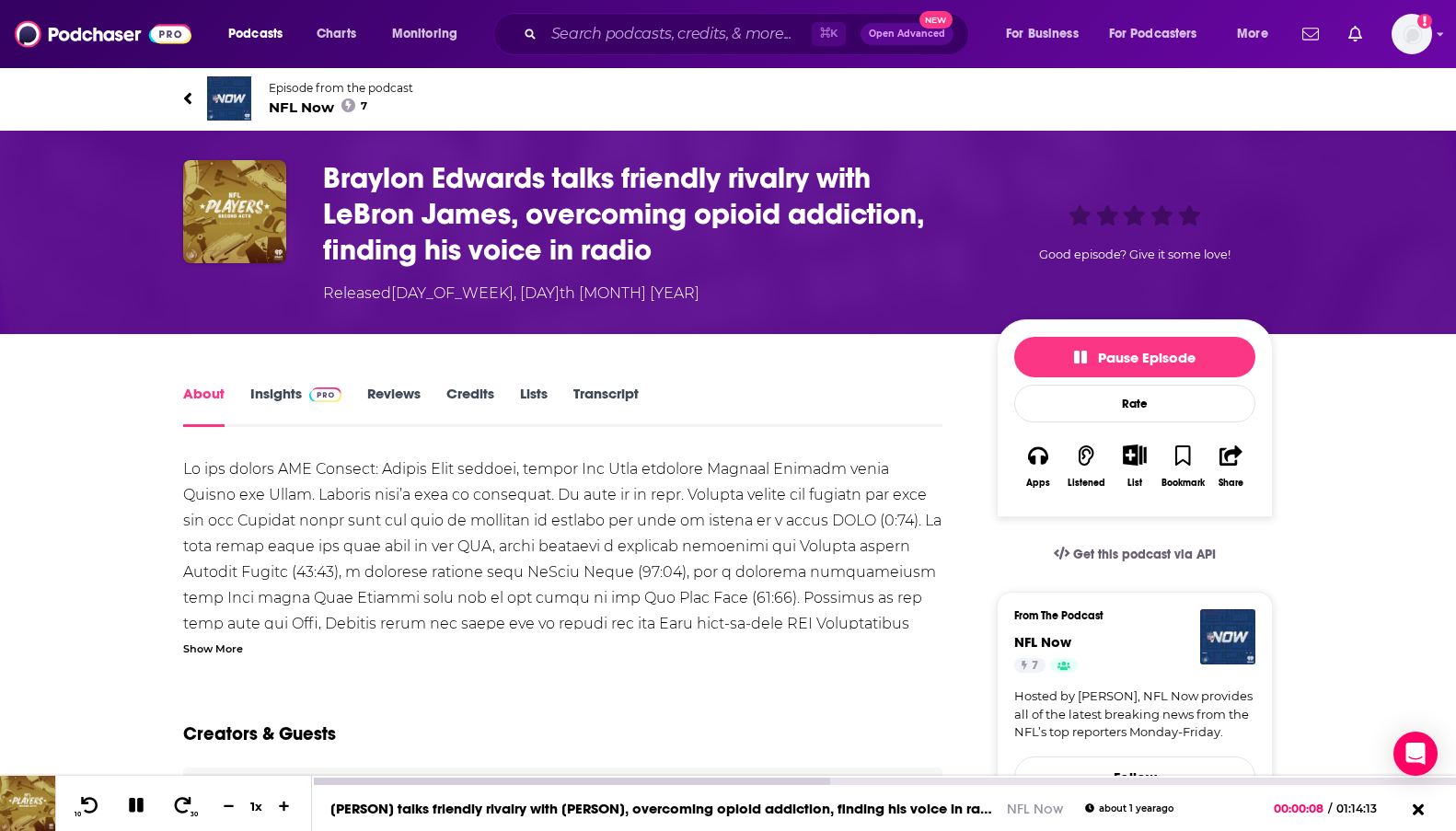 click 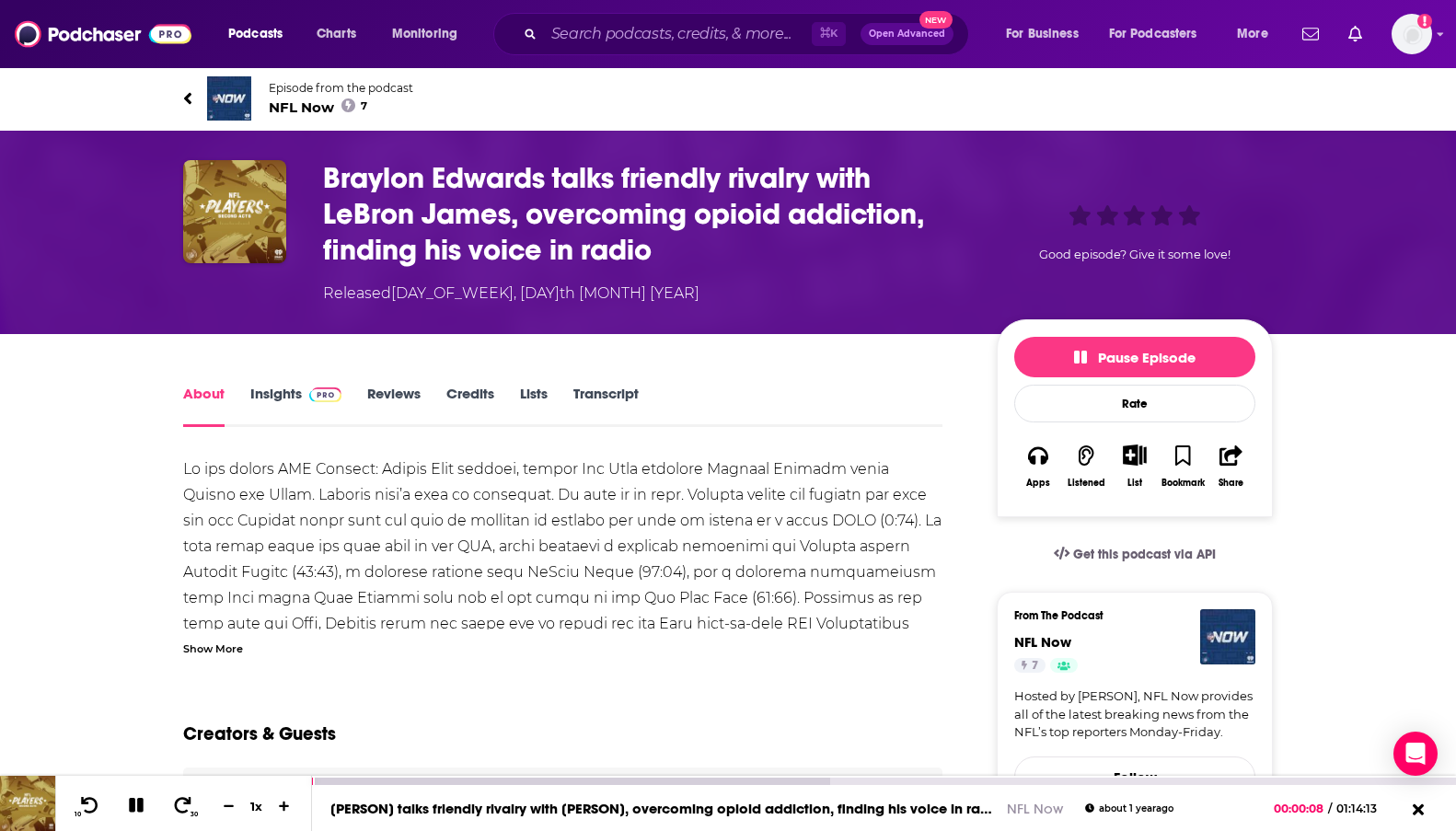 click 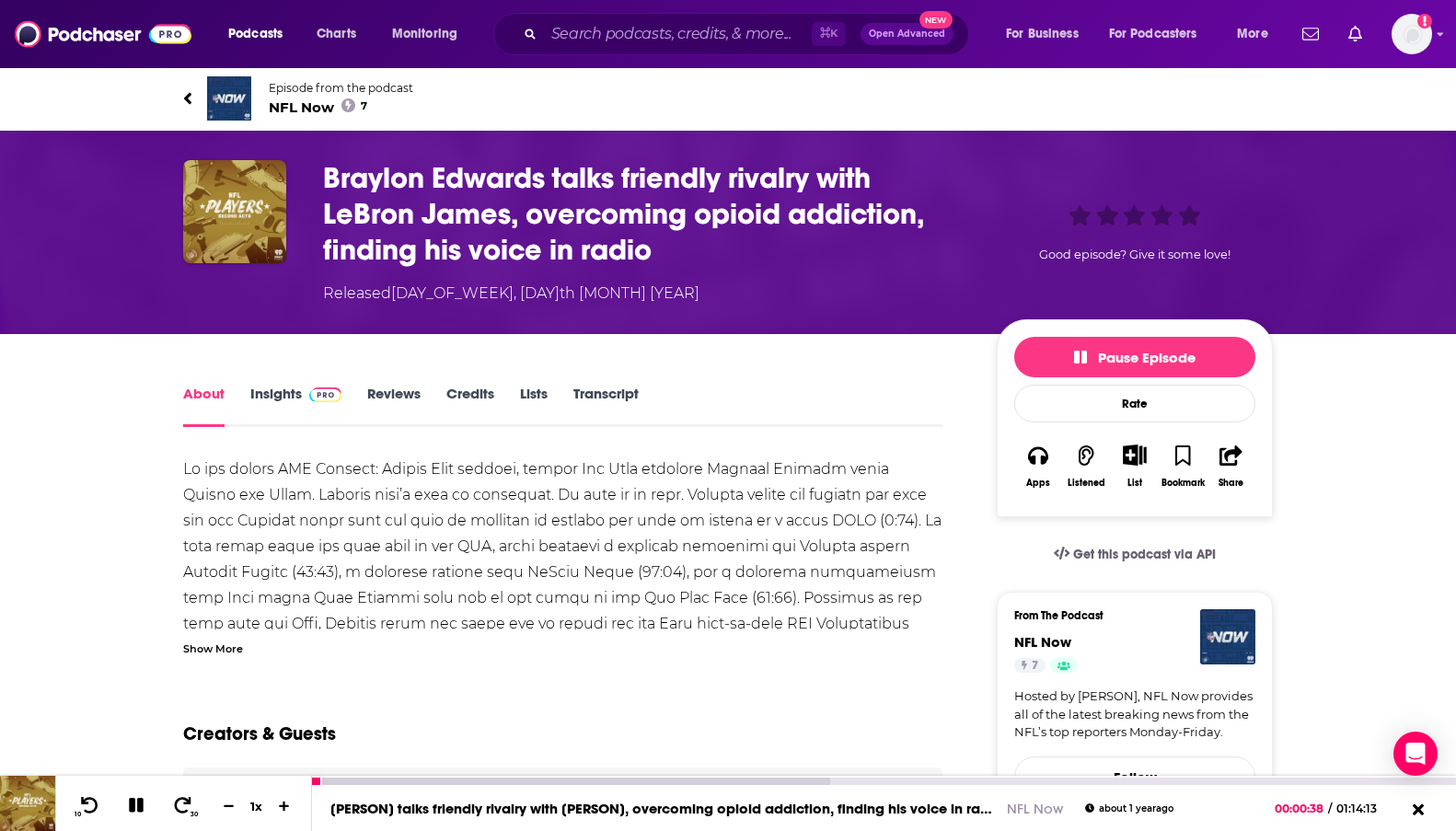 click 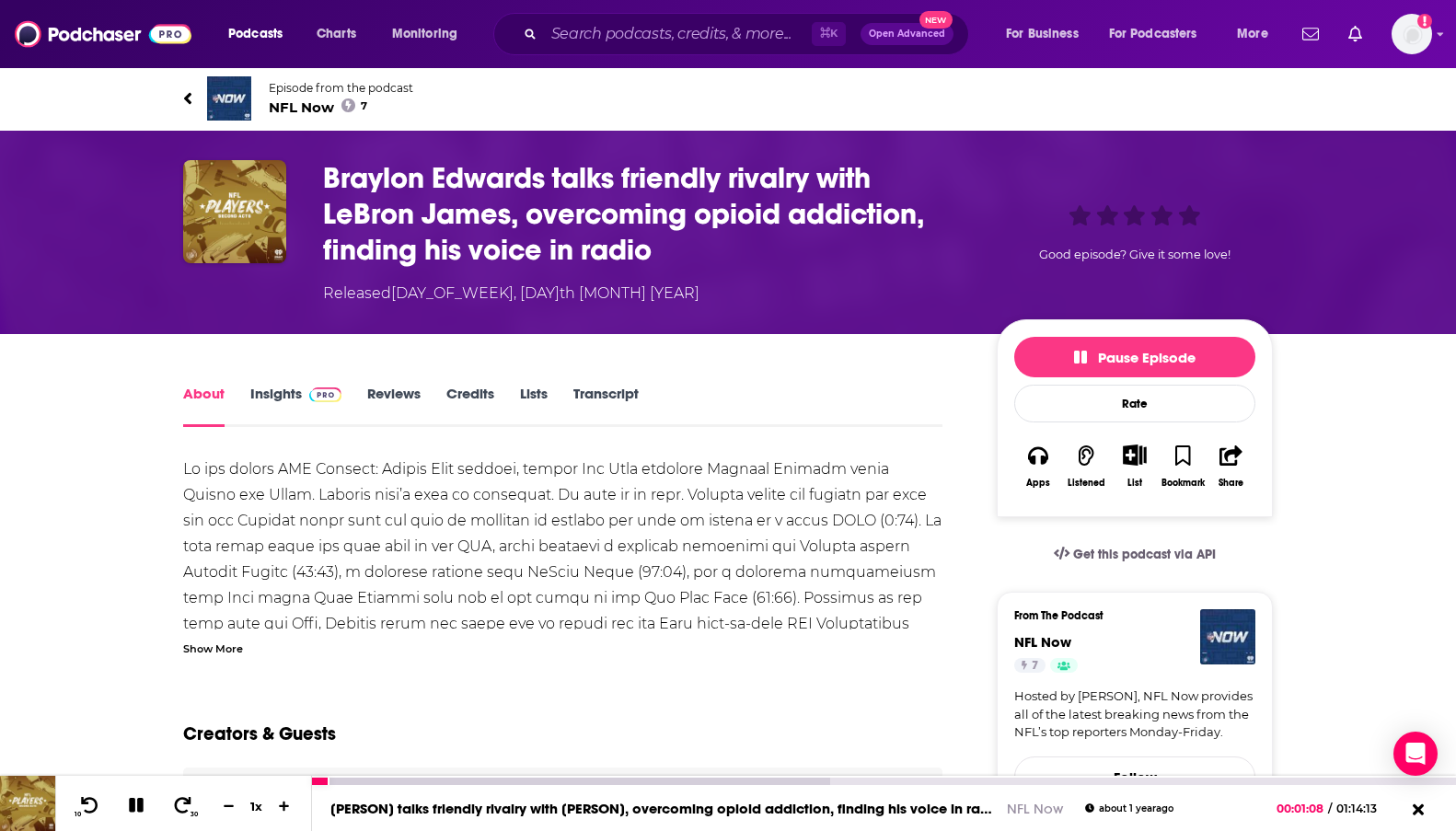 click 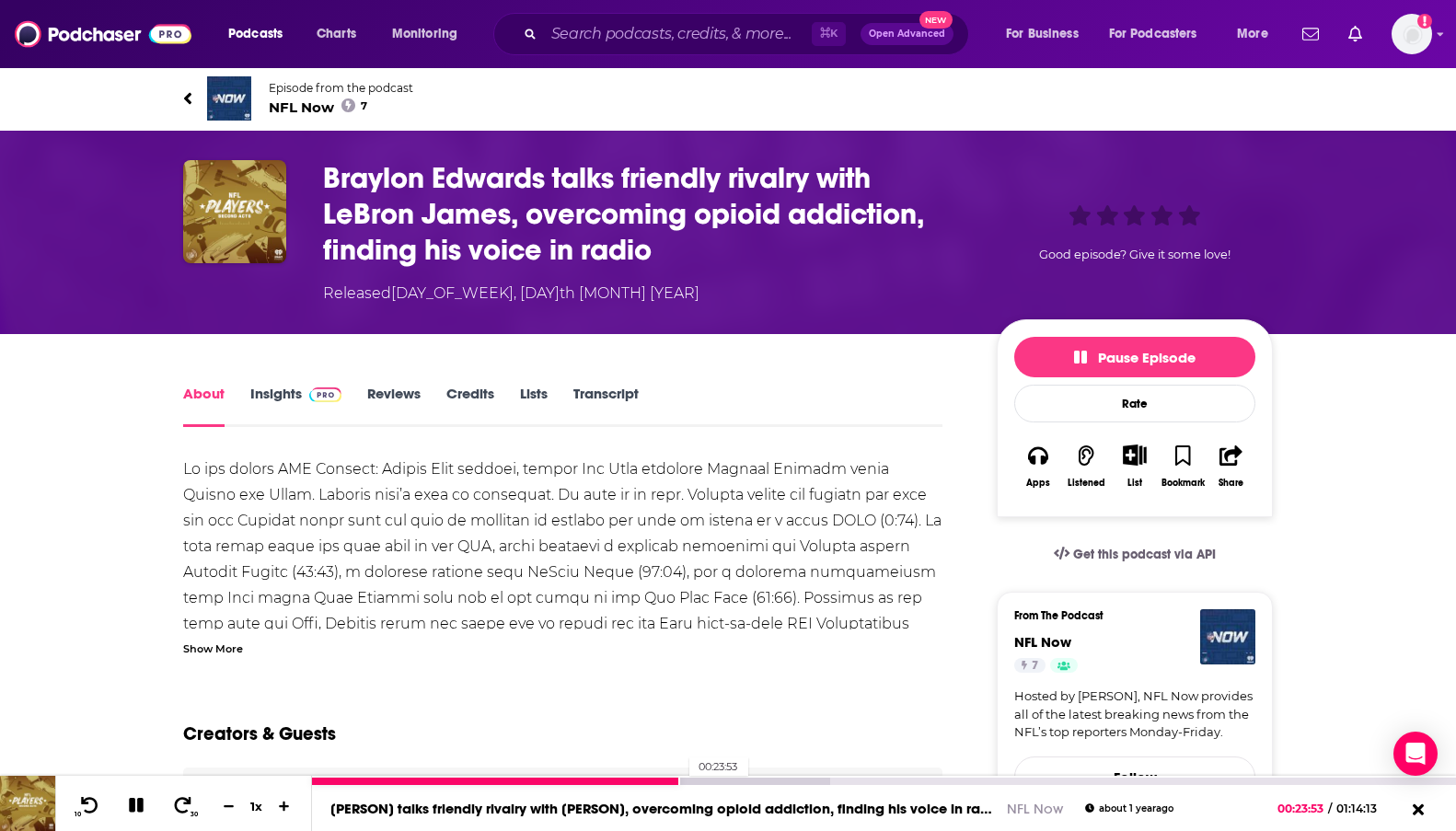 click at bounding box center [571, 781] 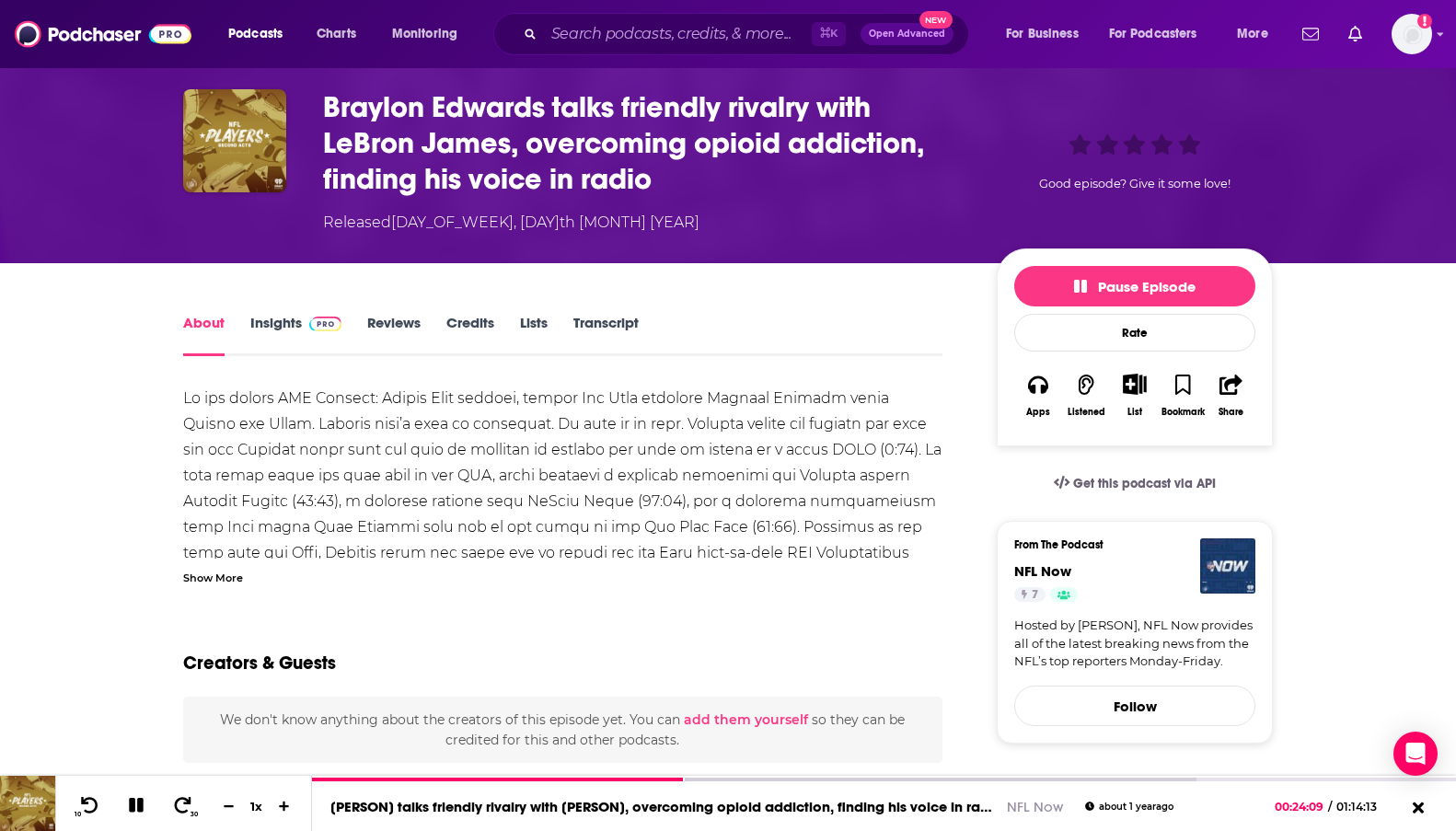 scroll, scrollTop: 11, scrollLeft: 0, axis: vertical 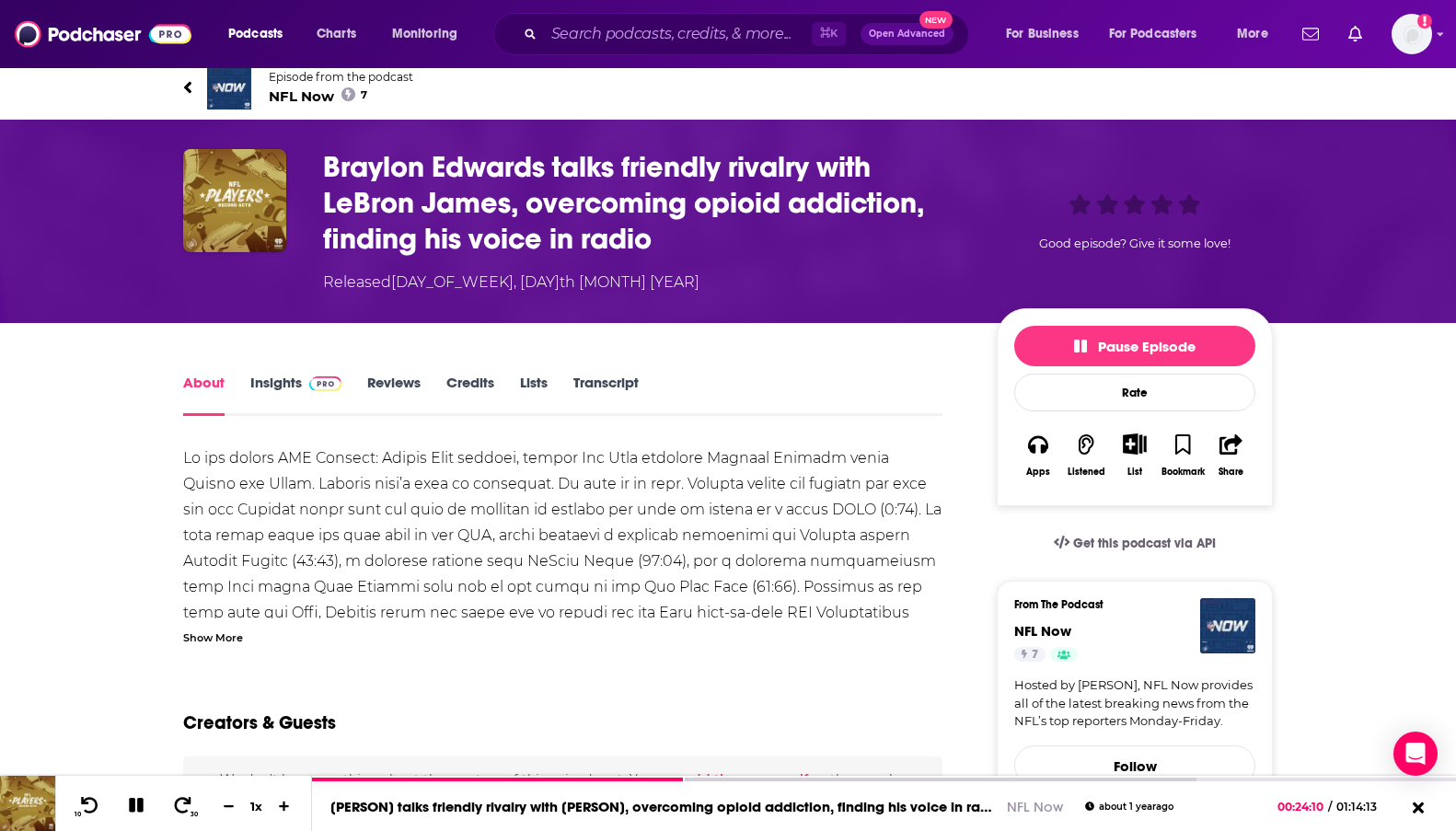 click on "Insights" at bounding box center (295, 395) 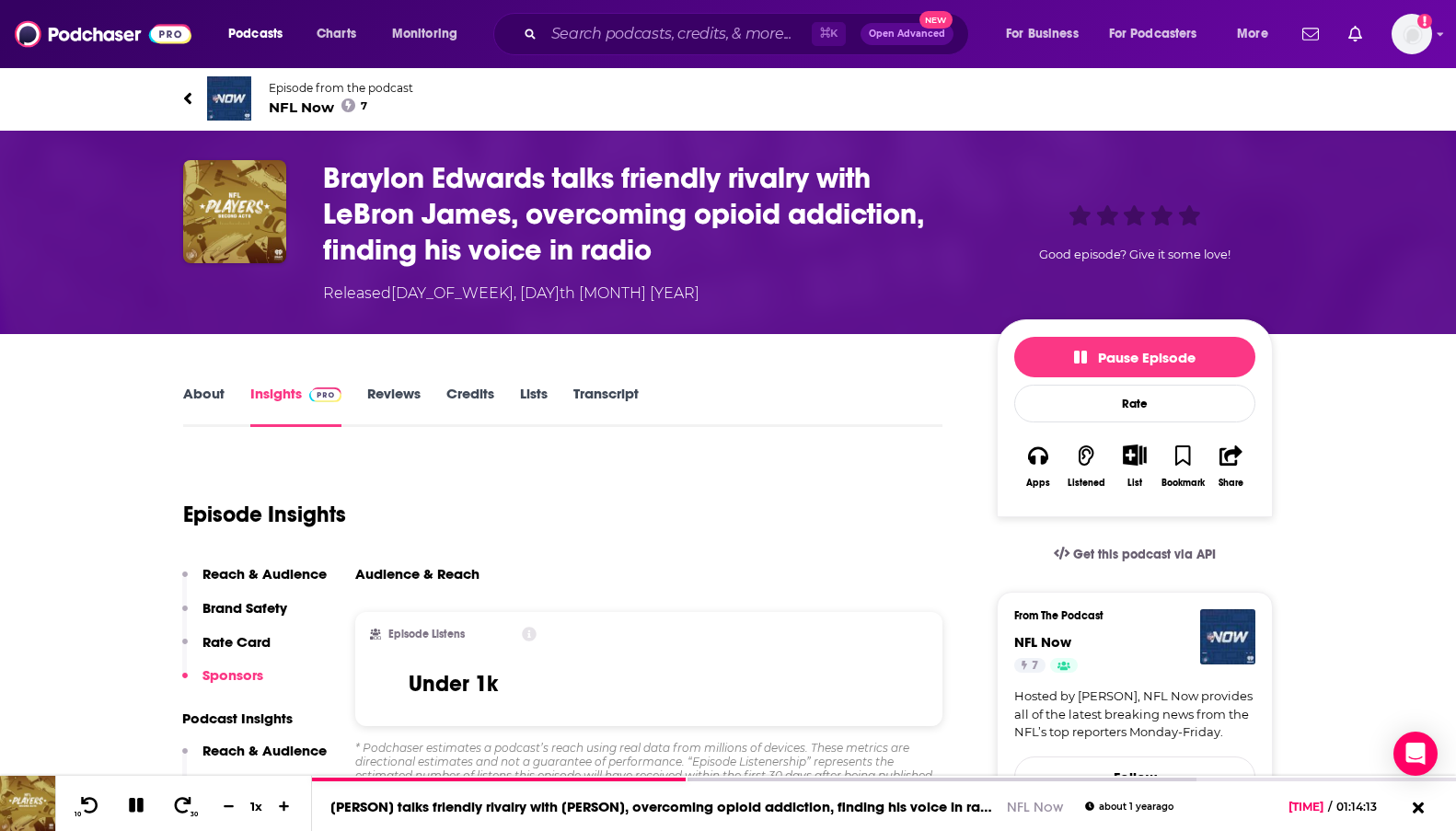 scroll, scrollTop: 0, scrollLeft: 0, axis: both 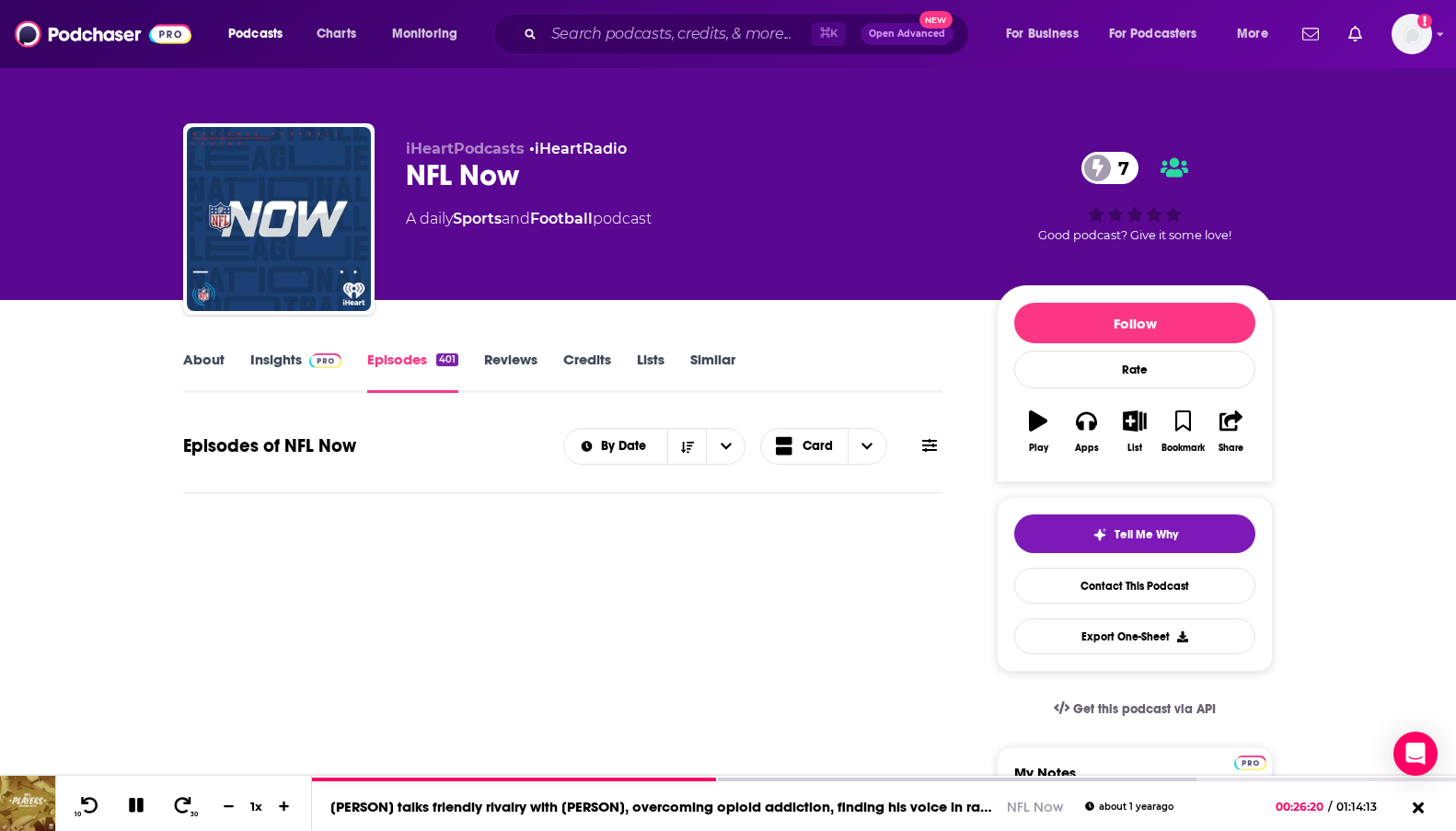 click on "Insights" at bounding box center [295, 372] 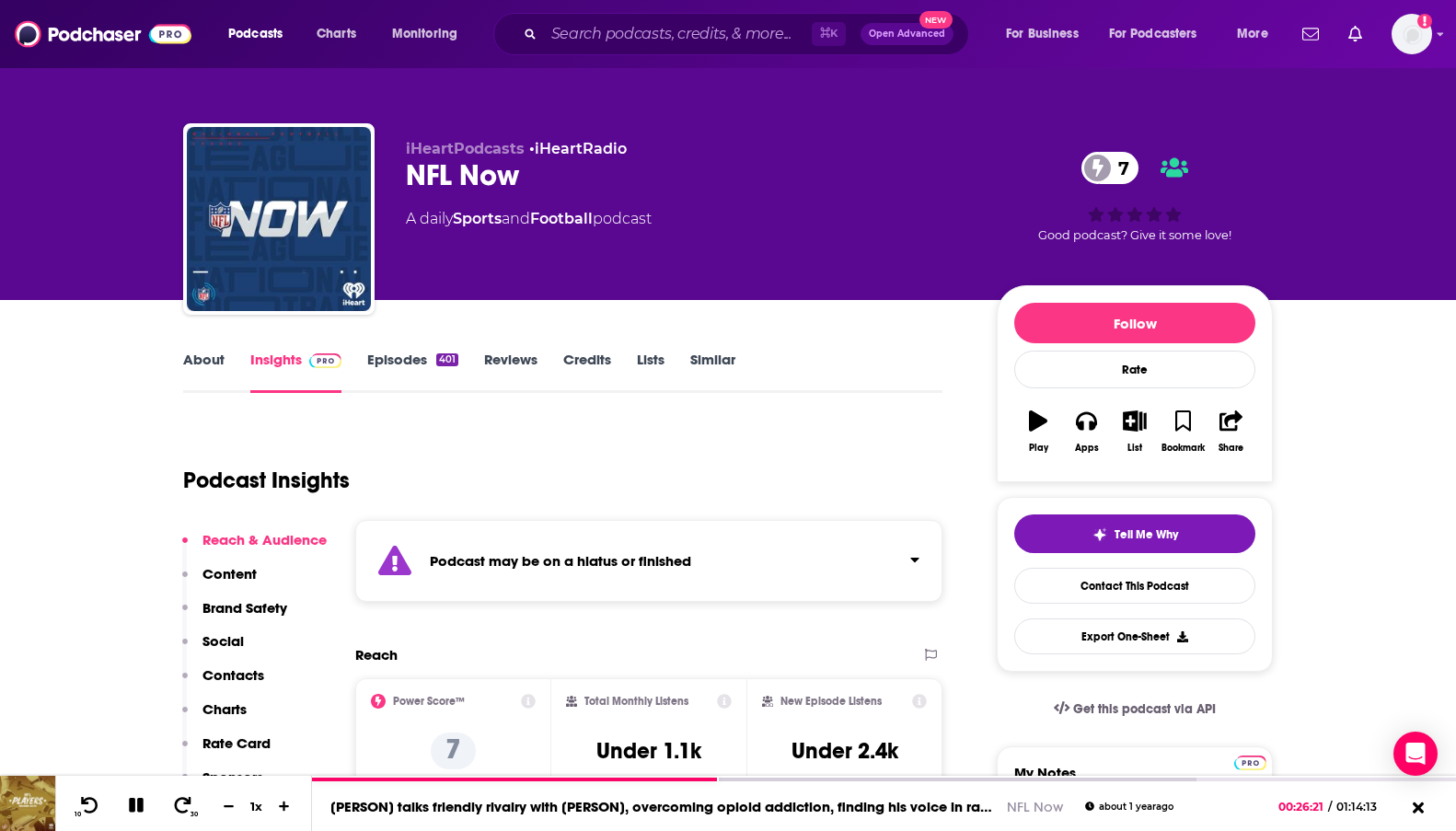 click on "Insights" at bounding box center [295, 372] 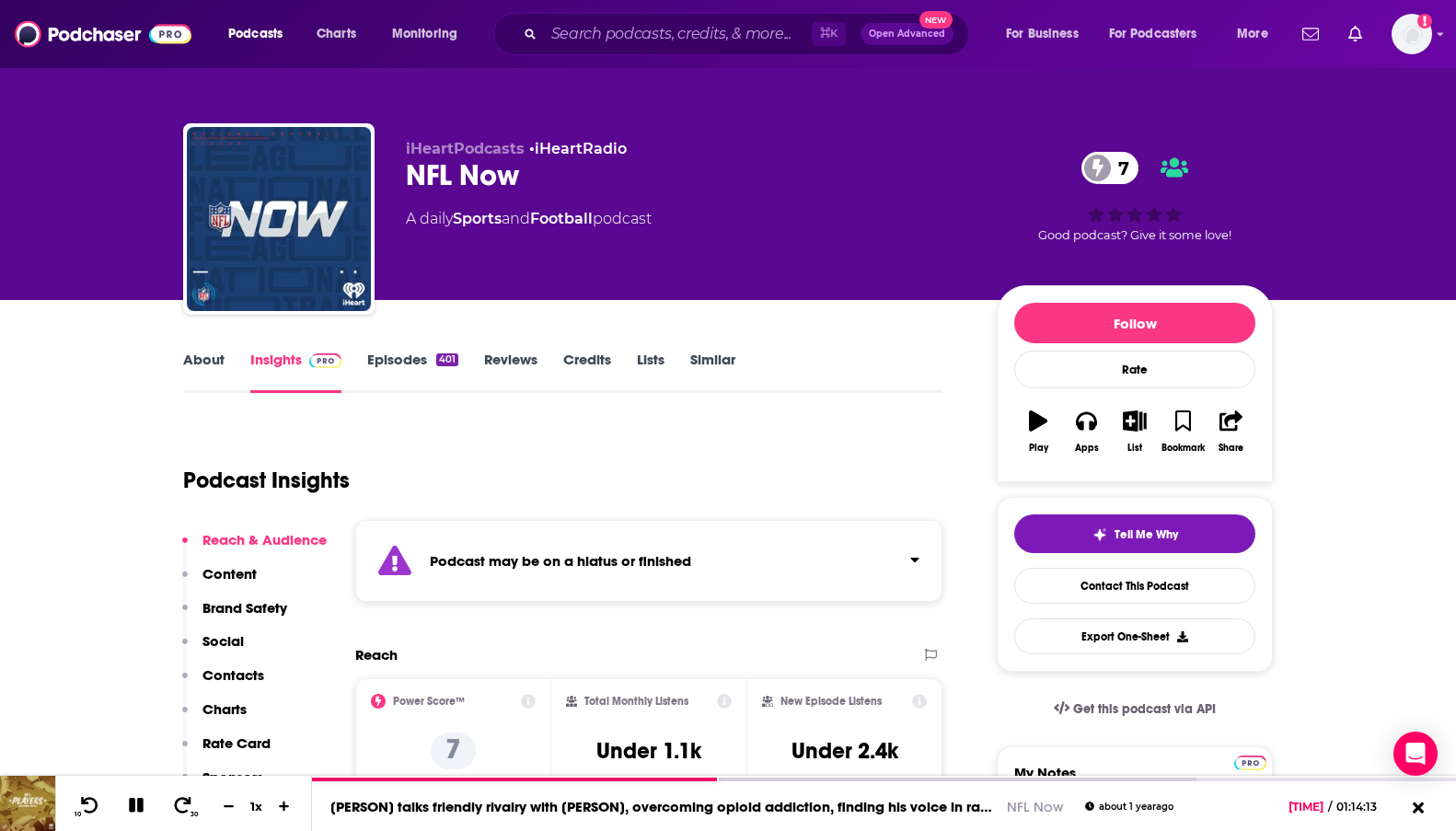 click on "Episodes 401" at bounding box center (412, 372) 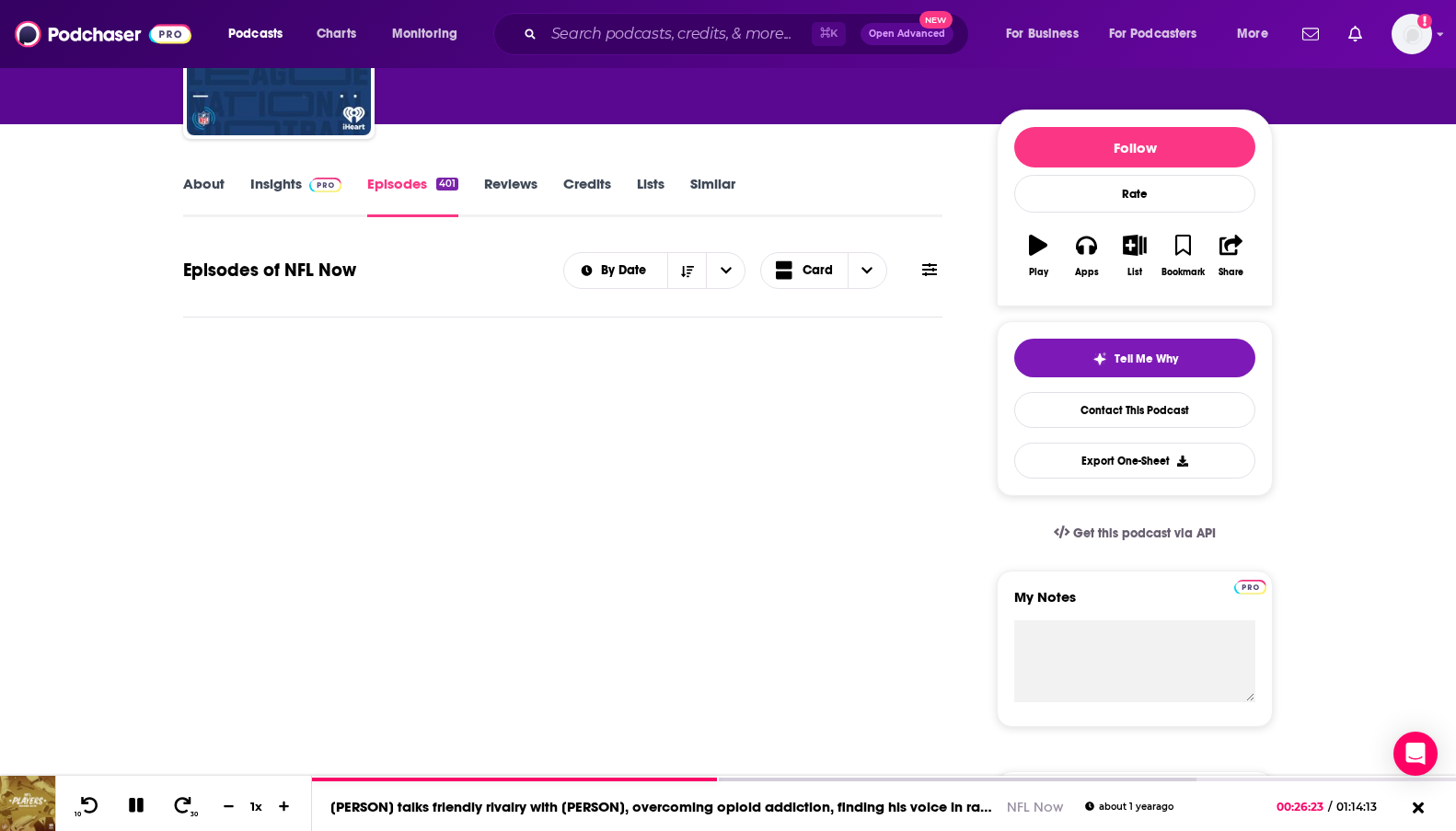 scroll, scrollTop: 182, scrollLeft: 0, axis: vertical 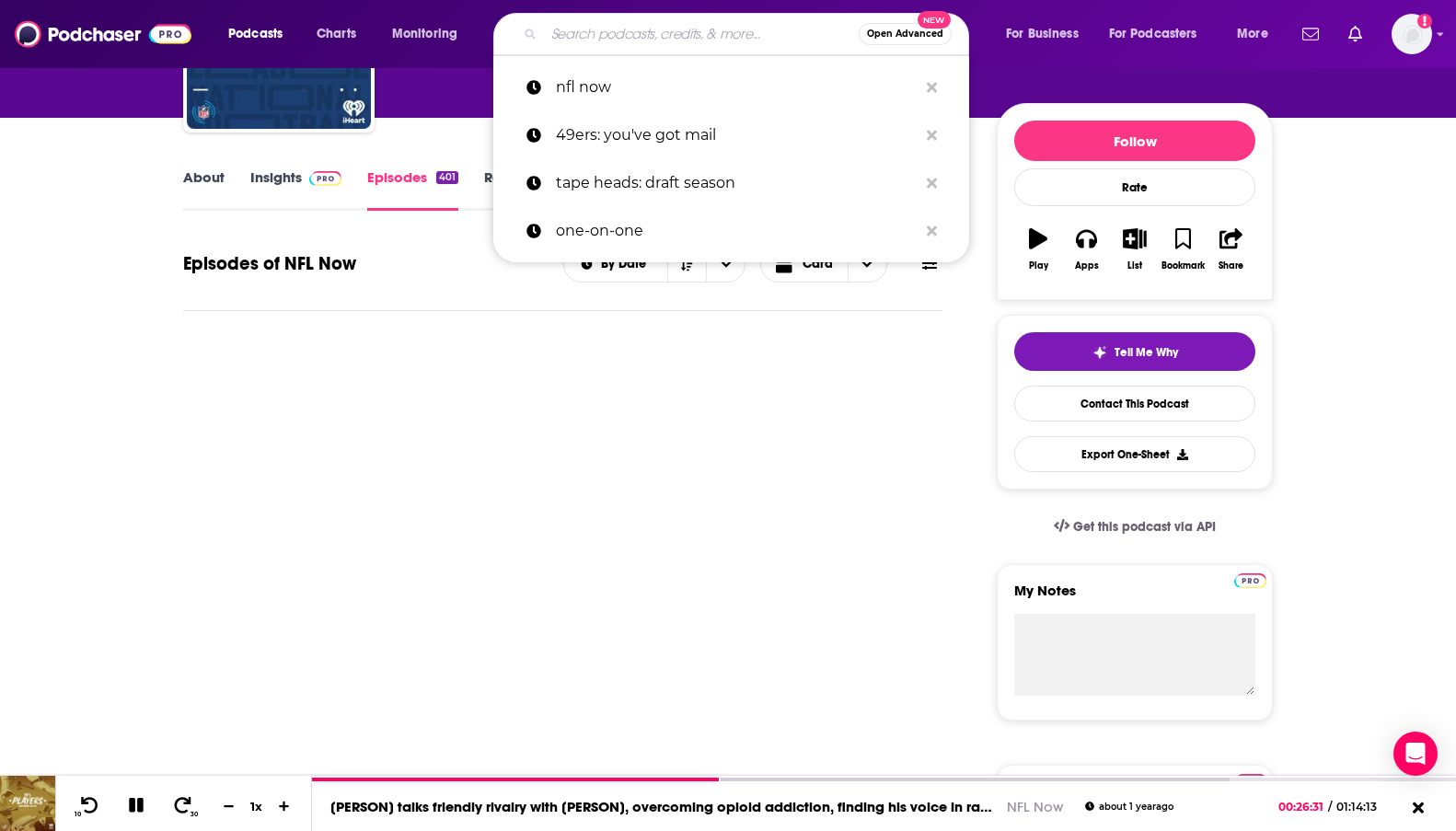 click at bounding box center [701, 34] 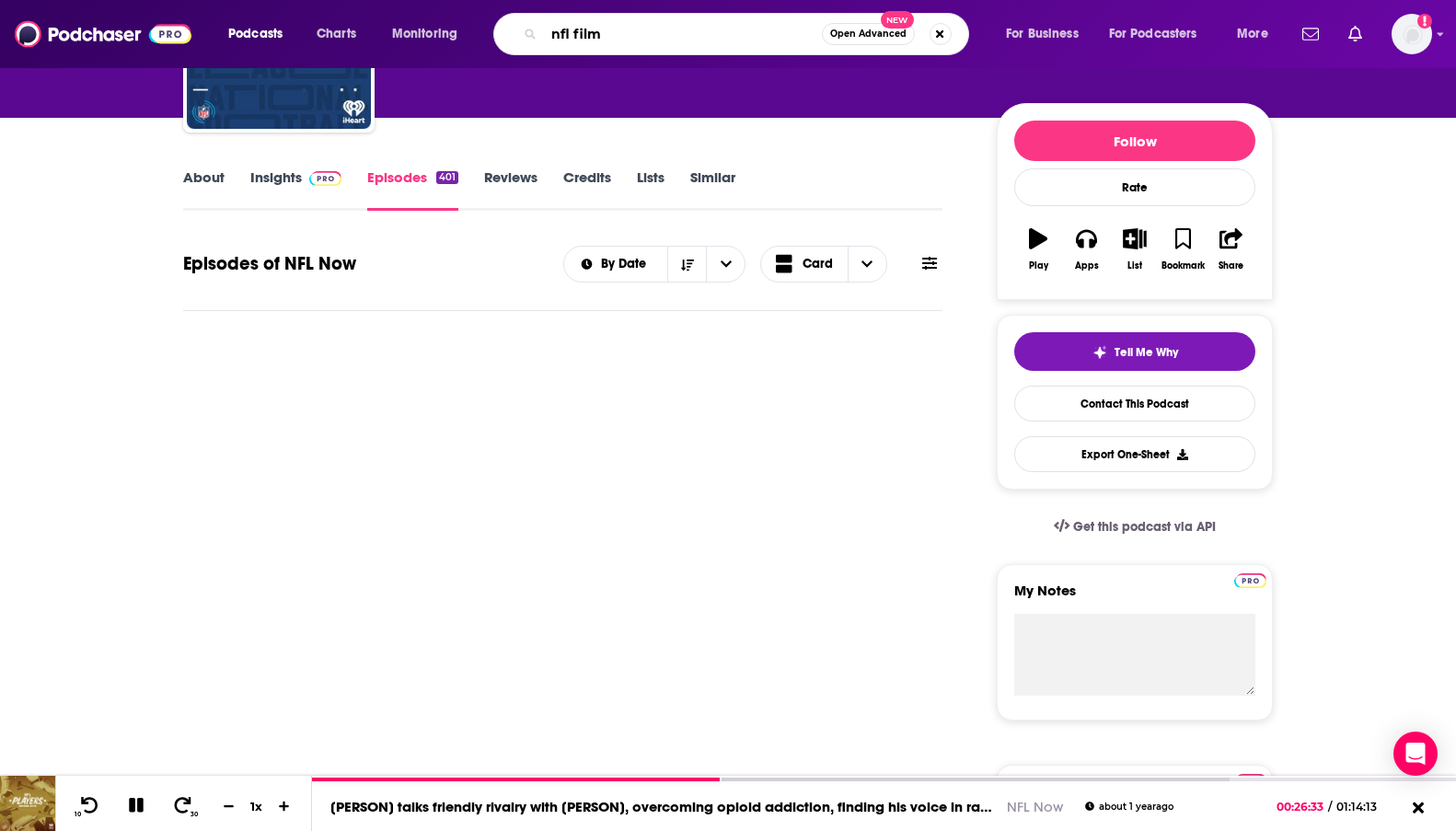 type on "nfl films" 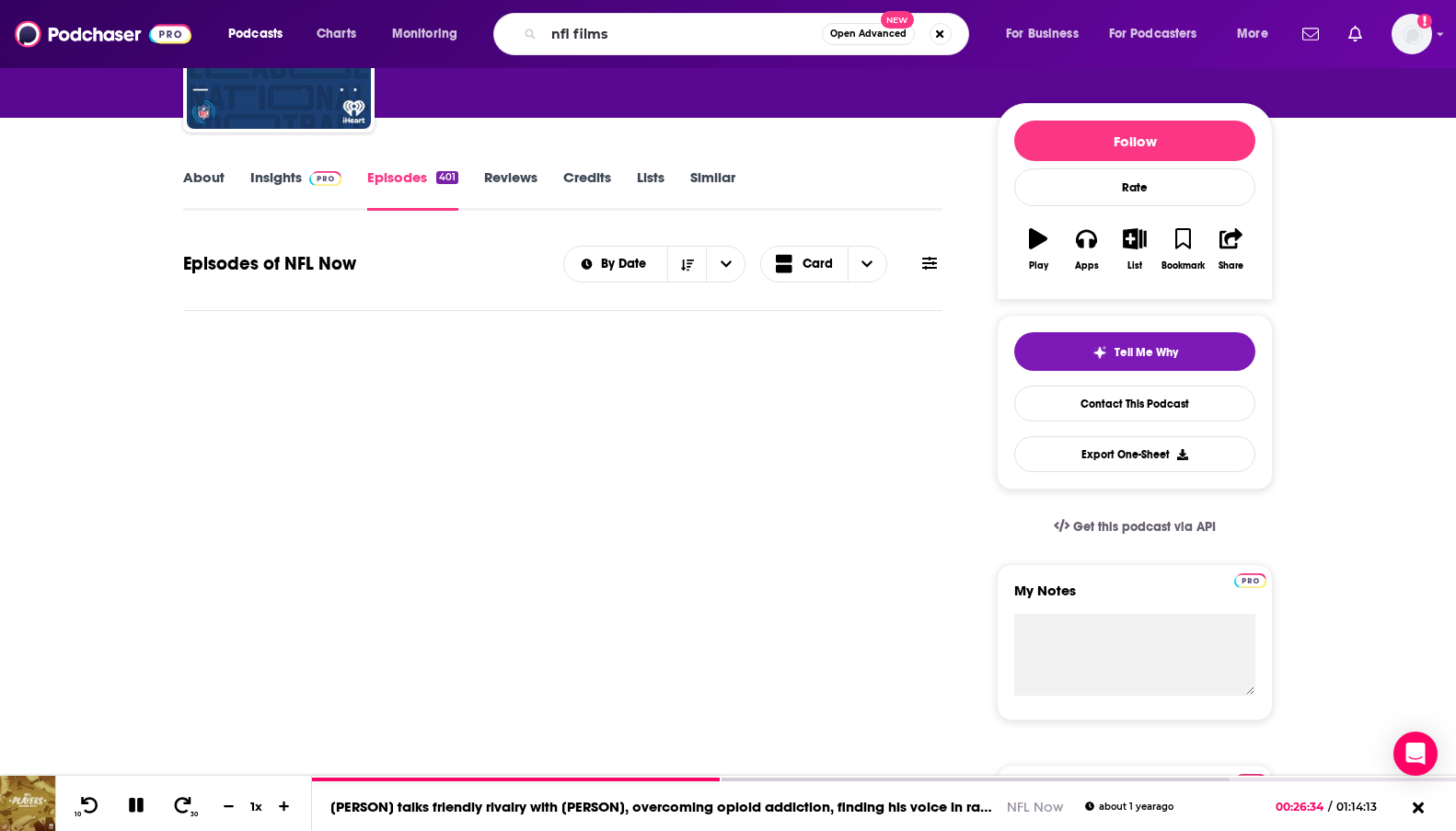 scroll, scrollTop: 0, scrollLeft: 0, axis: both 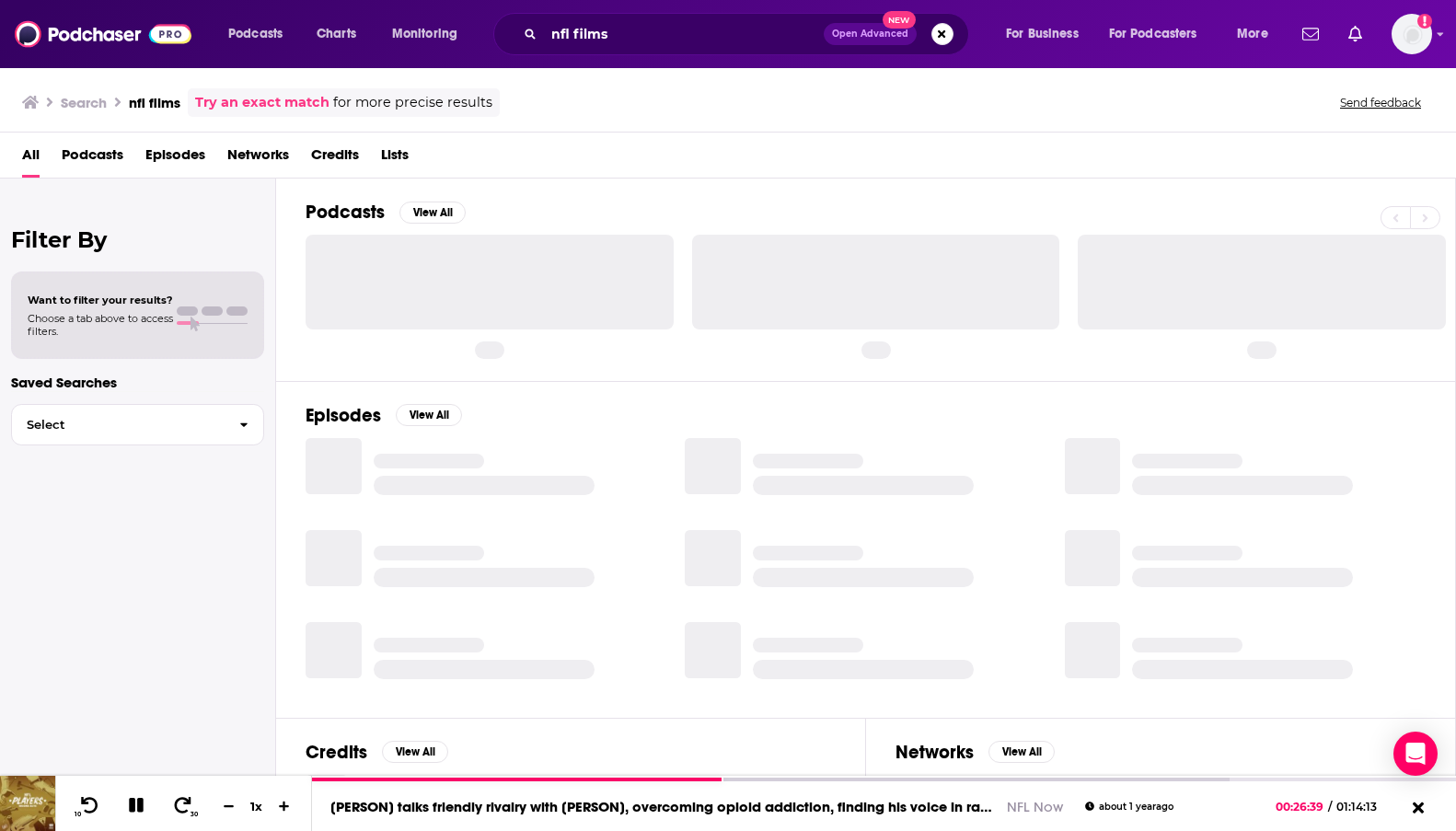 click on "Podcasts View All" at bounding box center [881, 279] 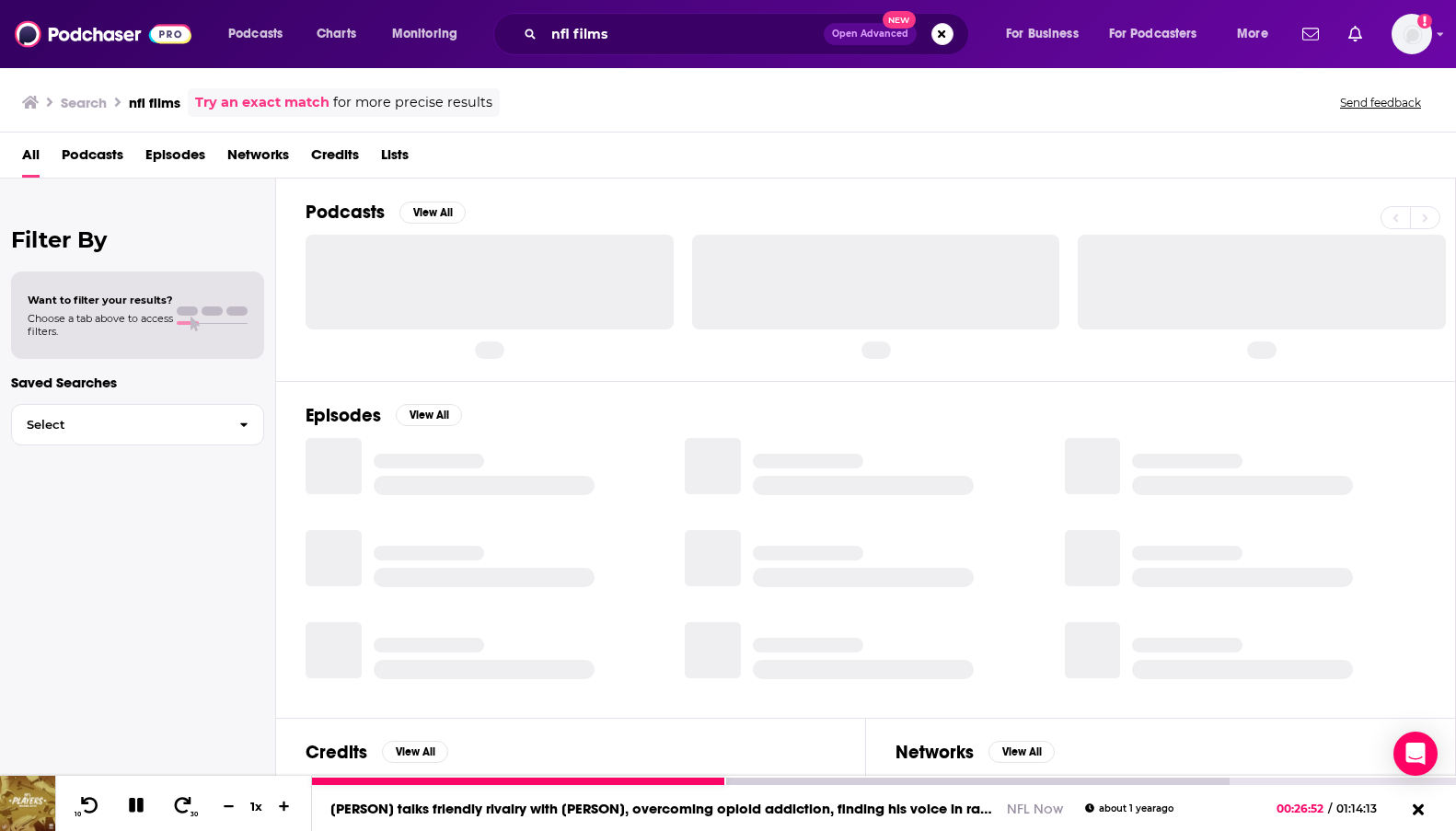 click 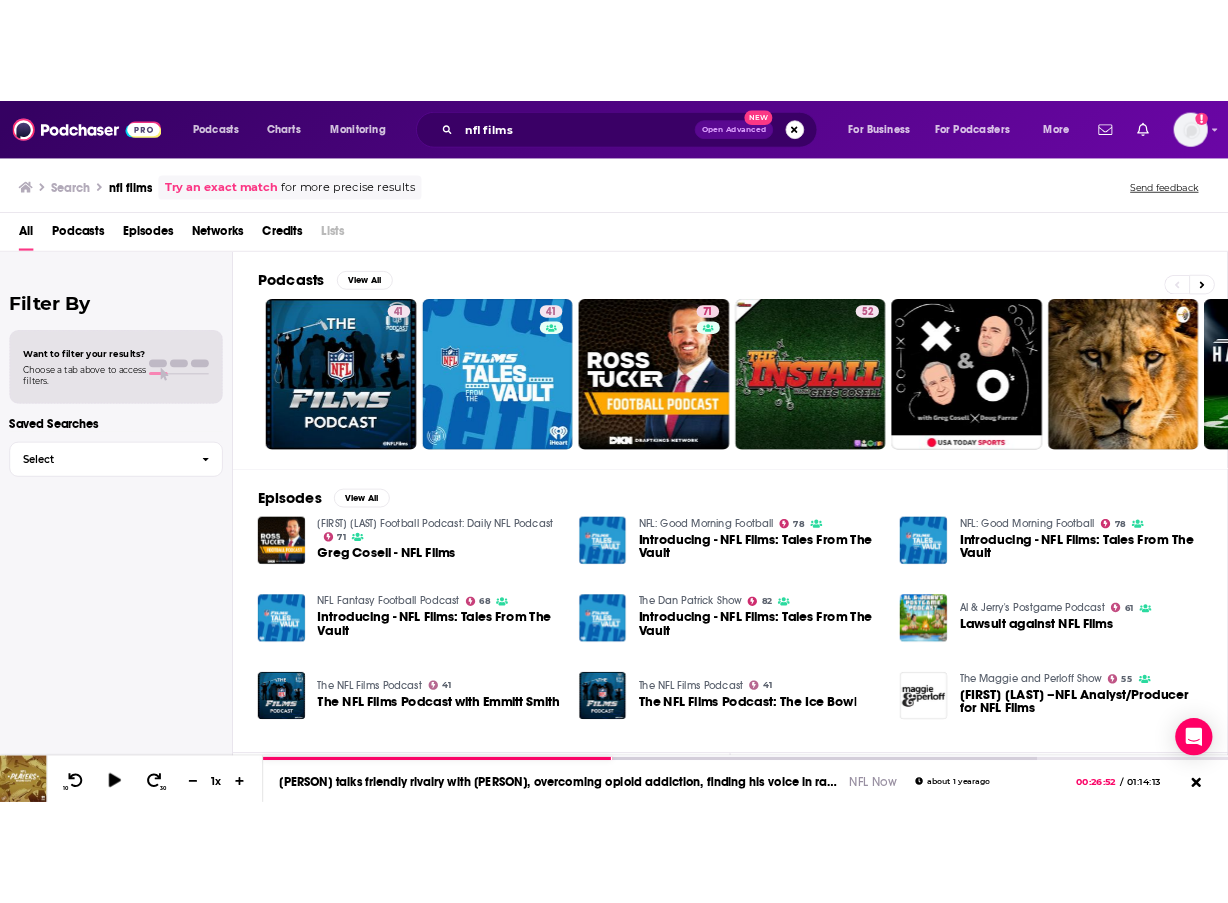 scroll, scrollTop: 0, scrollLeft: 0, axis: both 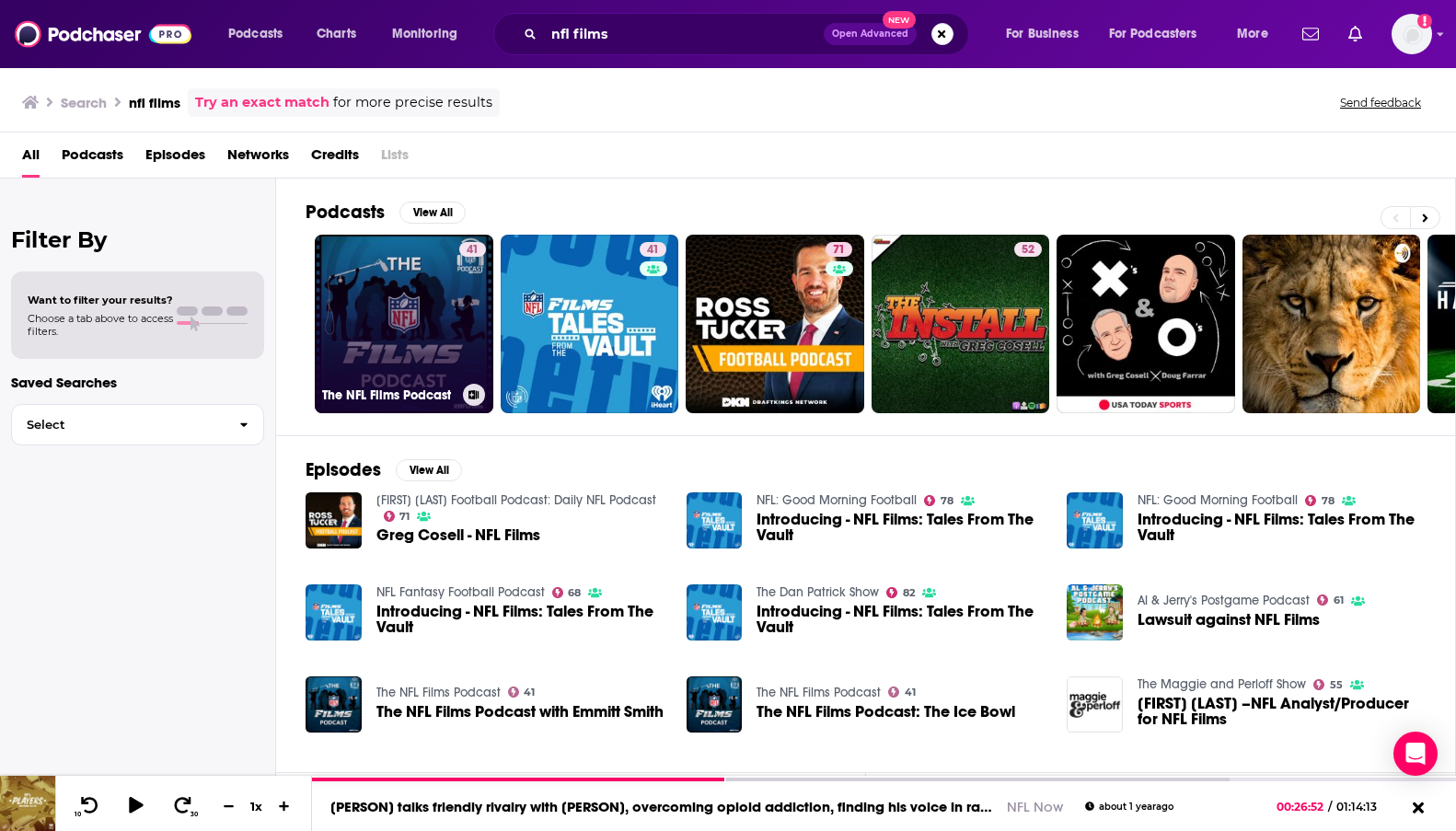 click on "41 The NFL Films Podcast" at bounding box center [404, 324] 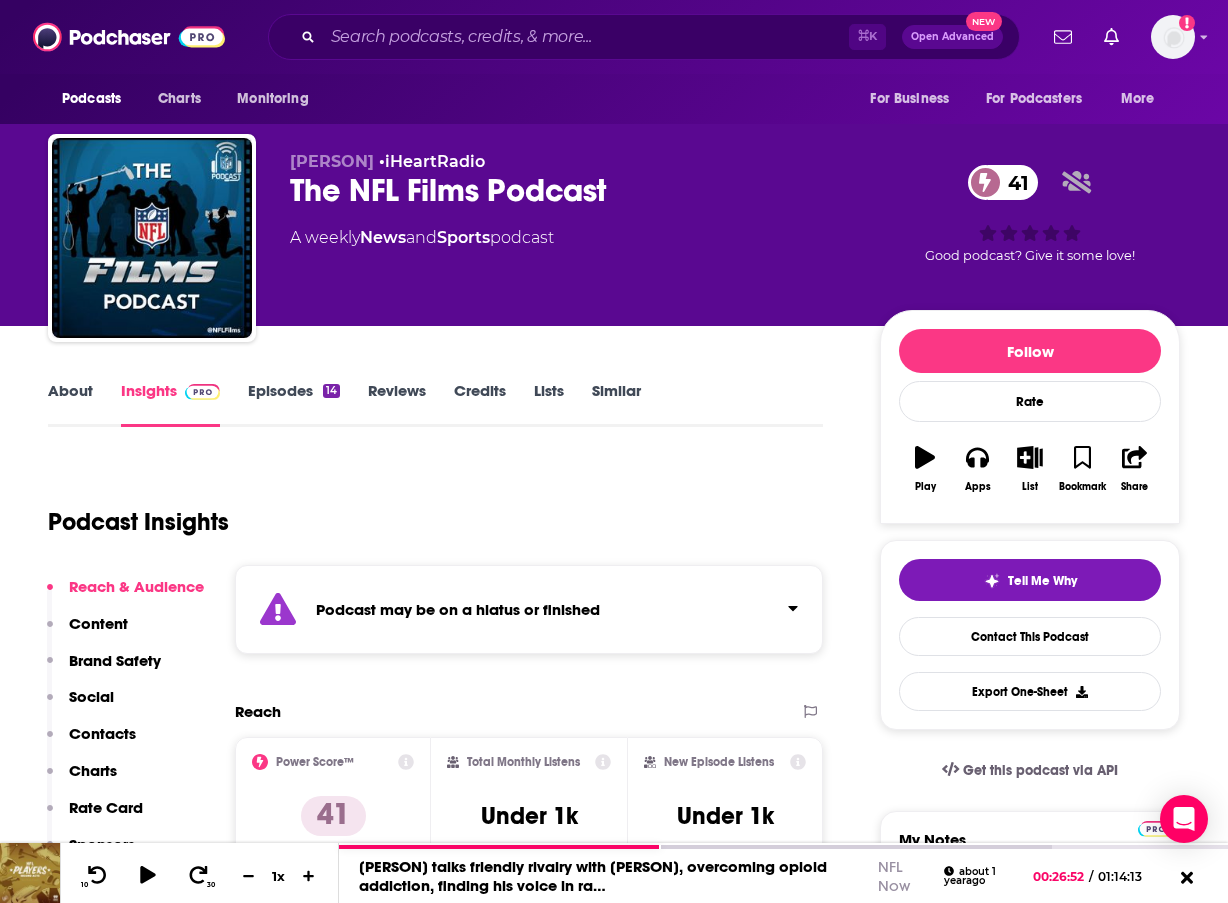 click on "Podcast Insights" at bounding box center (427, 510) 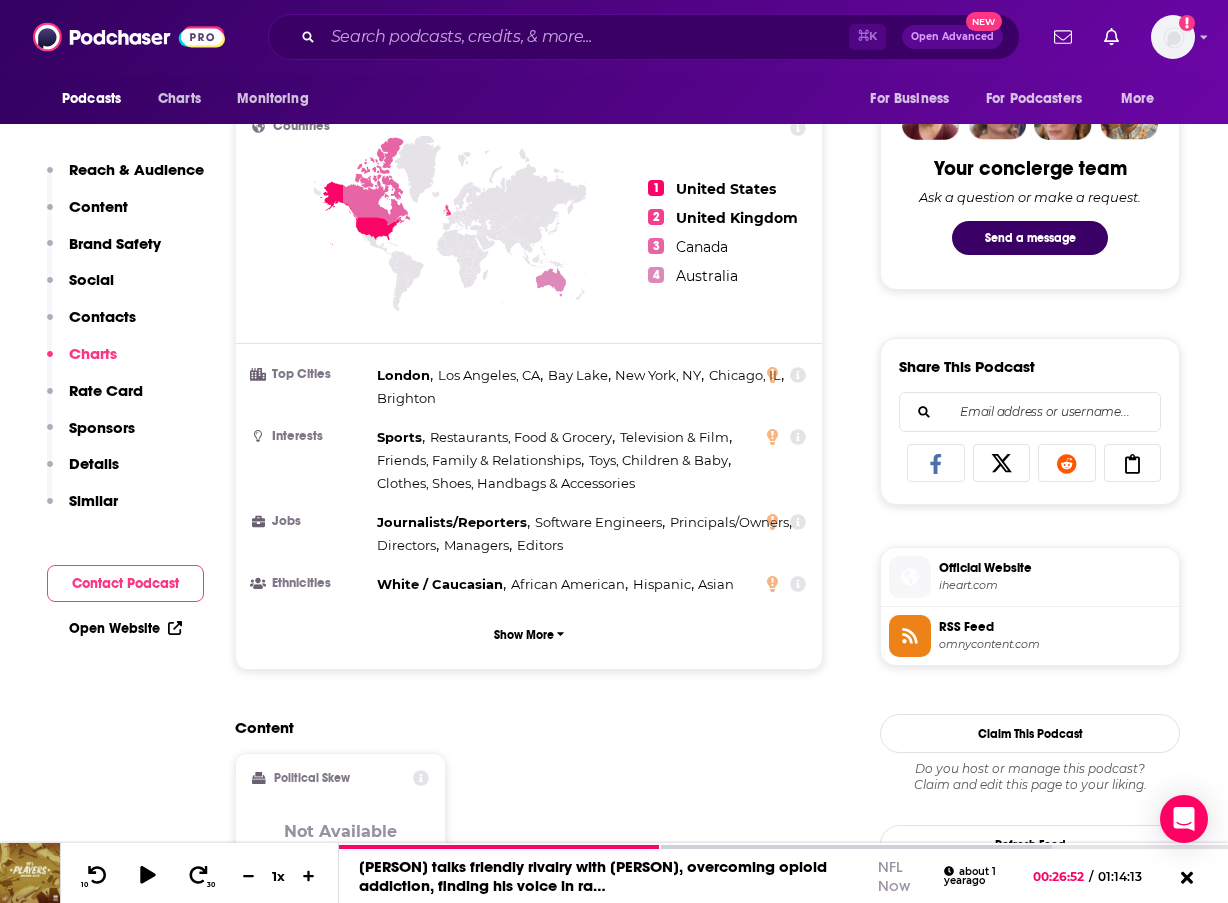 scroll, scrollTop: 198, scrollLeft: 0, axis: vertical 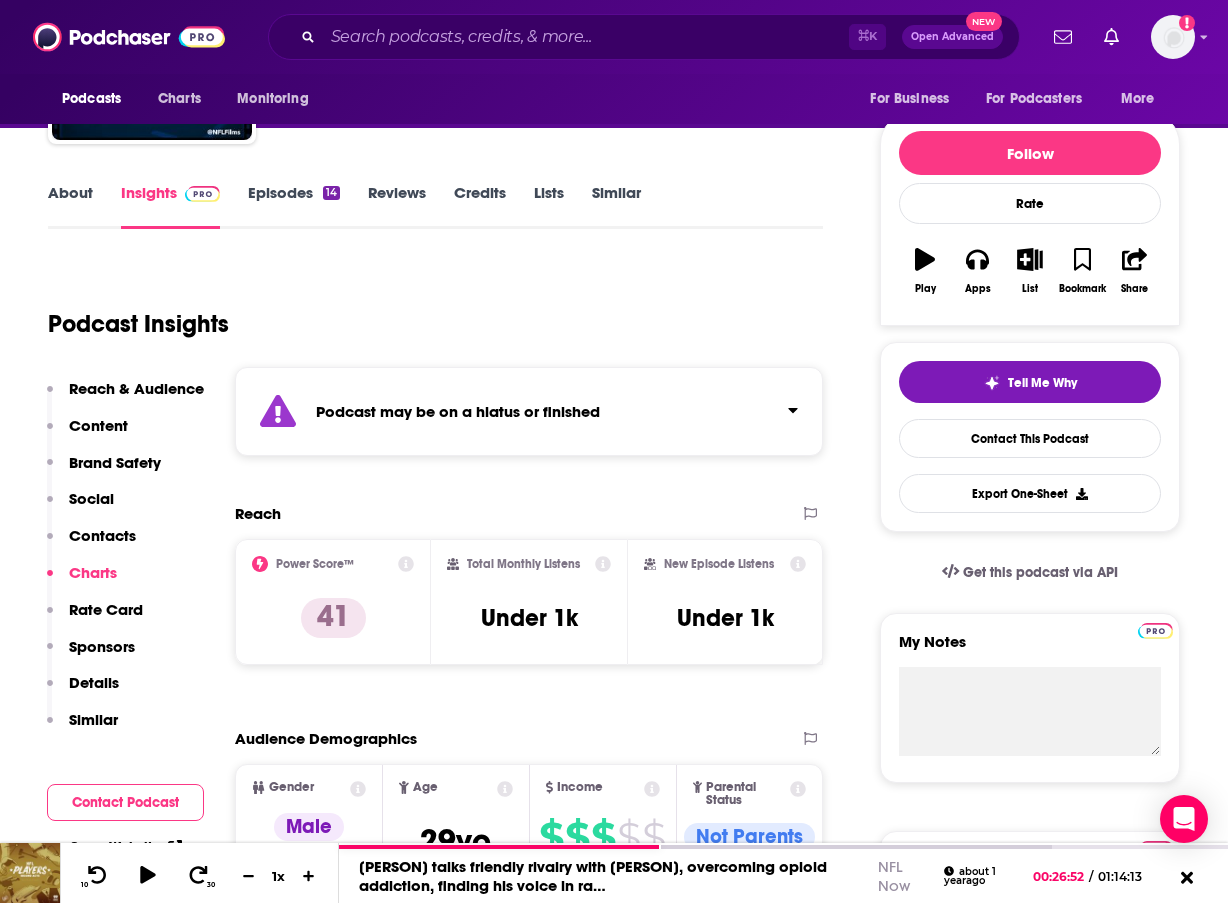 click on "Episodes 14" at bounding box center [294, 206] 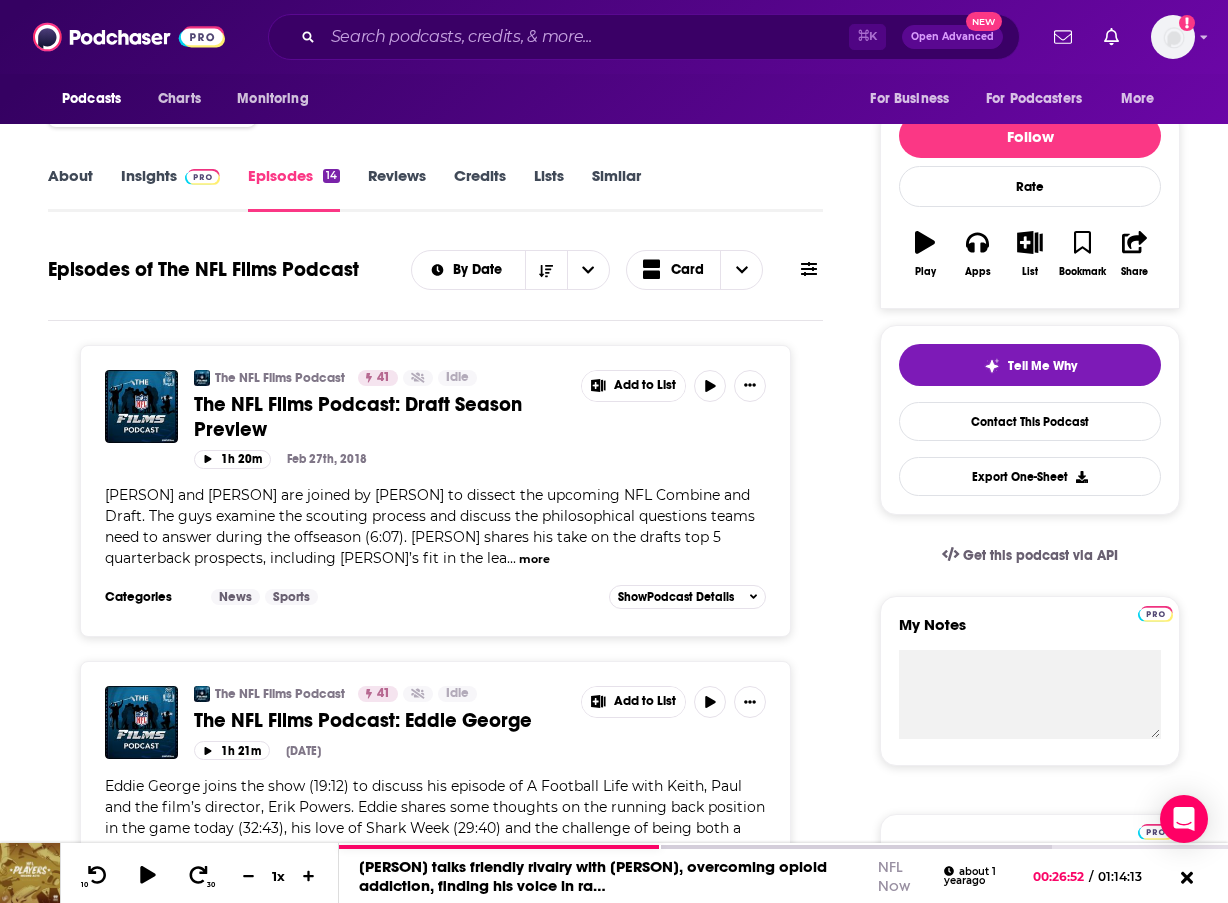 scroll, scrollTop: 233, scrollLeft: 0, axis: vertical 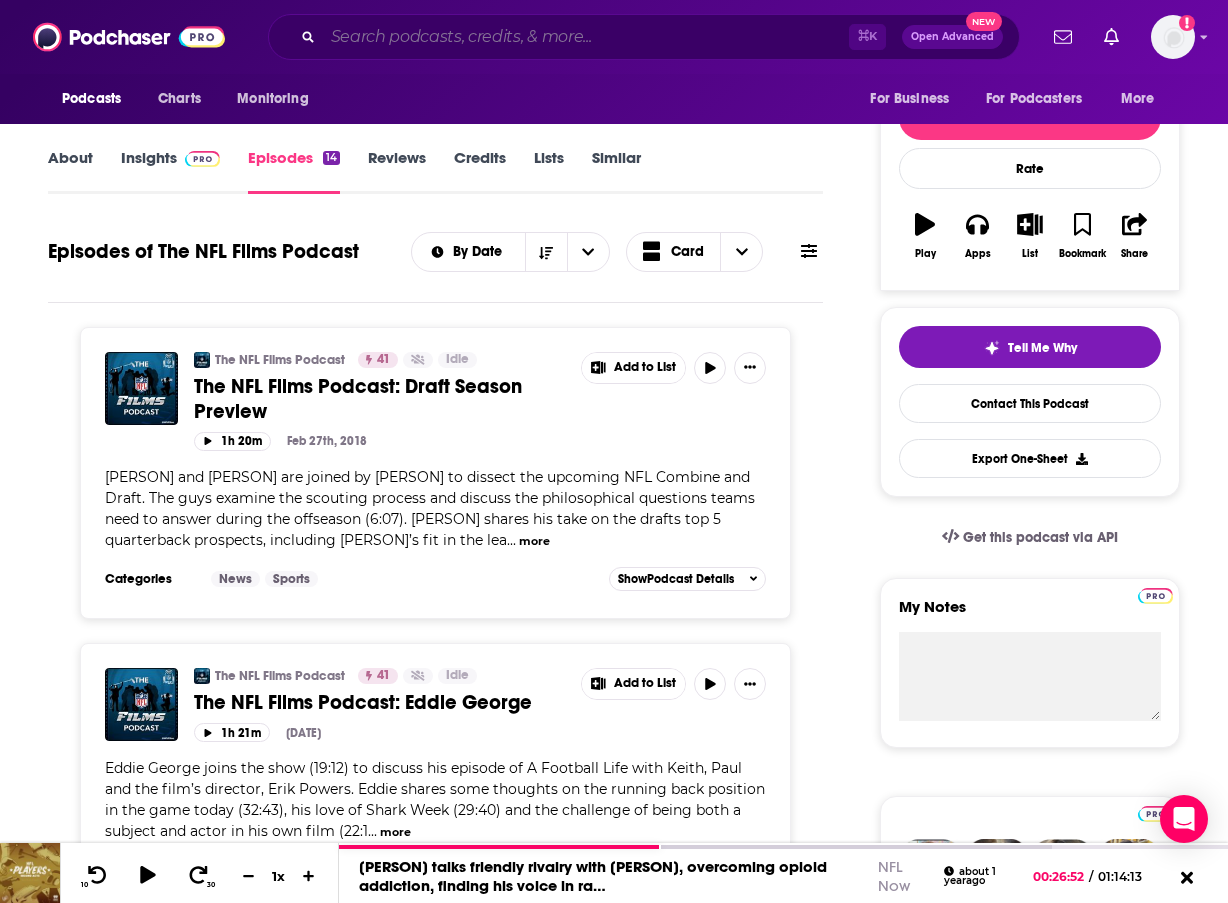 click at bounding box center [586, 37] 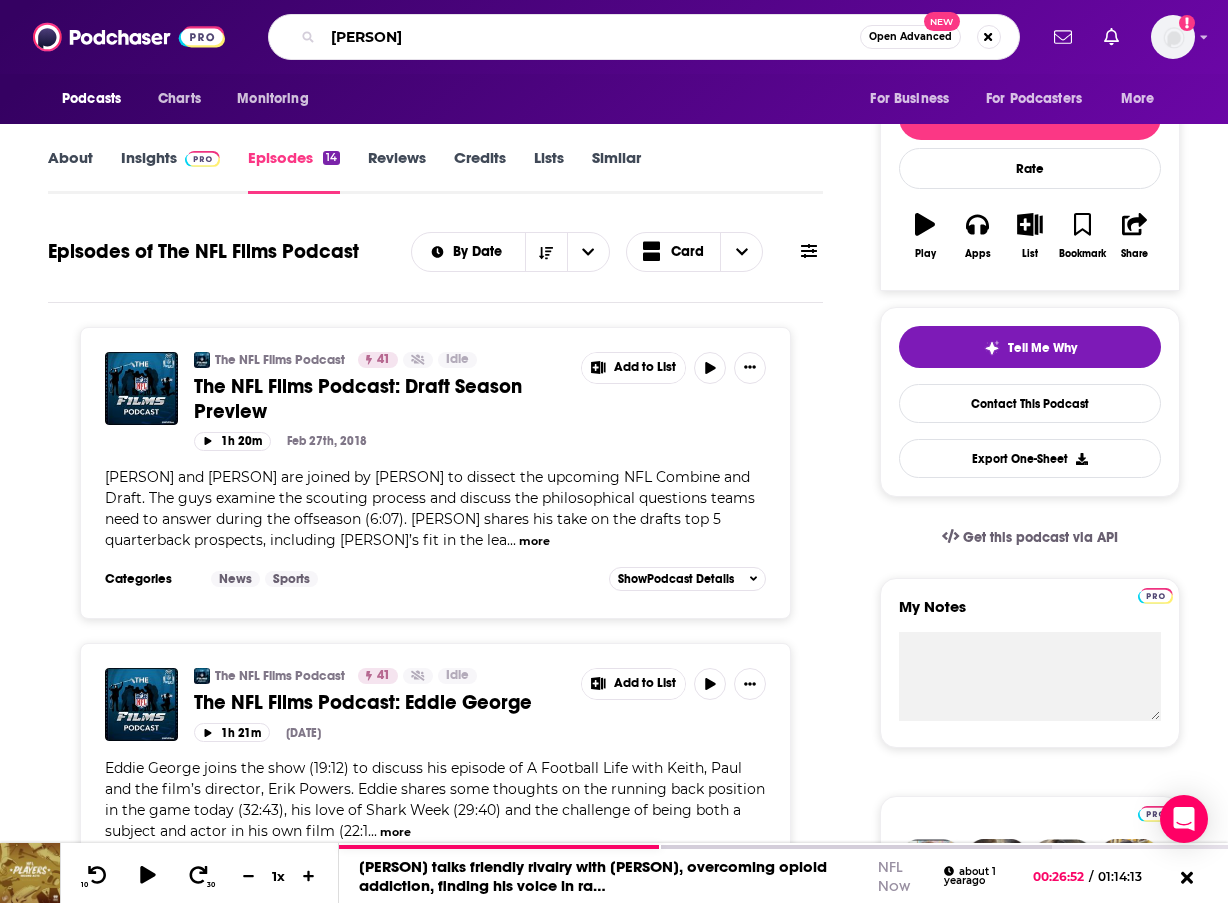 type on "inspiher" 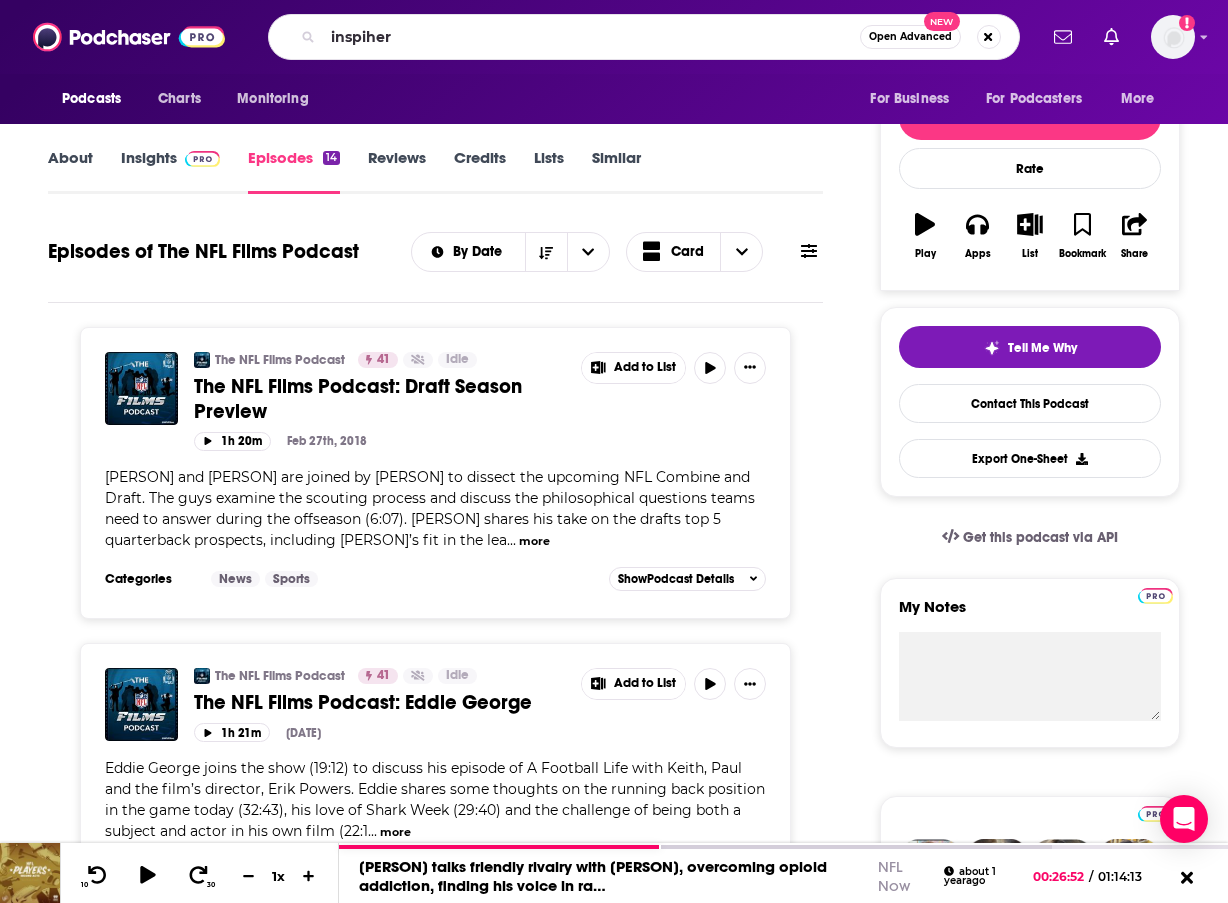 scroll, scrollTop: 0, scrollLeft: 0, axis: both 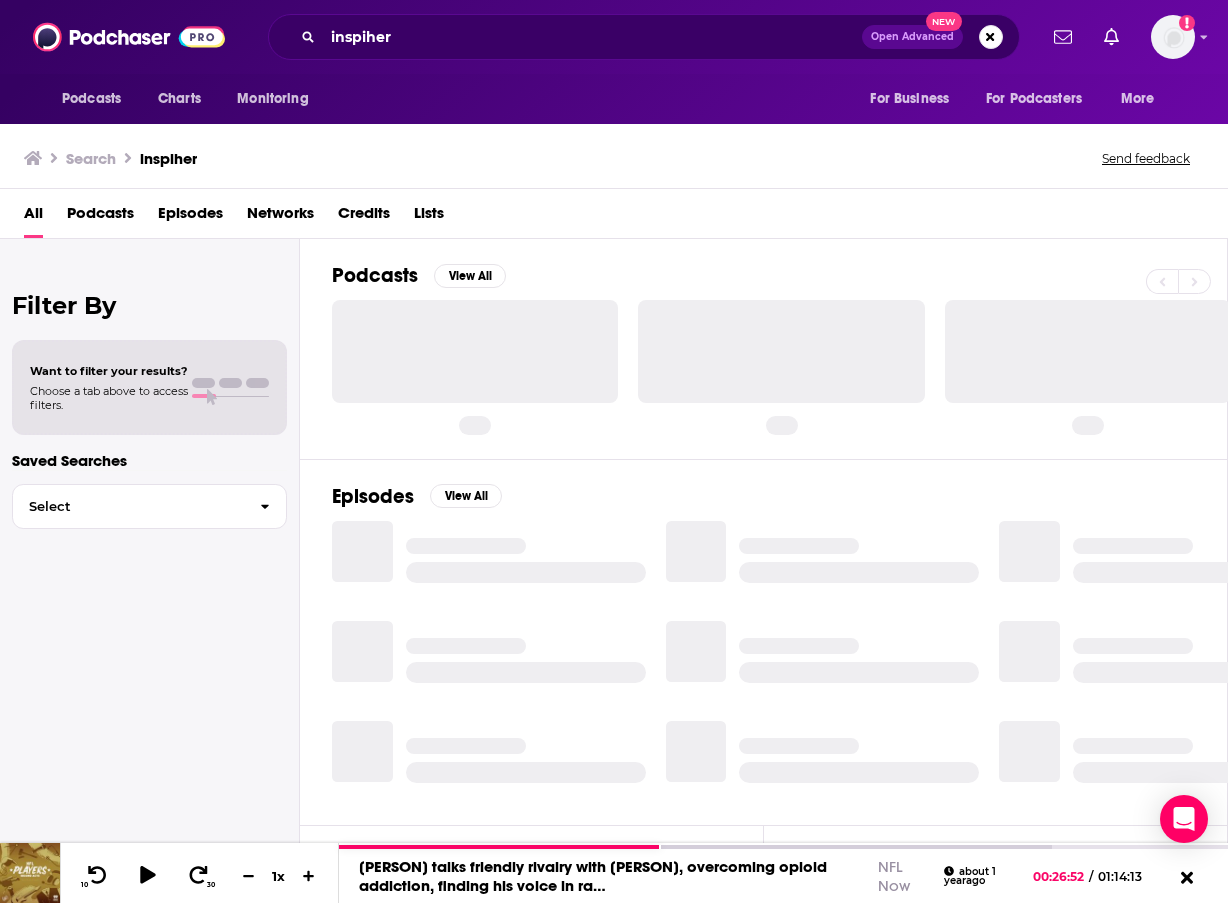 click on "Podcasts View All" at bounding box center [780, 348] 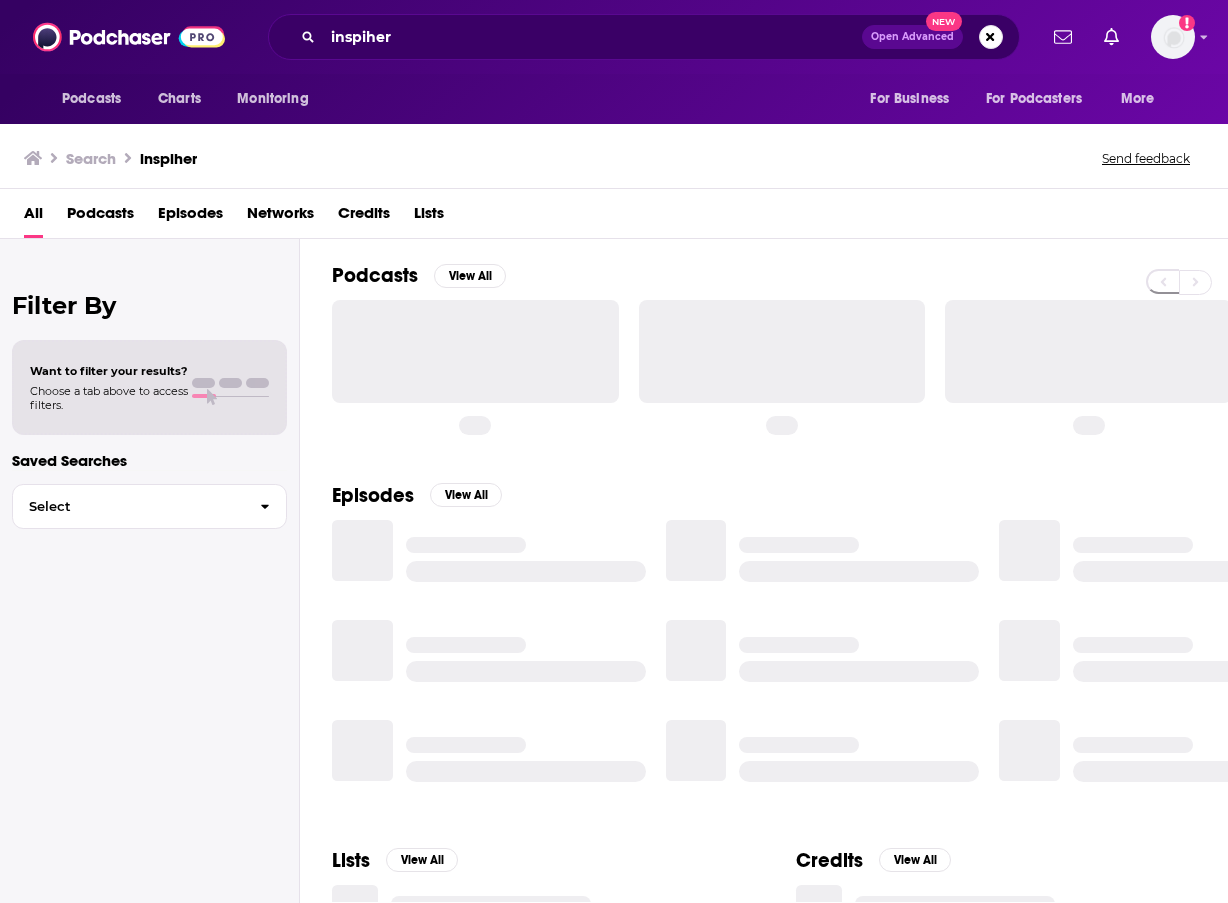 scroll, scrollTop: 0, scrollLeft: 0, axis: both 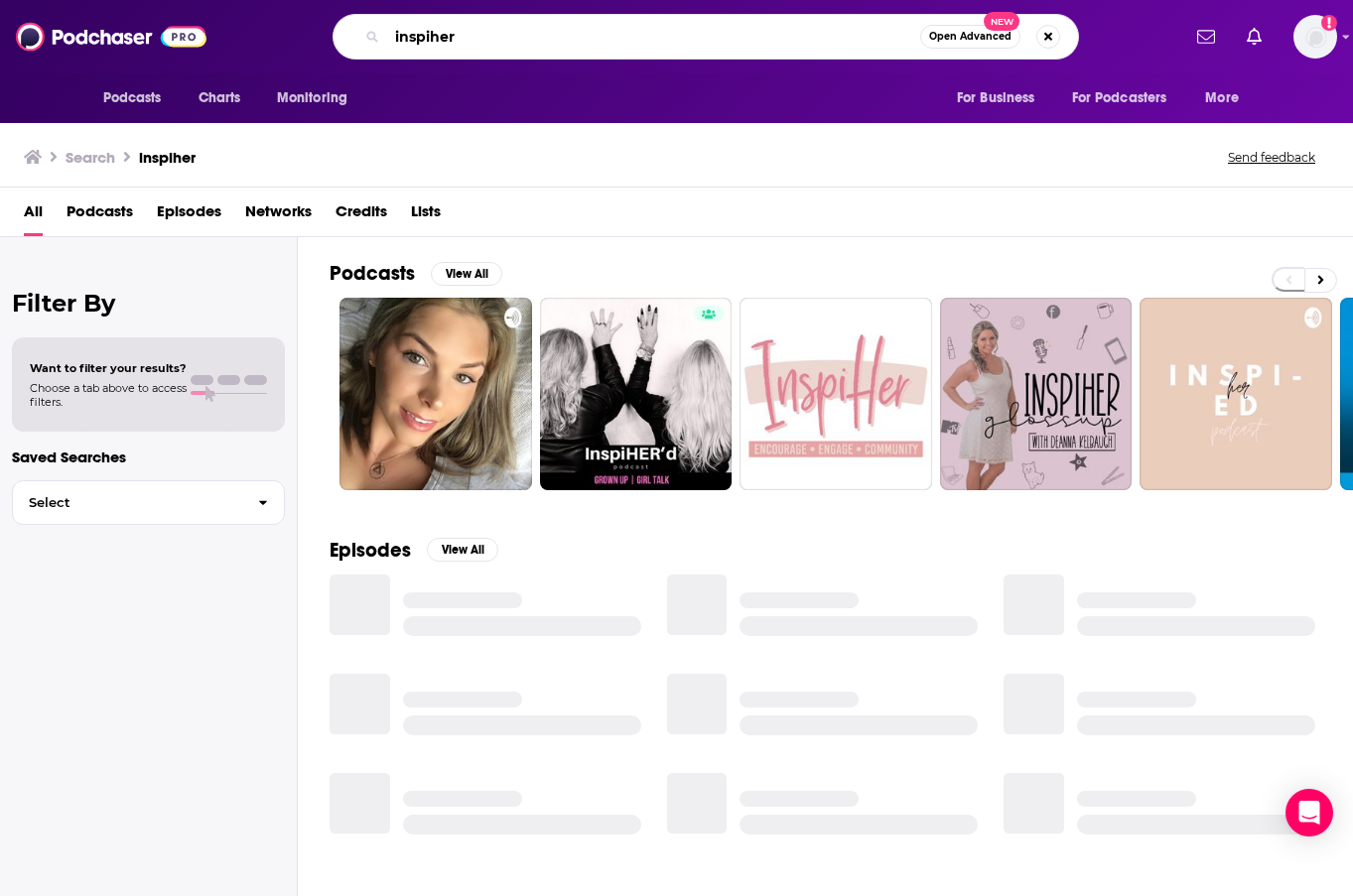 drag, startPoint x: 474, startPoint y: 35, endPoint x: 338, endPoint y: 35, distance: 136 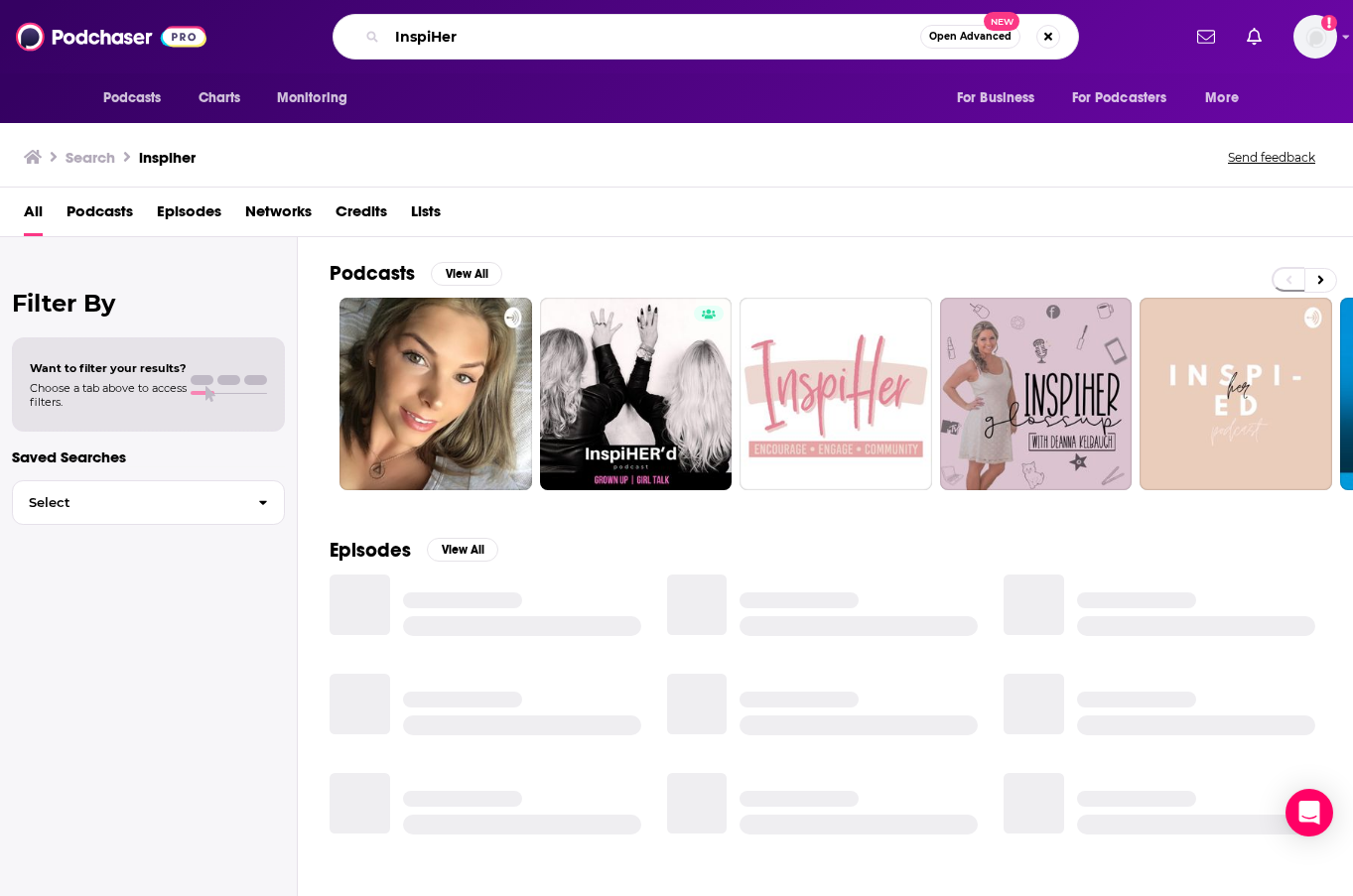 type on "InspiHer" 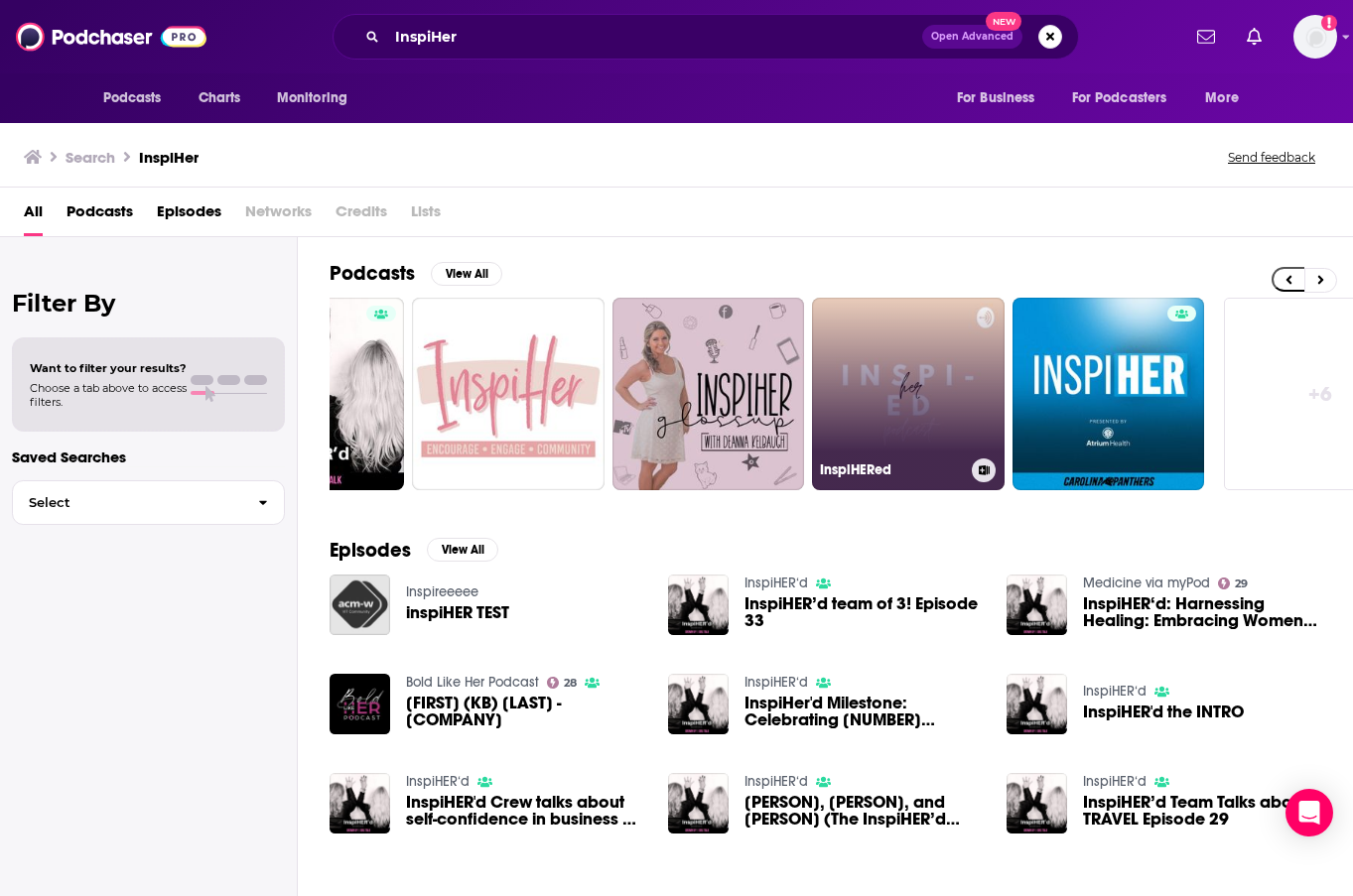 scroll, scrollTop: 0, scrollLeft: 346, axis: horizontal 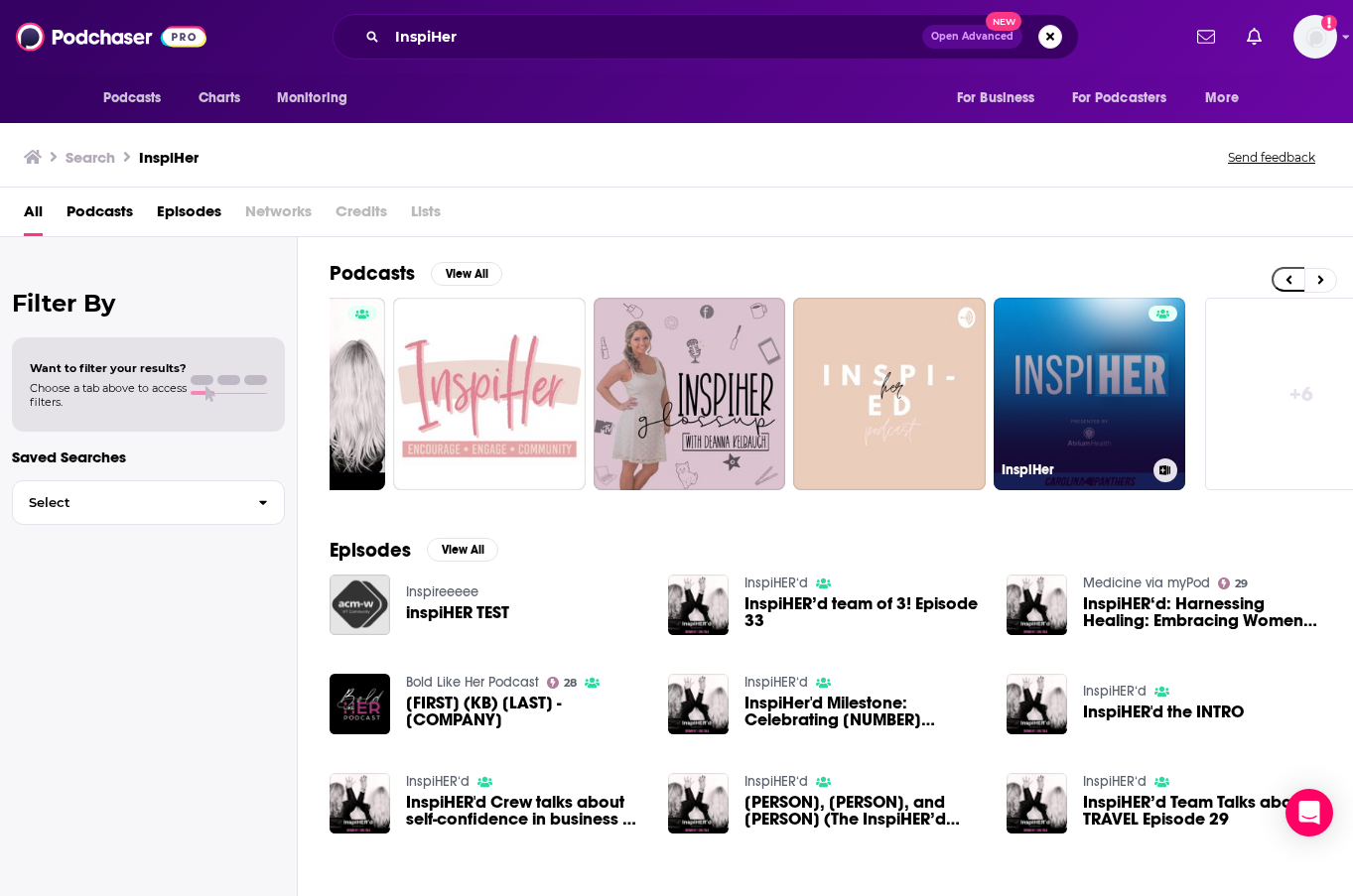 click on "InspiHer" at bounding box center (1090, 394) 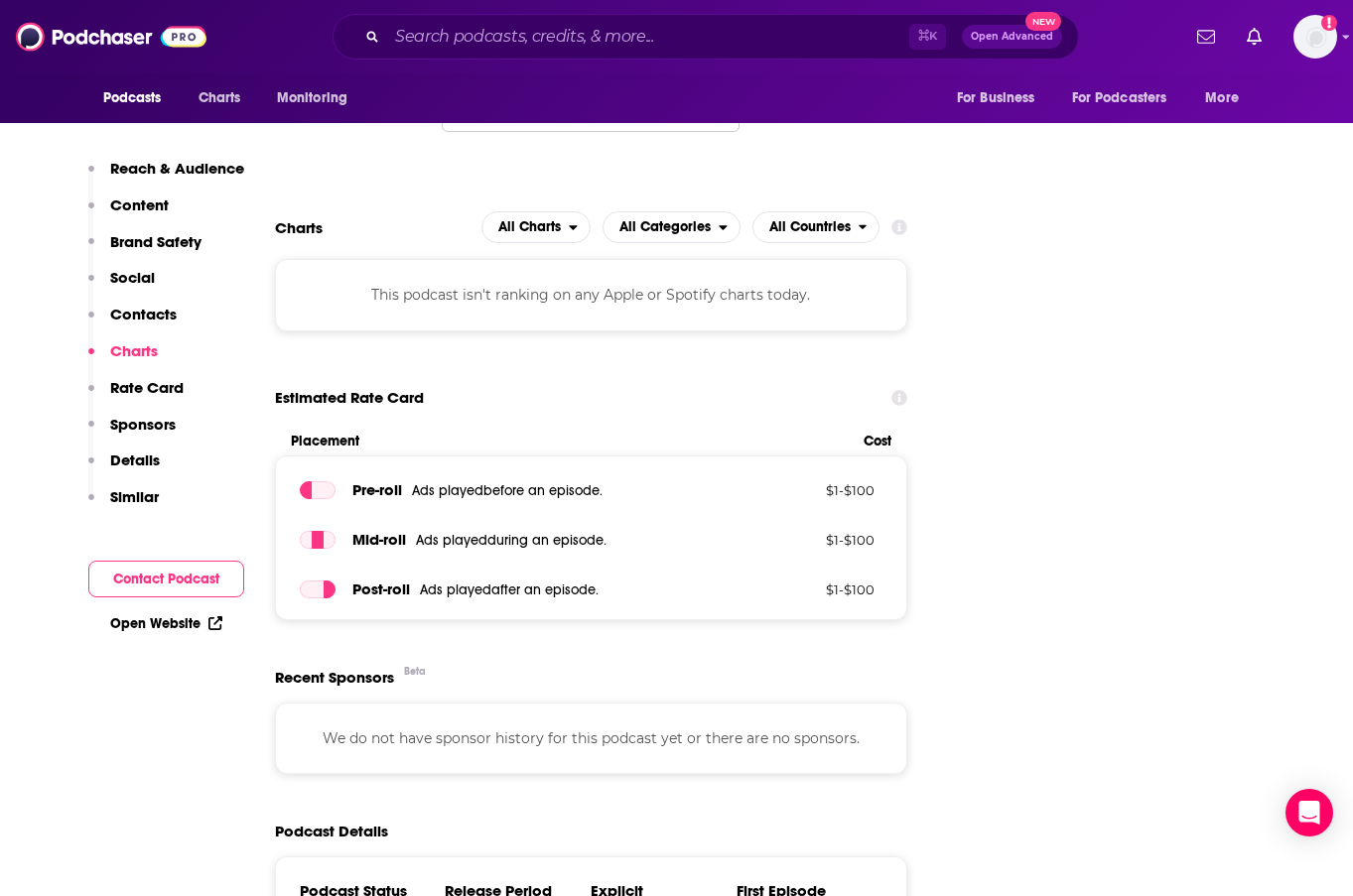 scroll, scrollTop: 2070, scrollLeft: 0, axis: vertical 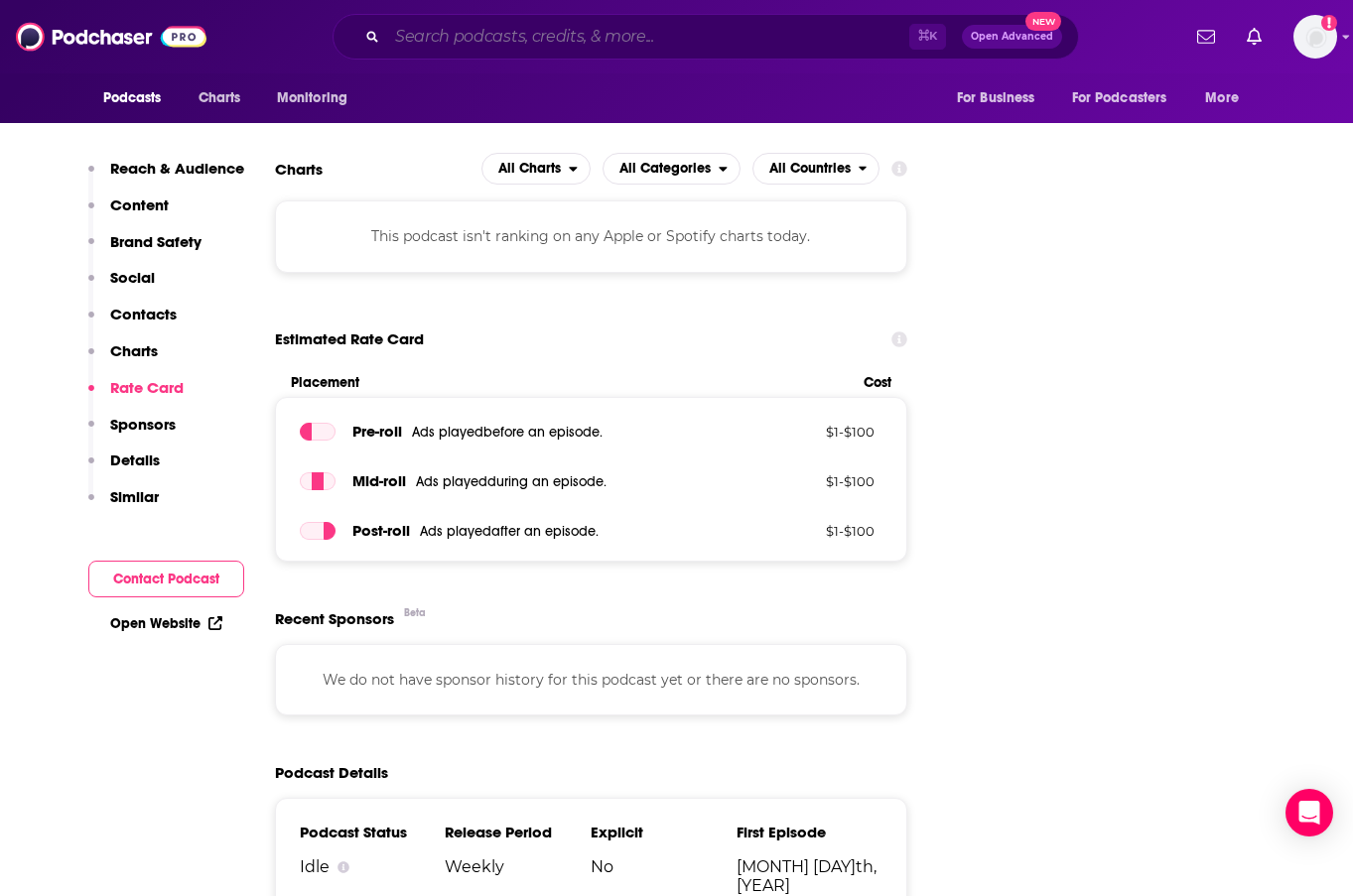 click at bounding box center [648, 37] 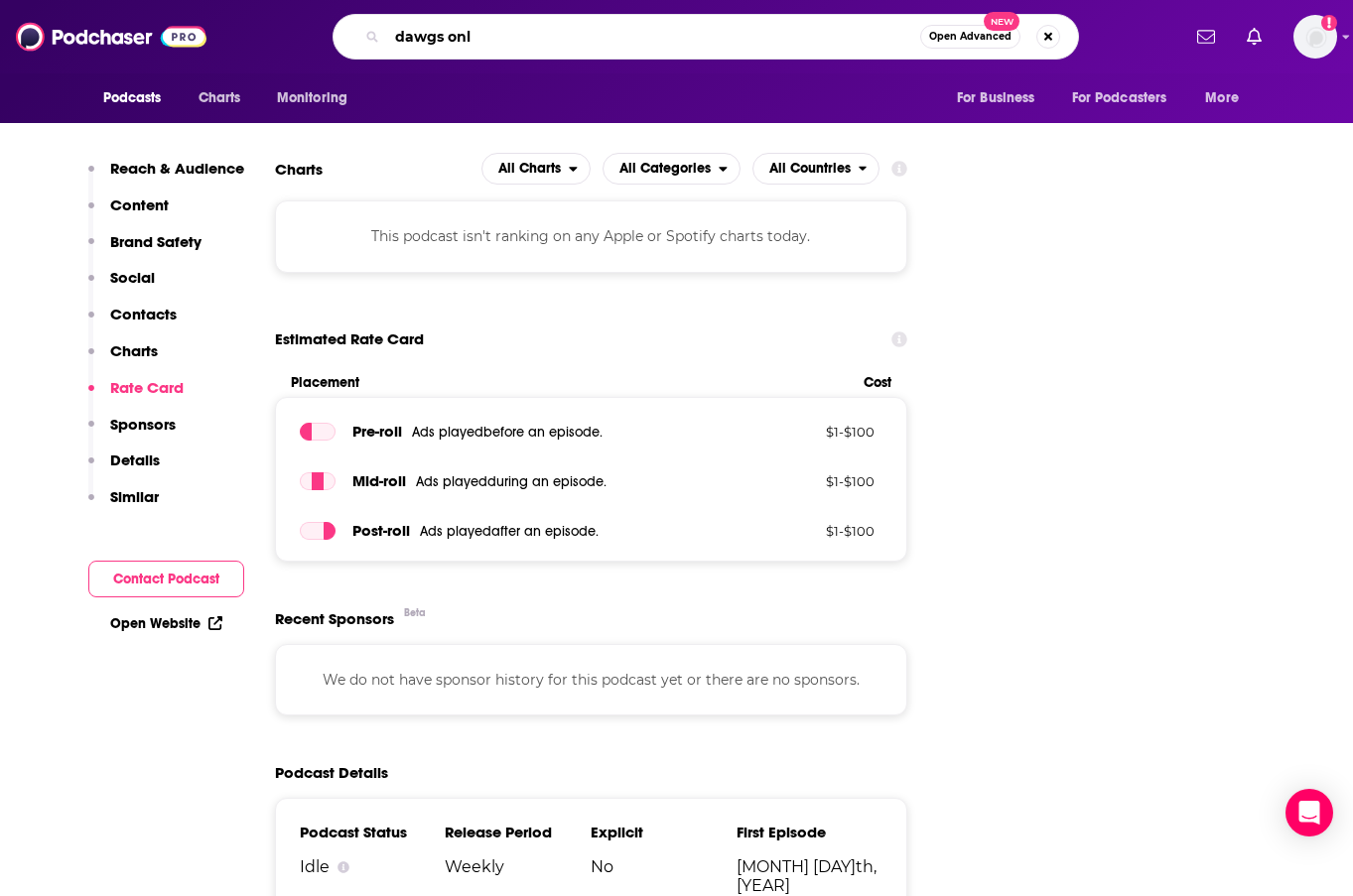 type on "dawgs only" 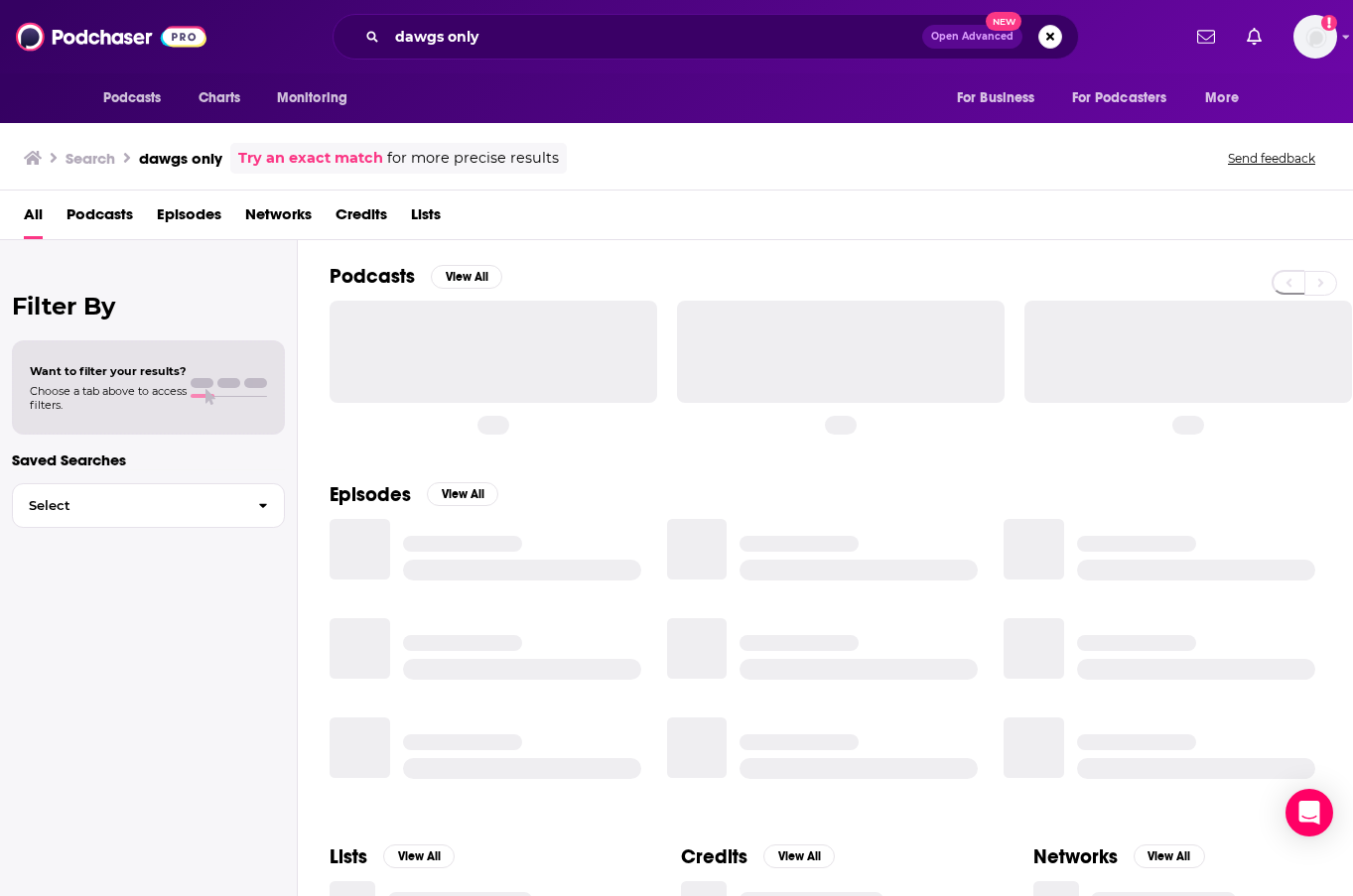scroll, scrollTop: 0, scrollLeft: 0, axis: both 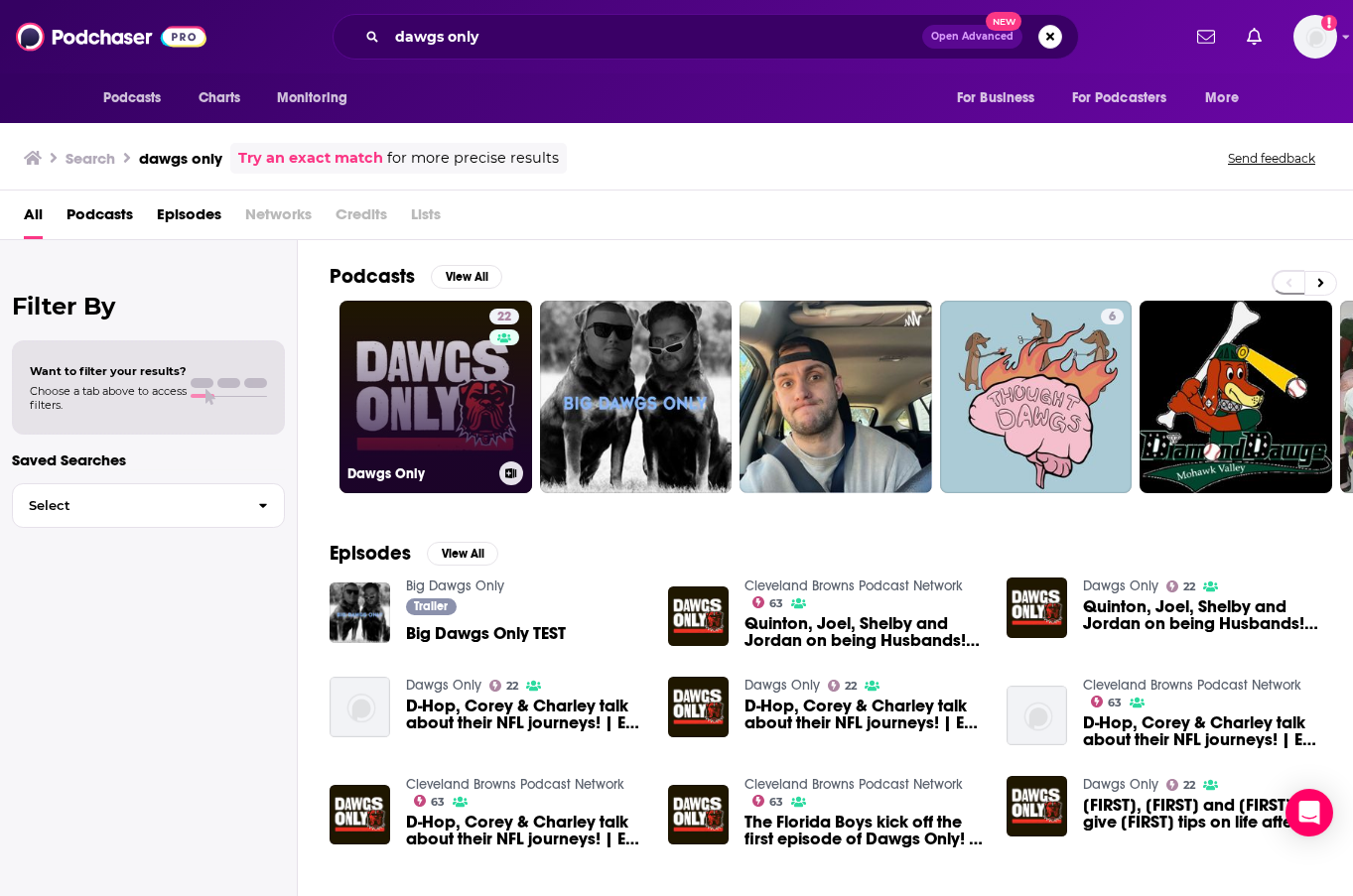 click on "22 Dawgs Only" at bounding box center [436, 397] 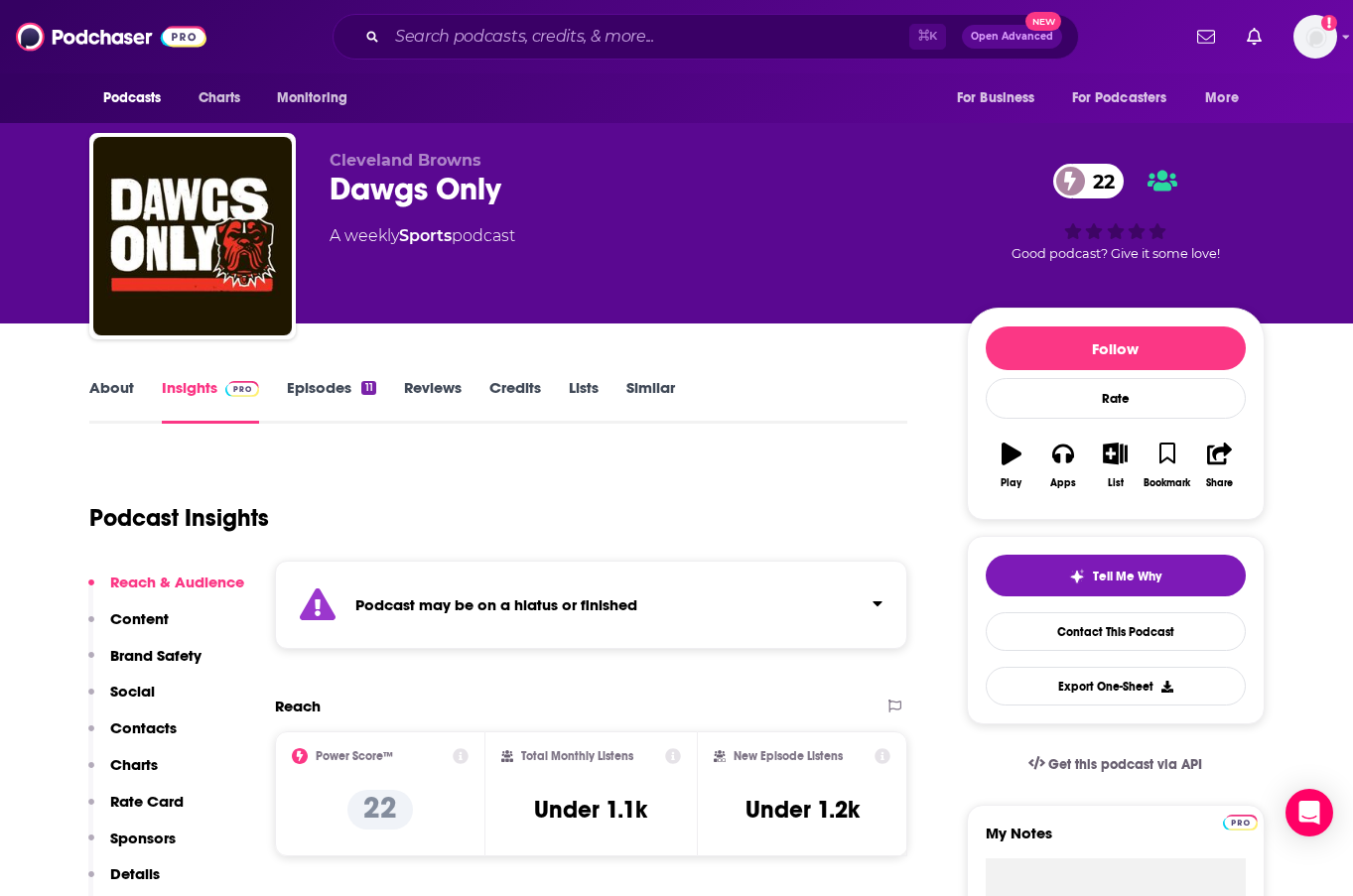 scroll, scrollTop: 0, scrollLeft: 0, axis: both 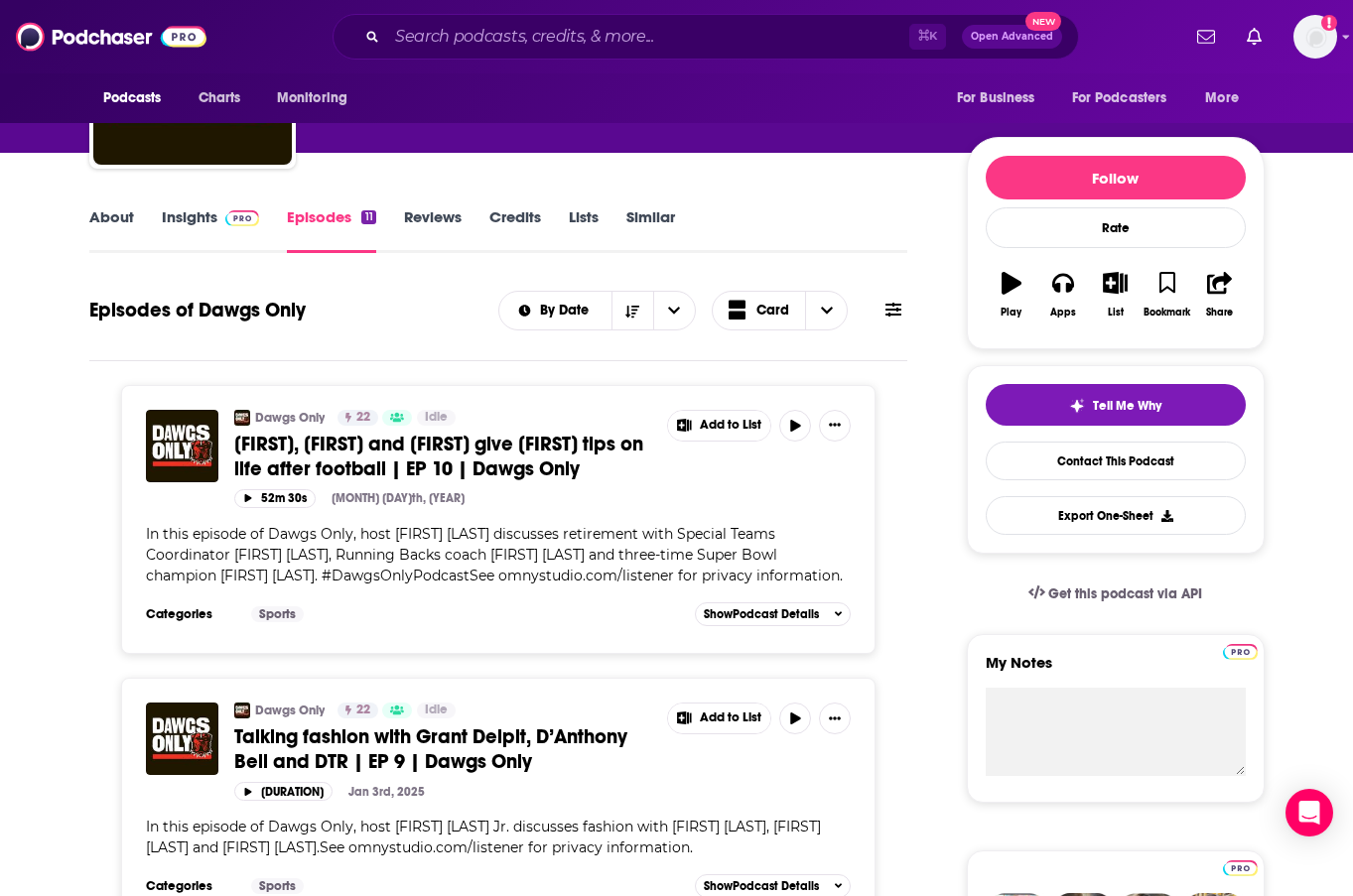 click on "[FIRST], [FIRST] and [FIRST] give [FIRST] tips on life after football | EP 10 | Dawgs Only" at bounding box center (439, 456) 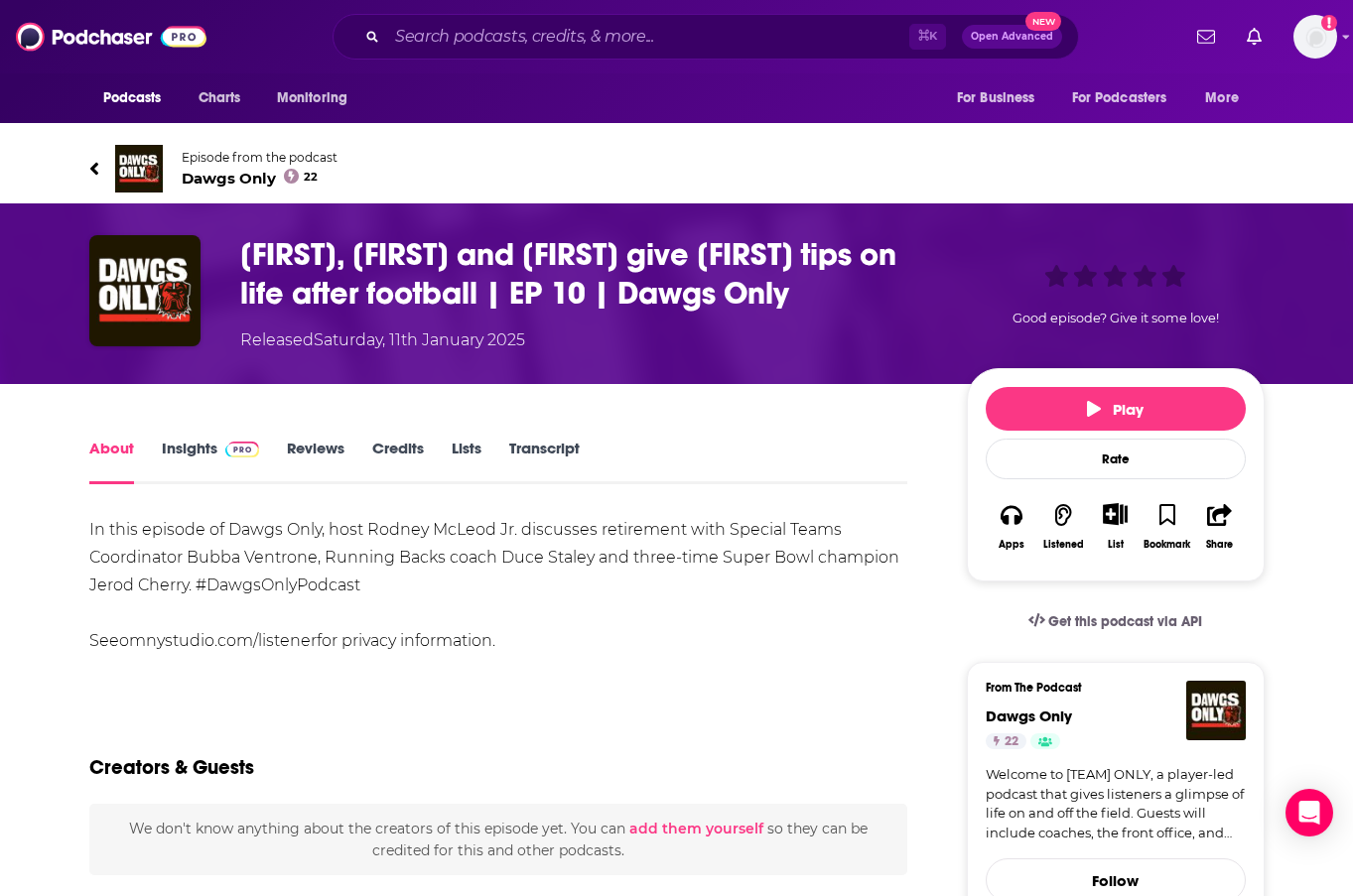 scroll, scrollTop: 0, scrollLeft: 0, axis: both 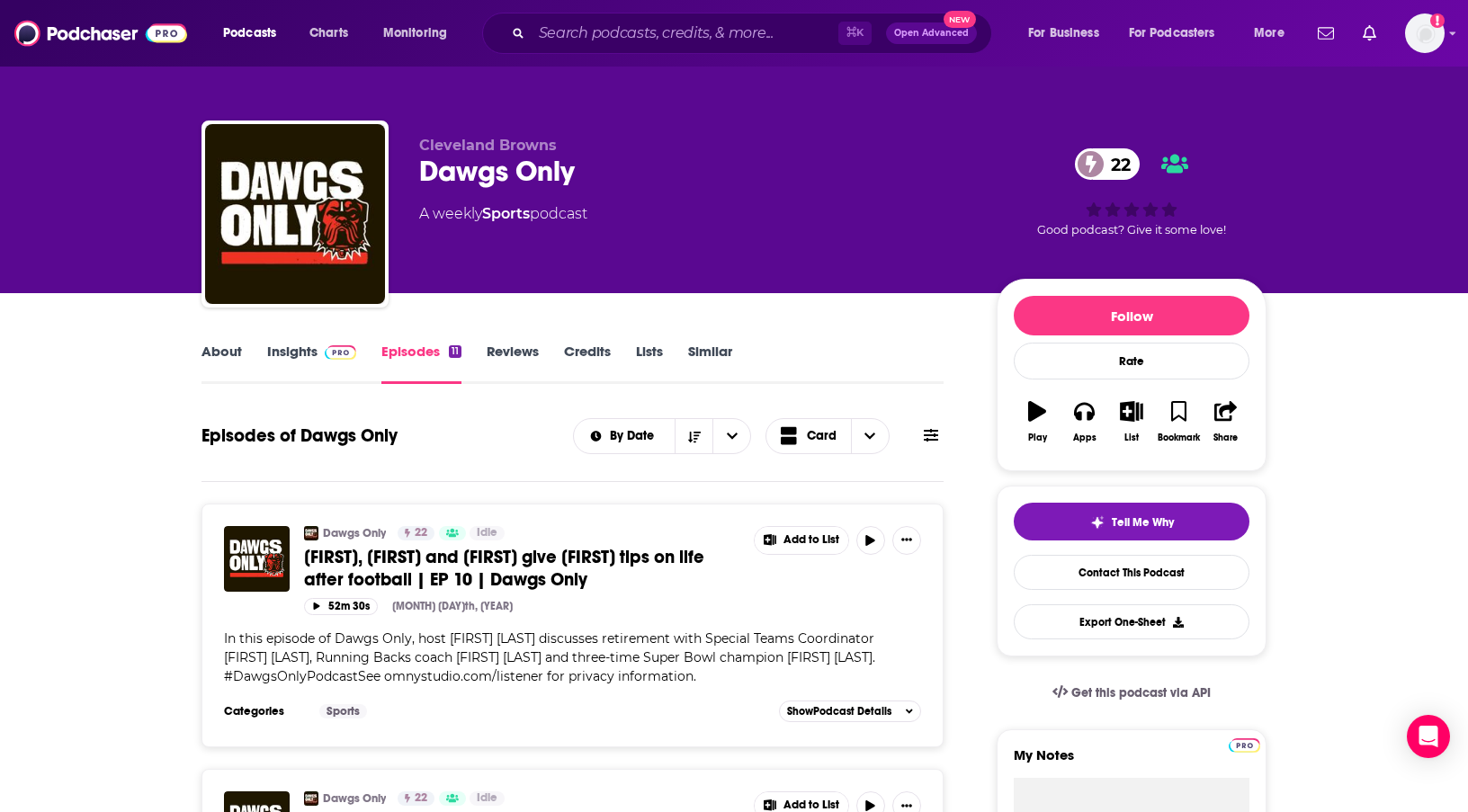 click on "About Insights Episodes [NUMBER] Reviews Credits Lists Similar Episodes of Dawgs Only By Date Card Dawgs Only [NUMBER] Idle [PERSON], [PERSON] and [PERSON] give Rod tips on life after football | EP [NUMBER] | Dawgs Only Add to List [TIME] [MONTH] [DAY]th, [YEAR] In this episode of Dawgs Only, host [PERSON] [PERSON] discusses retirement with Special Teams Coordinator [PERSON], Running Backs coach [PERSON] Staley and three-time Super Bowl champion [PERSON] Cherry. #DawgsOnlyPodcastSee omnystudio.com/listener for privacy information. Categories Sports Add to List Show Podcast Details Dawgs Only [NUMBER] Idle Talking fashion with [PERSON], [PERSON] and [PERSON] | EP [NUMBER] | Dawgs Only Add to List [TIME] [MONTH] [DAY]th, [YEAR] In this episode of Dawgs Only, host [PERSON] [PERSON] discusses fashion with [PERSON], [PERSON] and [PERSON].See omnystudio.com/listener for privacy information. Categories Sports Add to List Show Podcast Details Dawgs Only [NUMBER] Idle Add to List [TIME] [MONTH] [DAY]th, [YEAR] Categories Sports Add to List Show [NUMBER] Idle" at bounding box center [734, 1913] 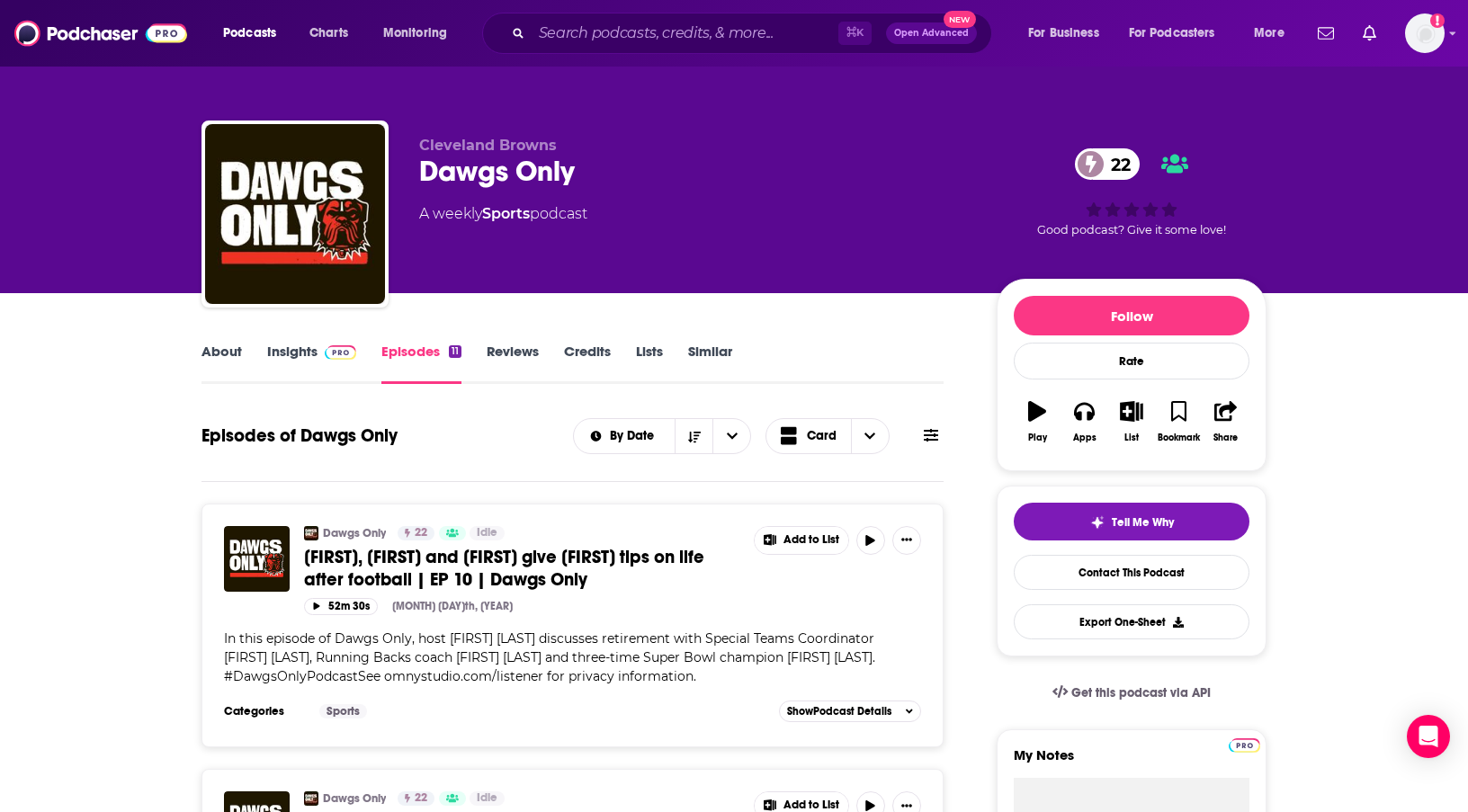 click on "Insights" at bounding box center (311, 363) 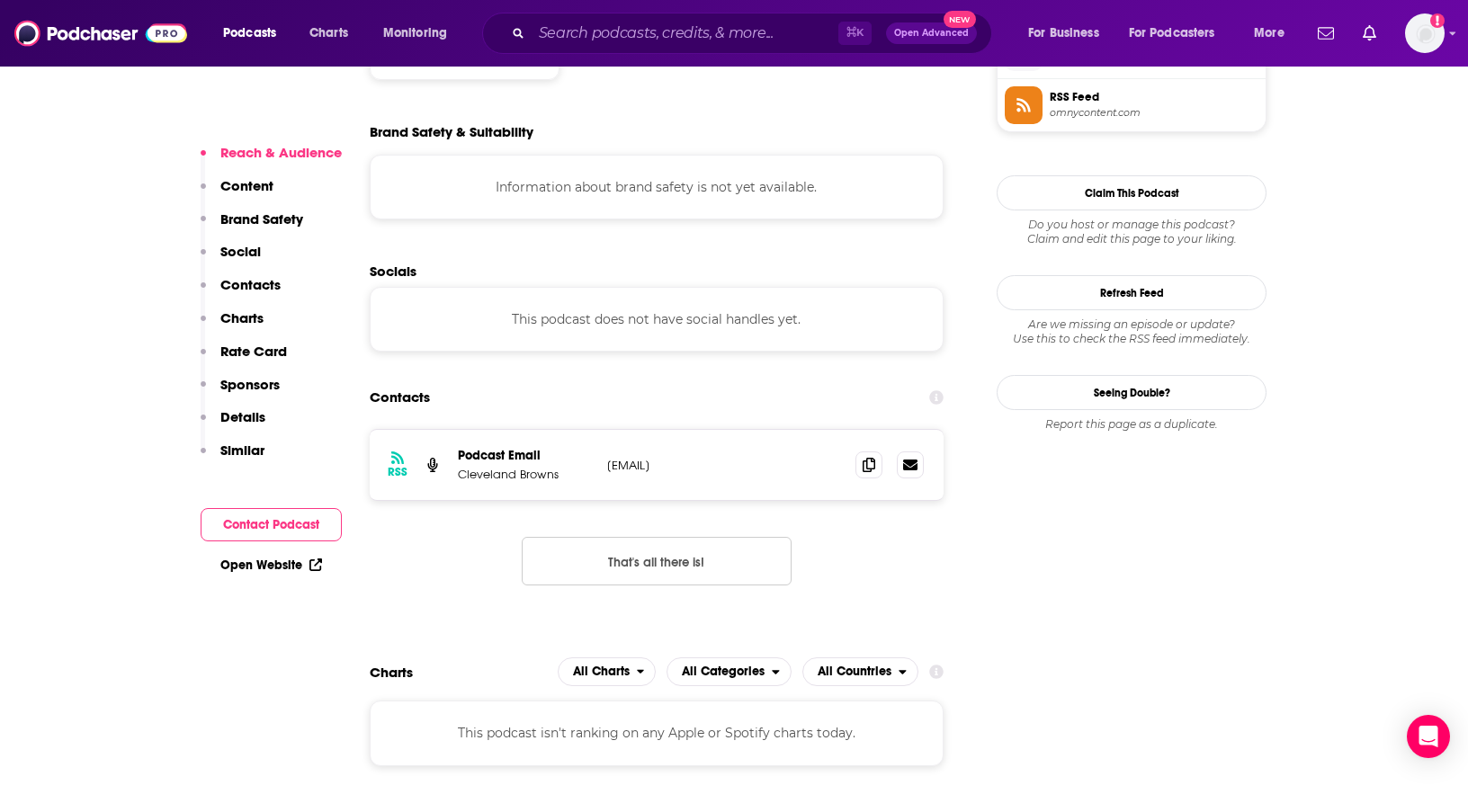 scroll, scrollTop: 1363, scrollLeft: 0, axis: vertical 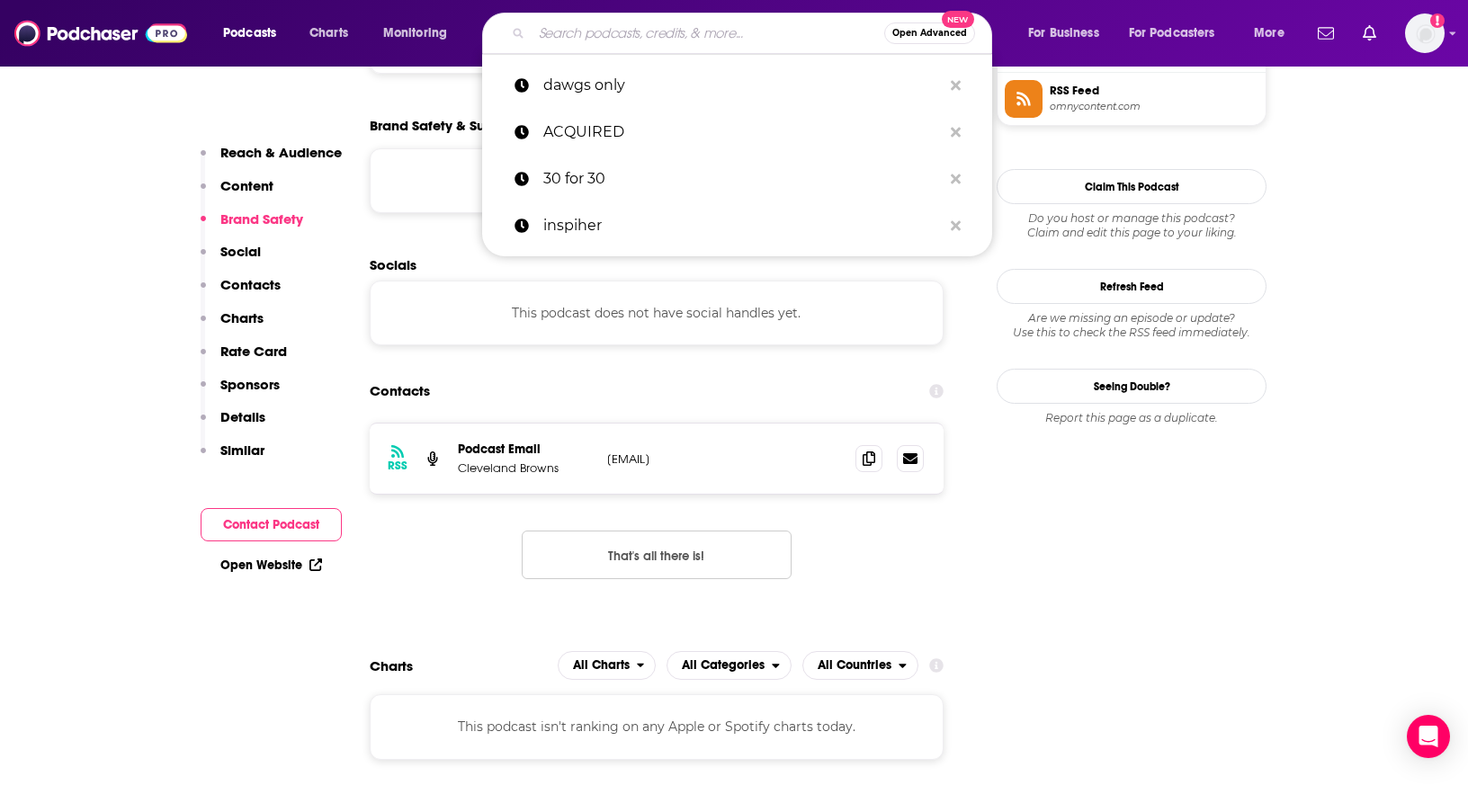 click at bounding box center [708, 33] 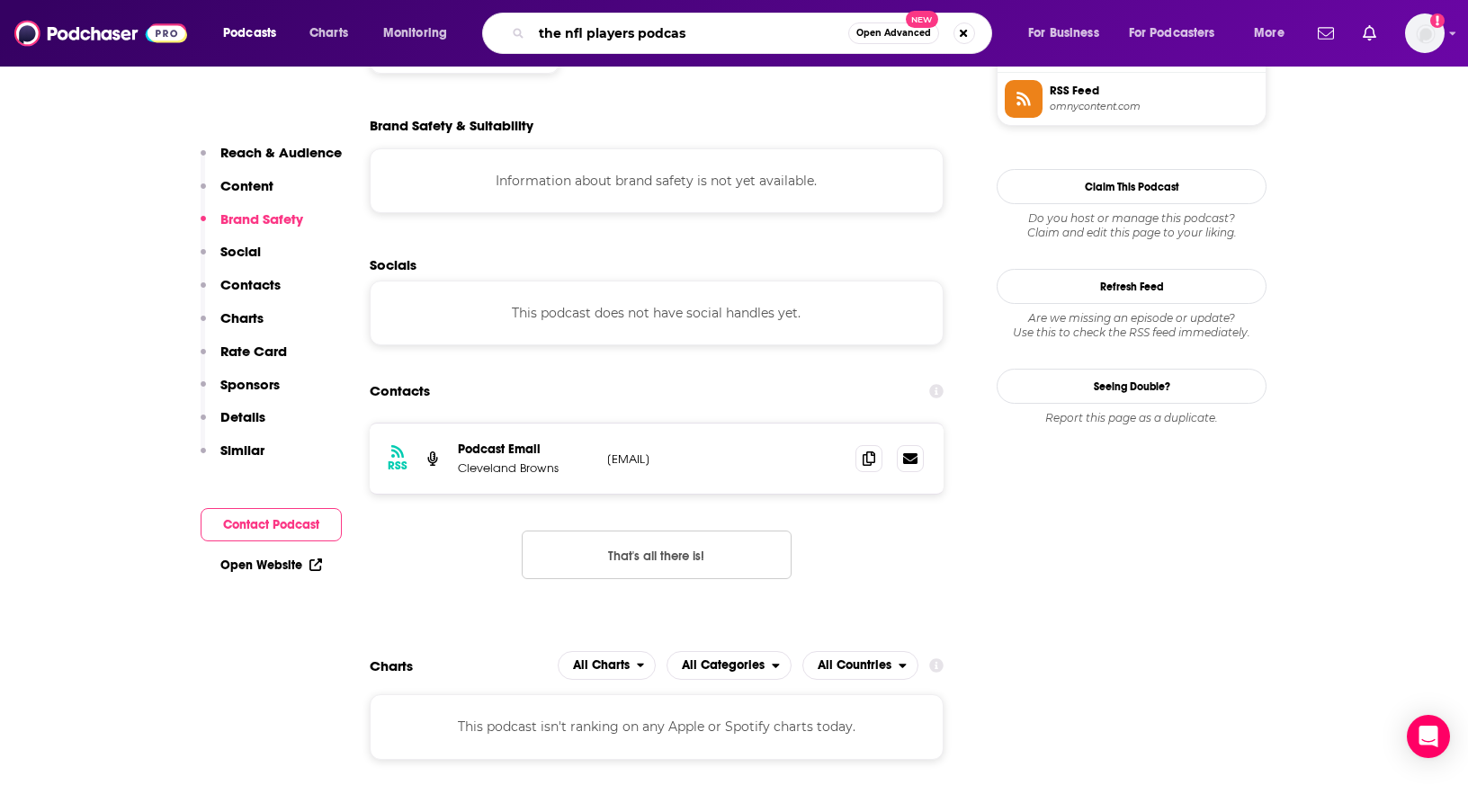 type on "the nfl players podcast" 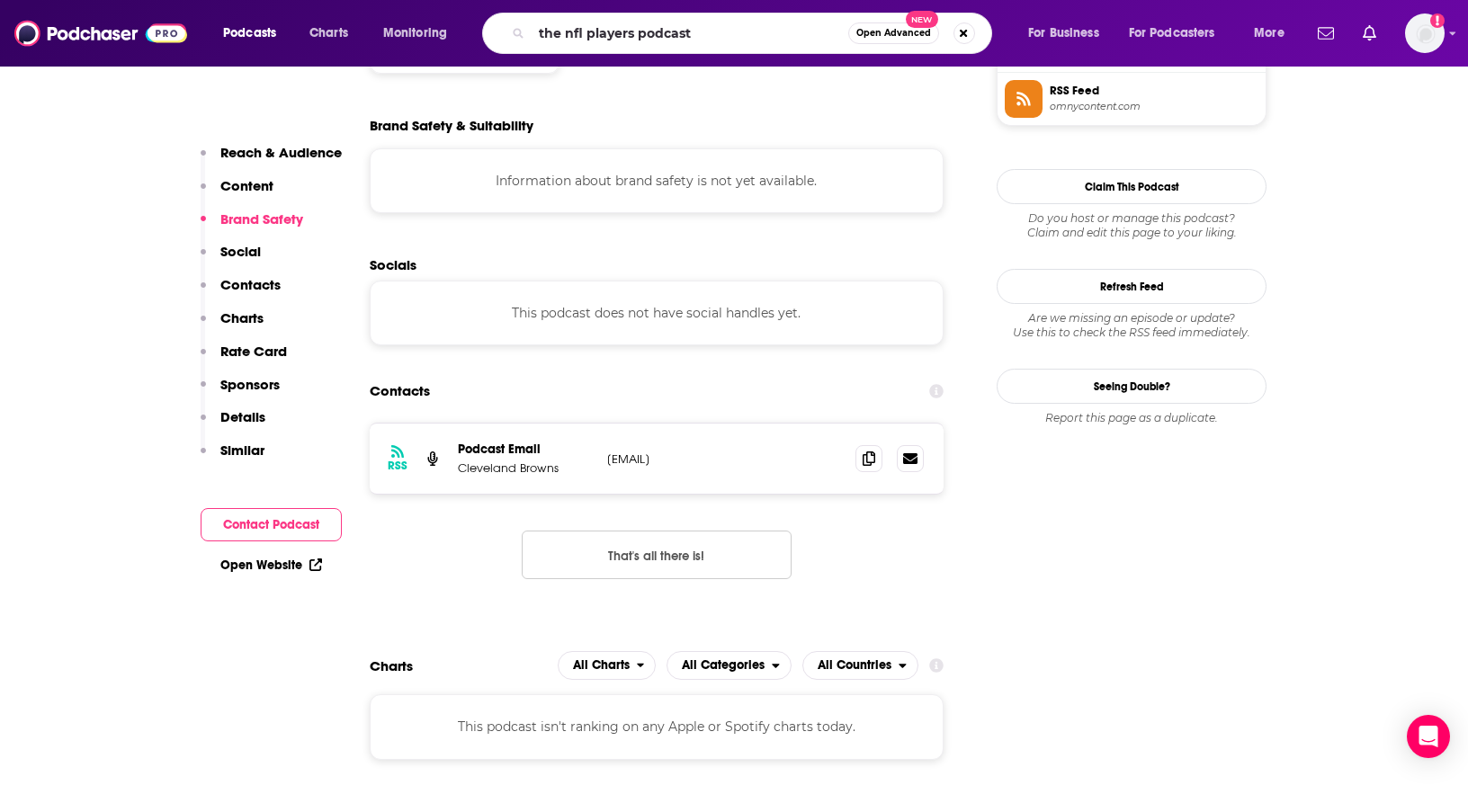 scroll, scrollTop: 0, scrollLeft: 0, axis: both 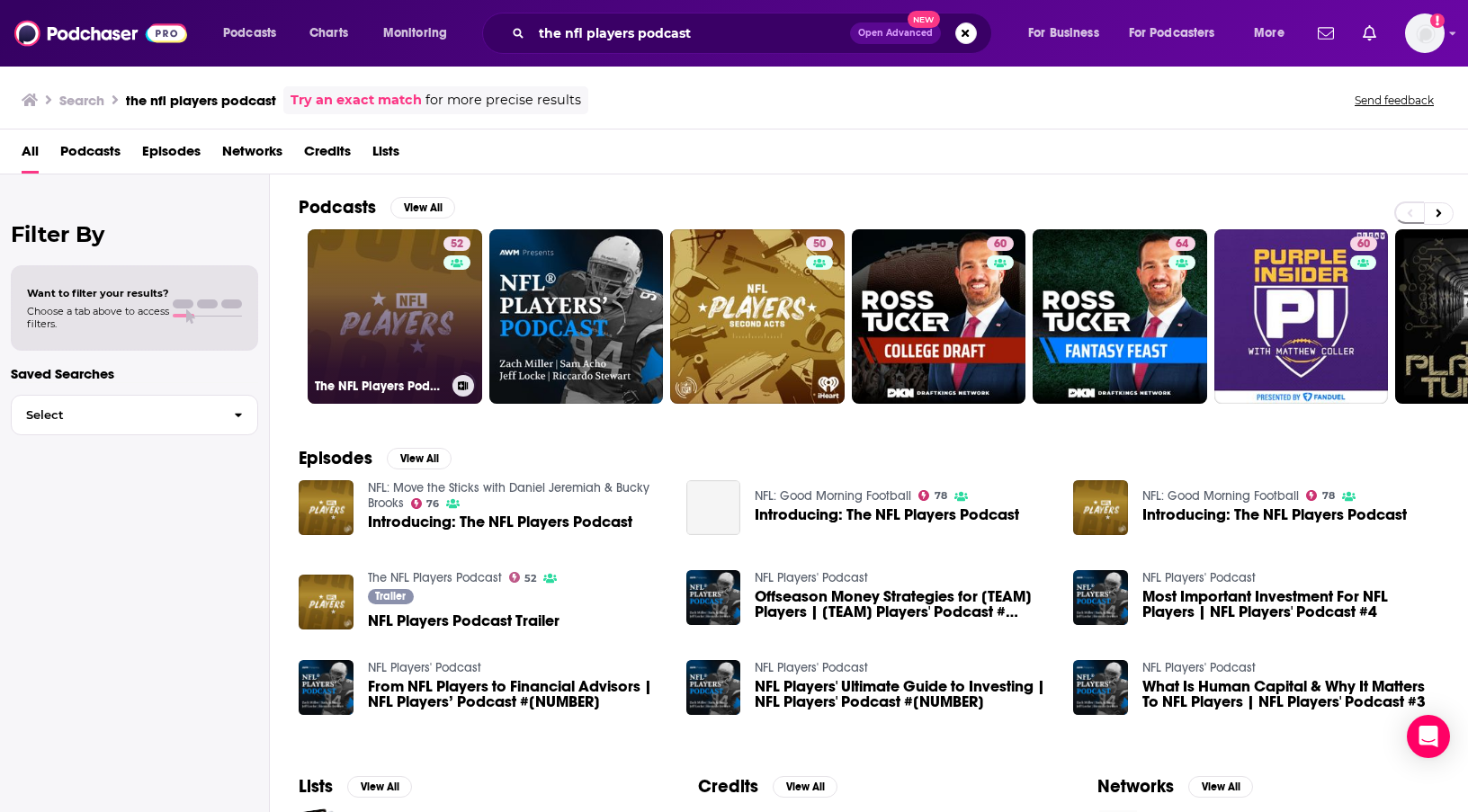 click on "[NUMBER] The NFL Players Podcast" at bounding box center [395, 317] 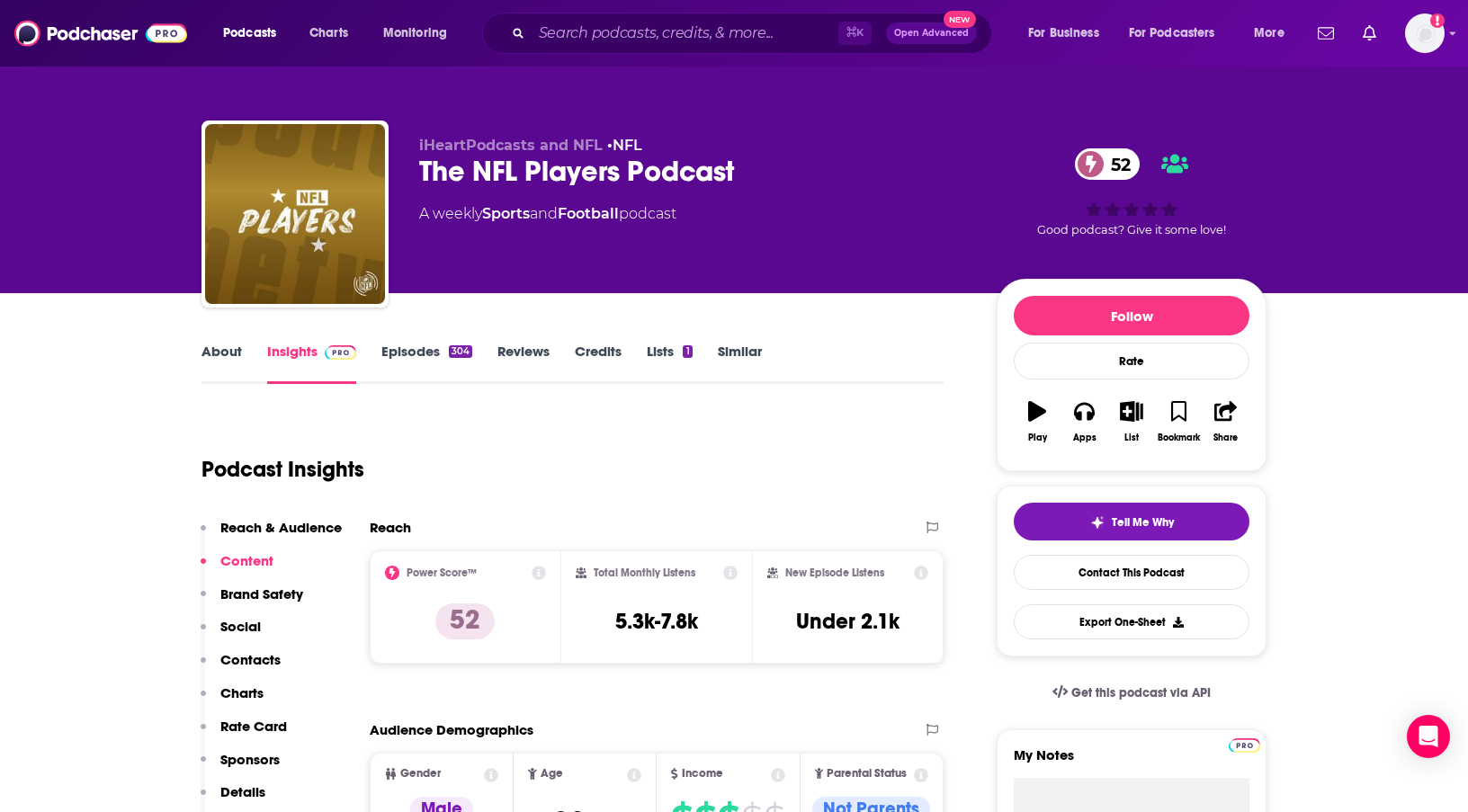 scroll, scrollTop: 0, scrollLeft: 0, axis: both 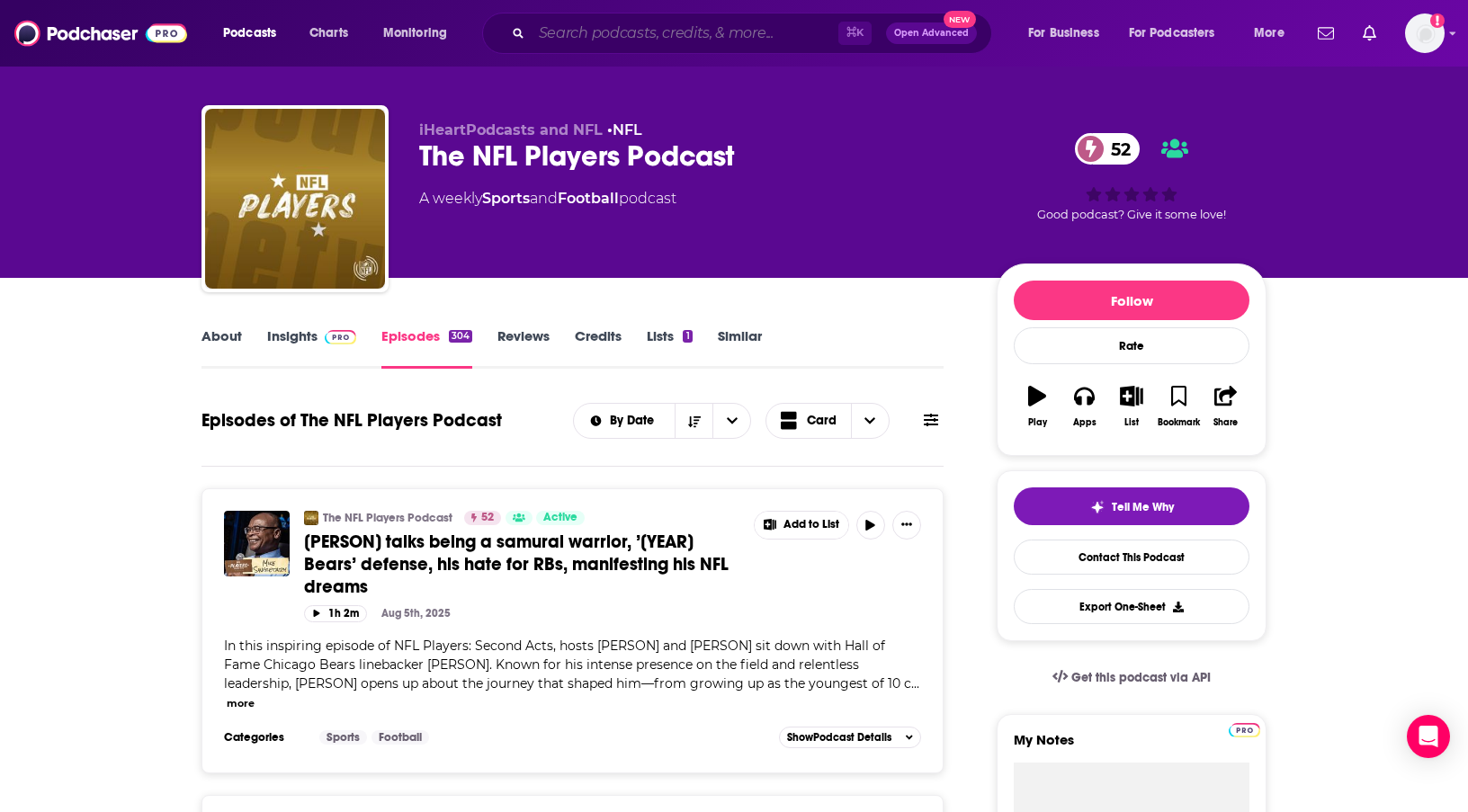 click at bounding box center [685, 33] 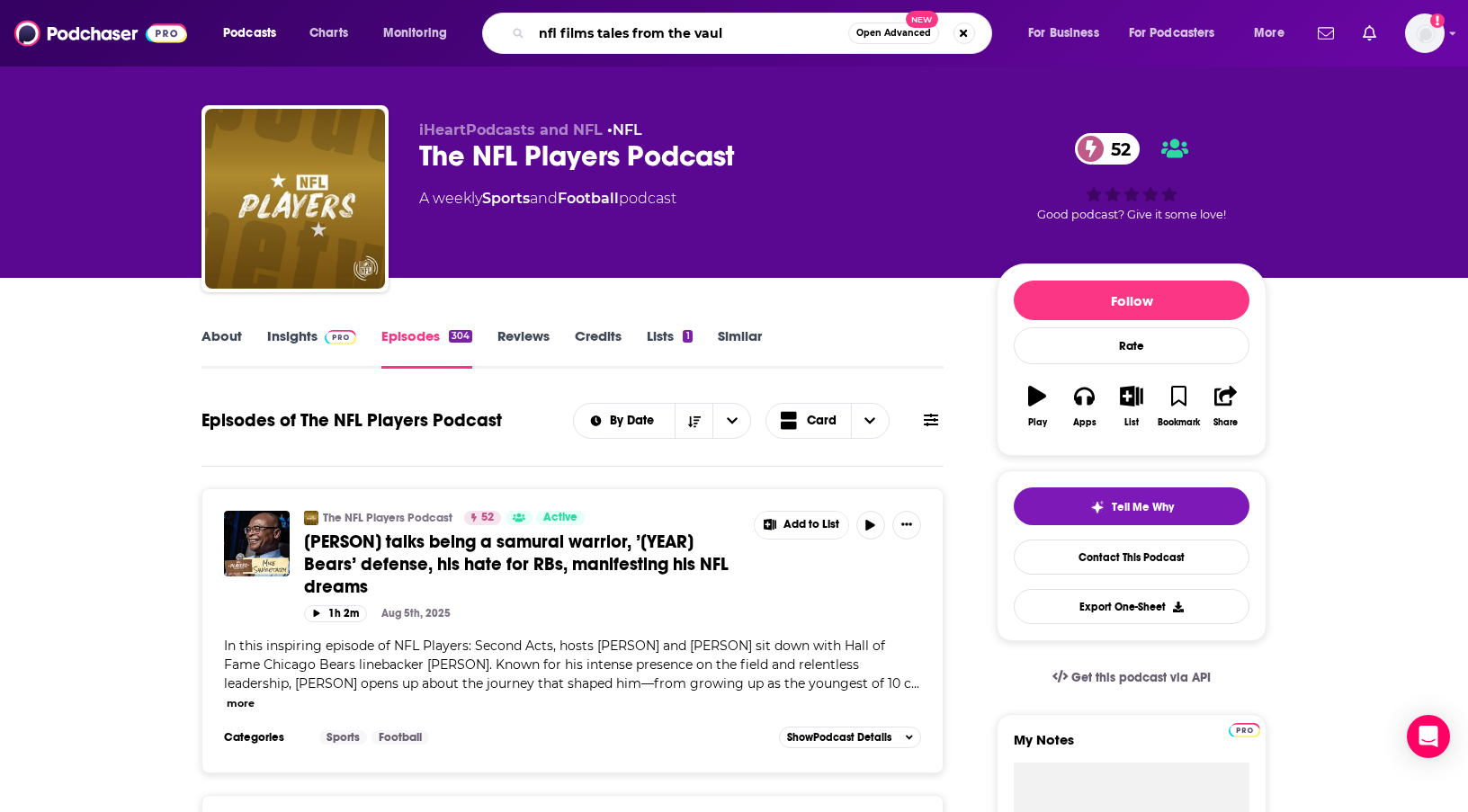 type on "nfl films tales from the vault" 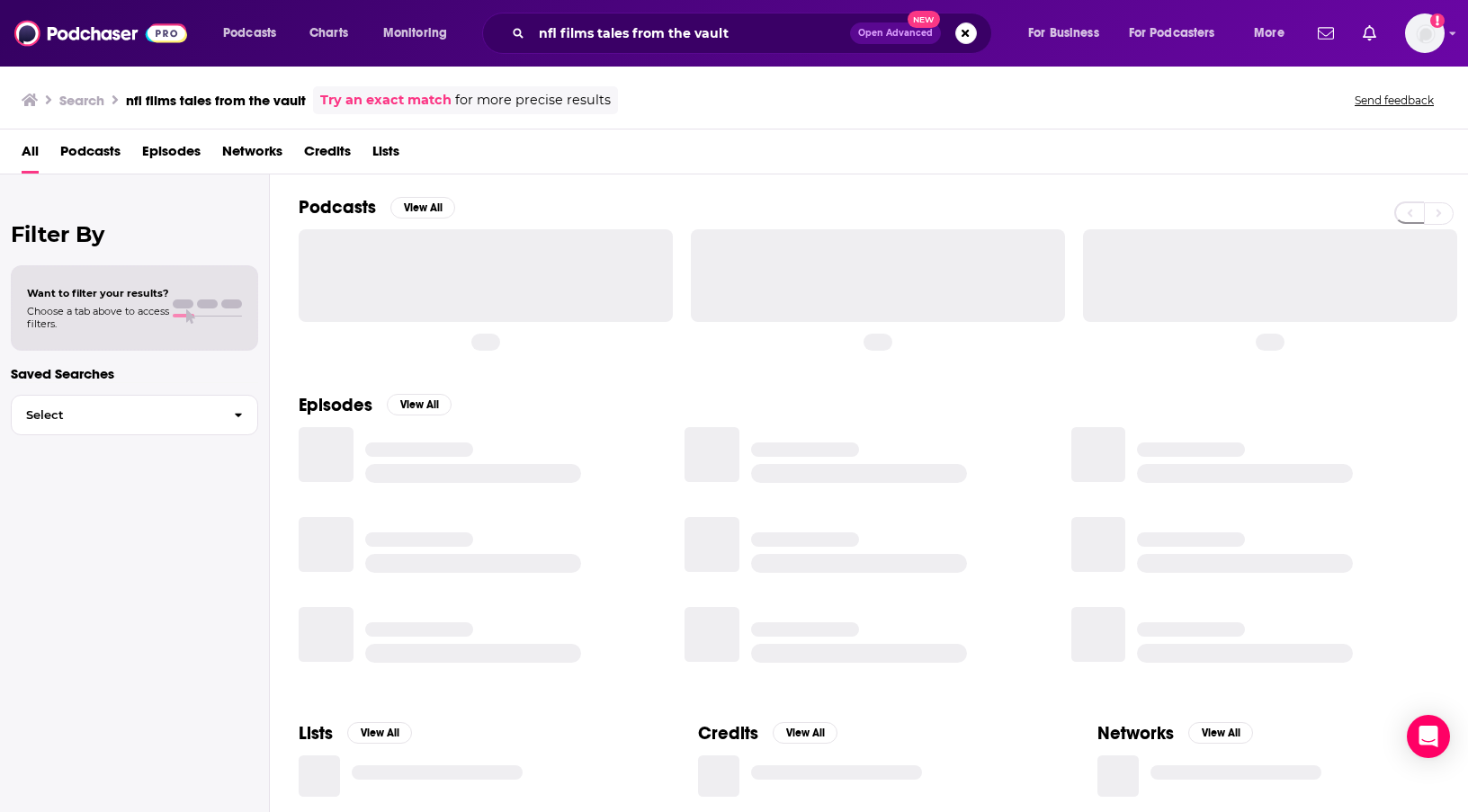 scroll, scrollTop: 0, scrollLeft: 0, axis: both 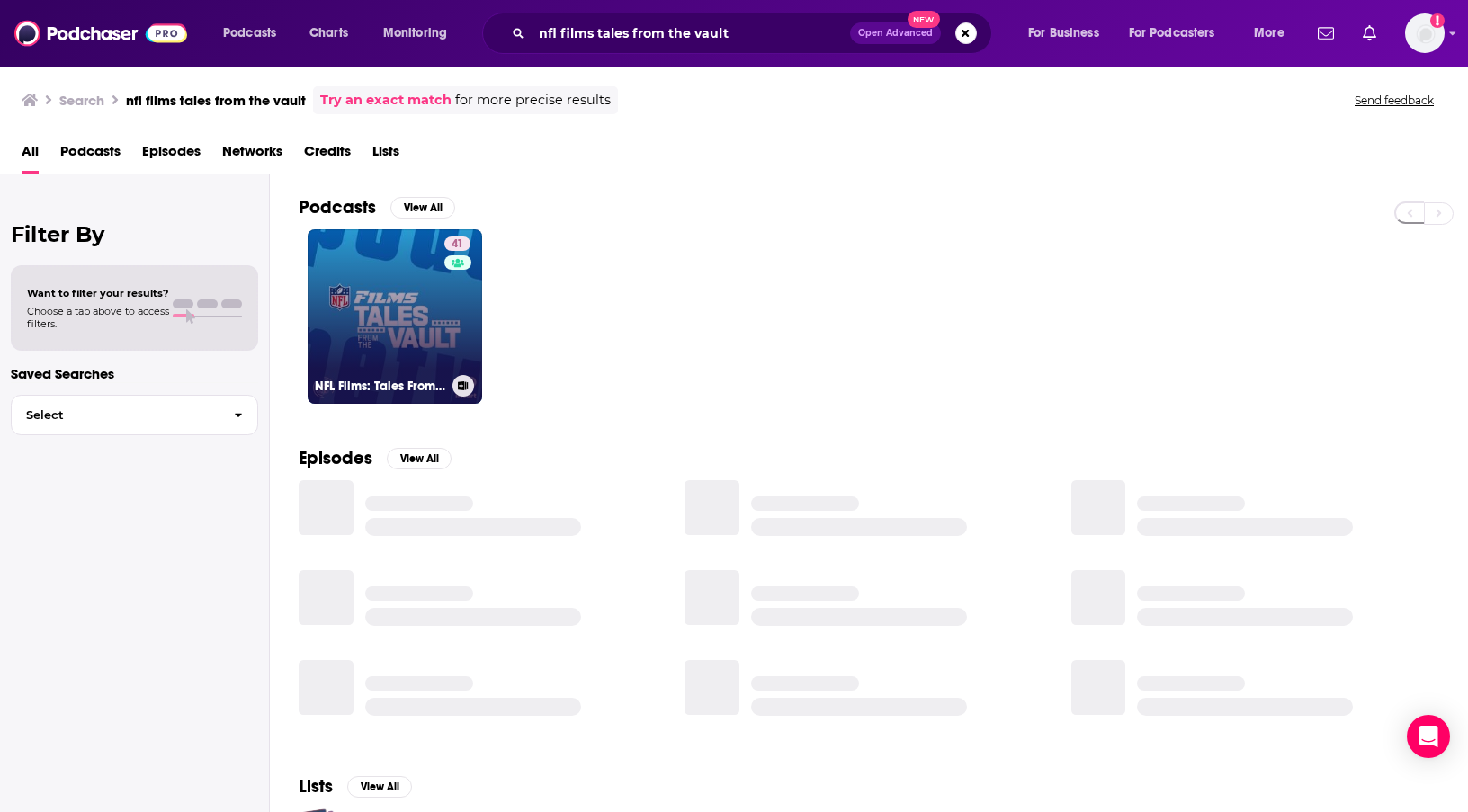 click on "41 NFL Films: Tales From The Vault" at bounding box center [395, 317] 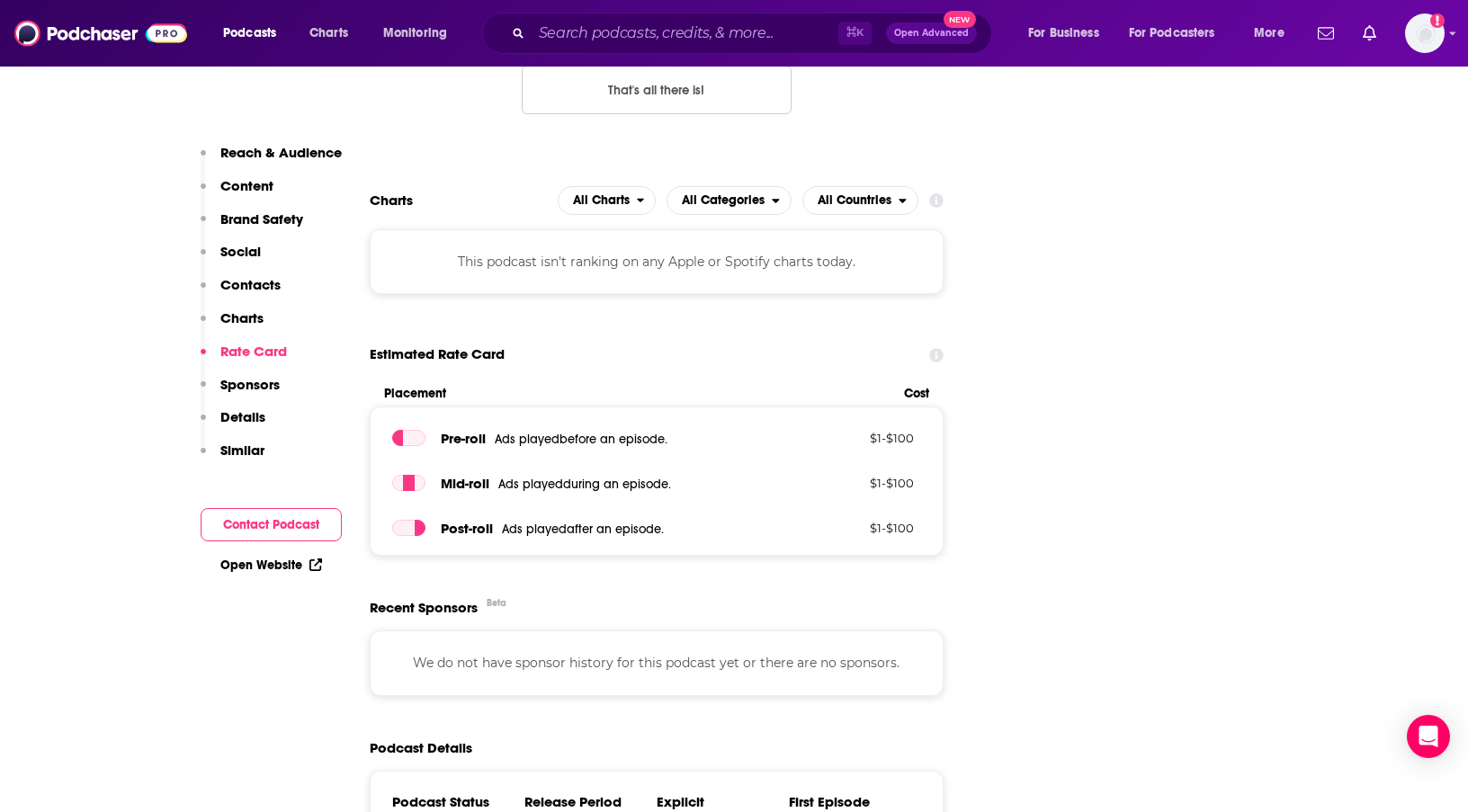 scroll, scrollTop: 1815, scrollLeft: 0, axis: vertical 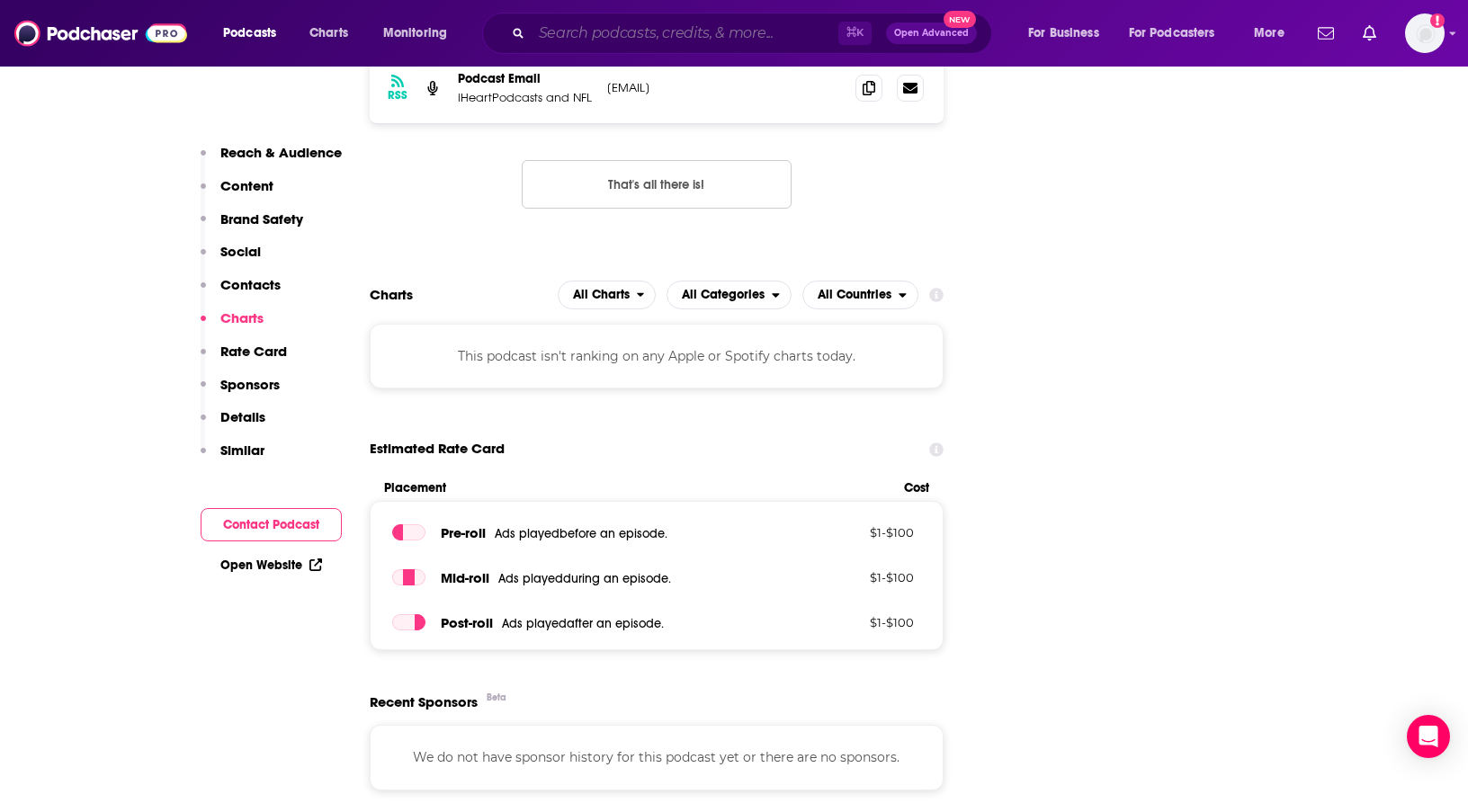 click at bounding box center (685, 33) 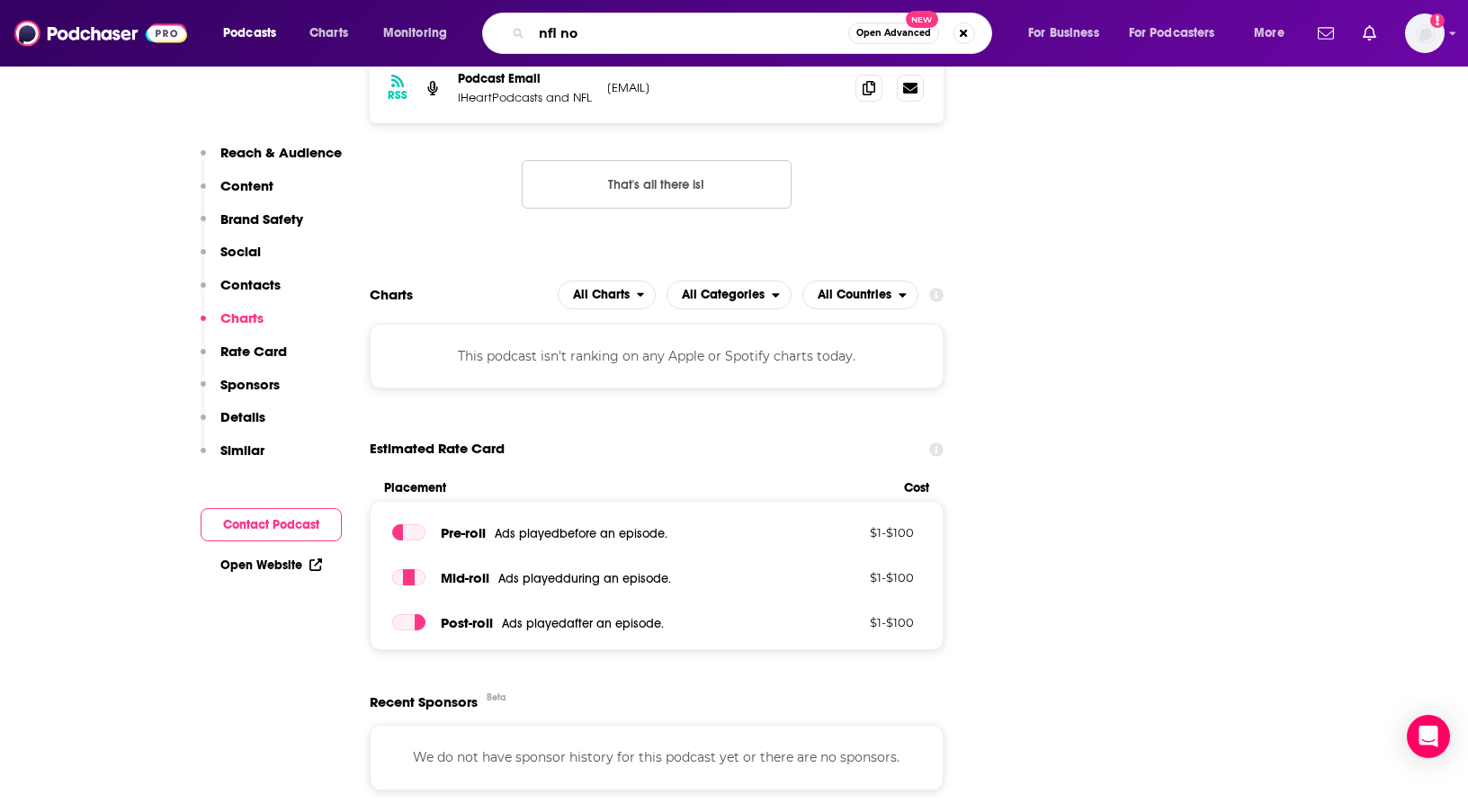 type on "nfl now" 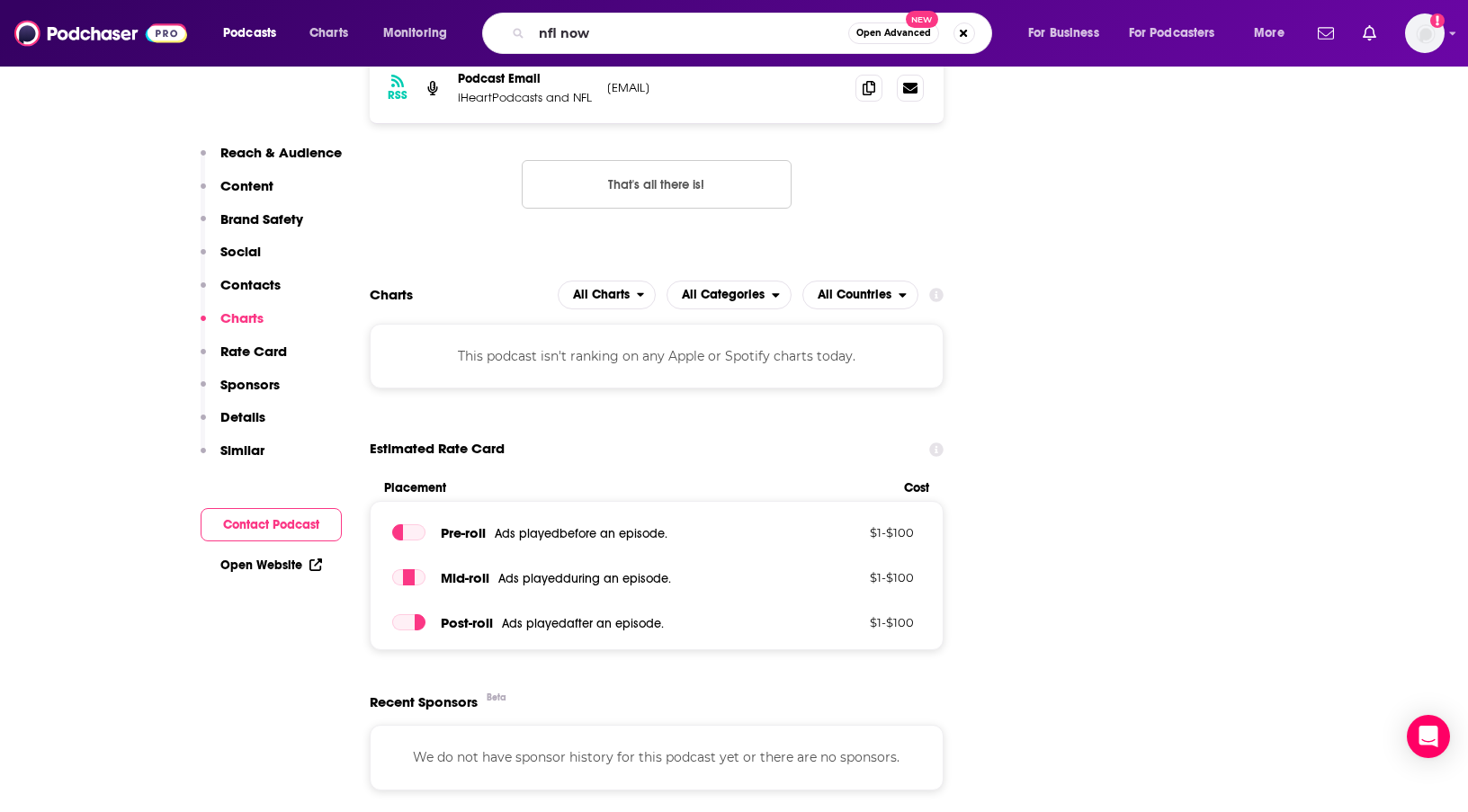scroll, scrollTop: 0, scrollLeft: 0, axis: both 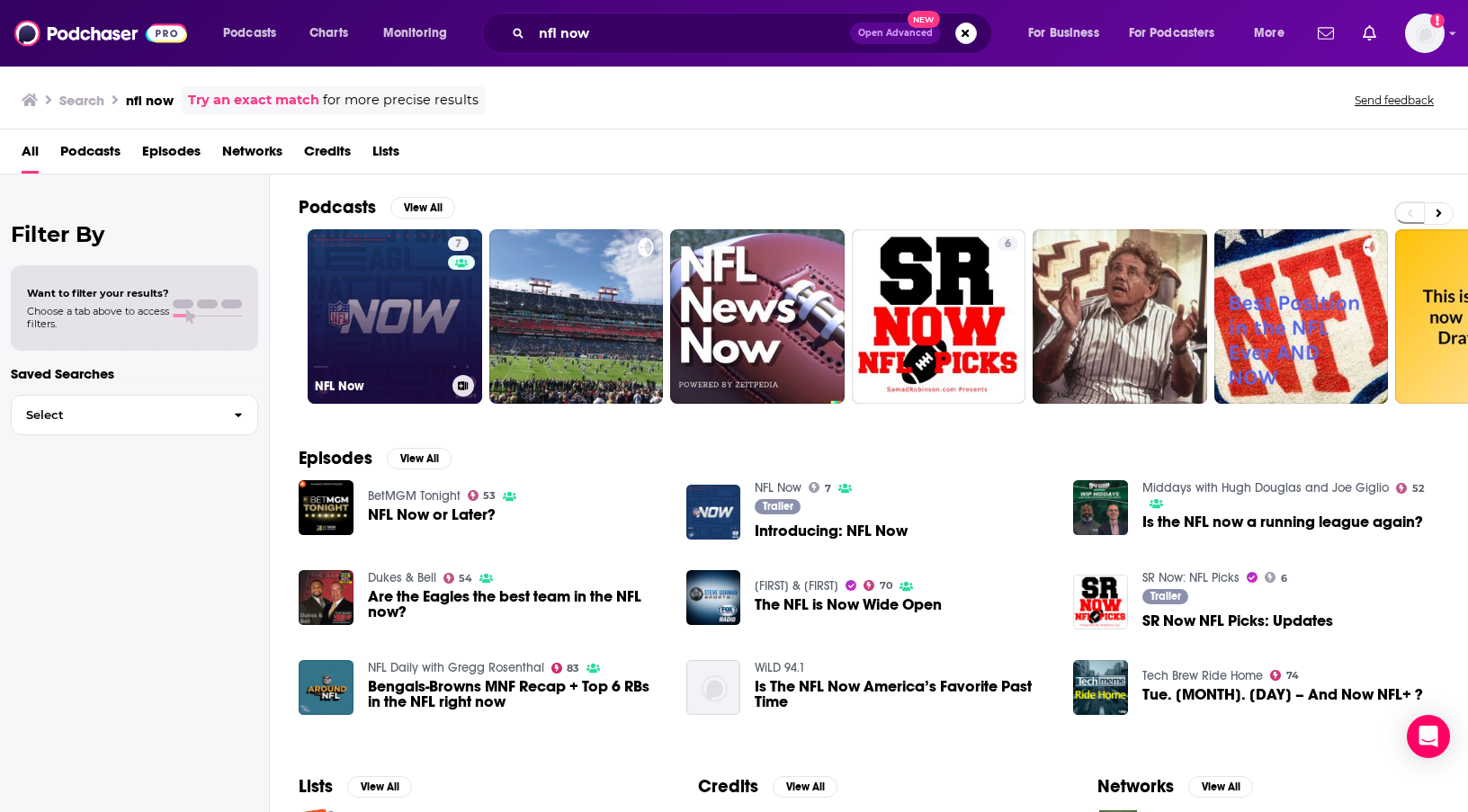 click on "[NUMBER] NFL Now" at bounding box center [395, 317] 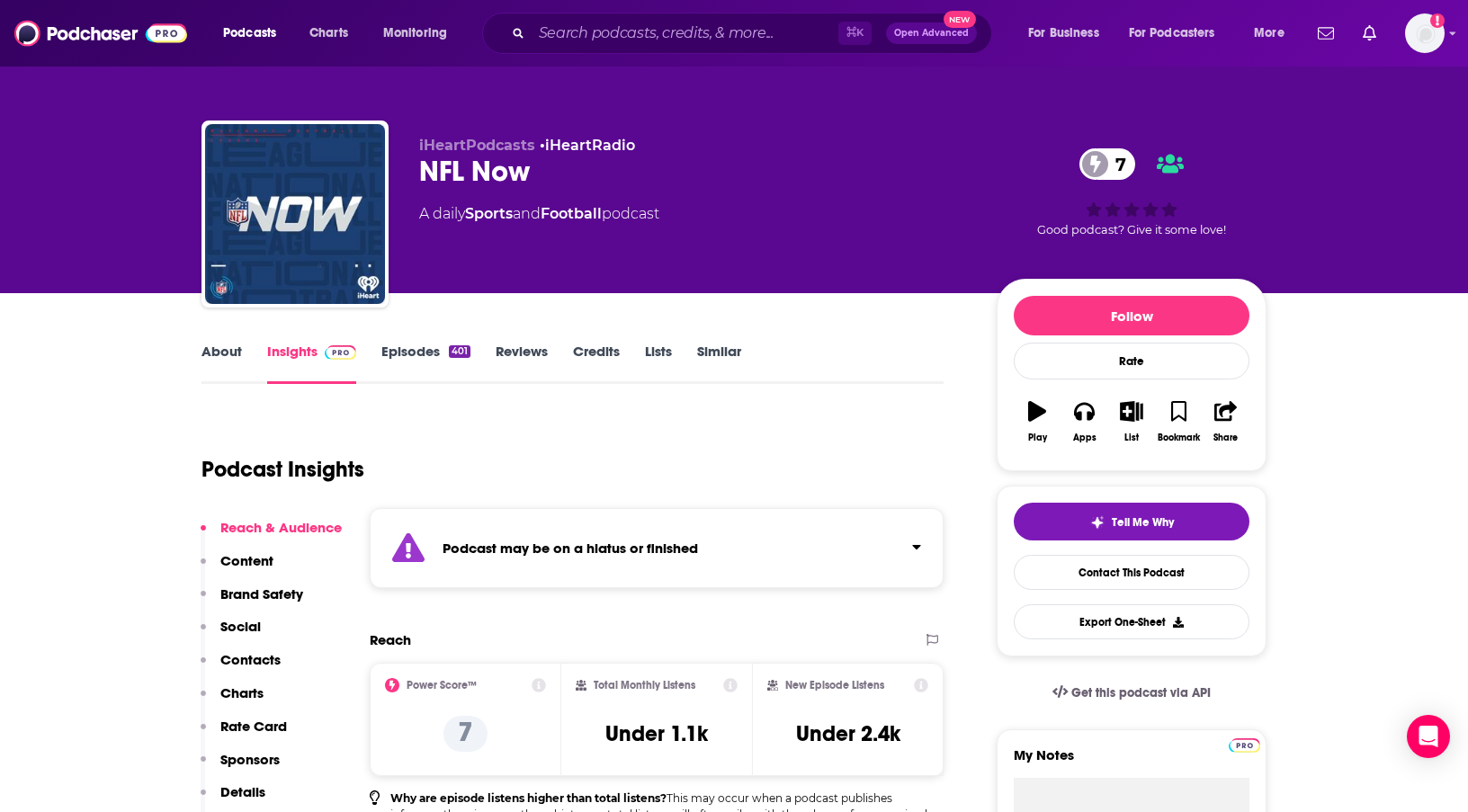 scroll, scrollTop: 0, scrollLeft: 0, axis: both 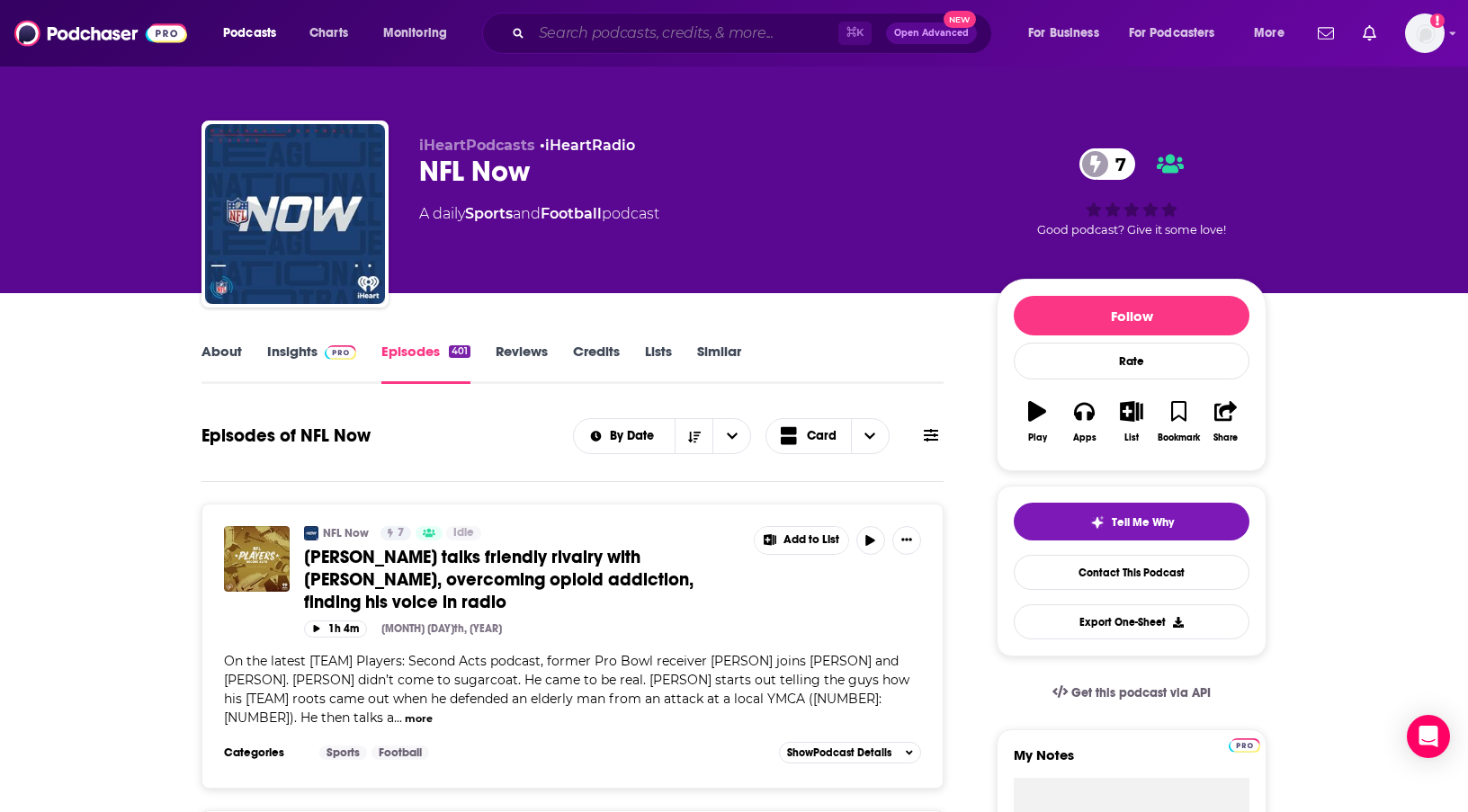click at bounding box center [685, 33] 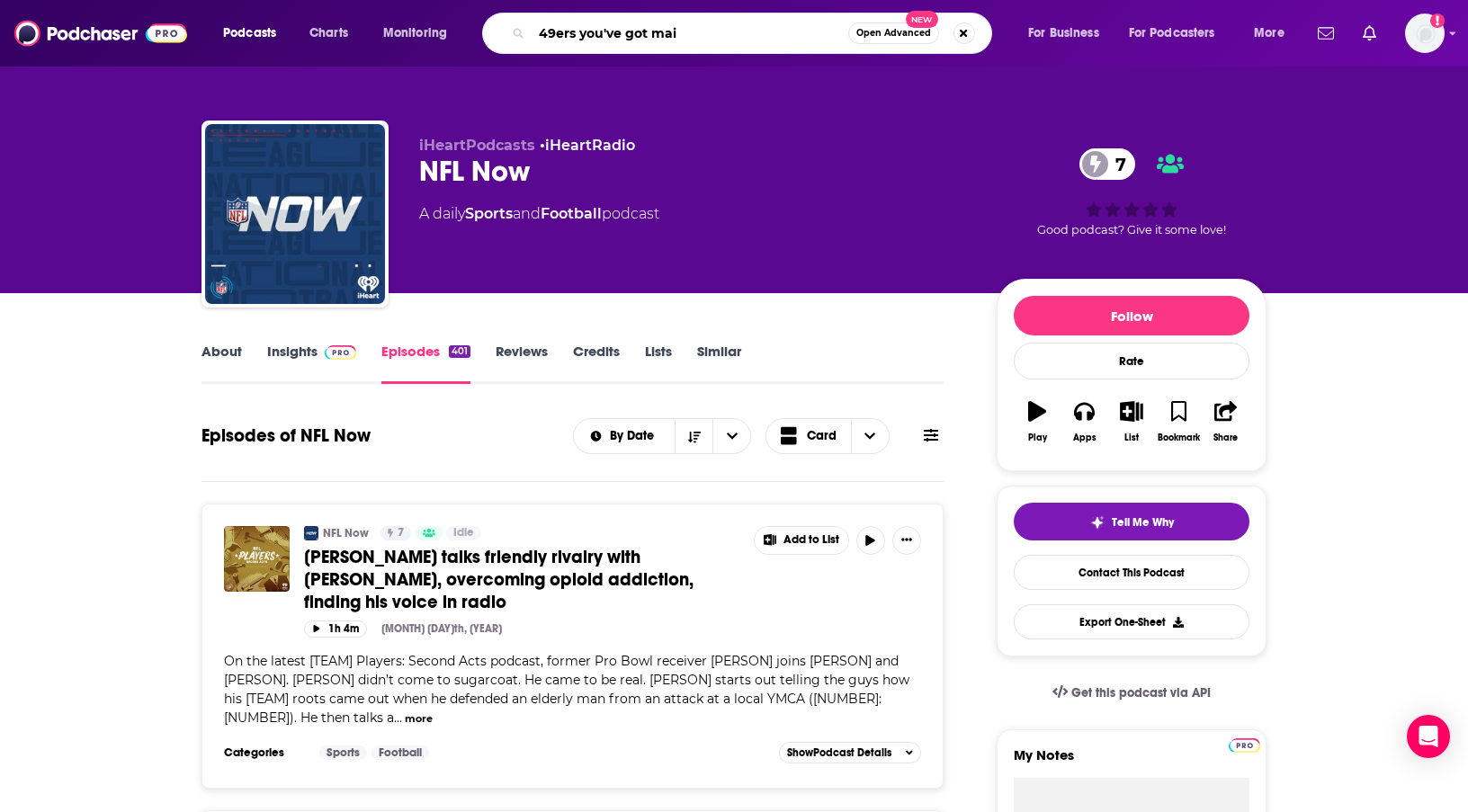 type on "49ers you've got mail" 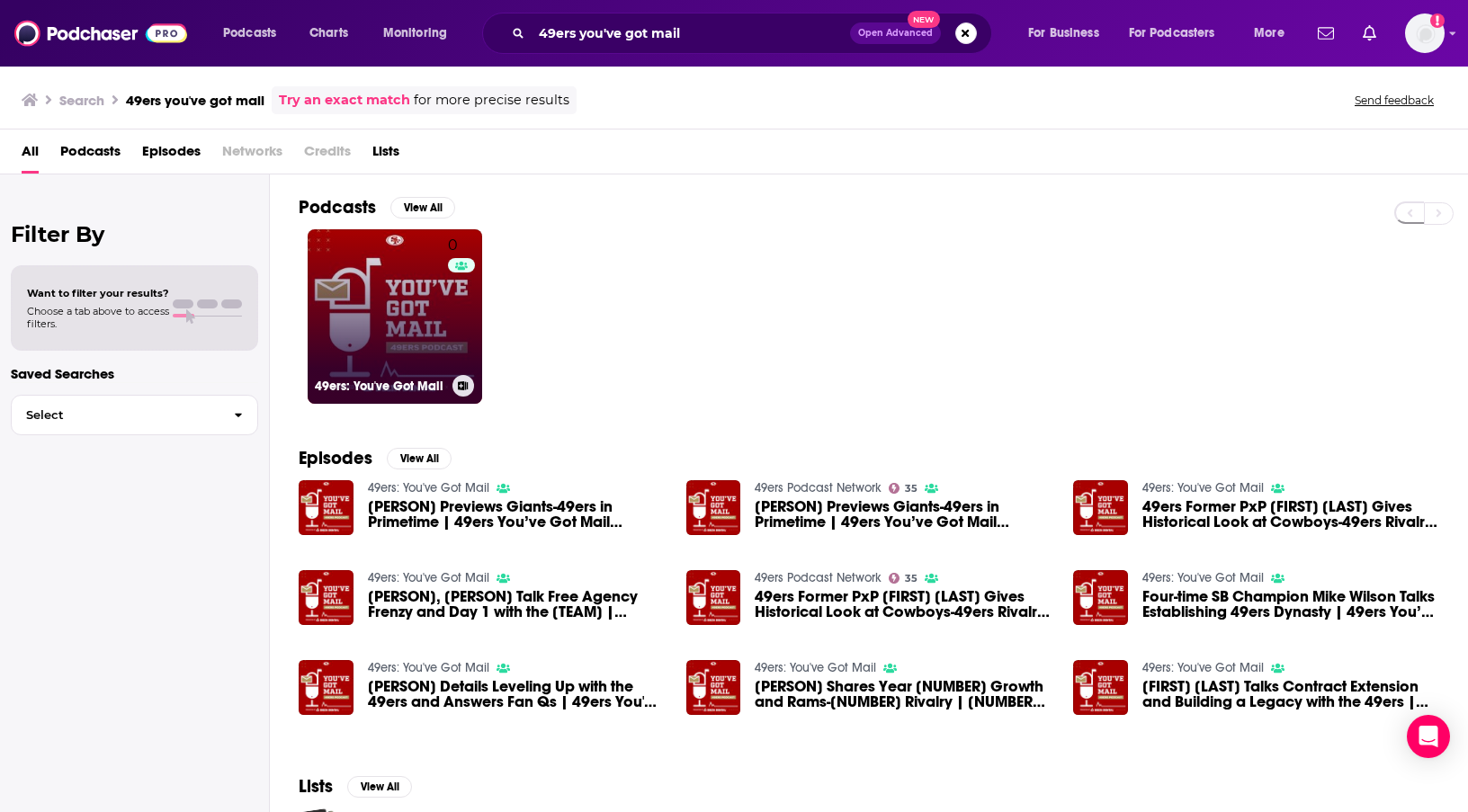 click on "0 49ers: You've Got Mail" at bounding box center (395, 317) 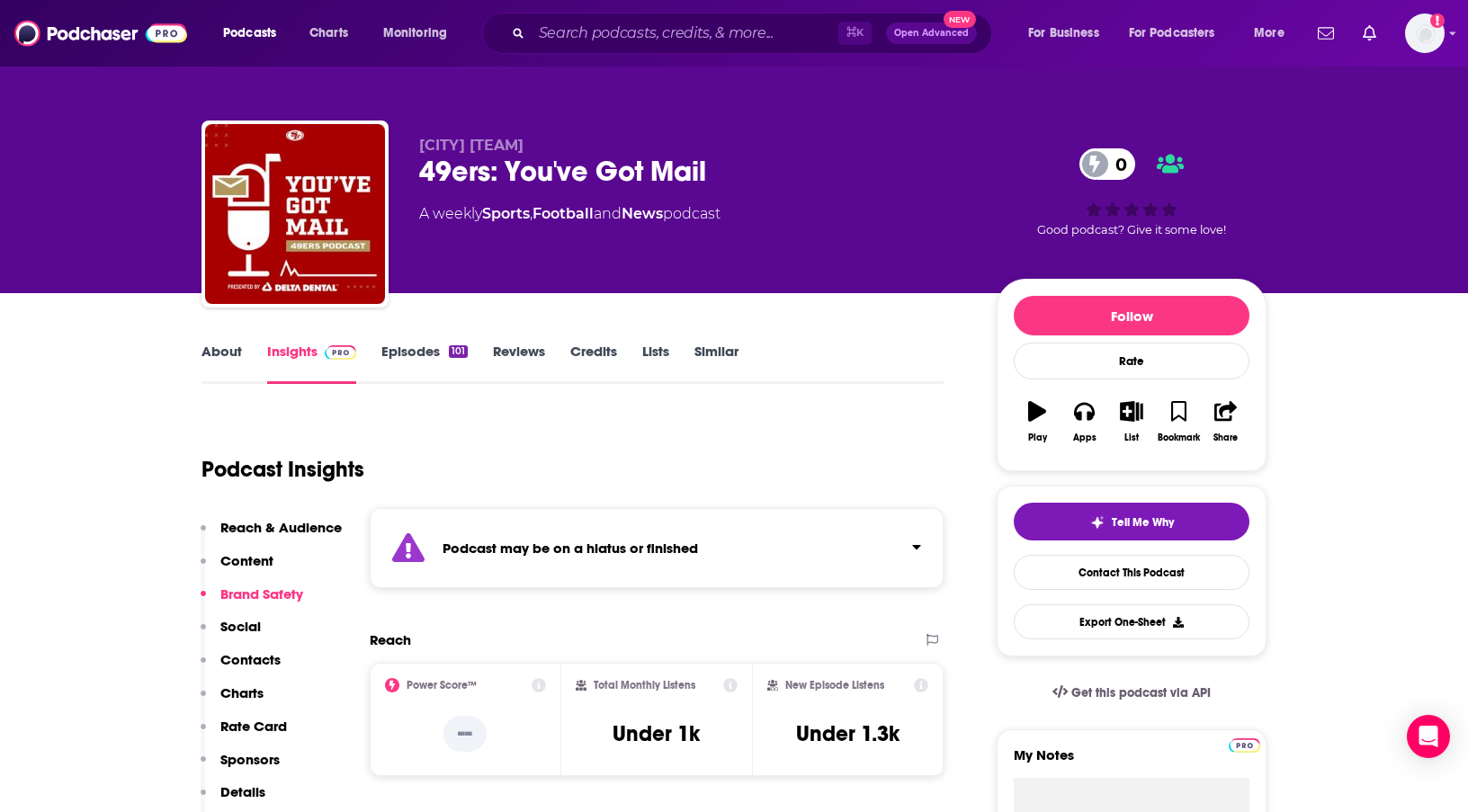 scroll, scrollTop: 0, scrollLeft: 0, axis: both 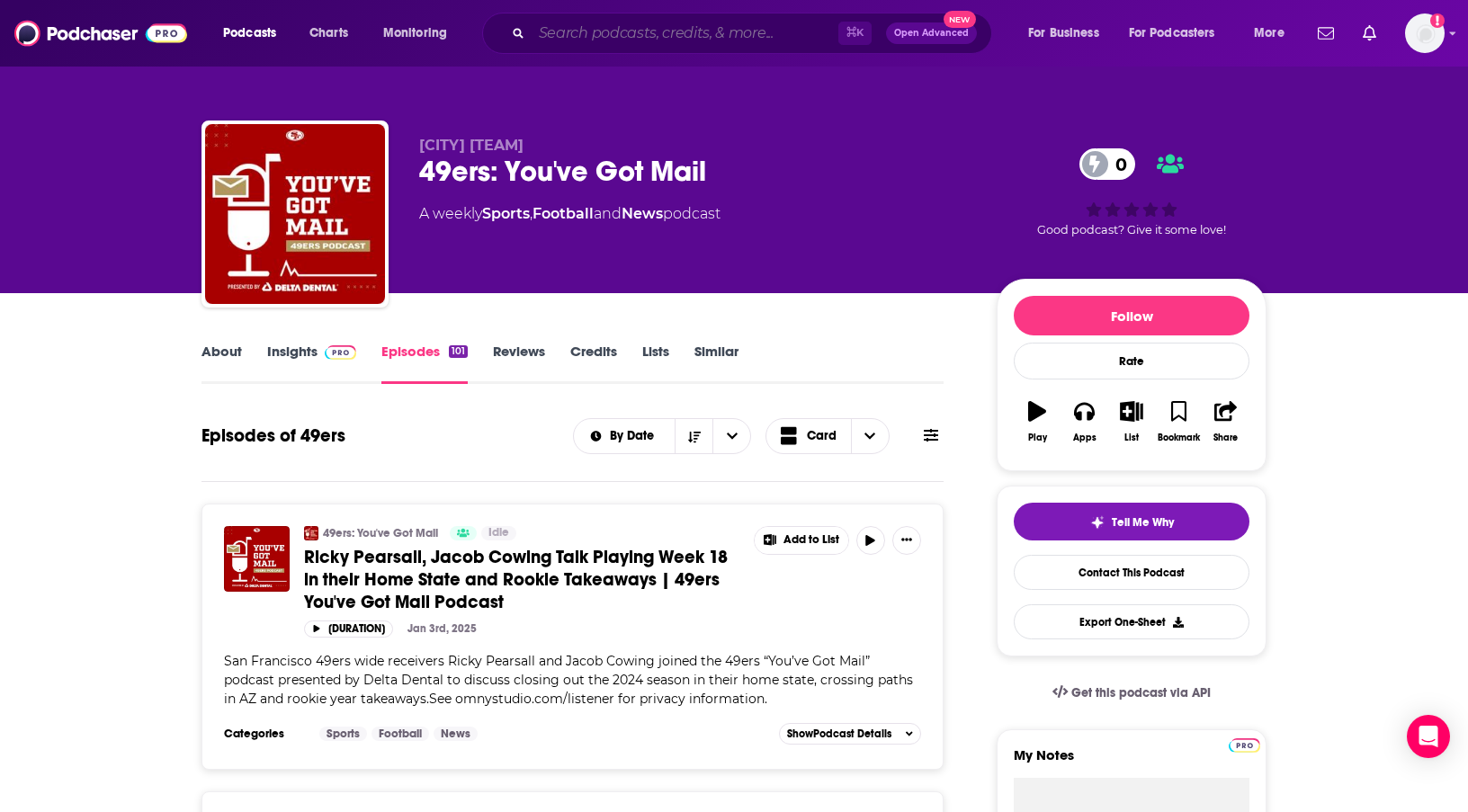 click at bounding box center [685, 33] 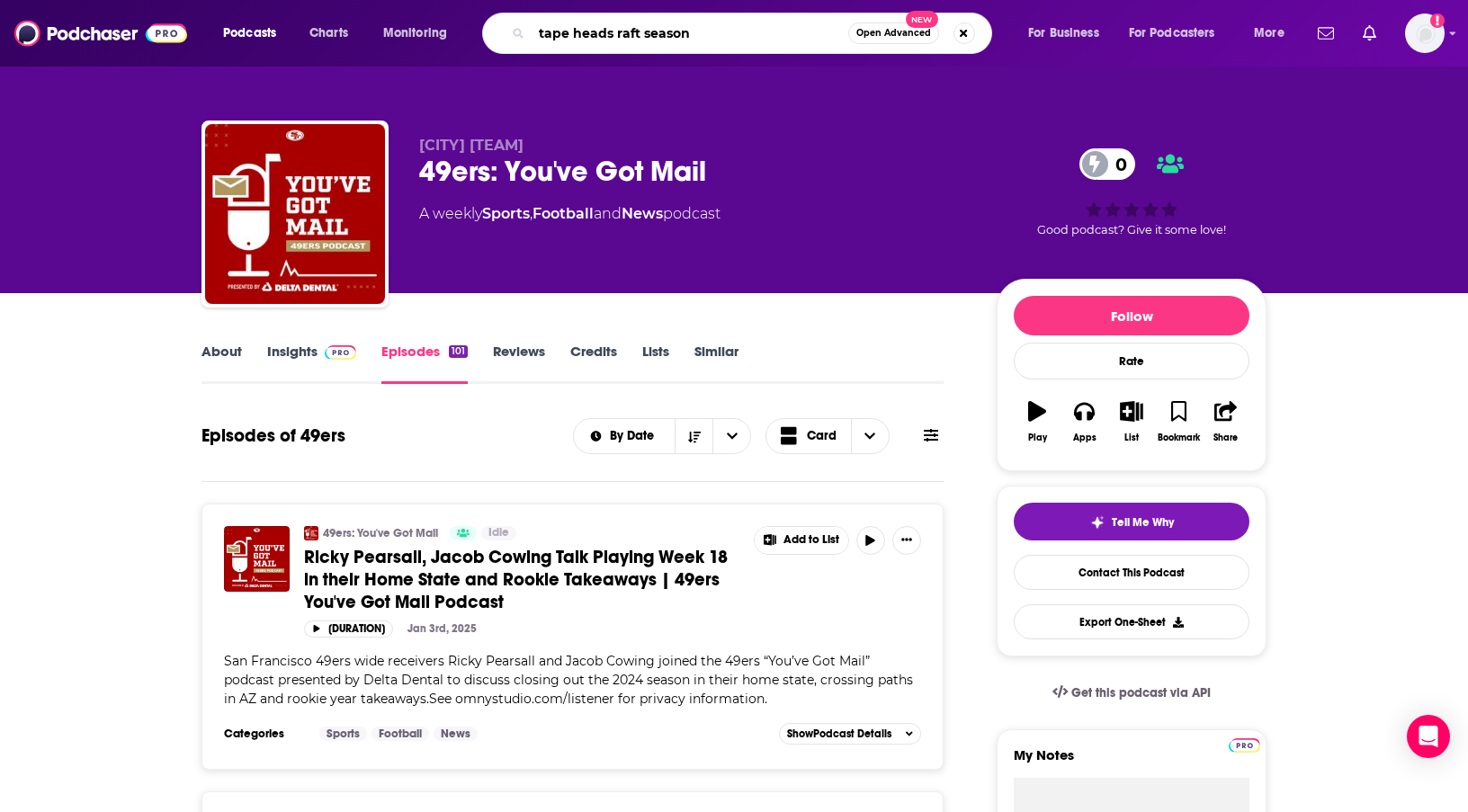 click on "tape heads raft season" at bounding box center (690, 33) 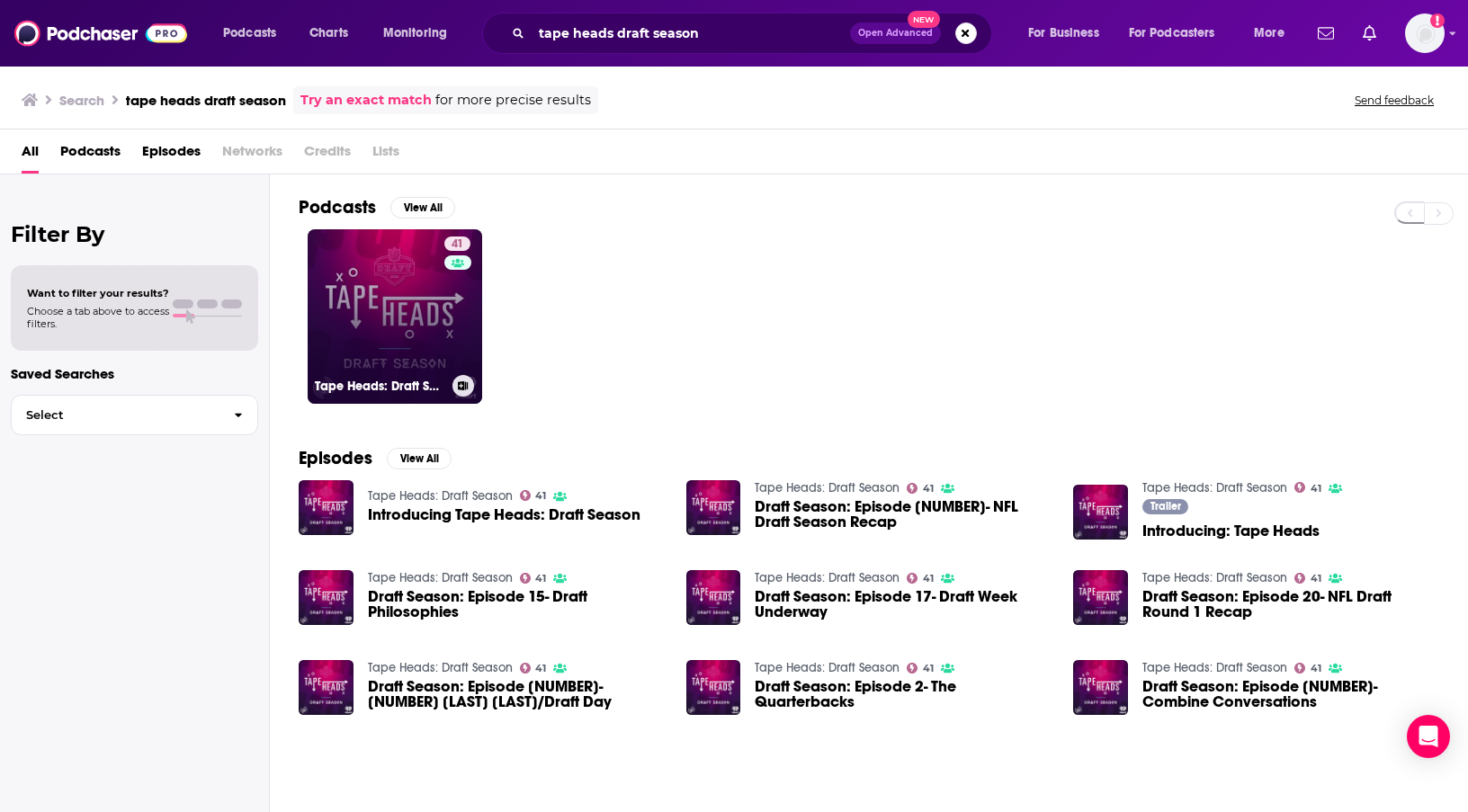 click on "[NUMBER] Tape Heads: Draft Season" at bounding box center (395, 317) 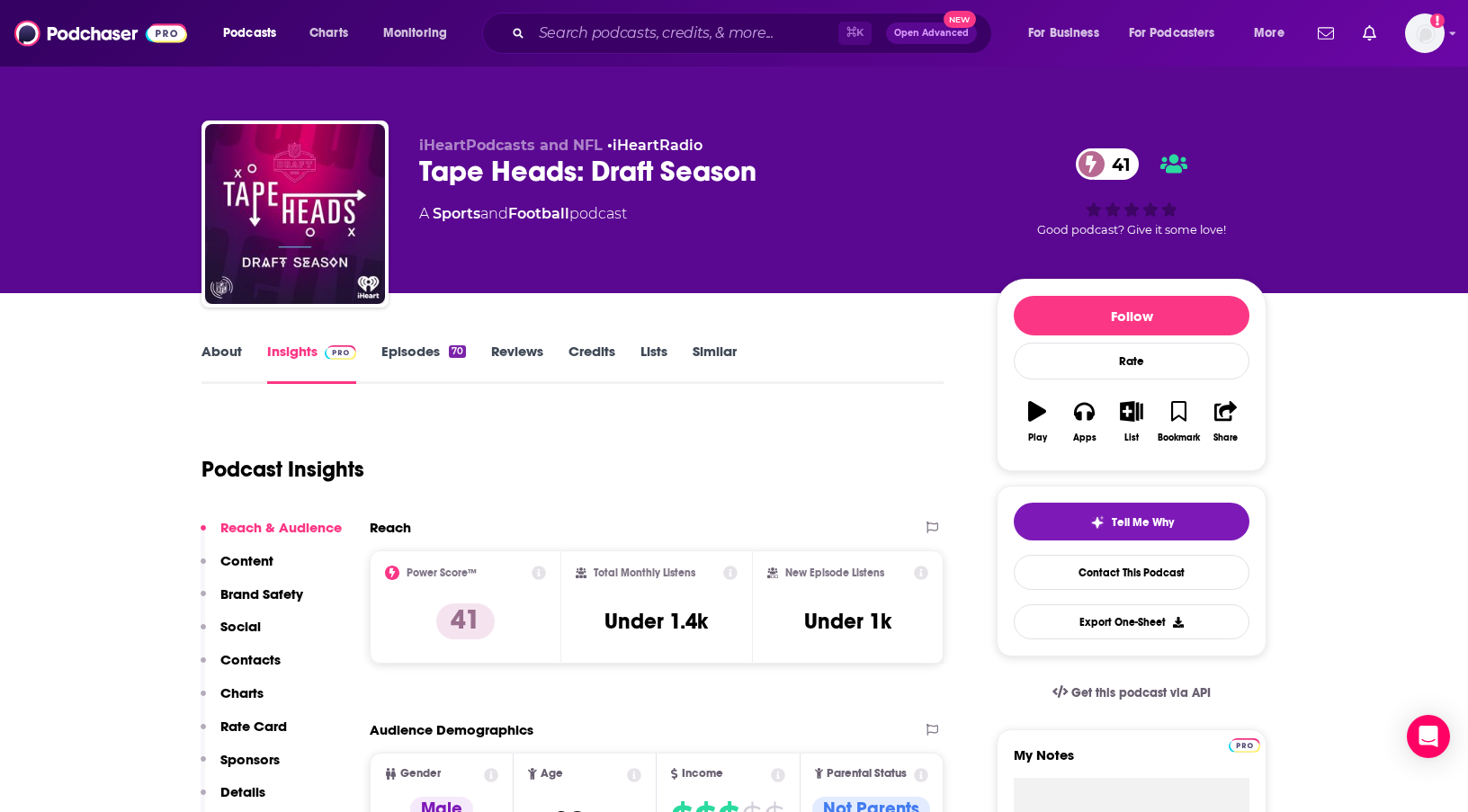 scroll, scrollTop: 0, scrollLeft: 0, axis: both 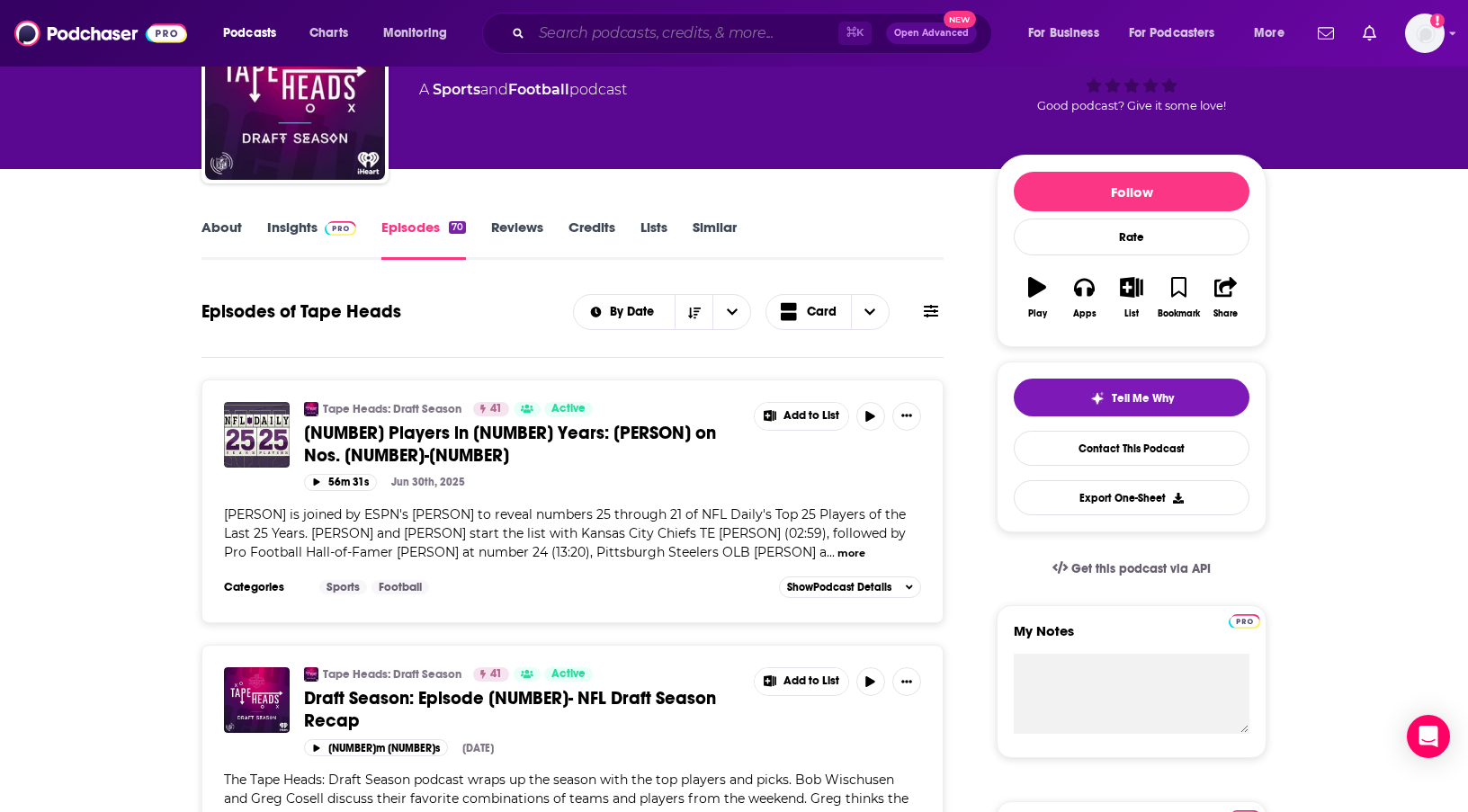 click at bounding box center [685, 33] 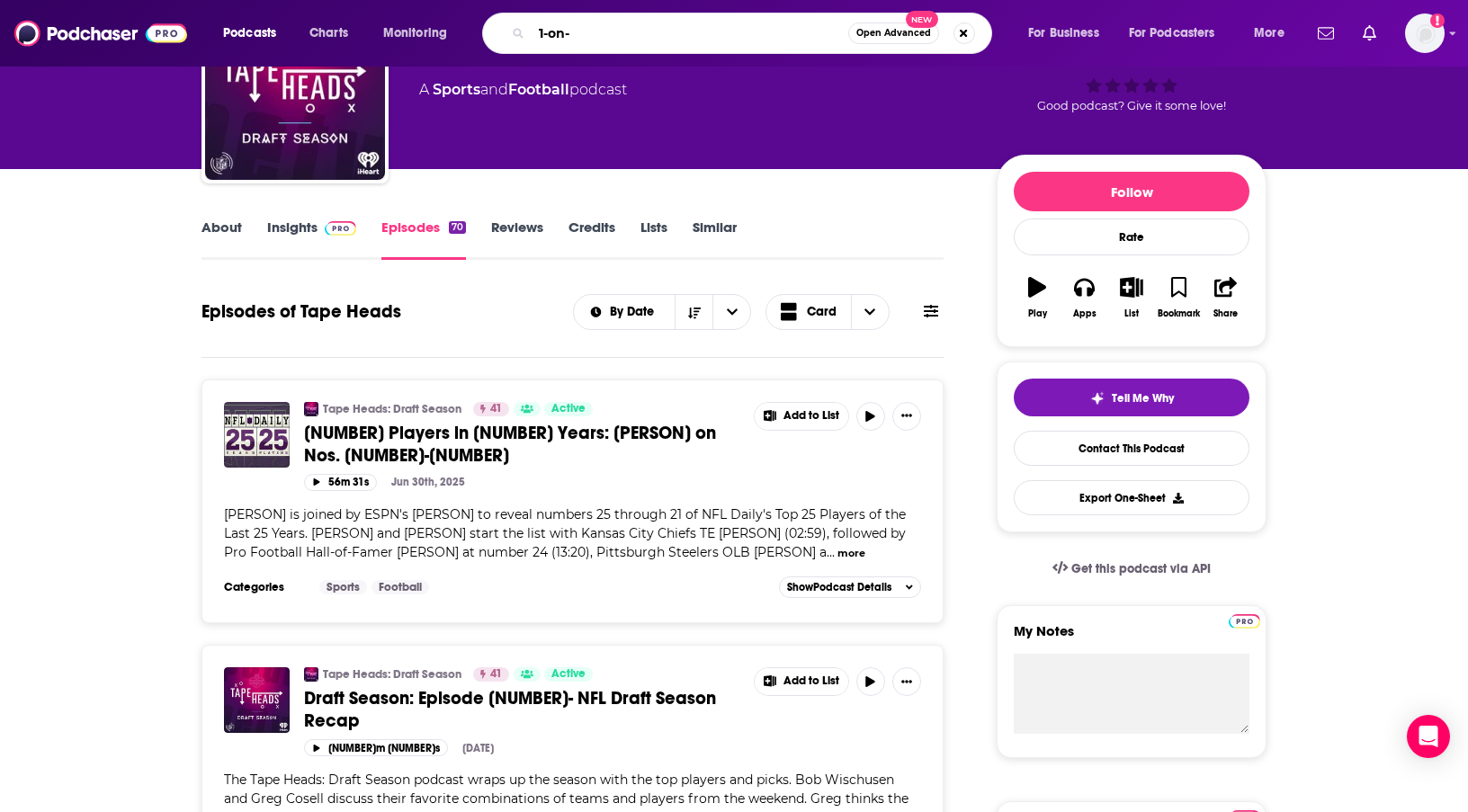 type on "1-on-1" 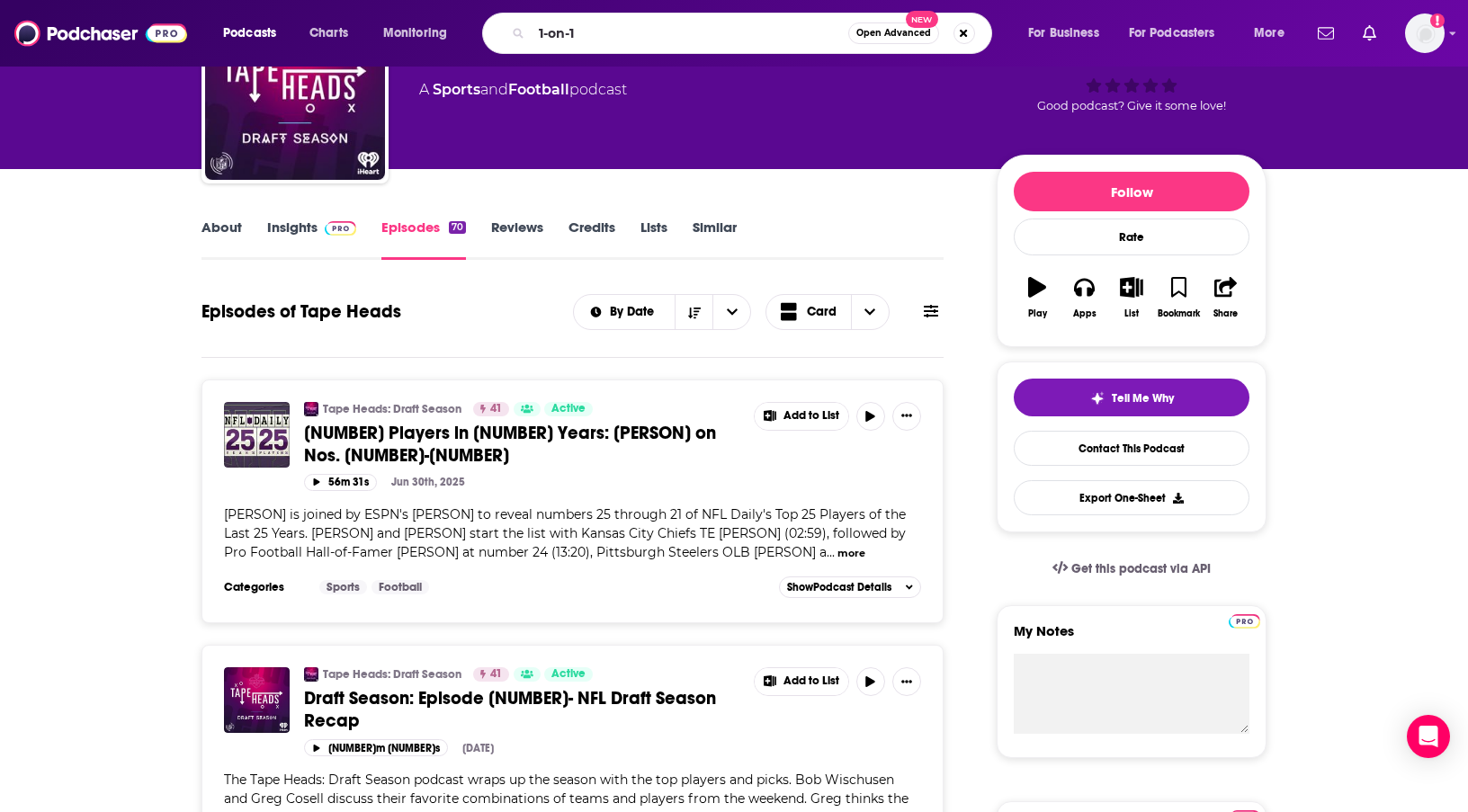 scroll, scrollTop: 0, scrollLeft: 0, axis: both 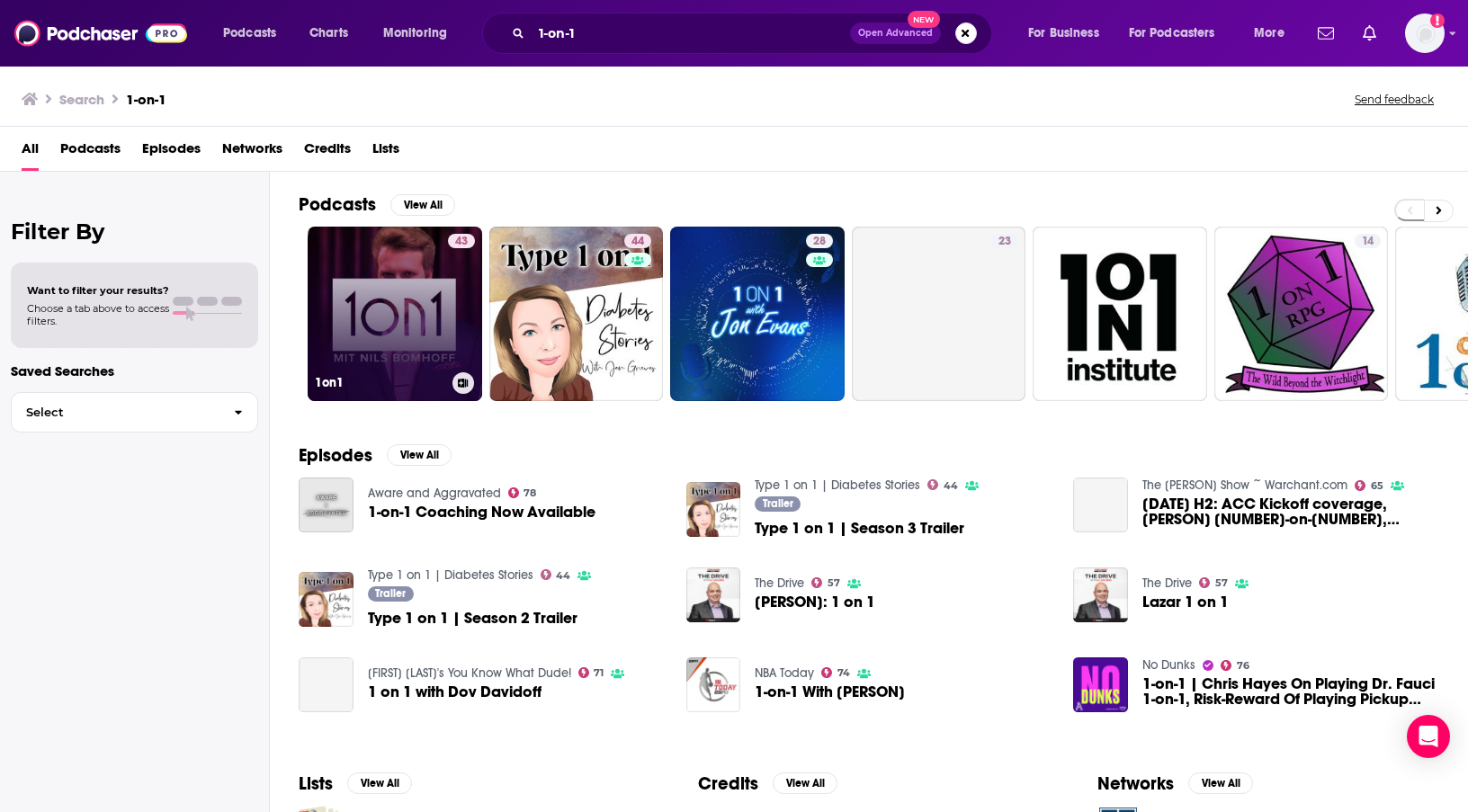 click on "[NUMBER] [NUMBER]1on1" at bounding box center (395, 314) 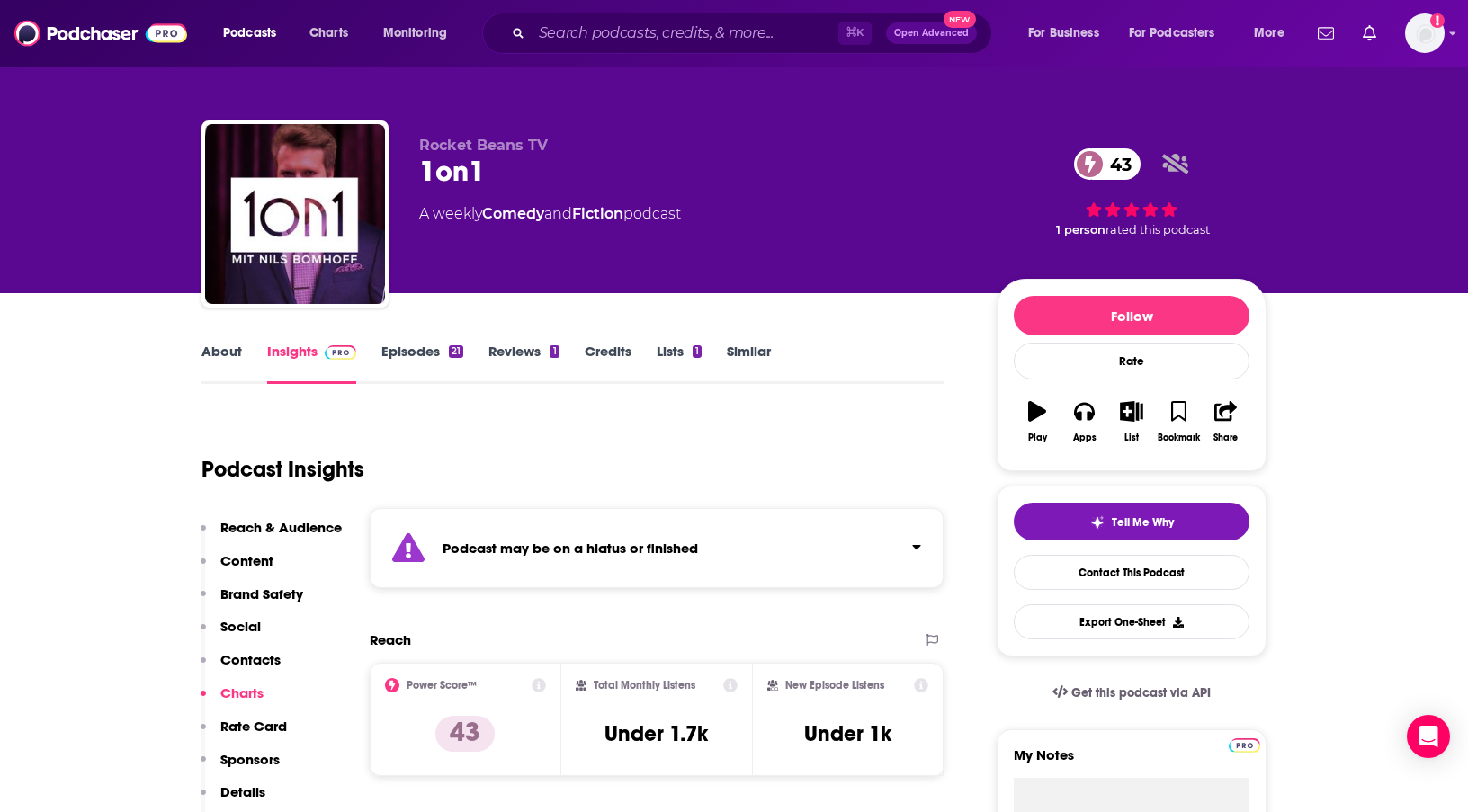 scroll, scrollTop: 0, scrollLeft: 0, axis: both 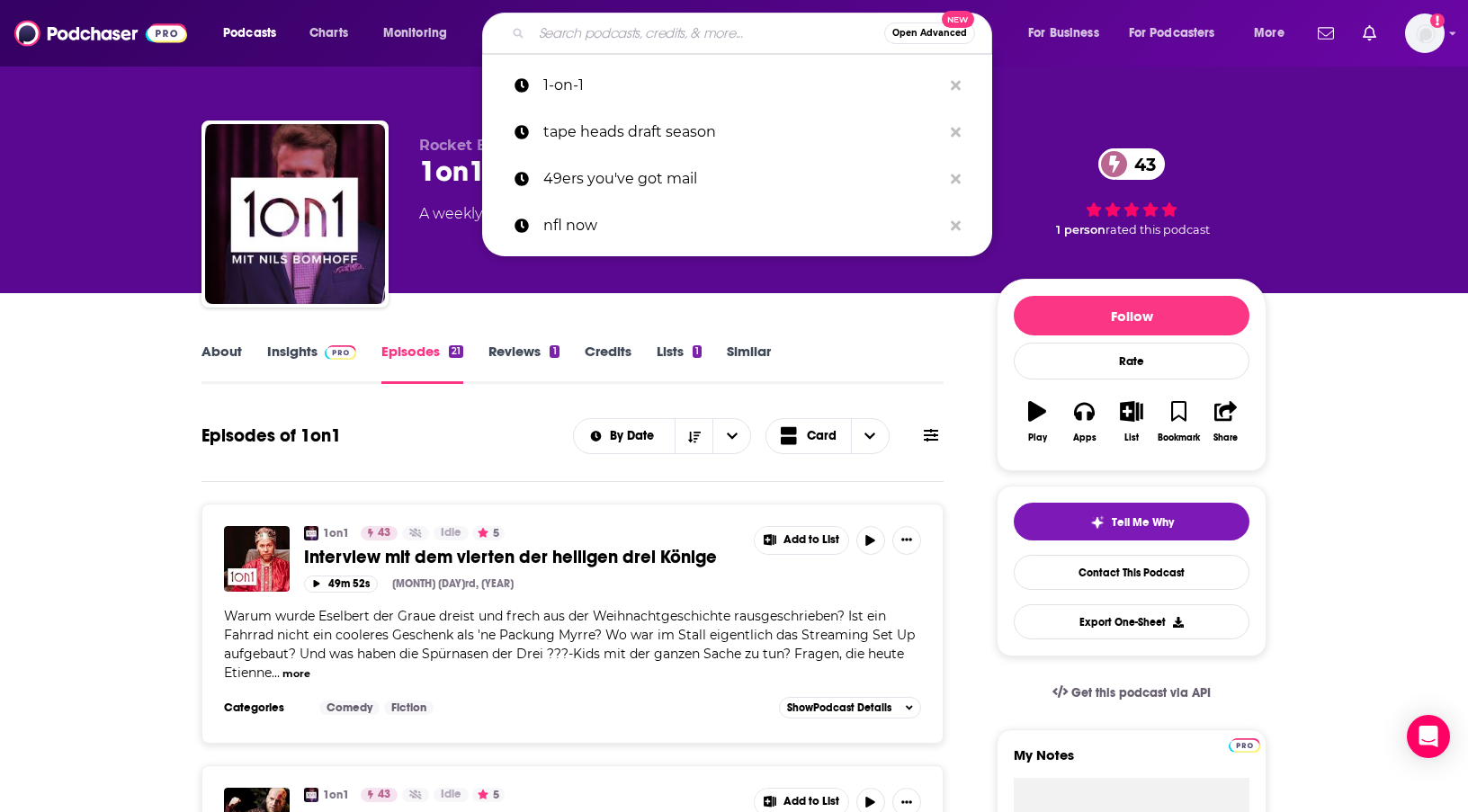 click at bounding box center (708, 33) 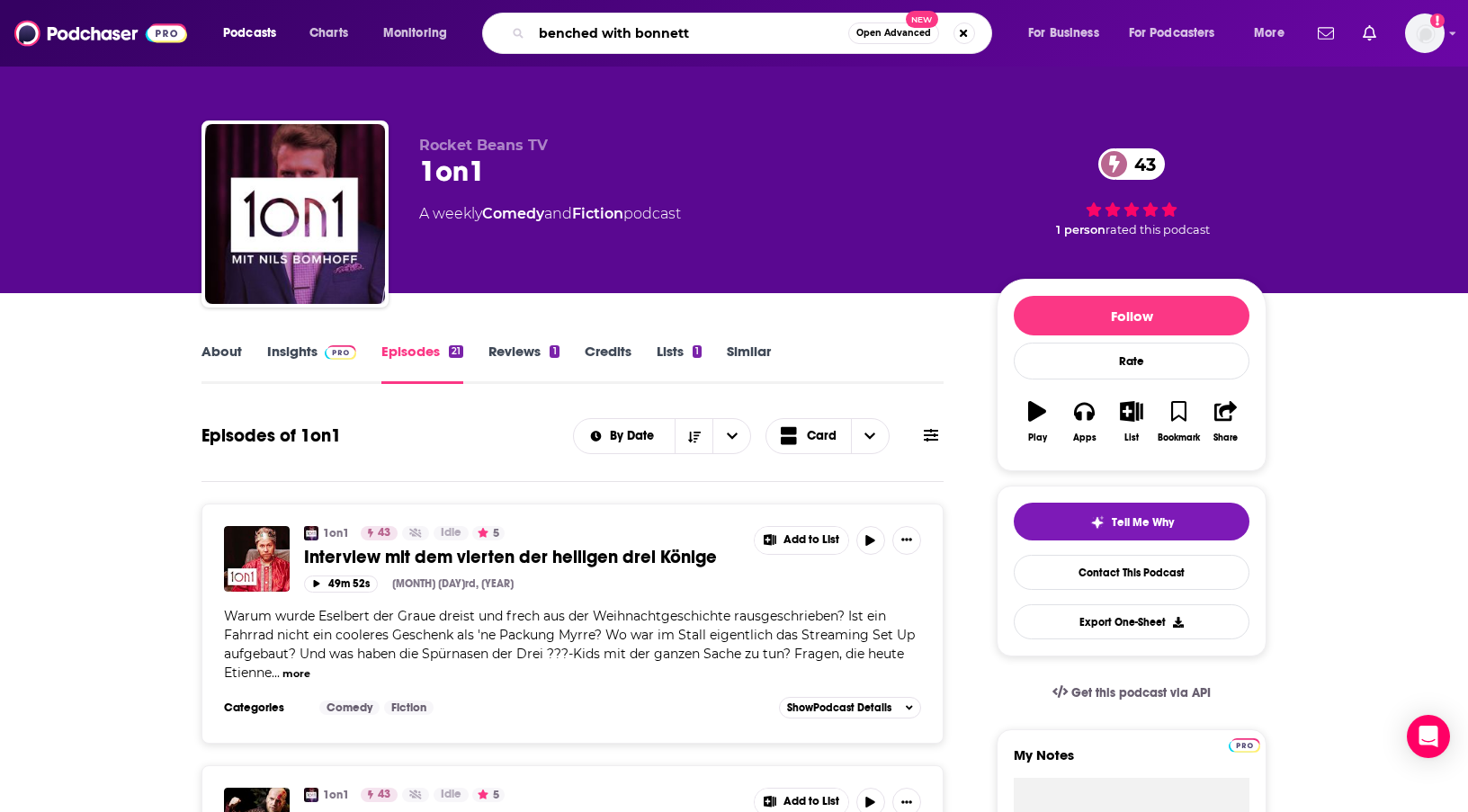 type on "benched with bonnetta" 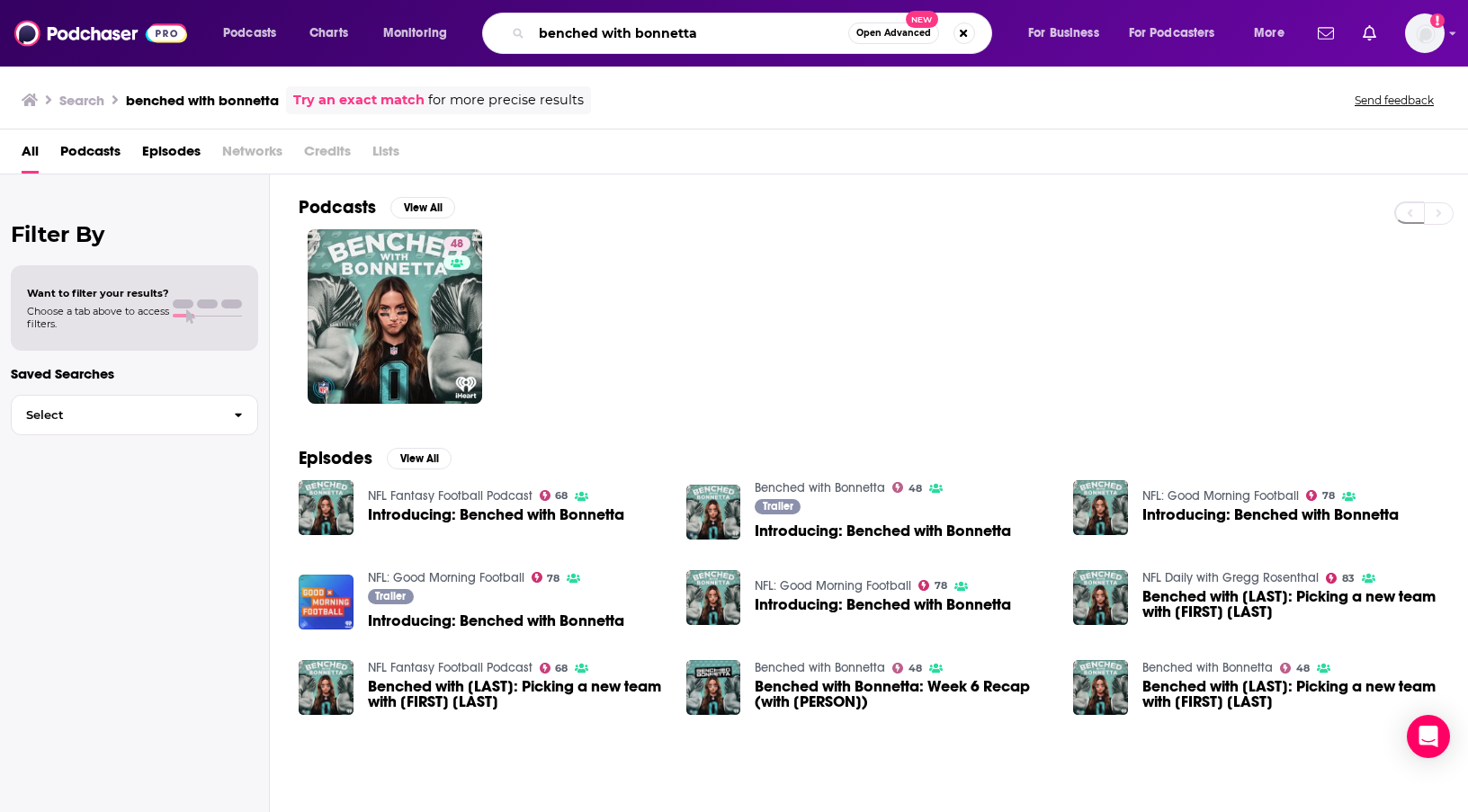 drag, startPoint x: 678, startPoint y: 29, endPoint x: 528, endPoint y: 29, distance: 150 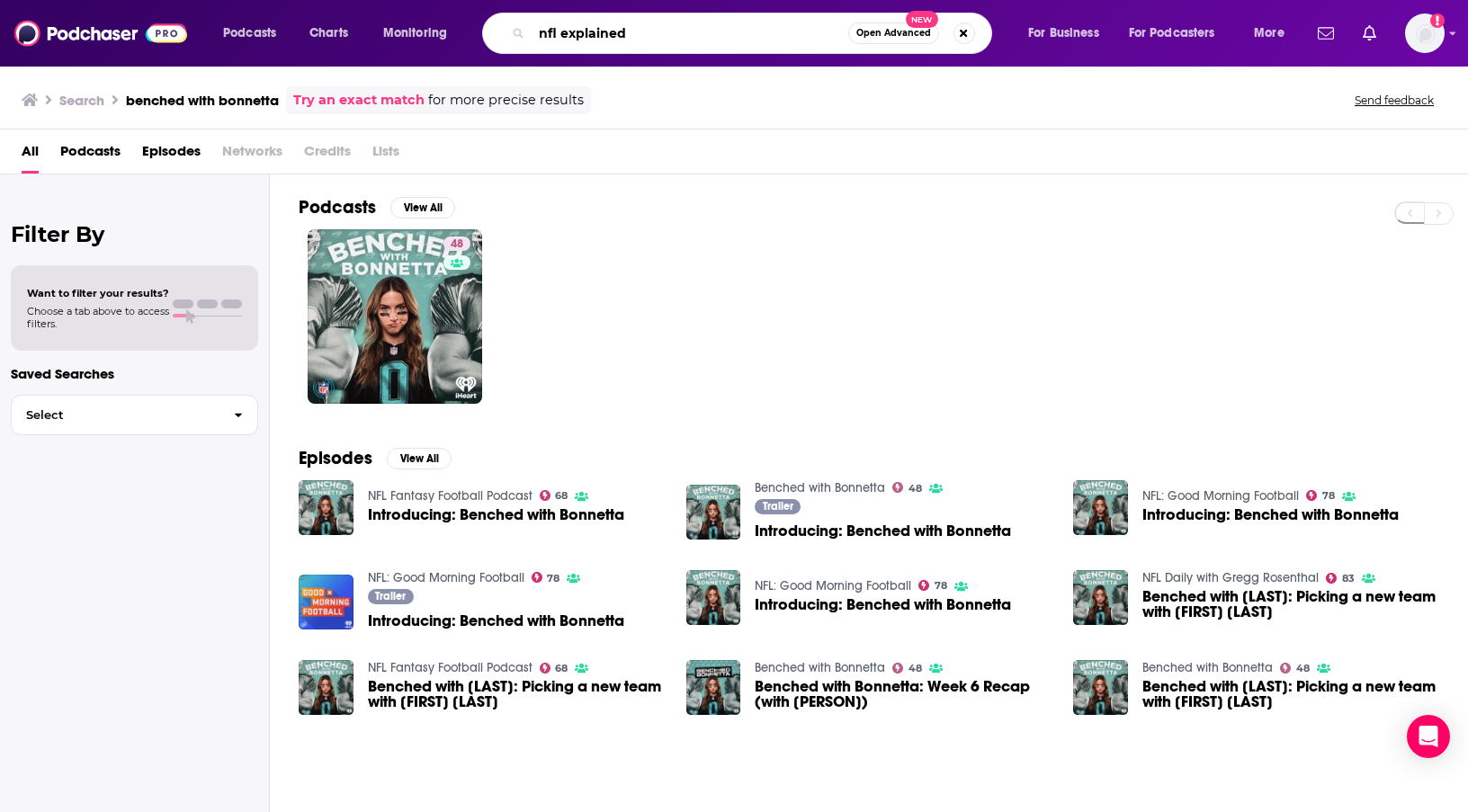 type on "nfl explained" 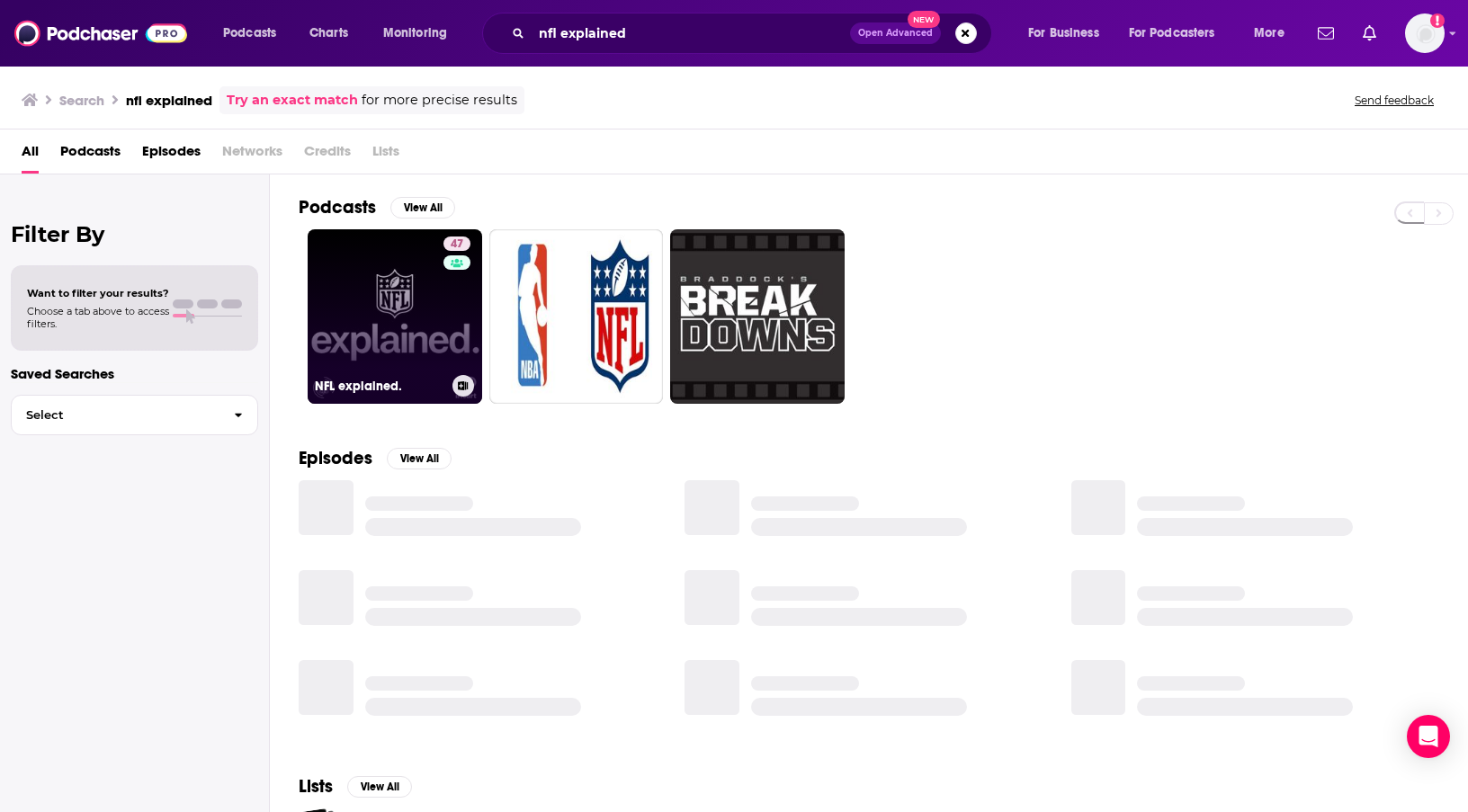 click on "47 NFL explained." at bounding box center (395, 317) 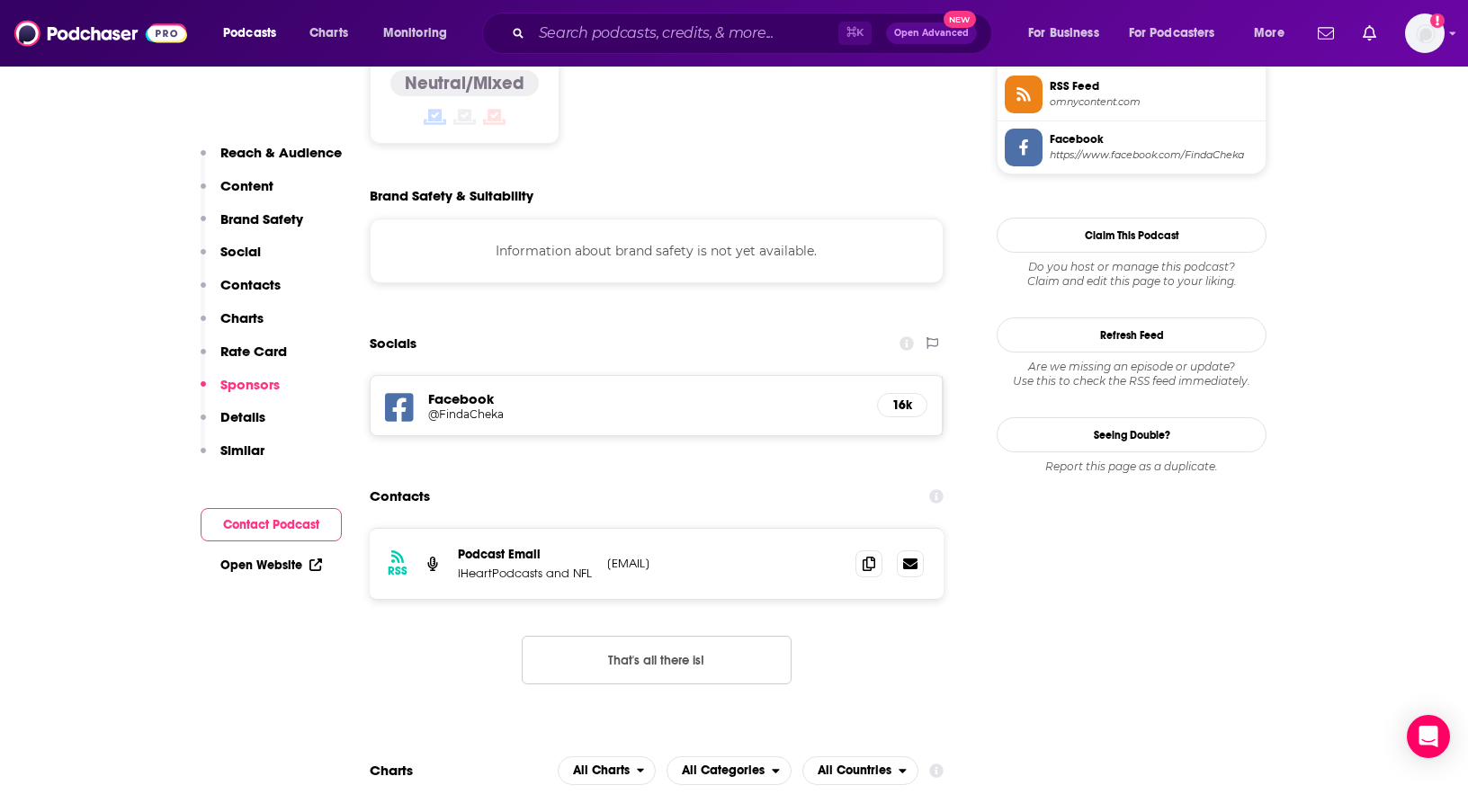 scroll, scrollTop: 940, scrollLeft: 0, axis: vertical 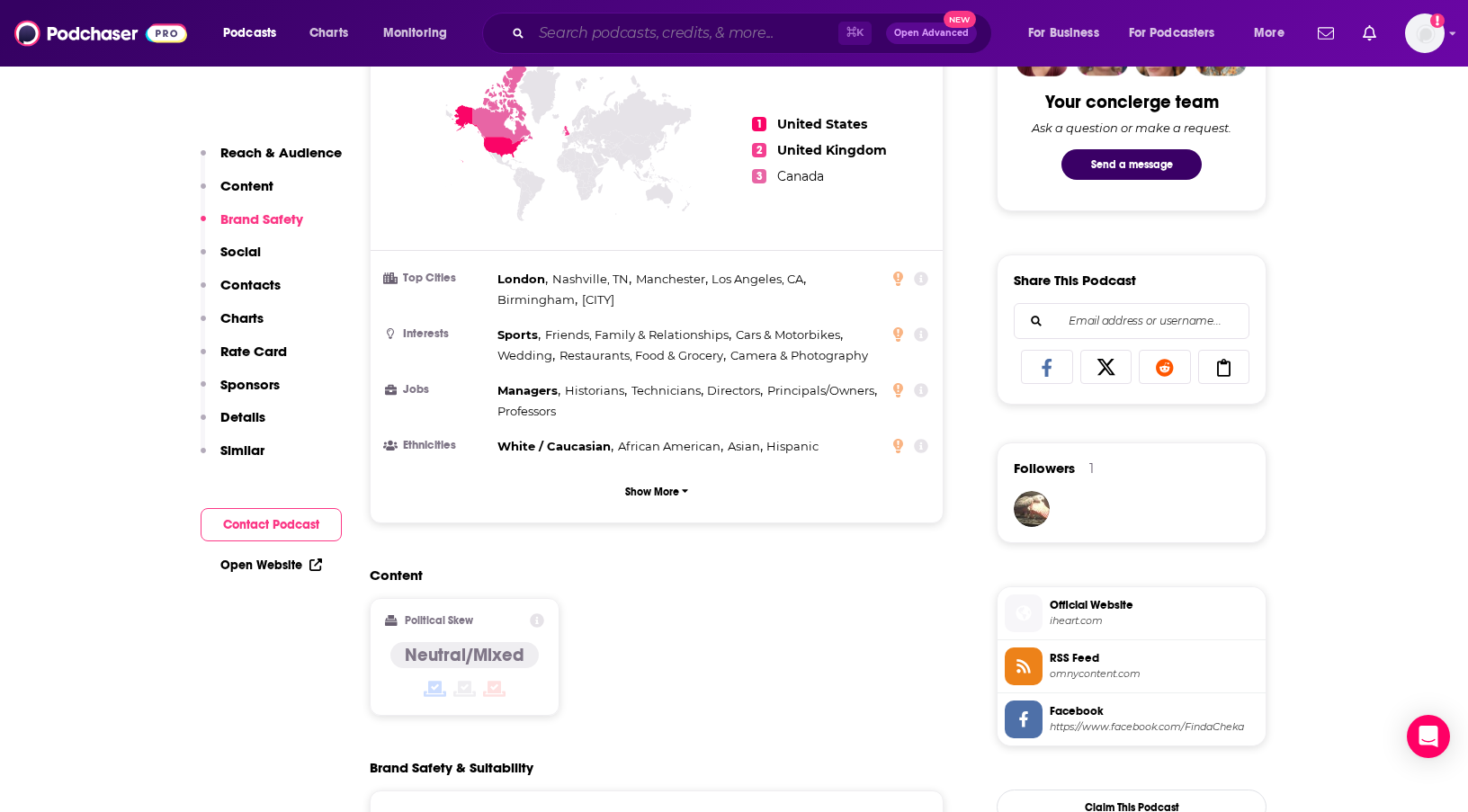 click at bounding box center (685, 33) 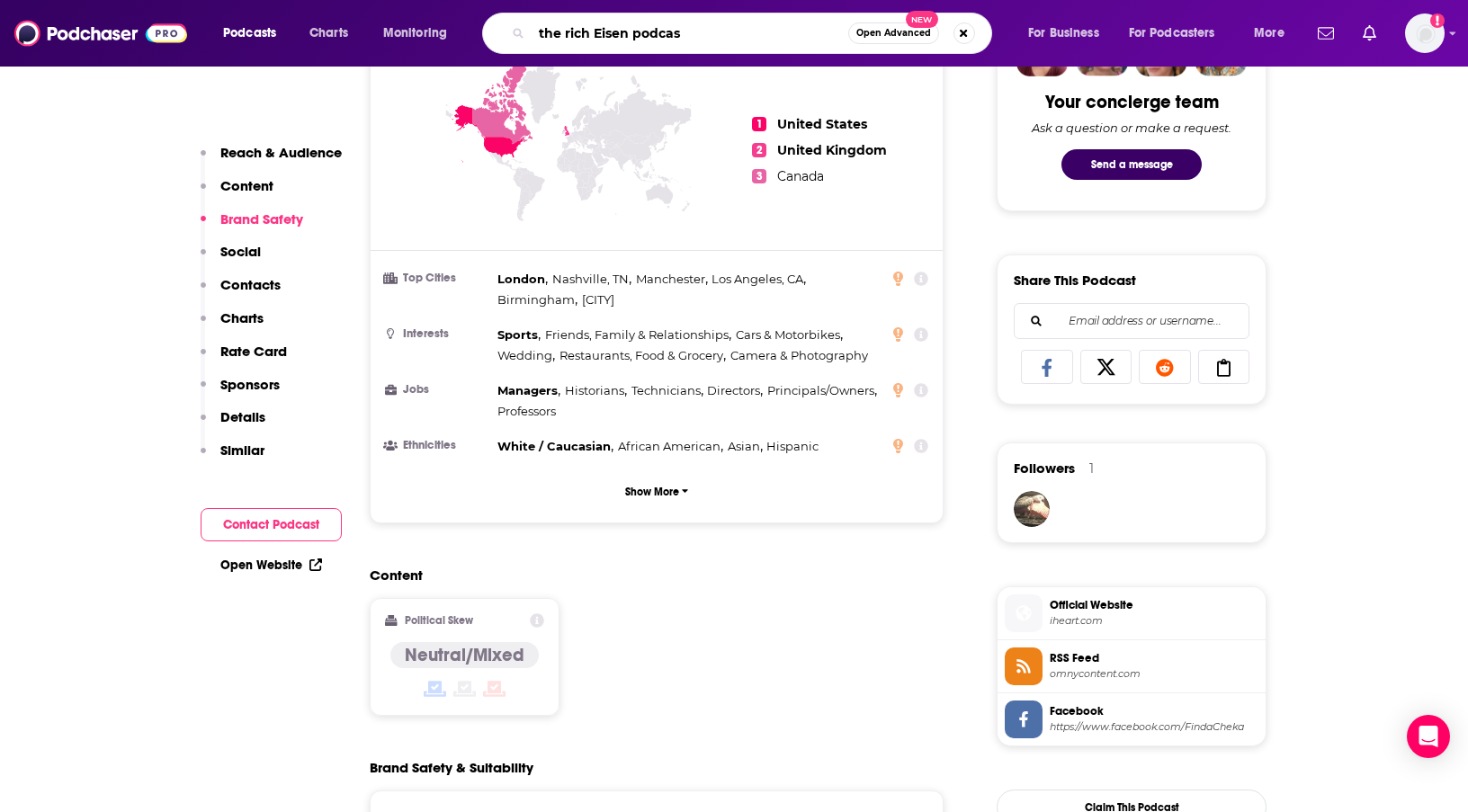 type on "the [PERSON] podcast" 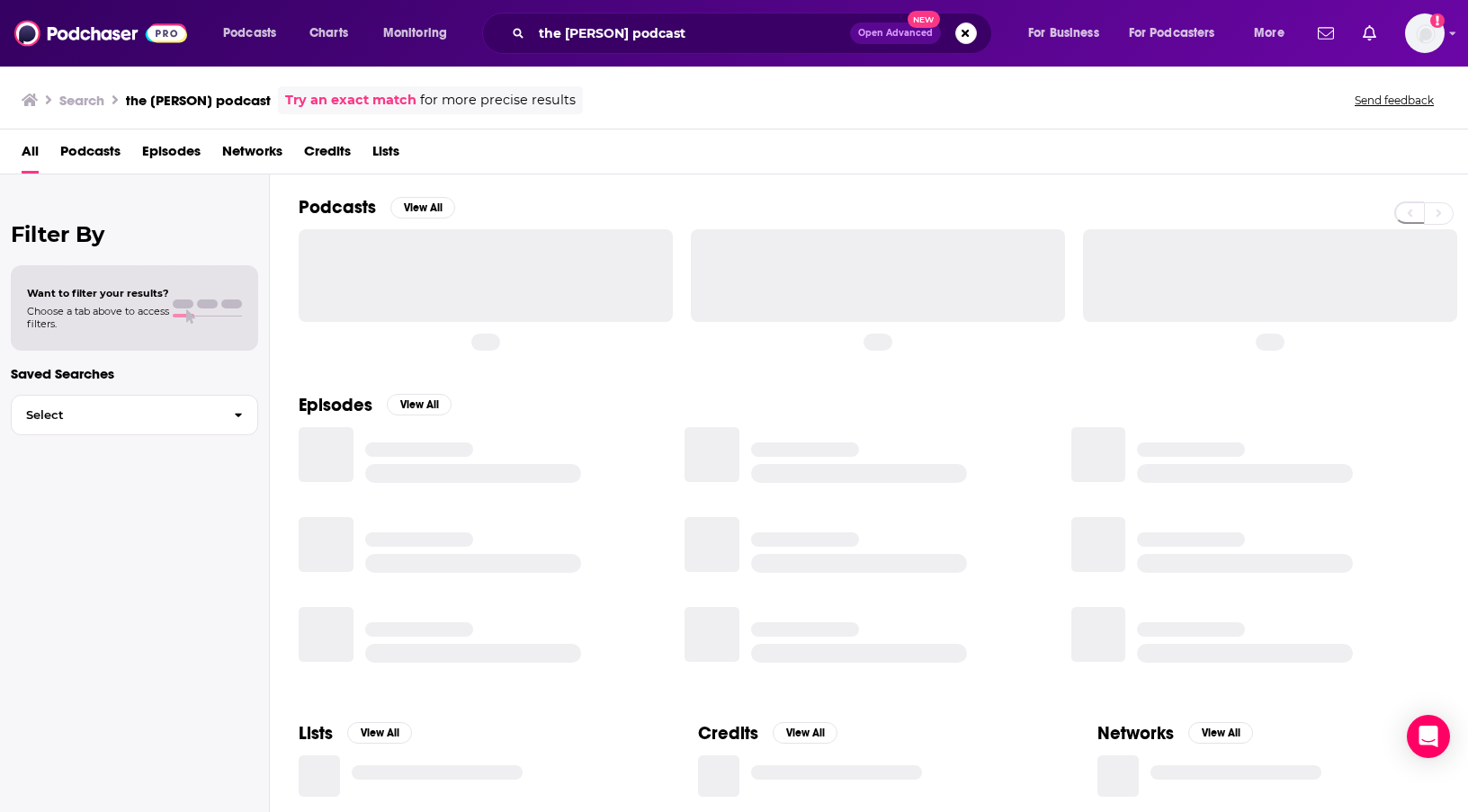 scroll, scrollTop: 0, scrollLeft: 0, axis: both 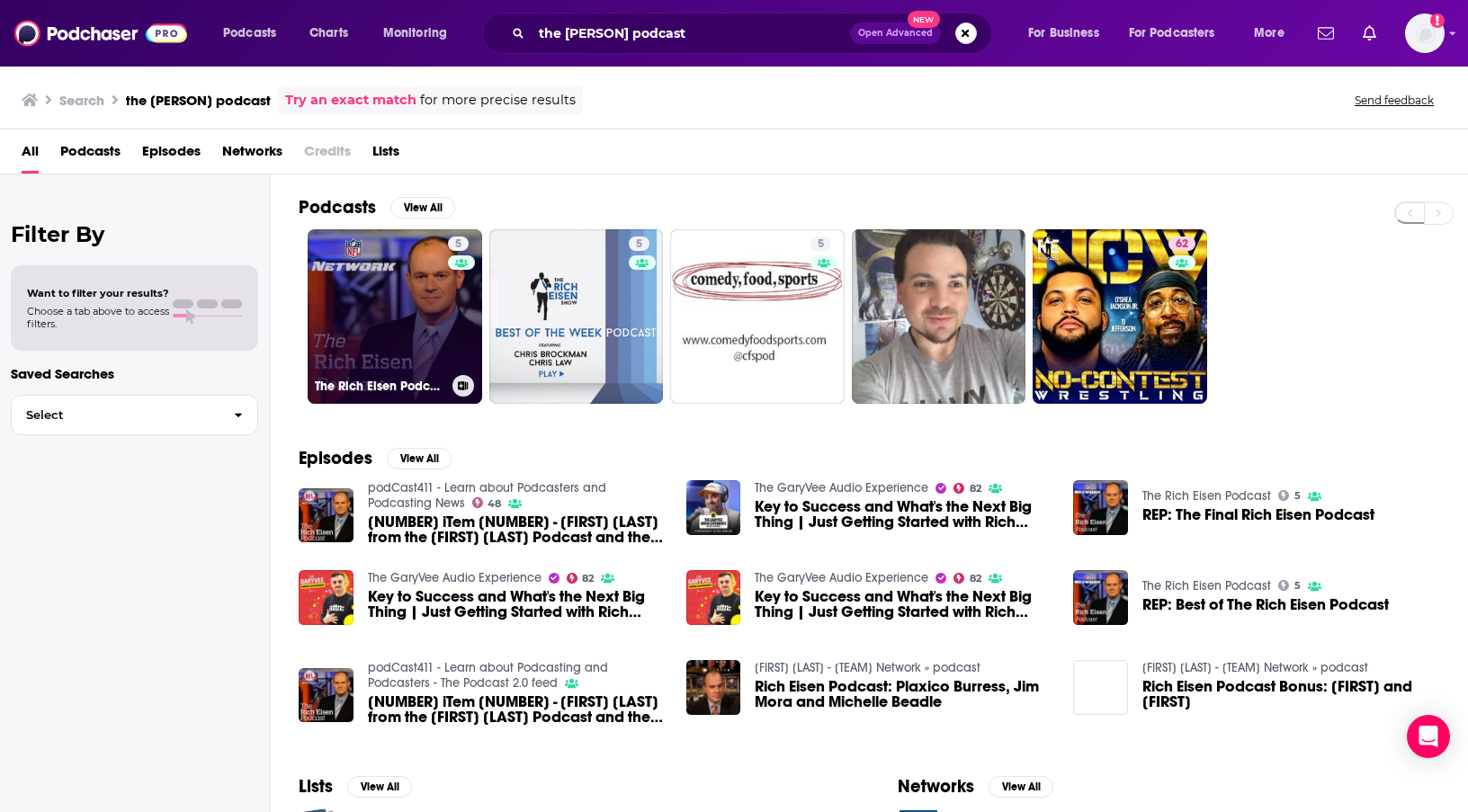 click on "[NUMBER] The [PERSON] Podcast" at bounding box center (395, 317) 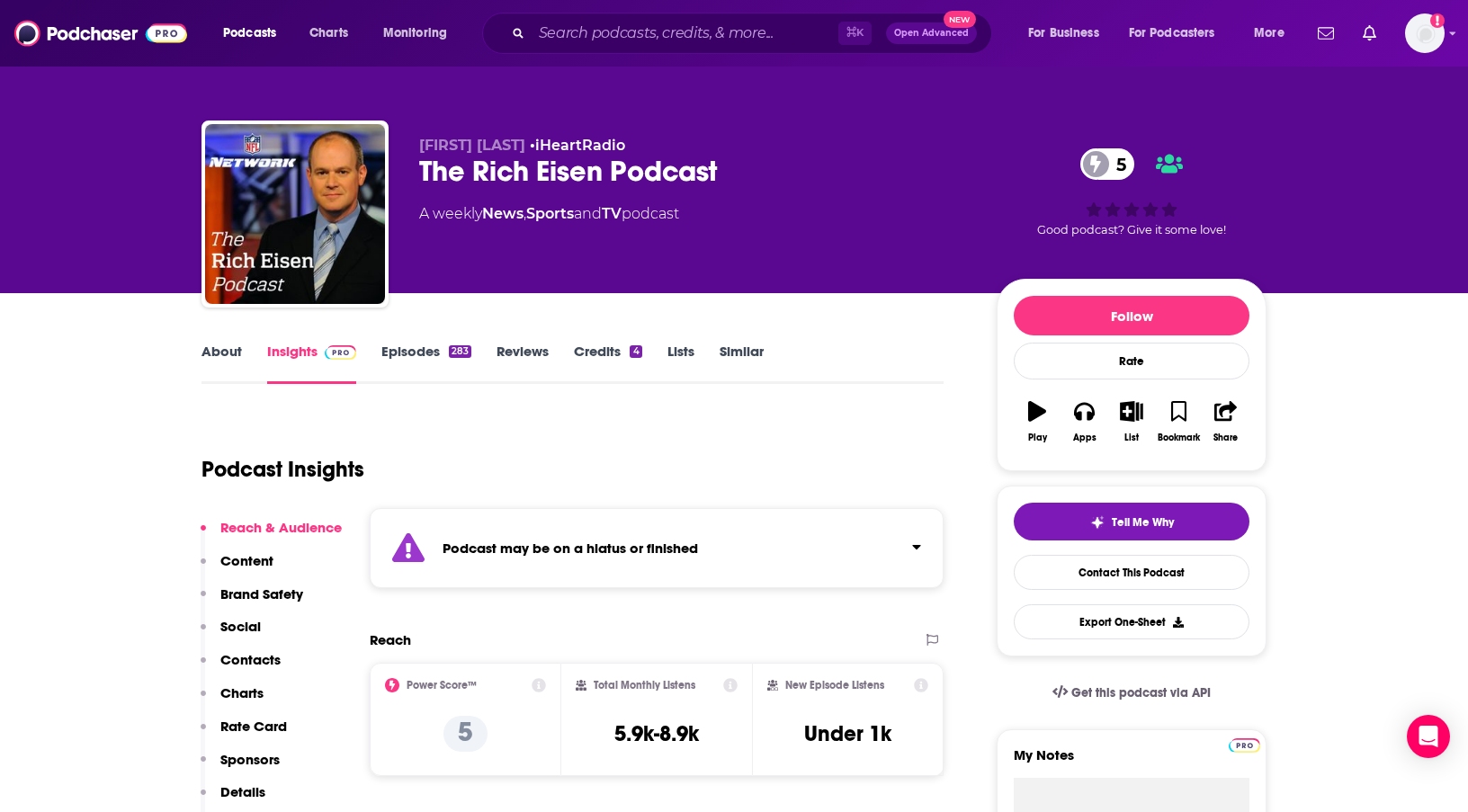 scroll, scrollTop: 0, scrollLeft: 0, axis: both 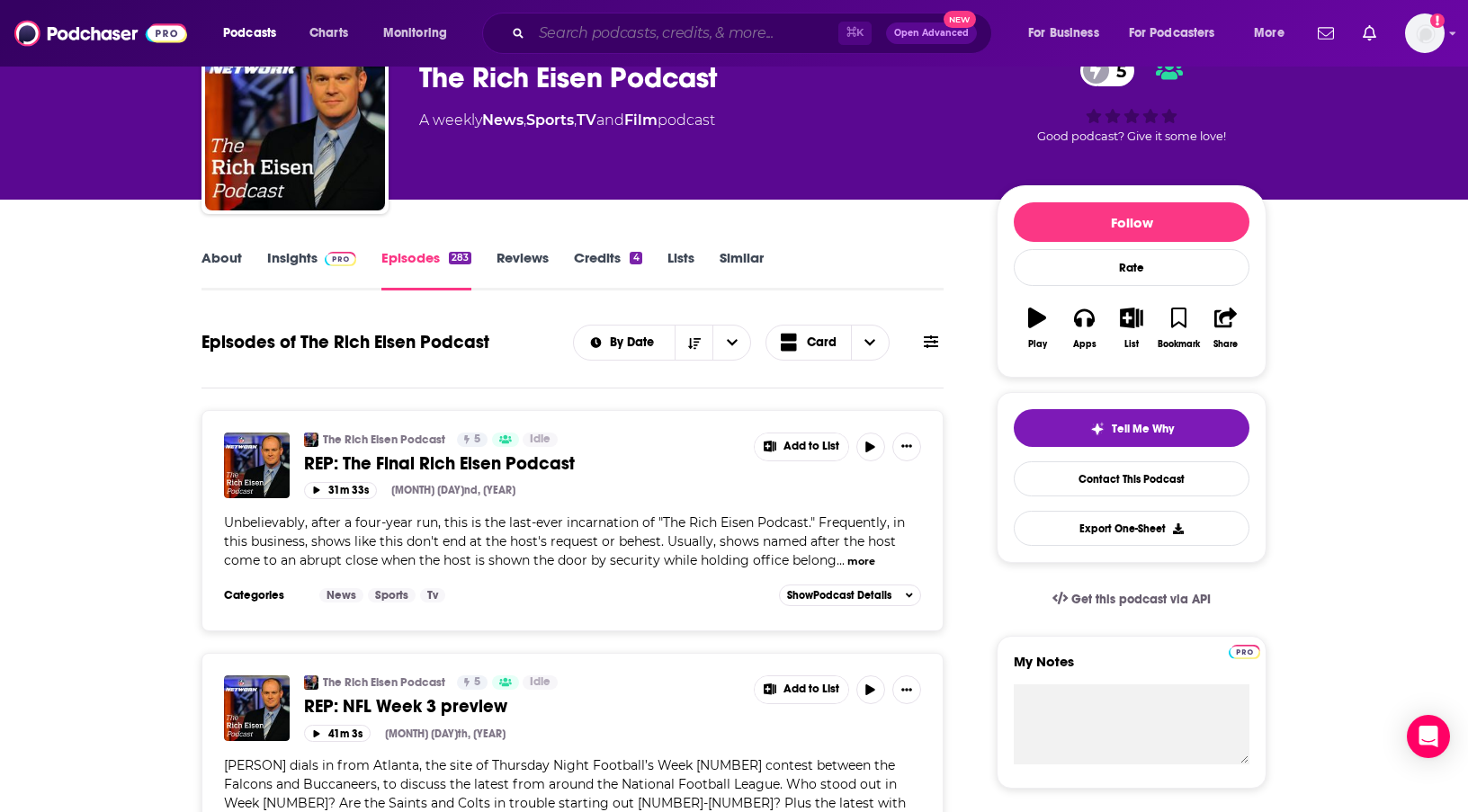 click at bounding box center [685, 33] 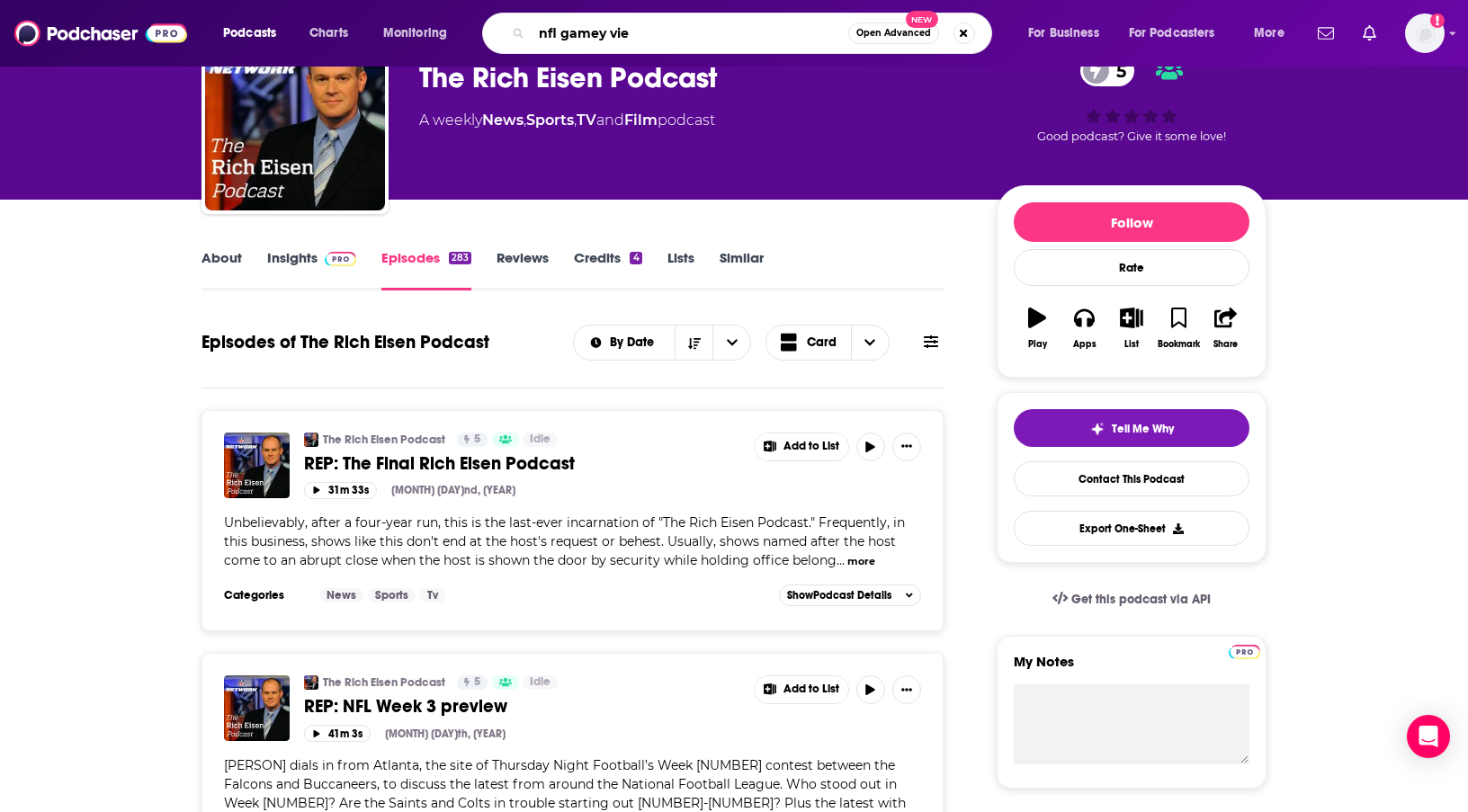 type on "nfl gamey view" 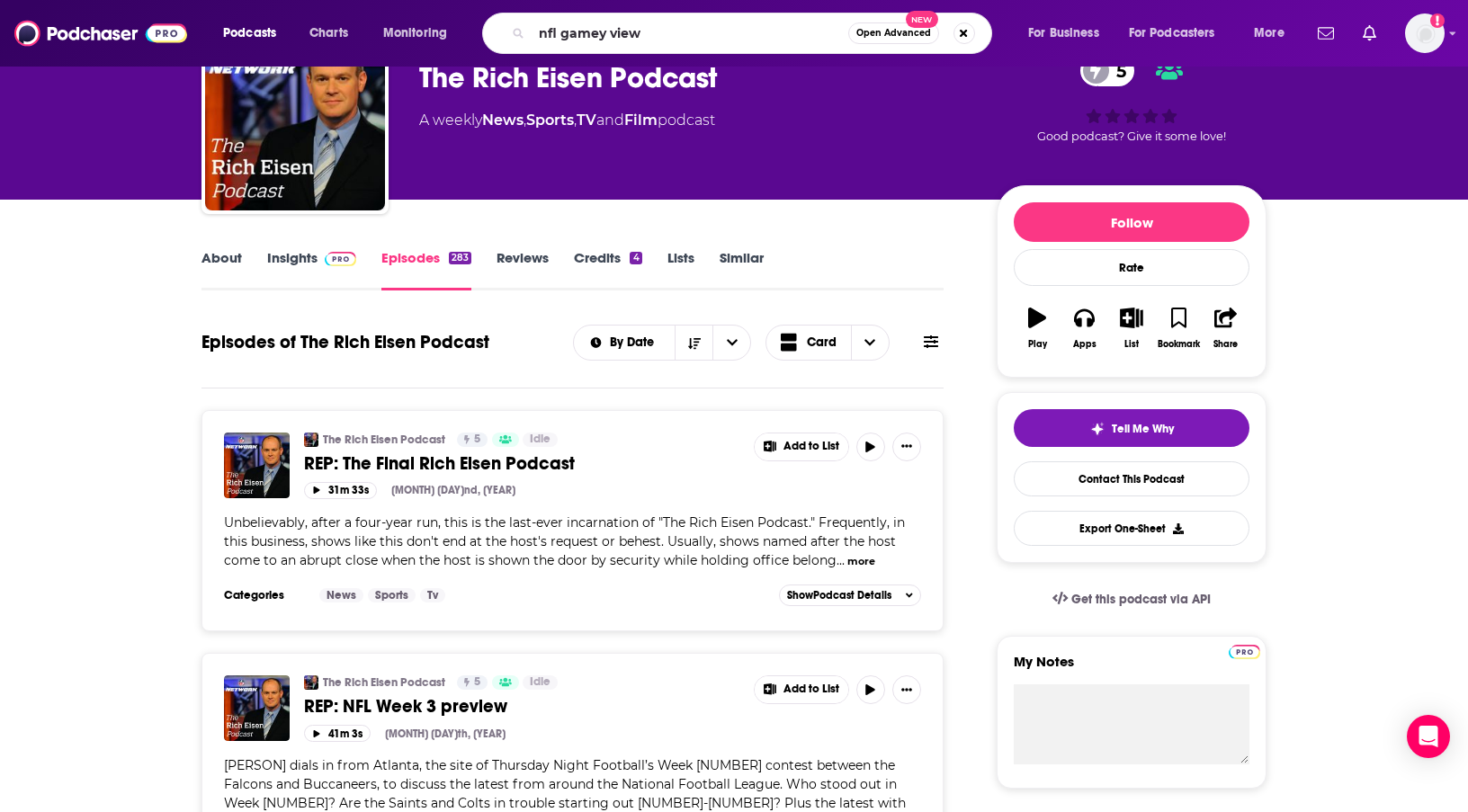 scroll, scrollTop: 0, scrollLeft: 0, axis: both 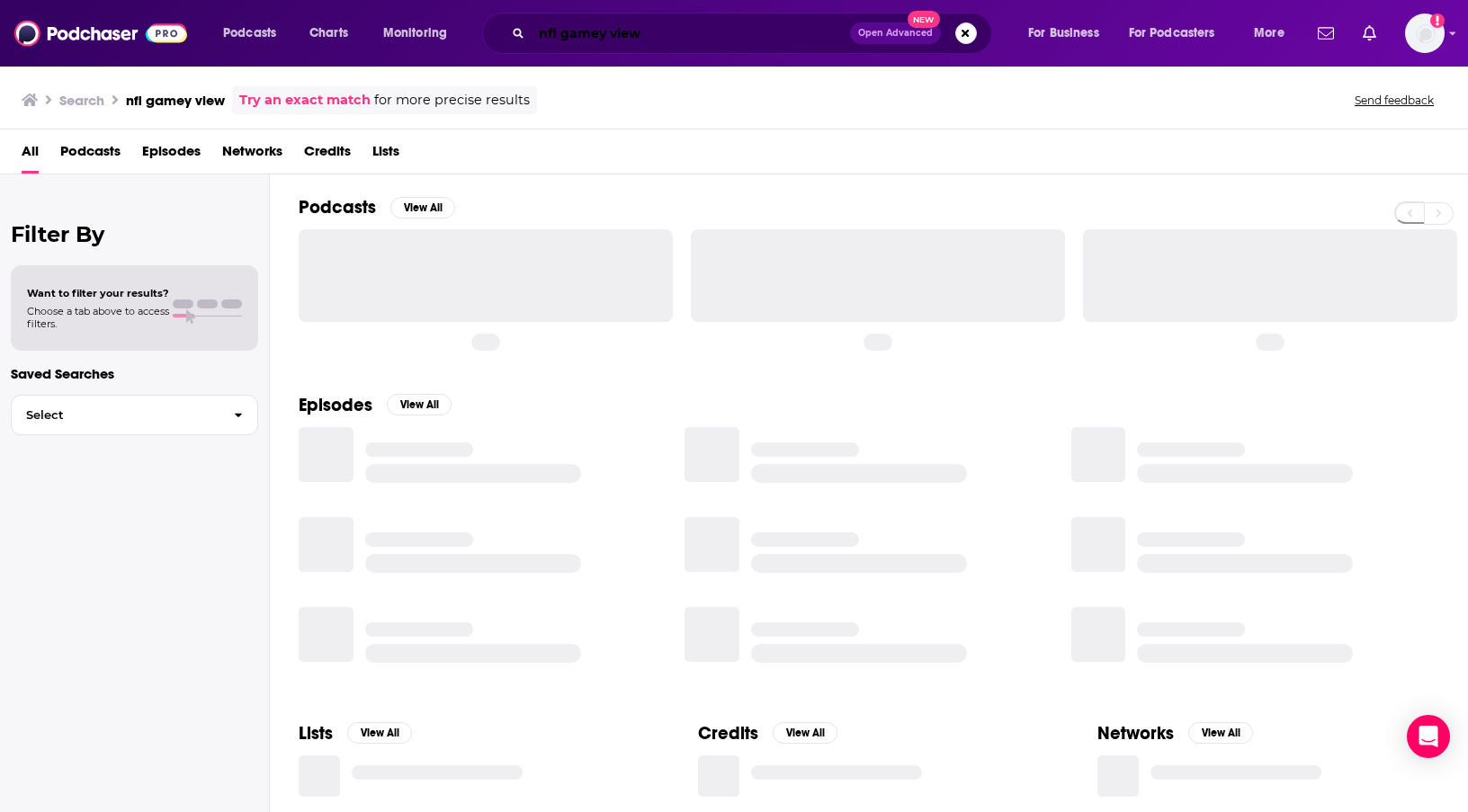 click on "nfl gamey view" at bounding box center (691, 33) 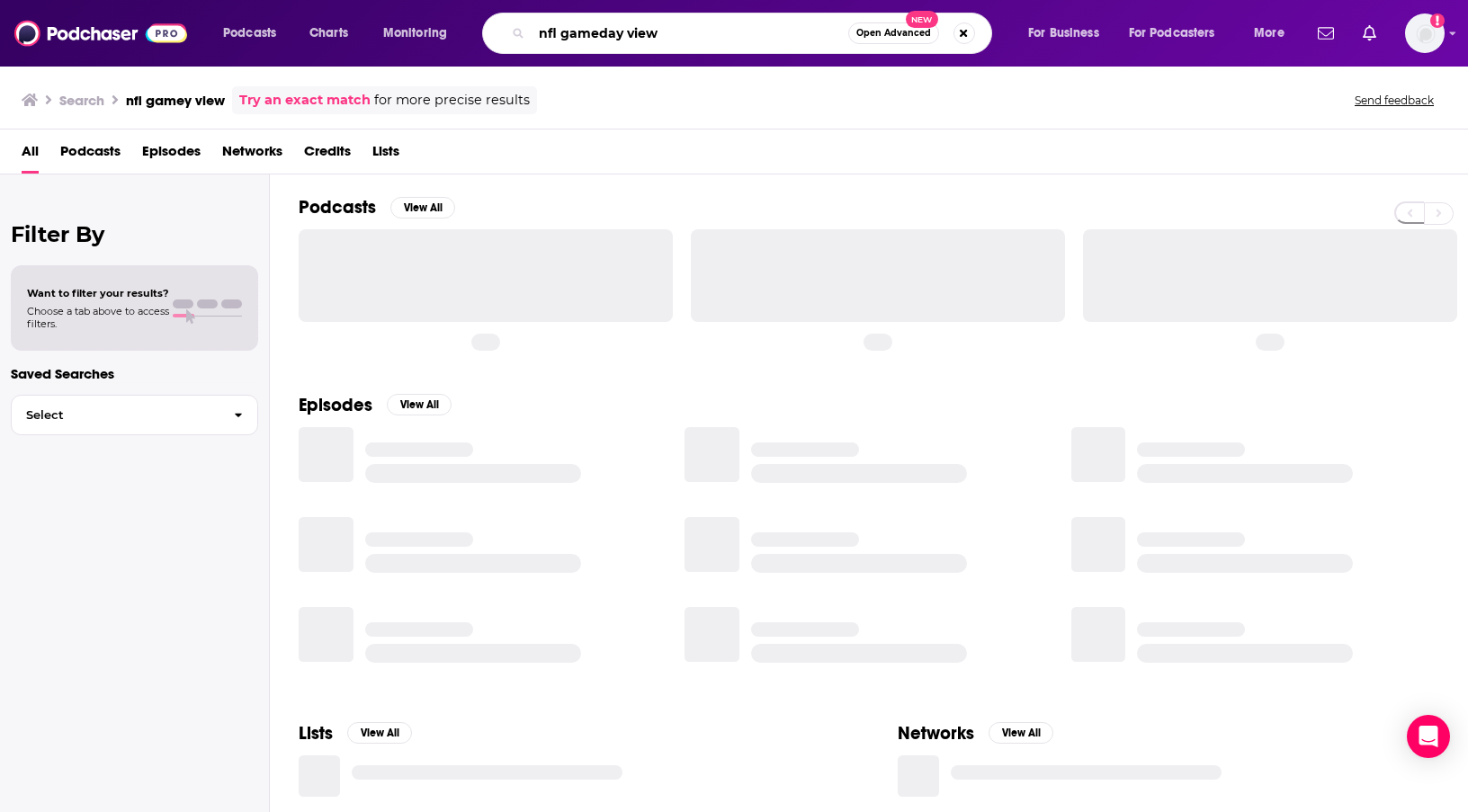 type on "nfl gameday view" 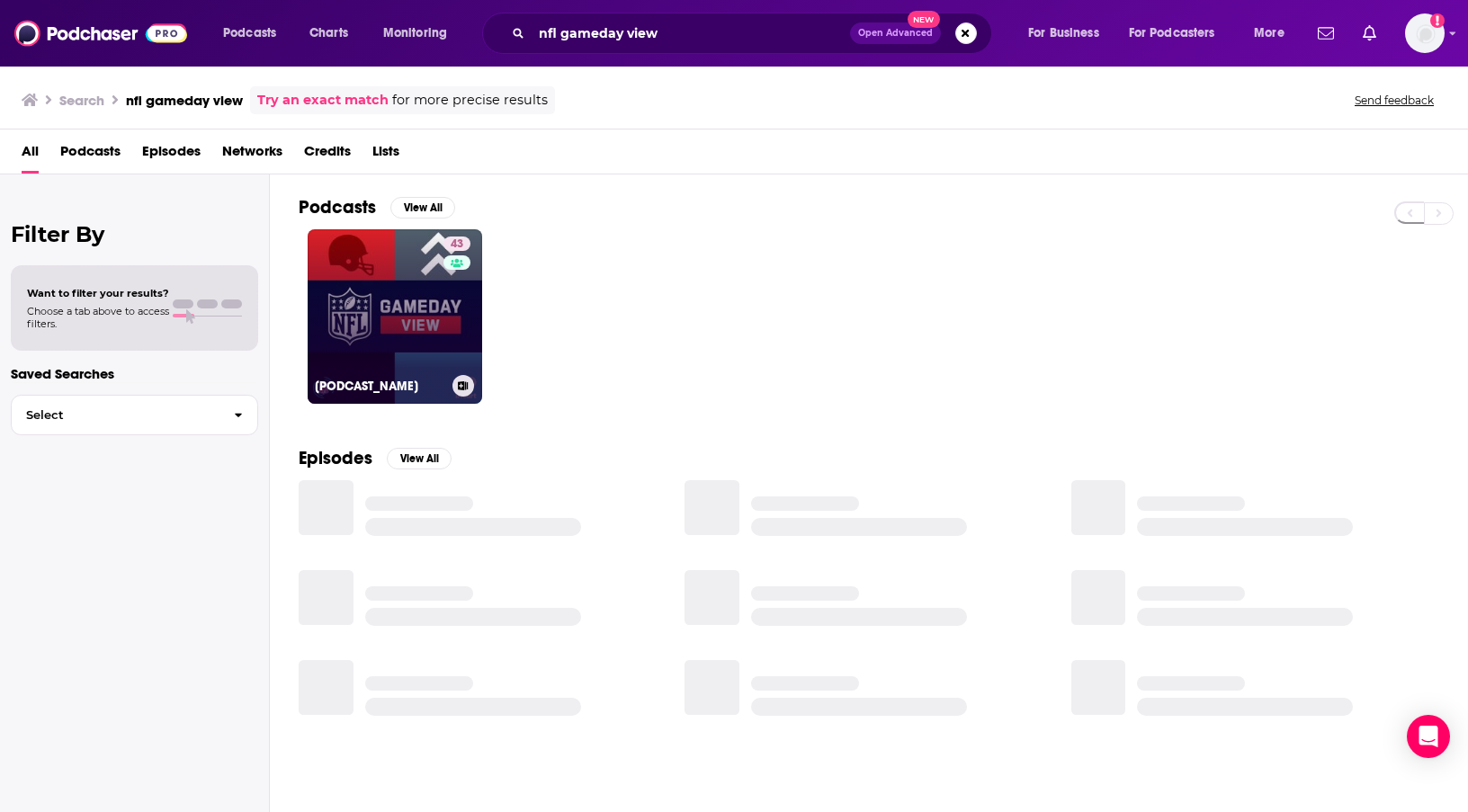 click on "43 NFL GameDay View" at bounding box center (395, 317) 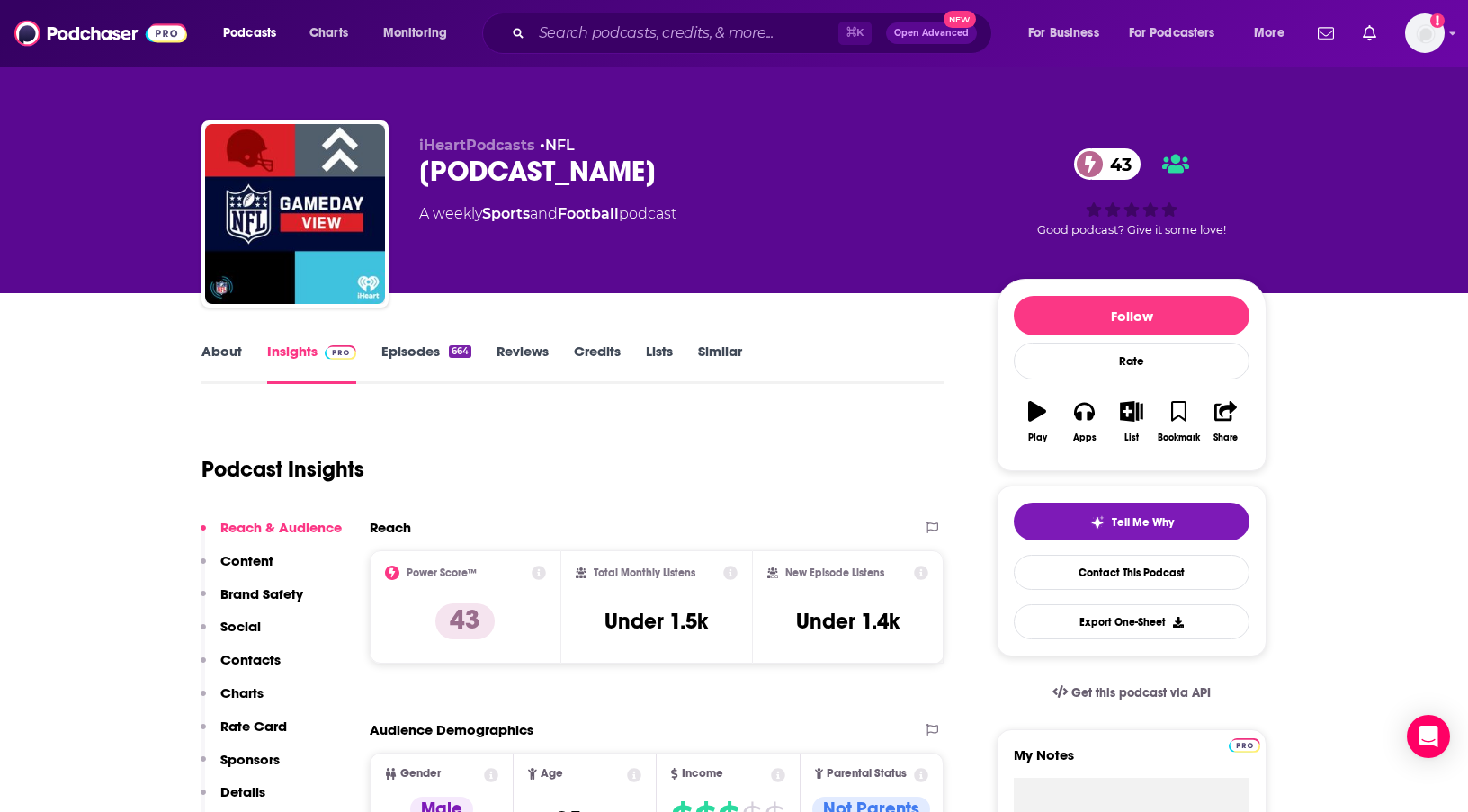 scroll, scrollTop: 0, scrollLeft: 0, axis: both 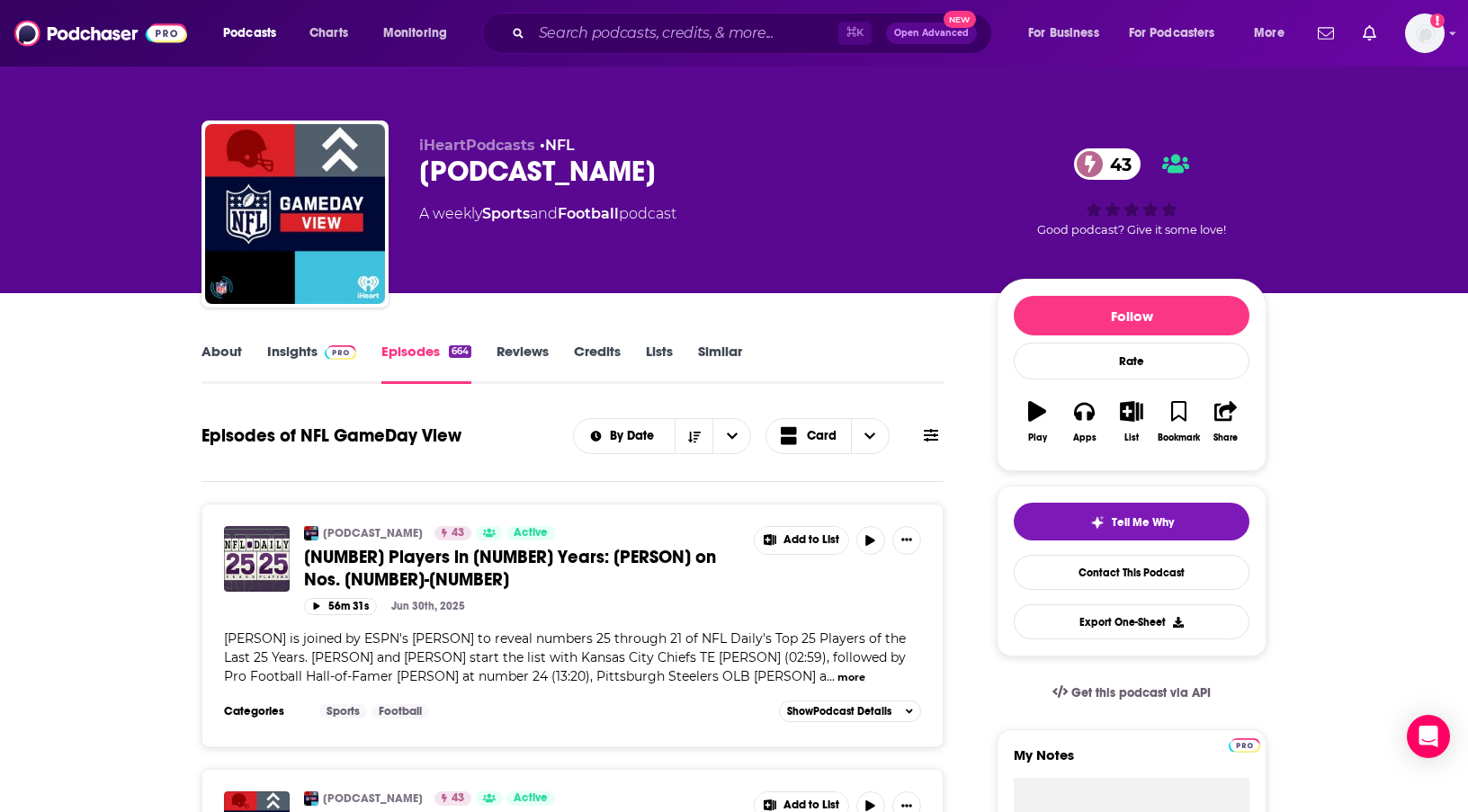 click on "About Insights Episodes 664 Reviews Credits Lists Similar Episodes of [TEAM] [TEAM] View [NUMBER] Active [NUMBER] Players in [NUMBER] Years: [PERSON] on Nos. [NUMBER]-[NUMBER] Add to List [NUMBER]m [NUMBER]s [DATE] [FIRST] [LAST] is joined by ESPN's [PERSON] to reveal numbers [NUMBER] through [NUMBER] of [TEAM] Daily's Top [NUMBER] Players of the Last [NUMBER] Years. [FIRST] and [PERSON] start the list with [TEAM] TE [PERSON] ([NUMBER]:[NUMBER]), followed by Pro Football Hall-of-Famer [PERSON] at number [NUMBER] ([NUMBER]:[NUMBER]), [TEAM] OLB [PERSON] a ... more Categories Sports Football Add to List Show Podcast Details [TEAM] [TEAM] View [NUMBER] Active Super Bowl breakdown! Add to List [NUMBER]m [NUMBER]s [DATE] On the last edition of [TEAM] Gameday View for the [YEAR]-[YEAR] season, the crew breaks down all things Super Bowl with picks, prop bets, analysis and more!See omnystudio.com/listener for privacy information. Categories Sports Football Add to List Show Podcast Details [TEAM] [TEAM] View [NUMBER] Active AFC and NFC Championship Picks! Add to List Show" at bounding box center (734, 3650) 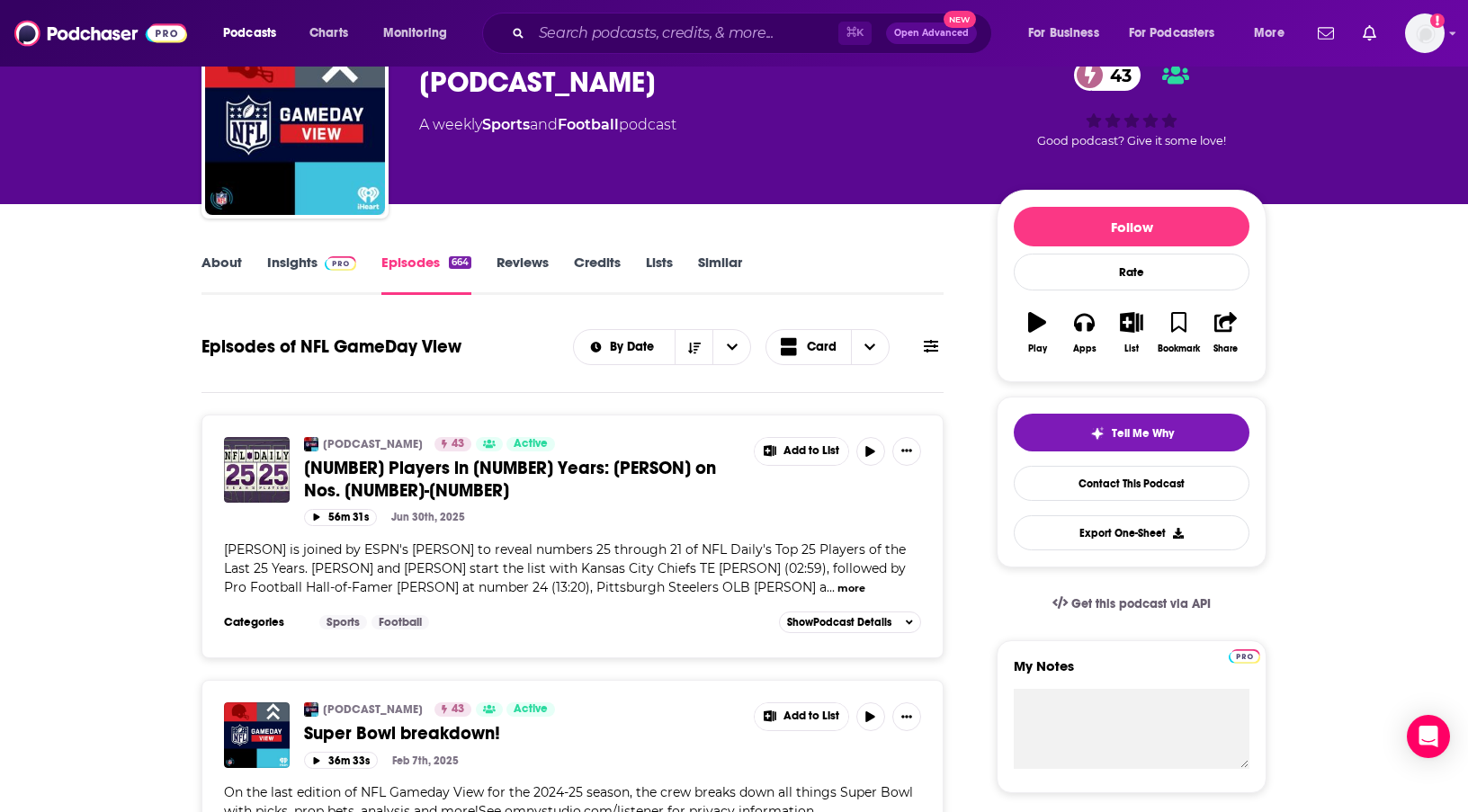 scroll, scrollTop: 104, scrollLeft: 0, axis: vertical 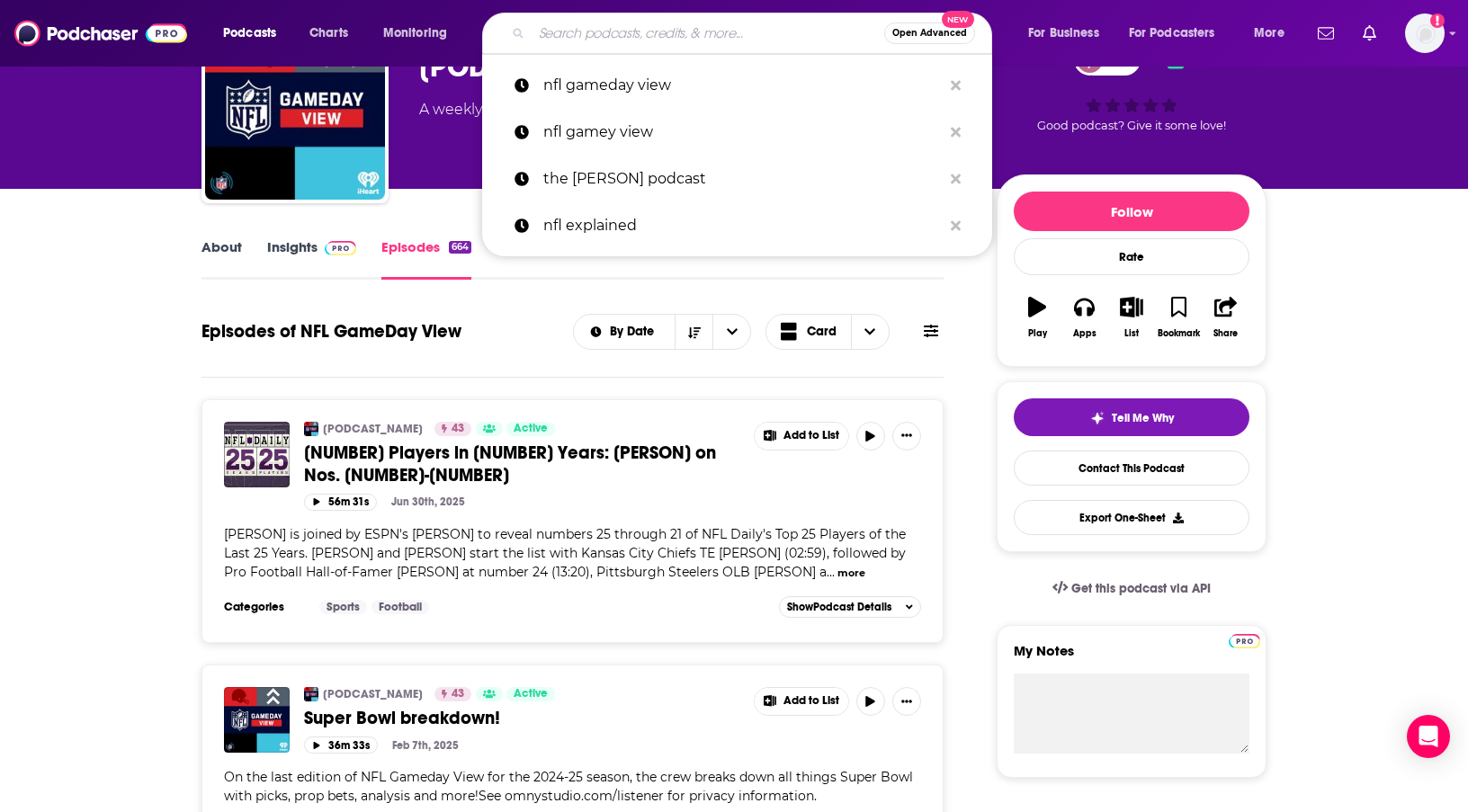 click at bounding box center (708, 33) 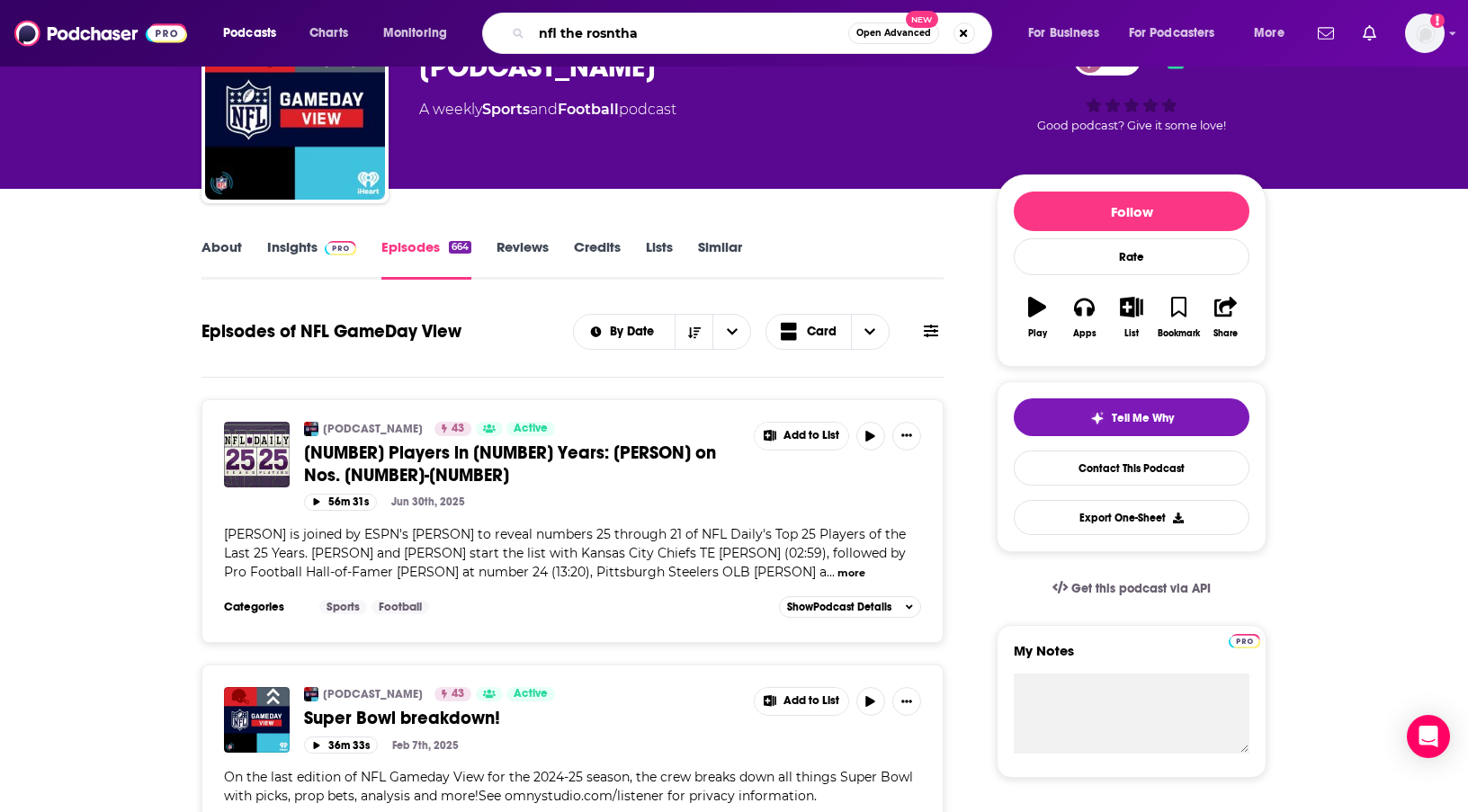 type on "nfl the rosnthal" 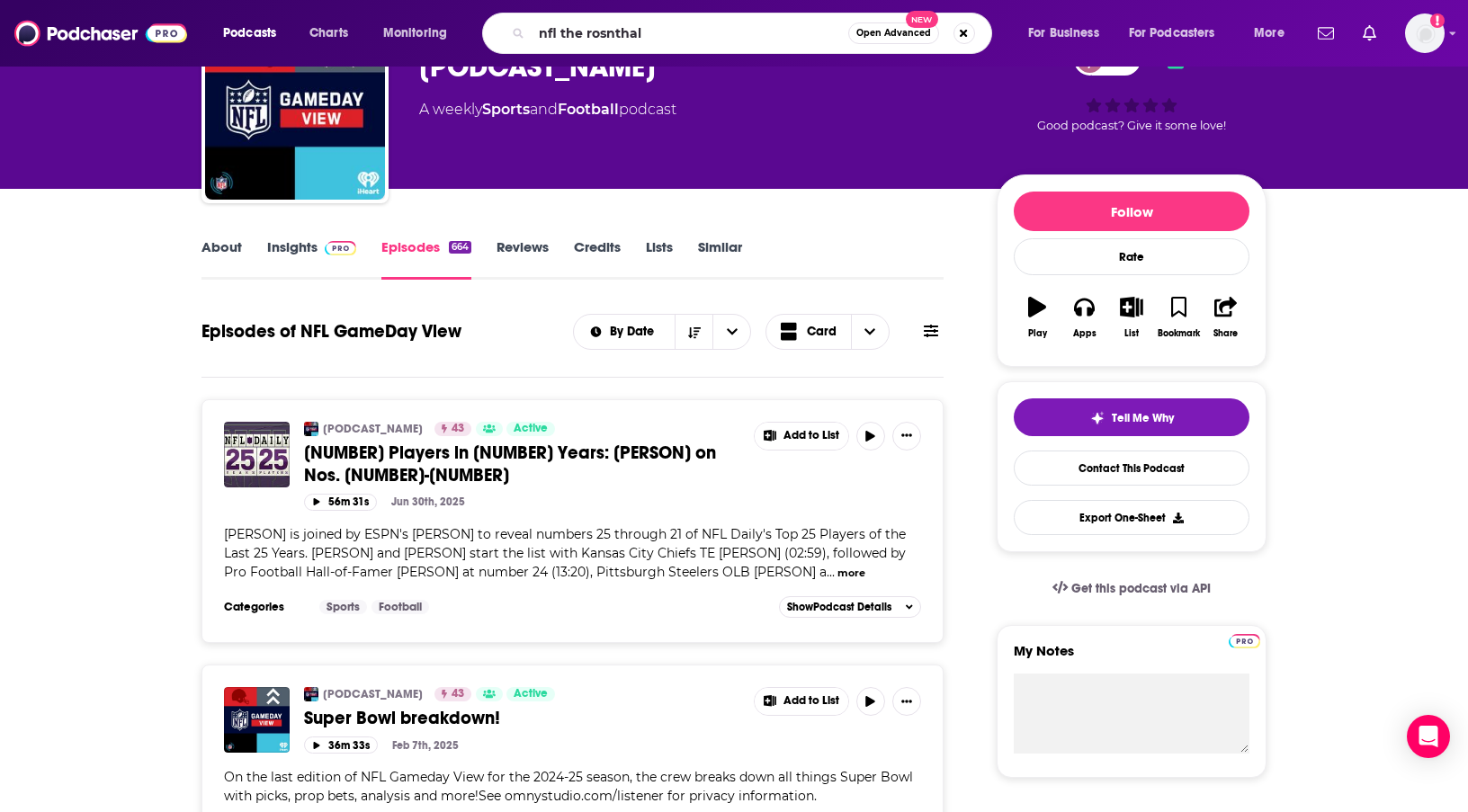 scroll, scrollTop: 0, scrollLeft: 0, axis: both 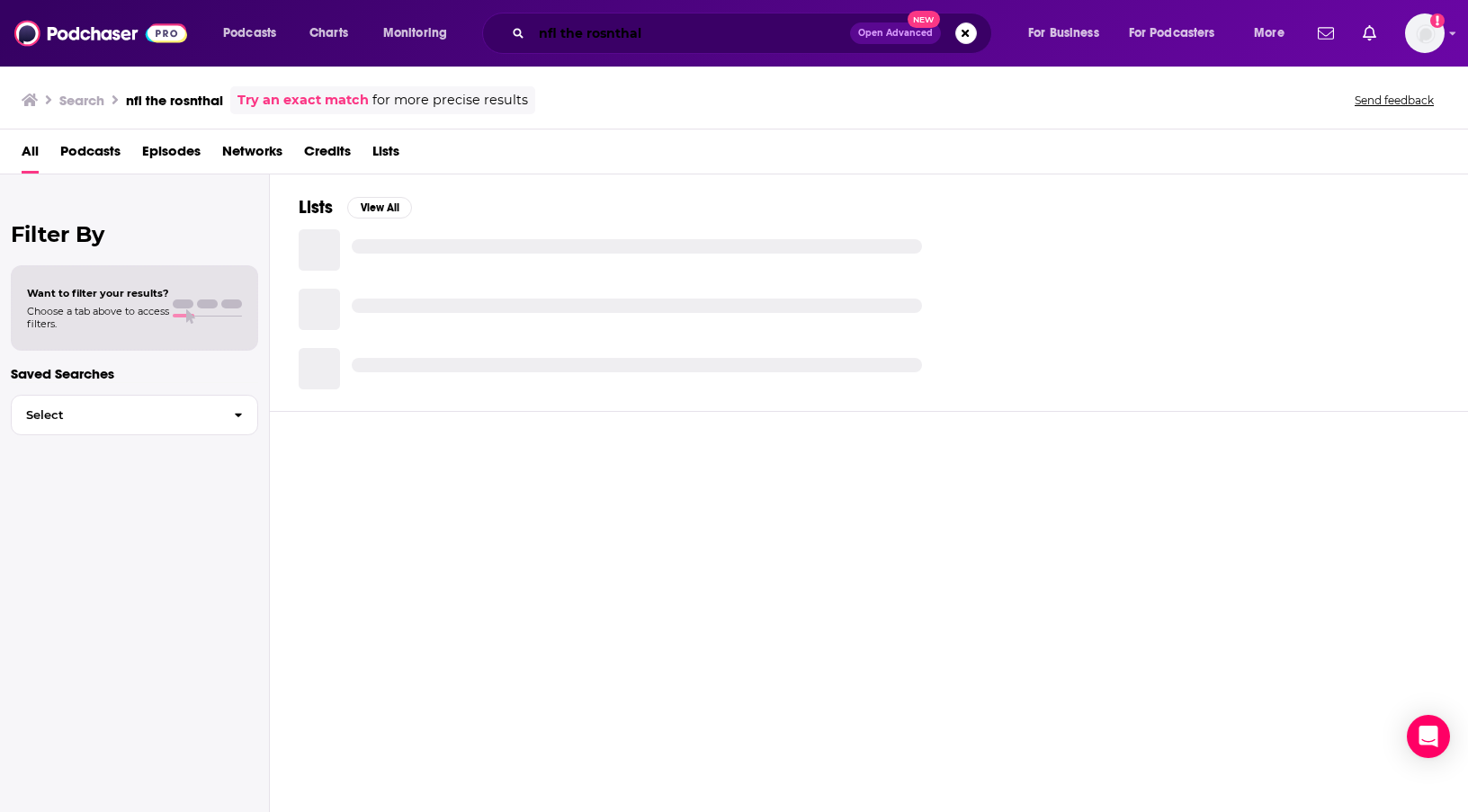 click on "nfl the rosnthal" at bounding box center [691, 33] 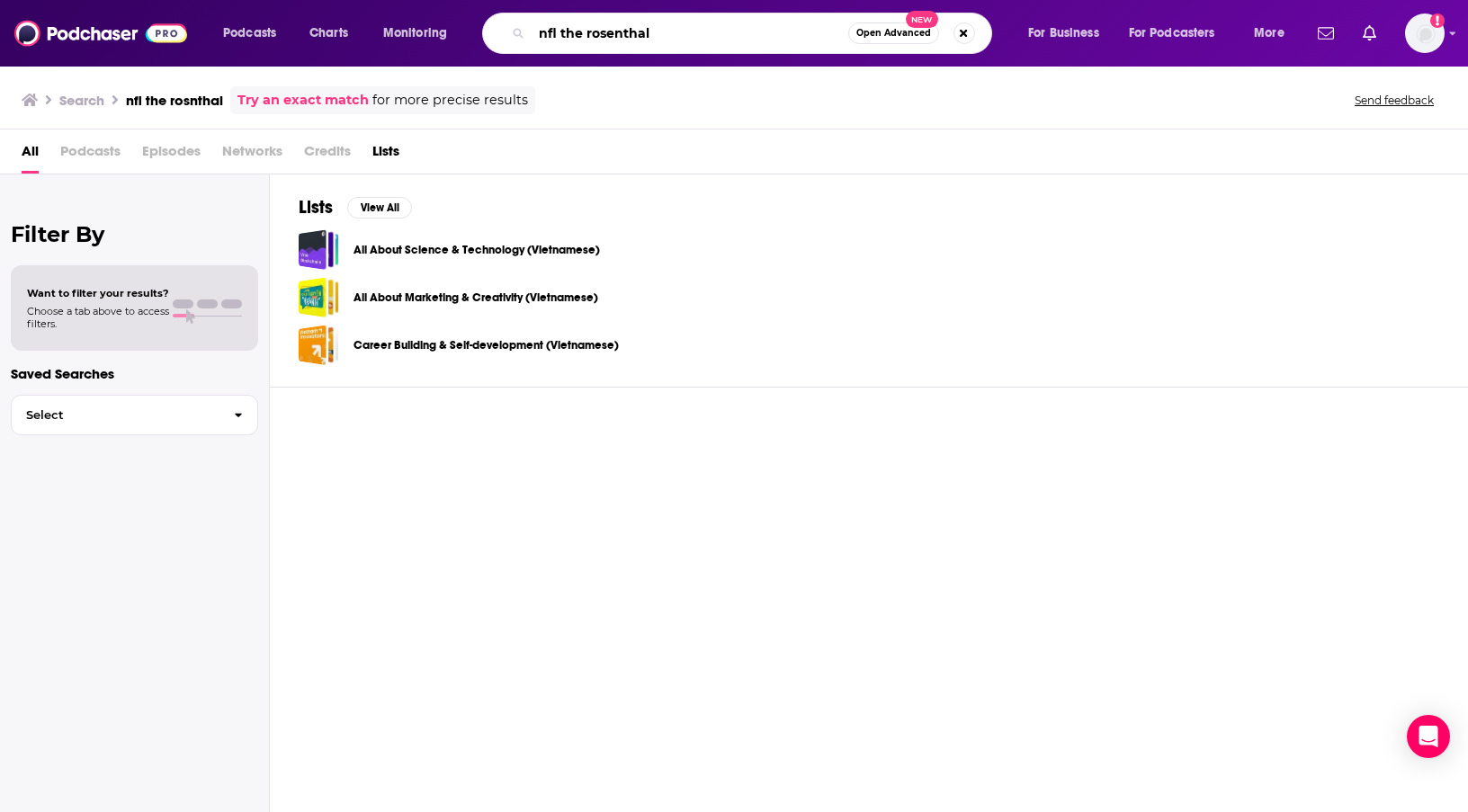 type on "nfl the rosenthal" 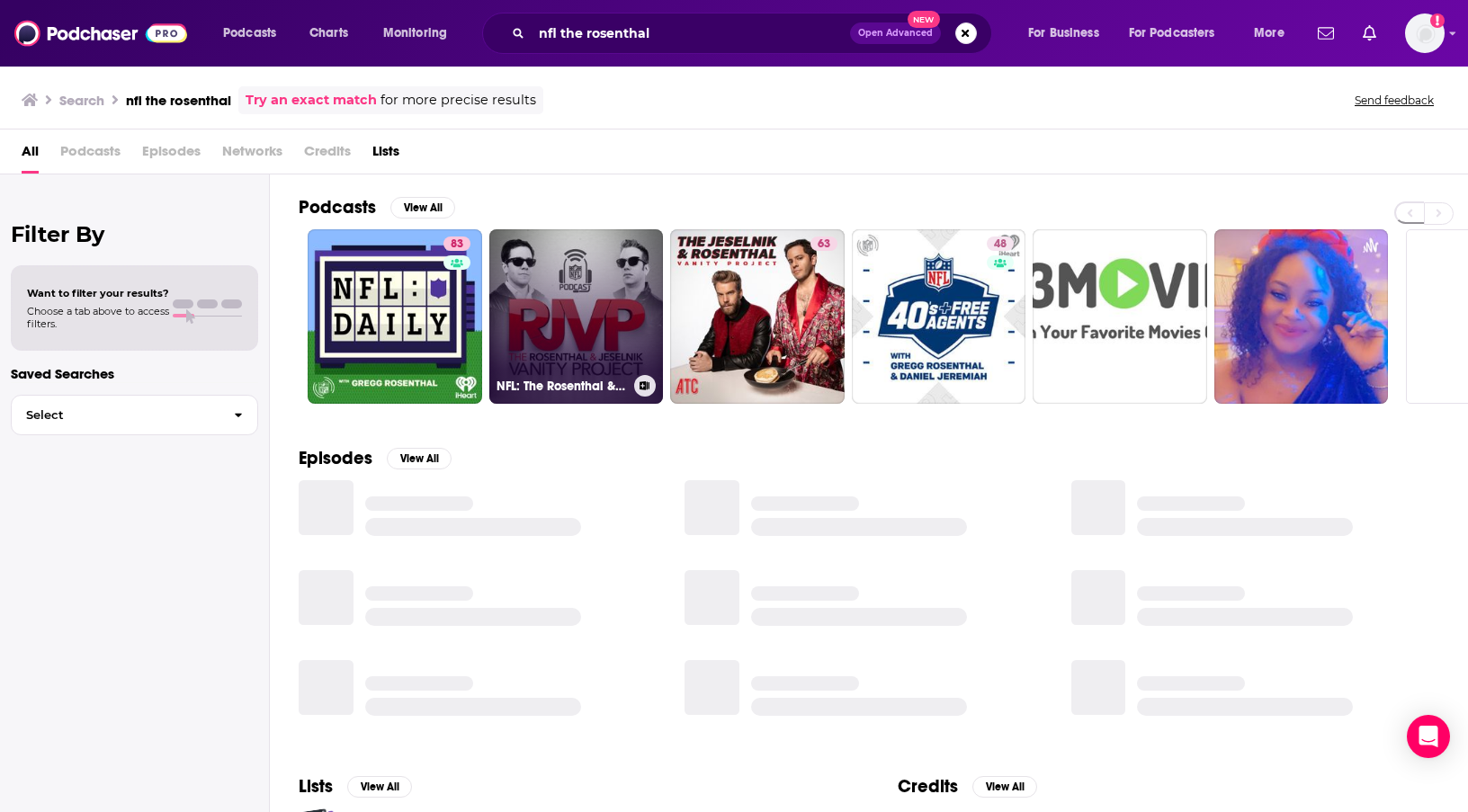 click on "NFL: The Rosenthal & Jeselnik Vanity Project" at bounding box center (577, 317) 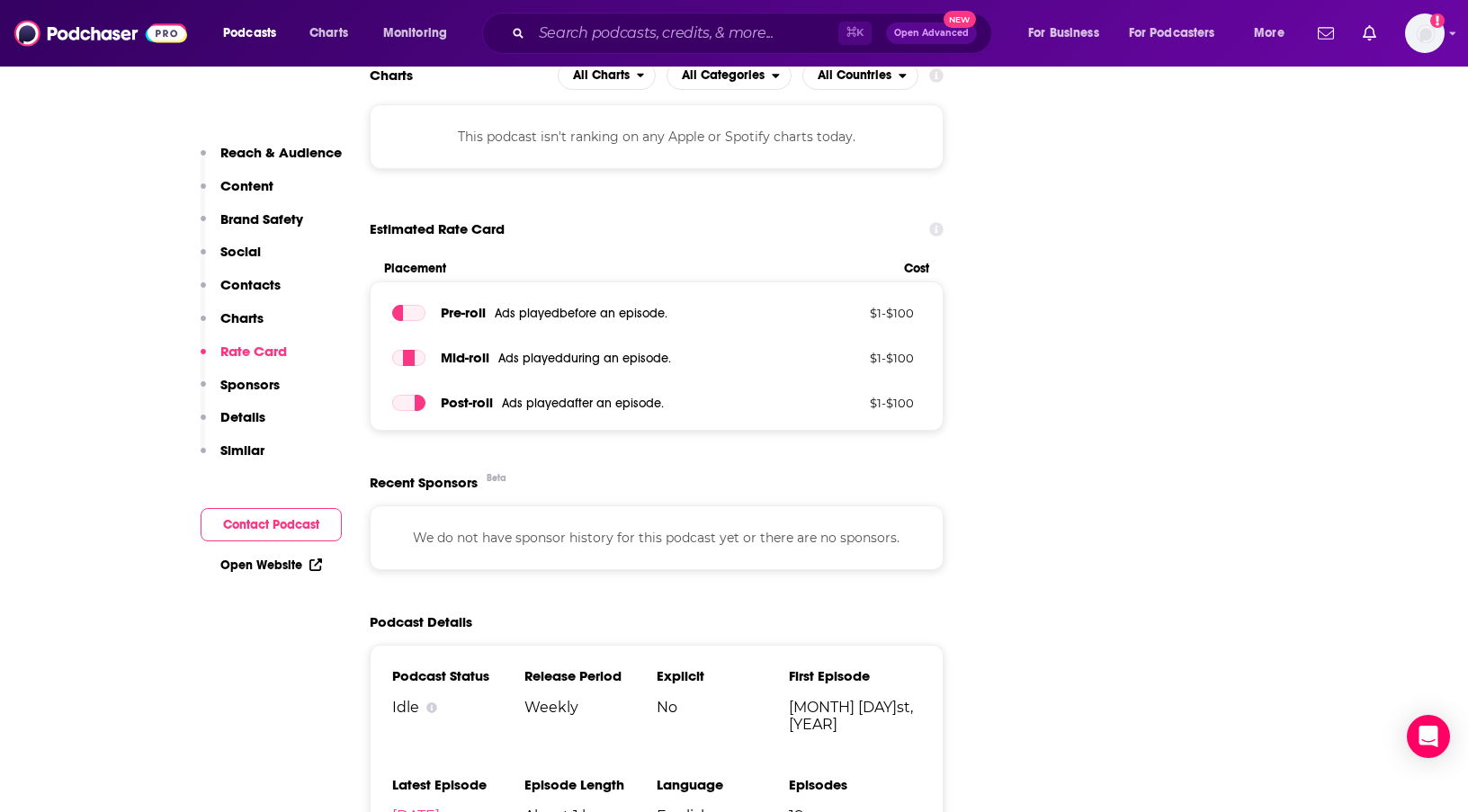 scroll, scrollTop: 2367, scrollLeft: 0, axis: vertical 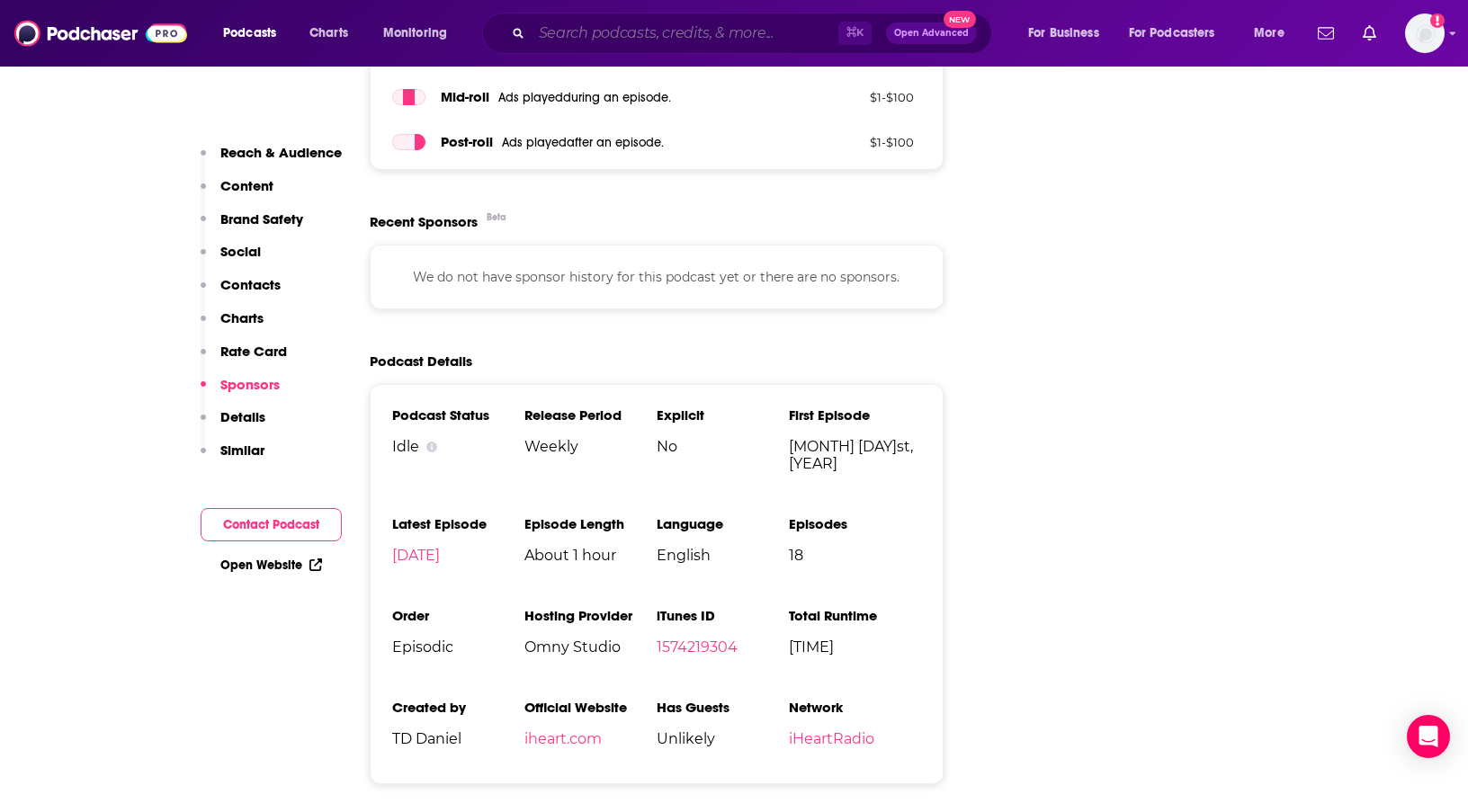 click at bounding box center [685, 33] 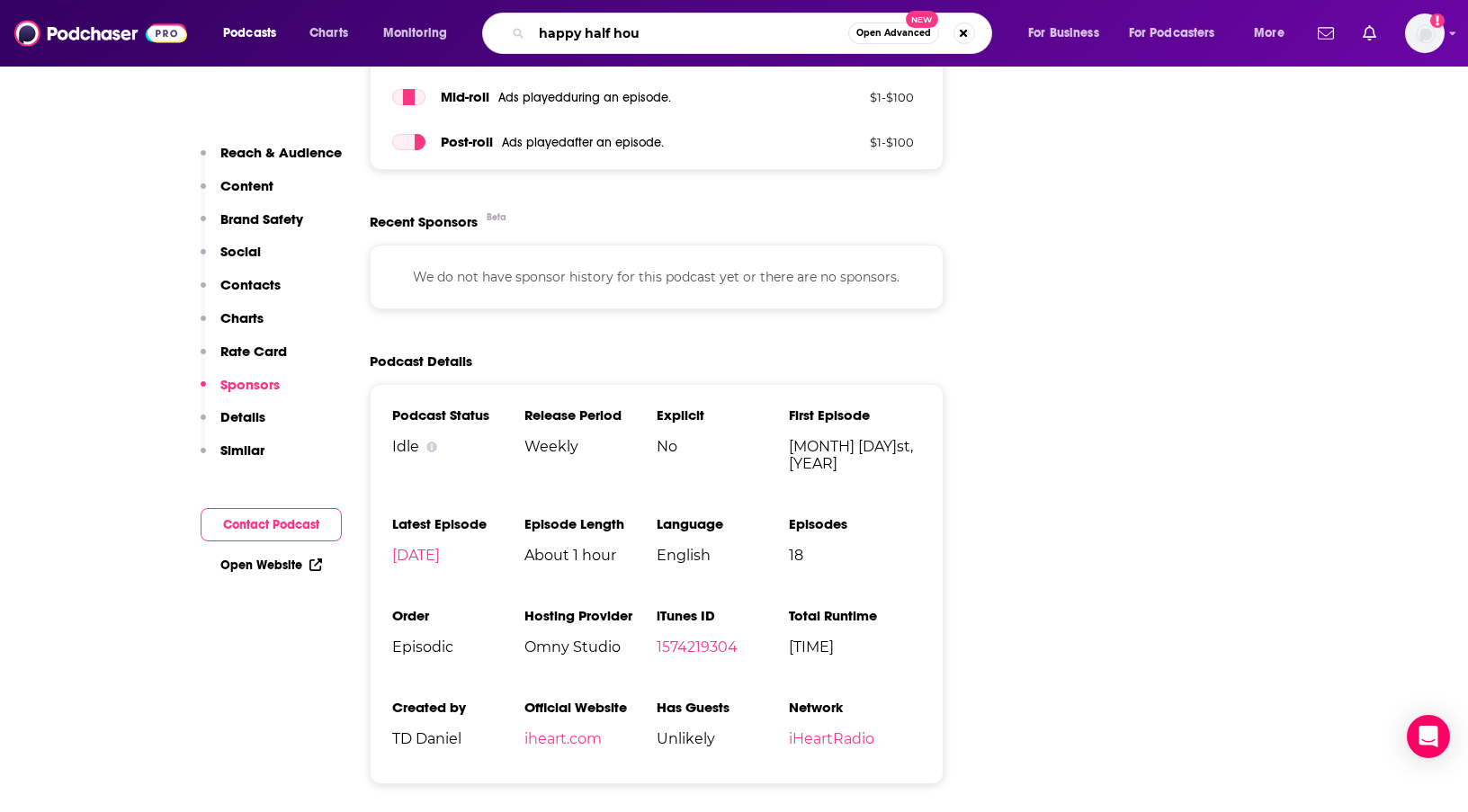 type on "happy half hour" 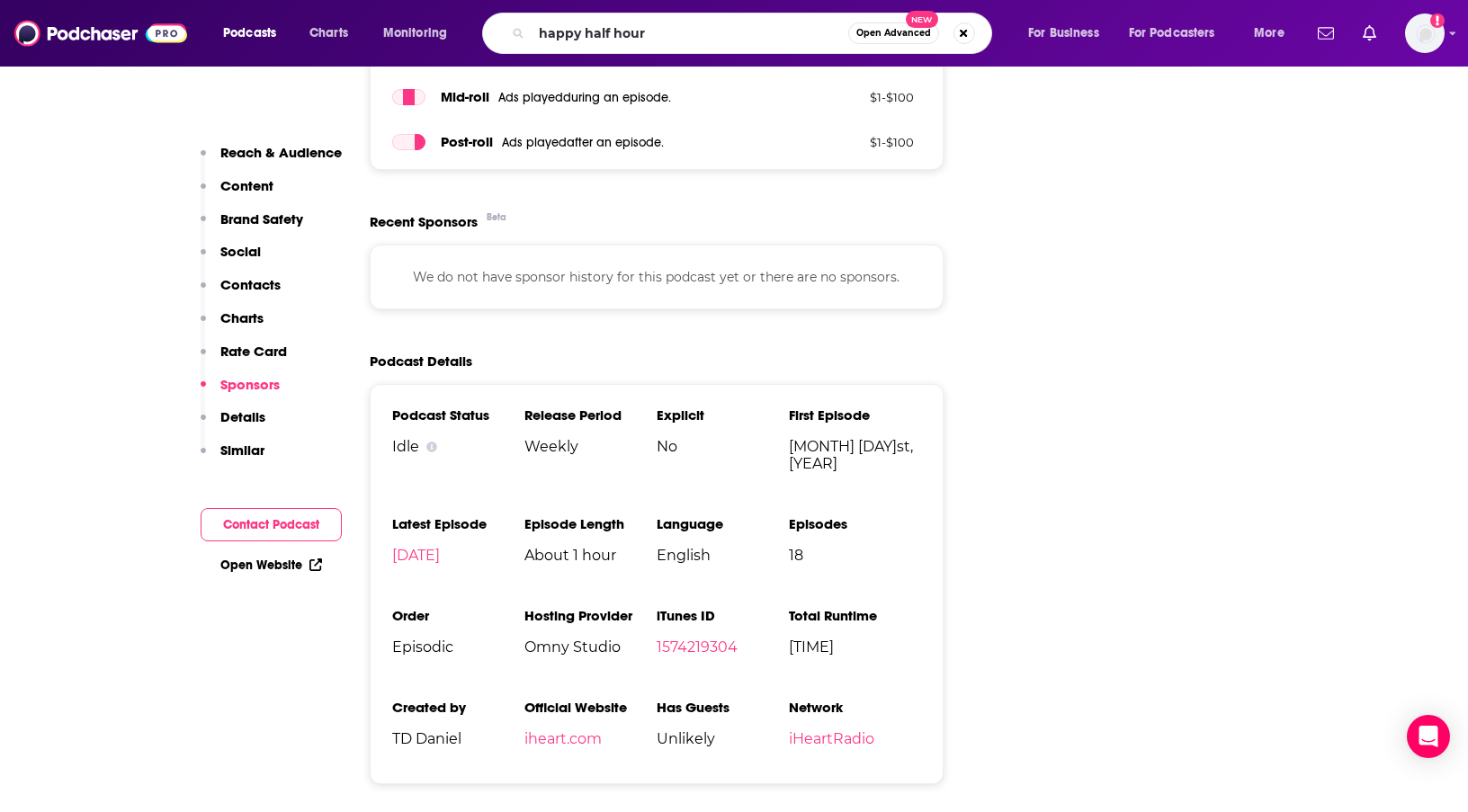 scroll, scrollTop: 0, scrollLeft: 0, axis: both 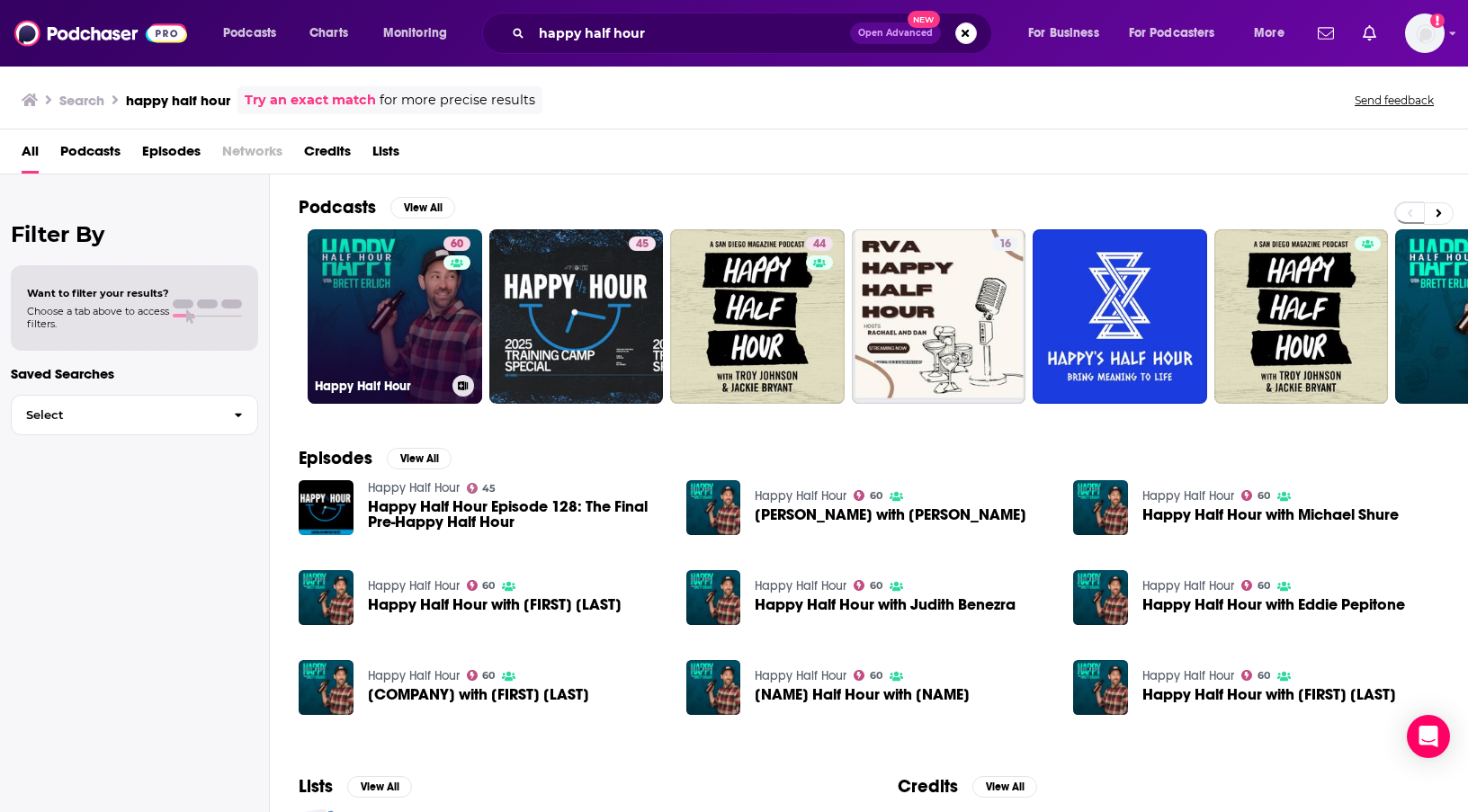 click on "60 Happy Half Hour" at bounding box center (395, 317) 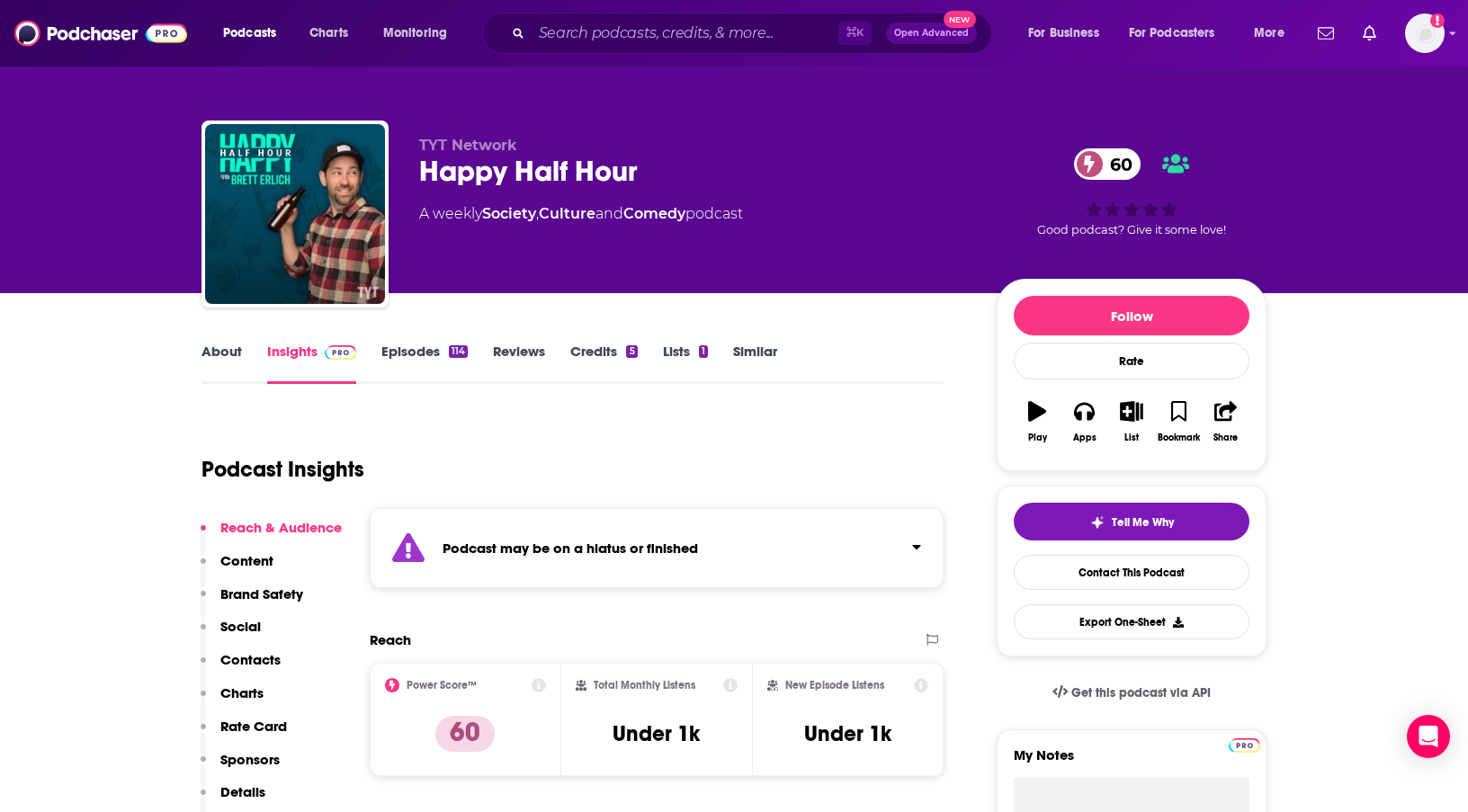 scroll, scrollTop: -1, scrollLeft: 0, axis: vertical 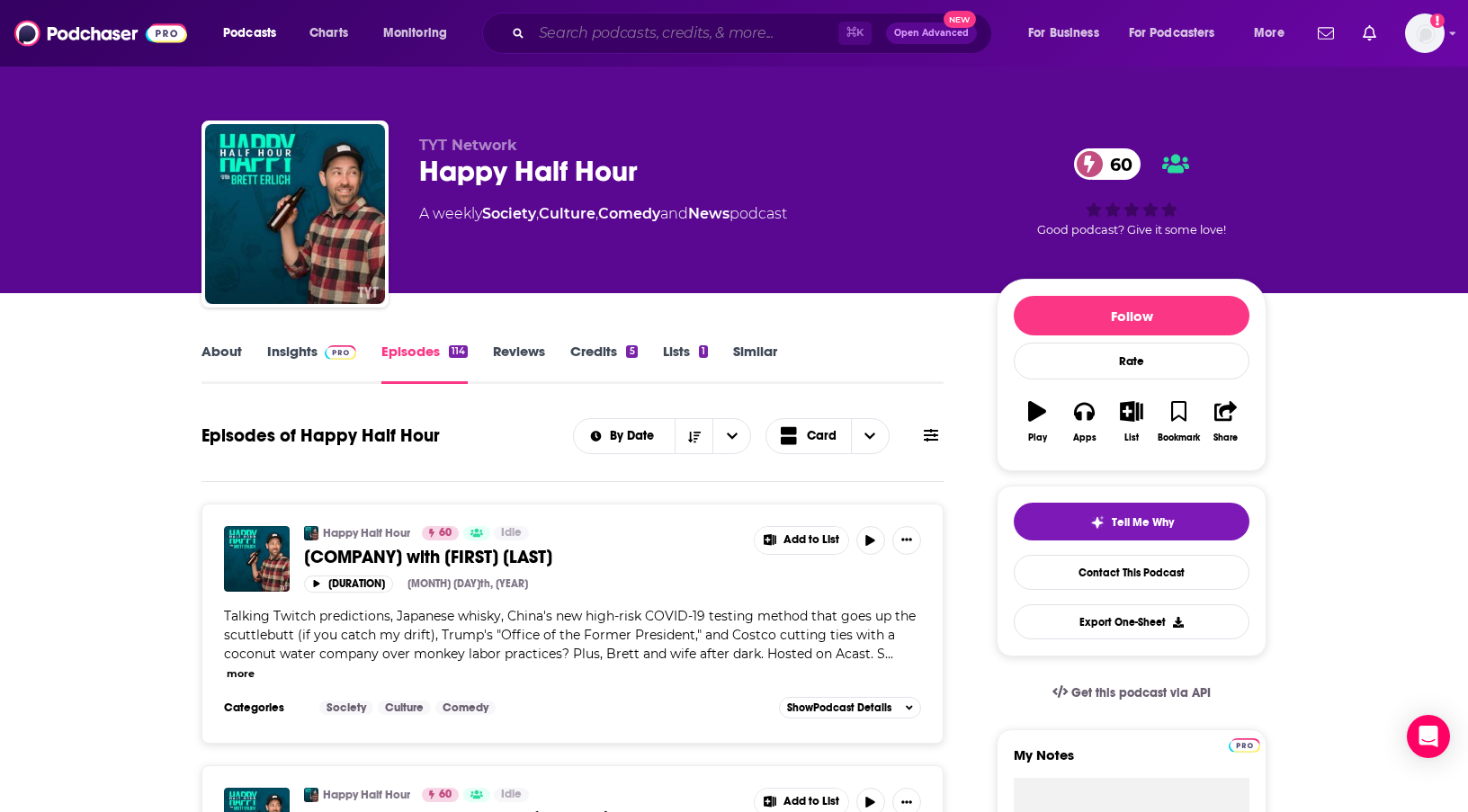 click at bounding box center [685, 33] 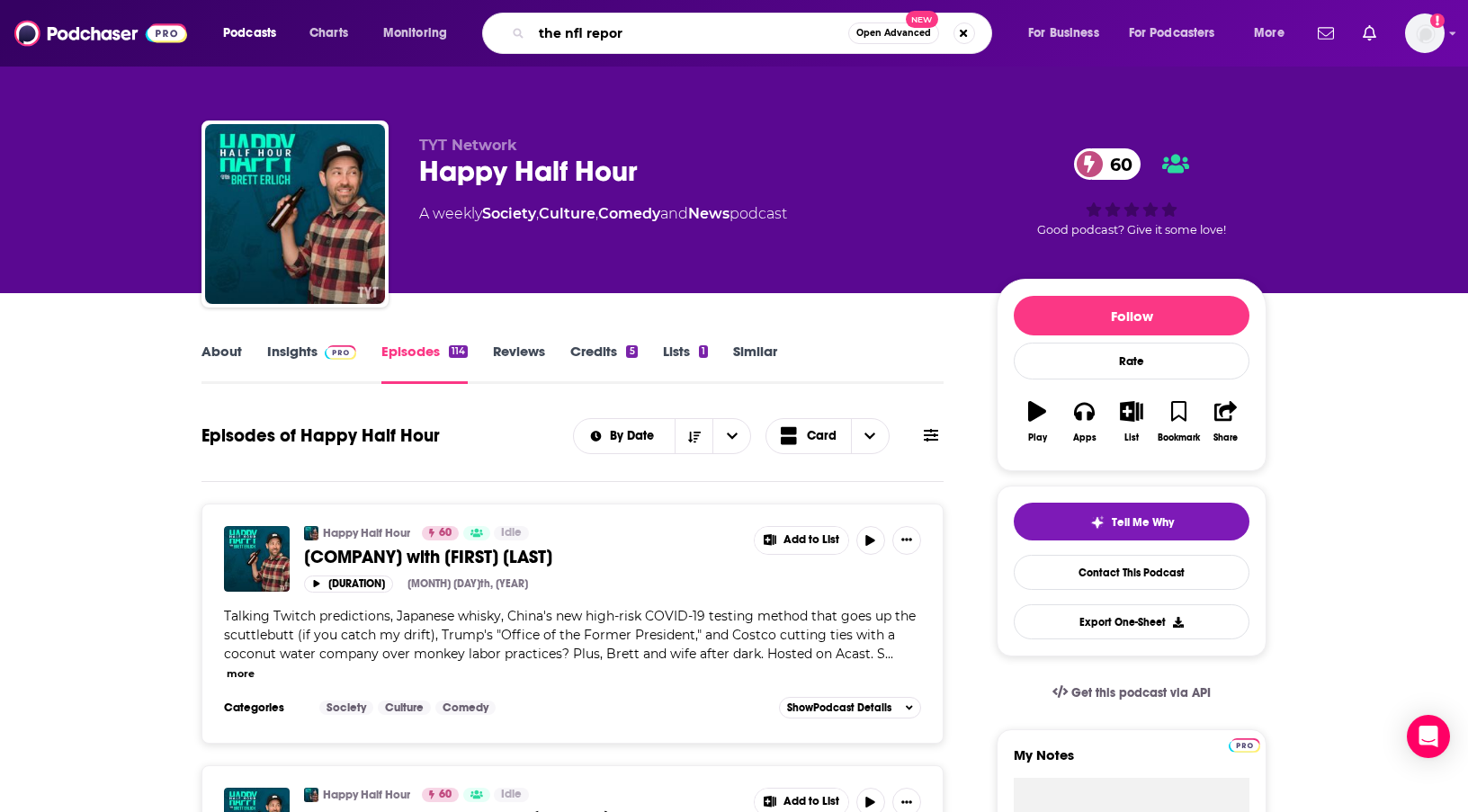 type on "the nfl report" 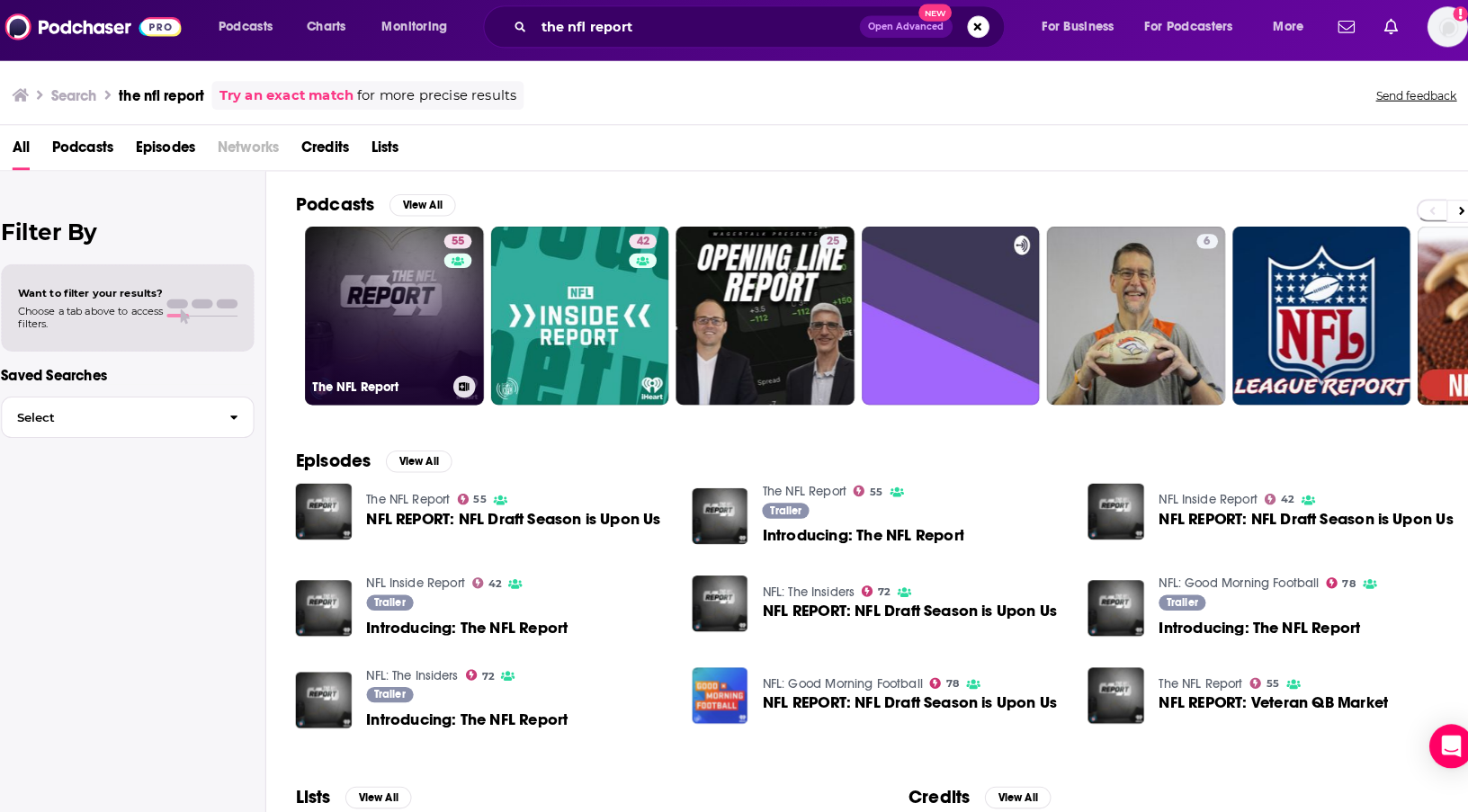 click on "55 The NFL Report" at bounding box center (395, 317) 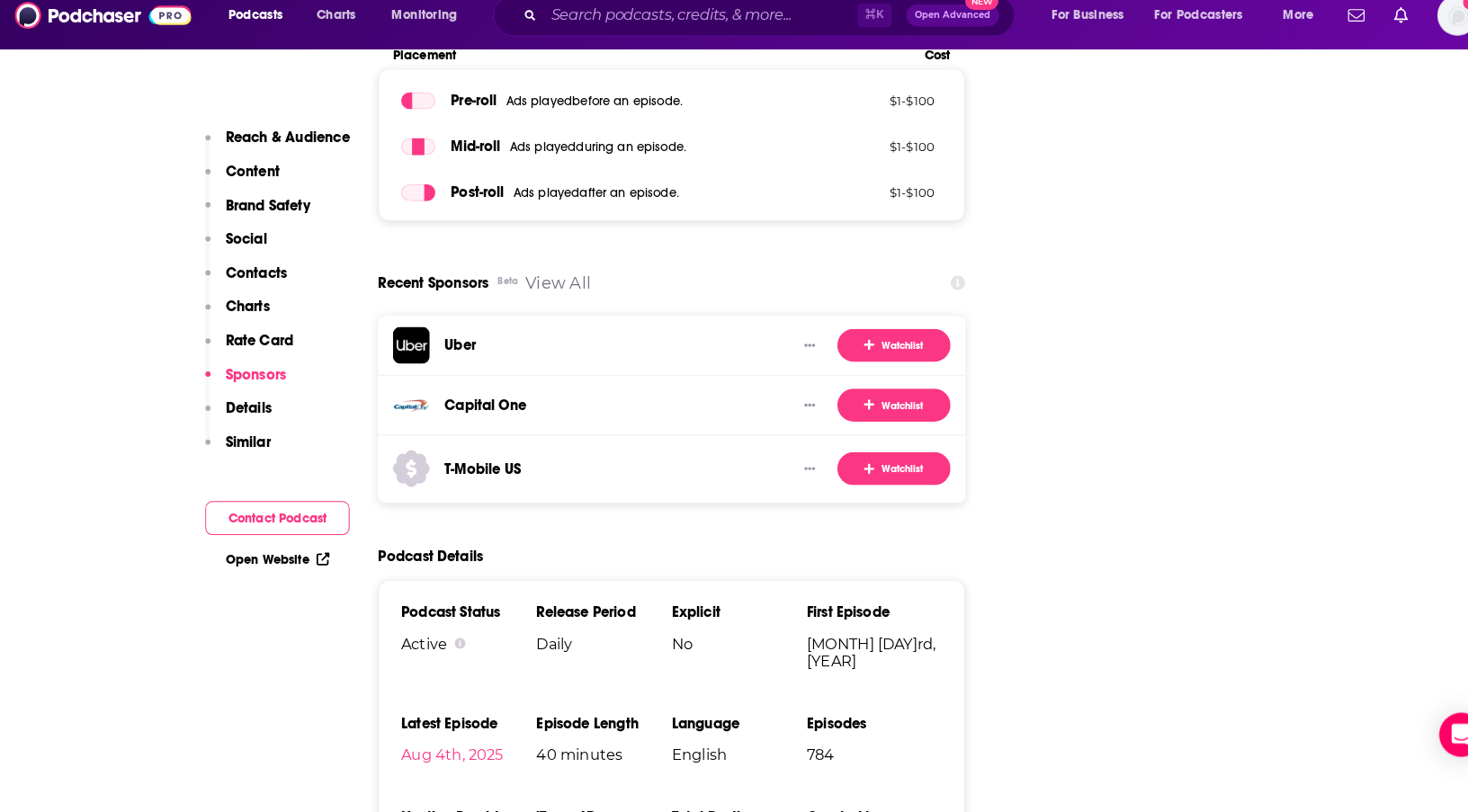 scroll, scrollTop: 2544, scrollLeft: 0, axis: vertical 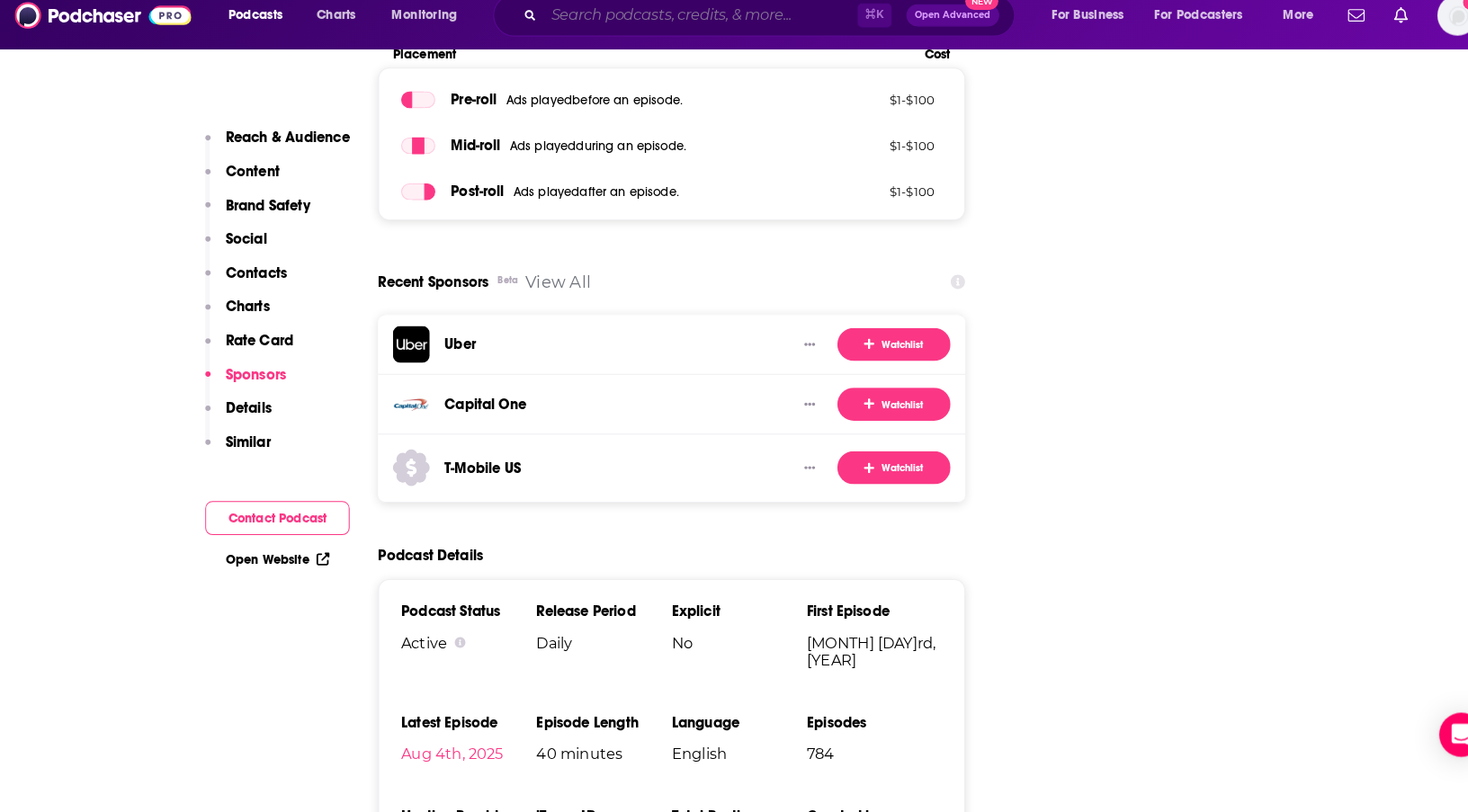 click at bounding box center (685, 33) 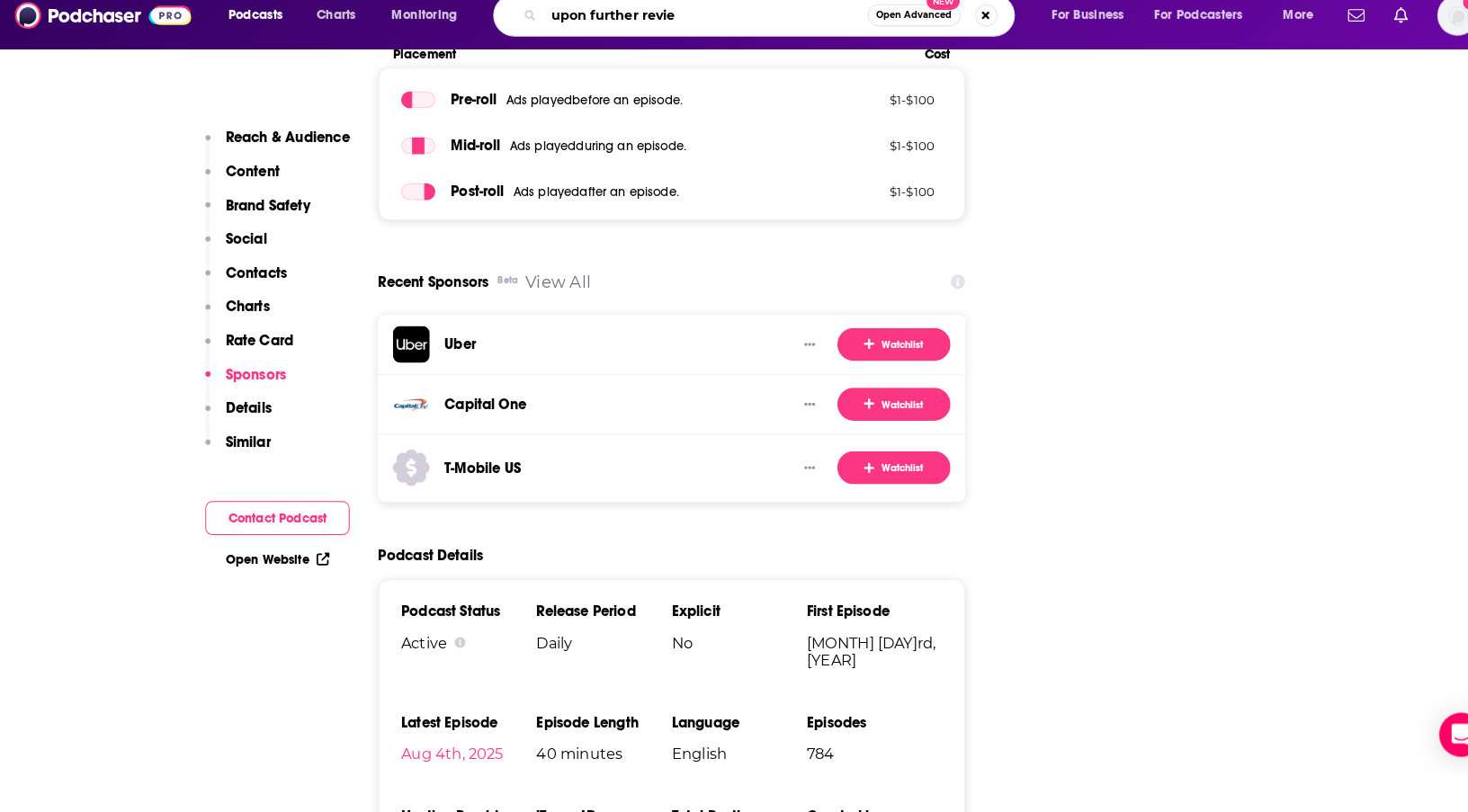 type on "upon further review" 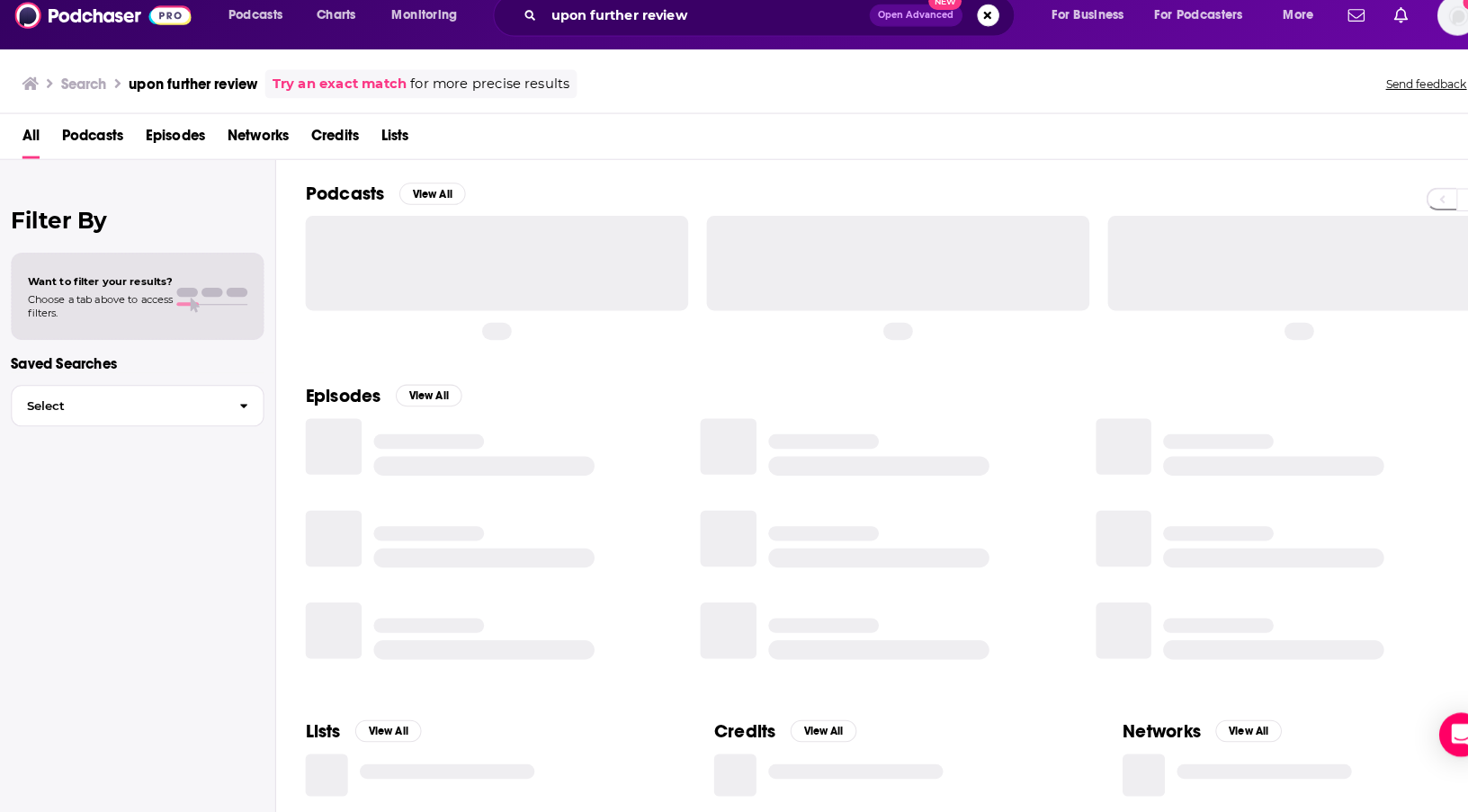 scroll, scrollTop: 0, scrollLeft: 0, axis: both 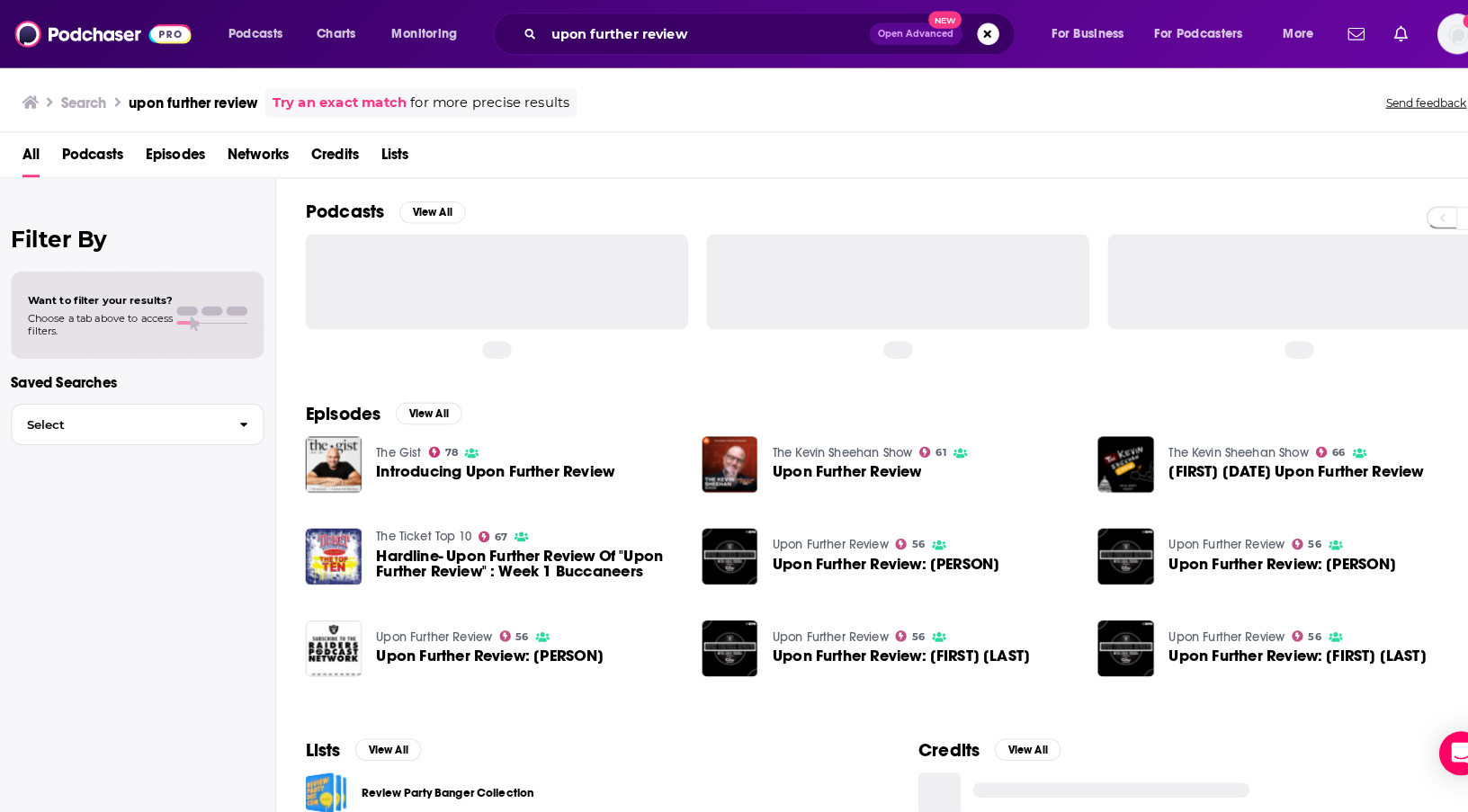 click on "Podcasts View All" at bounding box center (883, 212) 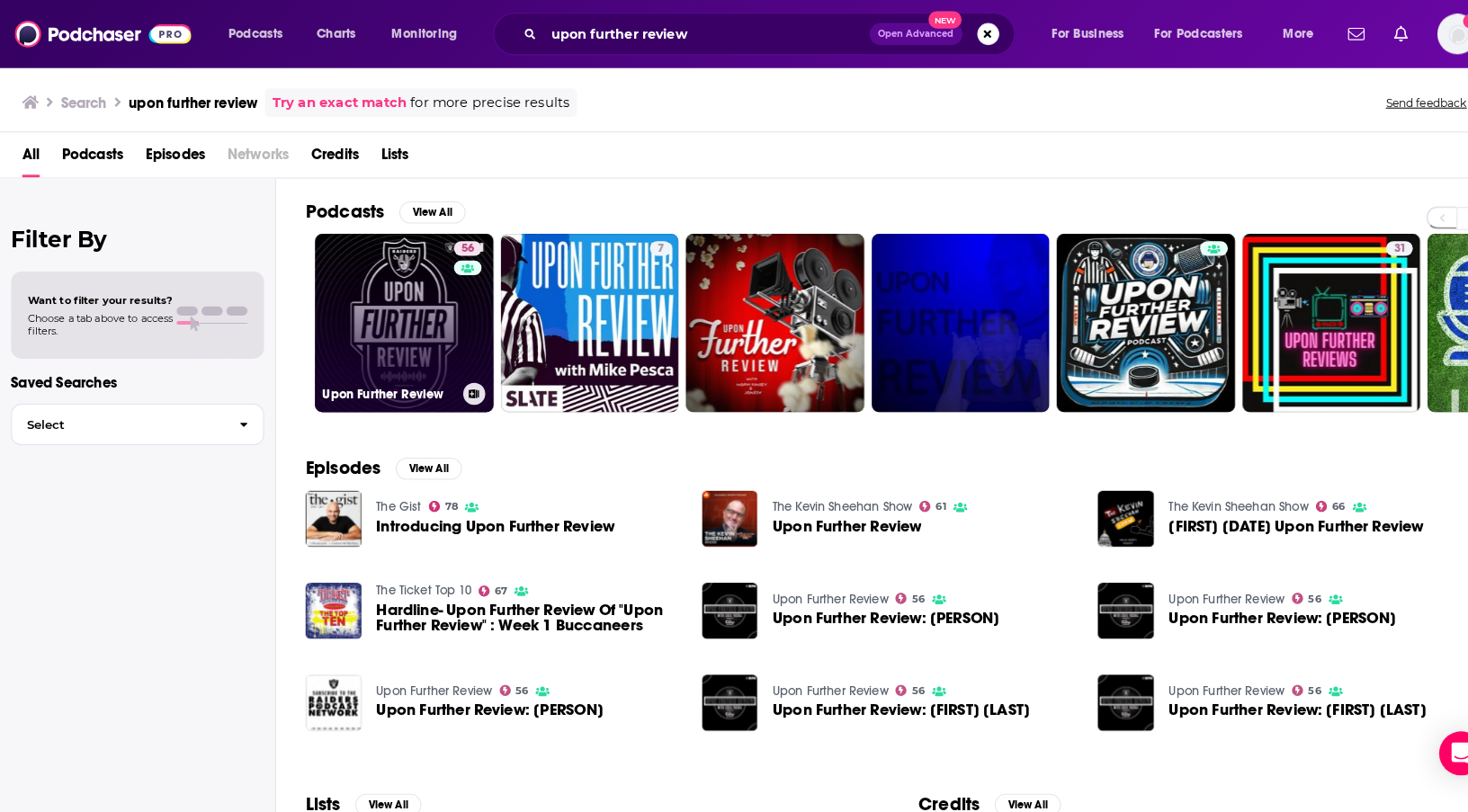 click on "56 Upon Further Review" at bounding box center (395, 317) 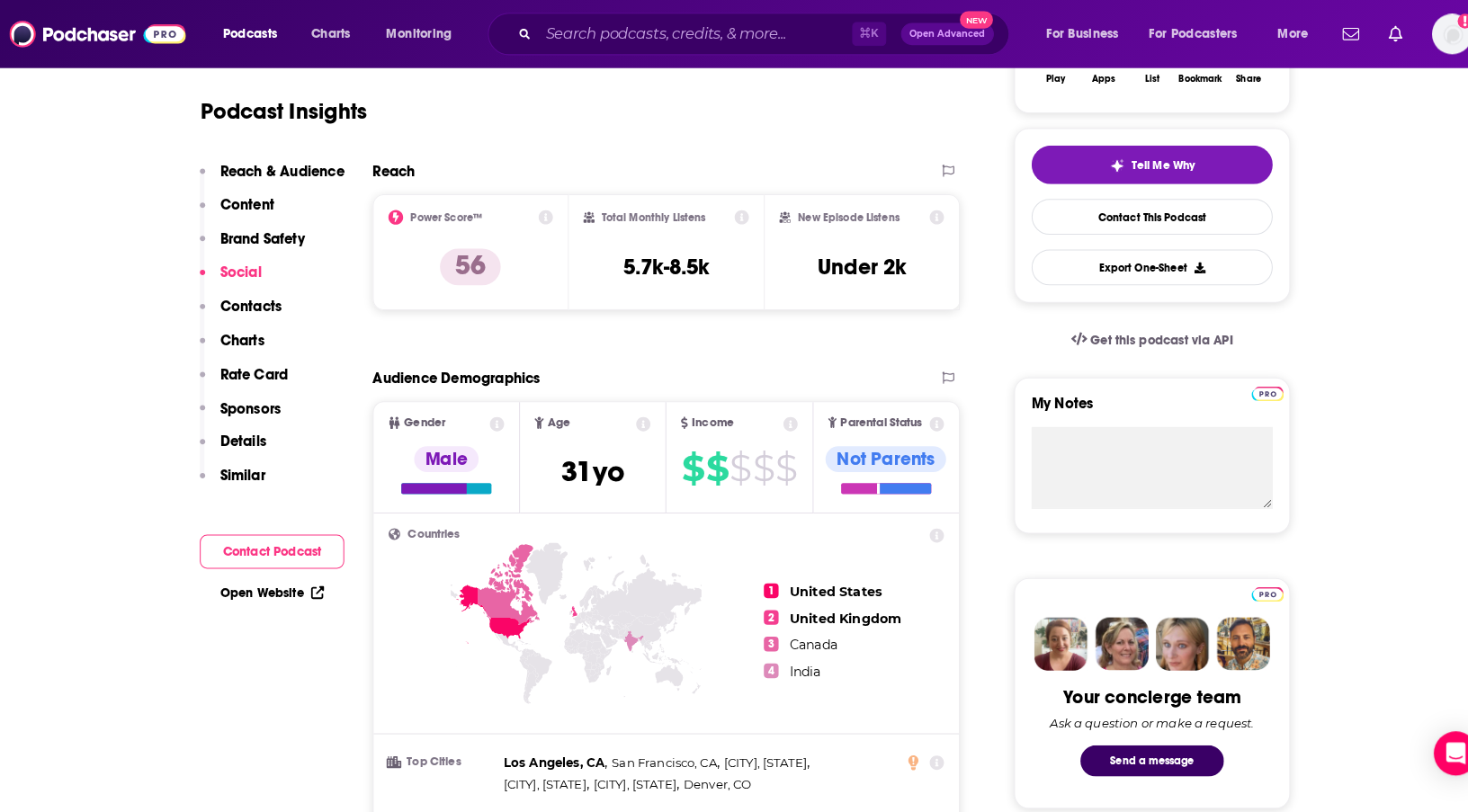 scroll, scrollTop: 177, scrollLeft: 0, axis: vertical 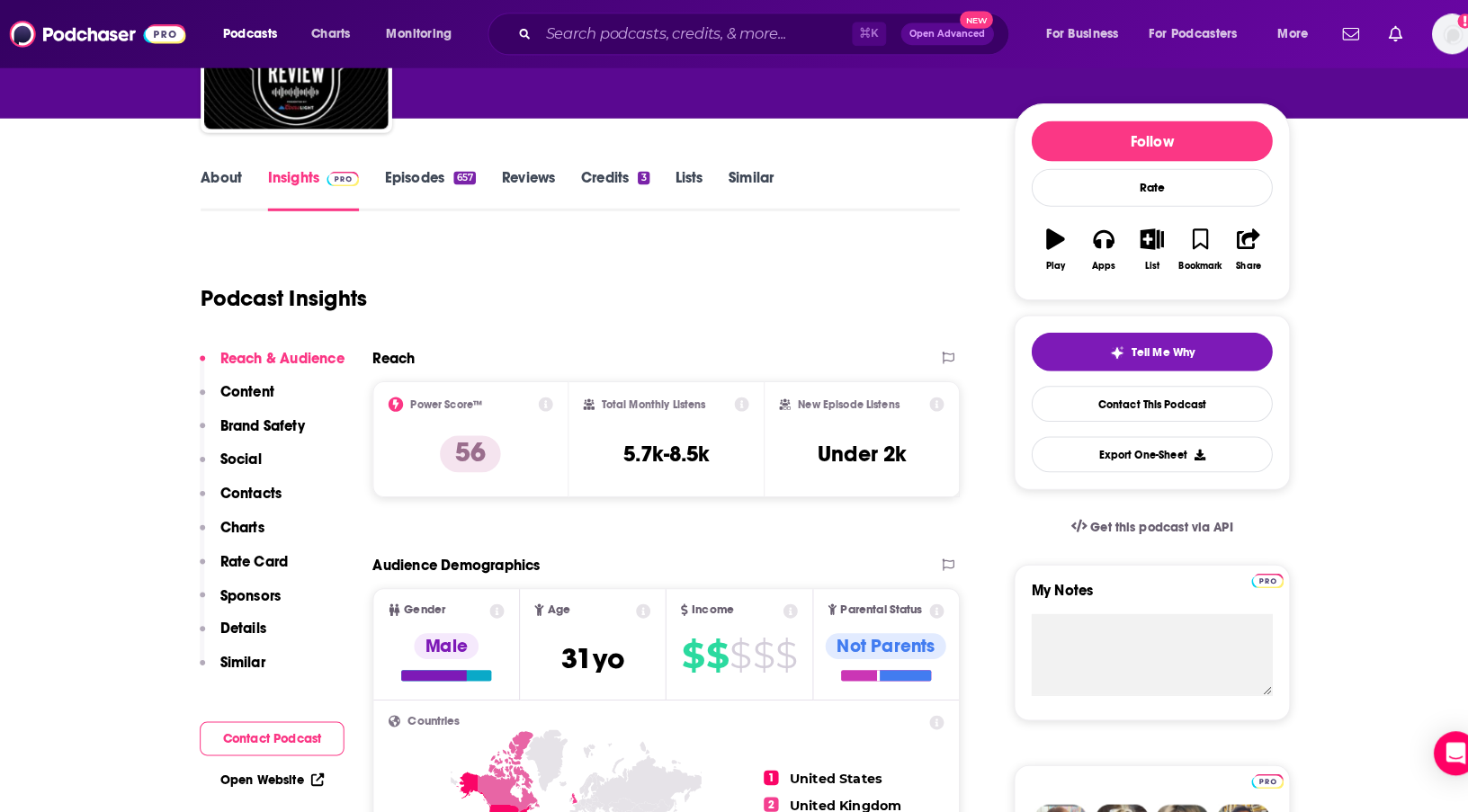 click on "Episodes 657" at bounding box center (425, 186) 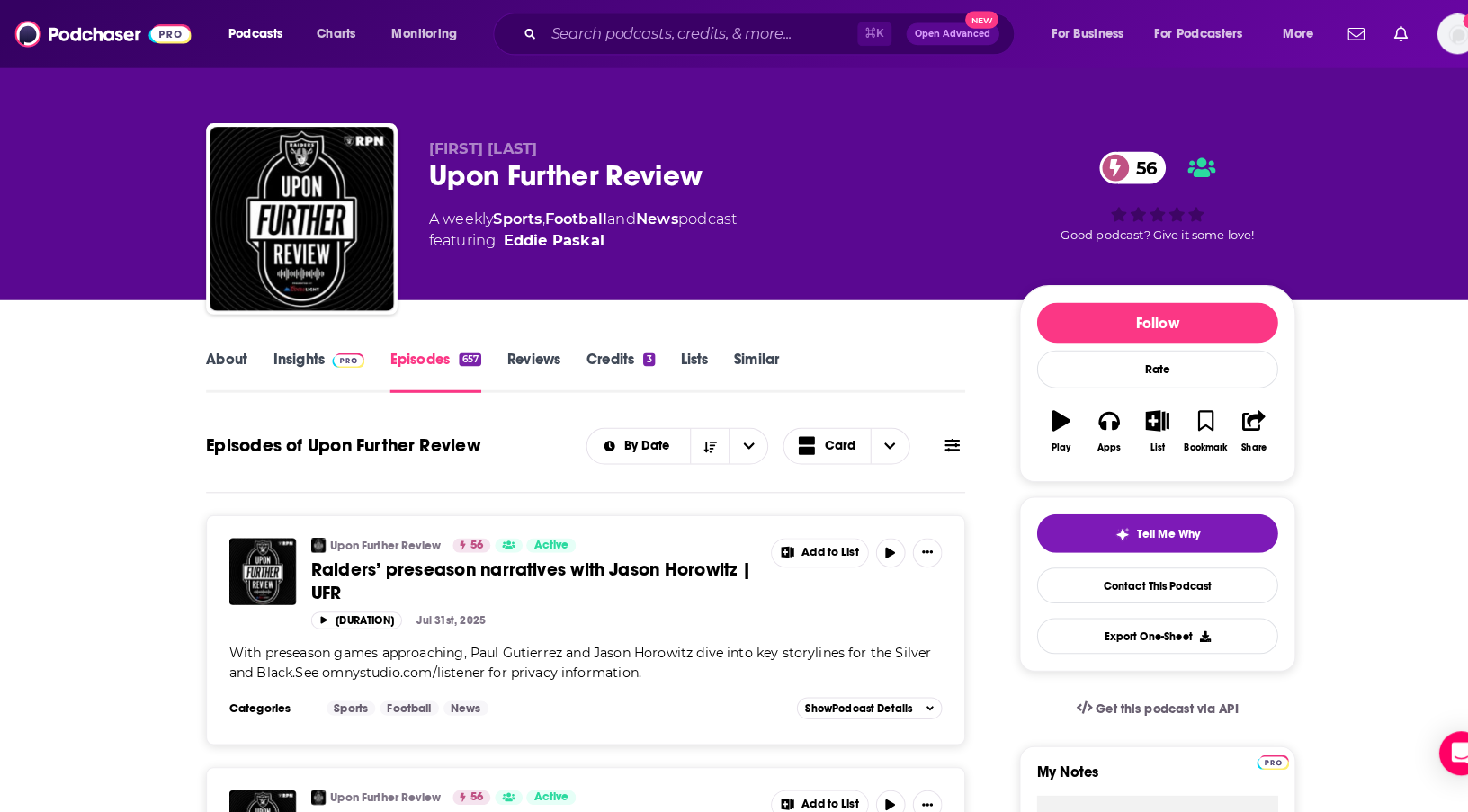 scroll, scrollTop: 80, scrollLeft: 0, axis: vertical 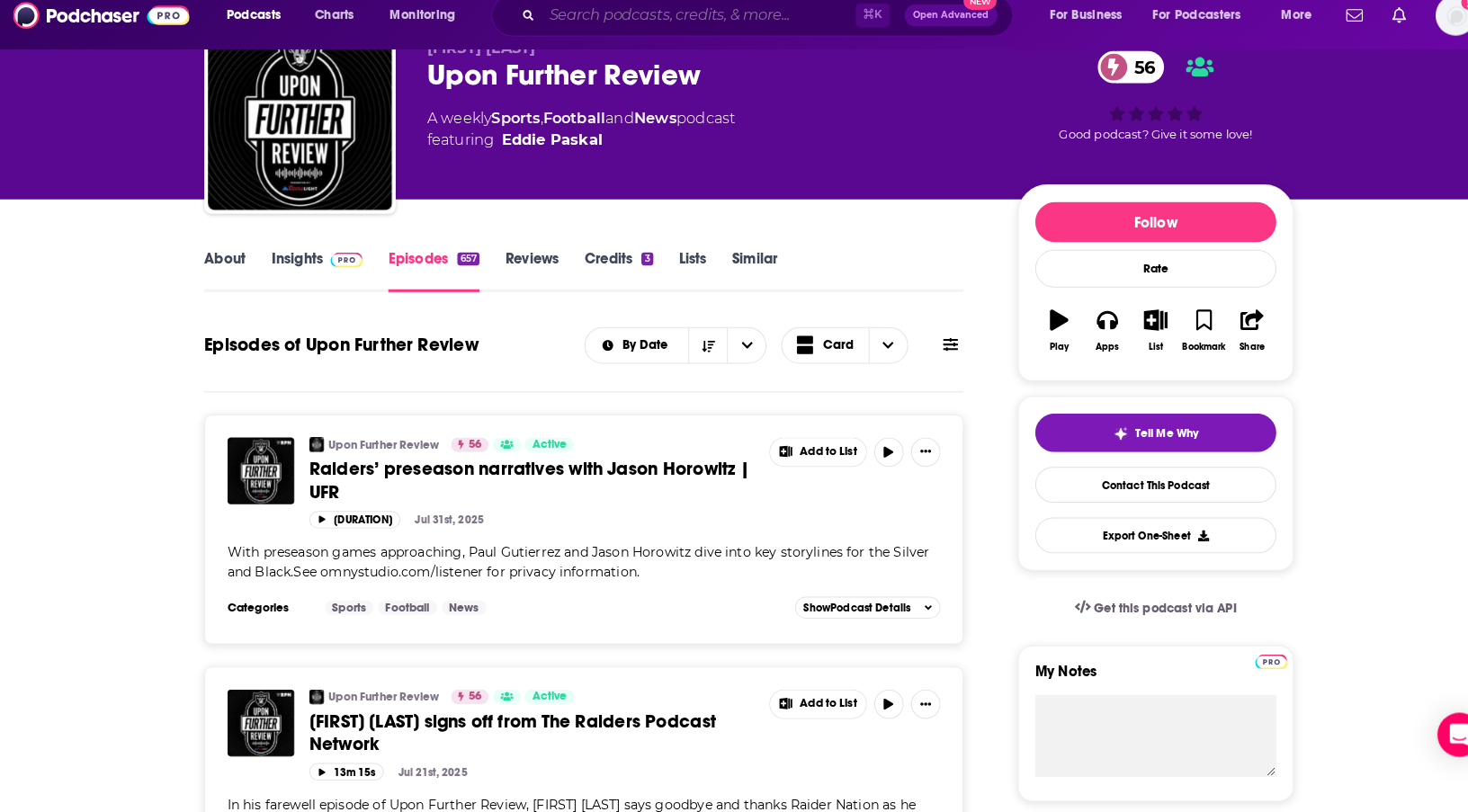 click at bounding box center (685, 33) 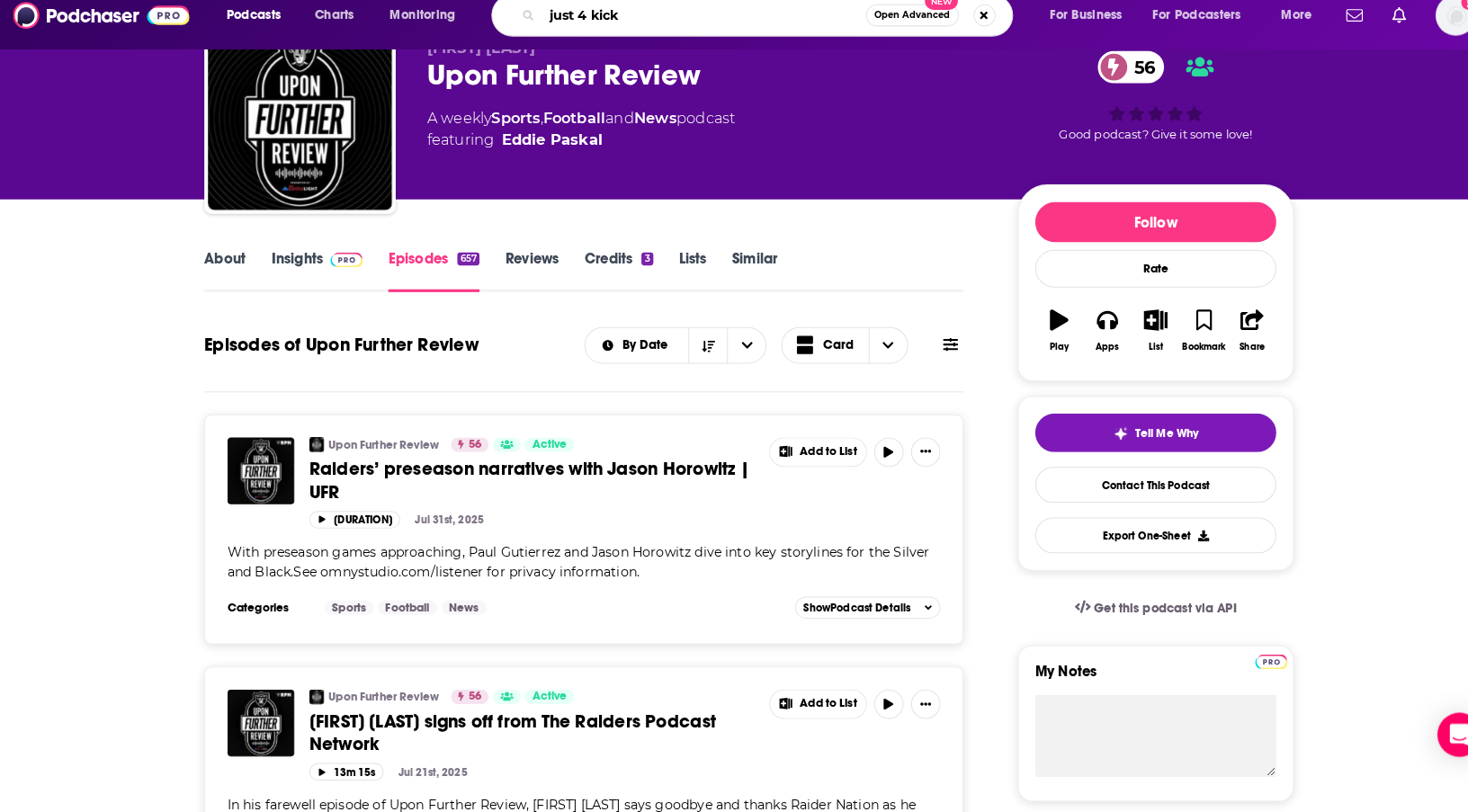 type on "just 4 kicks" 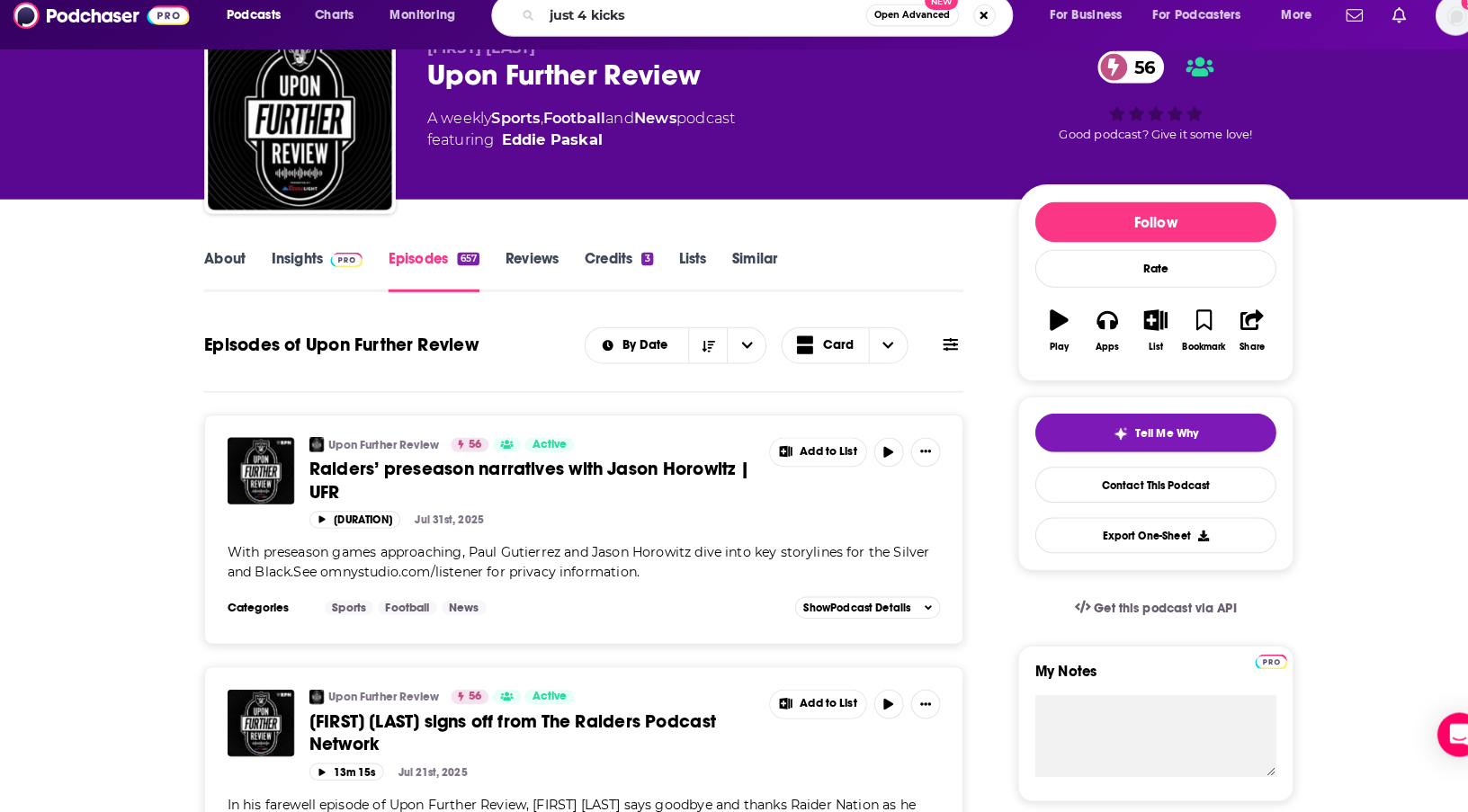 scroll, scrollTop: 0, scrollLeft: 0, axis: both 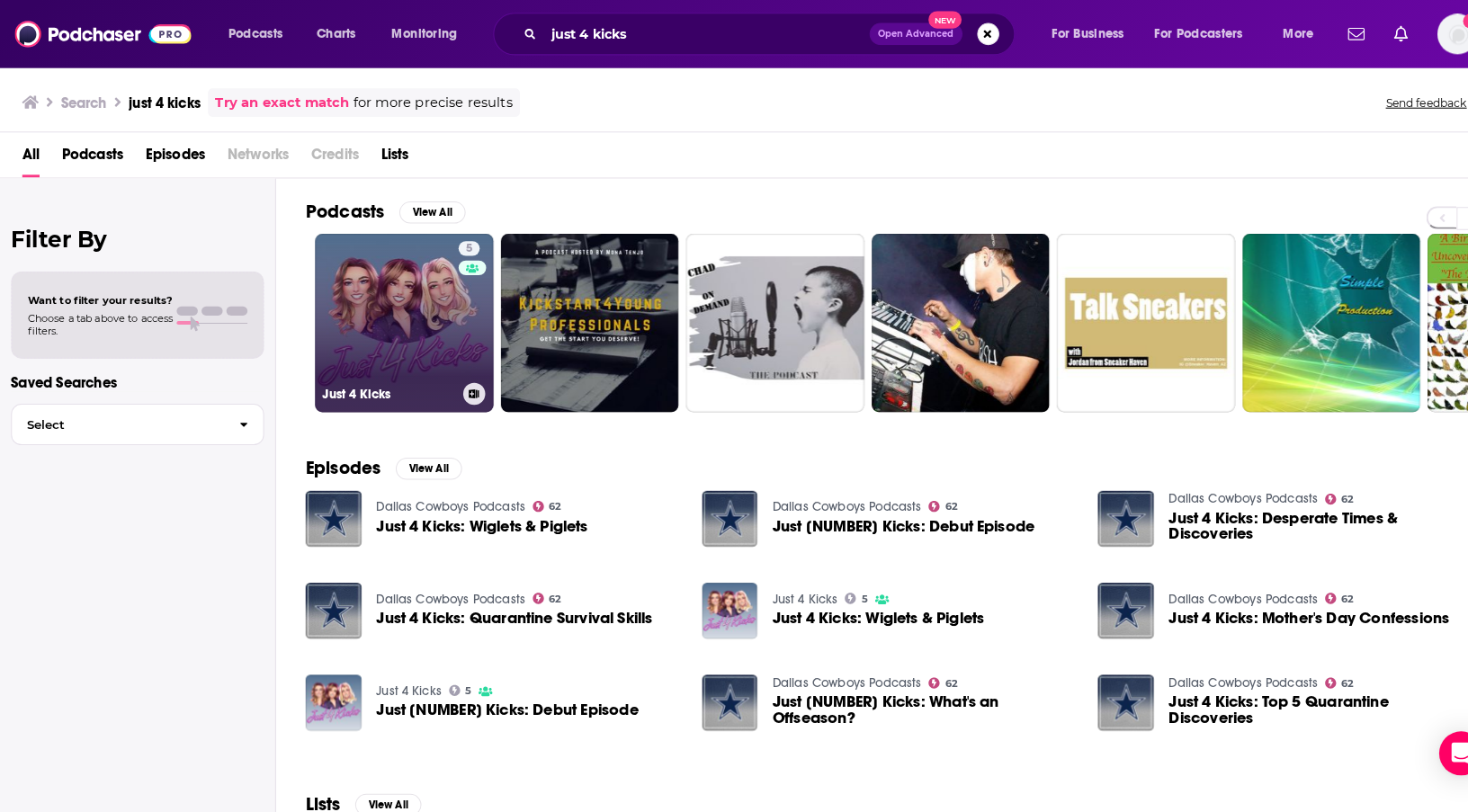 click on "5 Just 4 Kicks" at bounding box center [395, 317] 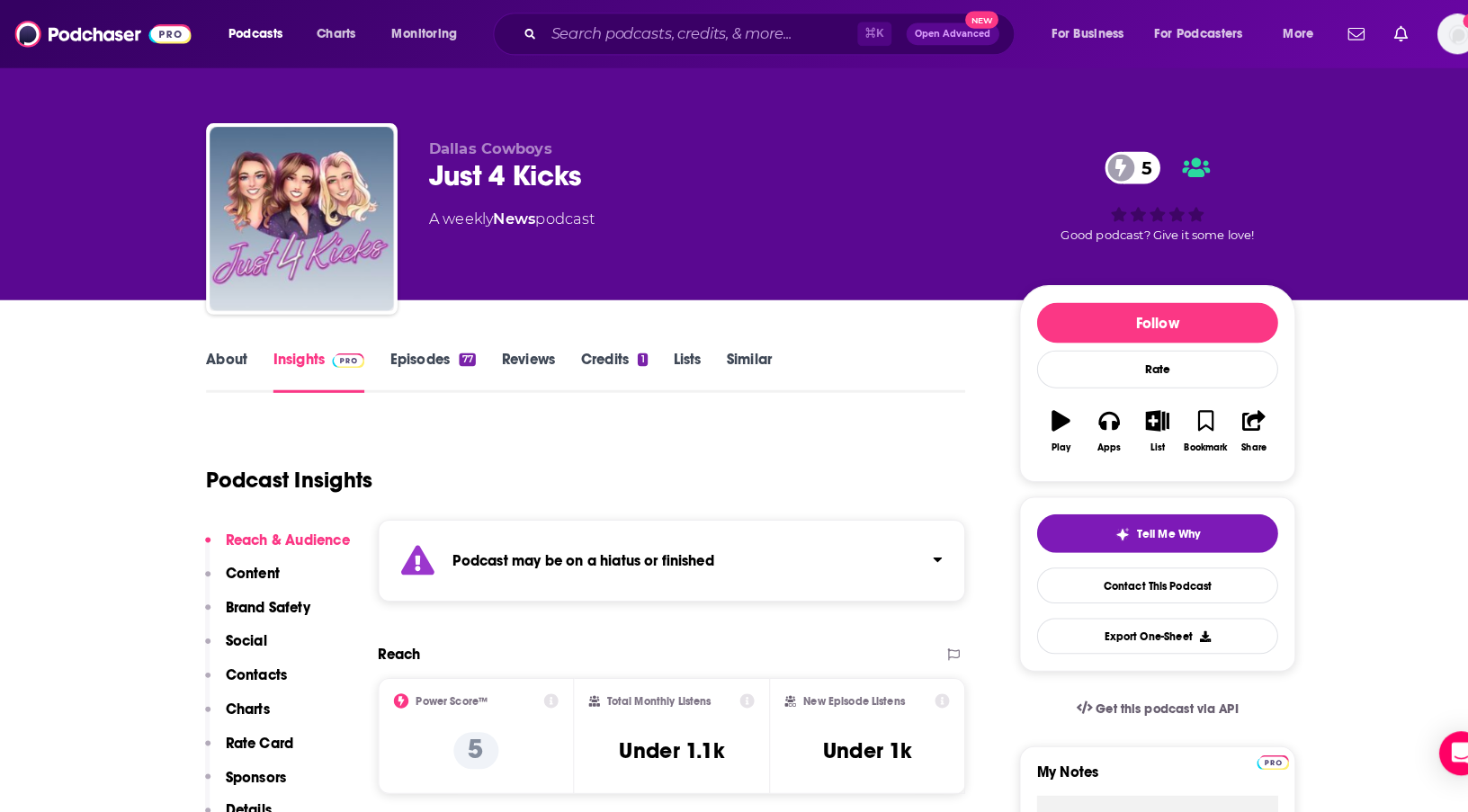 scroll, scrollTop: -2, scrollLeft: 0, axis: vertical 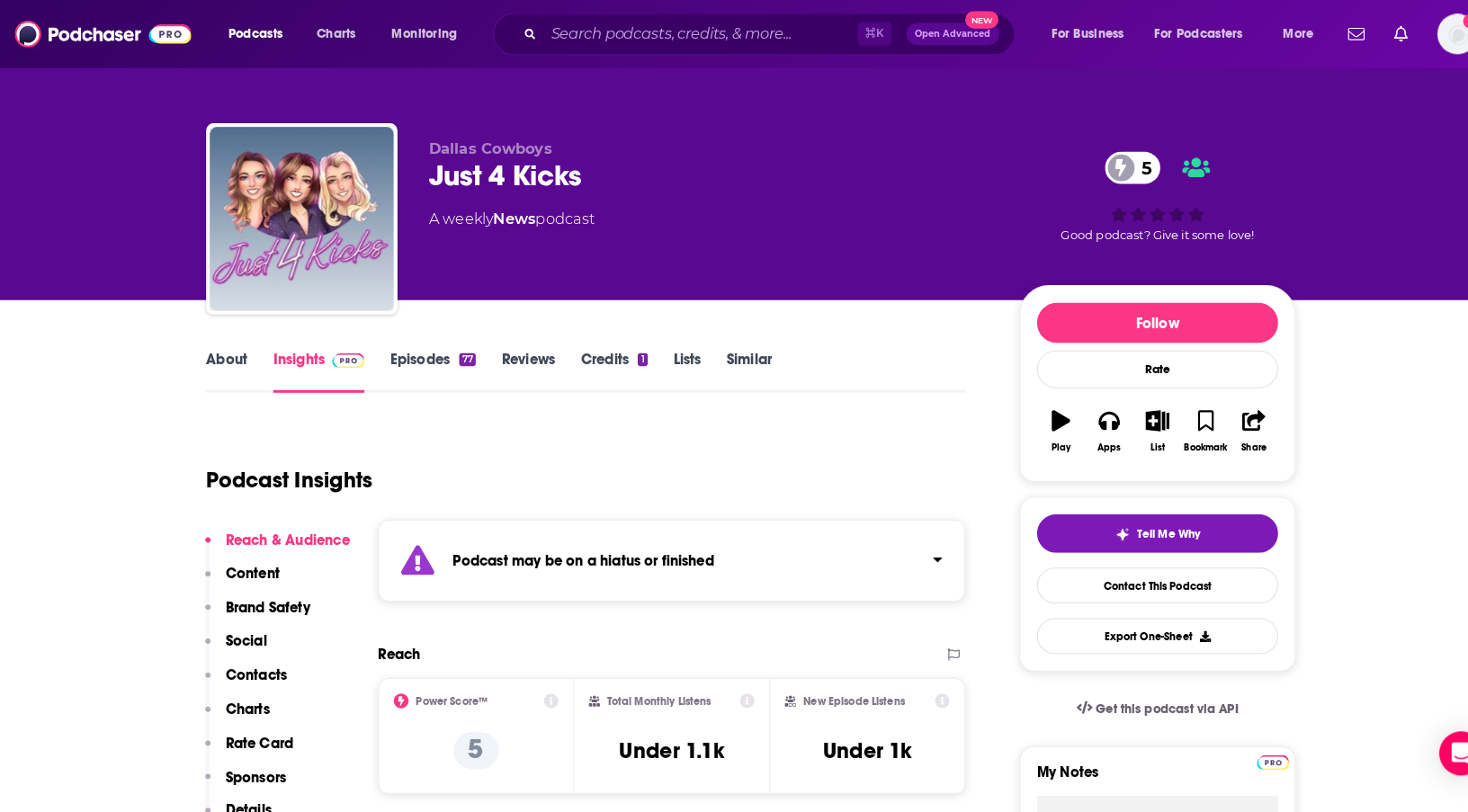 click on "About Insights Episodes [NUMBER] Reviews Credits [NUMBER] Lists Similar Podcast Insights Reach & Audience Content Brand Safety Social Contacts Charts Rate Card Sponsors Details Similar Contact Podcast Open Website  Podcast may be on a hiatus or finished Reach Power Score™ [NUMBER] Total Monthly Listens Under [NUMBER]k New Episode Listens Under [NUMBER]k Export One-Sheet Audience Demographics Gender Male Age [NUMBER] yo Income $ $ $ $ $ Parental Status Mixed Countries [NUMBER] United States [NUMBER] Canada [NUMBER] United Kingdom [NUMBER] Brazil Top Cities London , Manchester, UK , New York, NY , Toronto , Los Angeles, CA , Miami, FL Interests Rugby , American football , Soccer , Sports , Basketball , Sport Jobs Managers , Editors , Principals/Owners , Directors , Machinists/Operators , Journalists/Reporters Ethnicities White / Caucasian , African American , Hispanic , Asian Show More Content Political Skew Not Available Brand Safety & Suitability Information about brand safety is not yet available. Socials X/Twitter @[PERSON][PERSON] [NUMBER]k Contacts   RSS   Podcast Email Cost" at bounding box center (734, 4158) 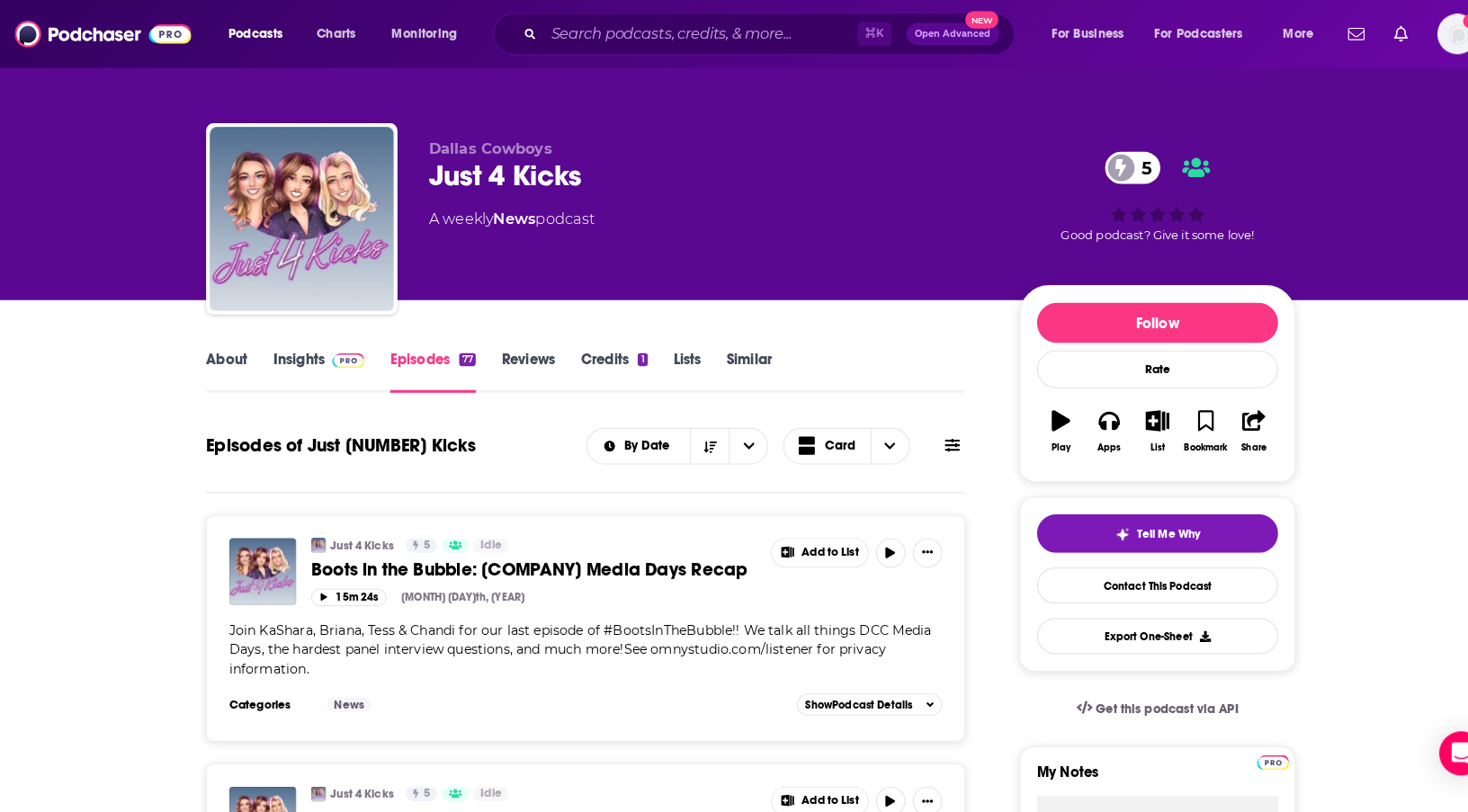 scroll, scrollTop: 0, scrollLeft: 0, axis: both 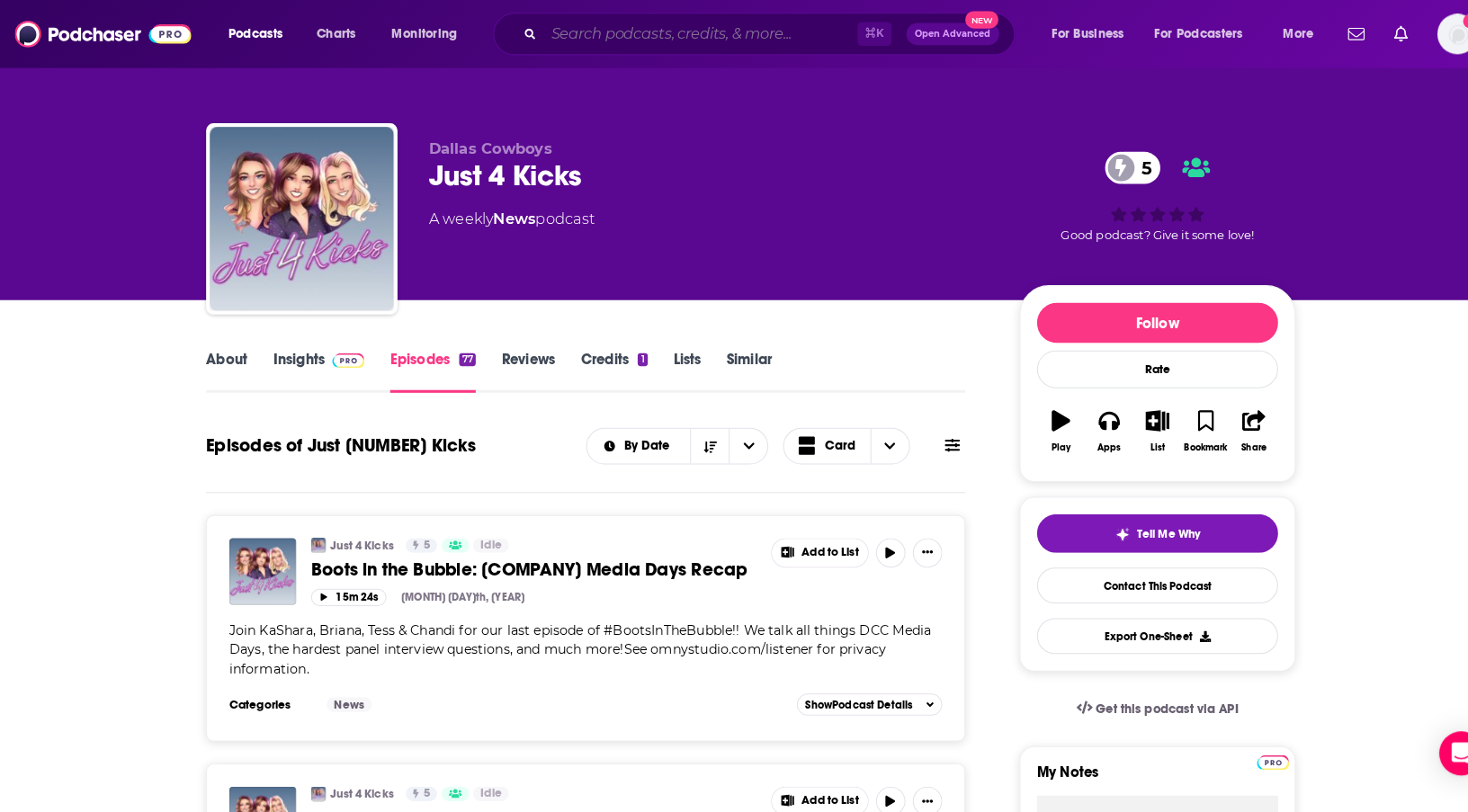 click at bounding box center [685, 33] 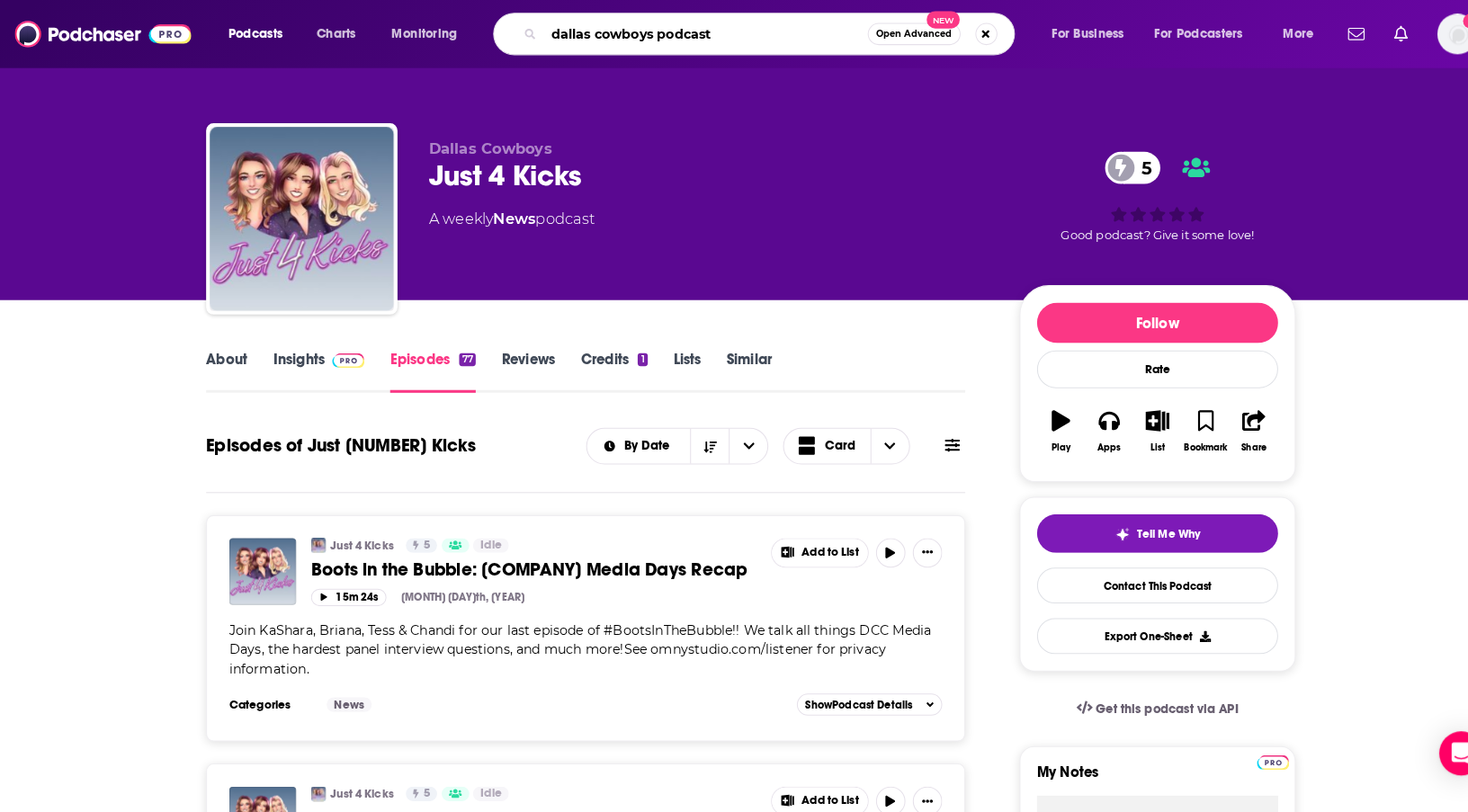 type on "dallas cowboys podcasts" 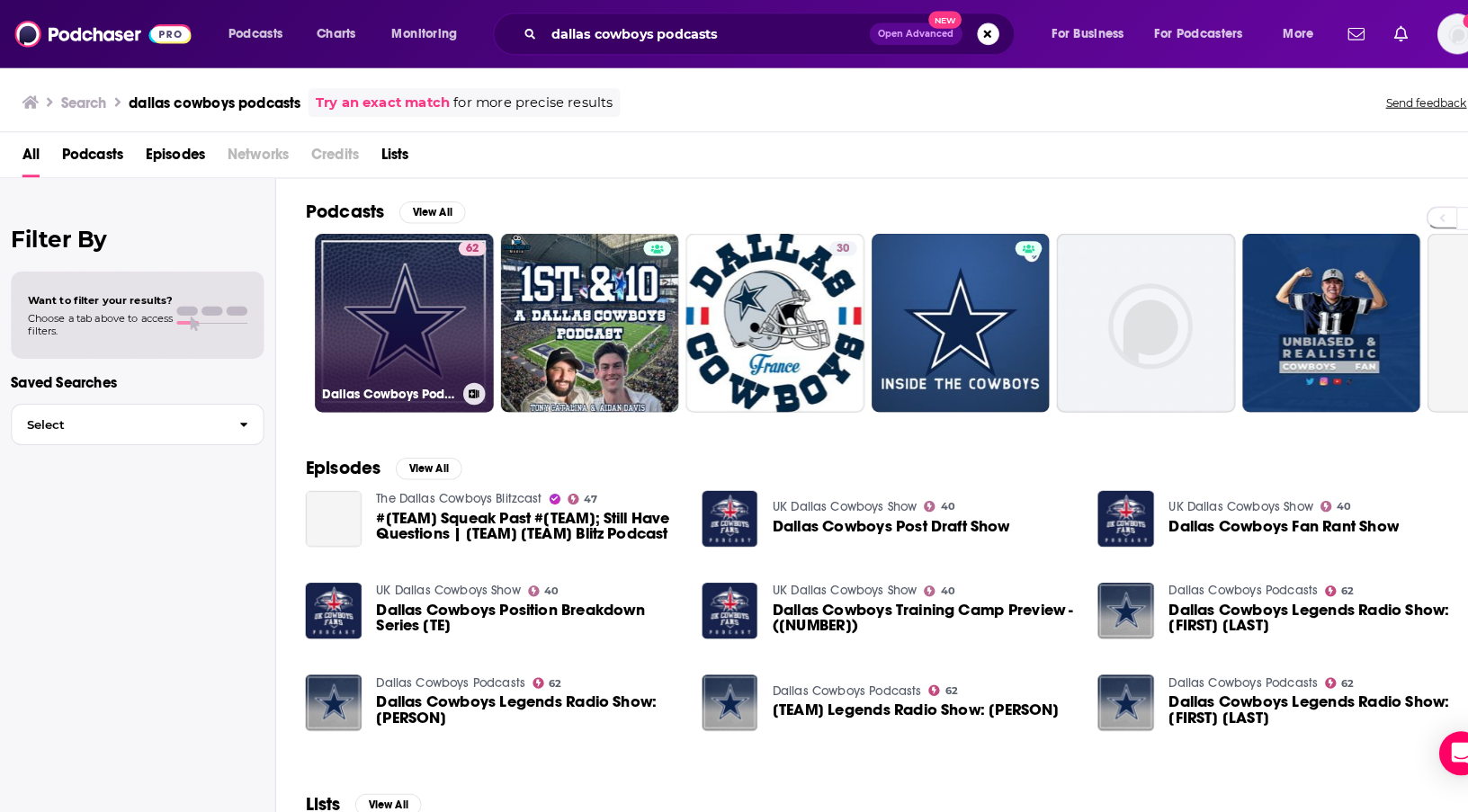 click on "62 Dallas Cowboys Podcasts" at bounding box center (395, 317) 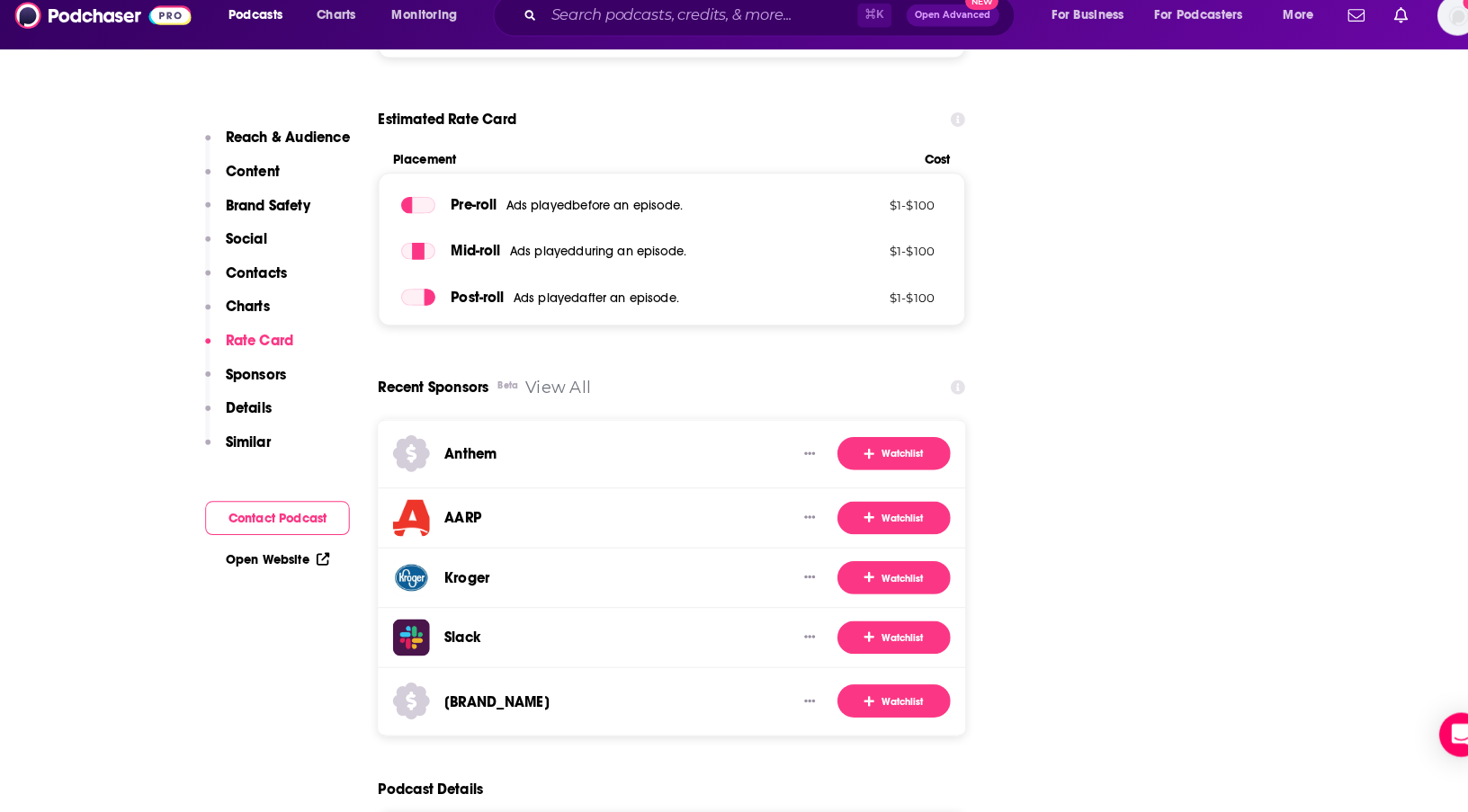 scroll, scrollTop: 2726, scrollLeft: 0, axis: vertical 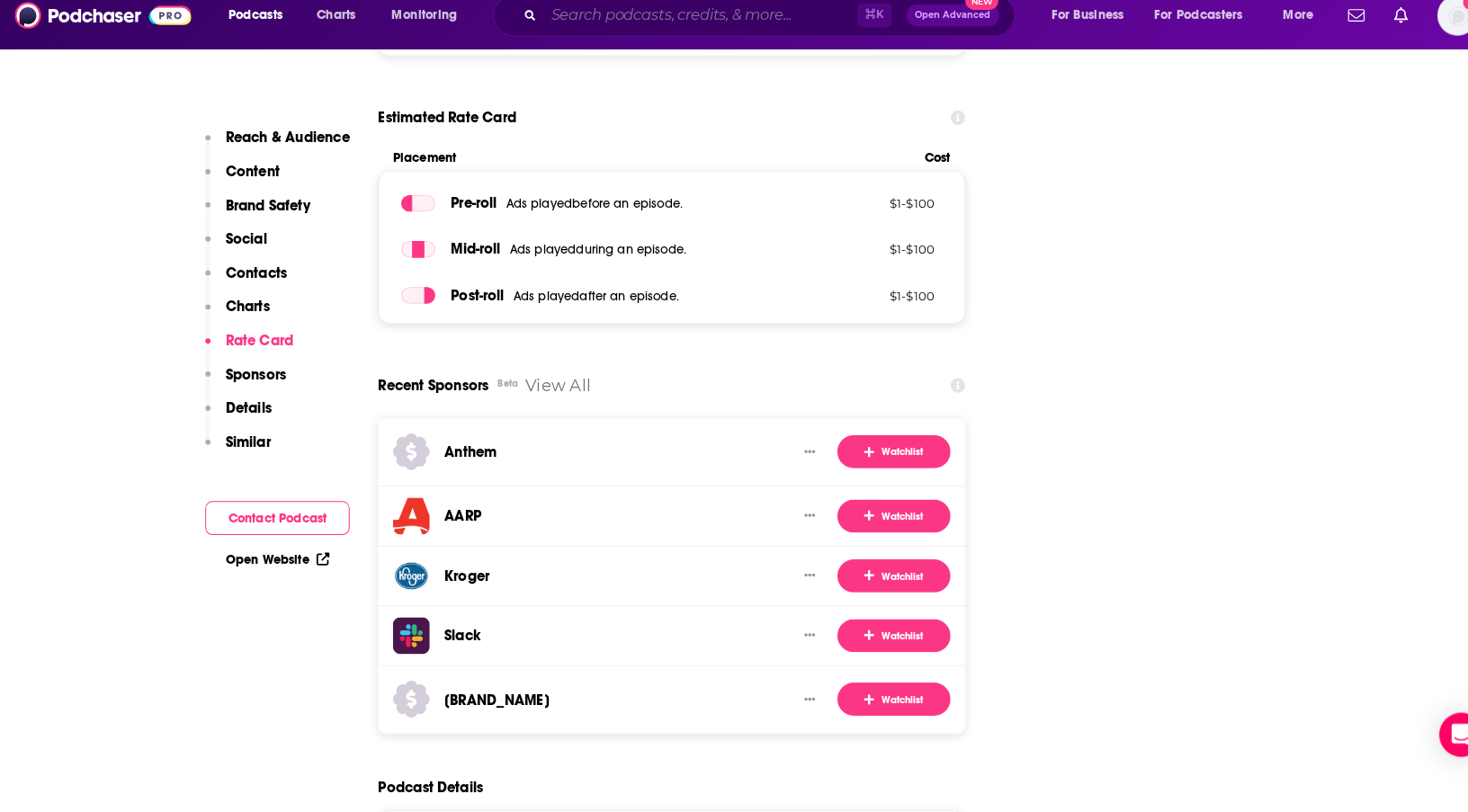click at bounding box center [685, 33] 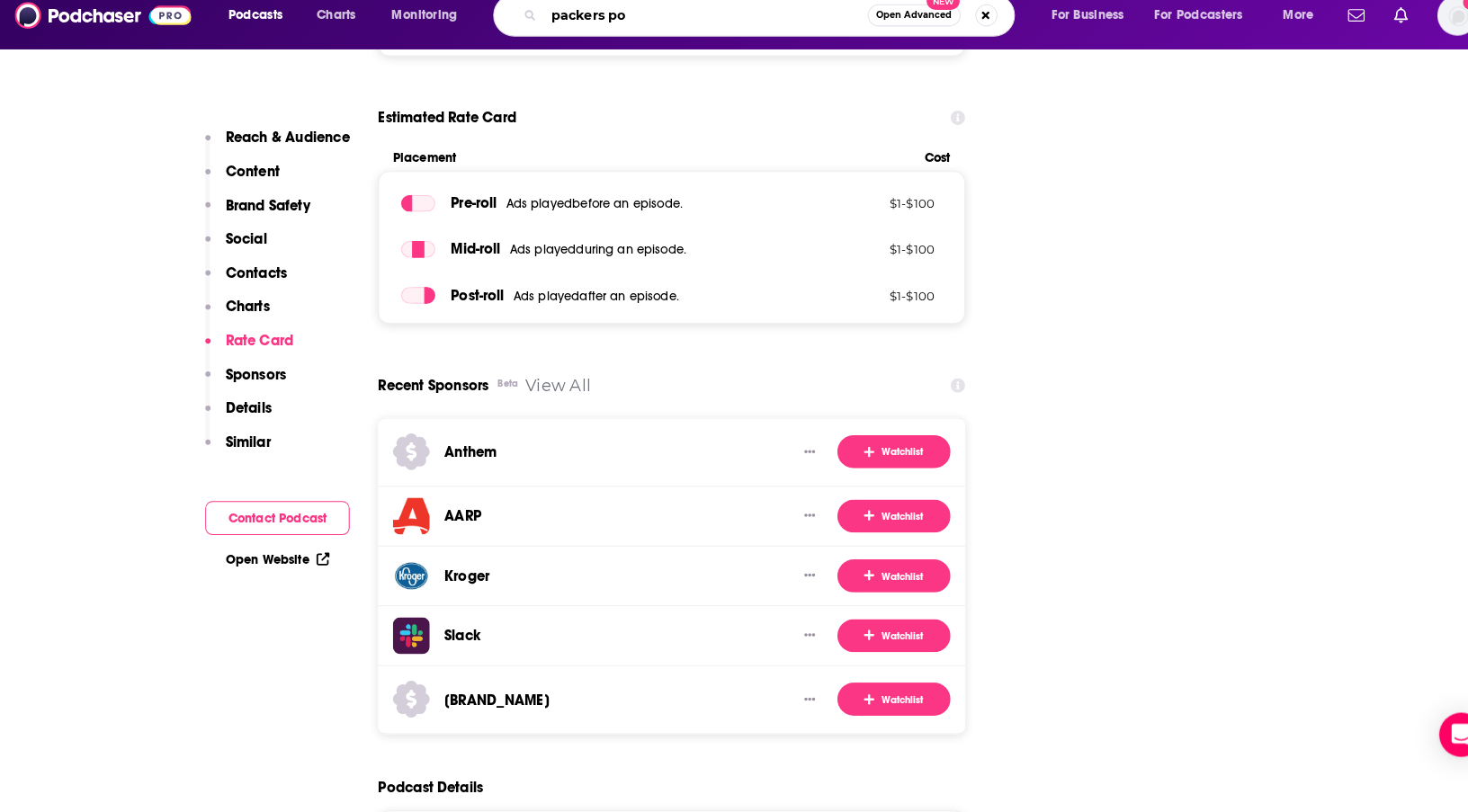 type on "packers pov" 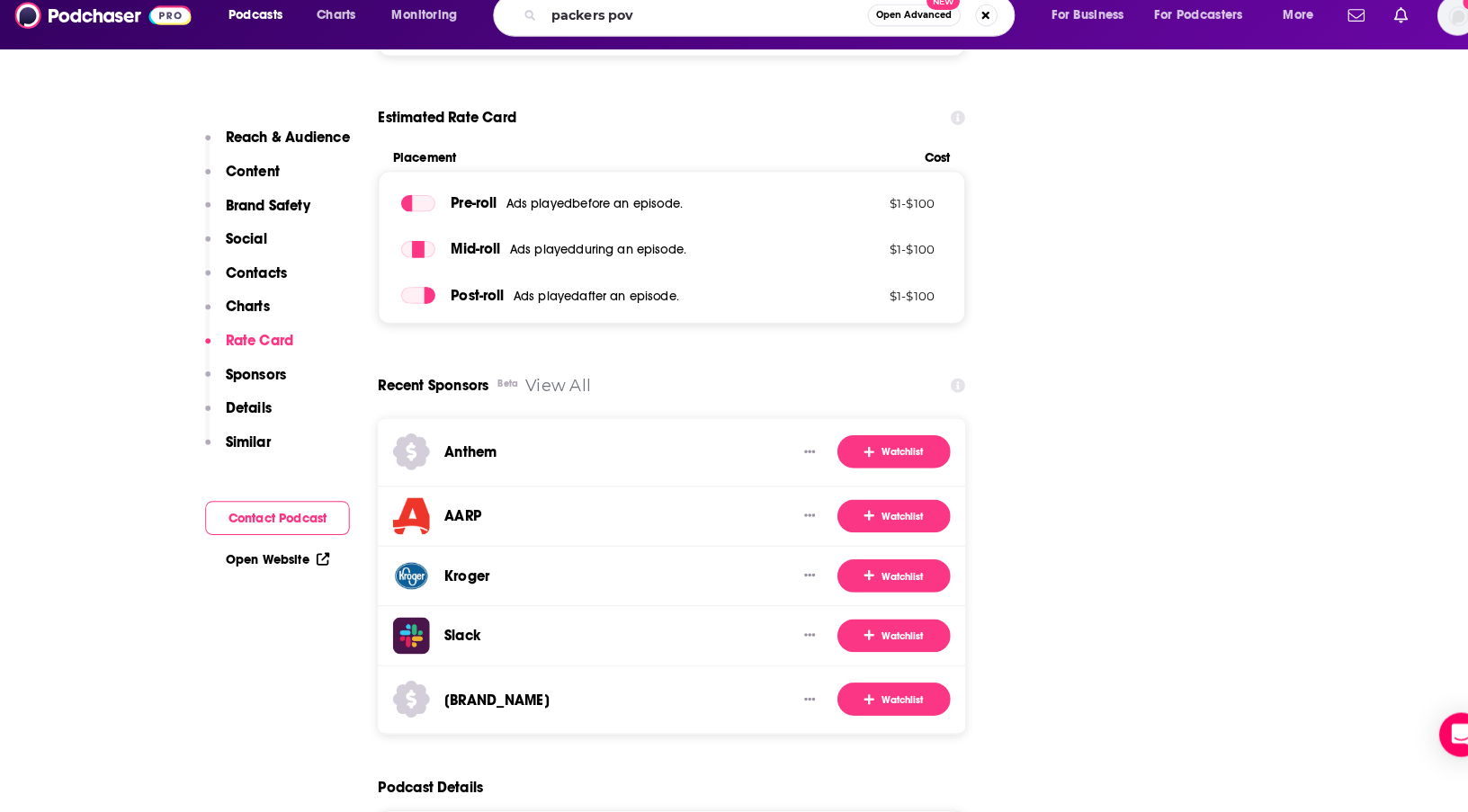 scroll, scrollTop: 0, scrollLeft: 0, axis: both 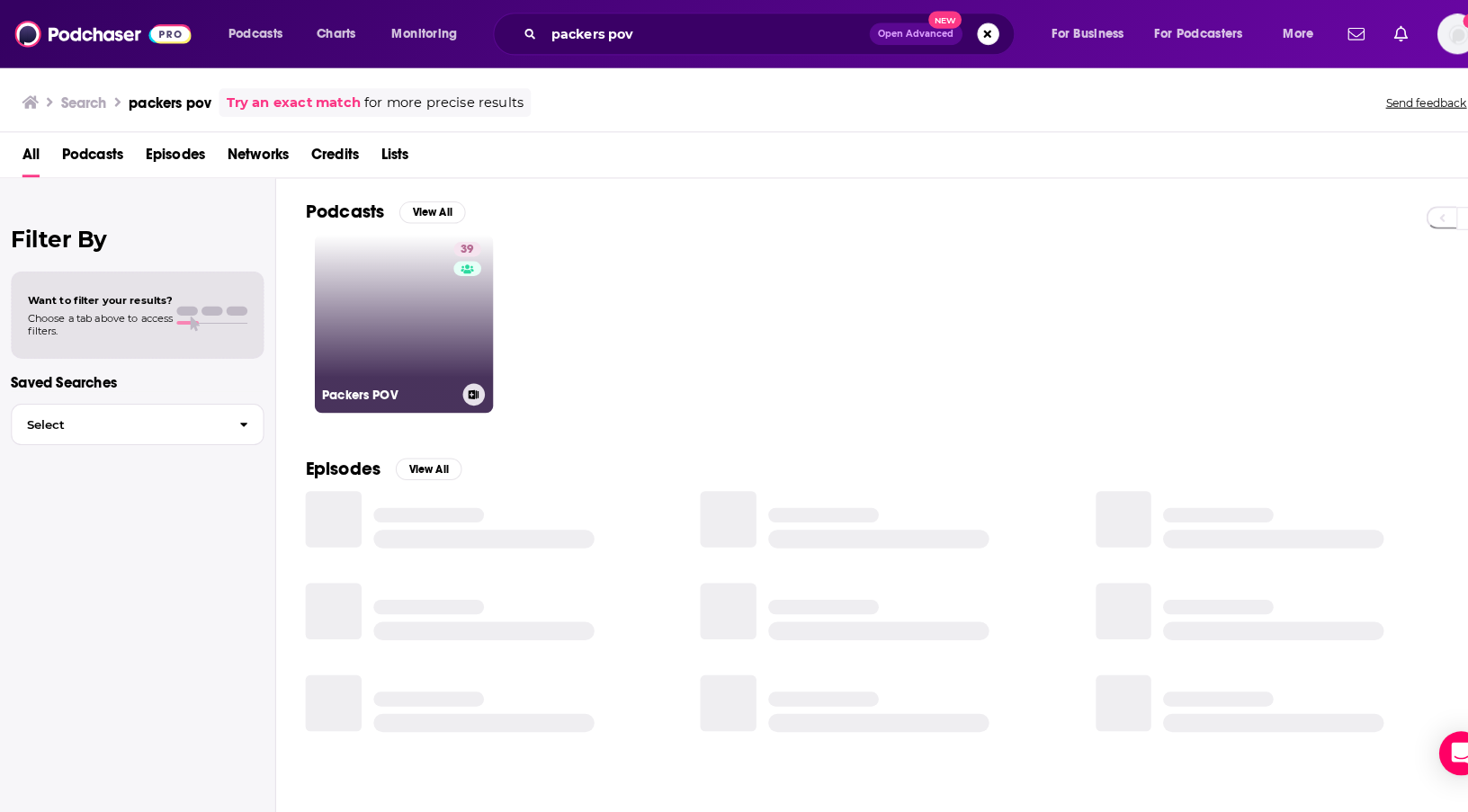 click on "39 Packers POV" at bounding box center (395, 317) 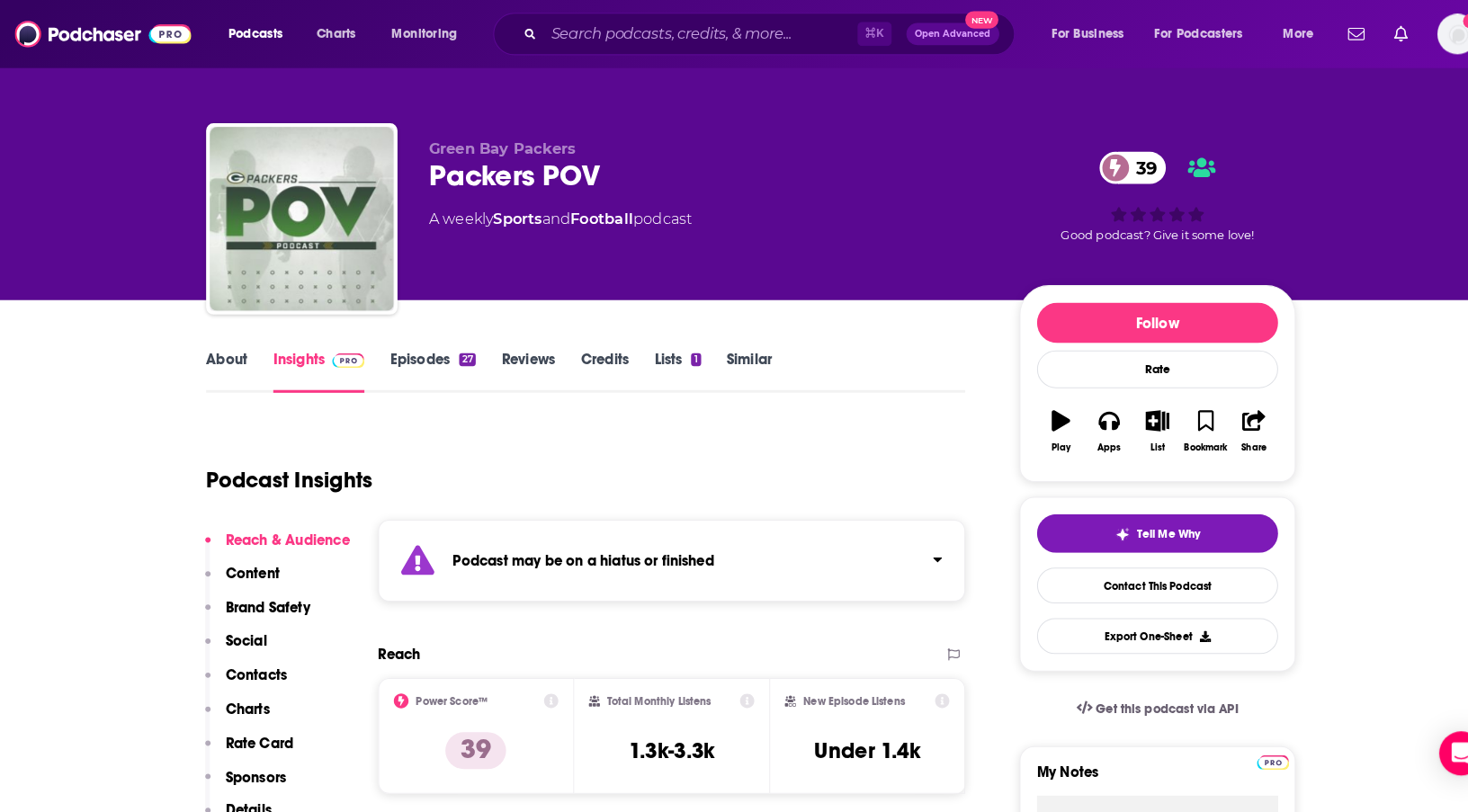 scroll, scrollTop: 0, scrollLeft: 0, axis: both 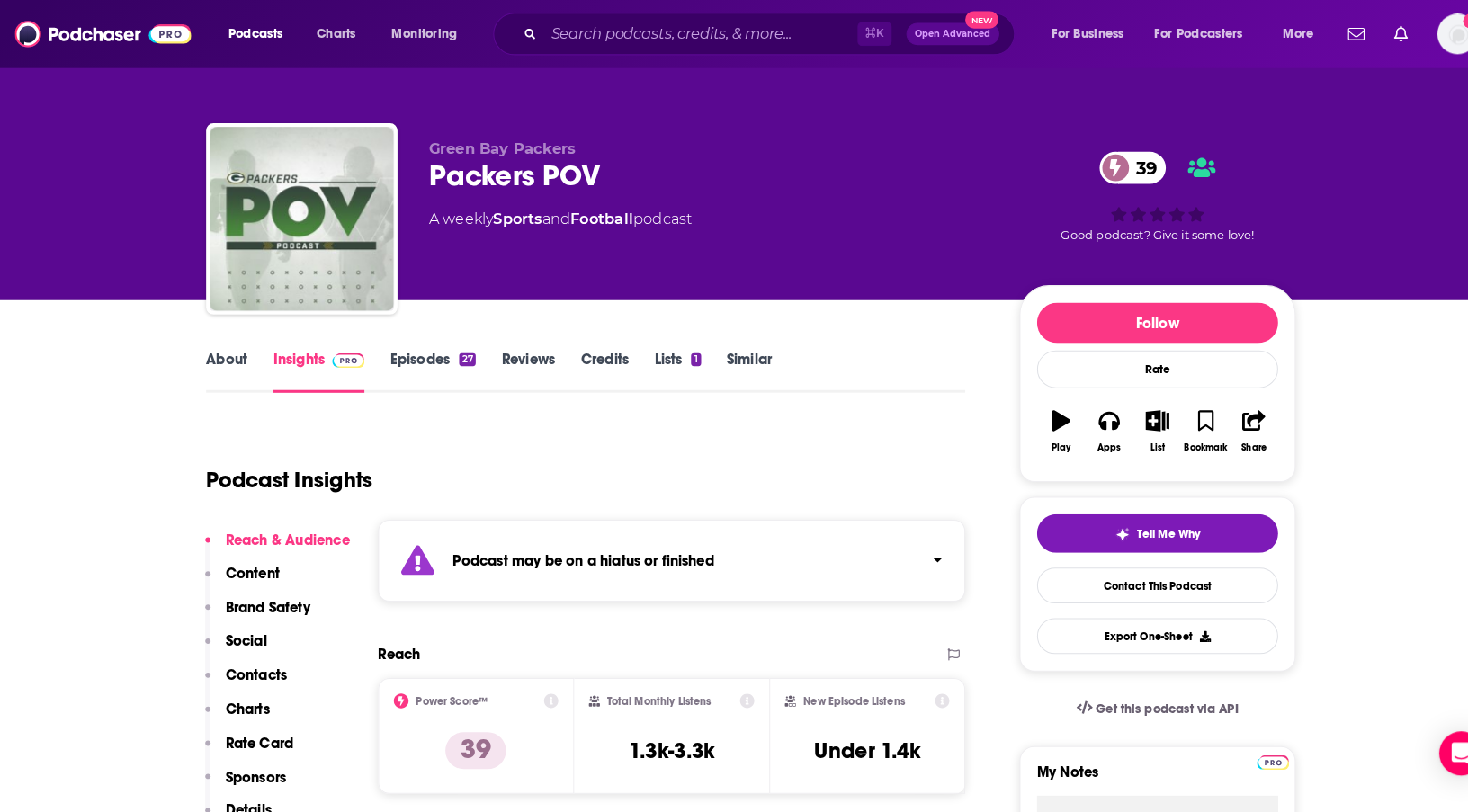 click on "Episodes 27" at bounding box center (423, 363) 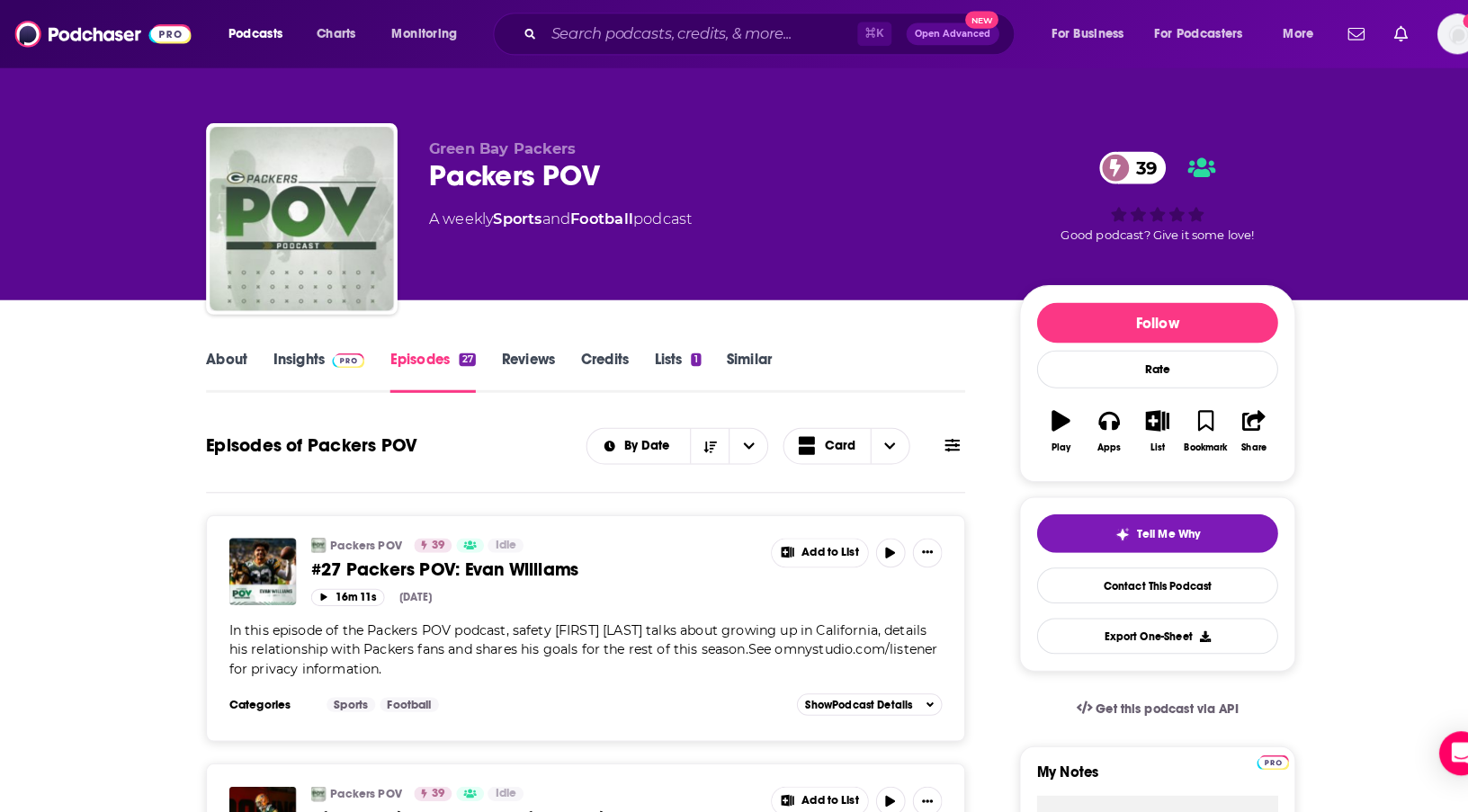 scroll, scrollTop: 0, scrollLeft: 0, axis: both 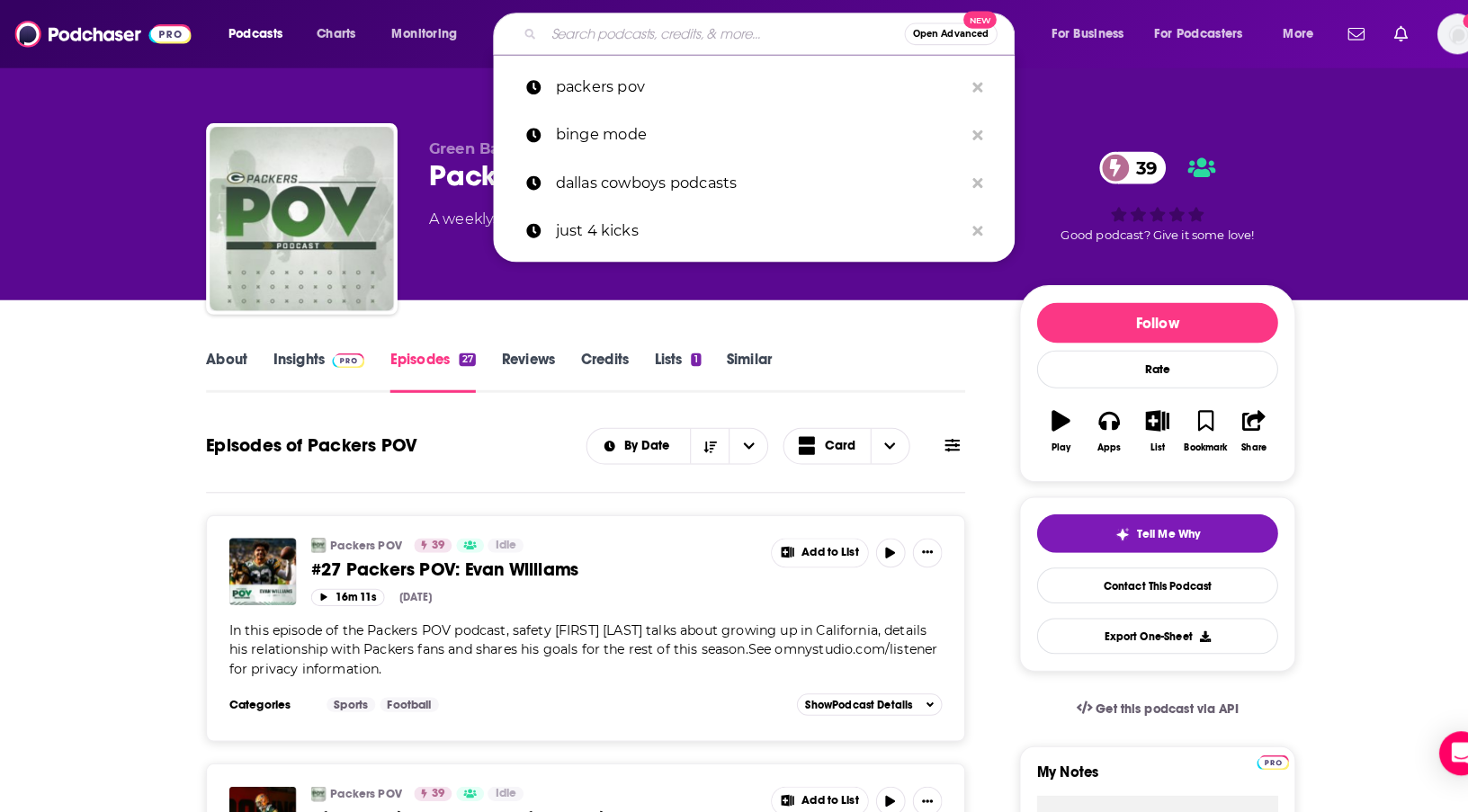 click at bounding box center (708, 33) 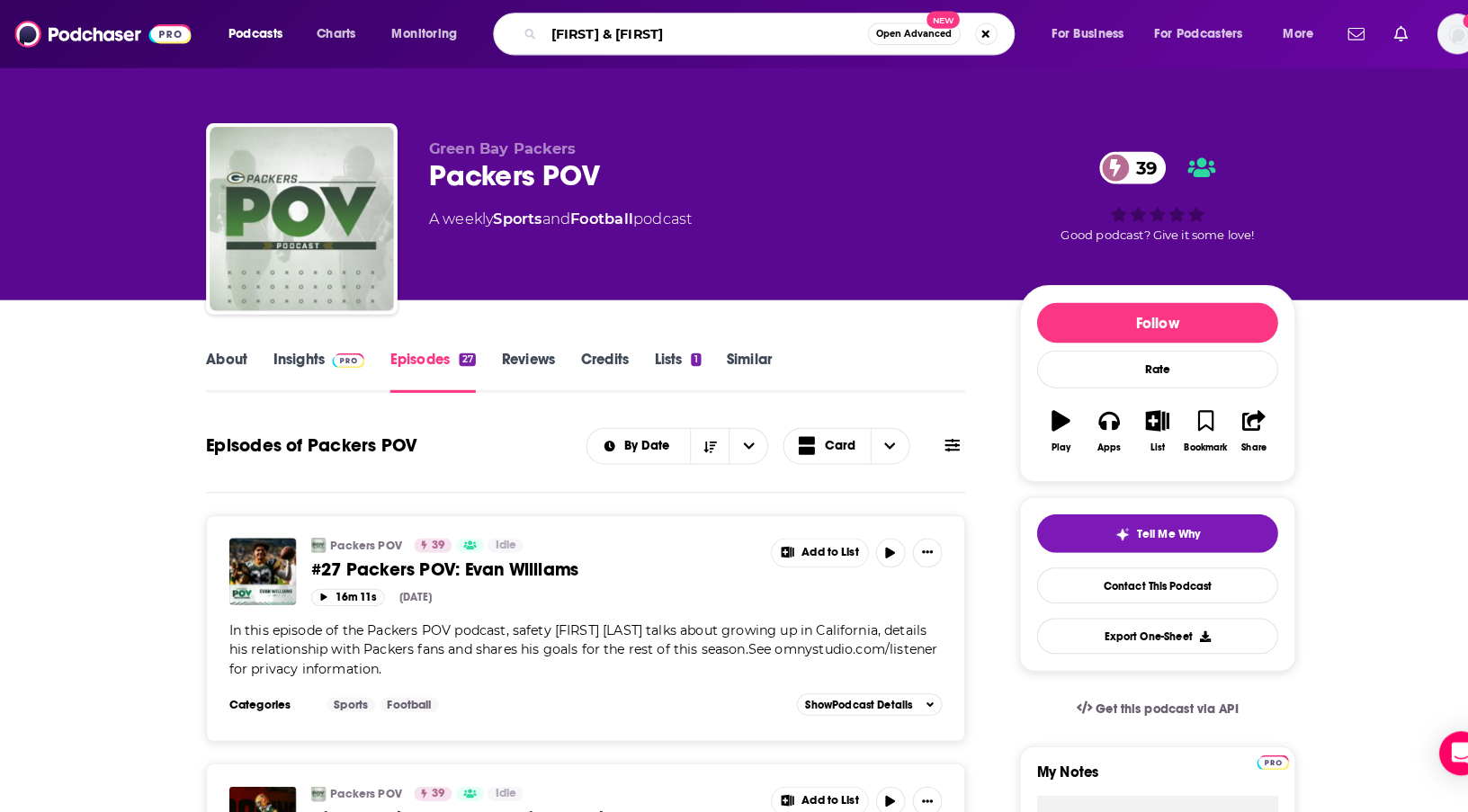 type on "[FIRST] & [LAST]" 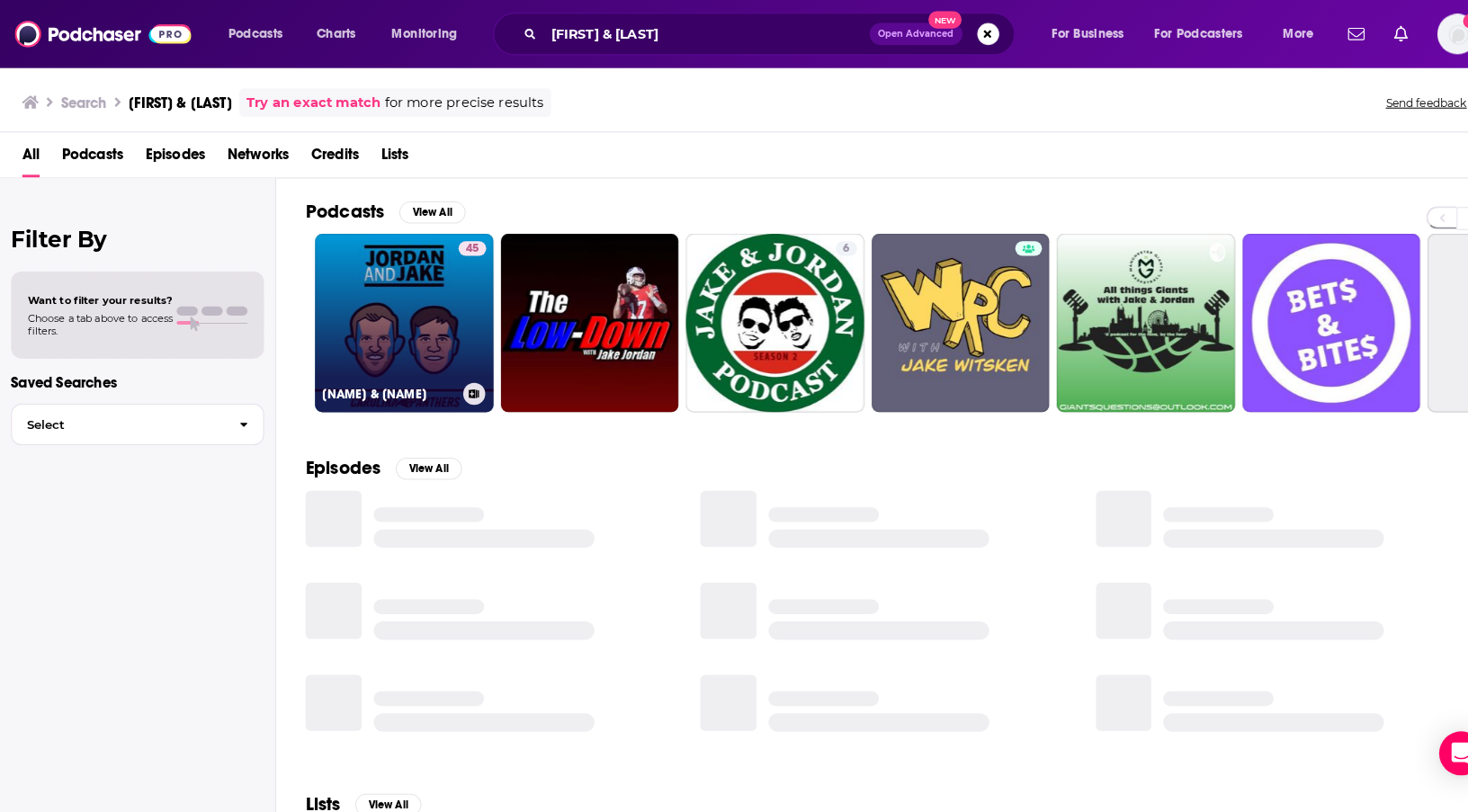 click on "[NUMBER] [FIRST] & [LAST]" at bounding box center [395, 317] 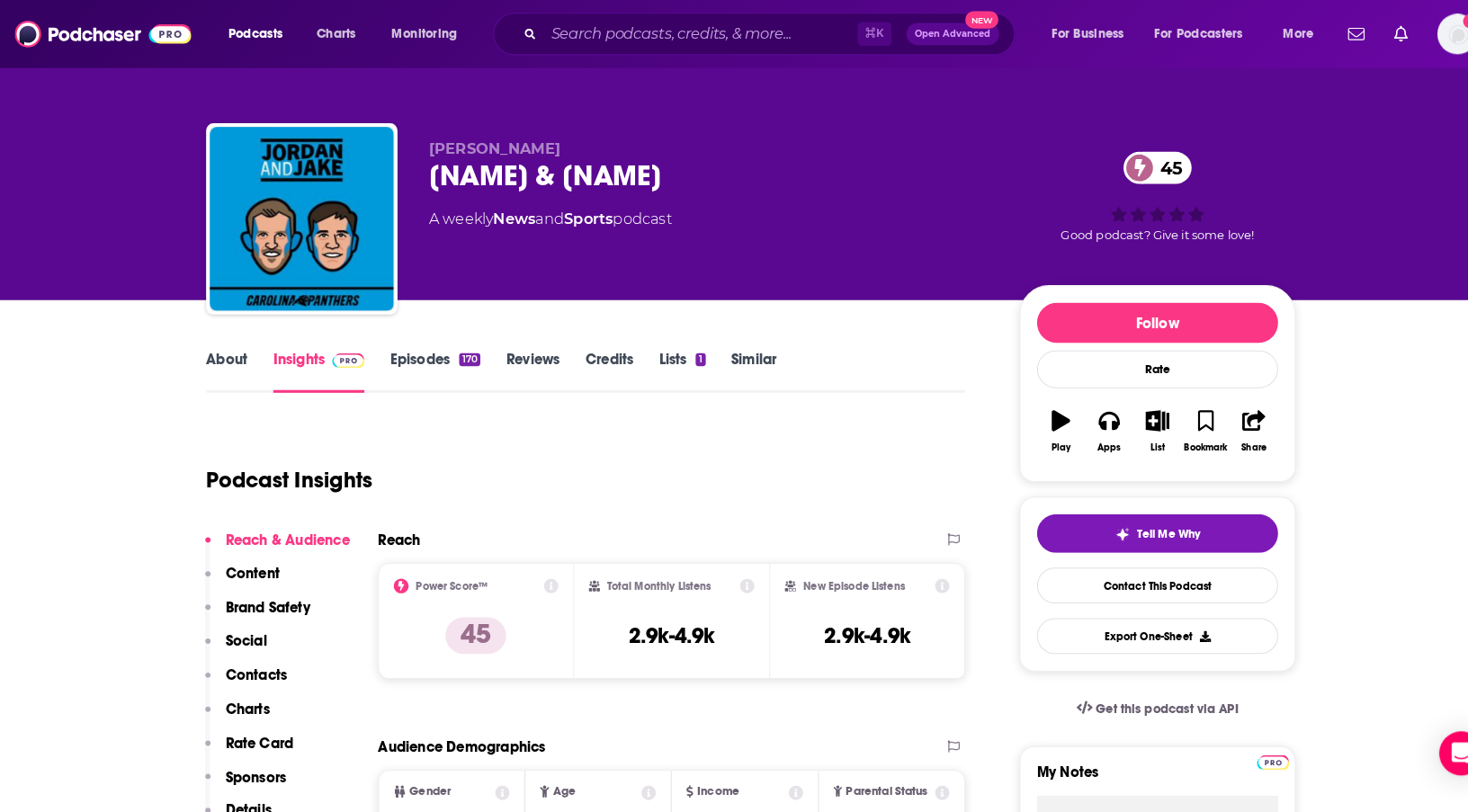 scroll, scrollTop: 0, scrollLeft: 0, axis: both 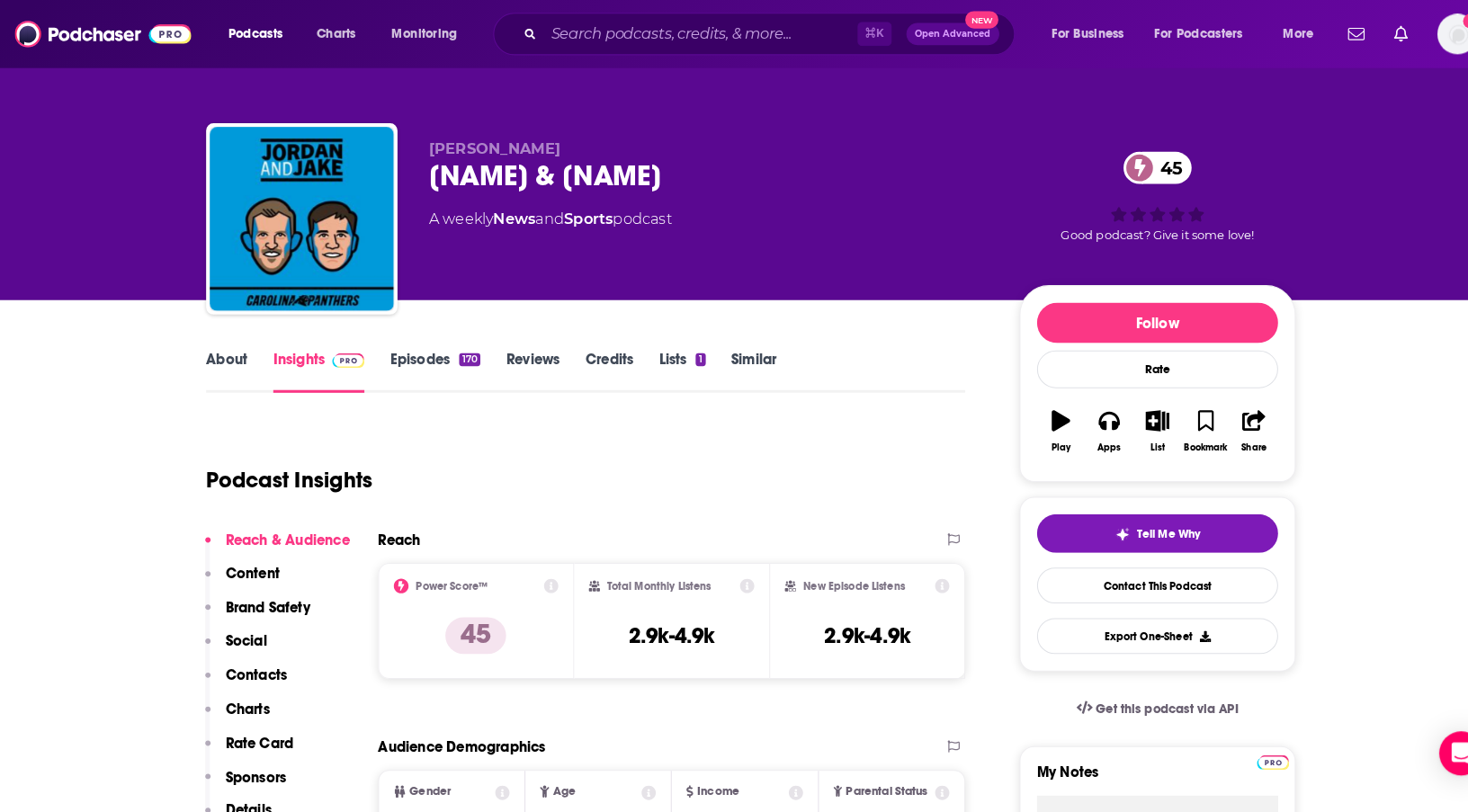 click on "Episodes 170" at bounding box center [425, 363] 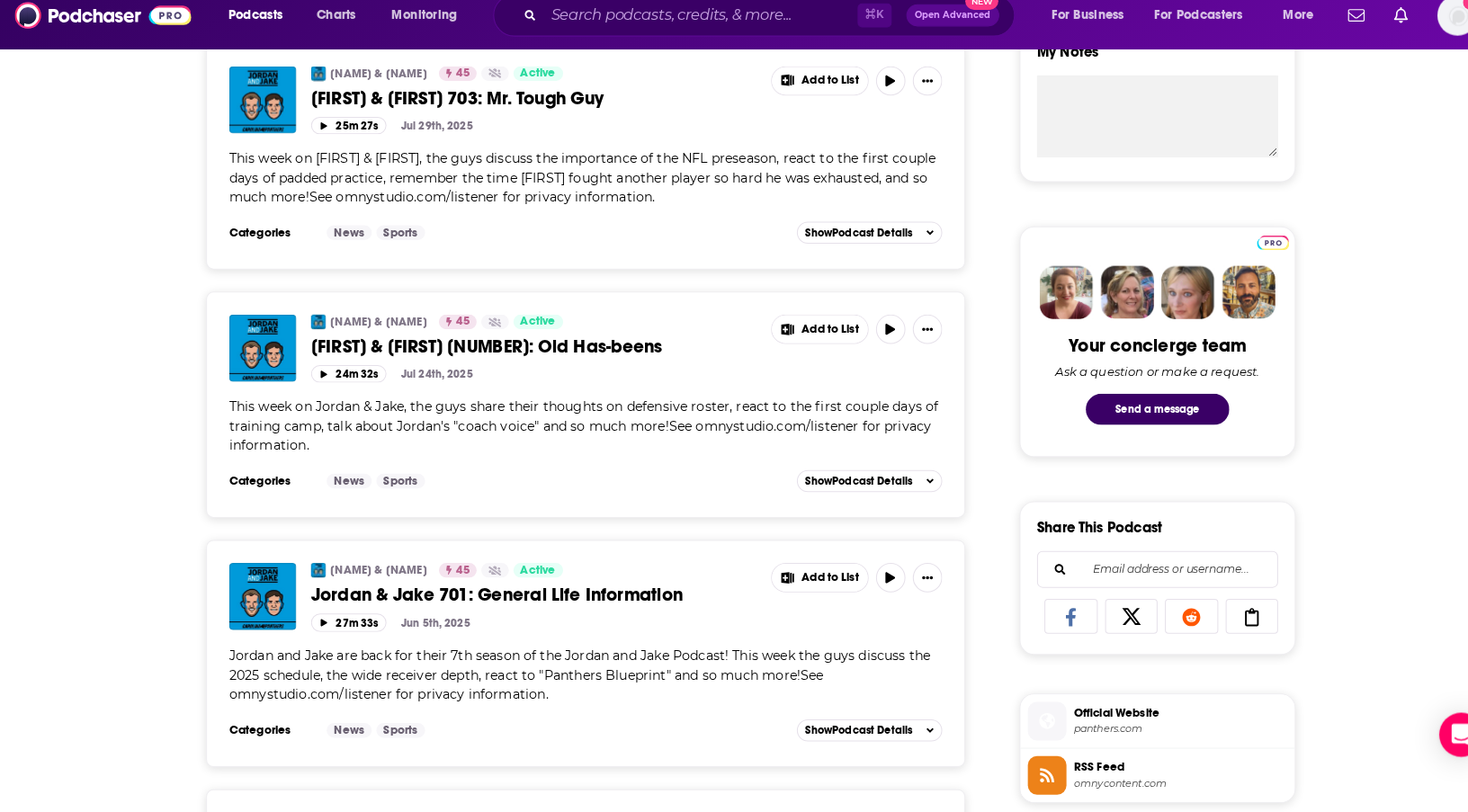 scroll, scrollTop: 698, scrollLeft: 0, axis: vertical 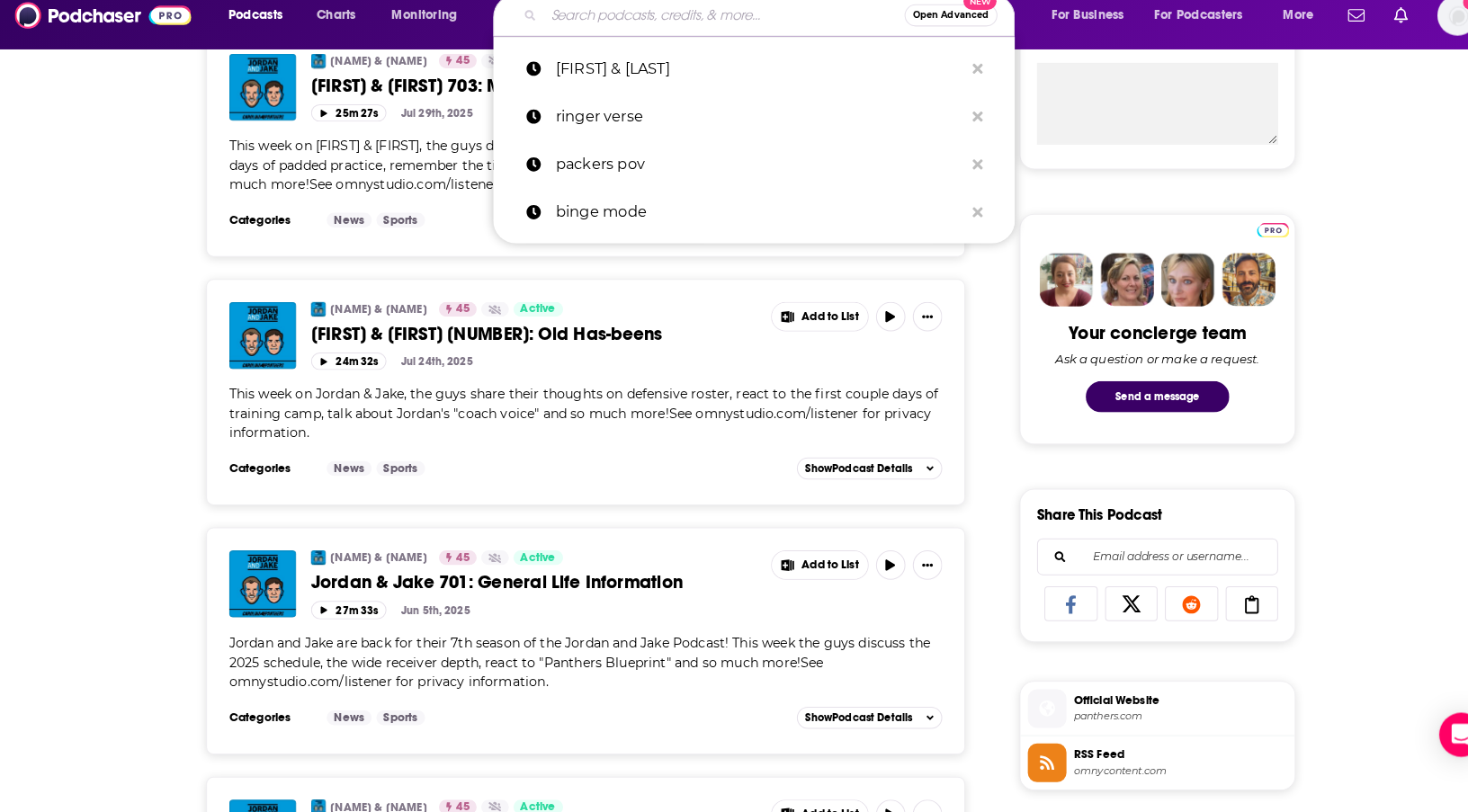 click at bounding box center (708, 33) 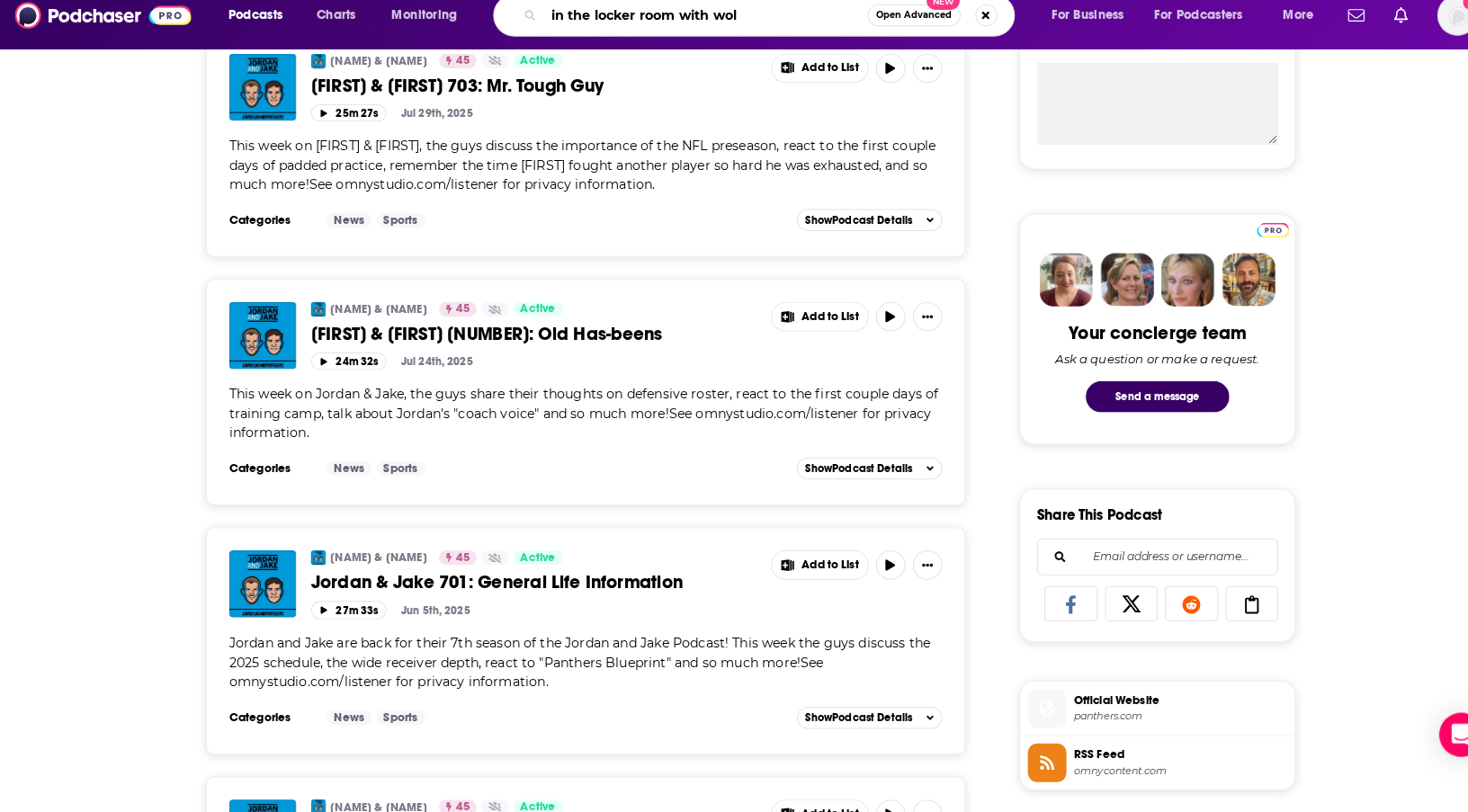type on "in the locker room with [LAST]" 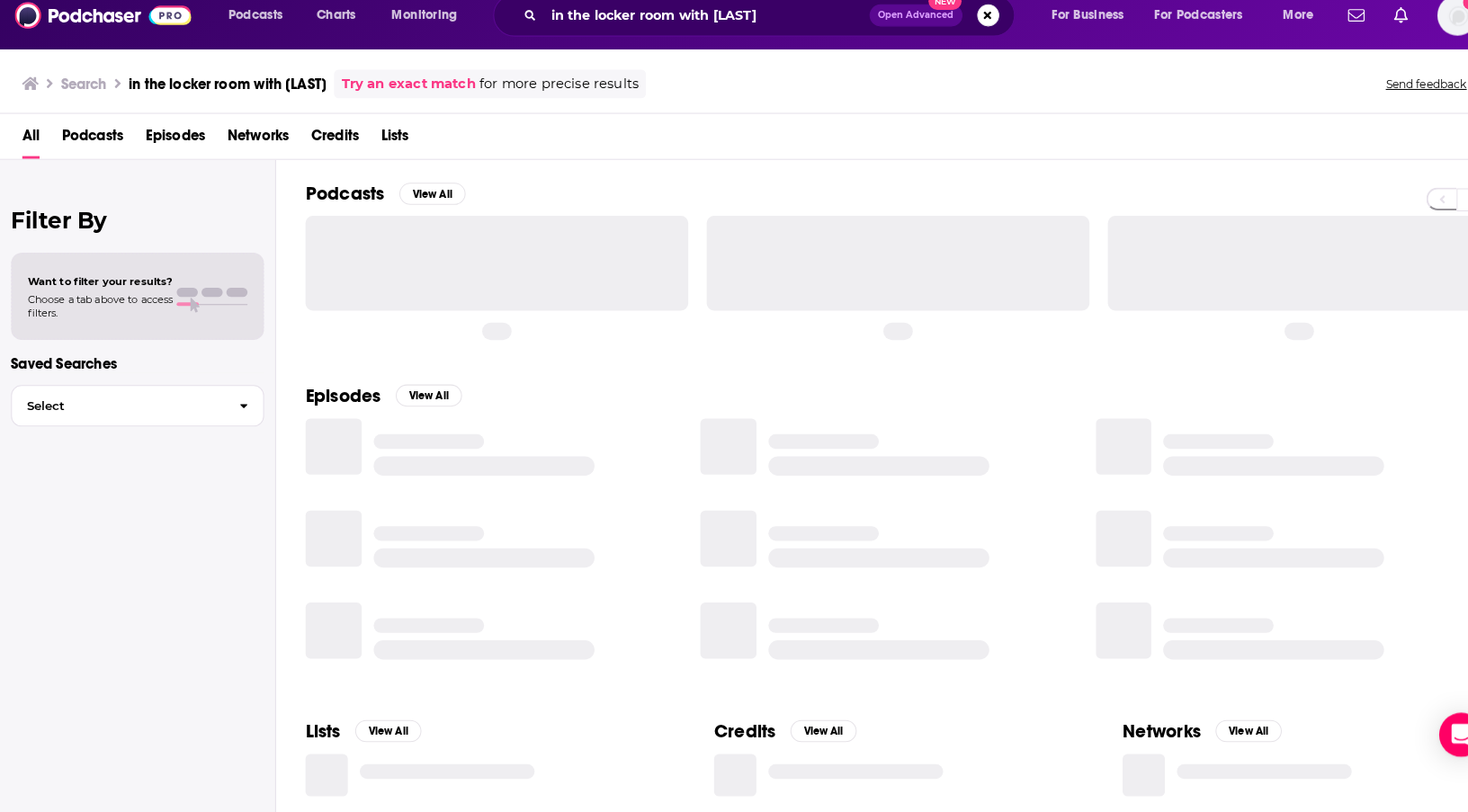 scroll, scrollTop: 0, scrollLeft: 0, axis: both 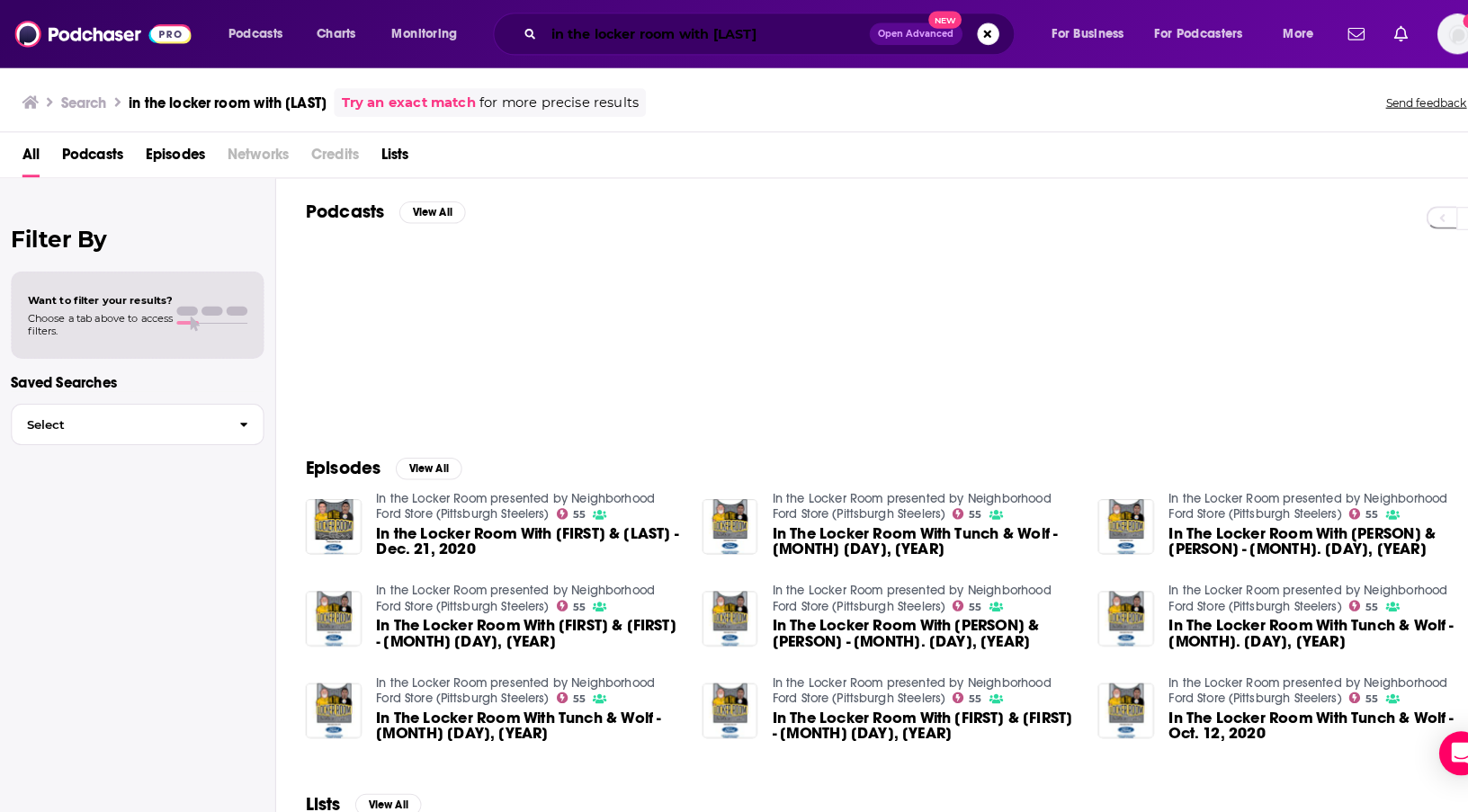 click on "in the locker room with [LAST]" at bounding box center (691, 33) 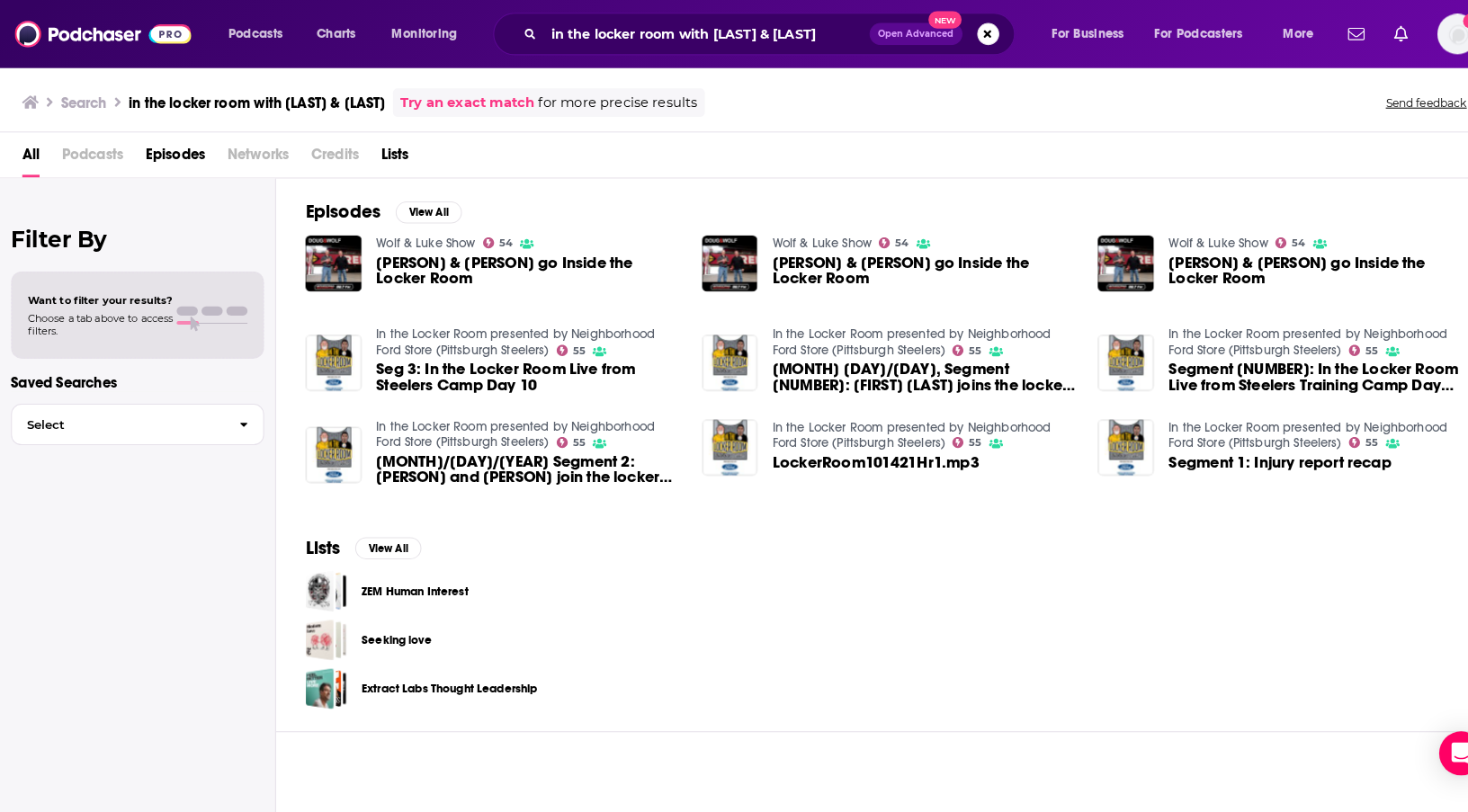scroll, scrollTop: 0, scrollLeft: 0, axis: both 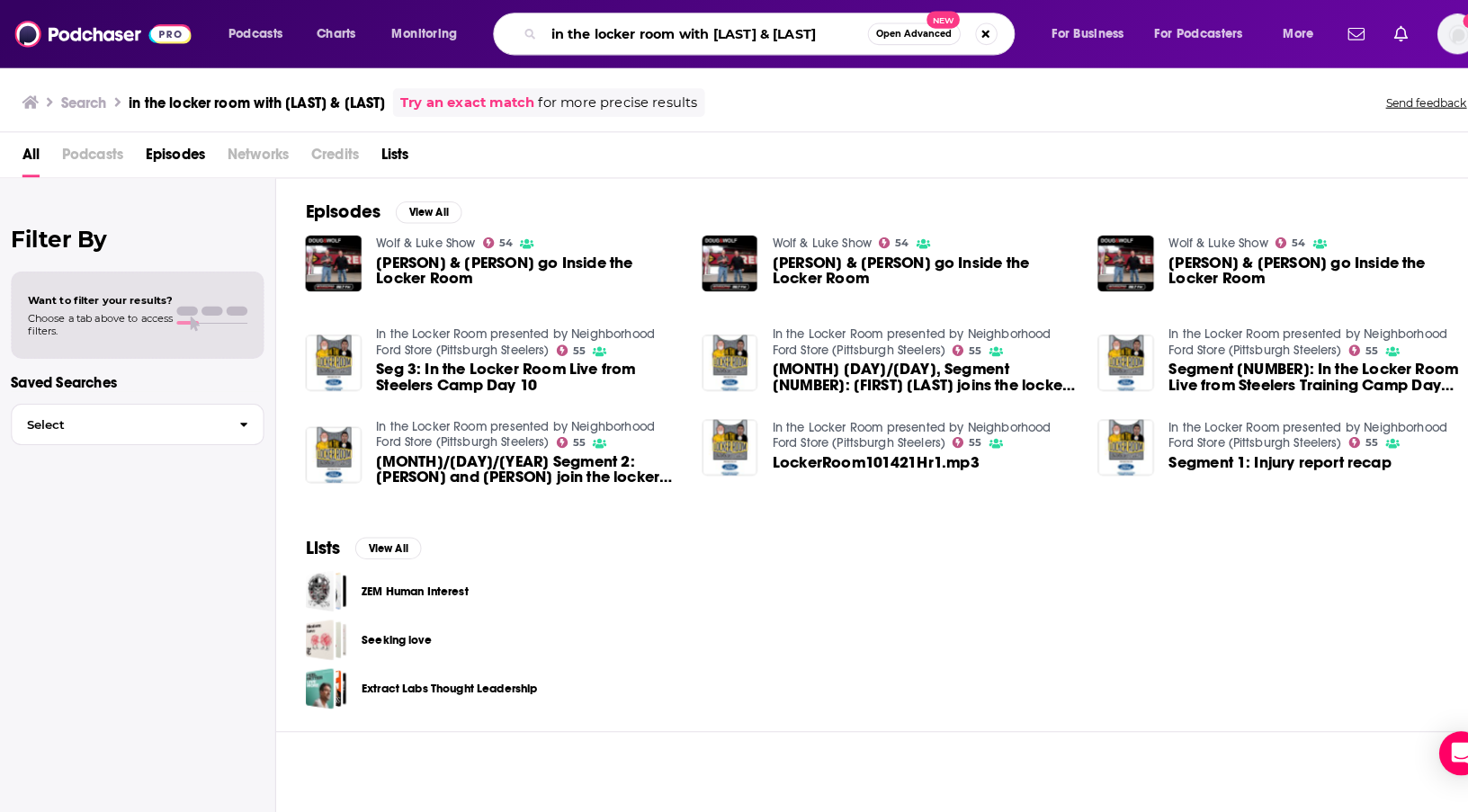drag, startPoint x: 801, startPoint y: 24, endPoint x: 551, endPoint y: 22, distance: 250.008 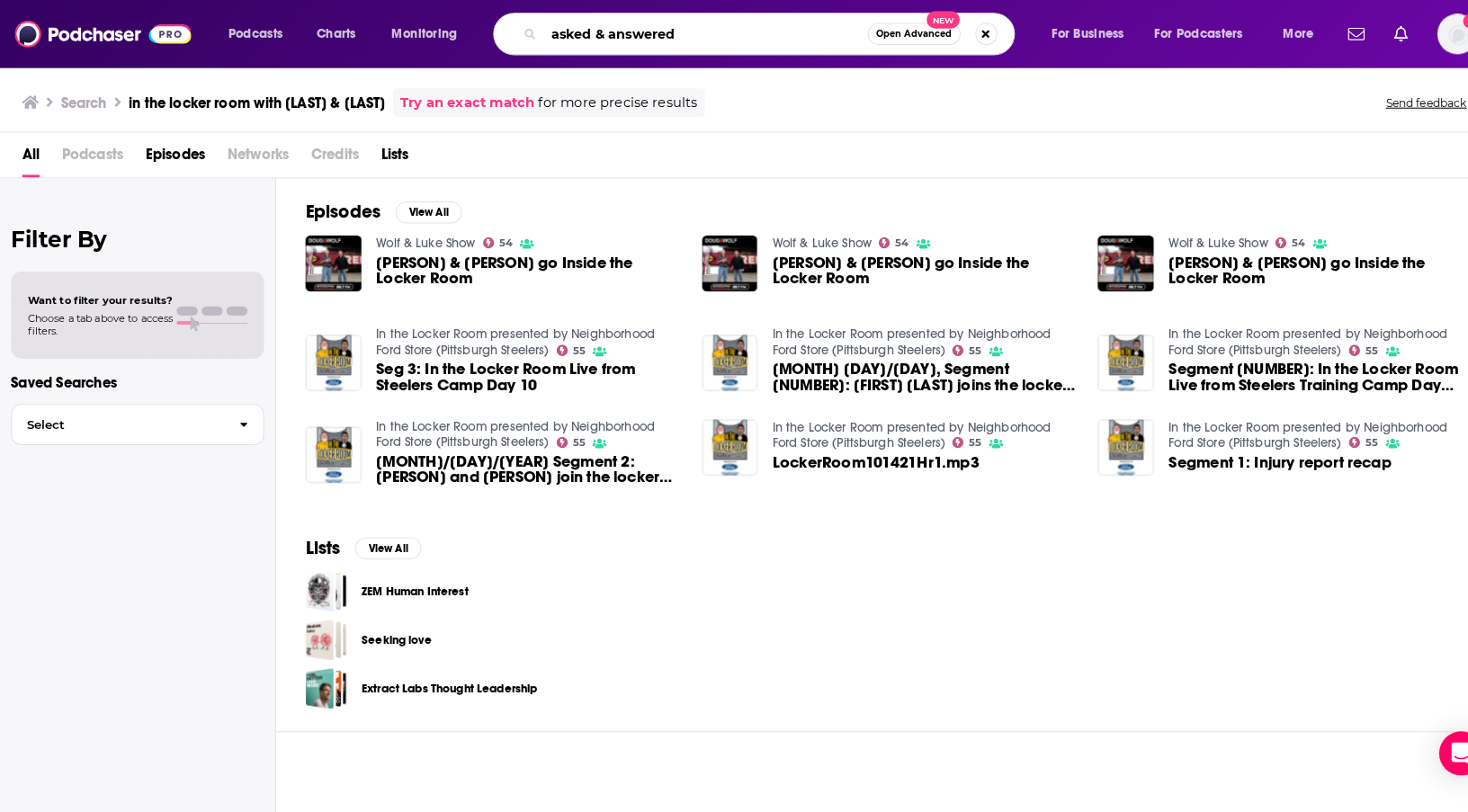 type on "asked & answered" 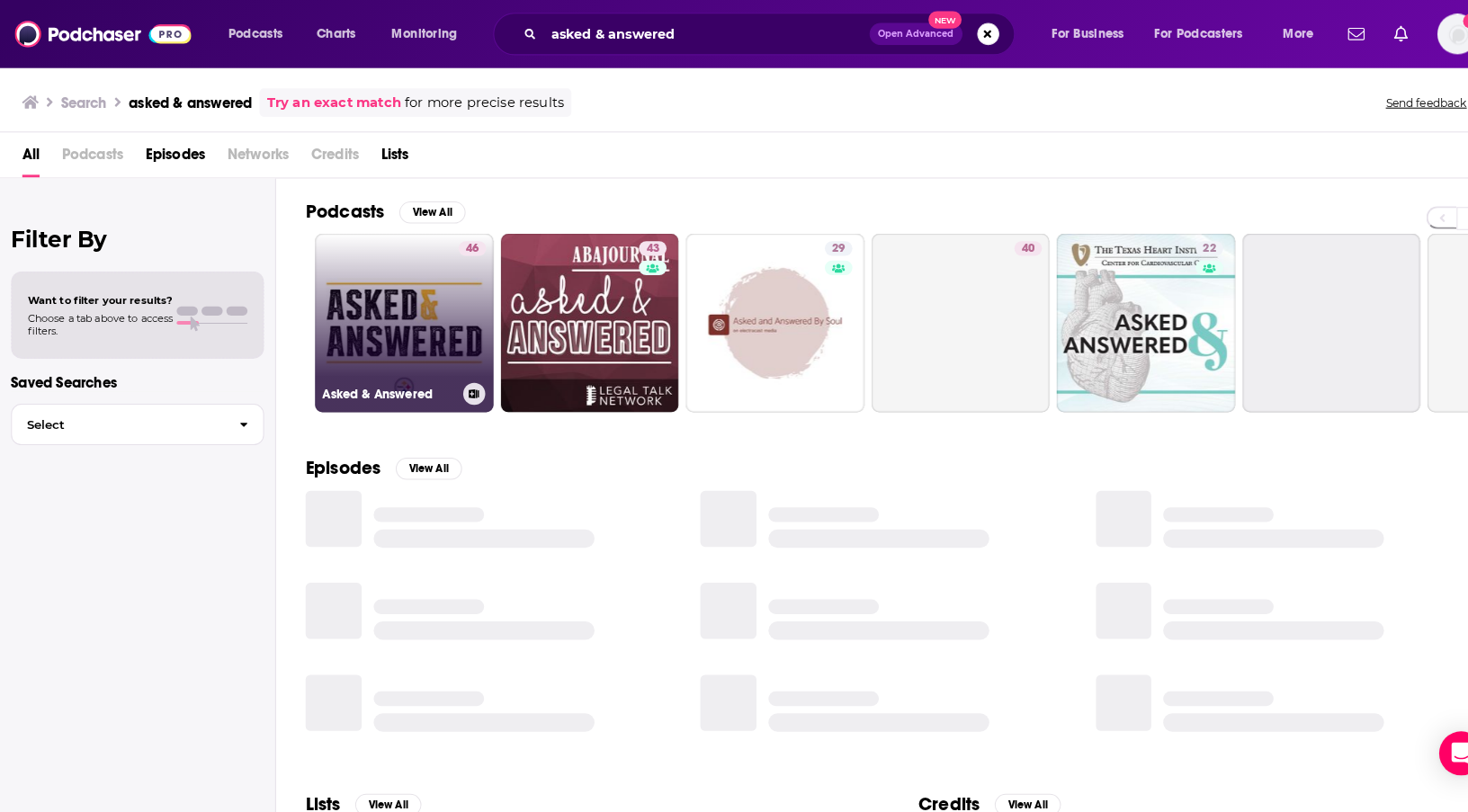 click on "46 Asked & Answered" at bounding box center (395, 317) 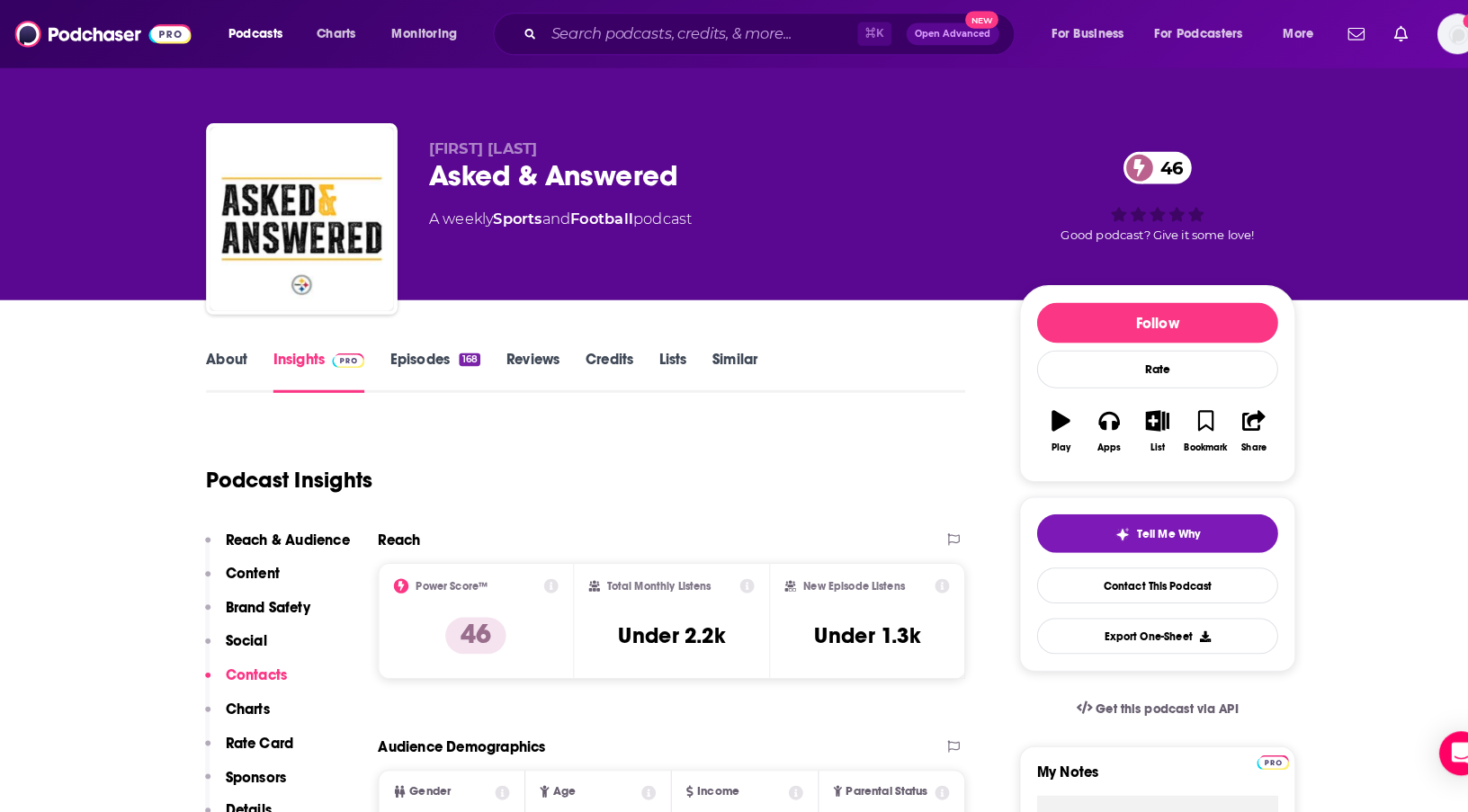 scroll, scrollTop: 0, scrollLeft: 0, axis: both 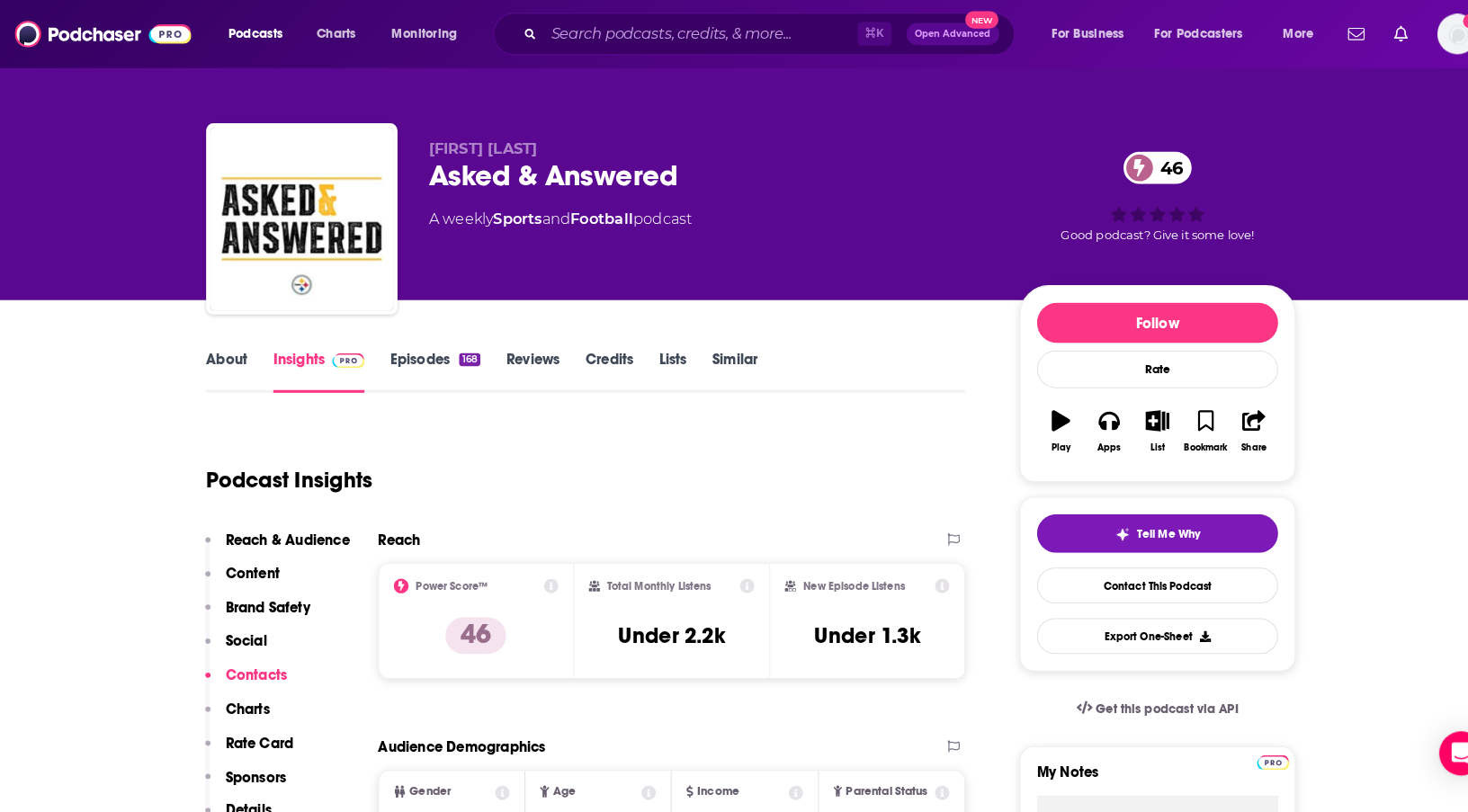 click on "Episodes 168" at bounding box center [425, 363] 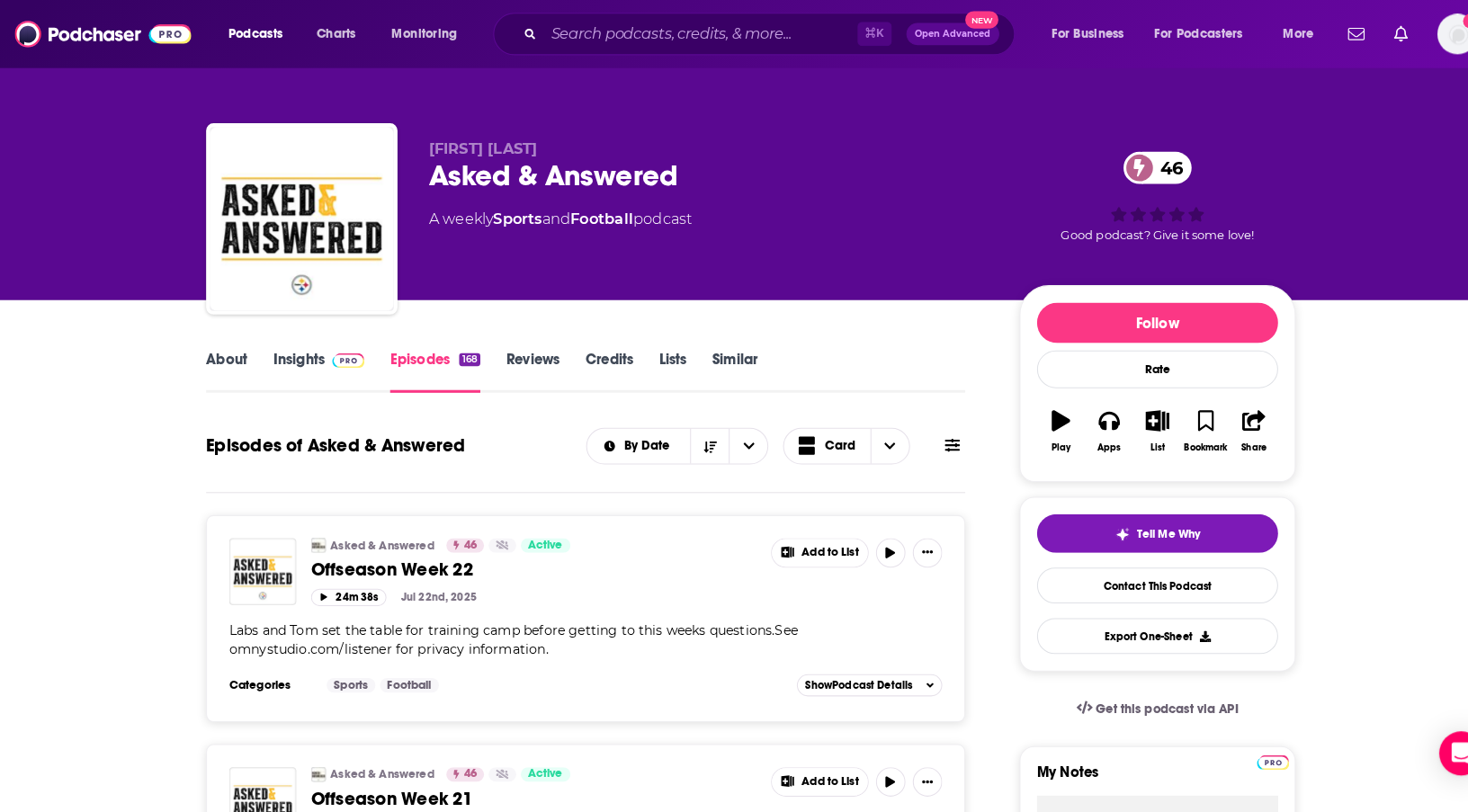 scroll, scrollTop: 0, scrollLeft: 0, axis: both 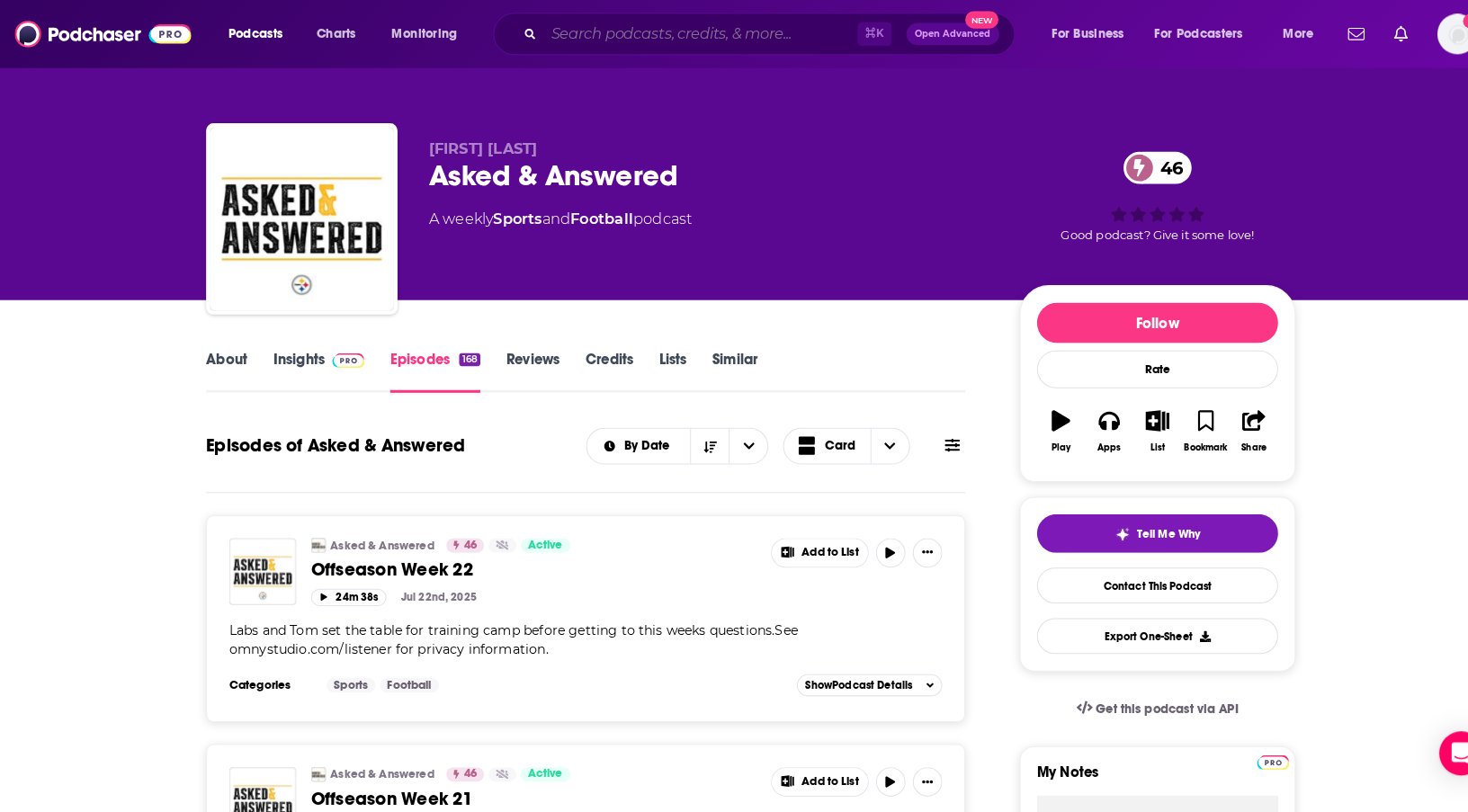 click at bounding box center (685, 33) 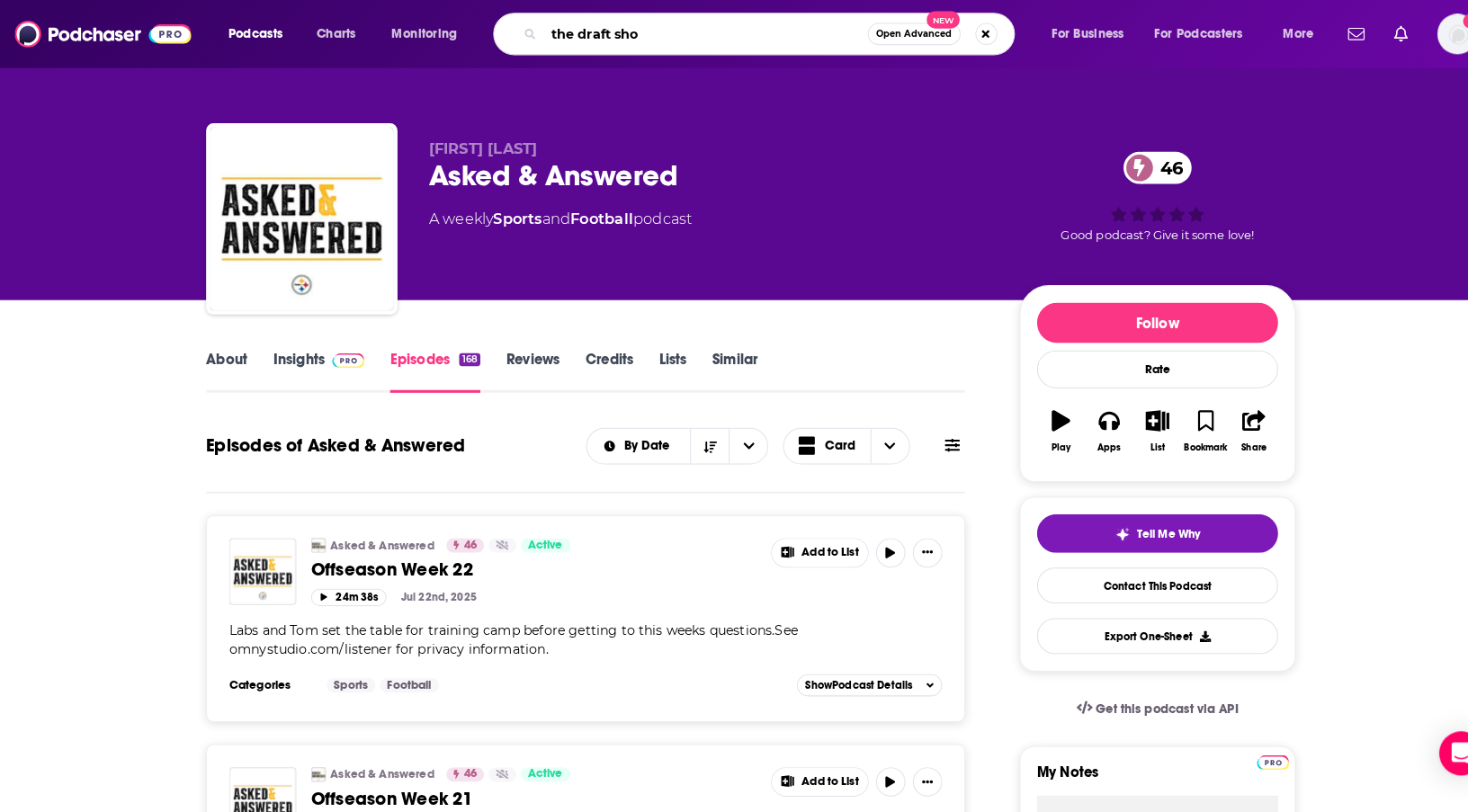 type on "the draft show" 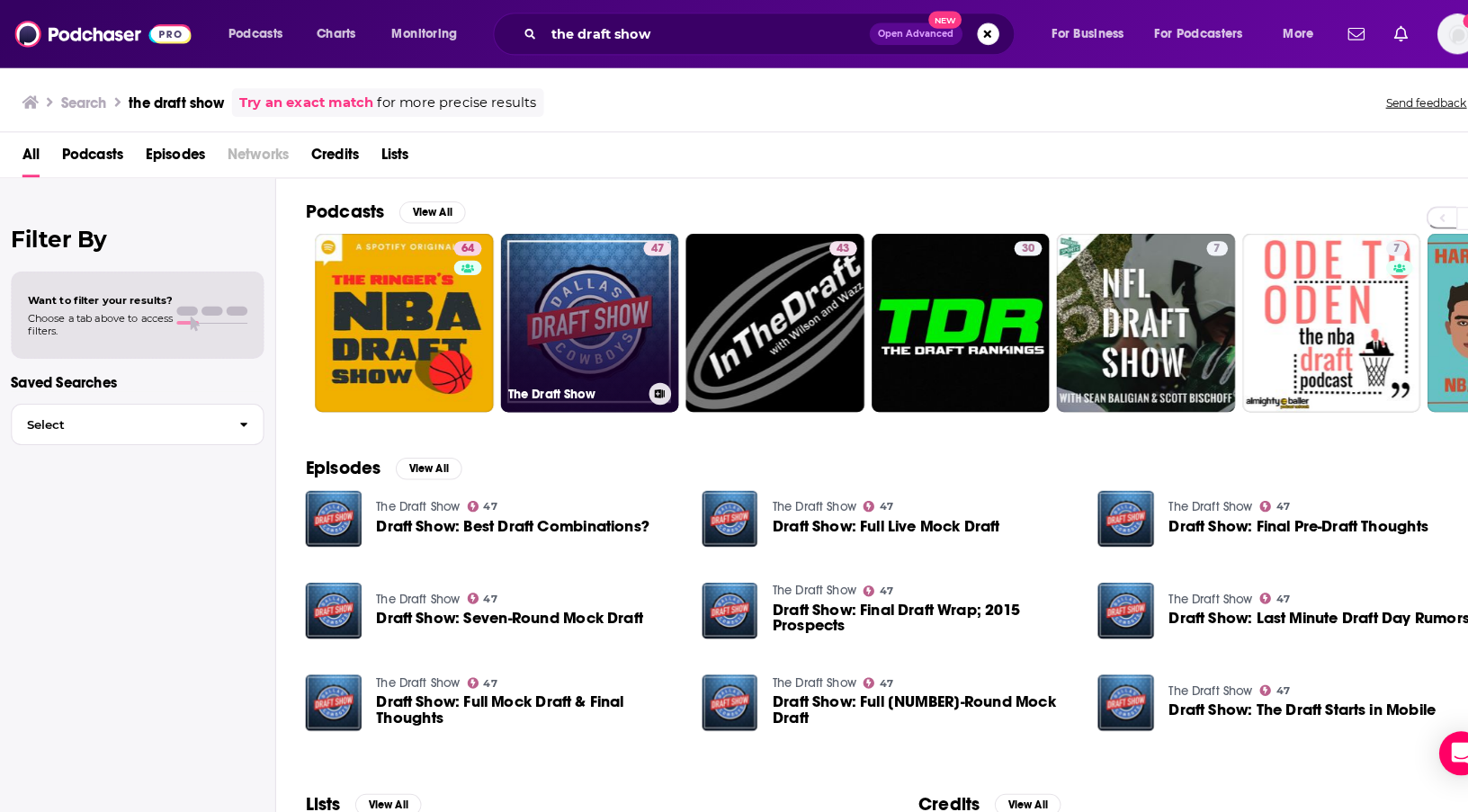 click on "47 The Draft Show" at bounding box center [577, 317] 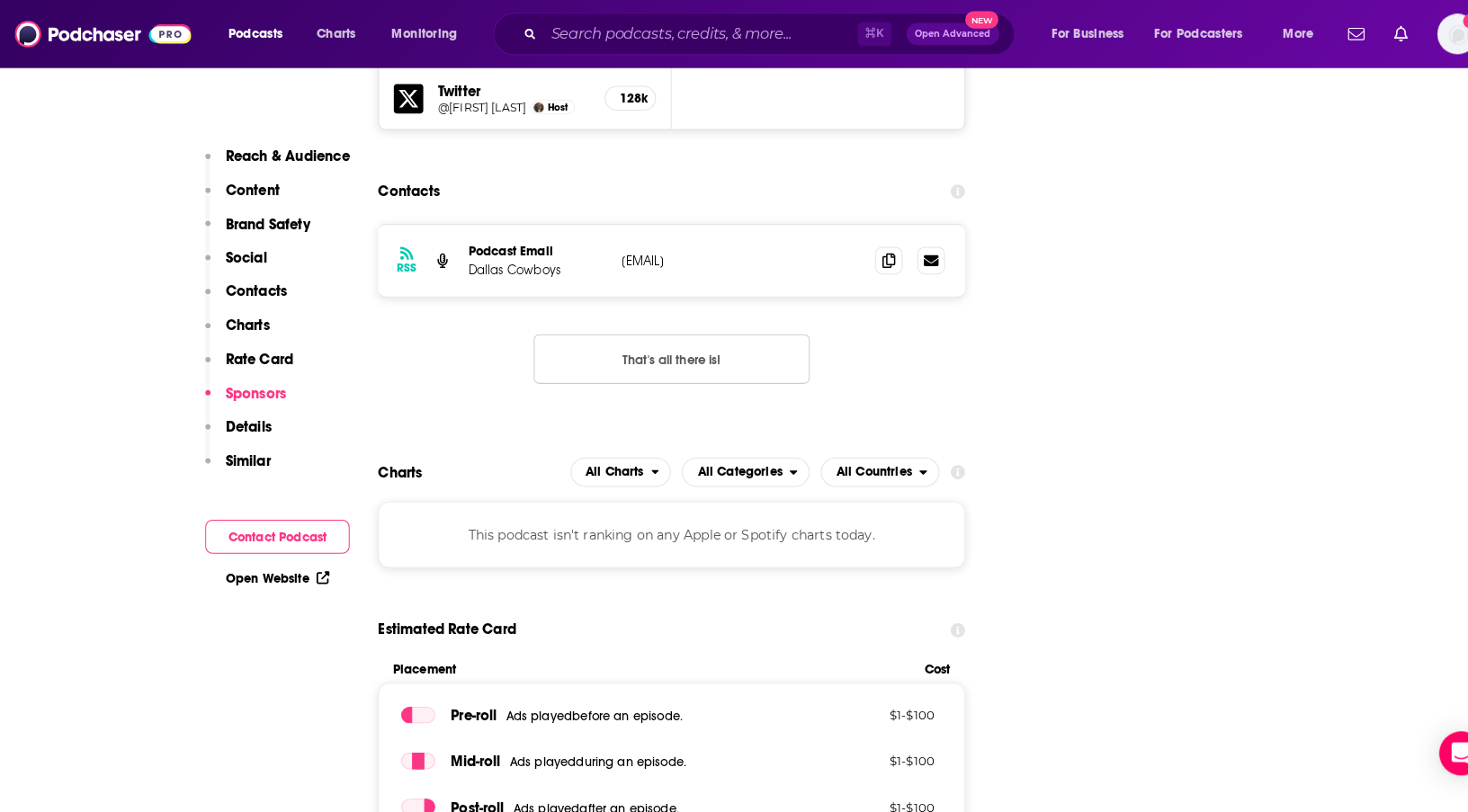 scroll, scrollTop: 2044, scrollLeft: 0, axis: vertical 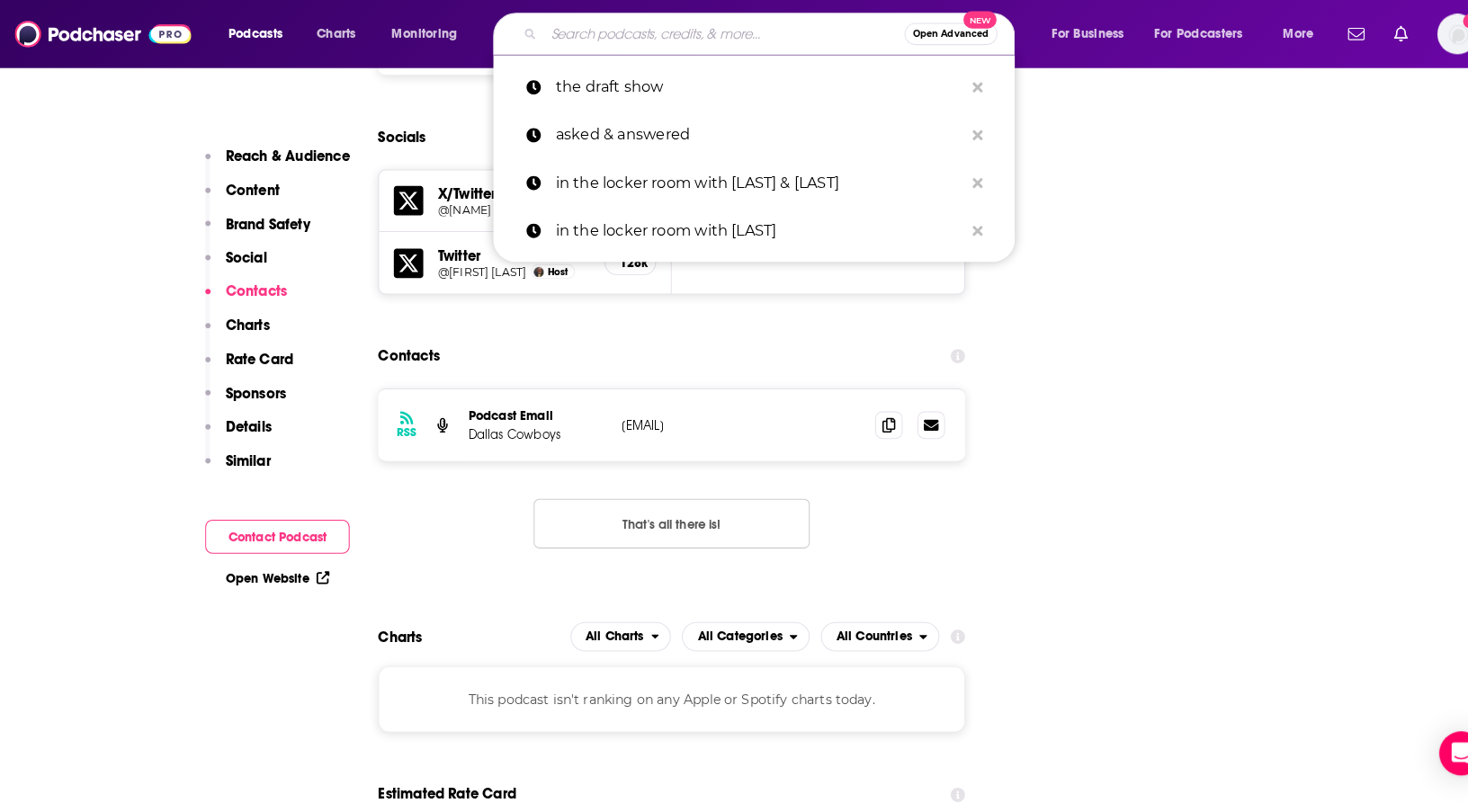 click at bounding box center [708, 33] 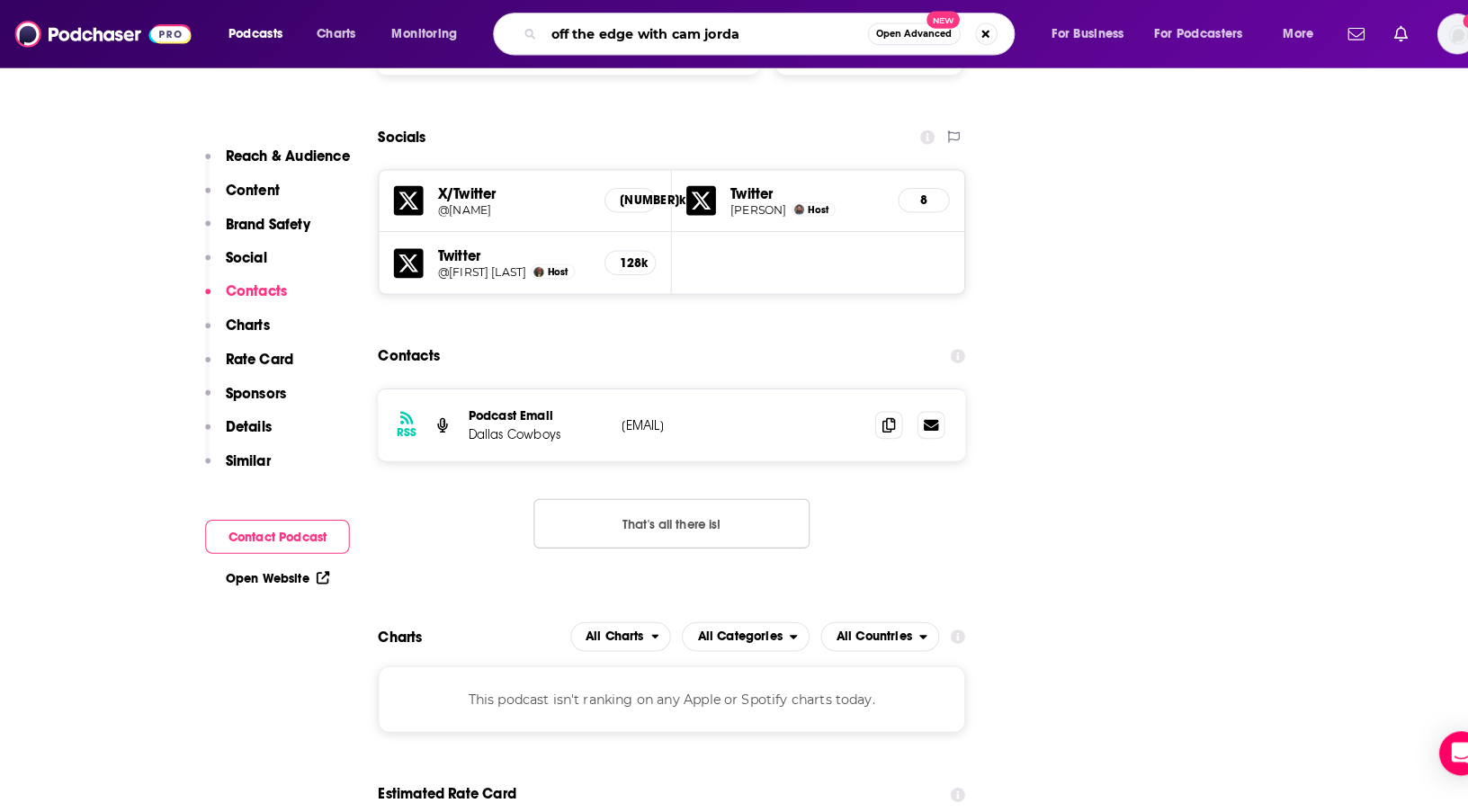 type on "off the edge with [FIRST] [LAST]" 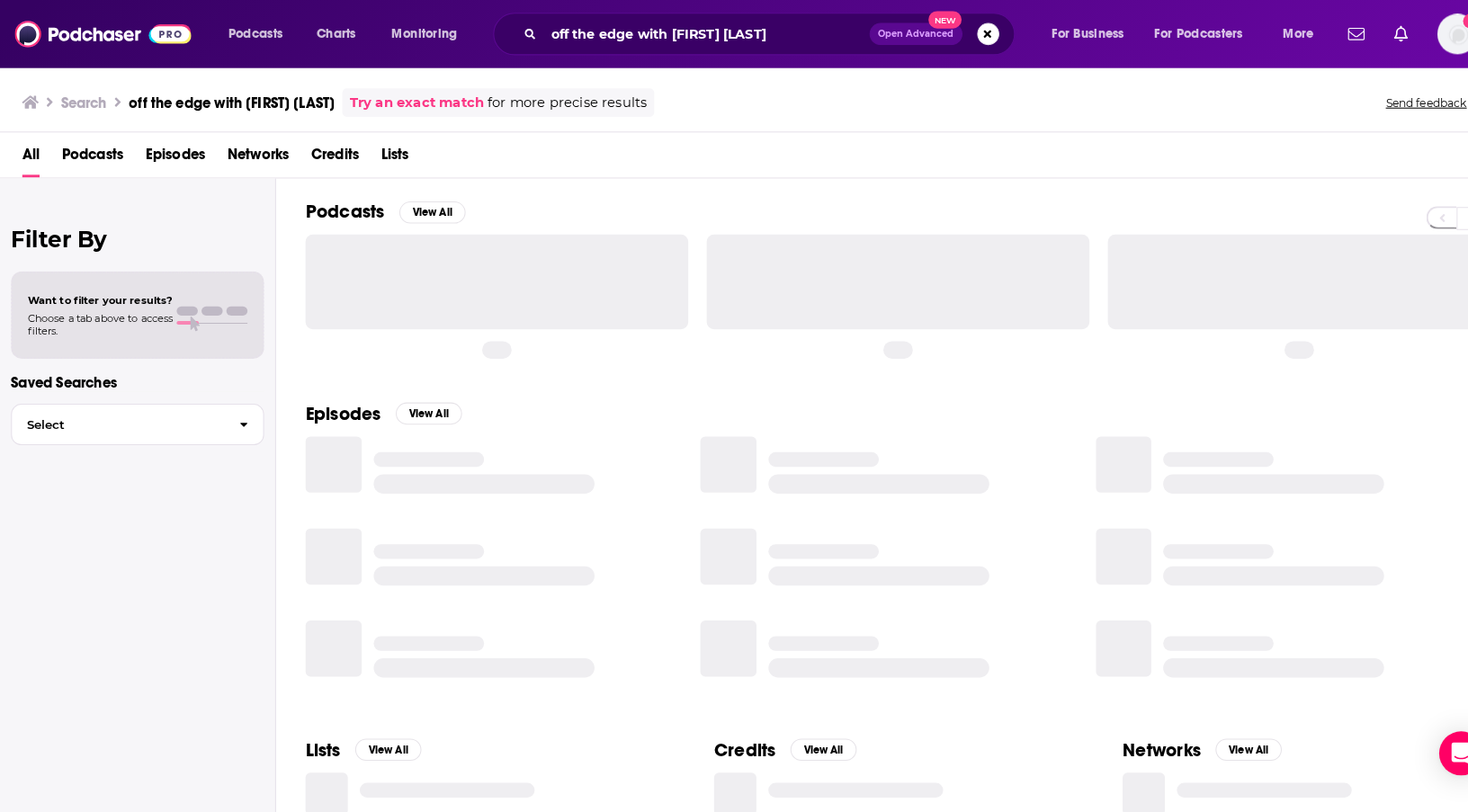 scroll, scrollTop: 0, scrollLeft: 0, axis: both 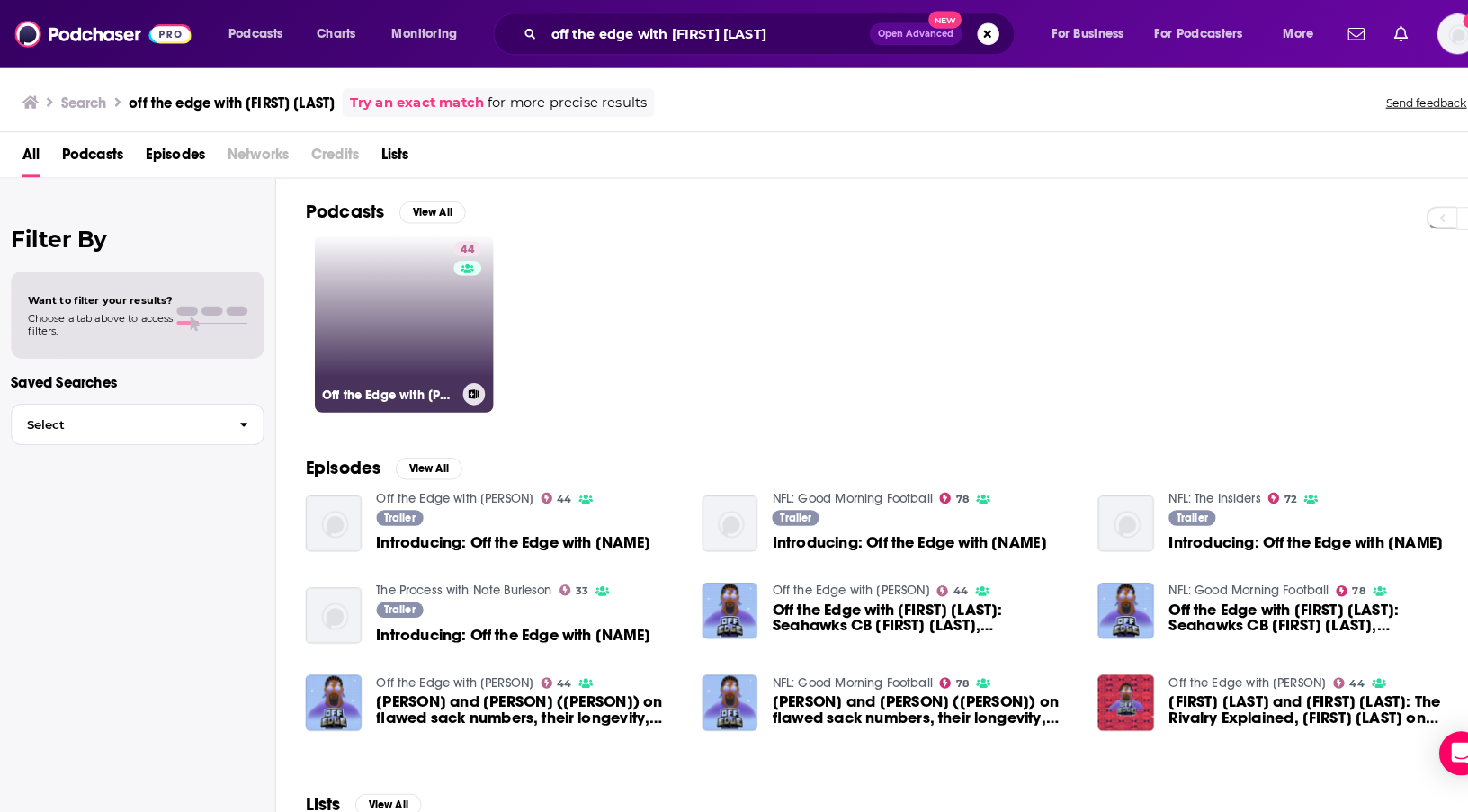 click on "44 Off the Edge with [FIRST] [LAST]" at bounding box center (395, 317) 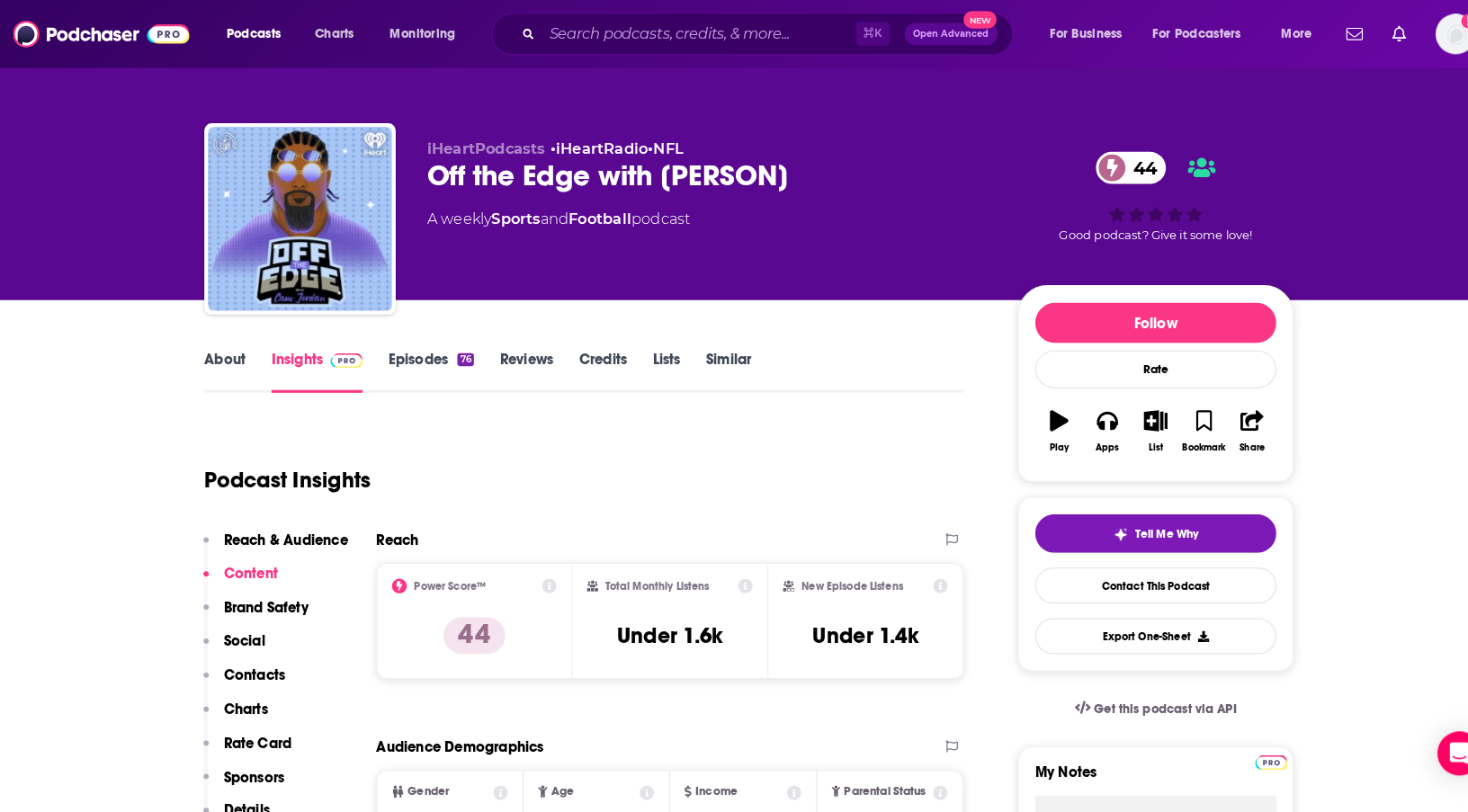 scroll, scrollTop: 0, scrollLeft: 0, axis: both 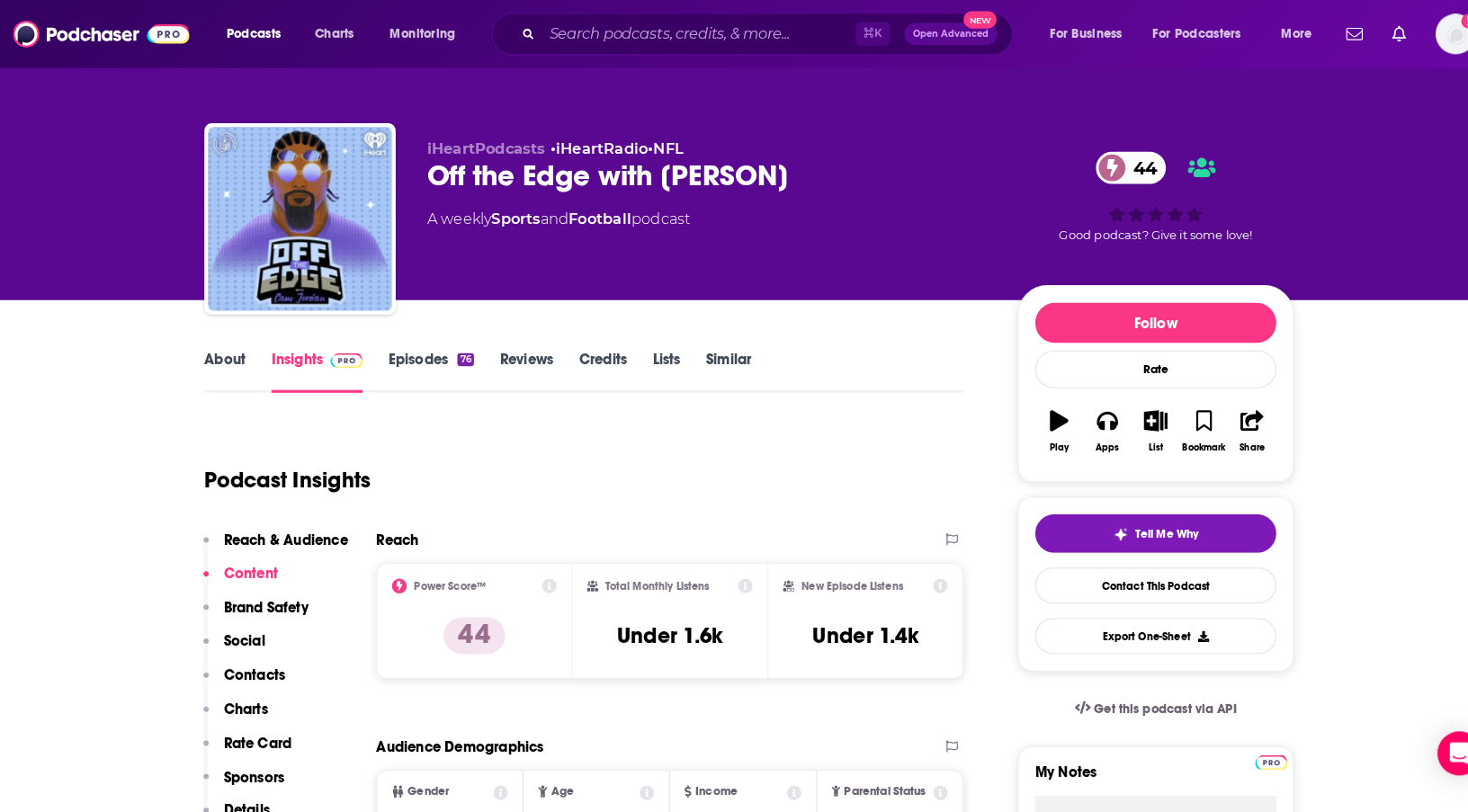 click on "Episodes 76" at bounding box center [423, 363] 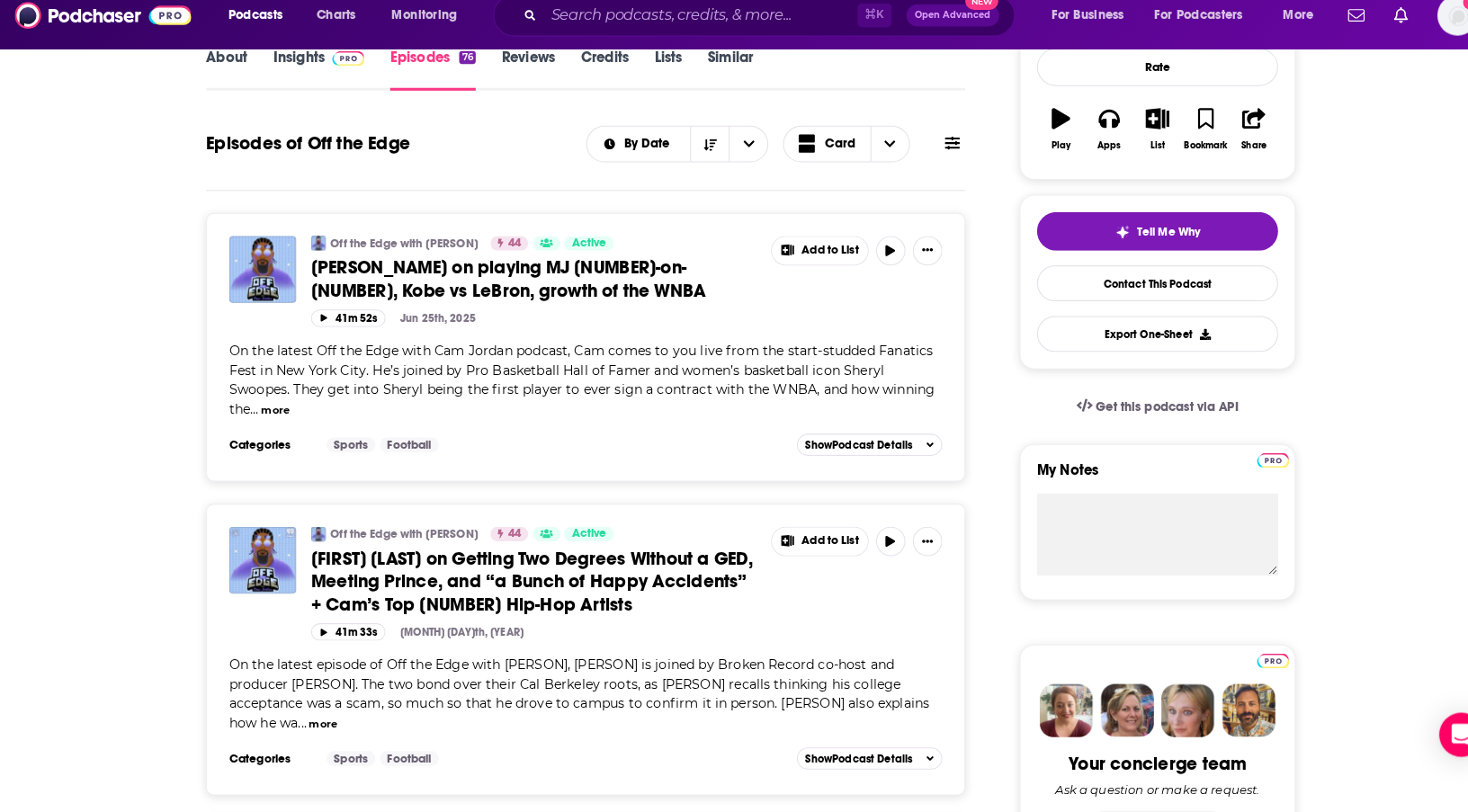 scroll, scrollTop: 281, scrollLeft: 0, axis: vertical 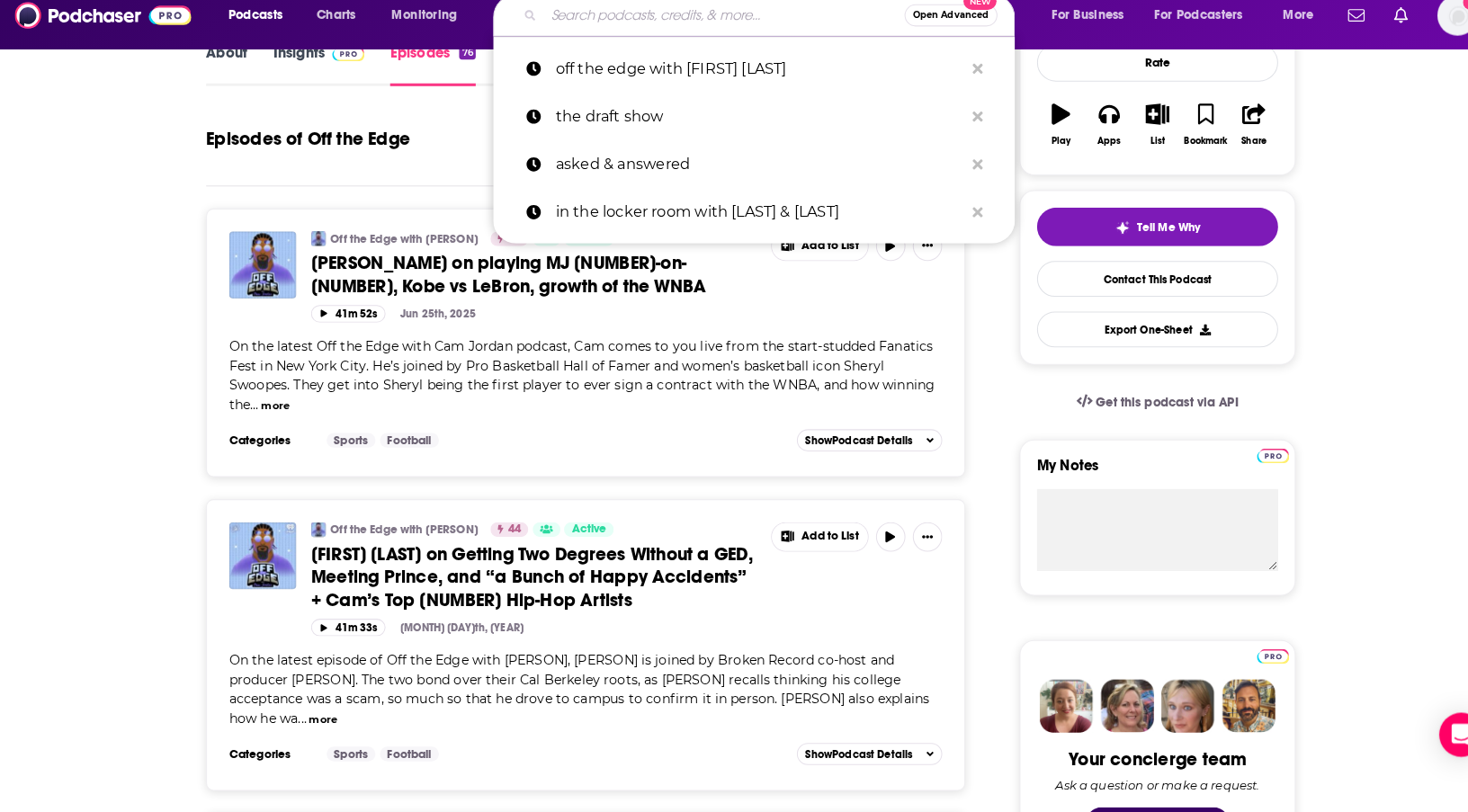 click at bounding box center (708, 33) 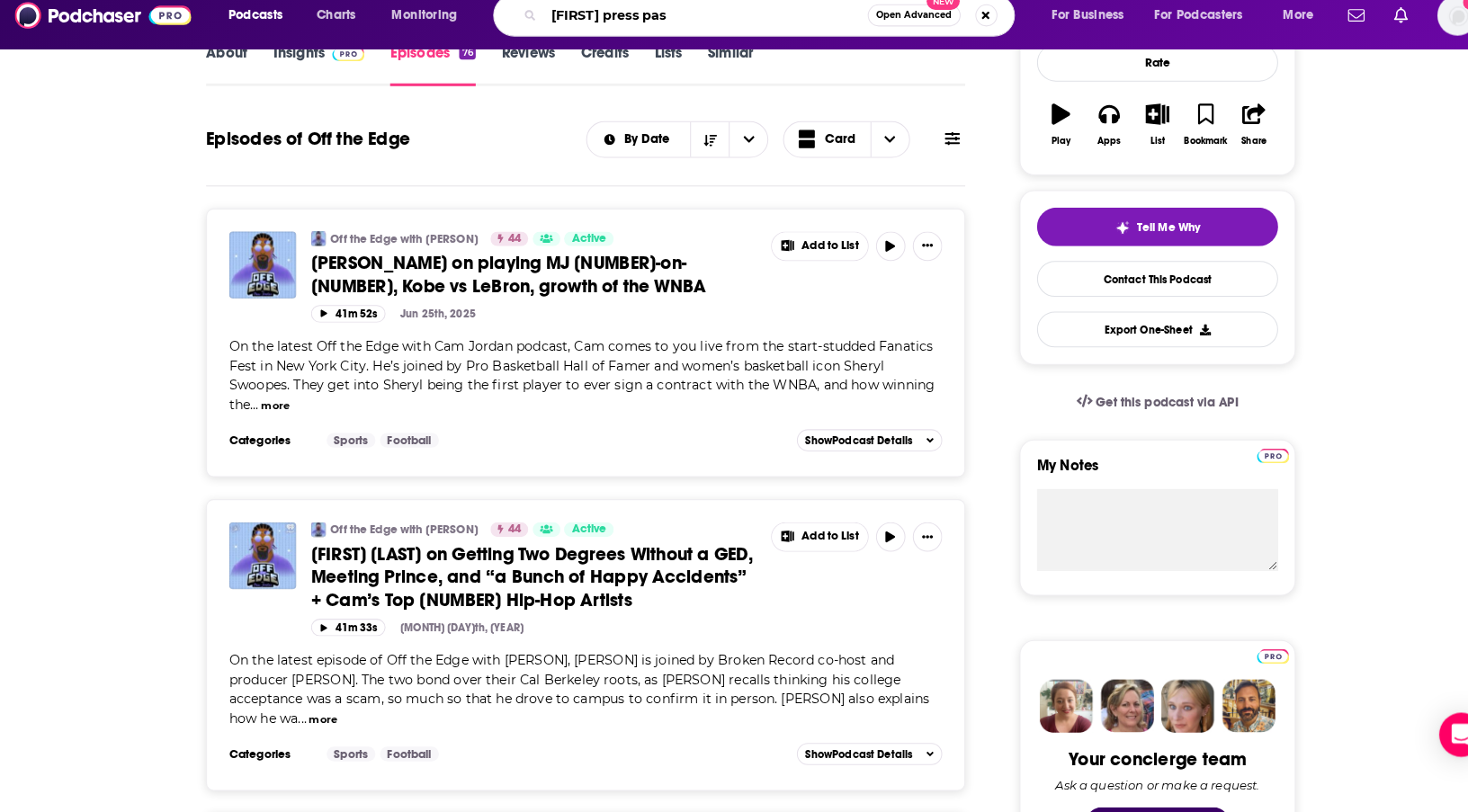 type on "49ers press pass" 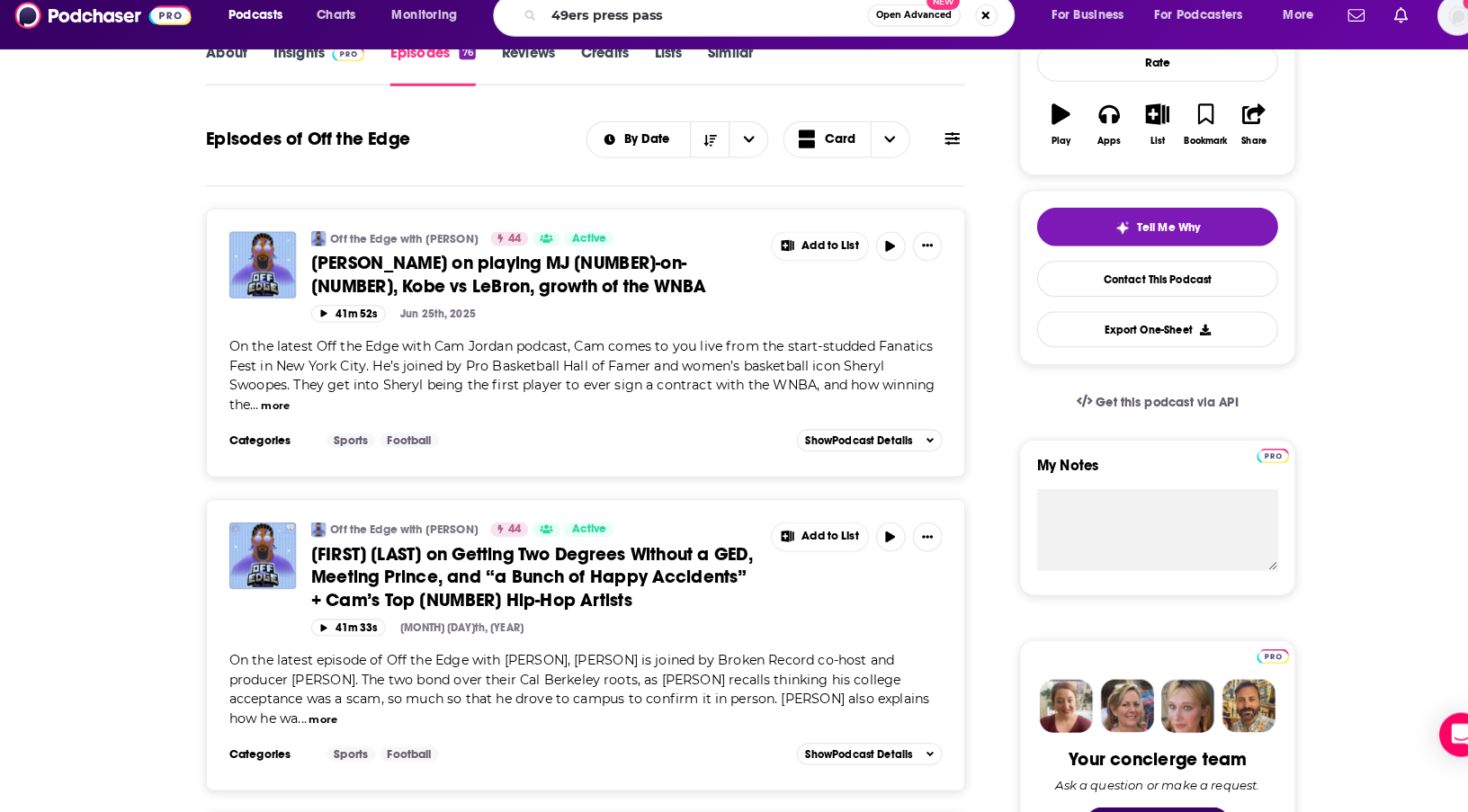 scroll, scrollTop: 0, scrollLeft: 0, axis: both 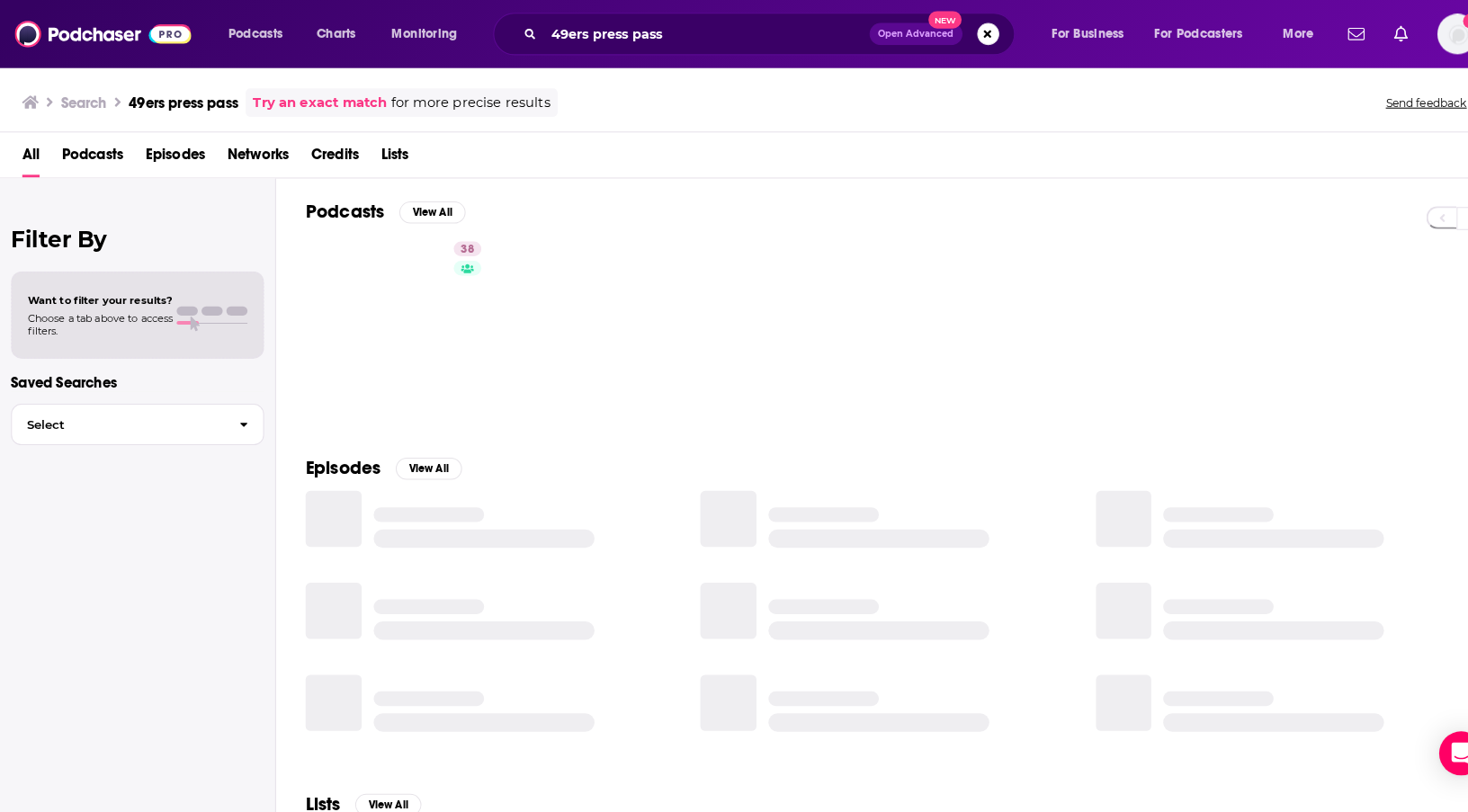 click on "38" at bounding box center (395, 317) 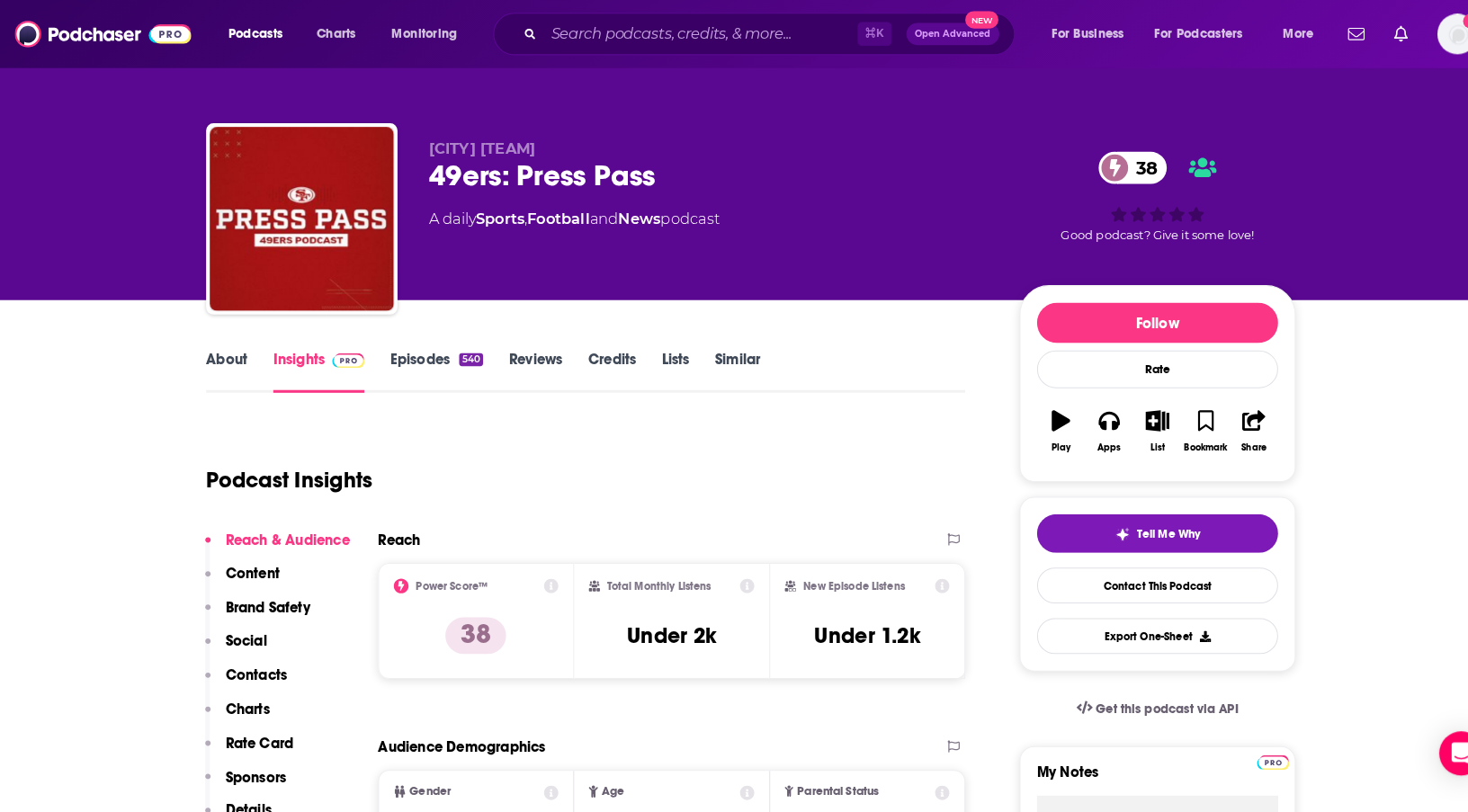 scroll, scrollTop: -1, scrollLeft: 0, axis: vertical 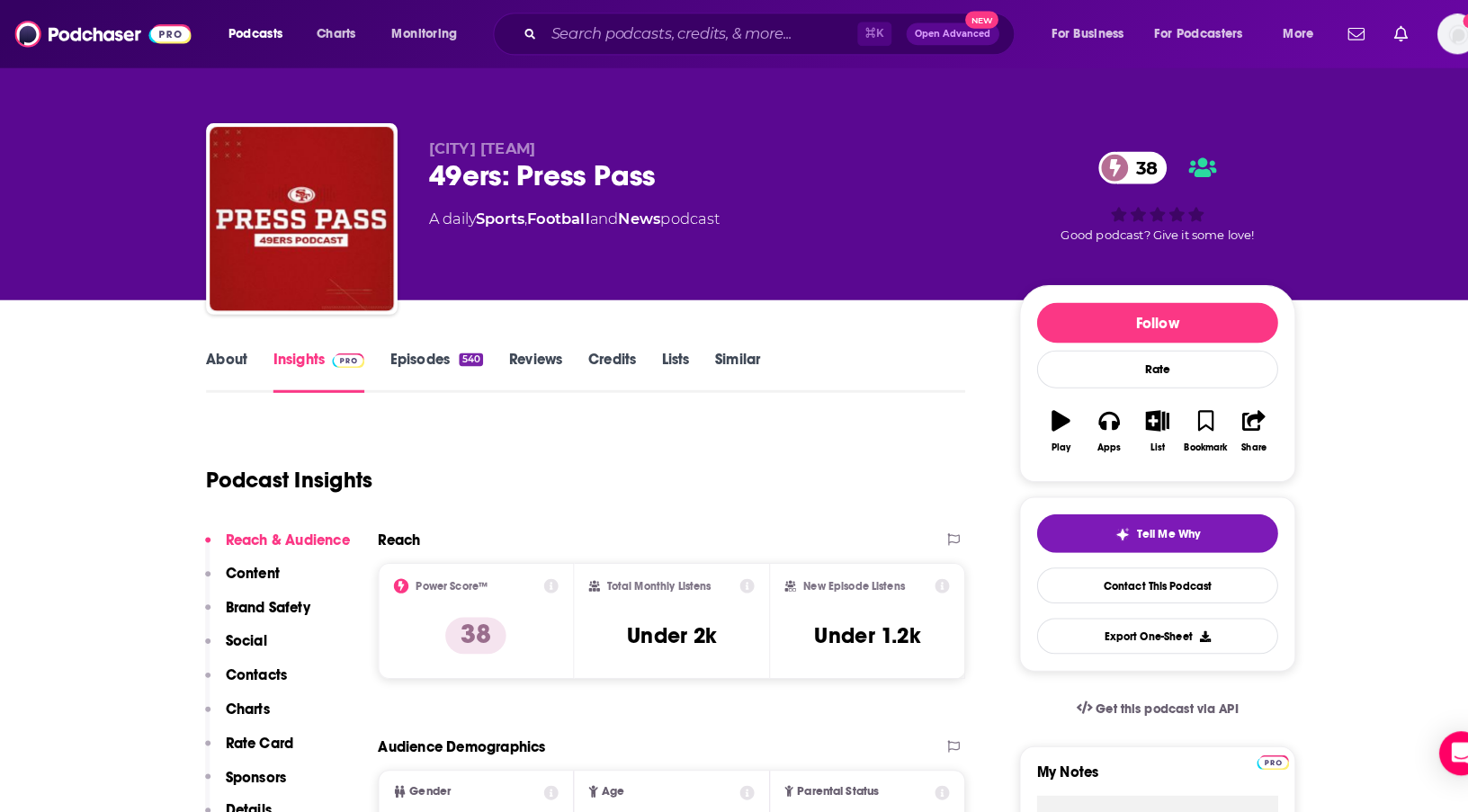 click on "Episodes 540" at bounding box center (426, 363) 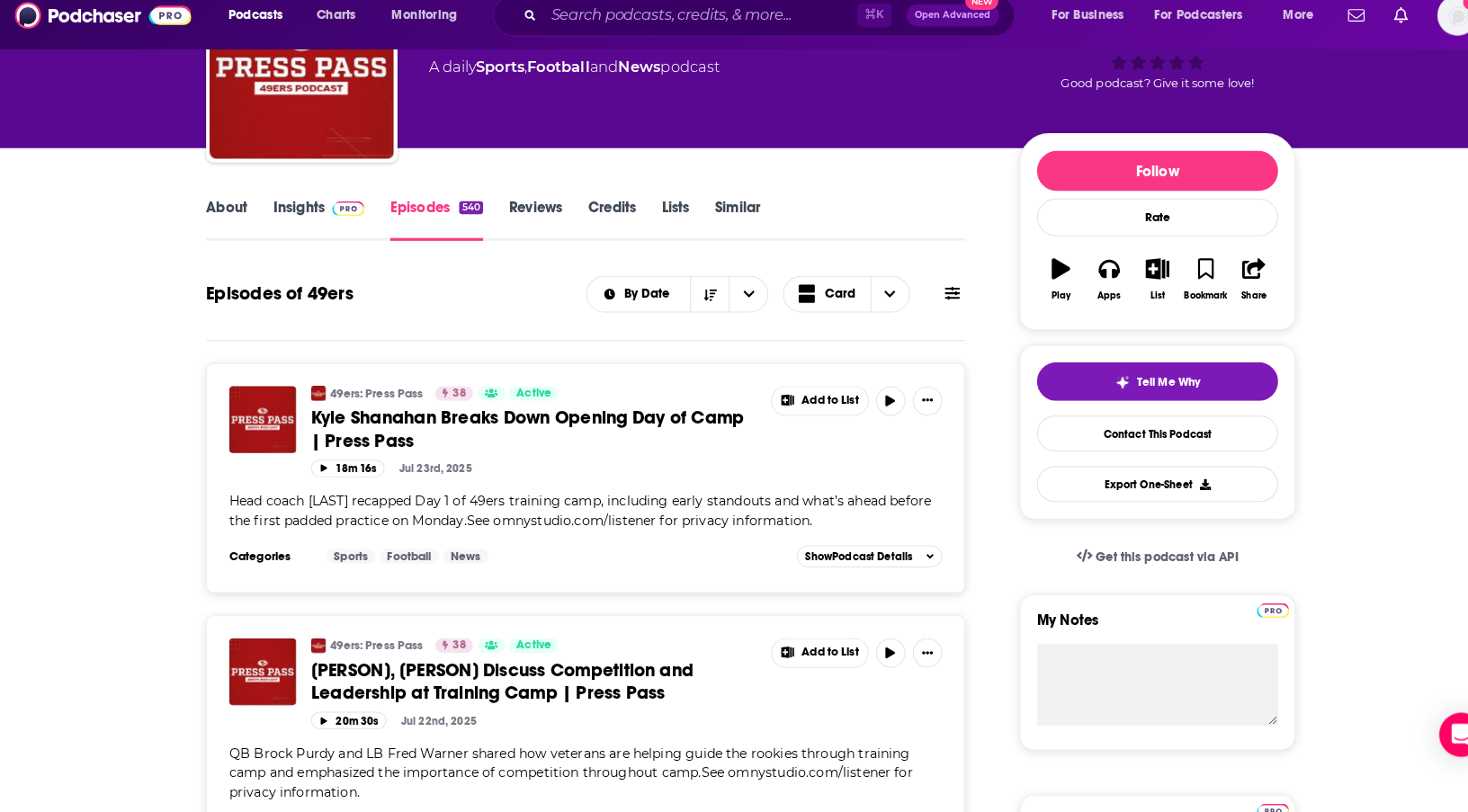 scroll, scrollTop: 132, scrollLeft: 0, axis: vertical 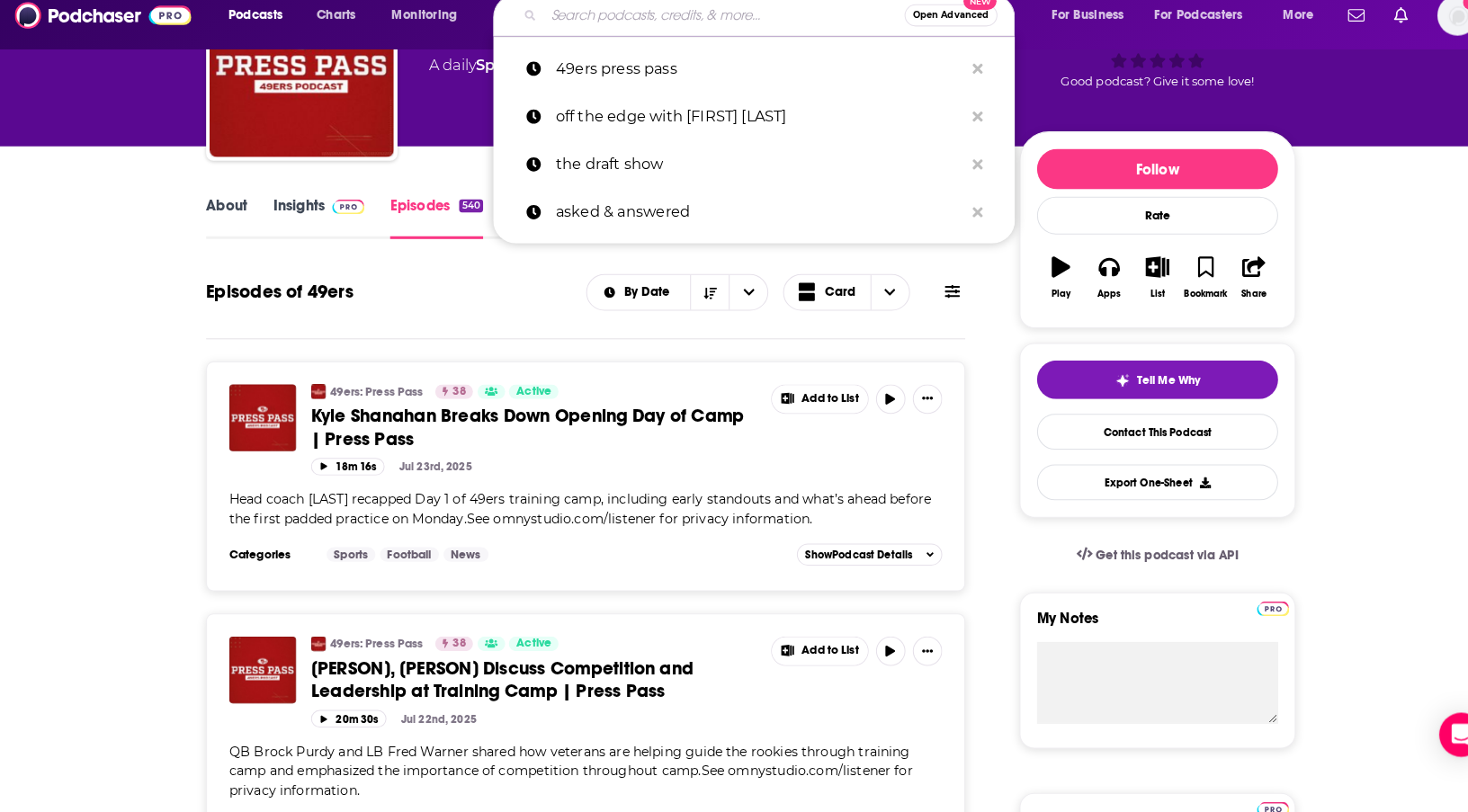 click at bounding box center (708, 33) 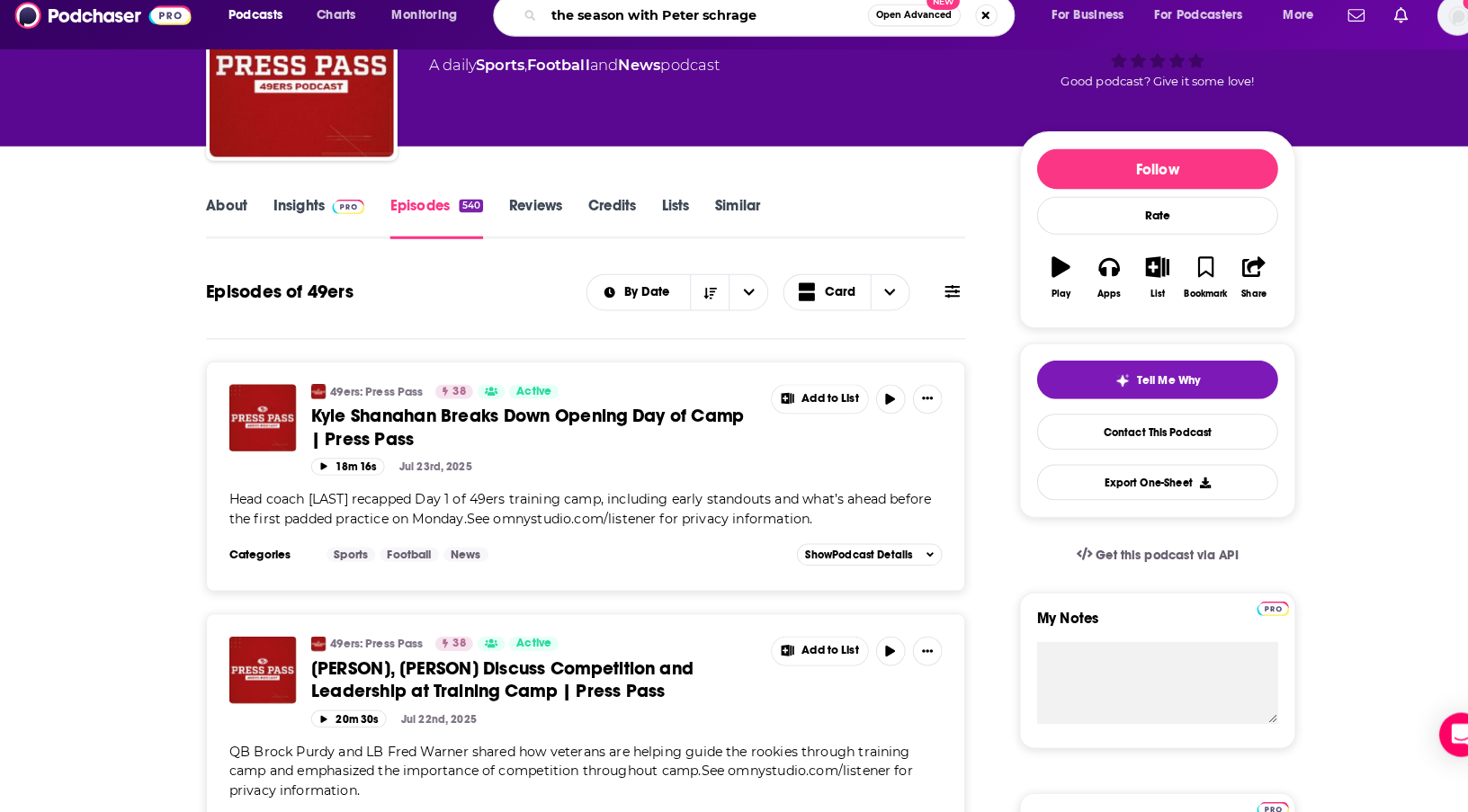 type on "the season with [FIRST] [LAST]" 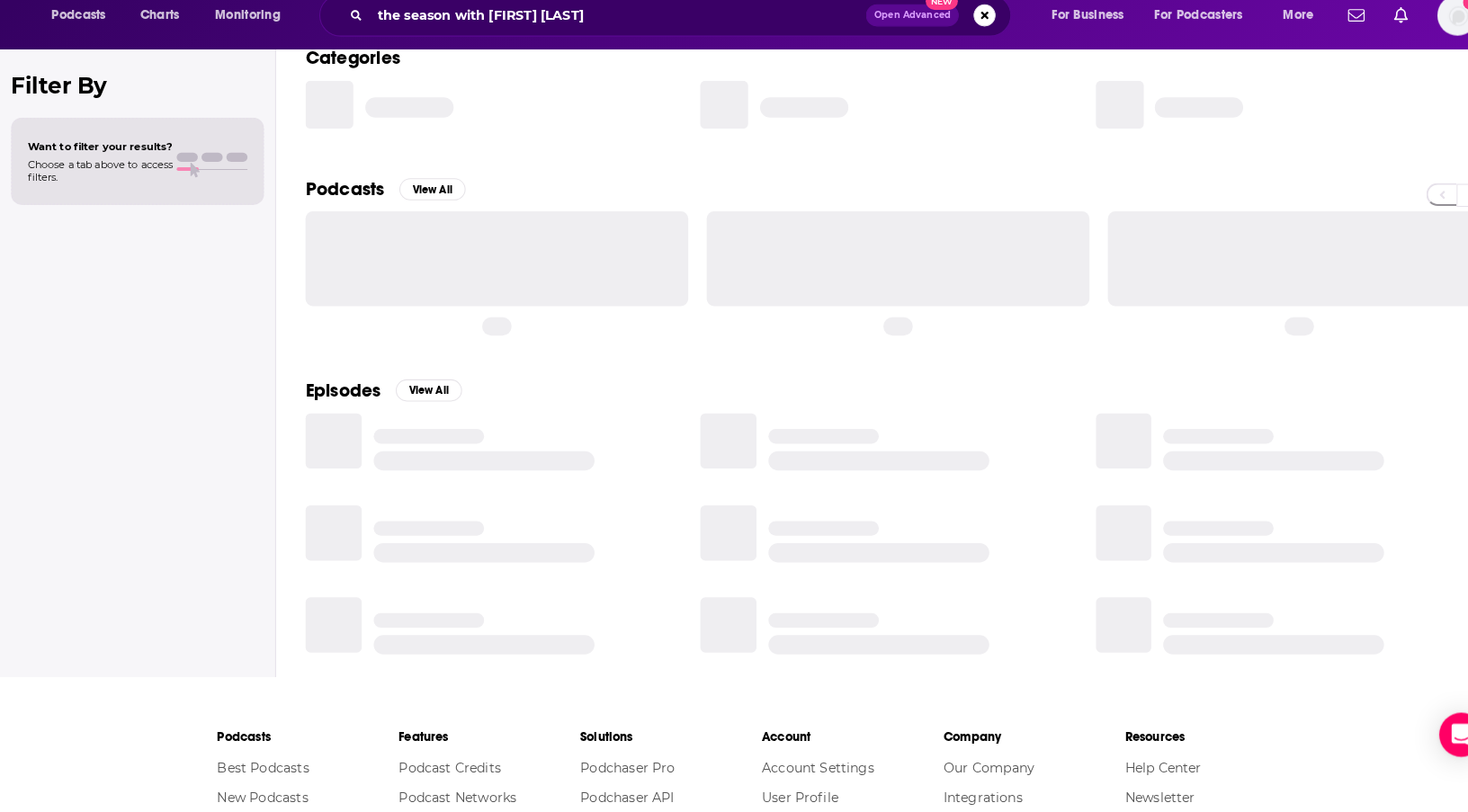 scroll, scrollTop: 0, scrollLeft: 0, axis: both 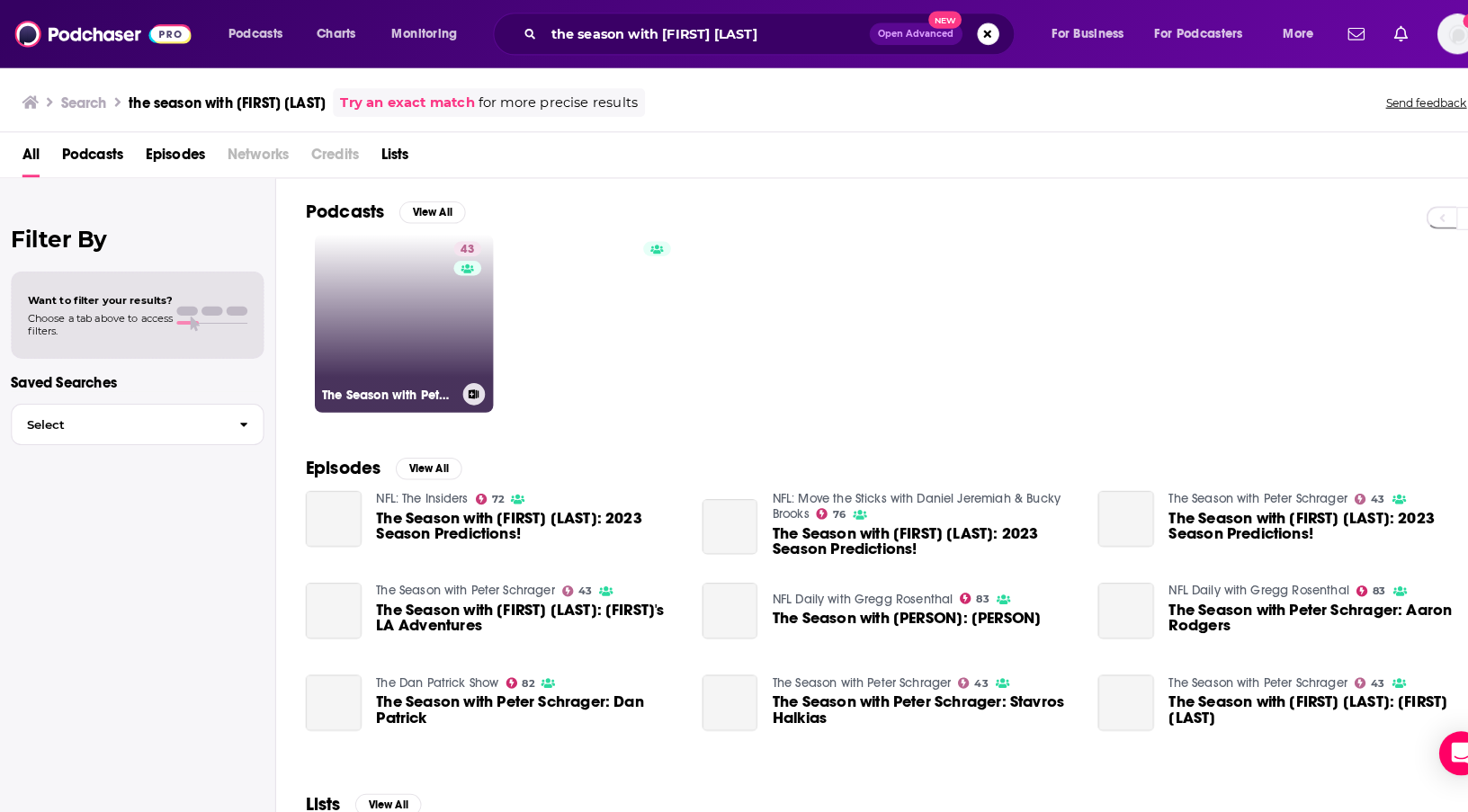 click on "43 The Season with [FIRST] [LAST]" at bounding box center [395, 317] 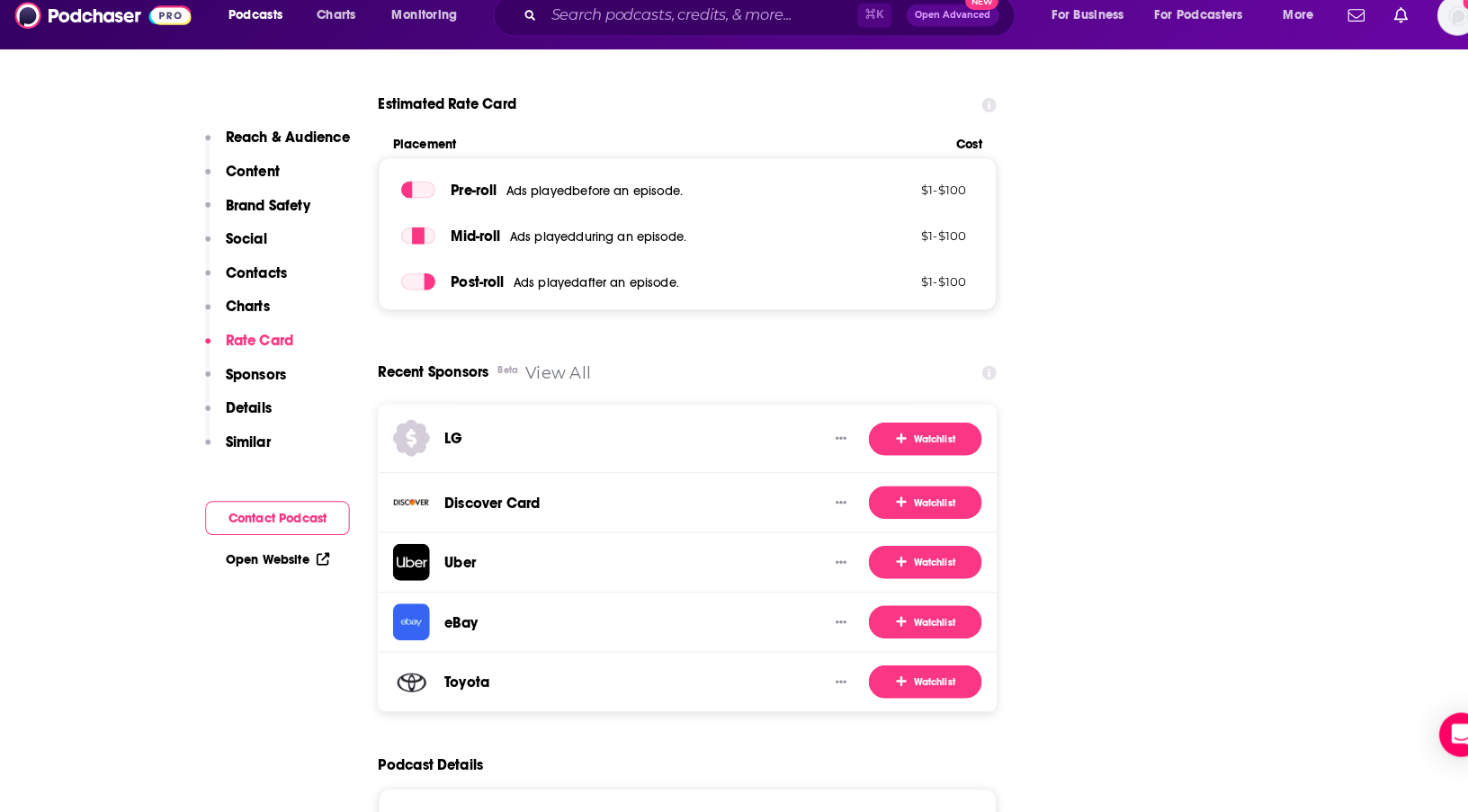 scroll, scrollTop: 3025, scrollLeft: 0, axis: vertical 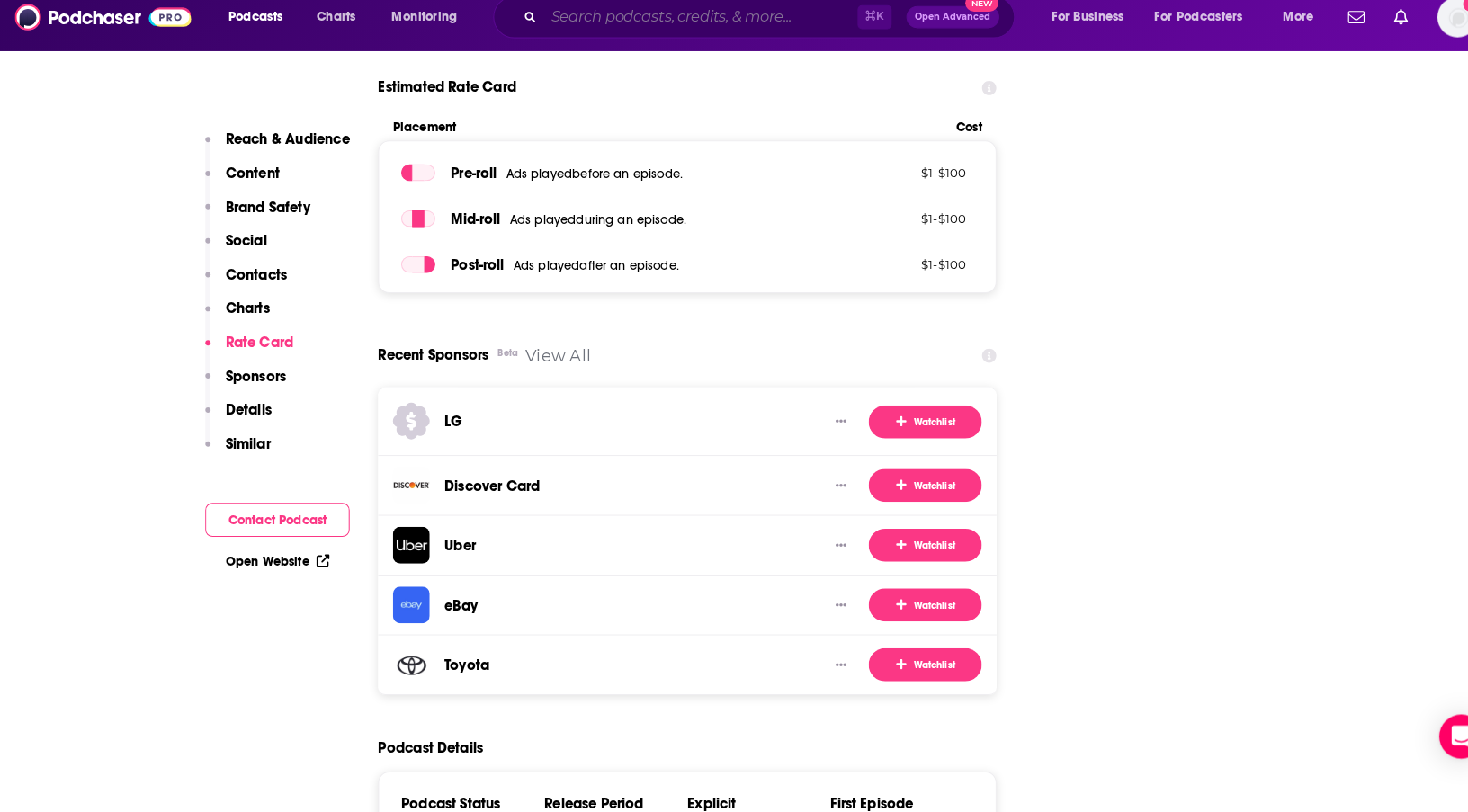 click at bounding box center (685, 33) 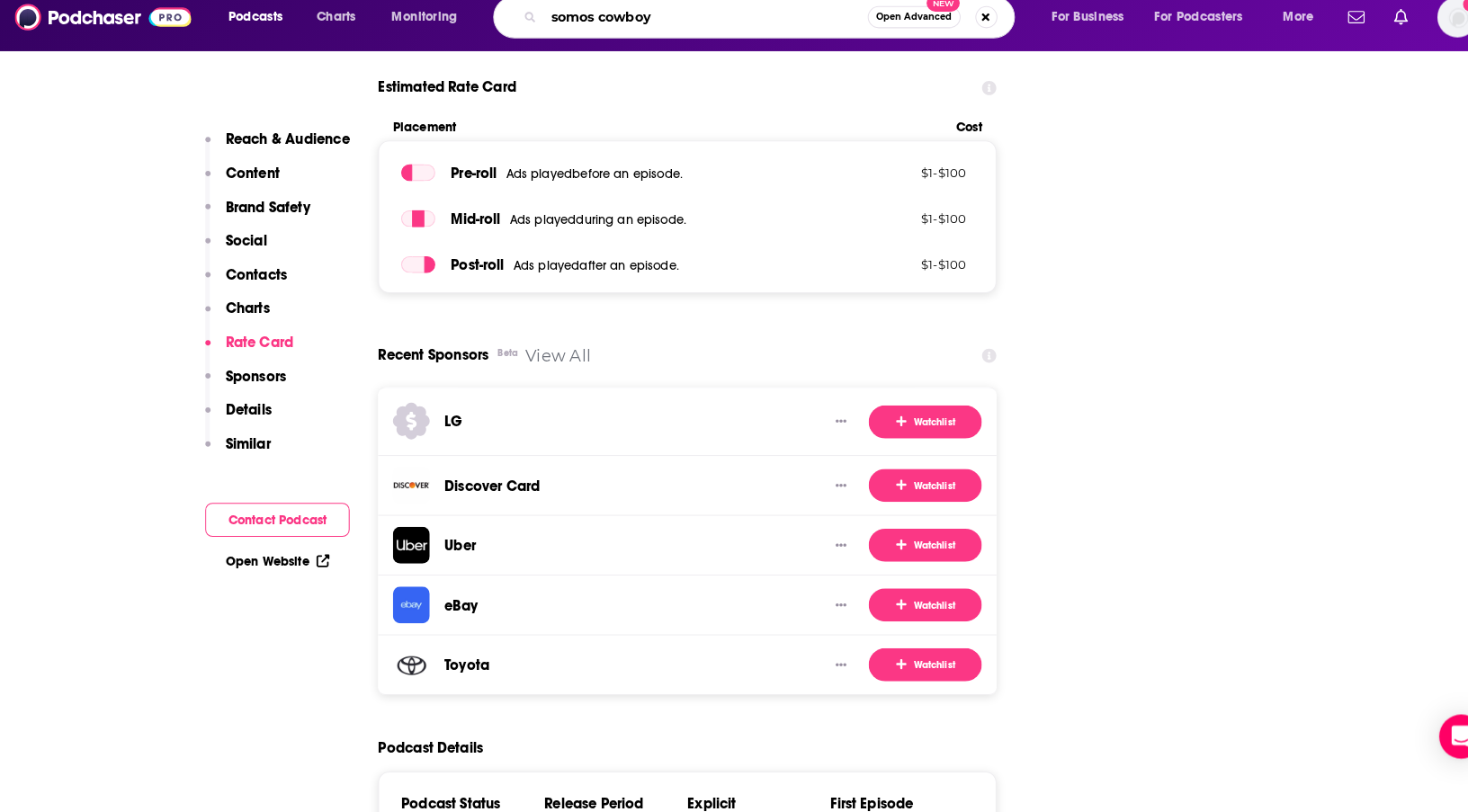type on "somos cowboys" 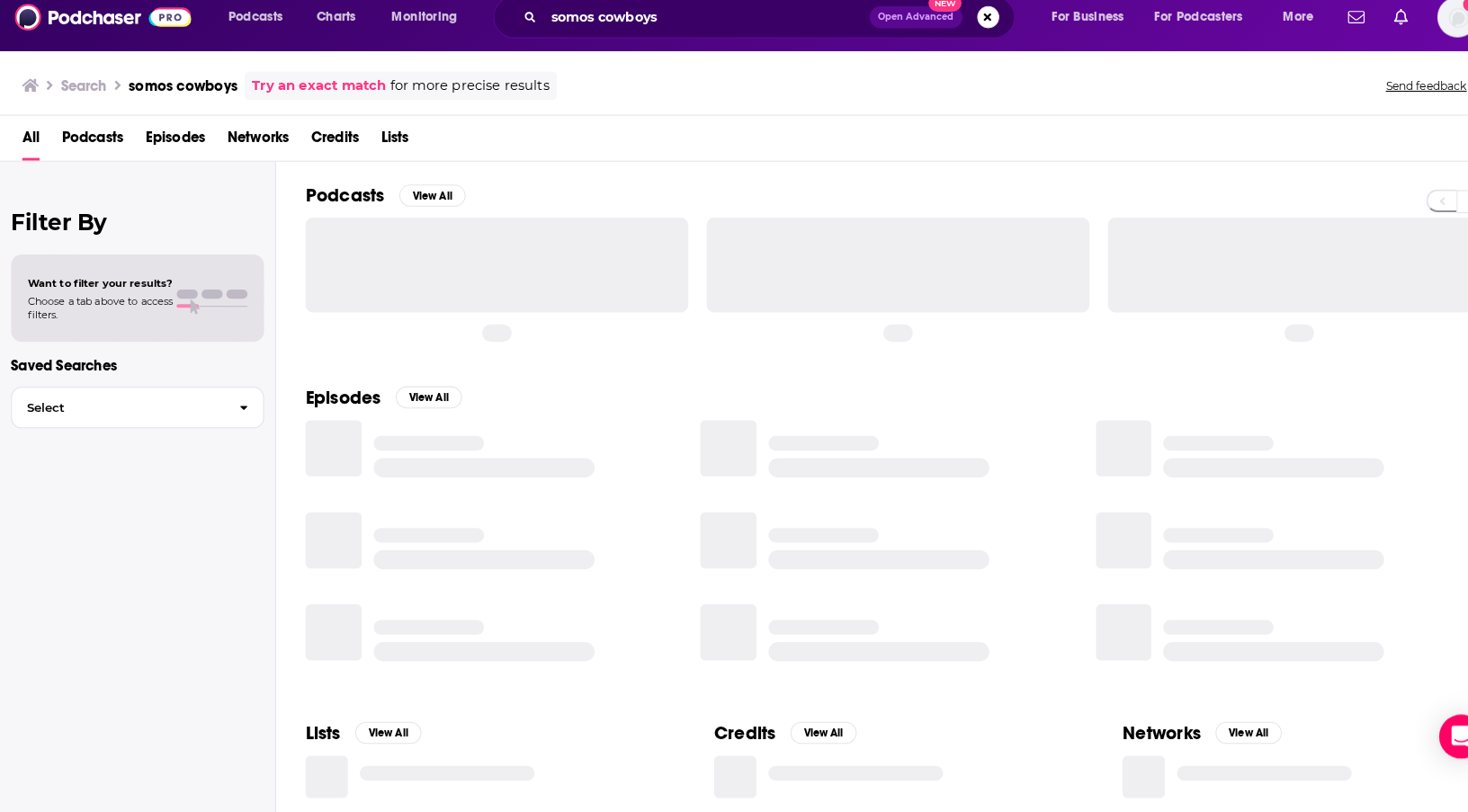 scroll, scrollTop: 0, scrollLeft: 0, axis: both 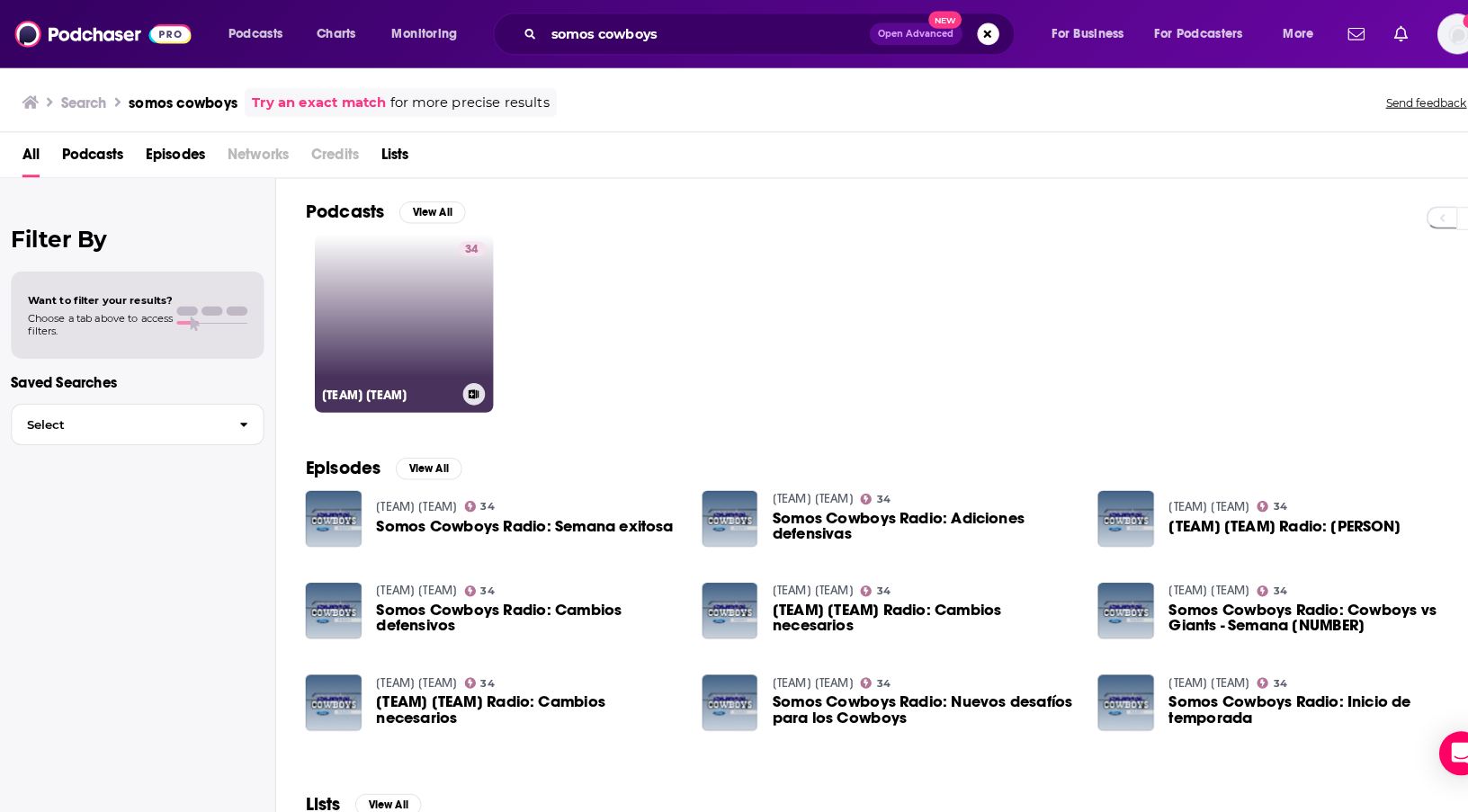 click on "[NUMBER] Somos Cowboys" at bounding box center [395, 317] 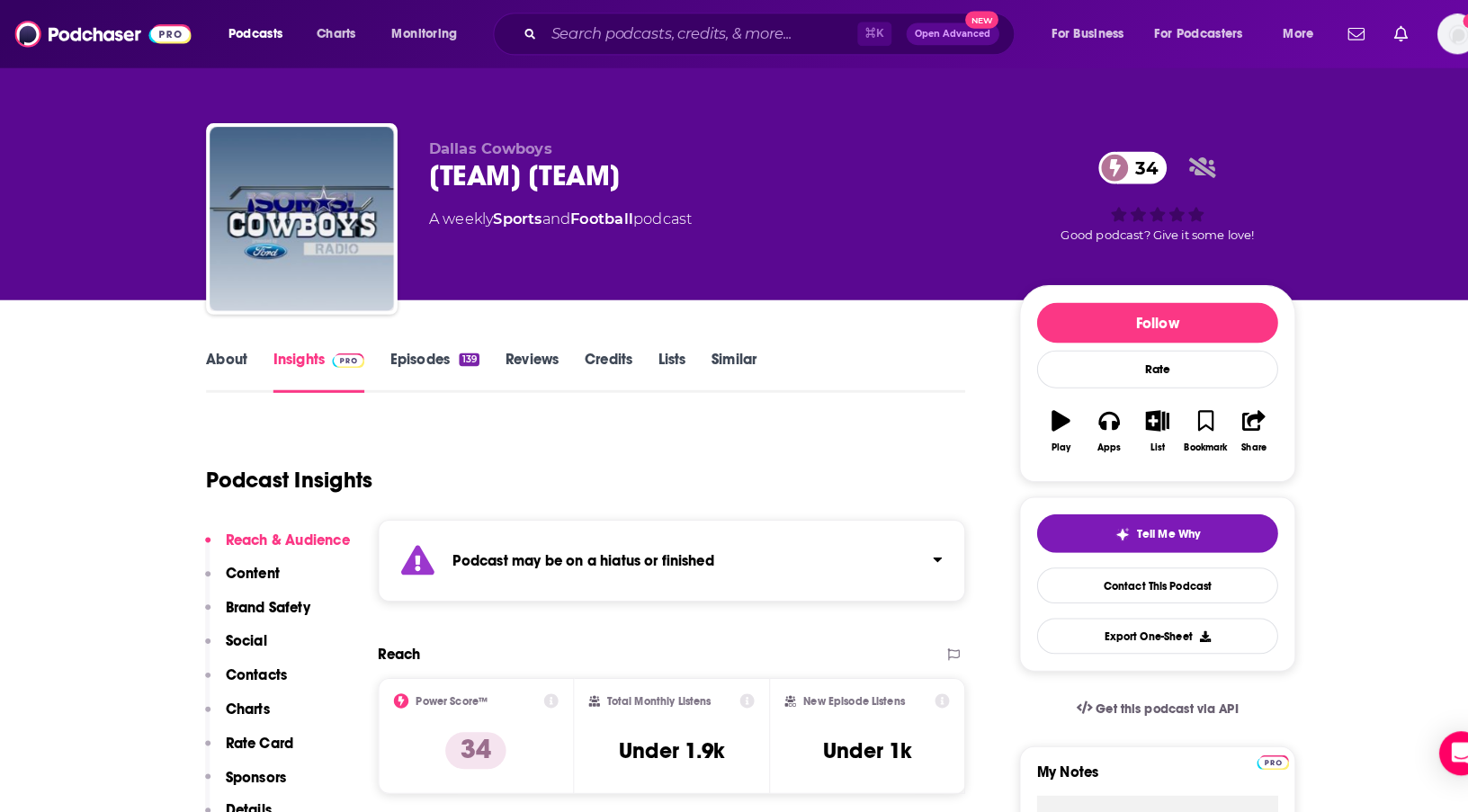 scroll, scrollTop: 0, scrollLeft: 0, axis: both 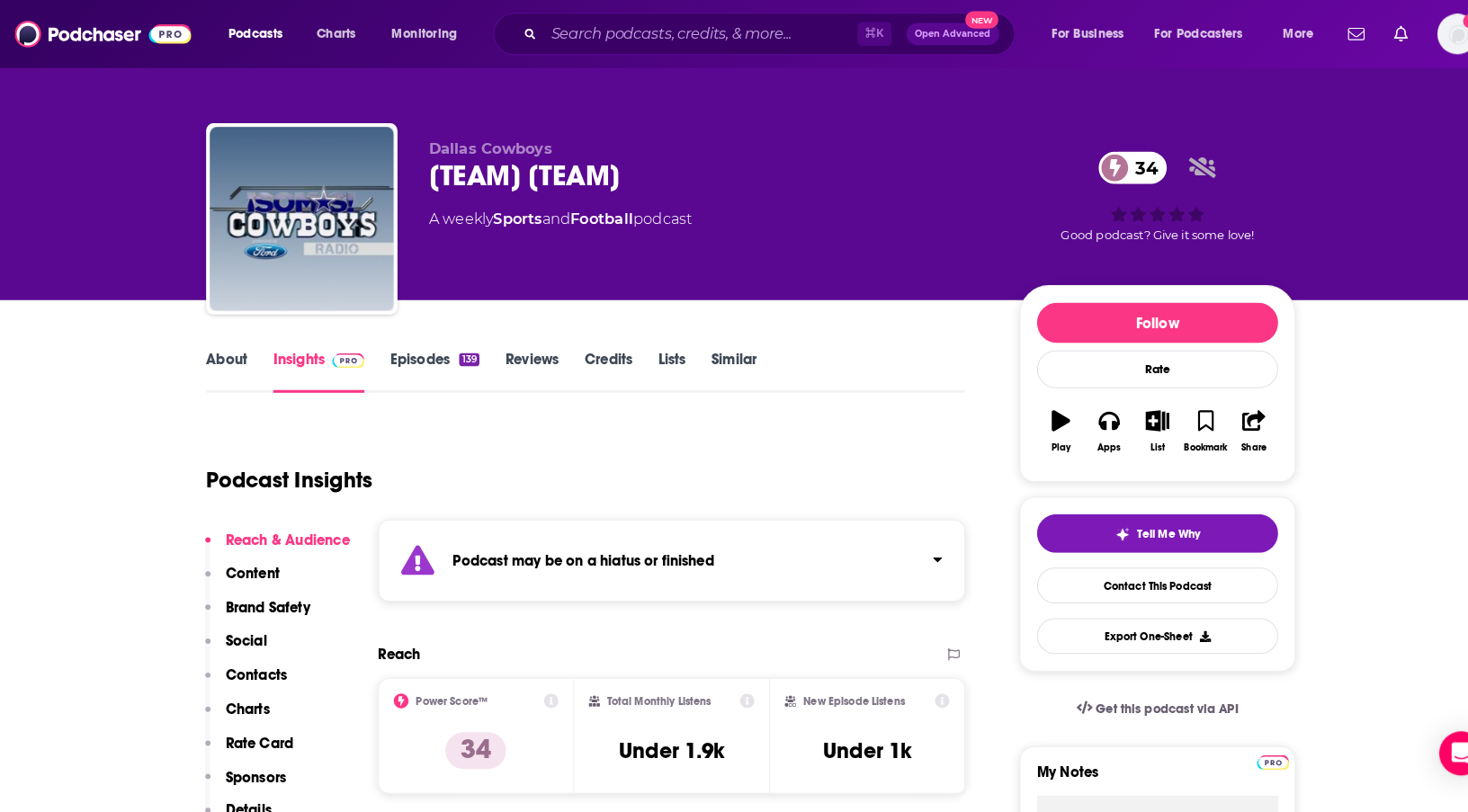 click on "Episodes 139" at bounding box center (425, 363) 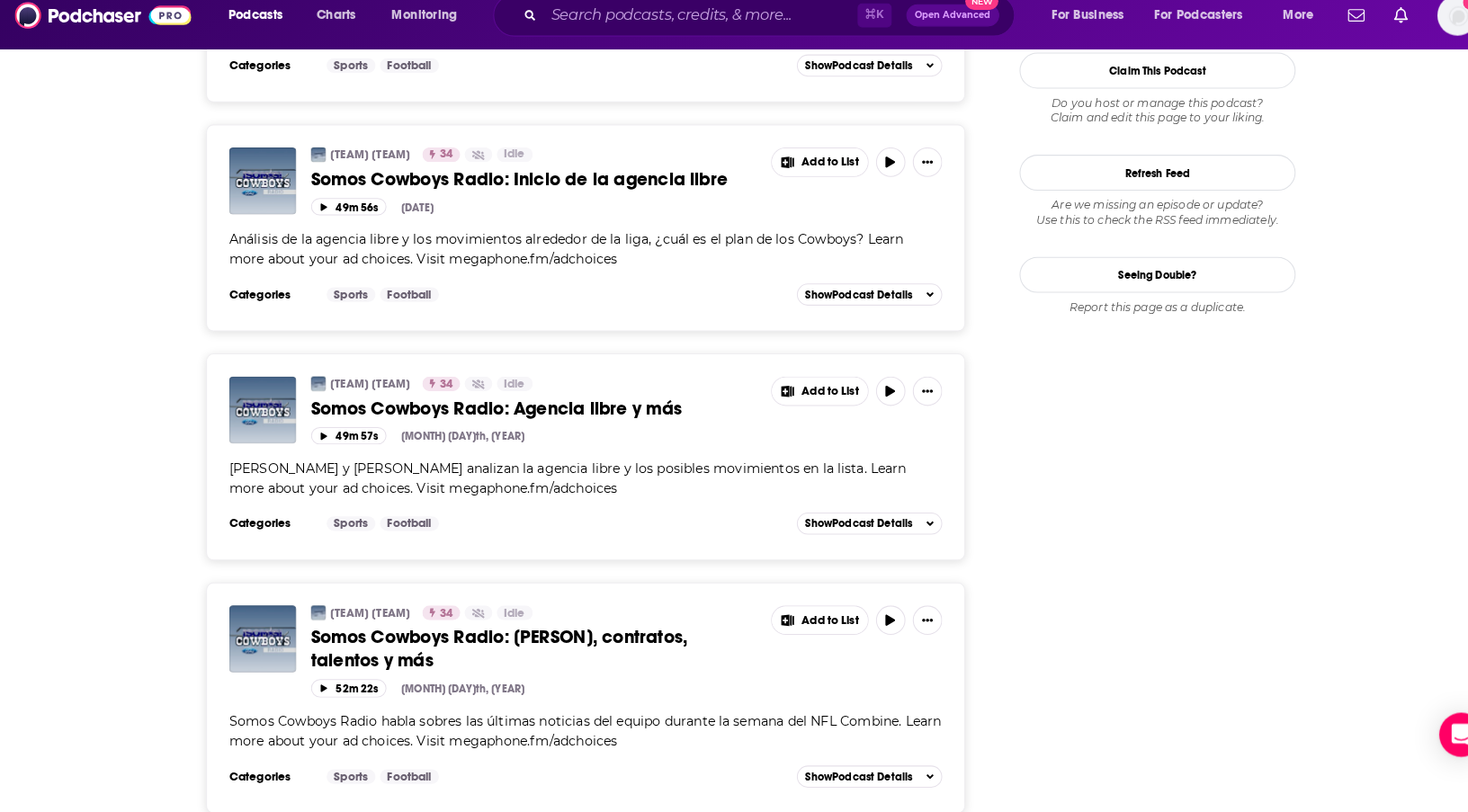 scroll, scrollTop: 2070, scrollLeft: 0, axis: vertical 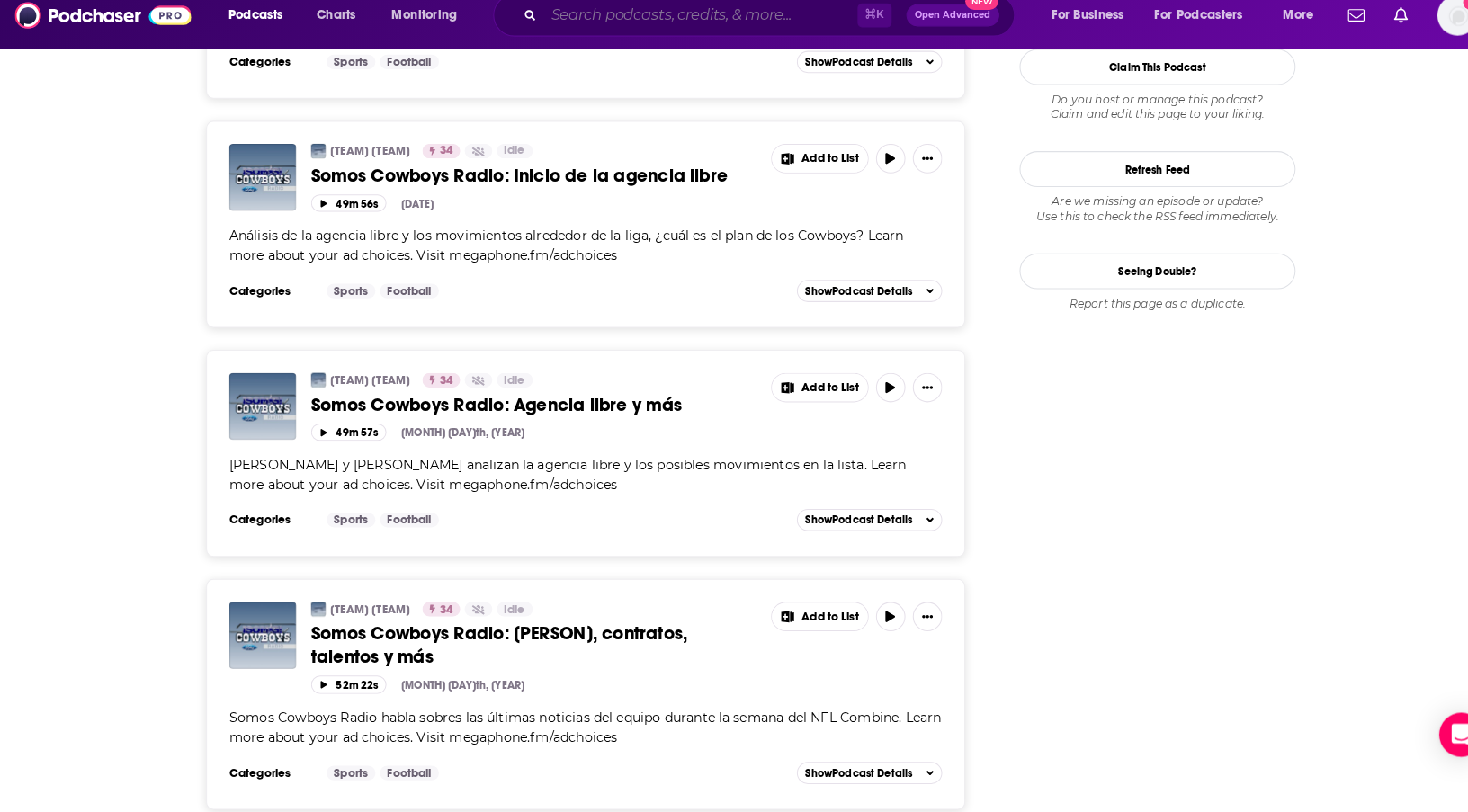 click at bounding box center [685, 33] 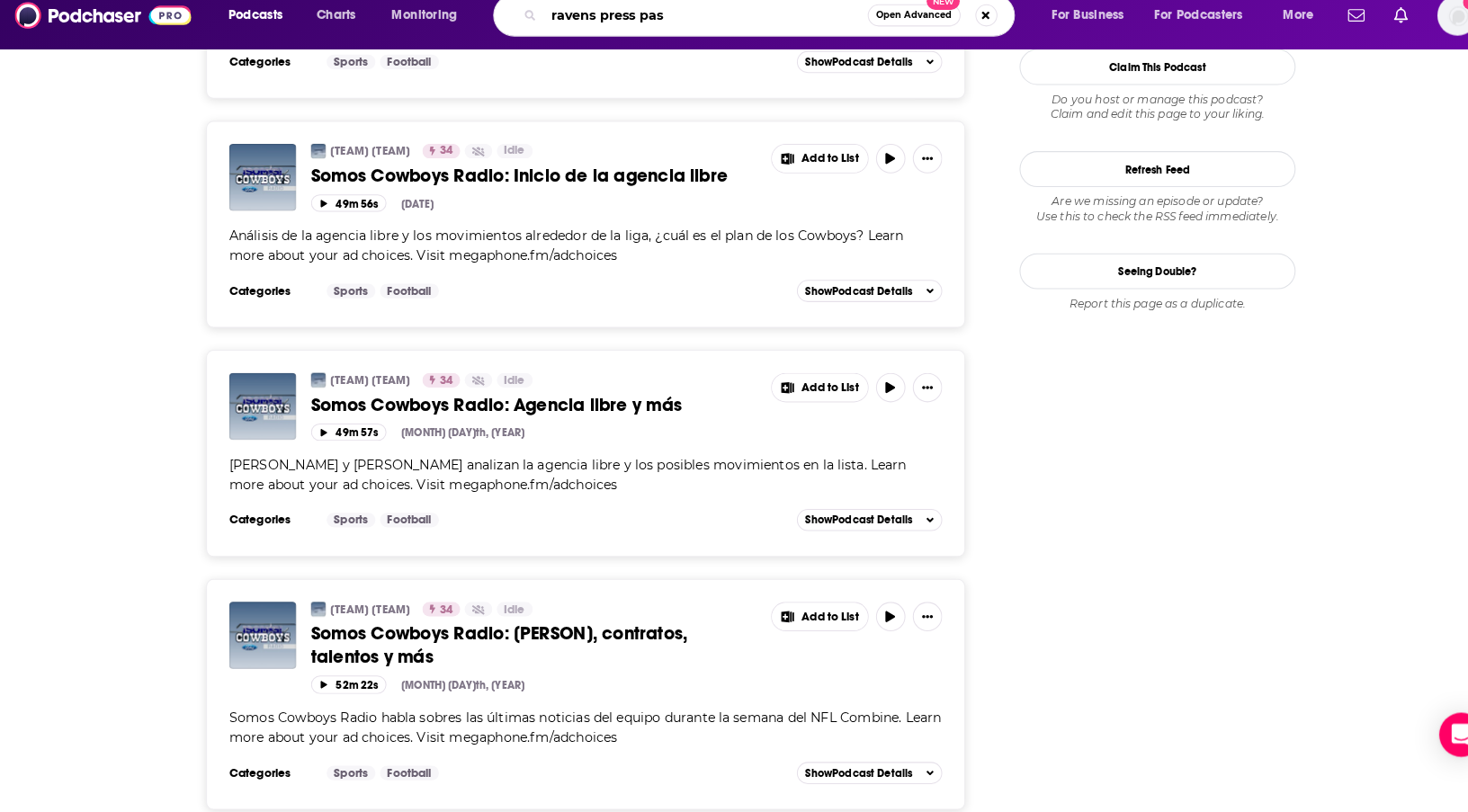 type on "ravens press pass" 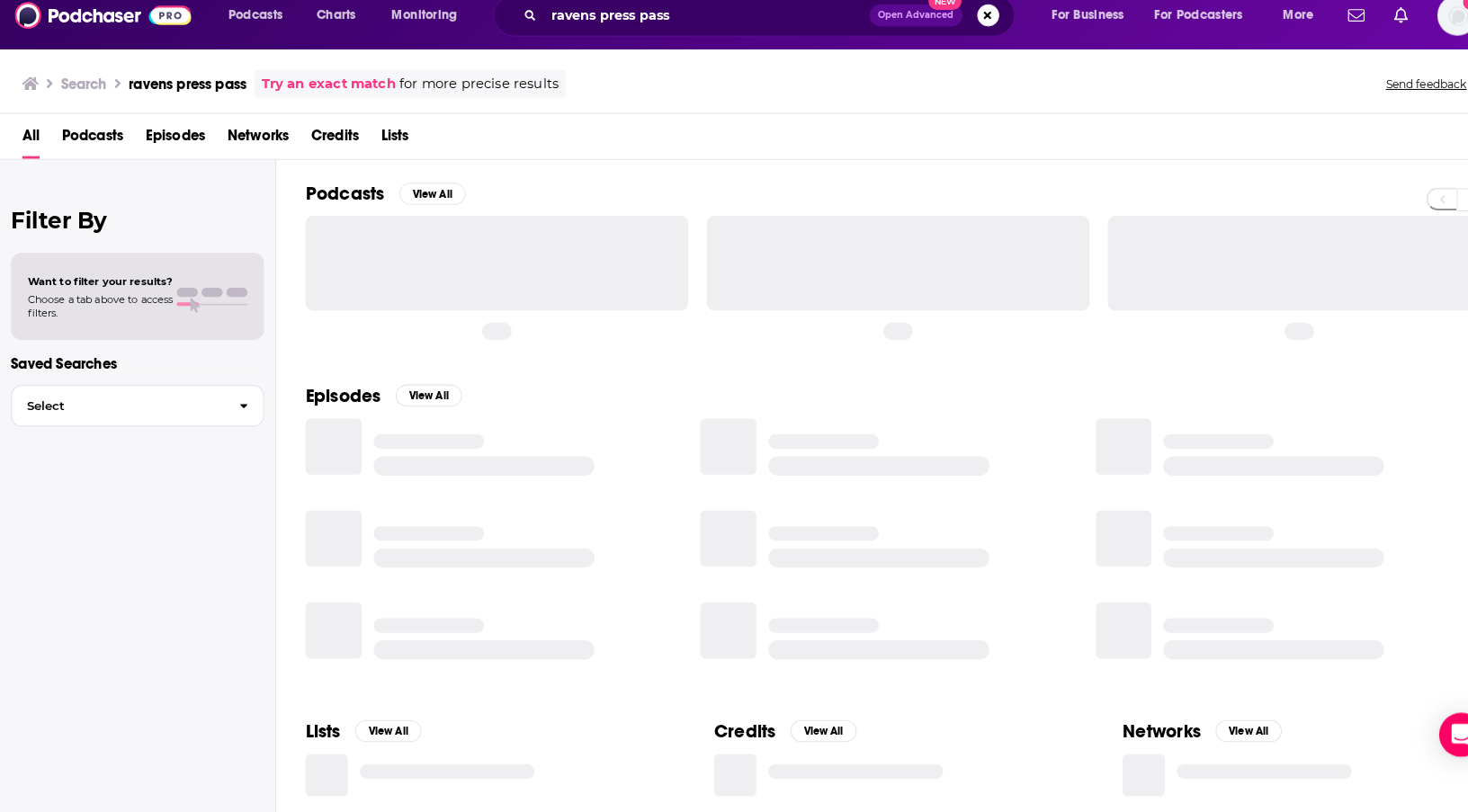 scroll, scrollTop: 0, scrollLeft: 0, axis: both 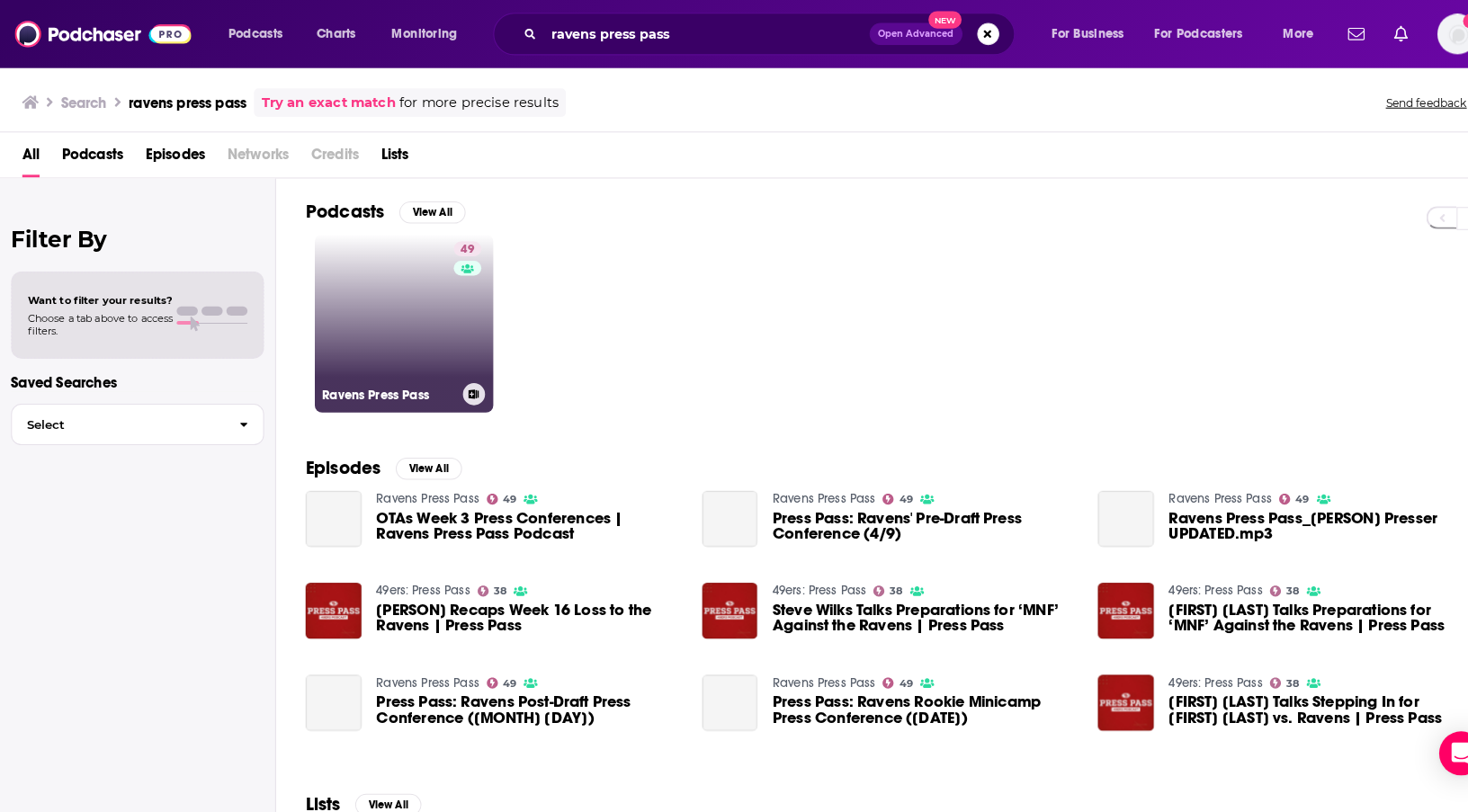 click on "[NUMBER] Ravens Press Pass" at bounding box center [395, 317] 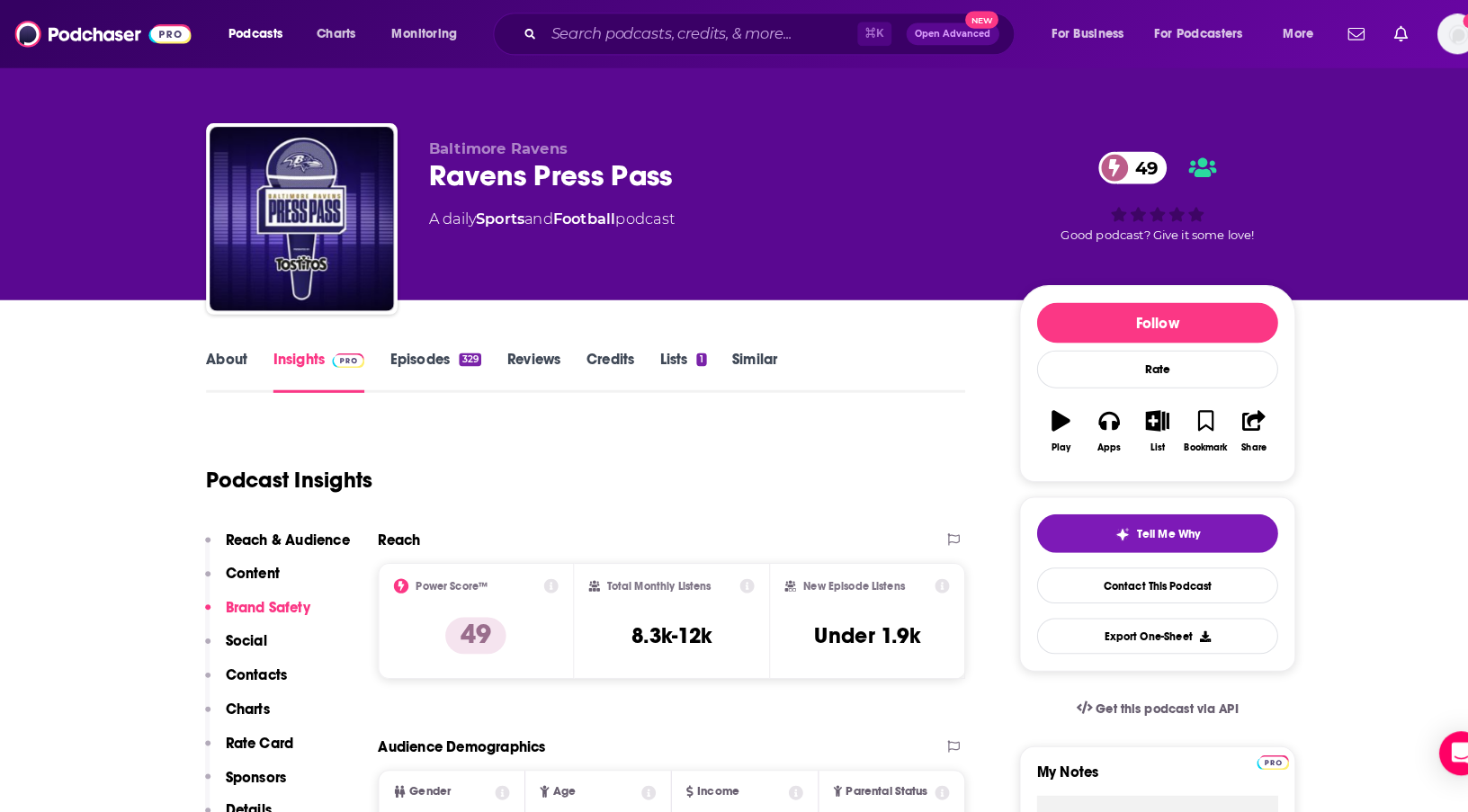 scroll, scrollTop: 0, scrollLeft: 0, axis: both 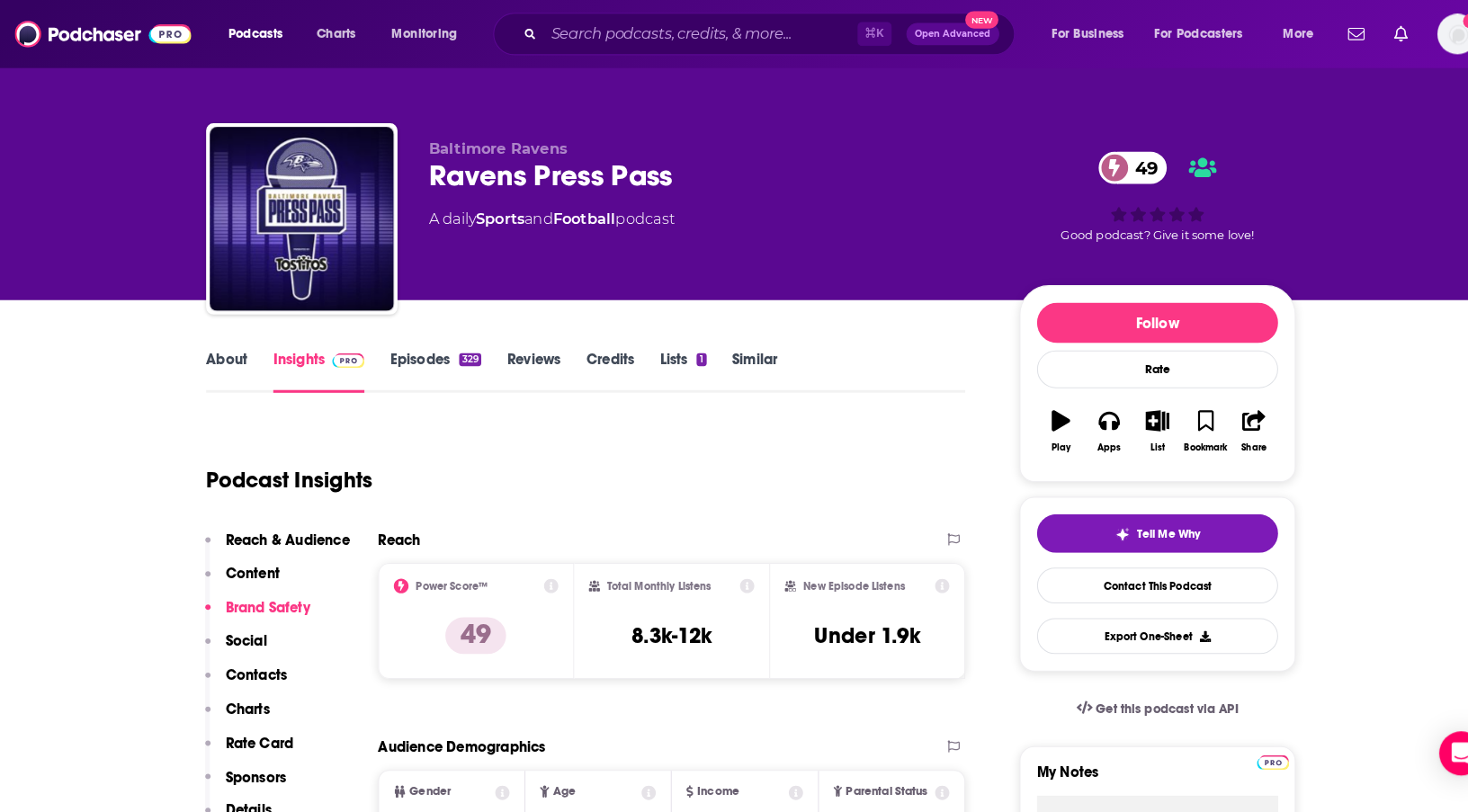 click on "Episodes 329" at bounding box center (425, 363) 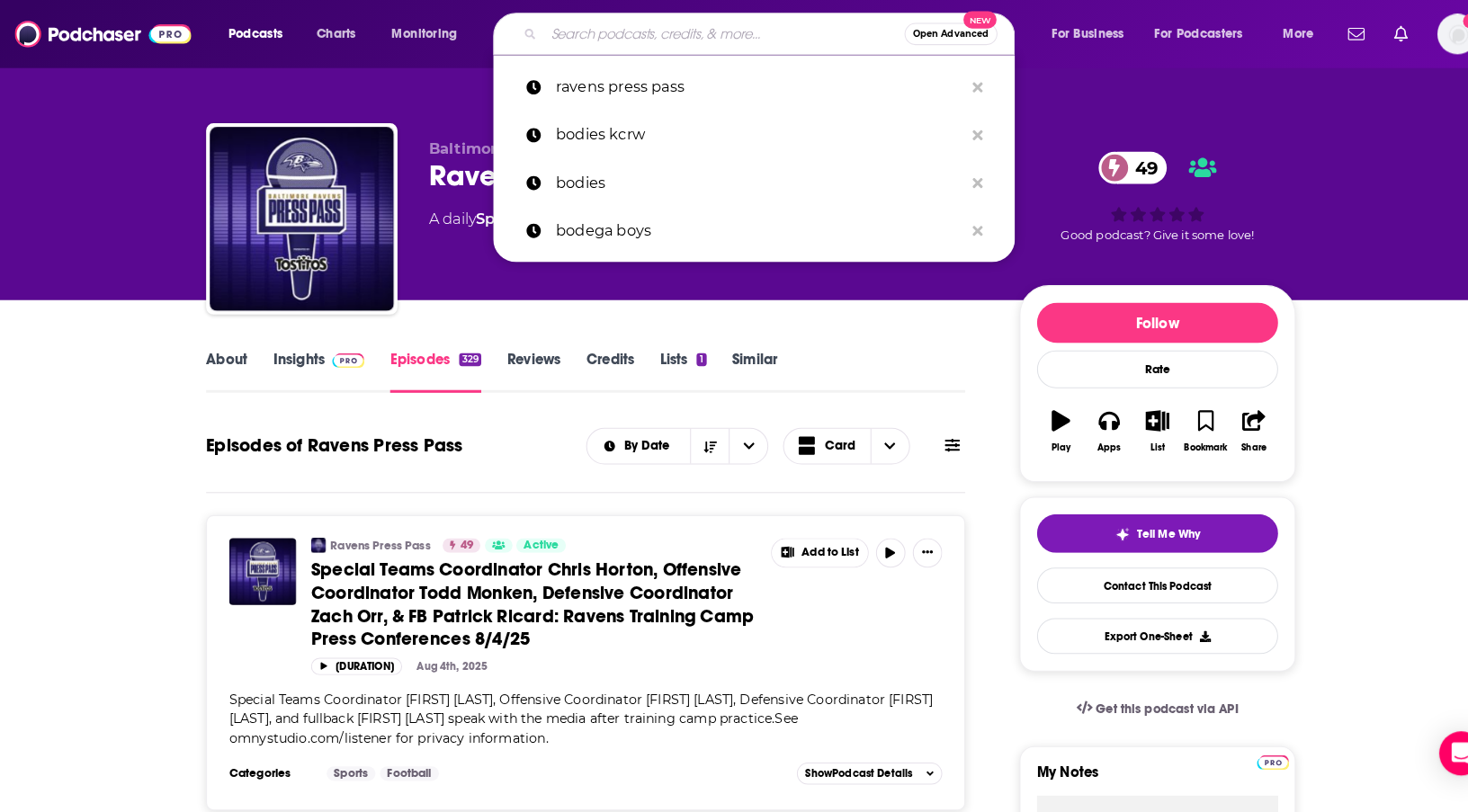 click at bounding box center [708, 33] 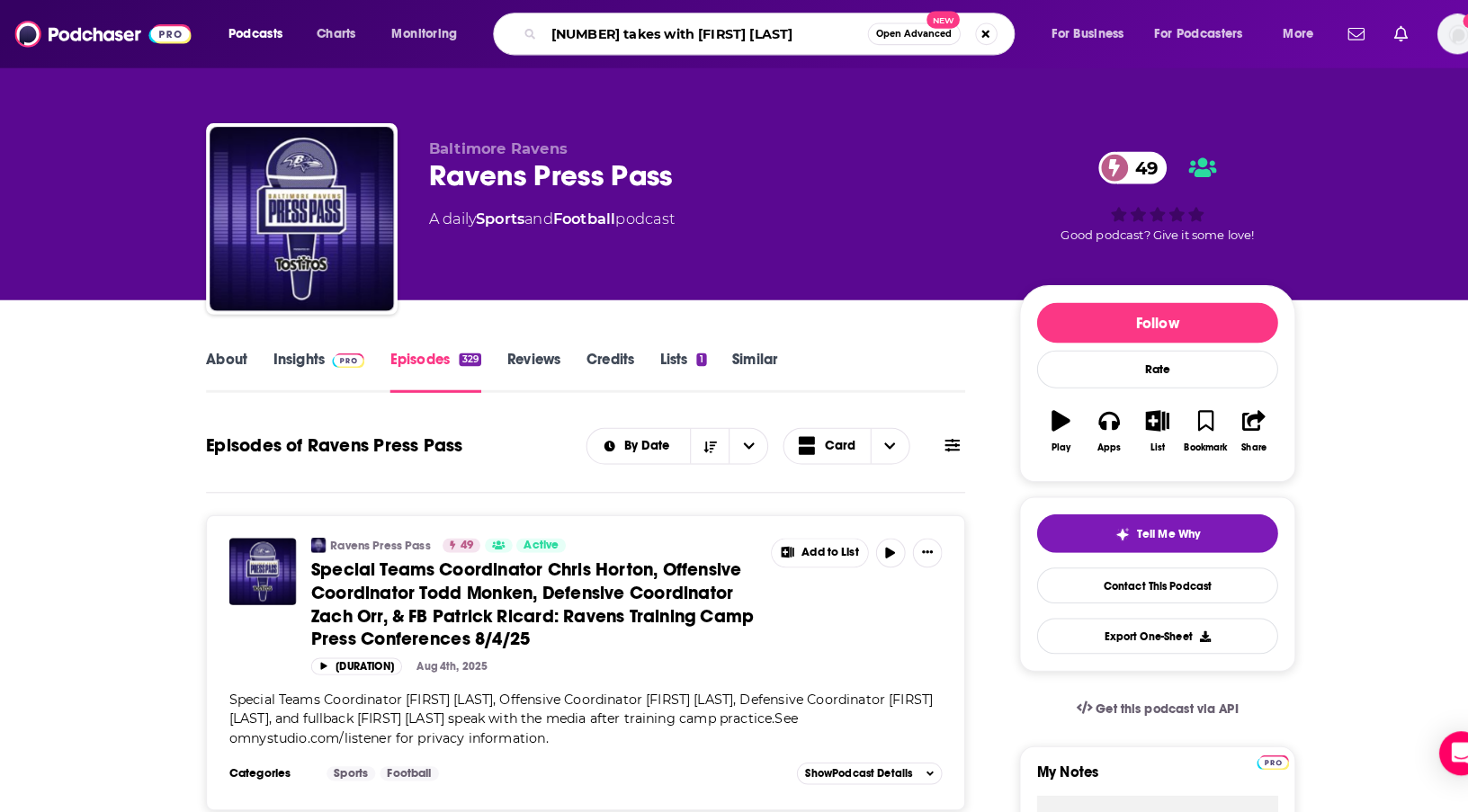 type on "10 takes with Kyle brandt" 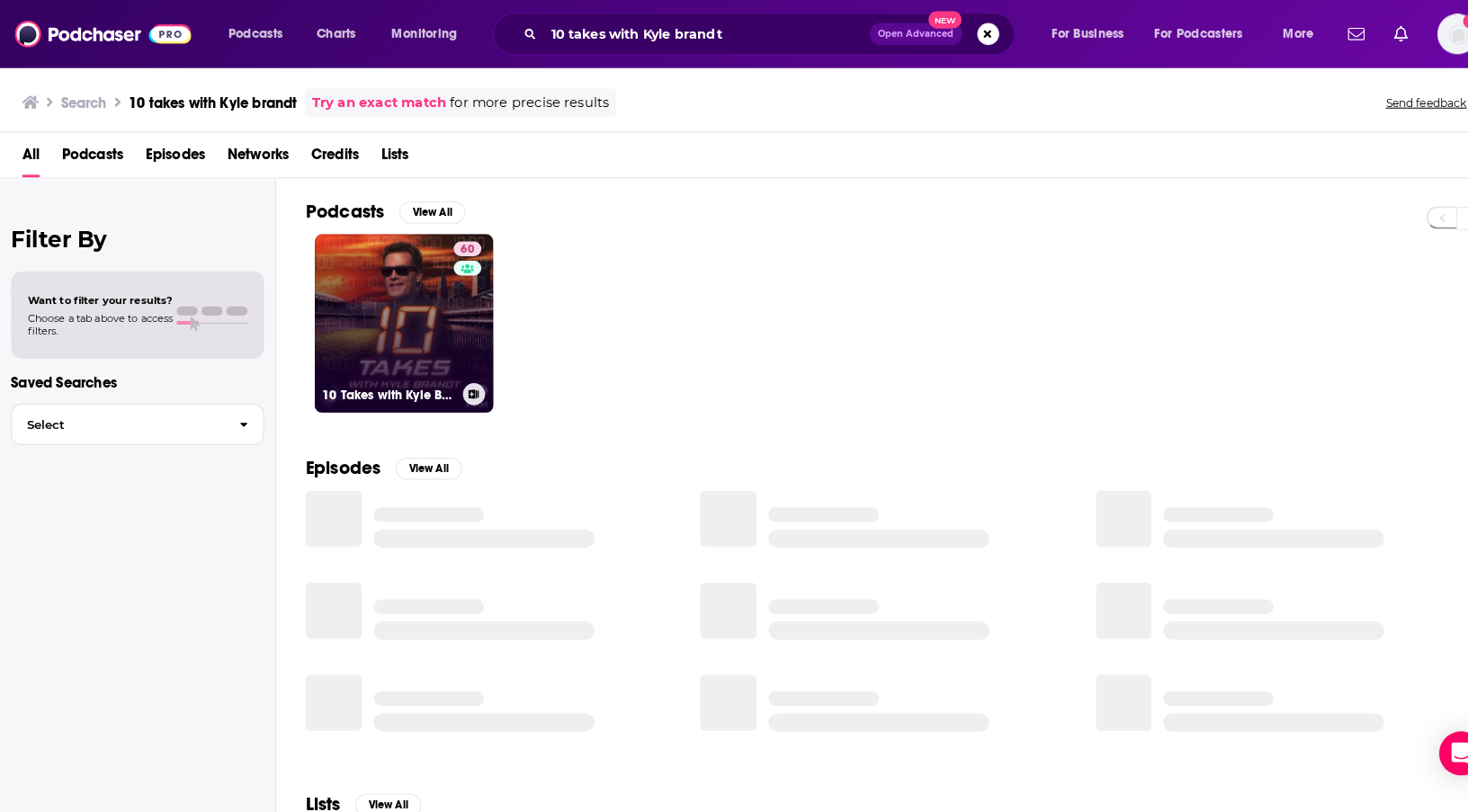 click on "60 10 Takes with Kyle Brandt" at bounding box center (395, 317) 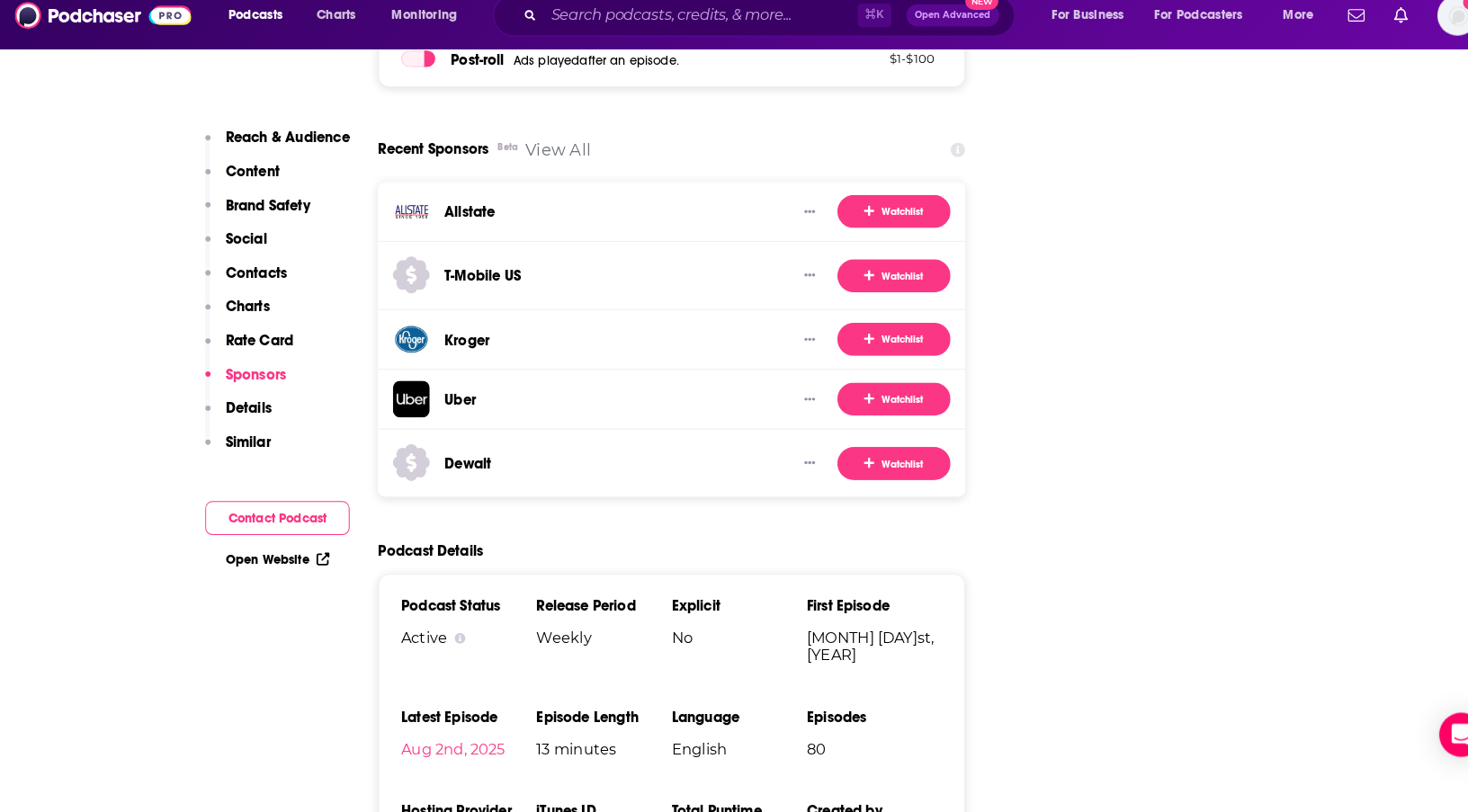 scroll, scrollTop: 2999, scrollLeft: 0, axis: vertical 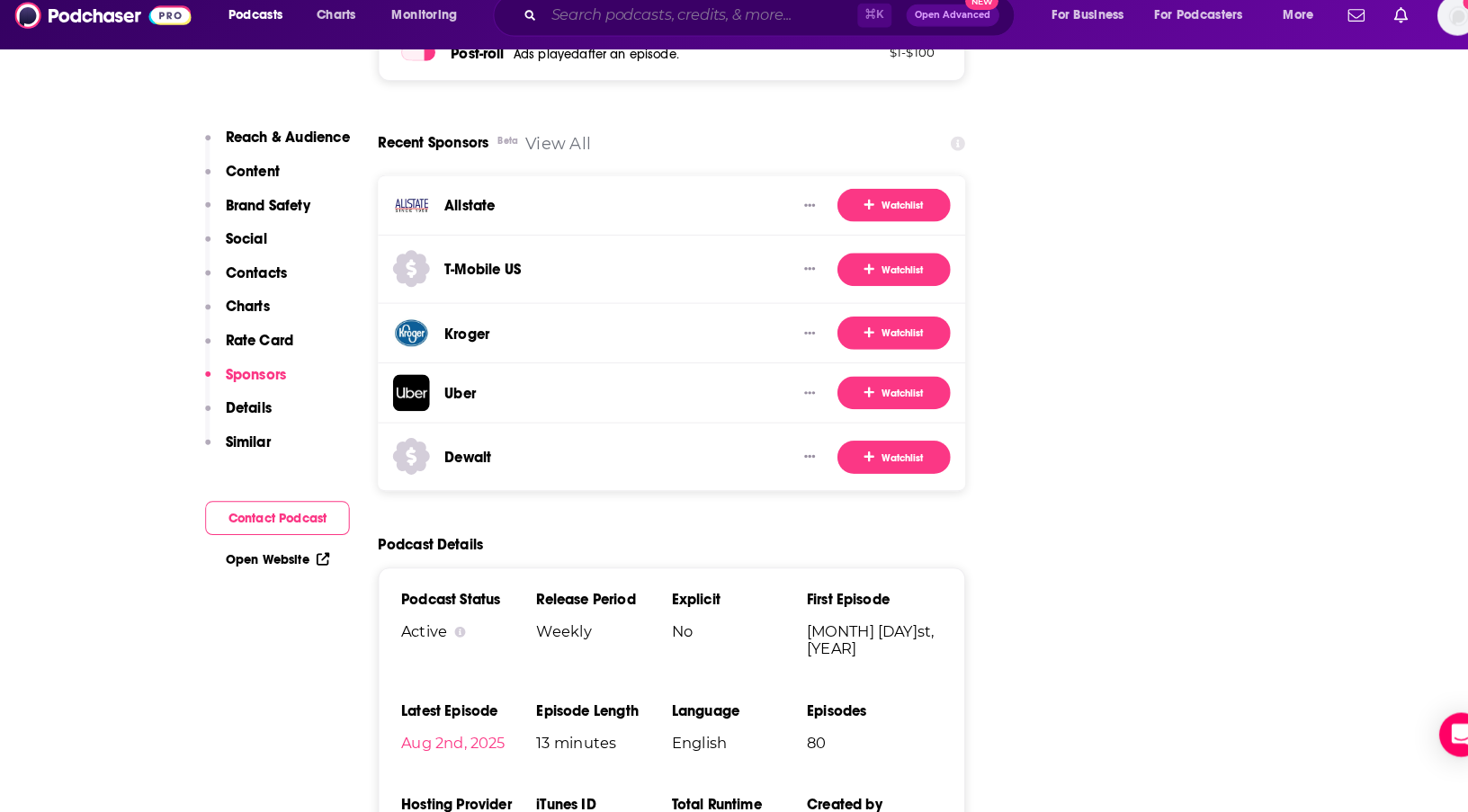 click at bounding box center [685, 33] 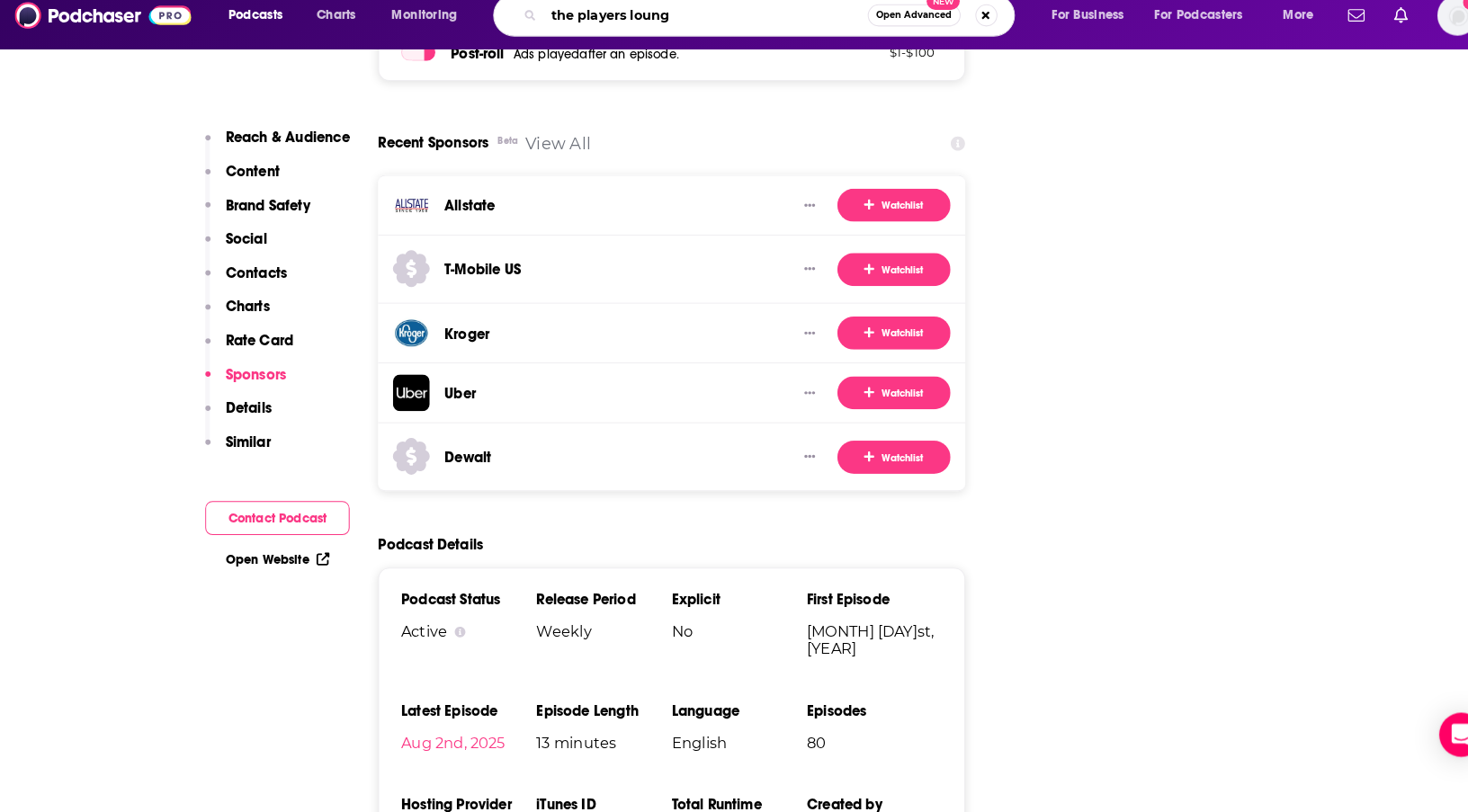 type on "the players lounge" 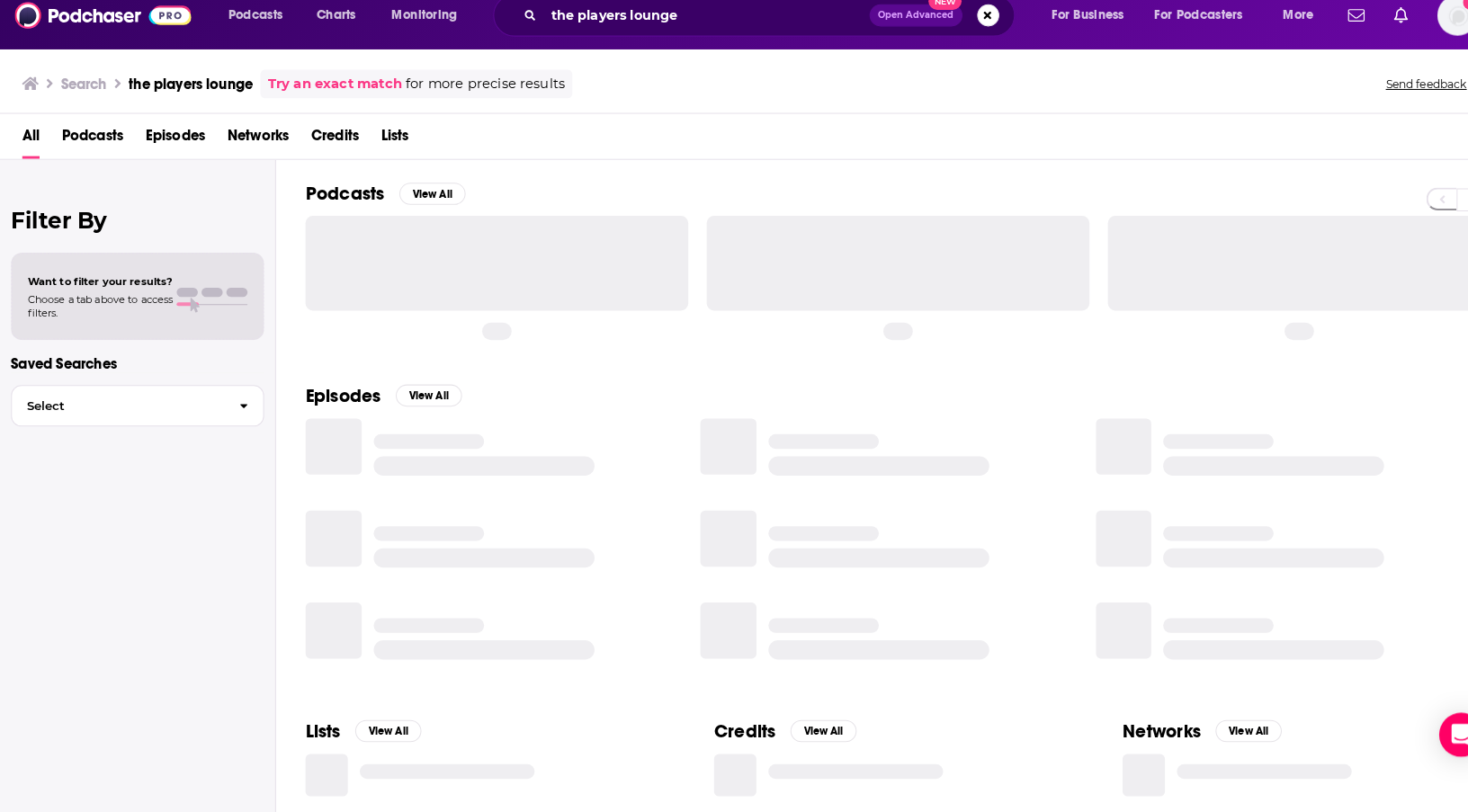 scroll, scrollTop: 0, scrollLeft: 0, axis: both 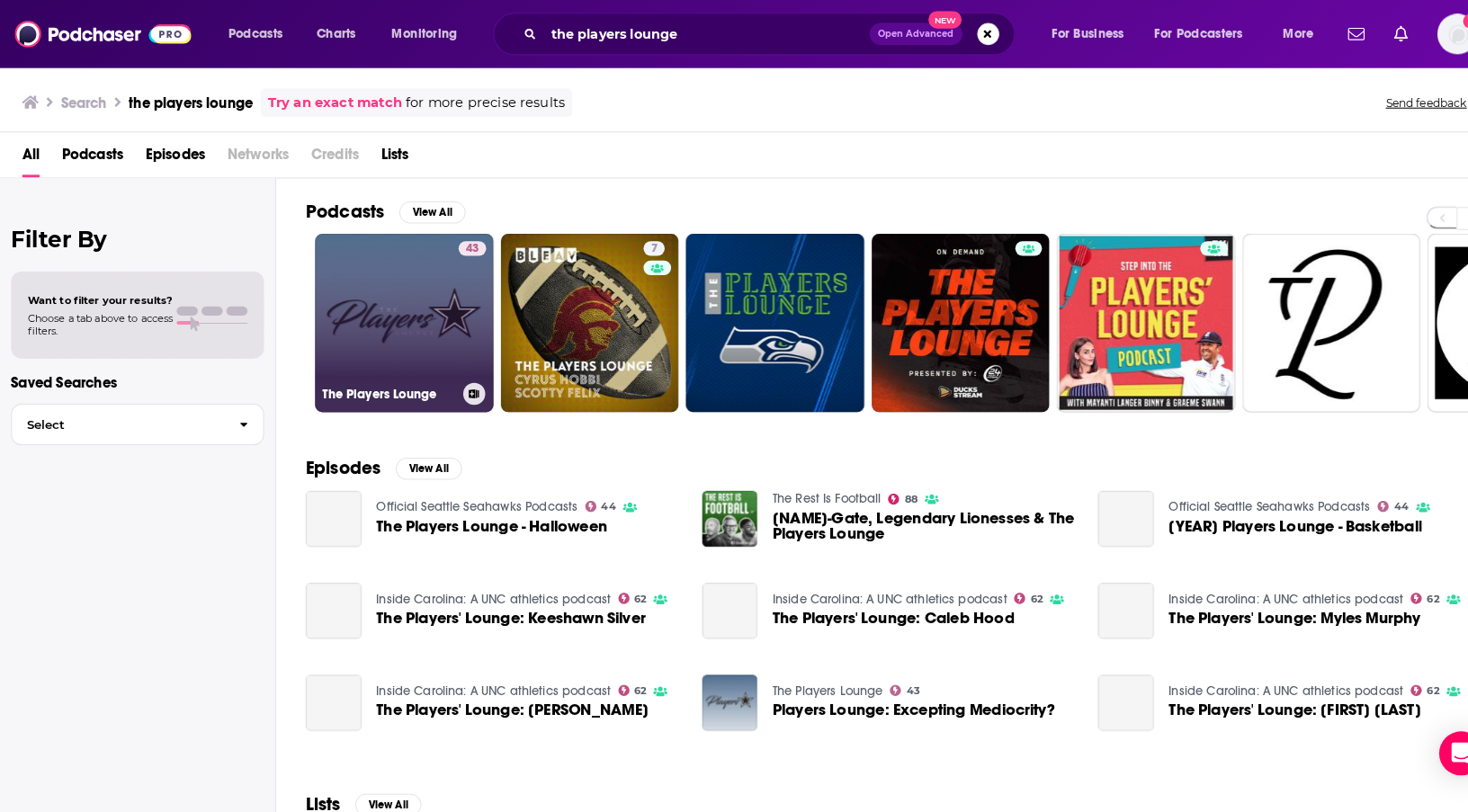 click on "[NUMBER] The Players Lounge" at bounding box center [395, 317] 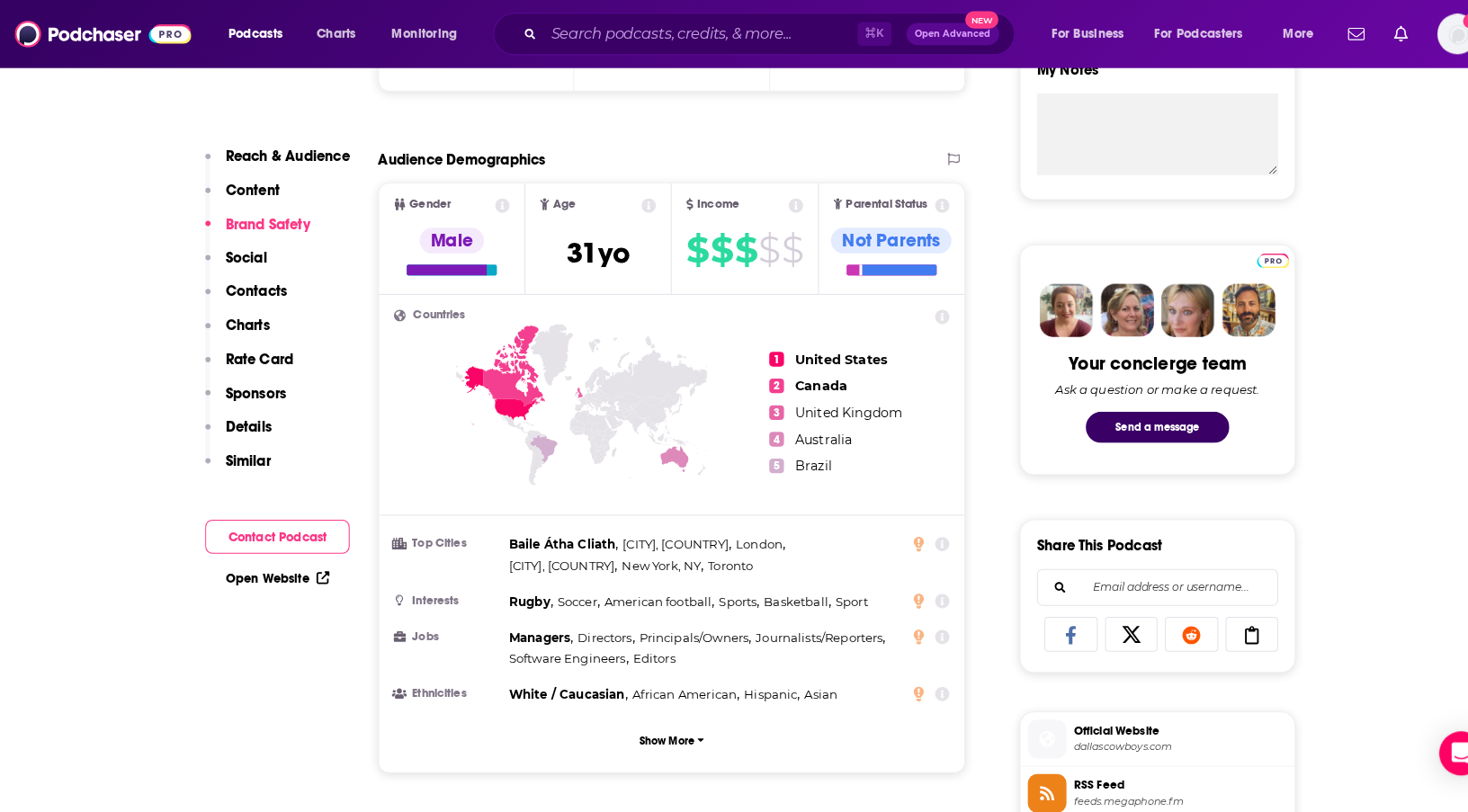 scroll, scrollTop: 36, scrollLeft: 0, axis: vertical 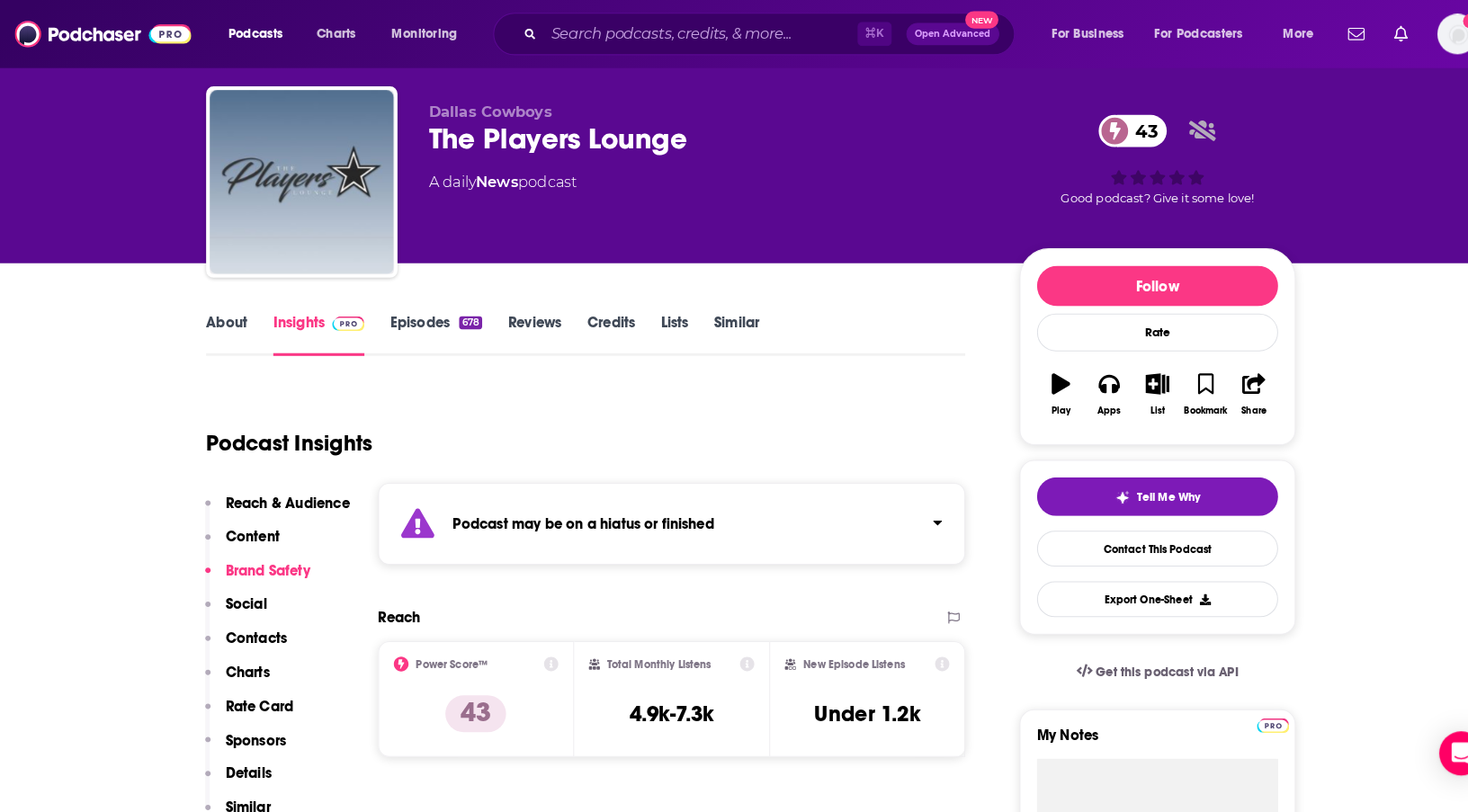 click on "Episodes 678" at bounding box center (426, 327) 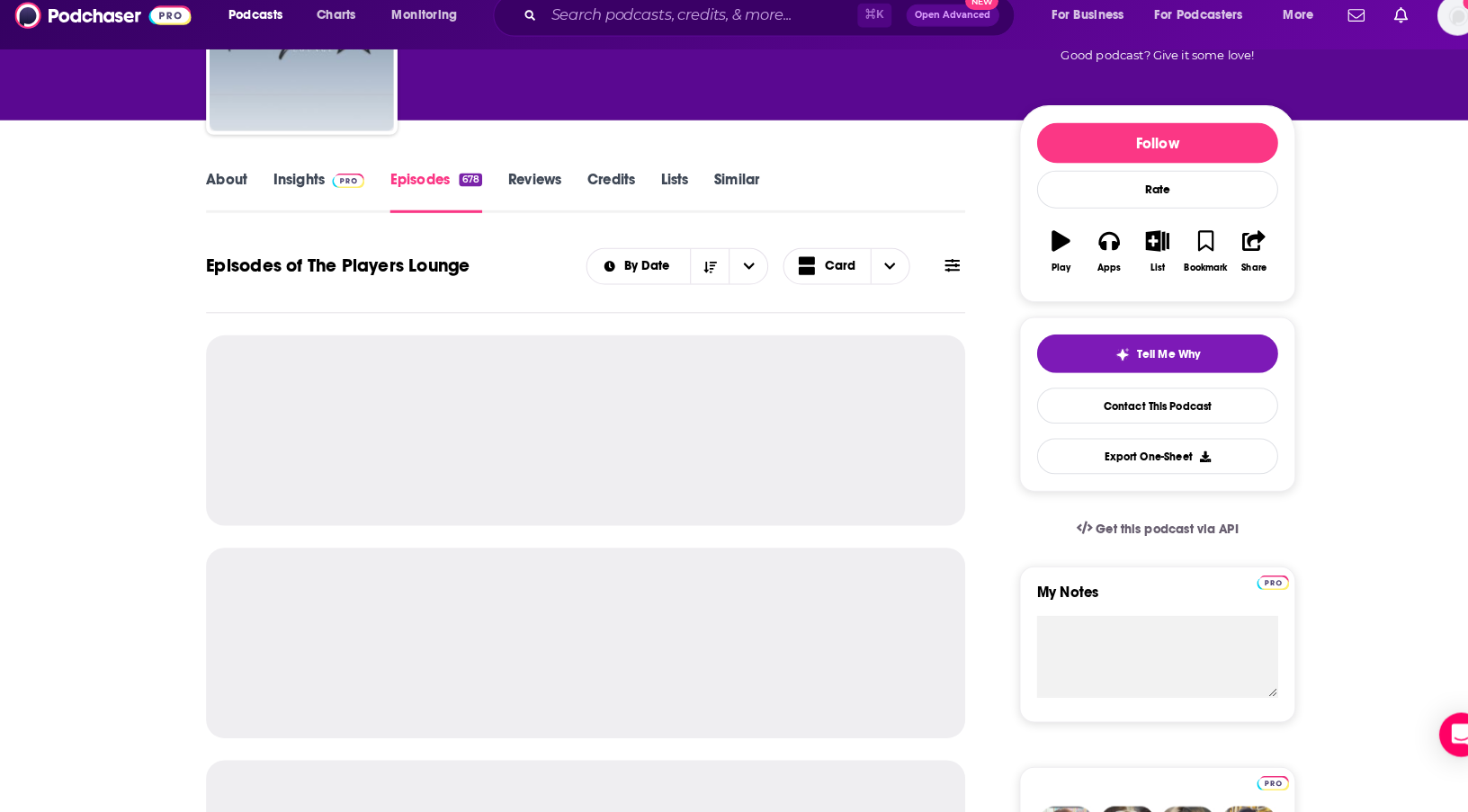 scroll, scrollTop: 173, scrollLeft: 0, axis: vertical 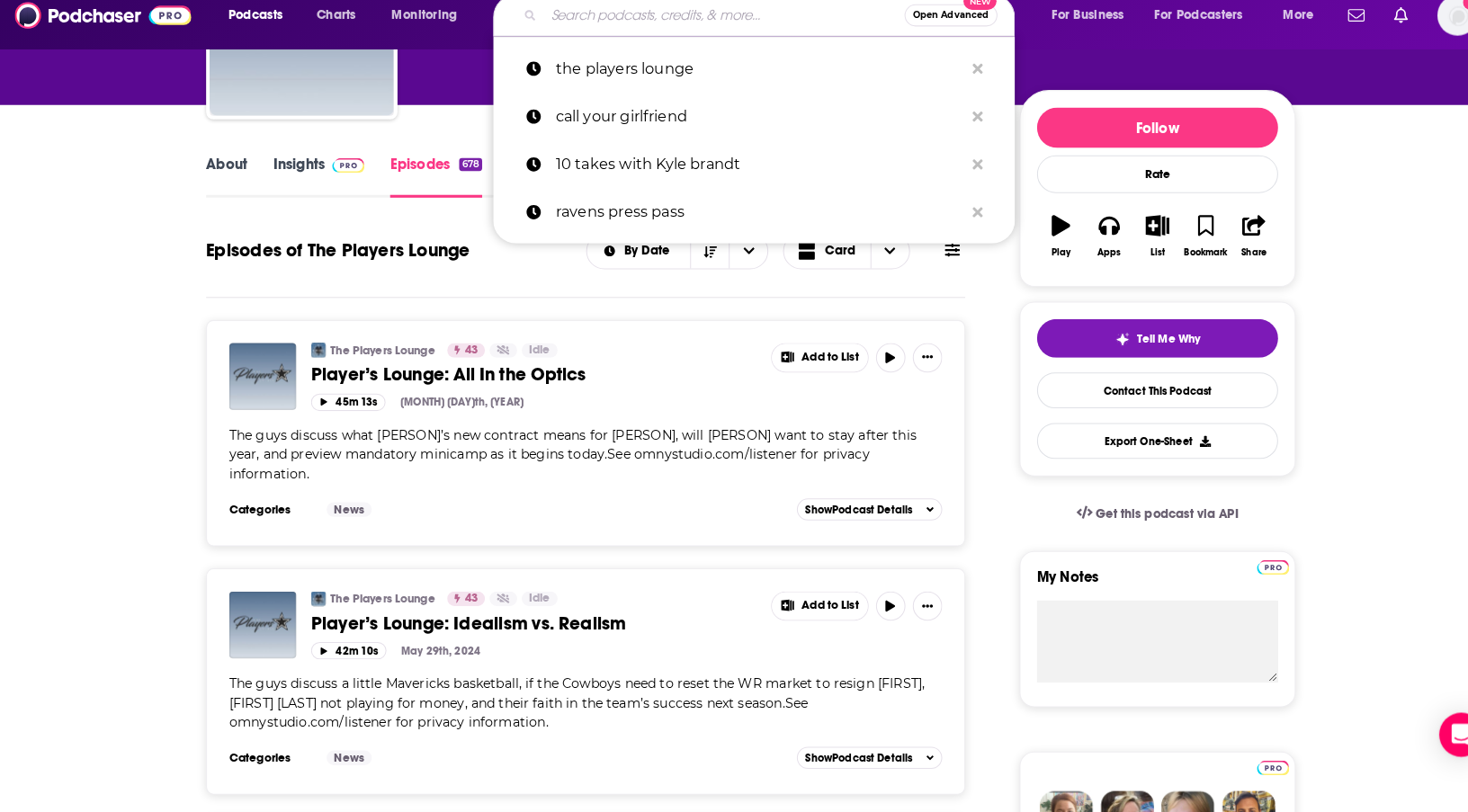 click at bounding box center [708, 33] 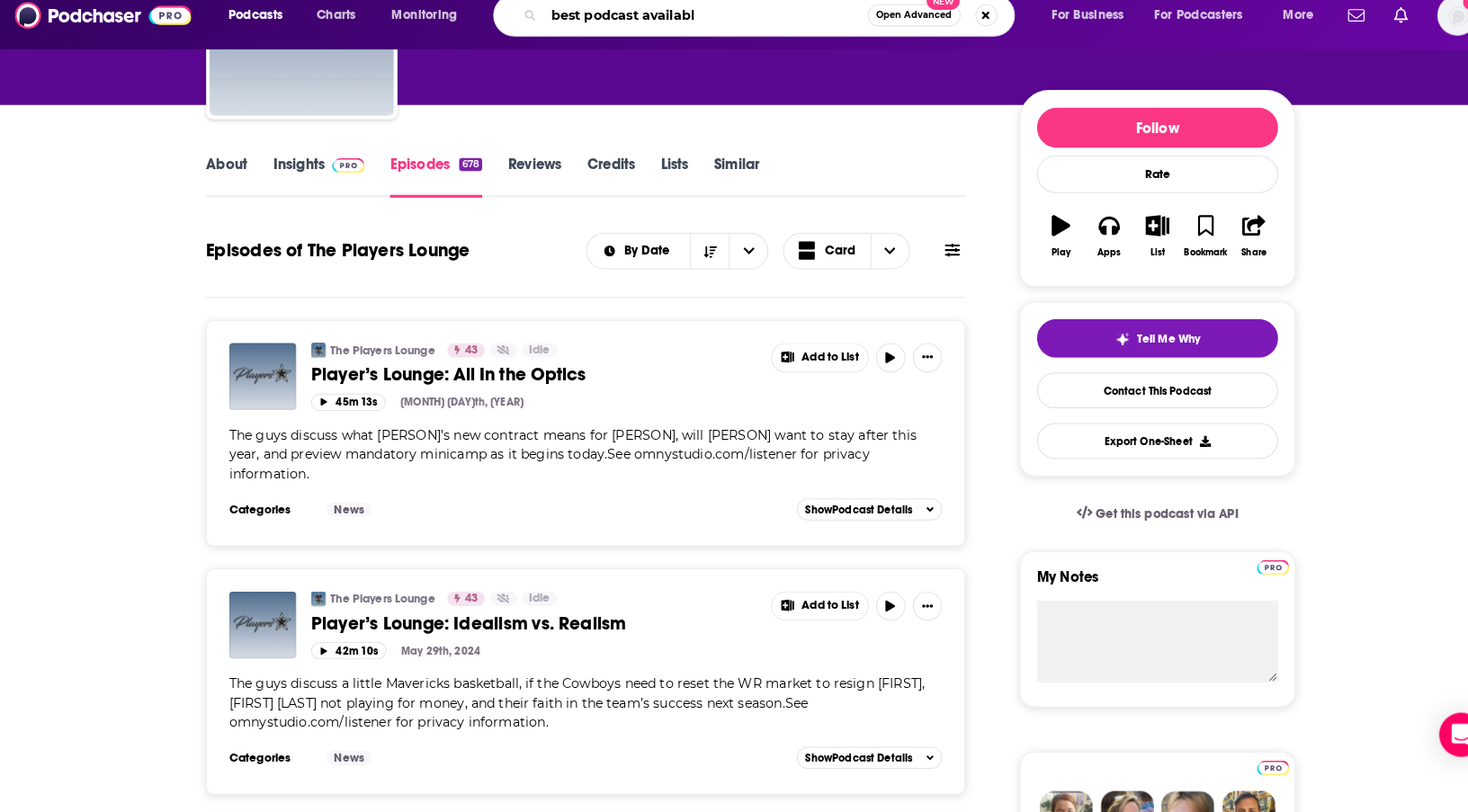 type on "best podcast available" 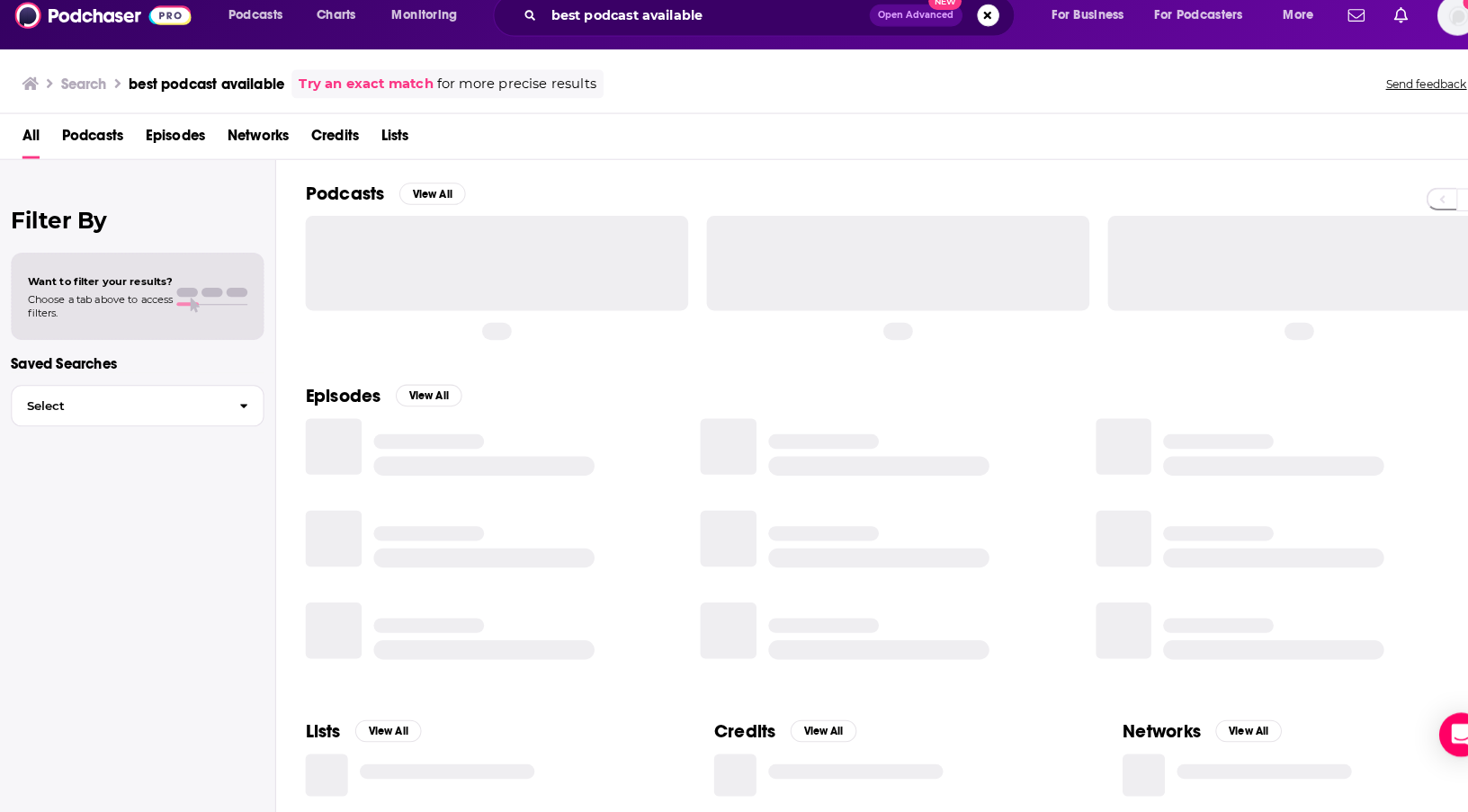 scroll, scrollTop: 0, scrollLeft: 0, axis: both 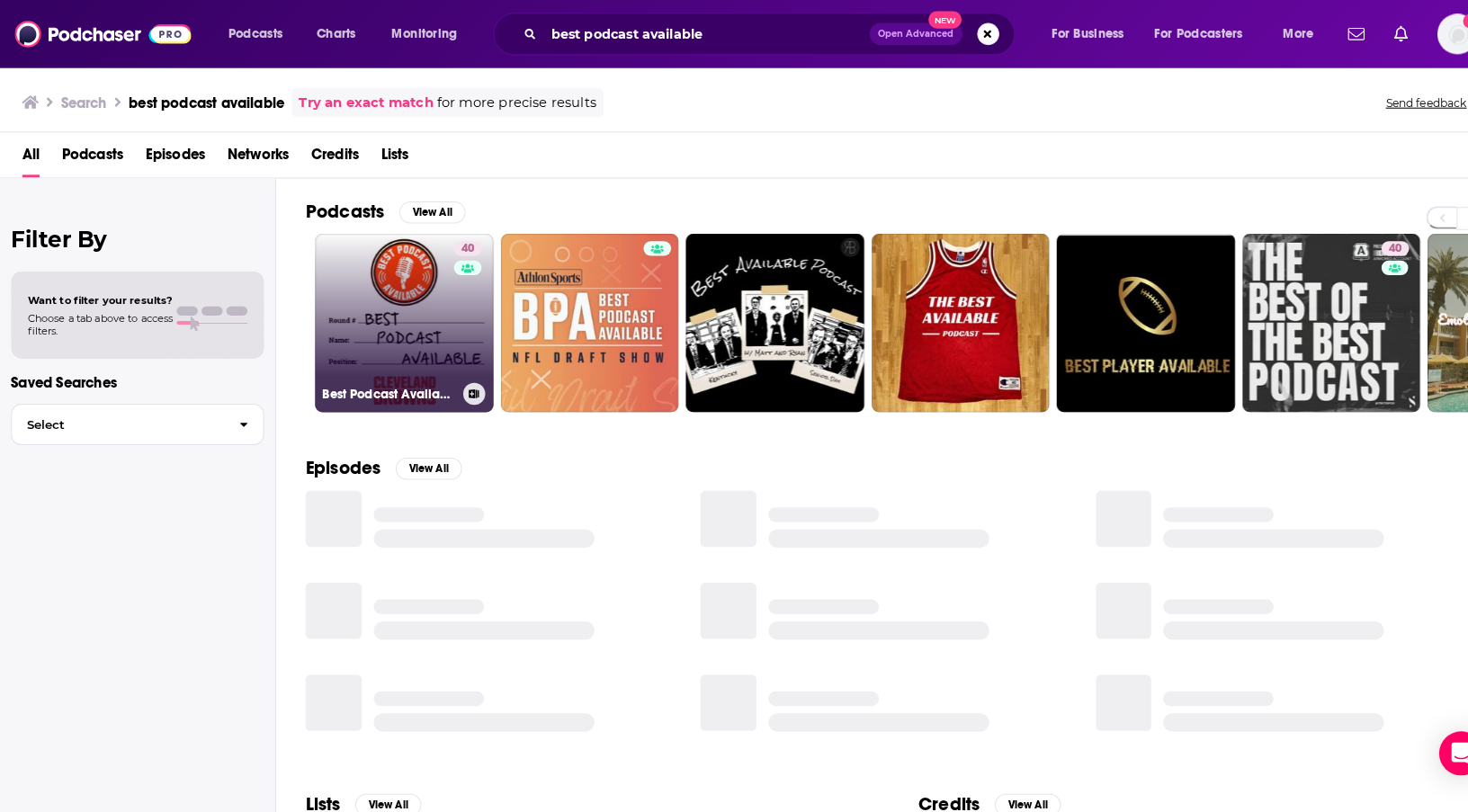 click on "40 Best Podcast Available" at bounding box center [395, 317] 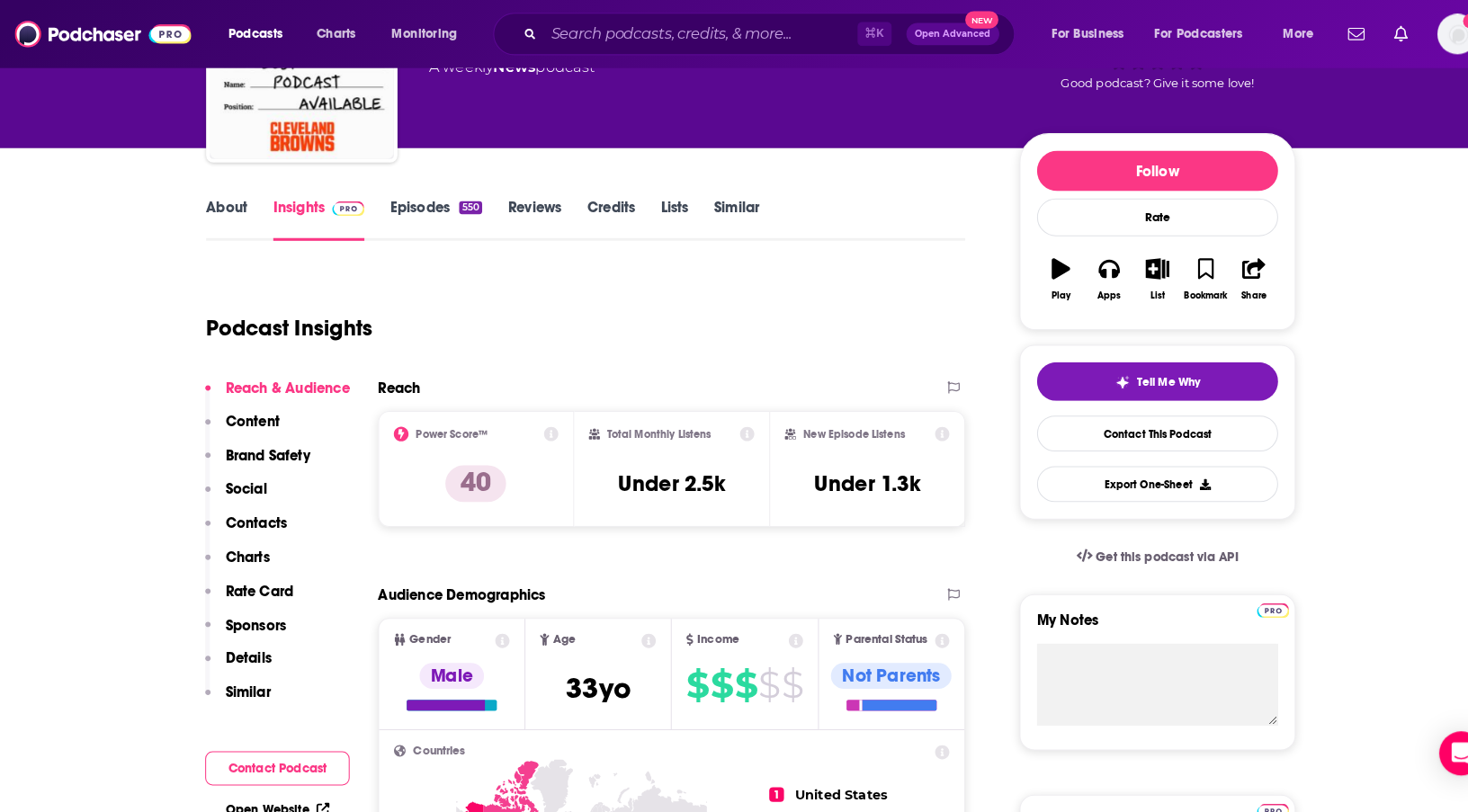 scroll, scrollTop: 109, scrollLeft: 0, axis: vertical 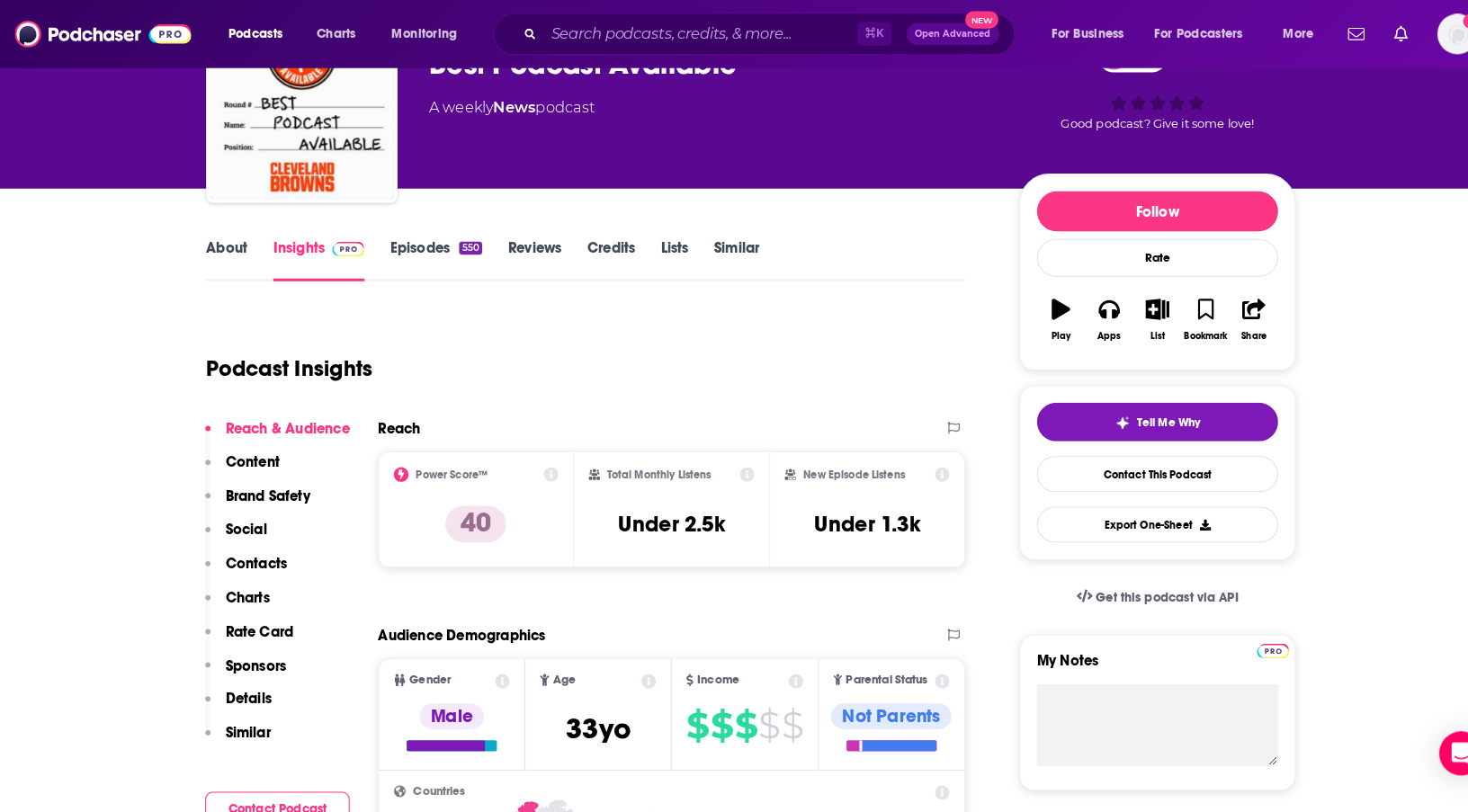 click on "Episodes 550" at bounding box center (426, 254) 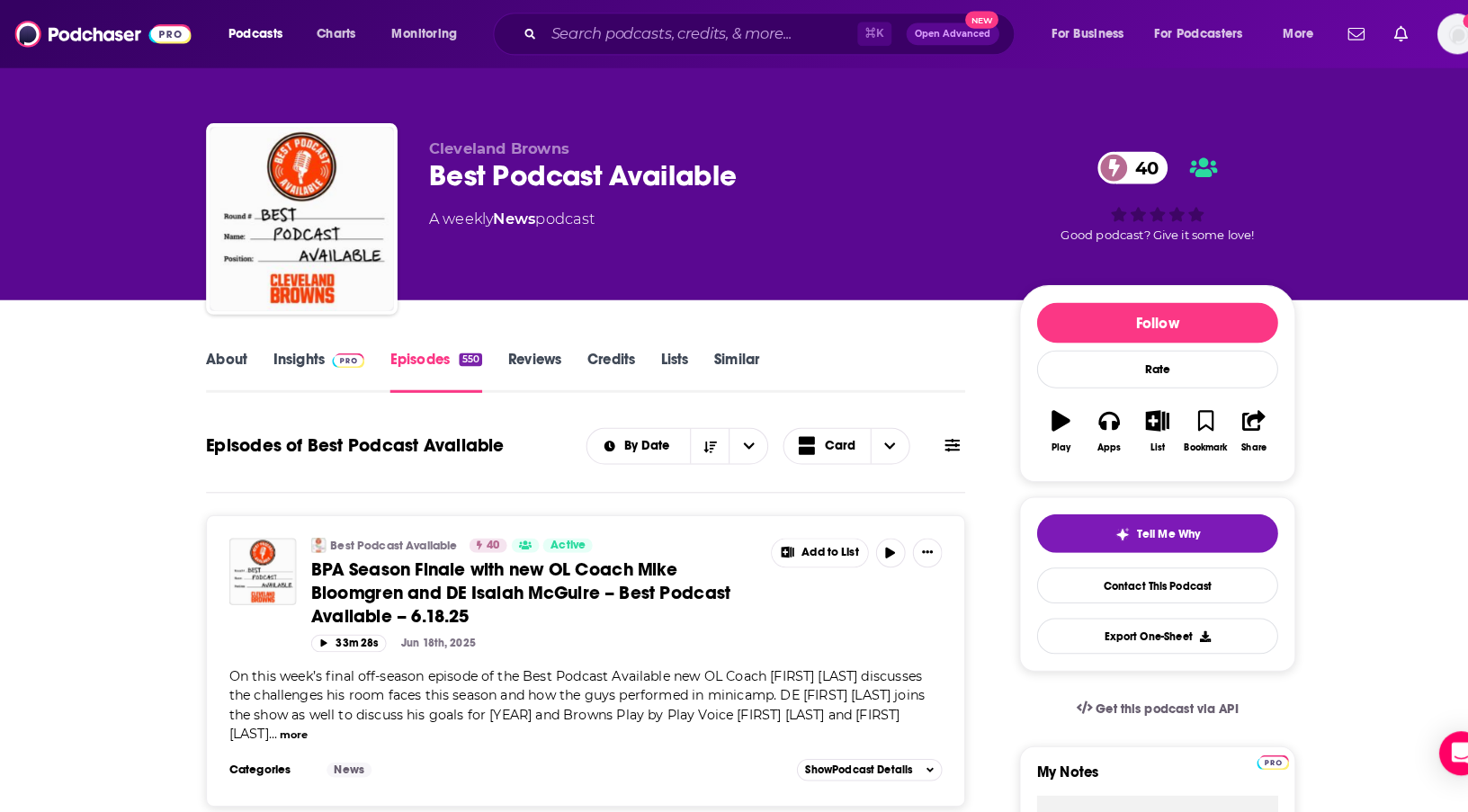 scroll, scrollTop: 0, scrollLeft: 0, axis: both 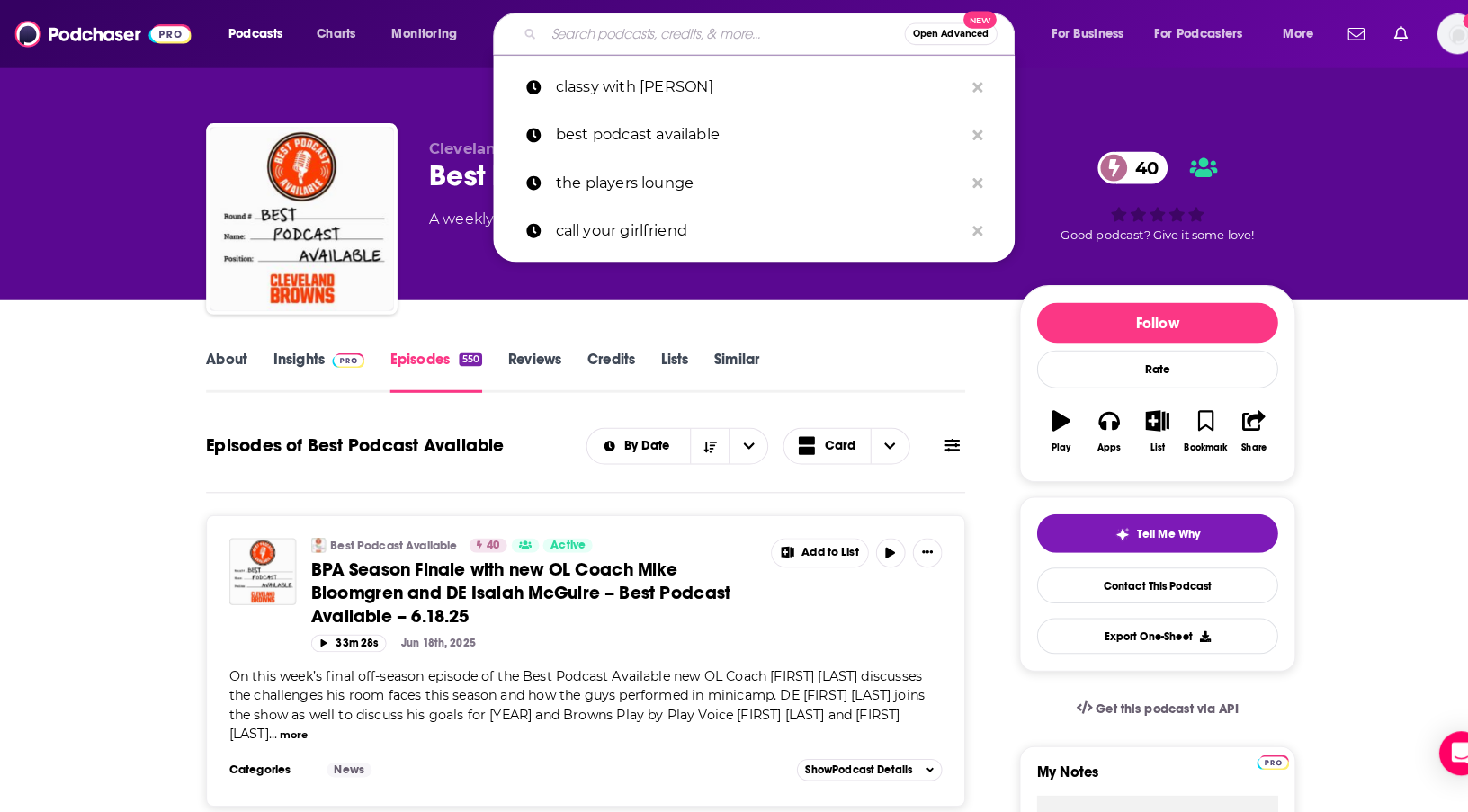 click at bounding box center (708, 33) 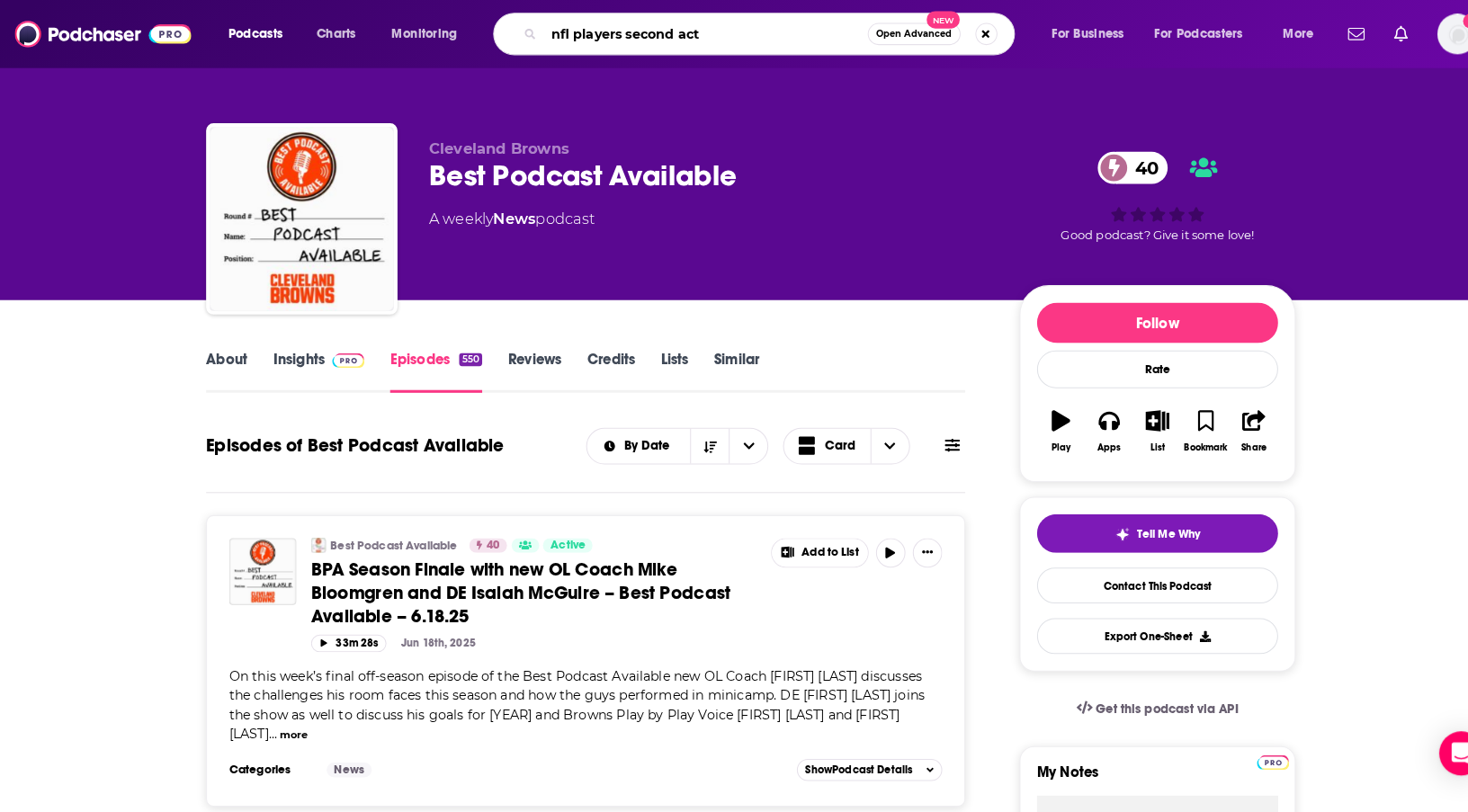 type on "nfl players second acts" 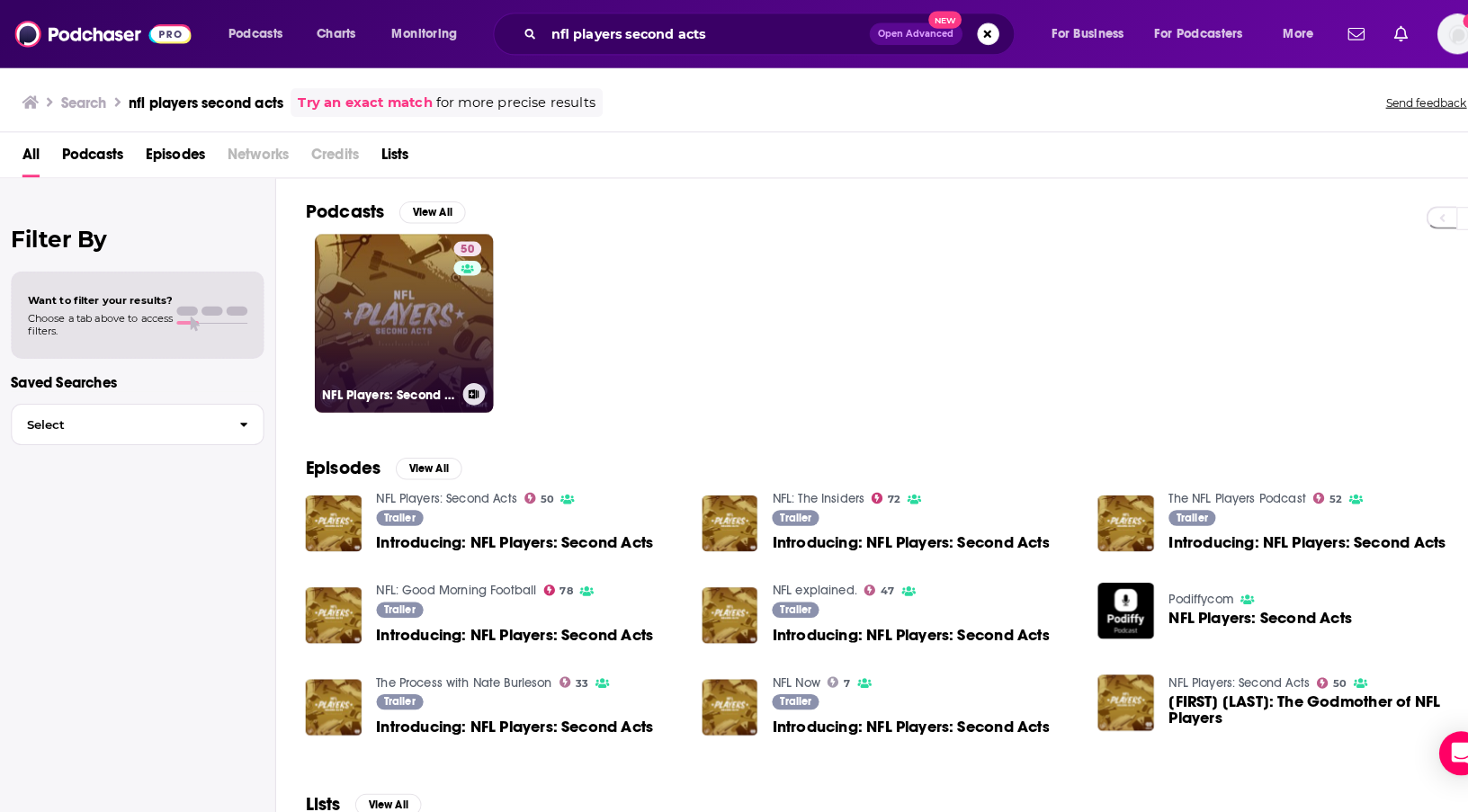 click on "50 NFL Players: Second Acts" at bounding box center (395, 317) 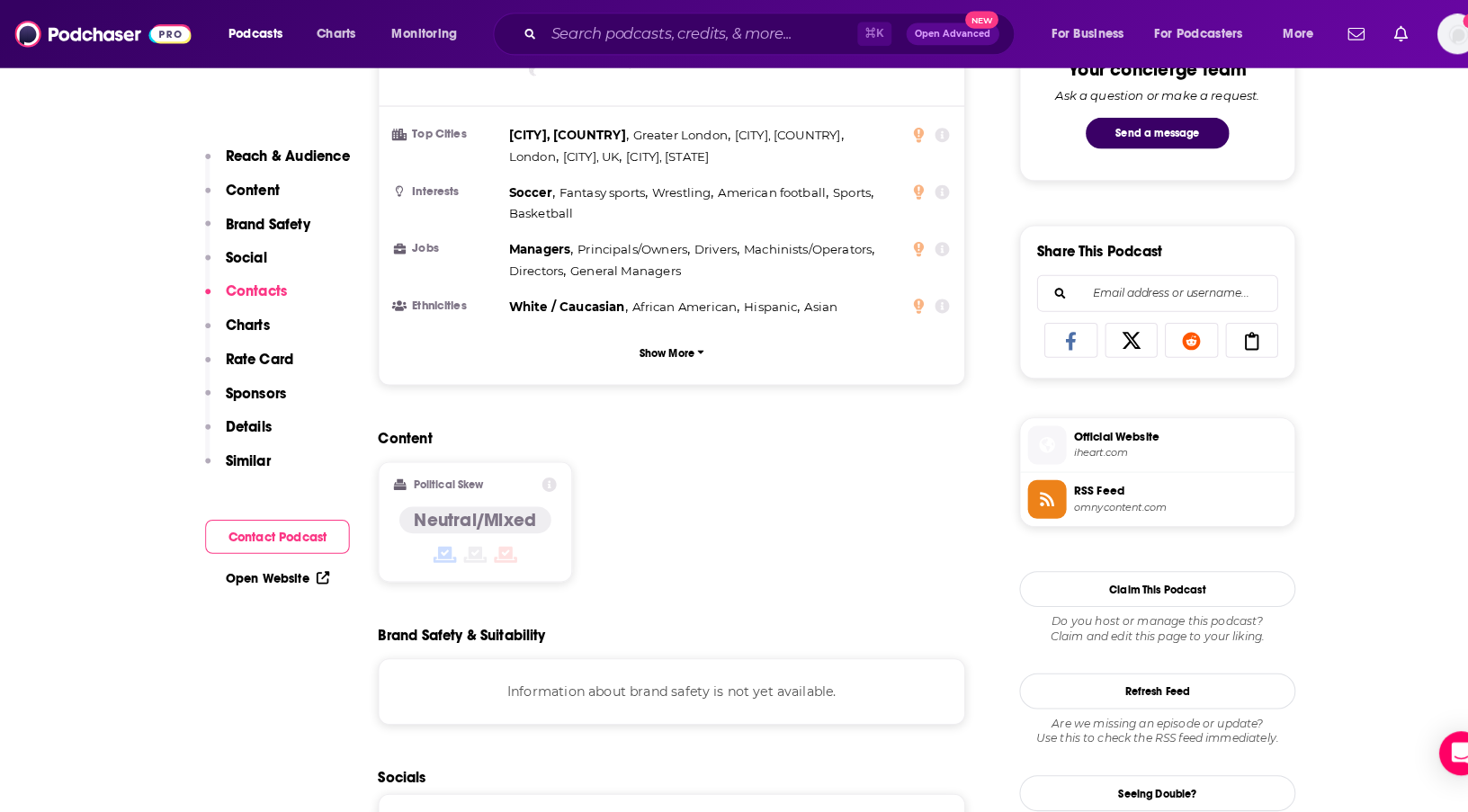 scroll, scrollTop: 522, scrollLeft: 0, axis: vertical 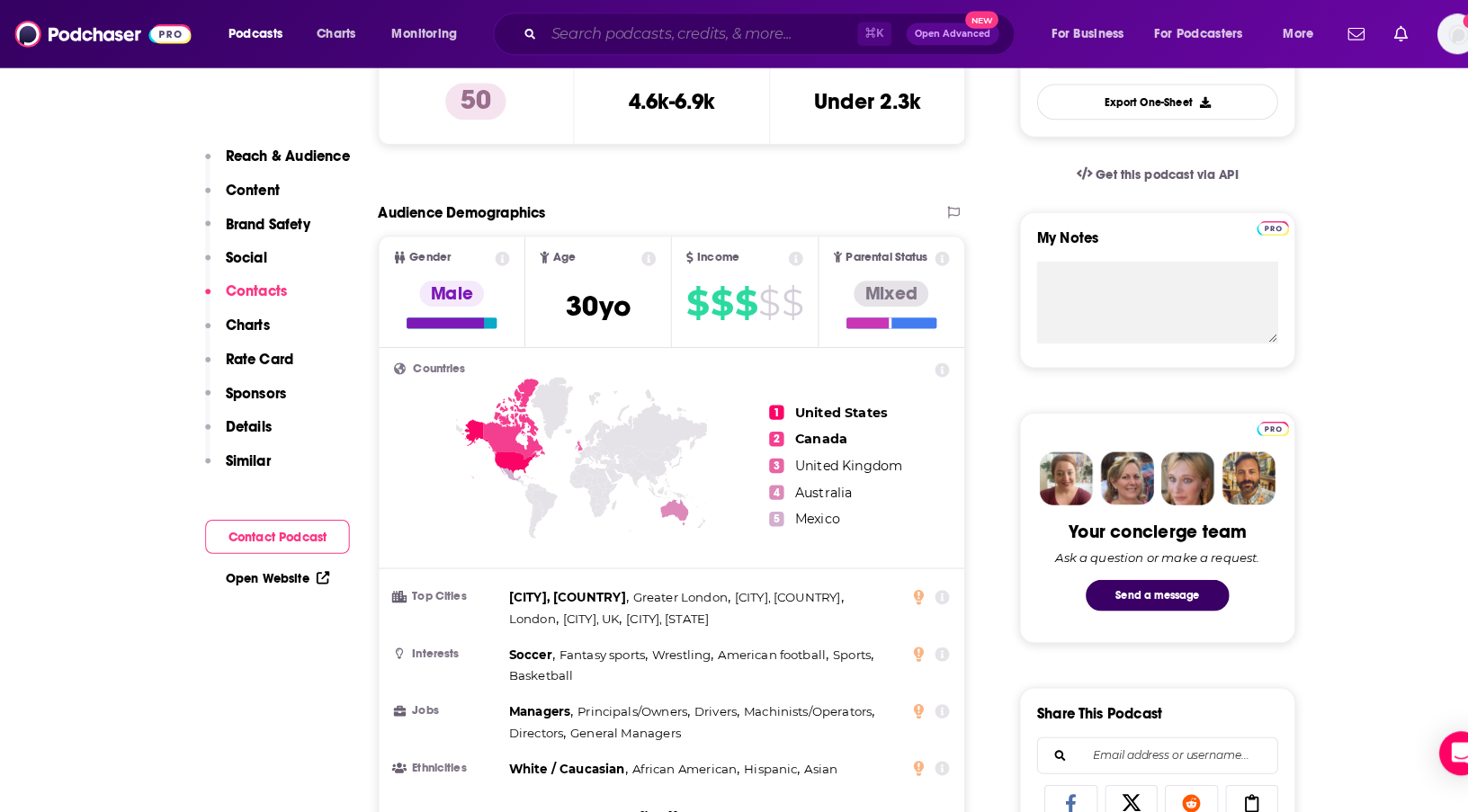 click at bounding box center [685, 33] 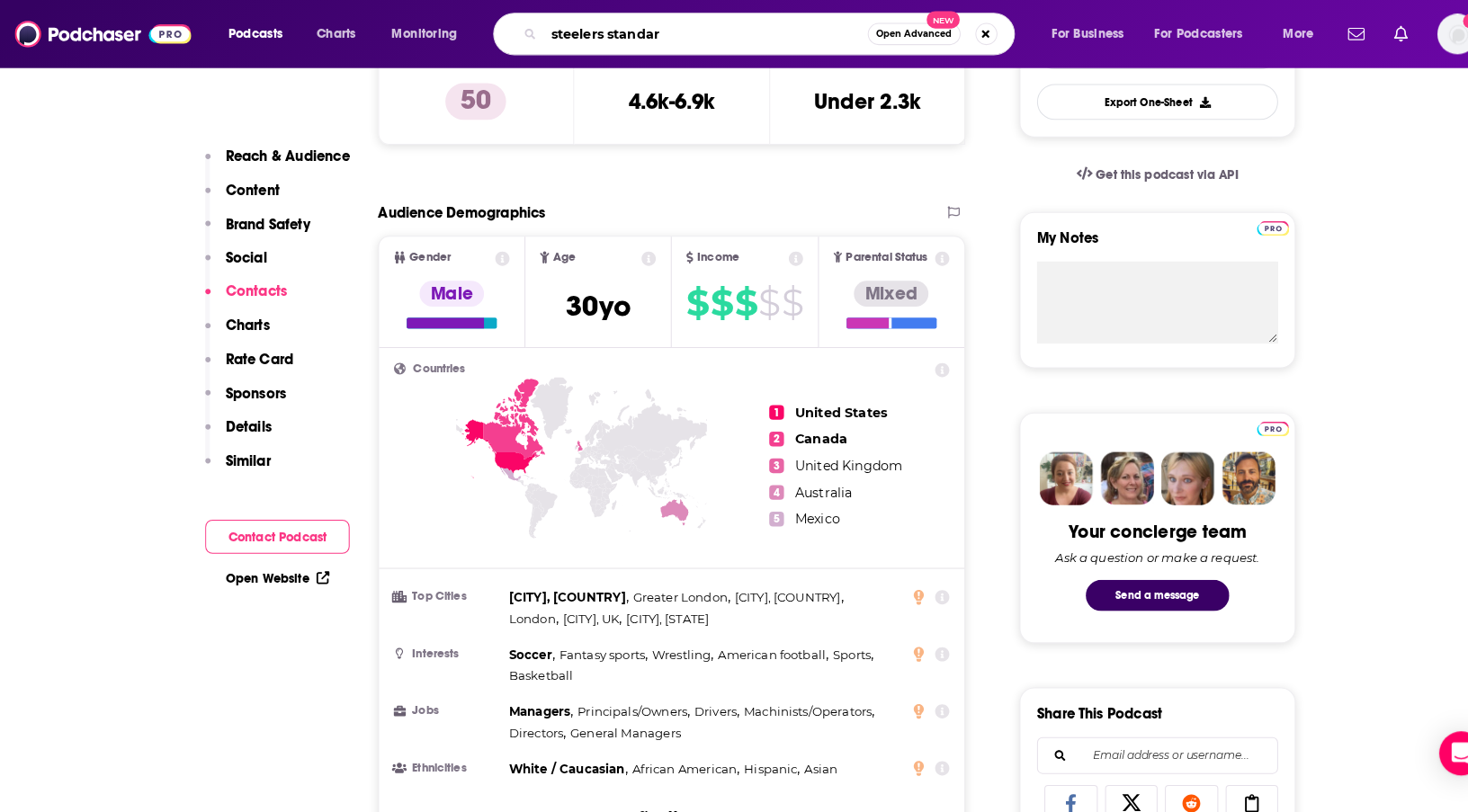 type on "steelers standard" 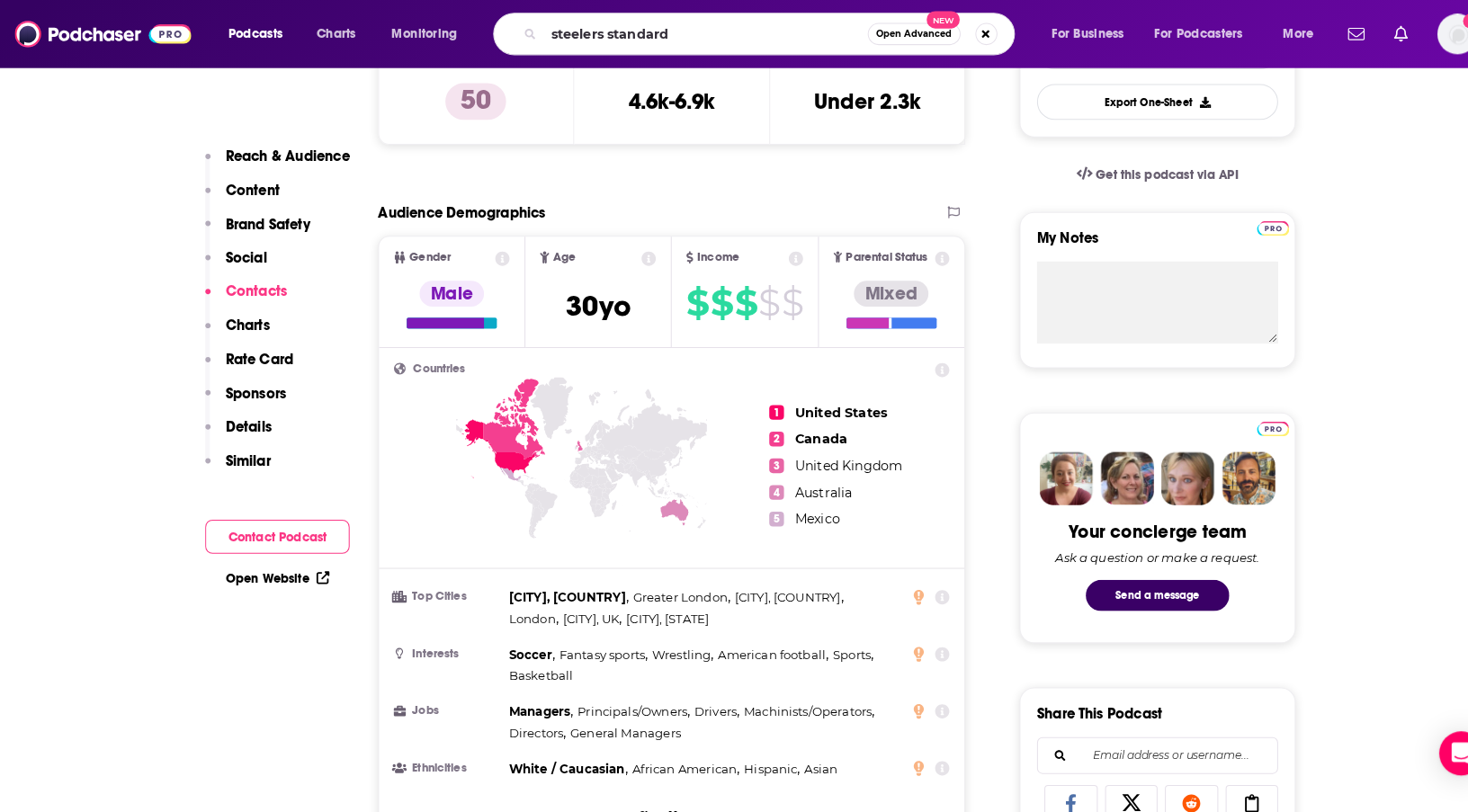 scroll, scrollTop: 0, scrollLeft: 0, axis: both 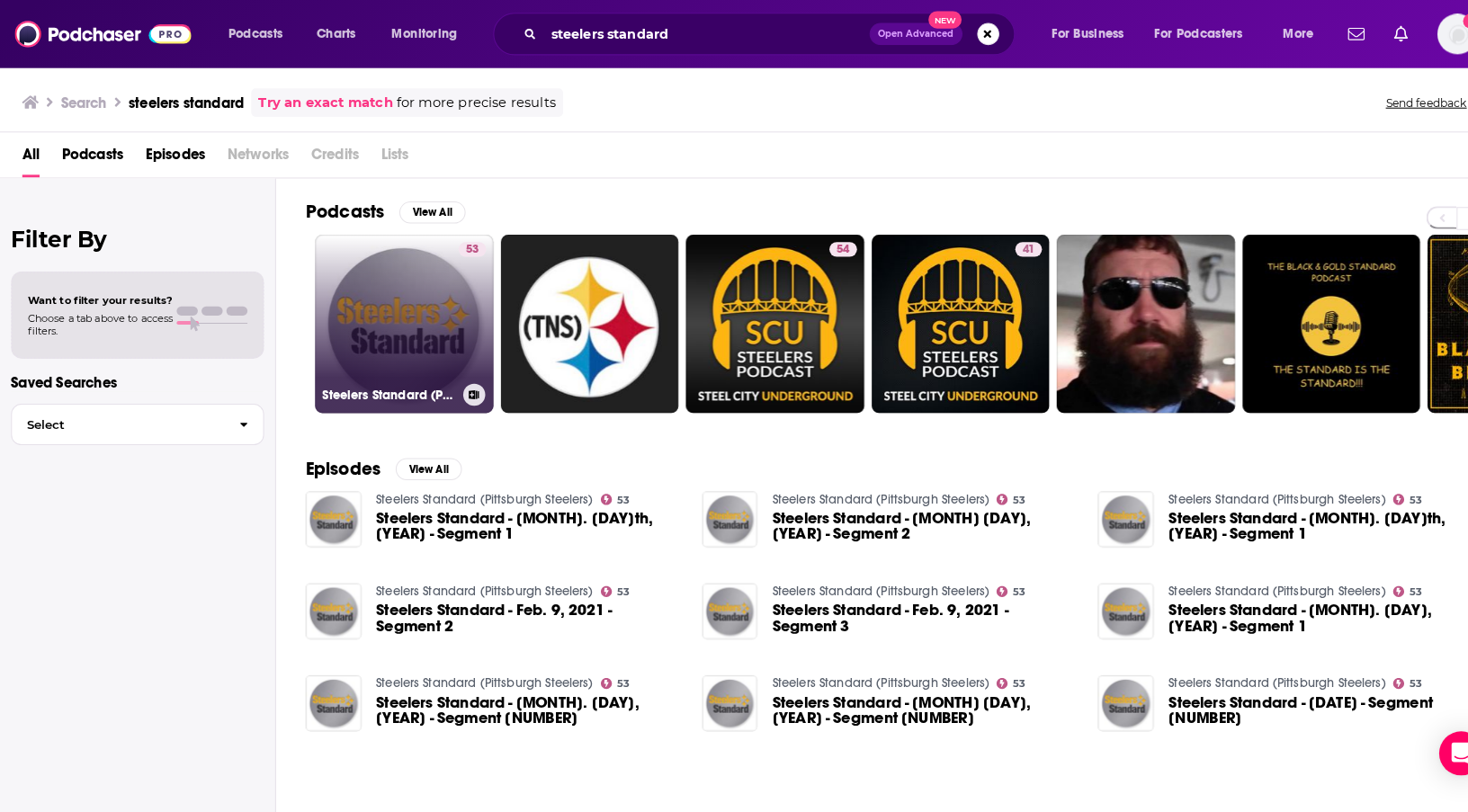 click on "[NUMBER] Steelers Standard (Pittsburgh Steelers)" at bounding box center (395, 317) 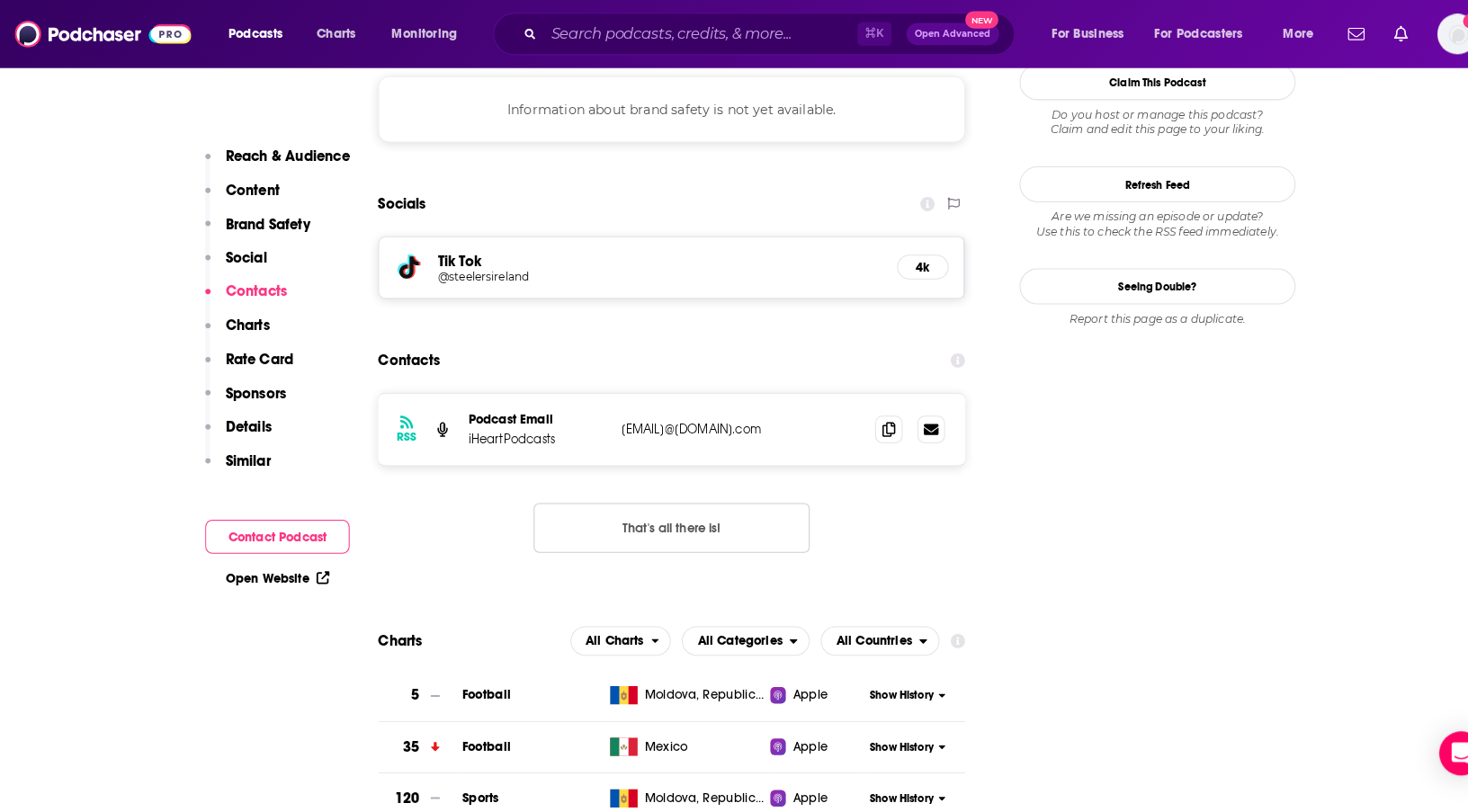 scroll, scrollTop: 1500, scrollLeft: 0, axis: vertical 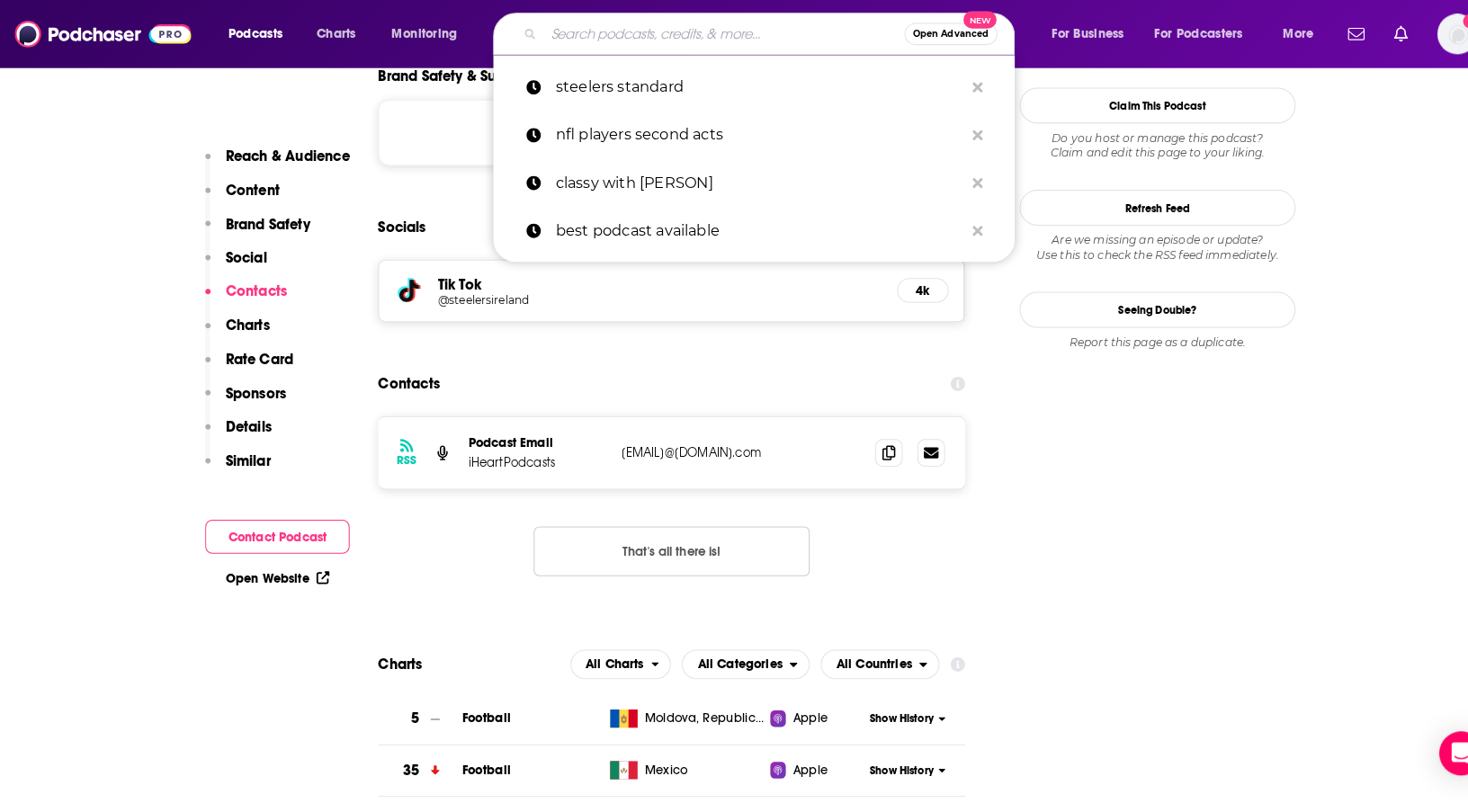 click at bounding box center [708, 33] 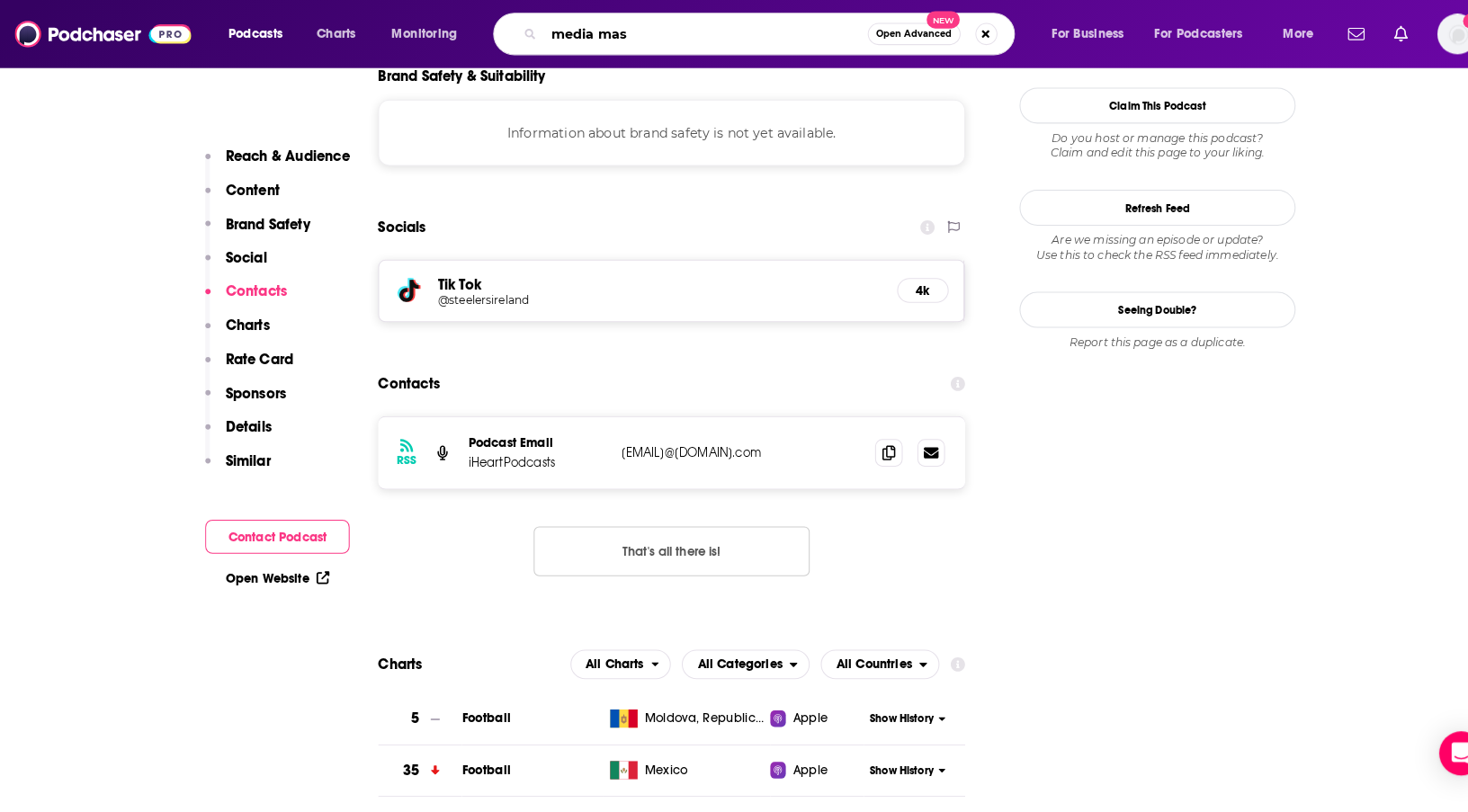 type on "media mash" 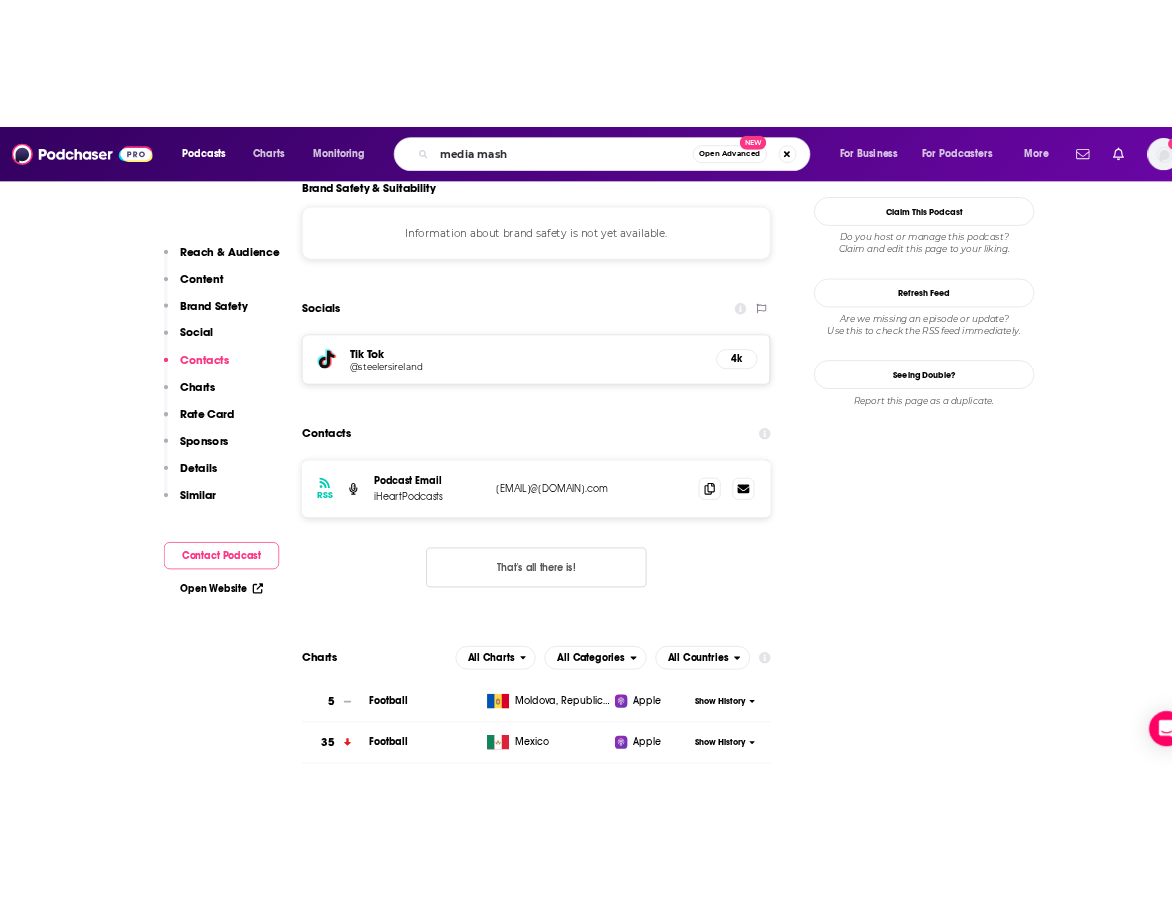 scroll, scrollTop: 0, scrollLeft: 0, axis: both 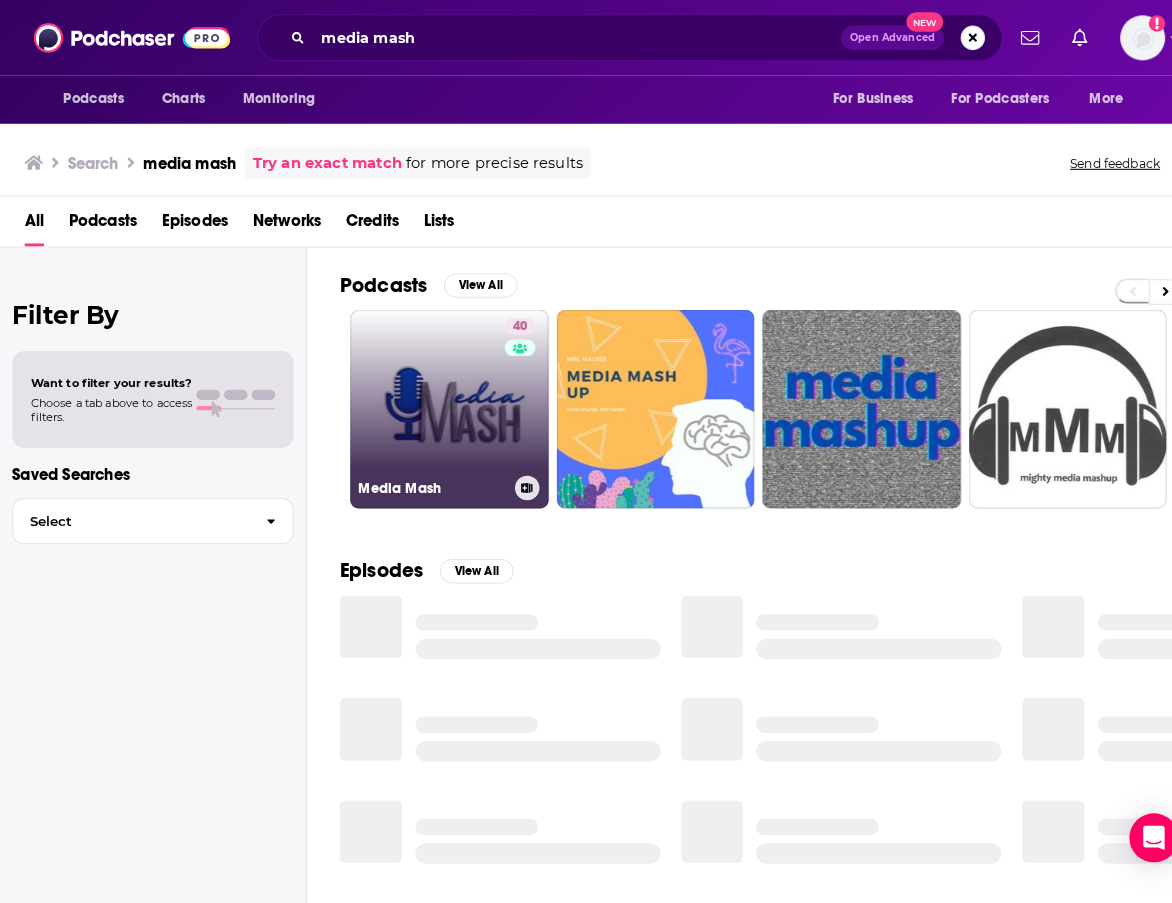 click on "40 Media Mash" at bounding box center (439, 400) 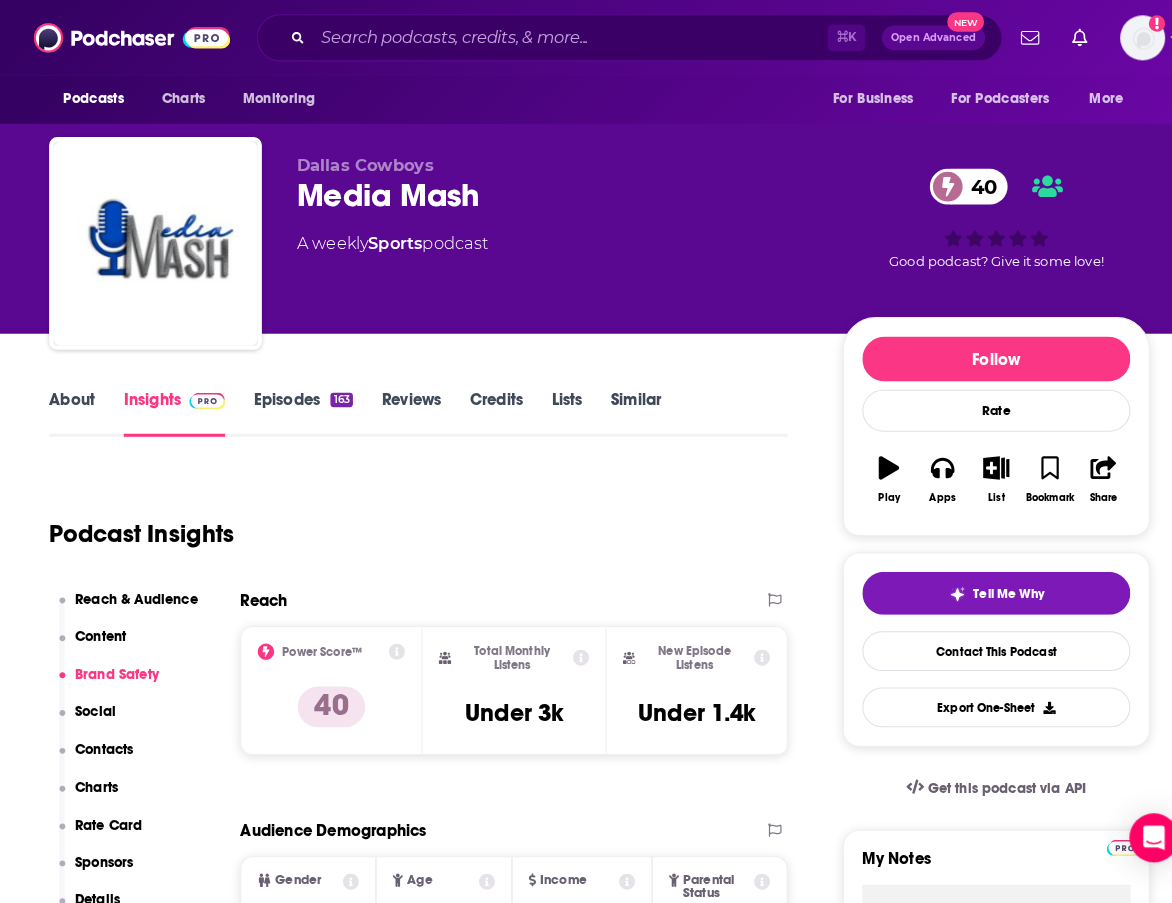scroll, scrollTop: 0, scrollLeft: 0, axis: both 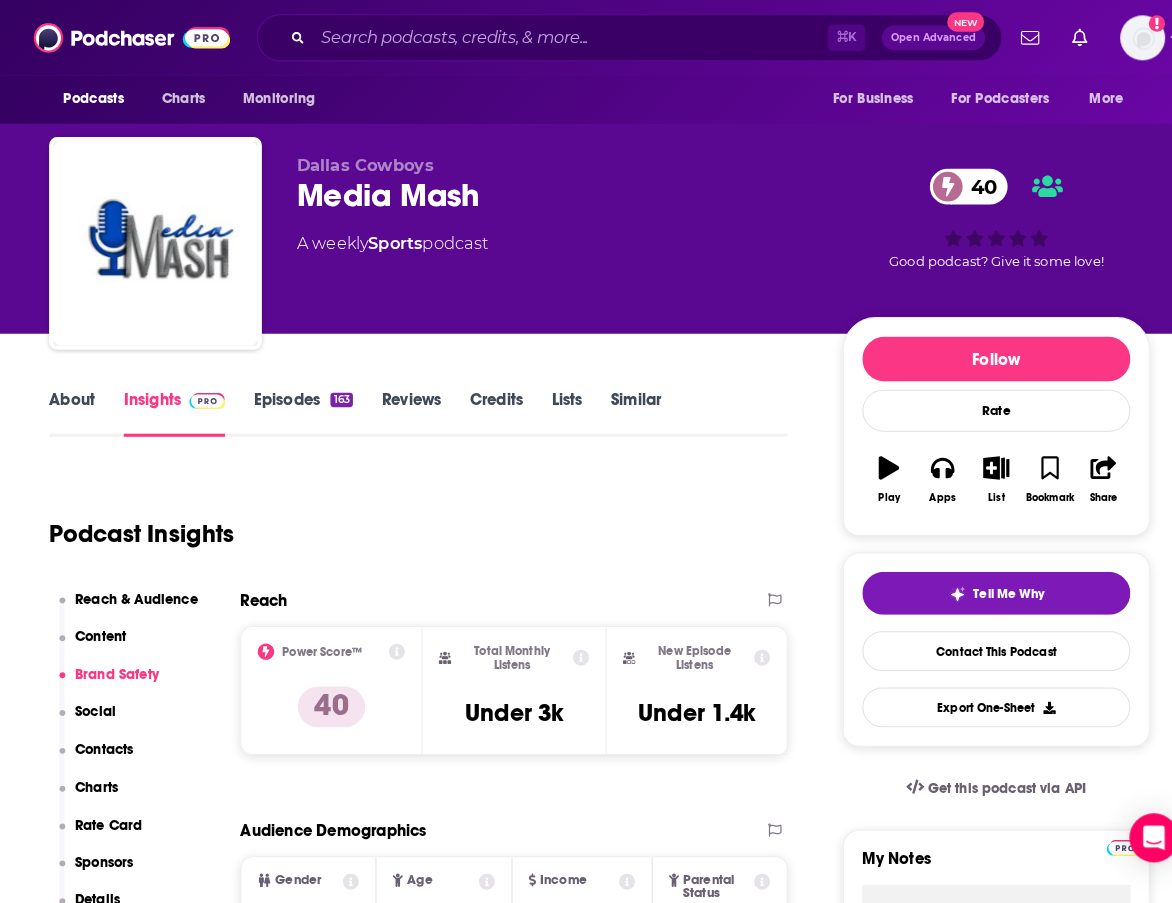 click on "Episodes 163" at bounding box center [296, 404] 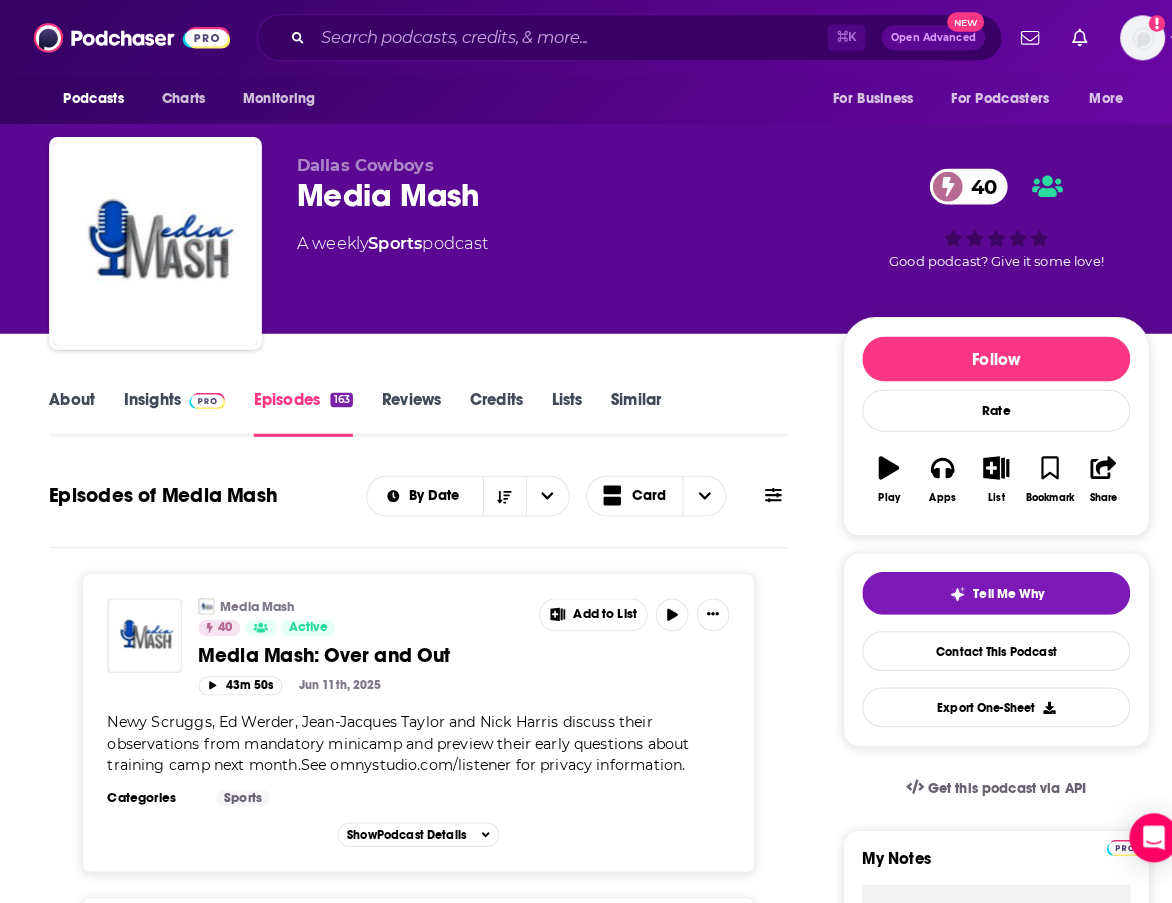 scroll, scrollTop: 0, scrollLeft: 0, axis: both 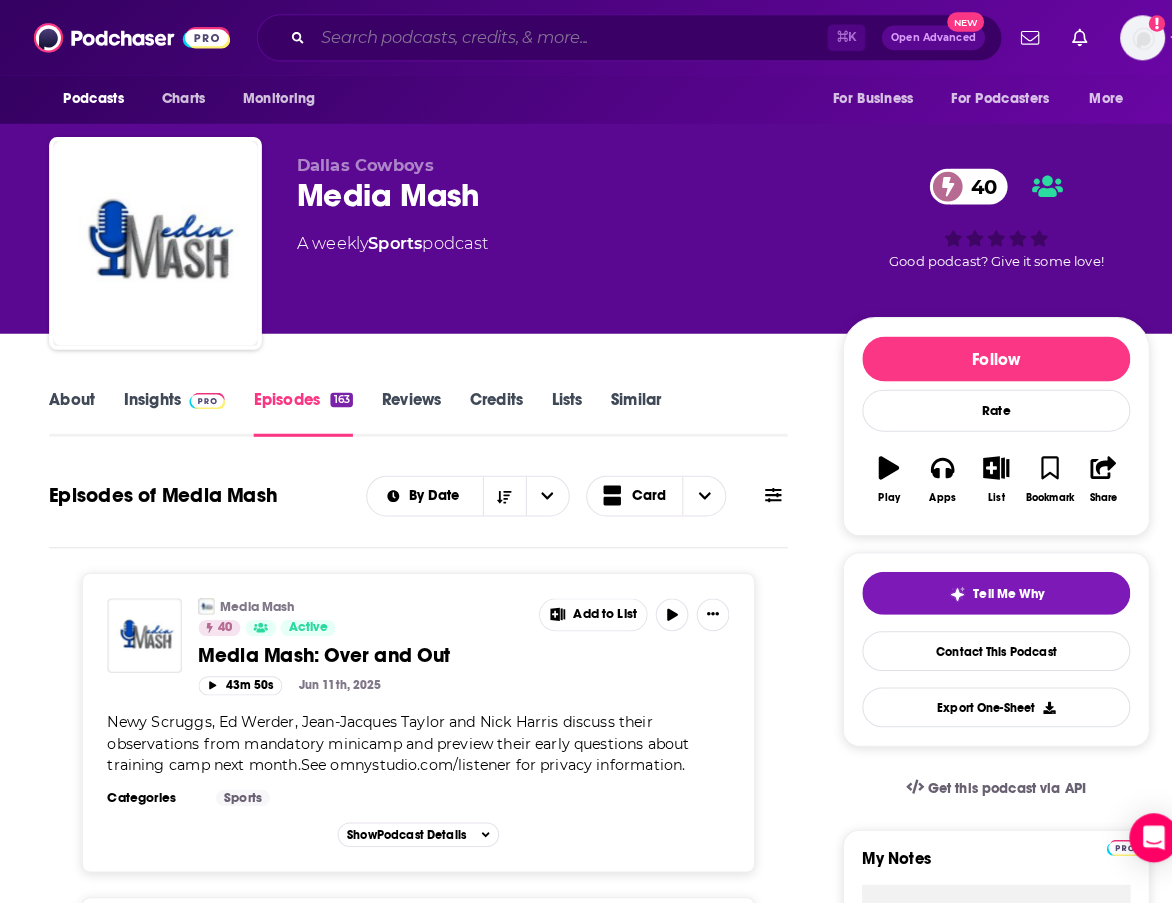 click at bounding box center (557, 37) 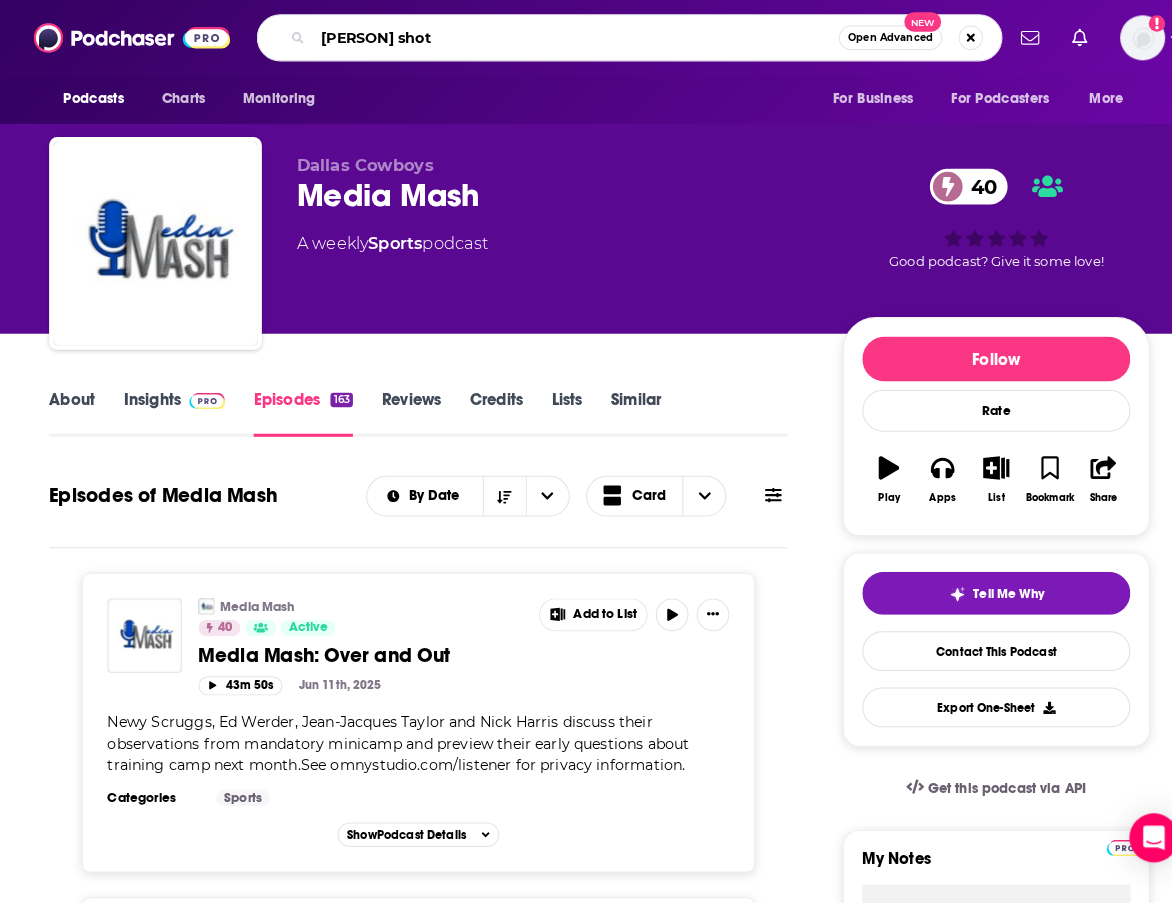 type on "mick shots" 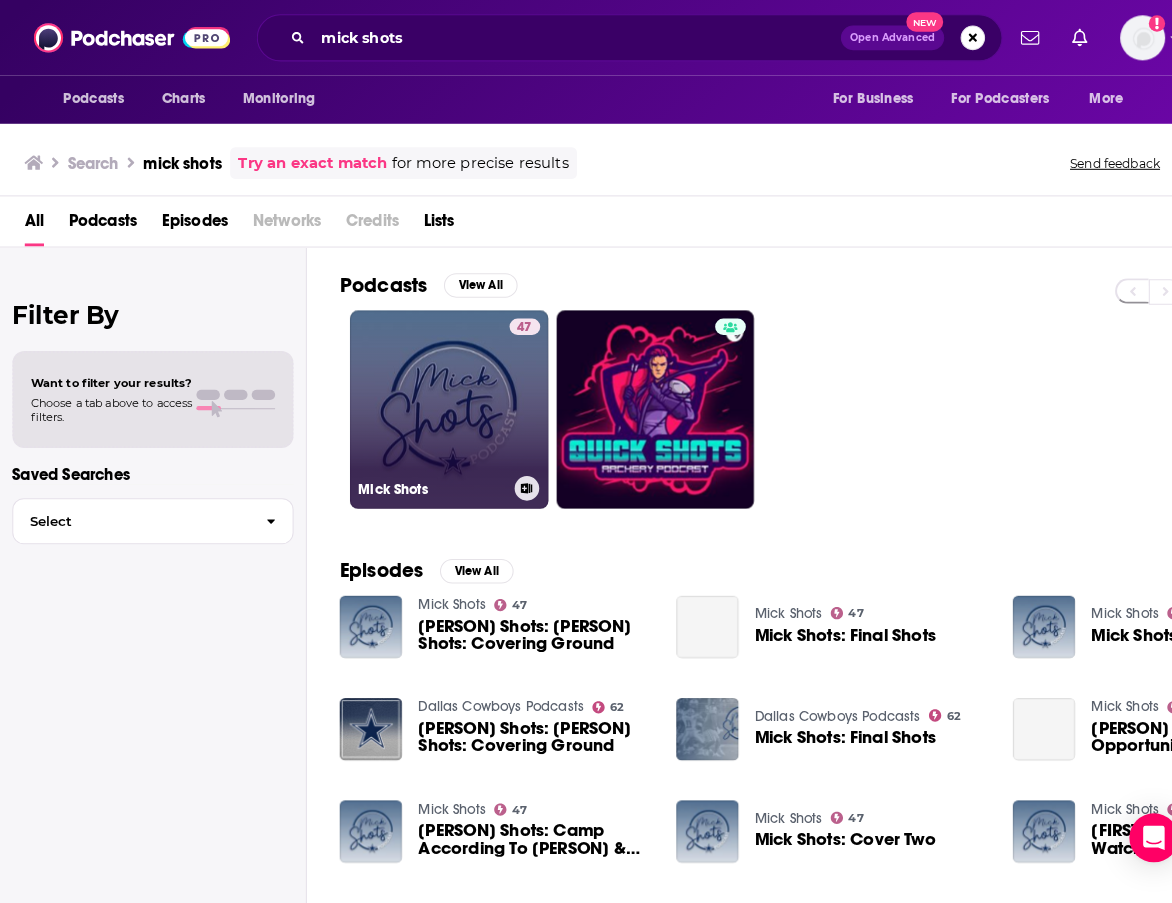 click on "47 Mick Shots" at bounding box center (439, 400) 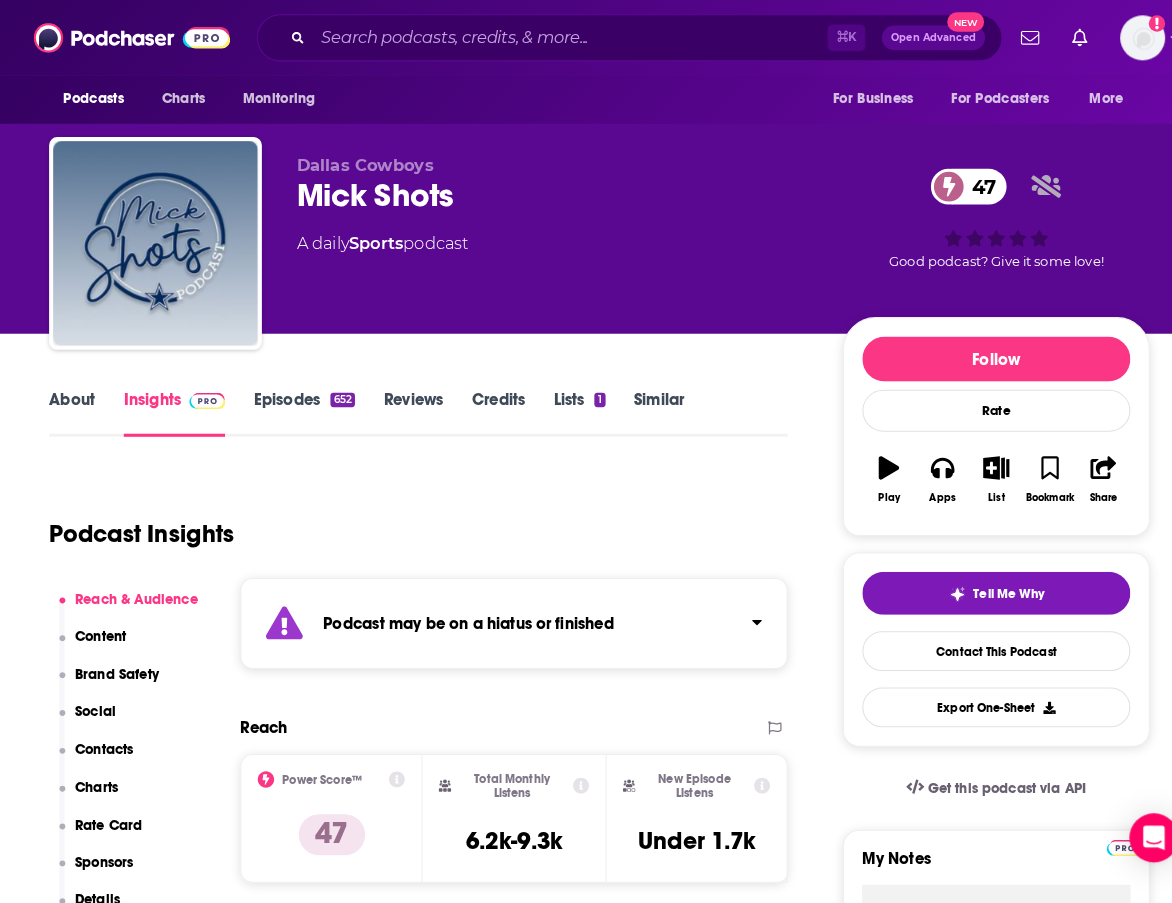 scroll, scrollTop: -3, scrollLeft: 0, axis: vertical 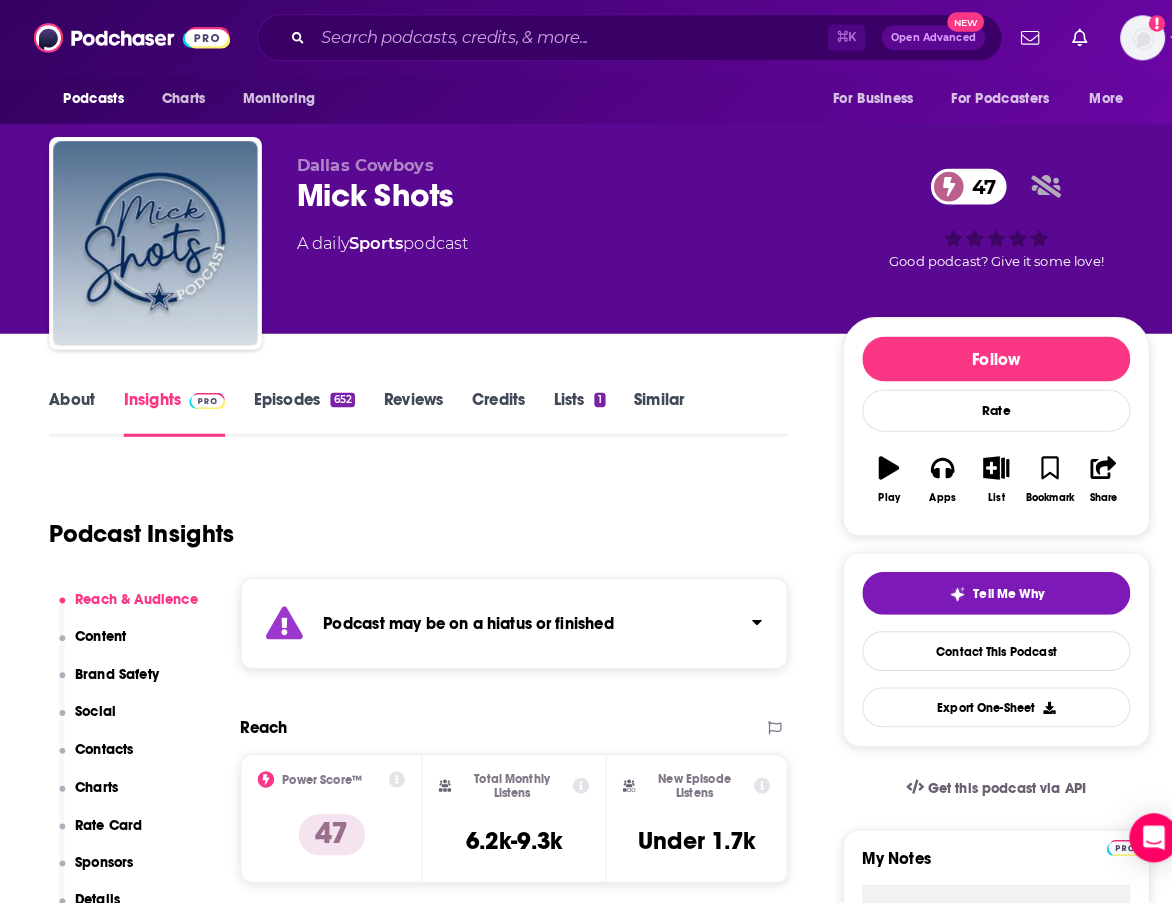 click on "Episodes 652" at bounding box center [297, 404] 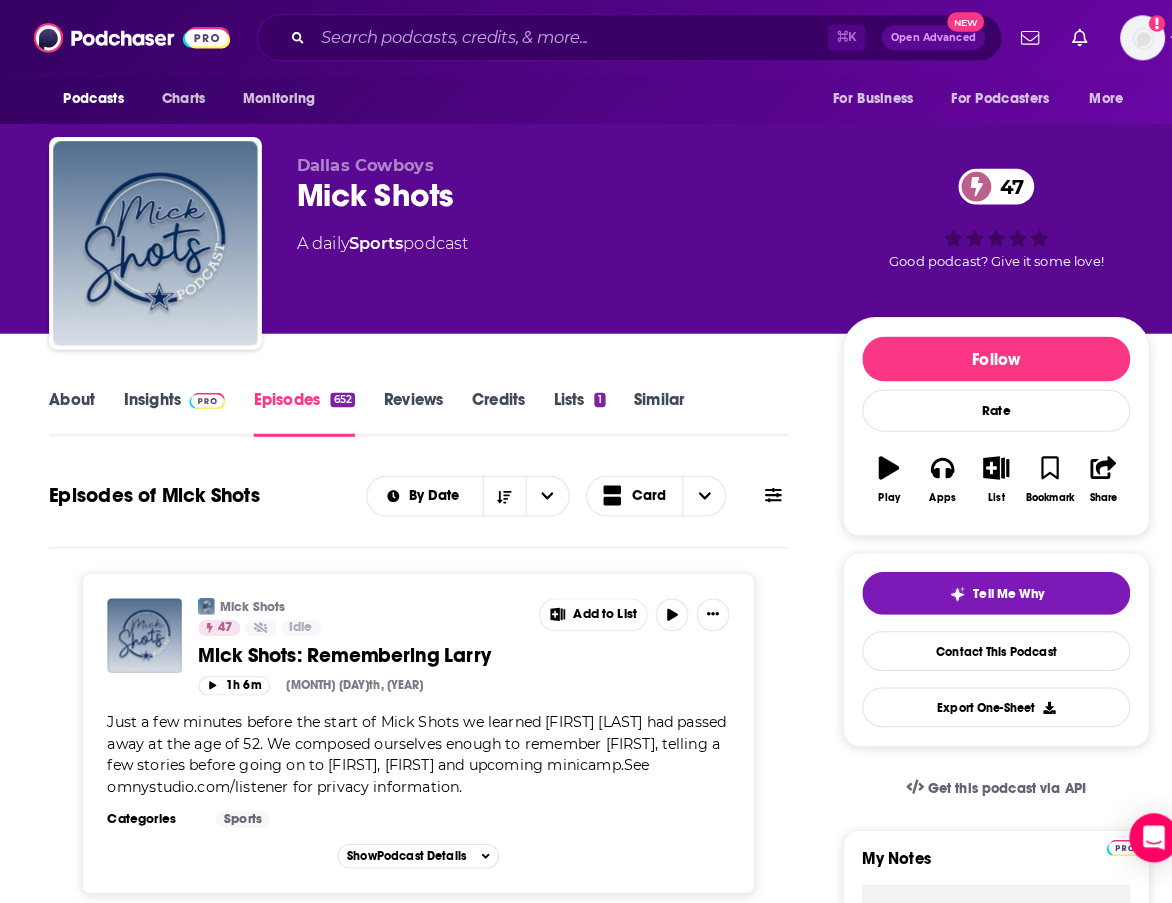 scroll, scrollTop: 0, scrollLeft: 0, axis: both 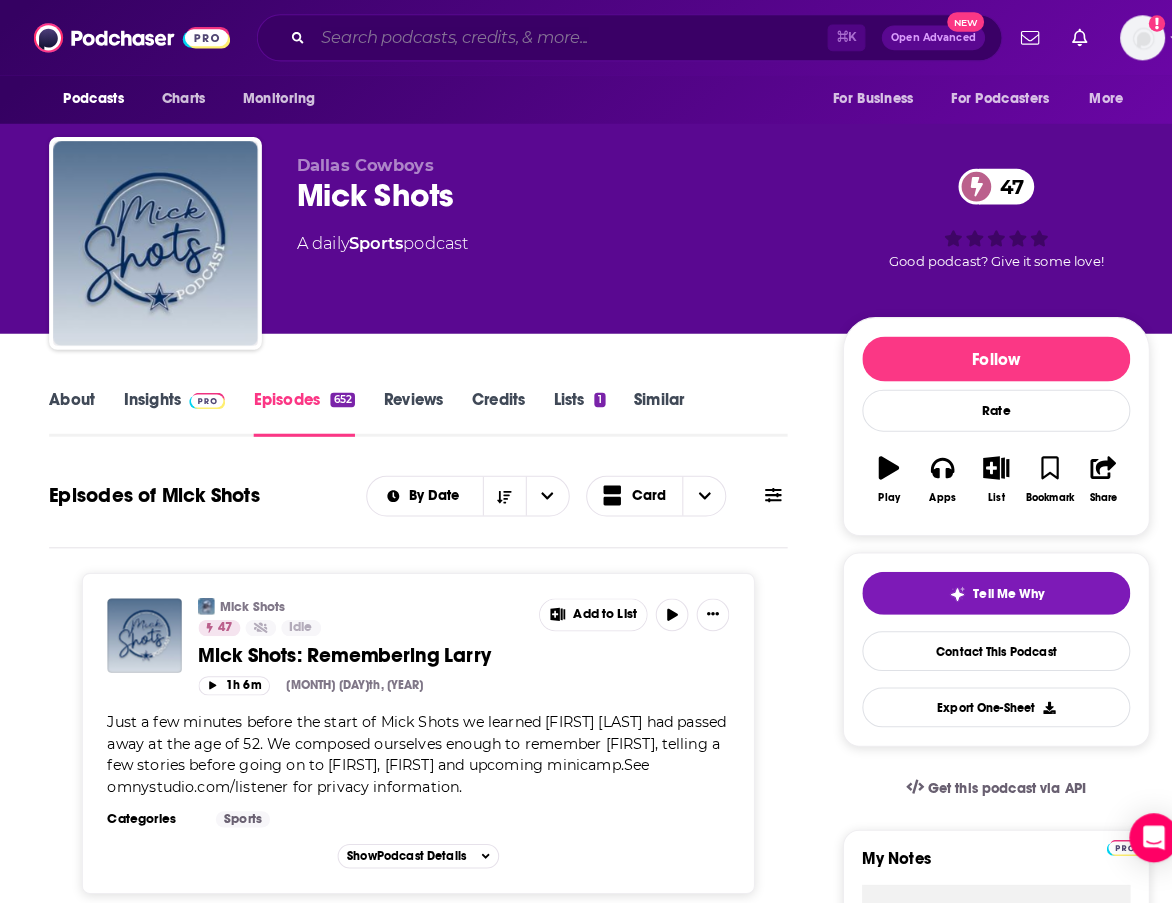 click at bounding box center [557, 37] 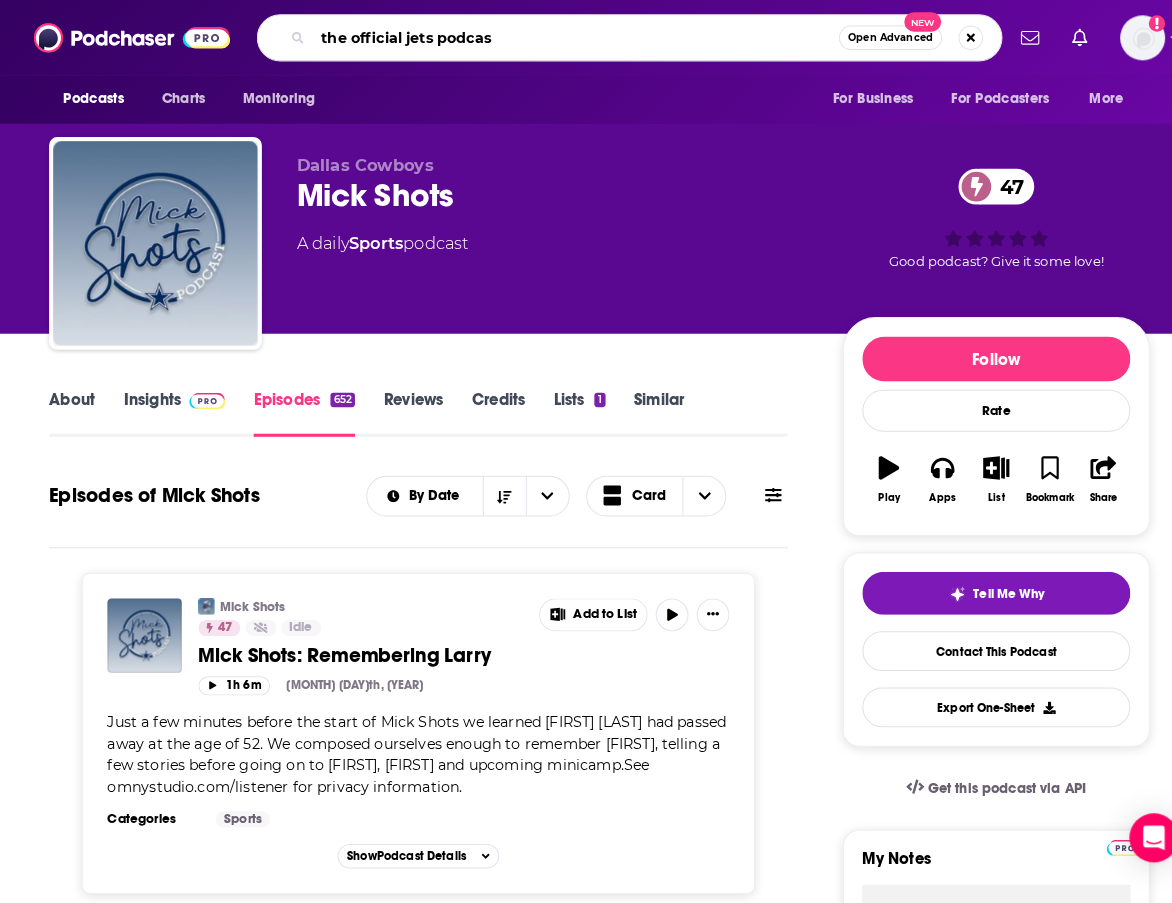 type on "the official jets podcast" 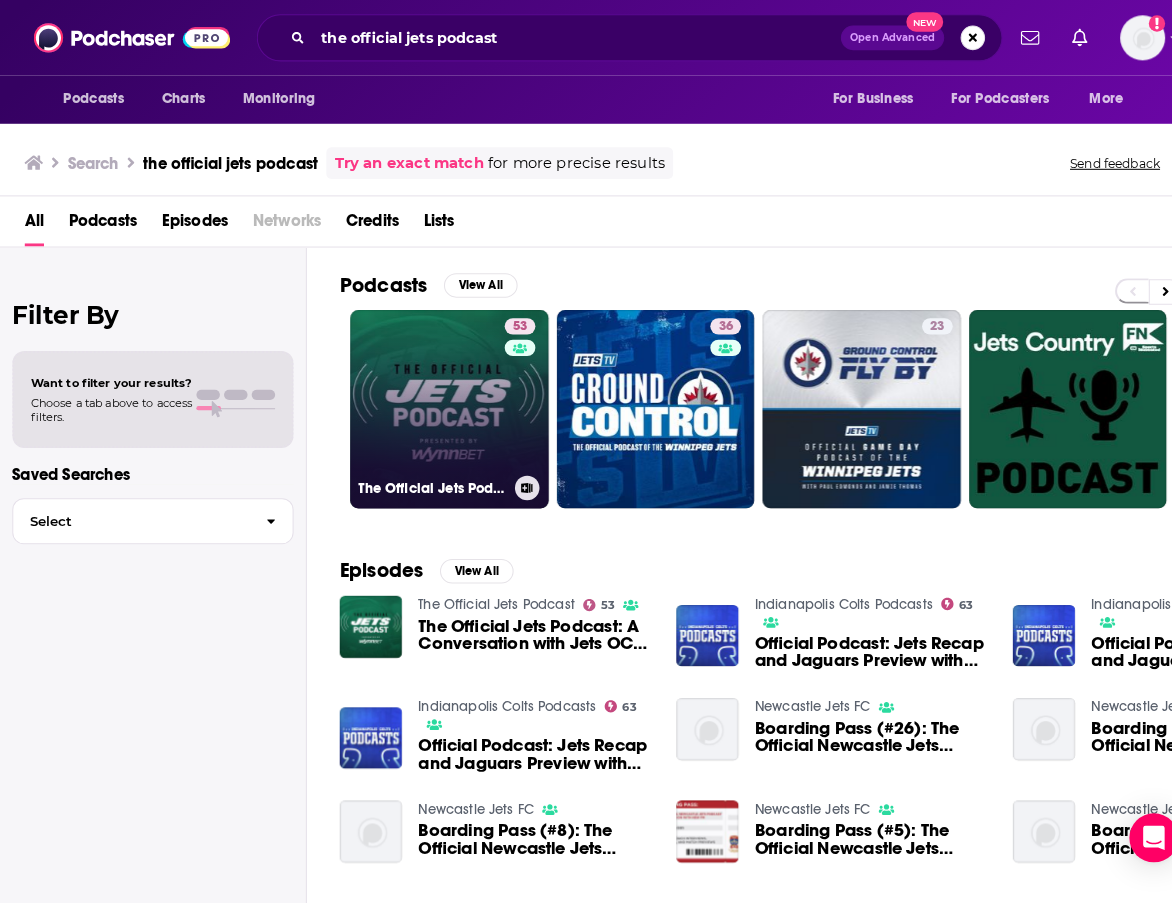 click on "53 The Official Jets Podcast" at bounding box center (439, 400) 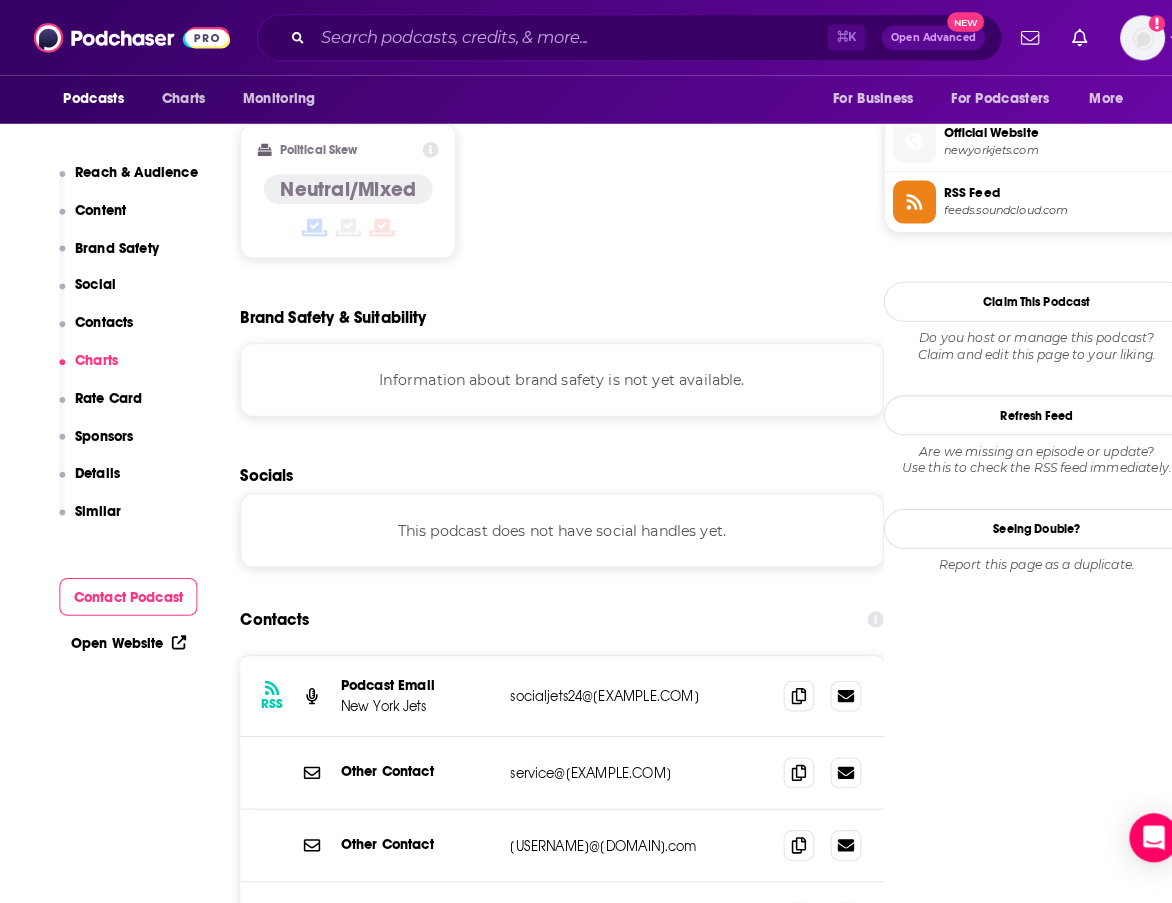 scroll, scrollTop: 1409, scrollLeft: 0, axis: vertical 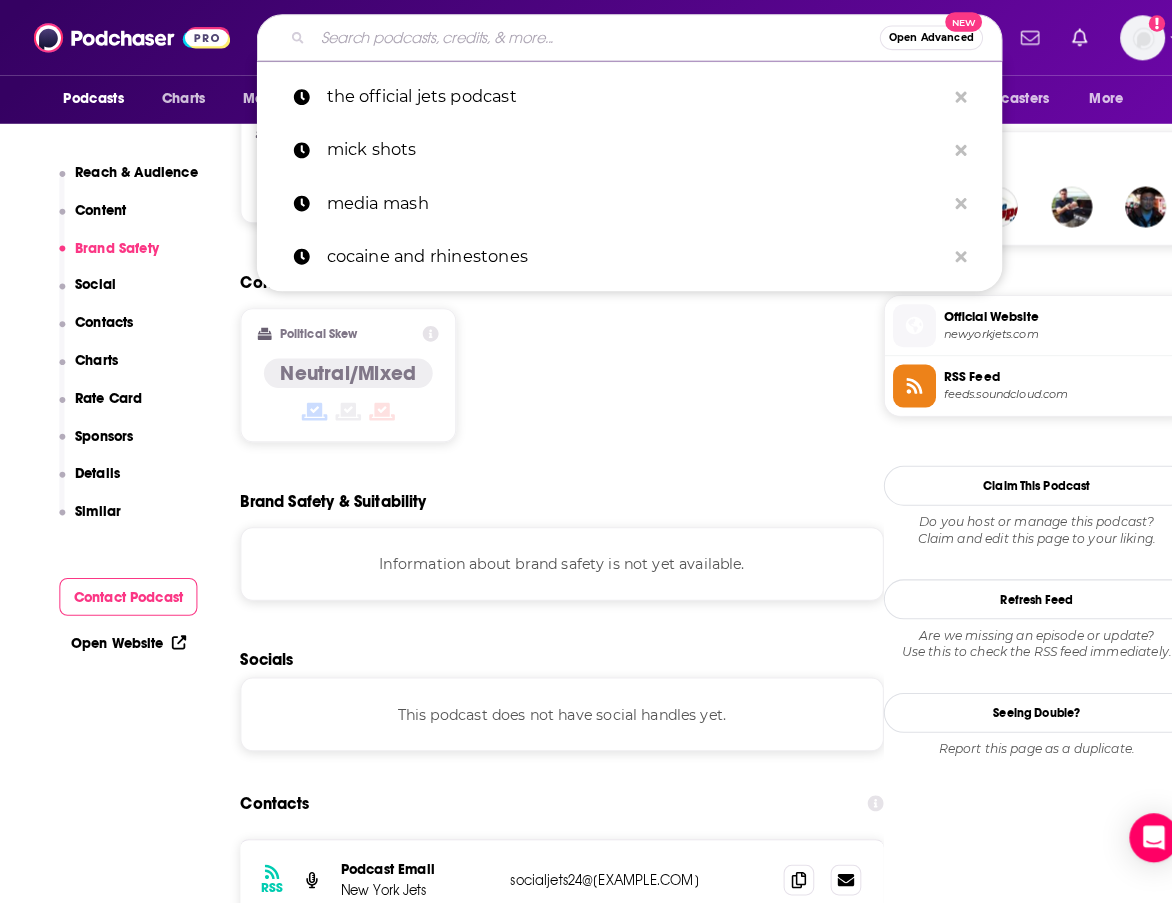 click at bounding box center (583, 37) 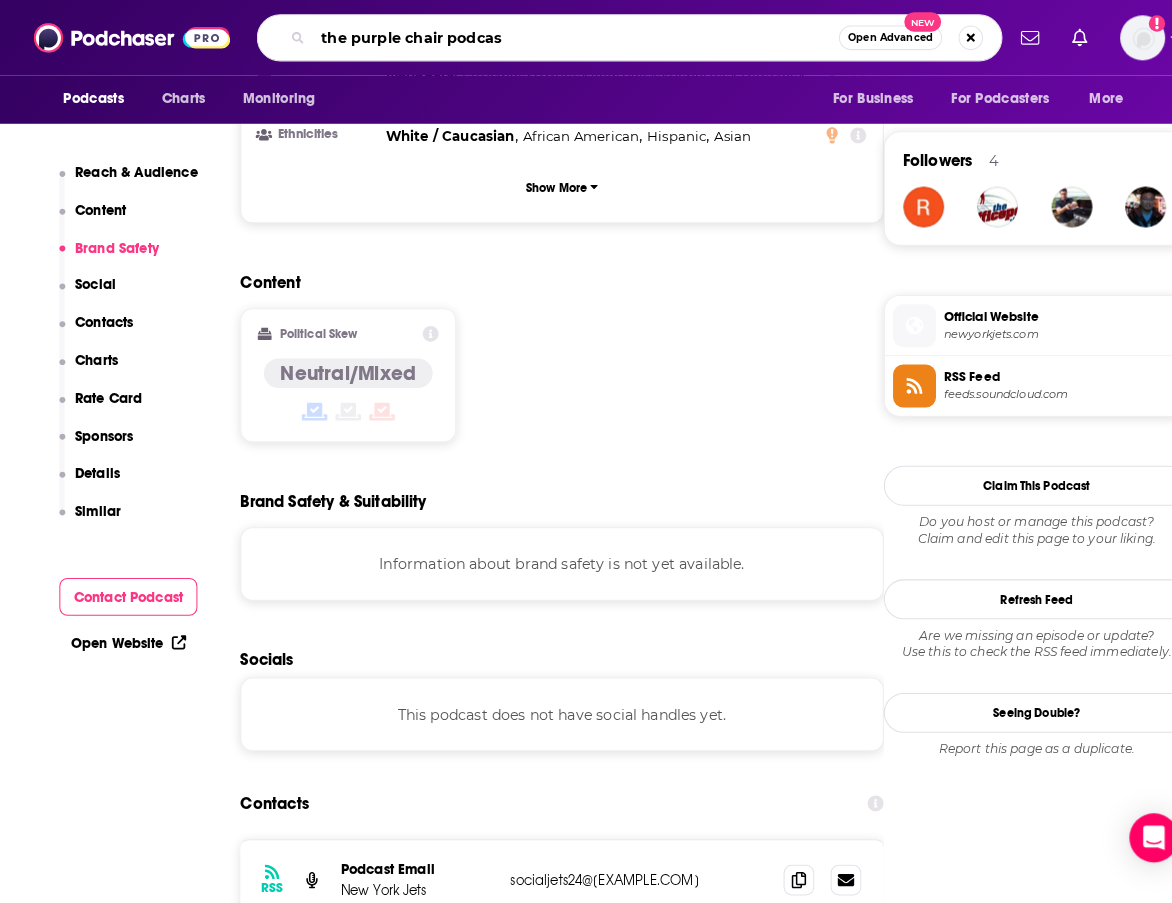 type on "the purple chair podcast" 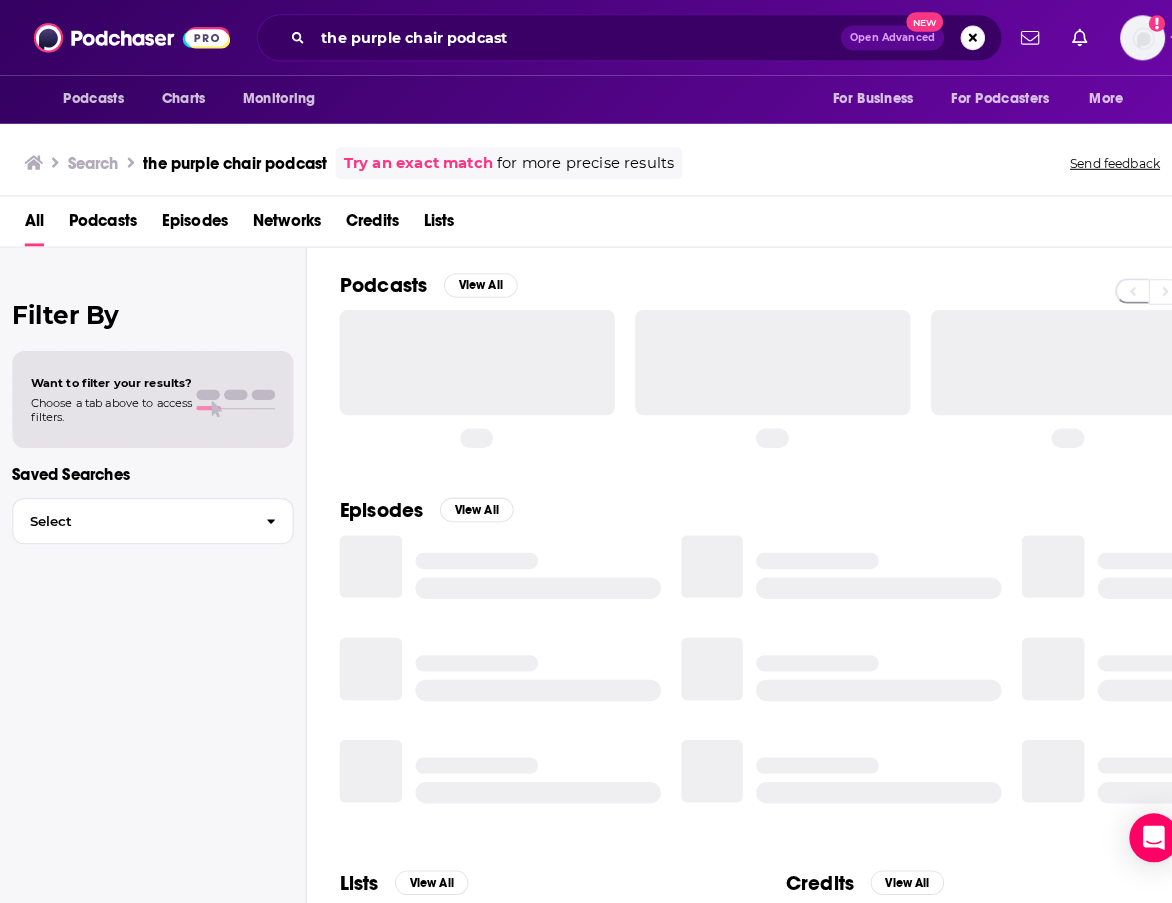 scroll, scrollTop: 0, scrollLeft: 0, axis: both 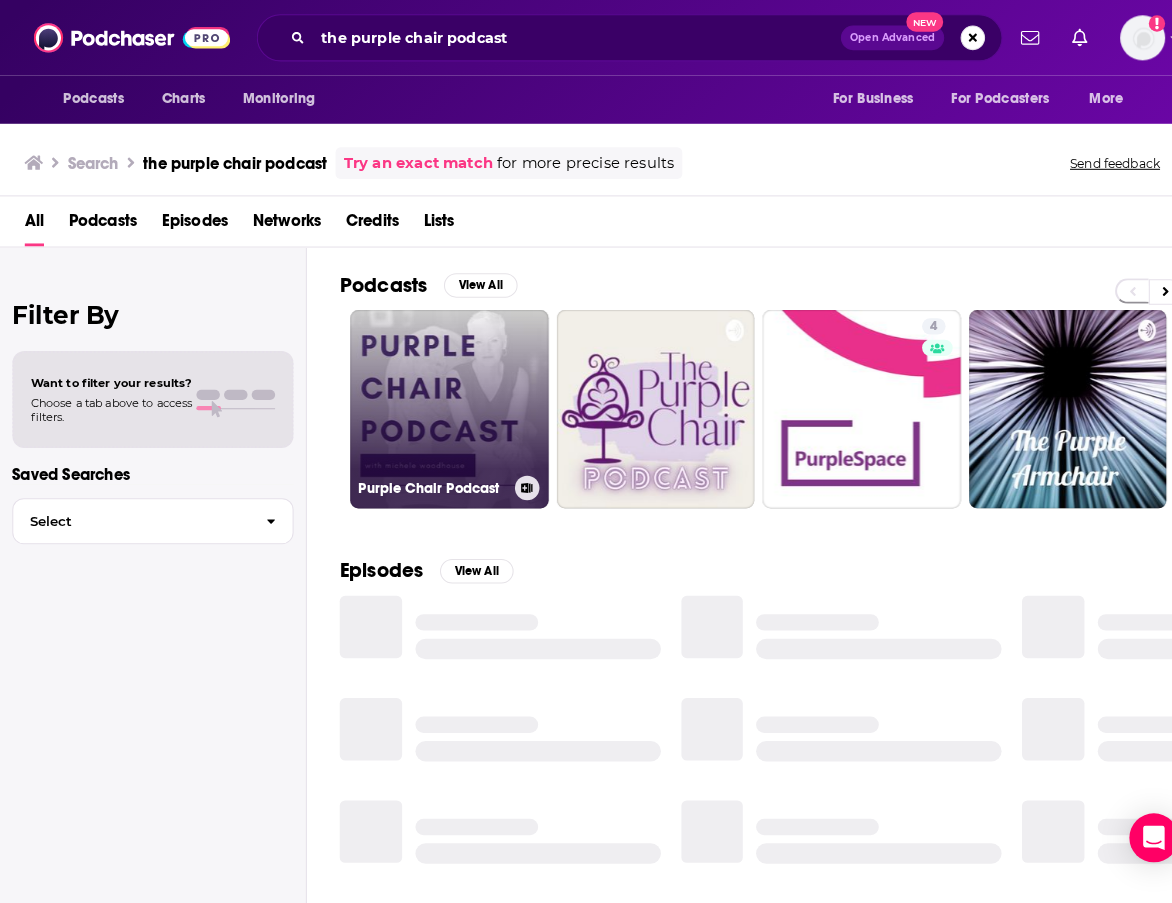 click on "Purple Chair Podcast" at bounding box center [439, 400] 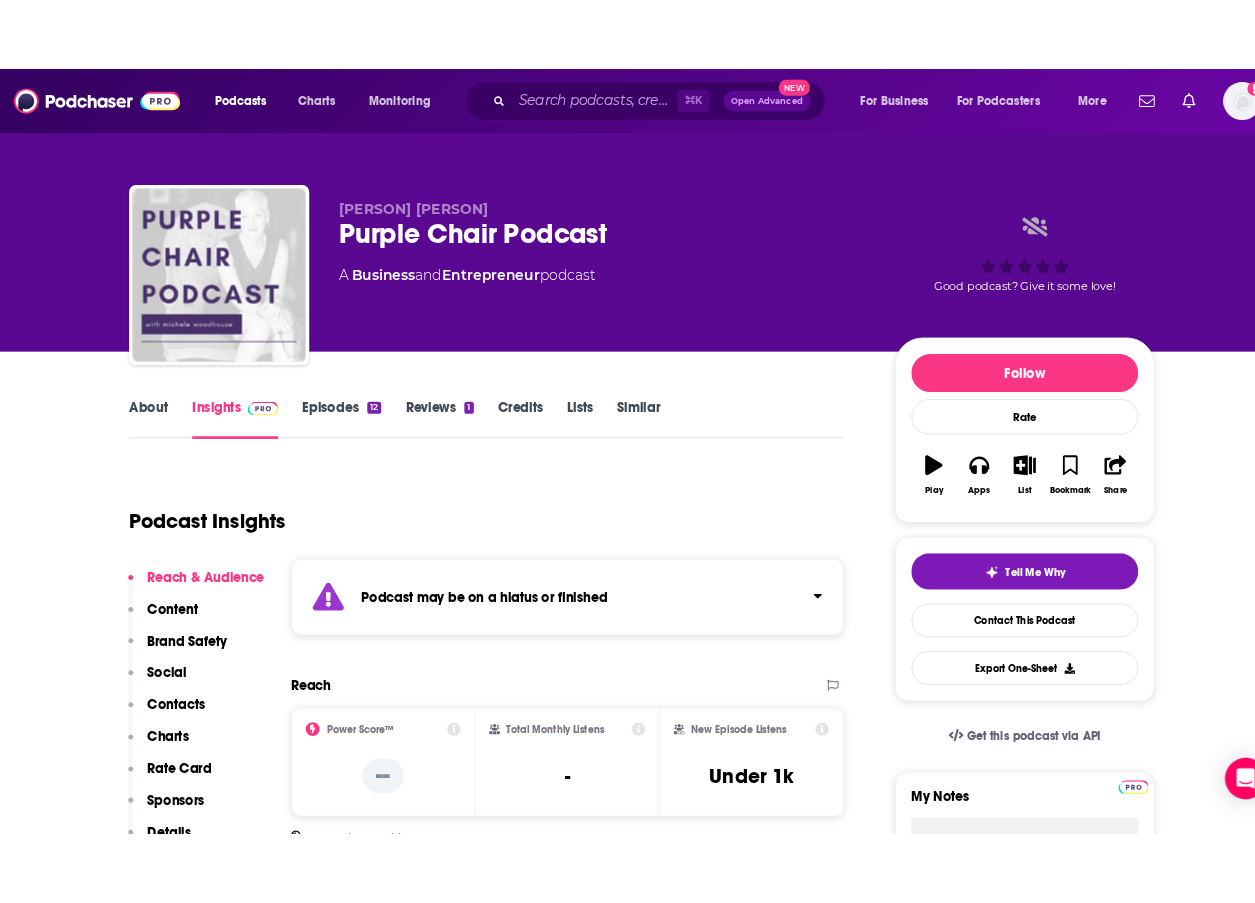 scroll, scrollTop: 0, scrollLeft: 0, axis: both 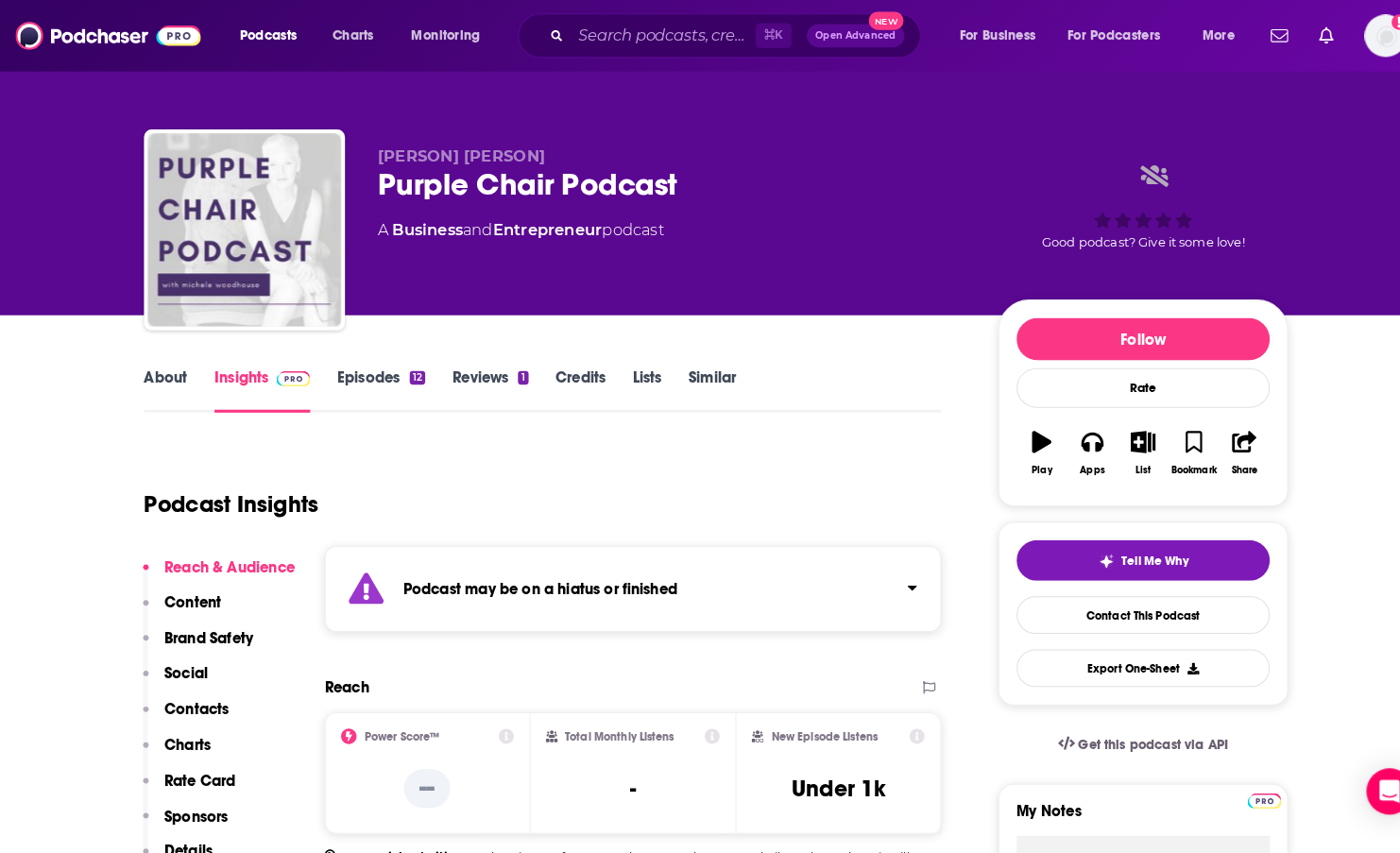 click on "Episodes 12" at bounding box center [372, 382] 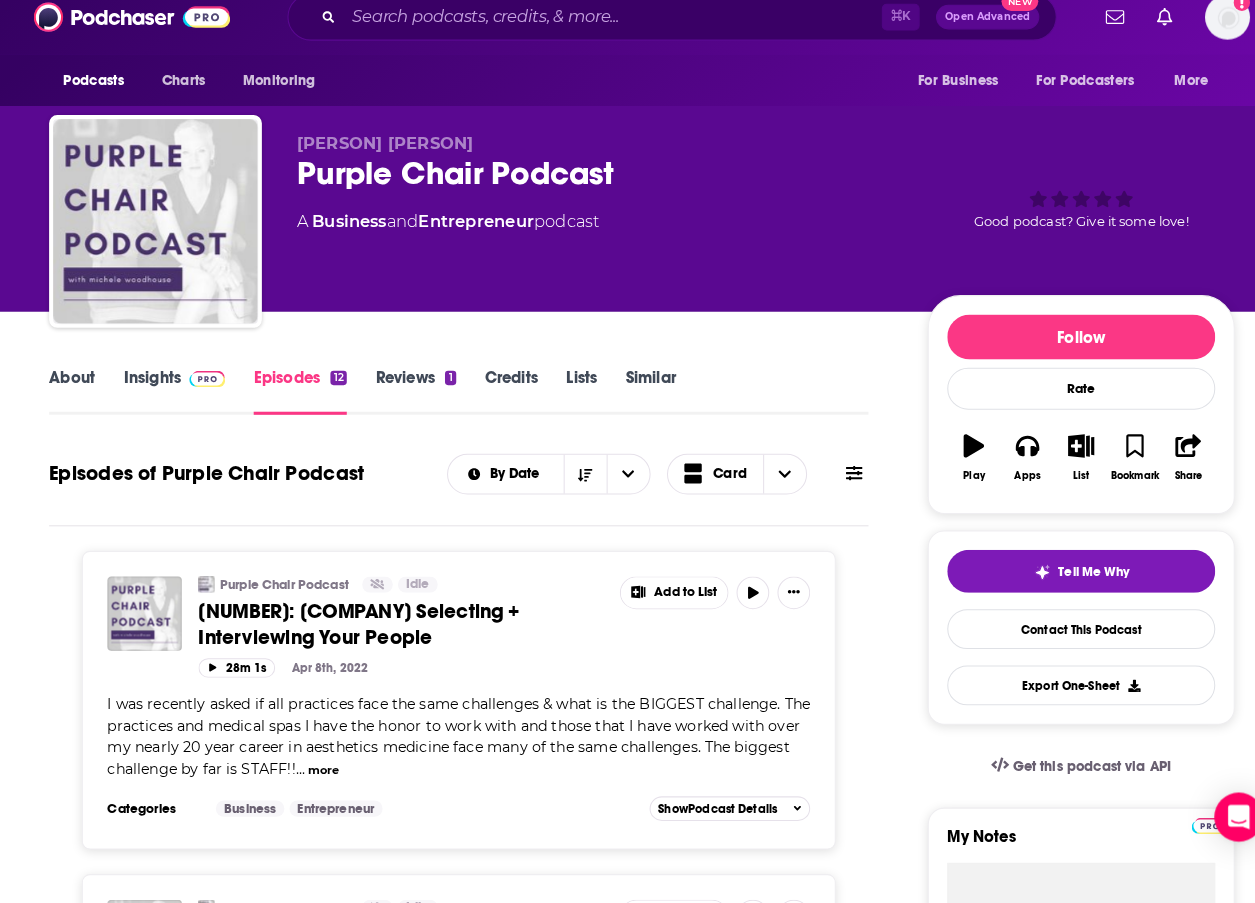 scroll, scrollTop: 16, scrollLeft: 0, axis: vertical 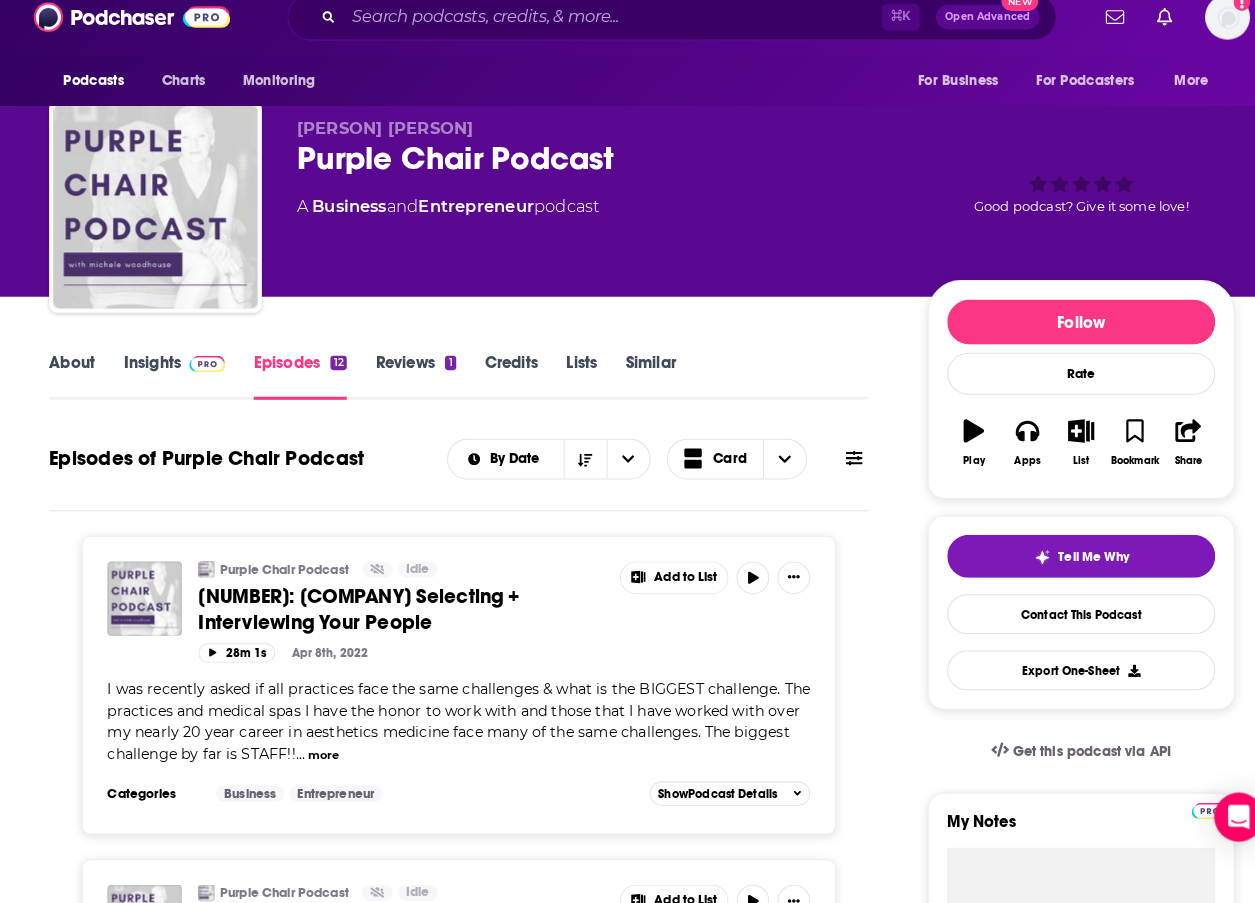click on "Good podcast? Give it some love!" at bounding box center (1057, 198) 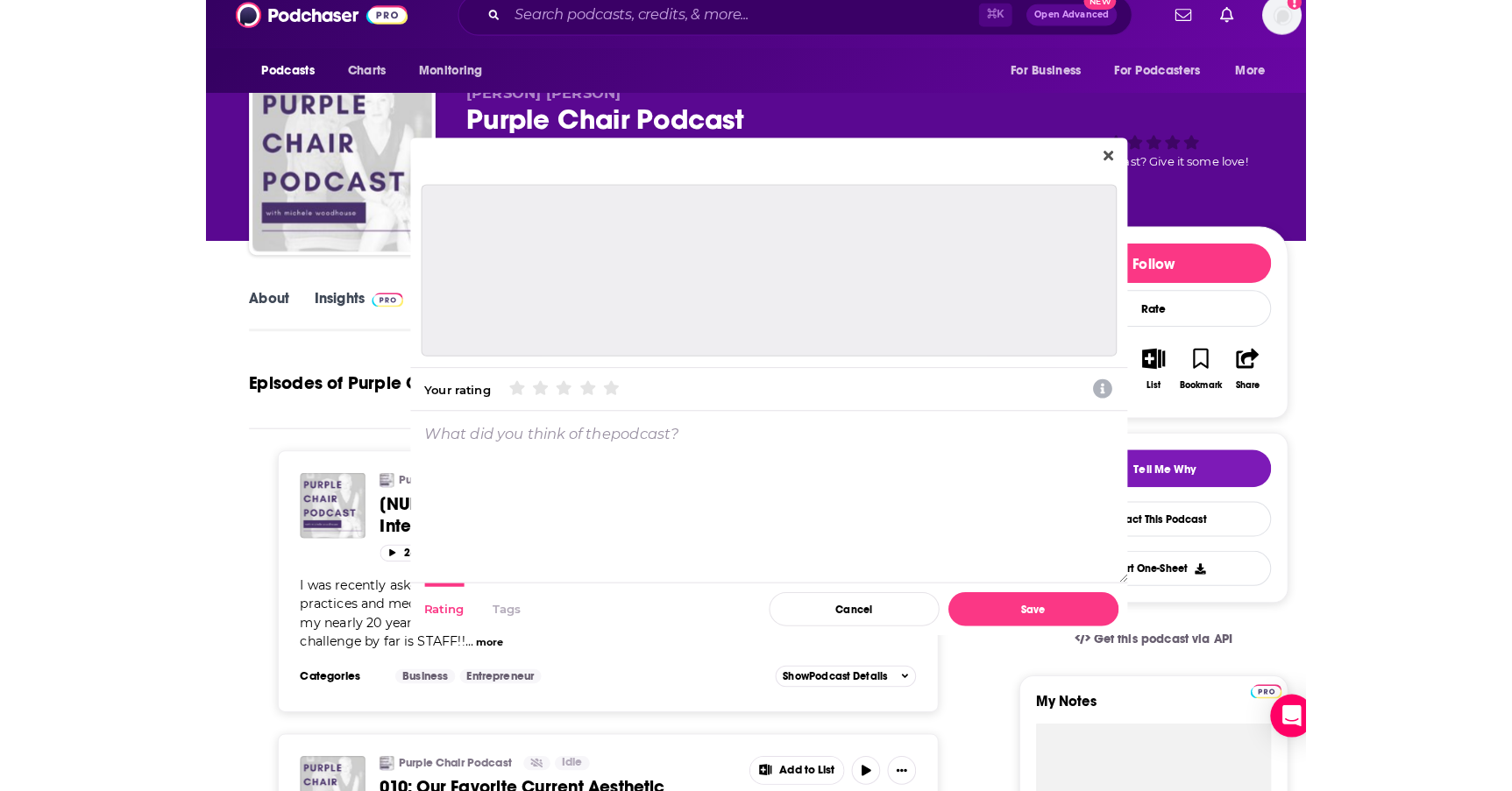 scroll, scrollTop: 0, scrollLeft: 0, axis: both 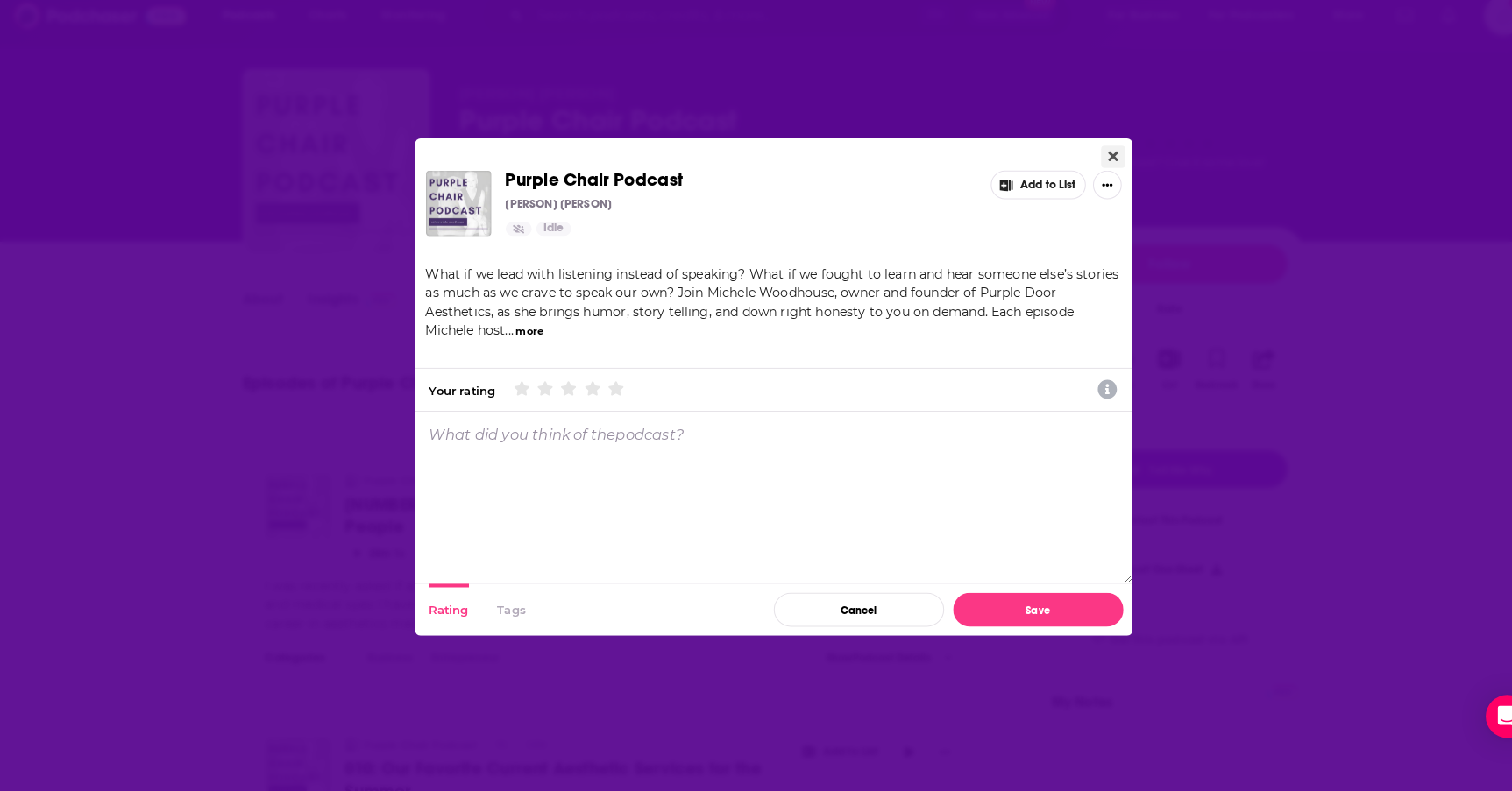 click 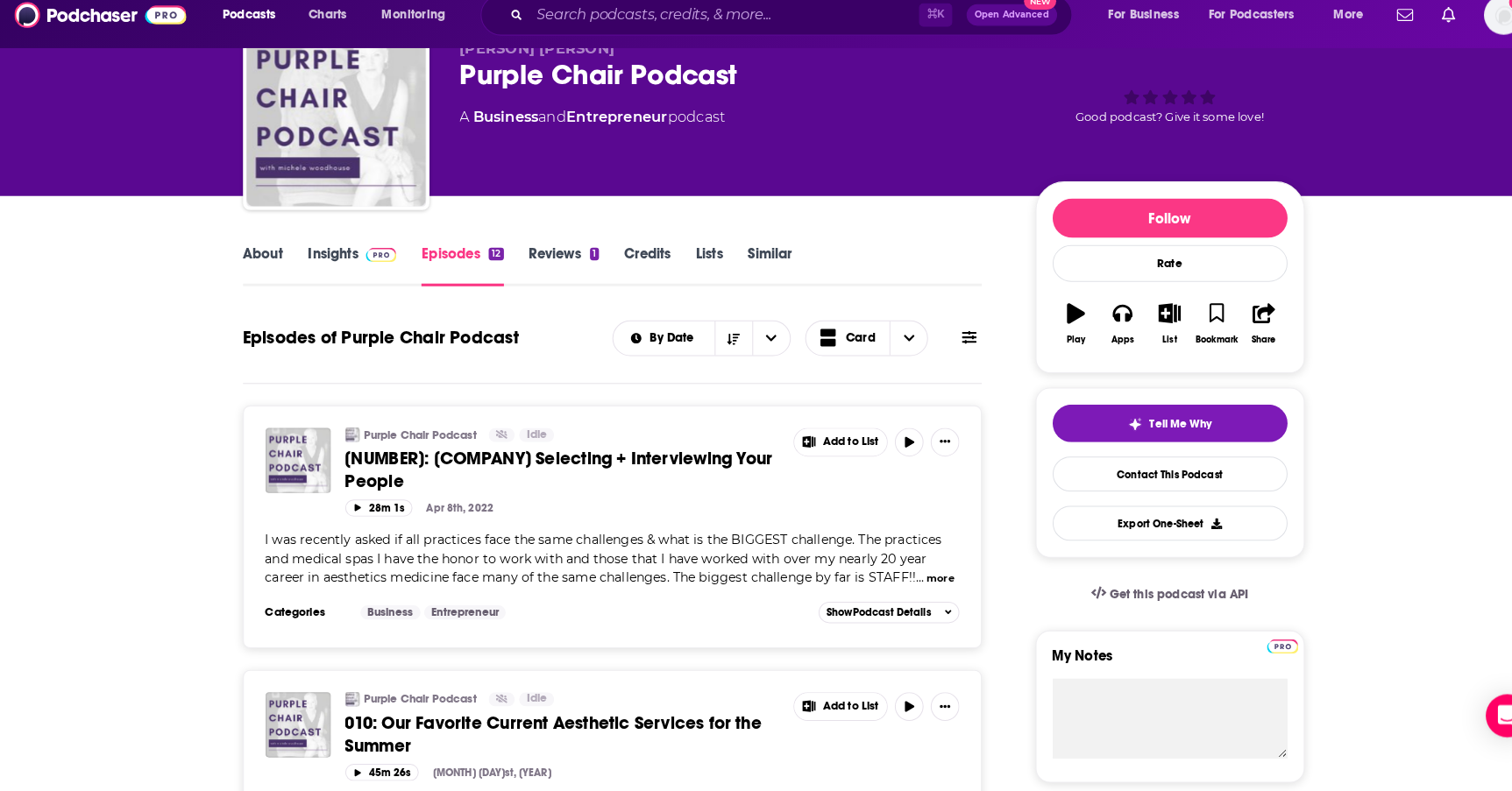 scroll, scrollTop: 213, scrollLeft: 0, axis: vertical 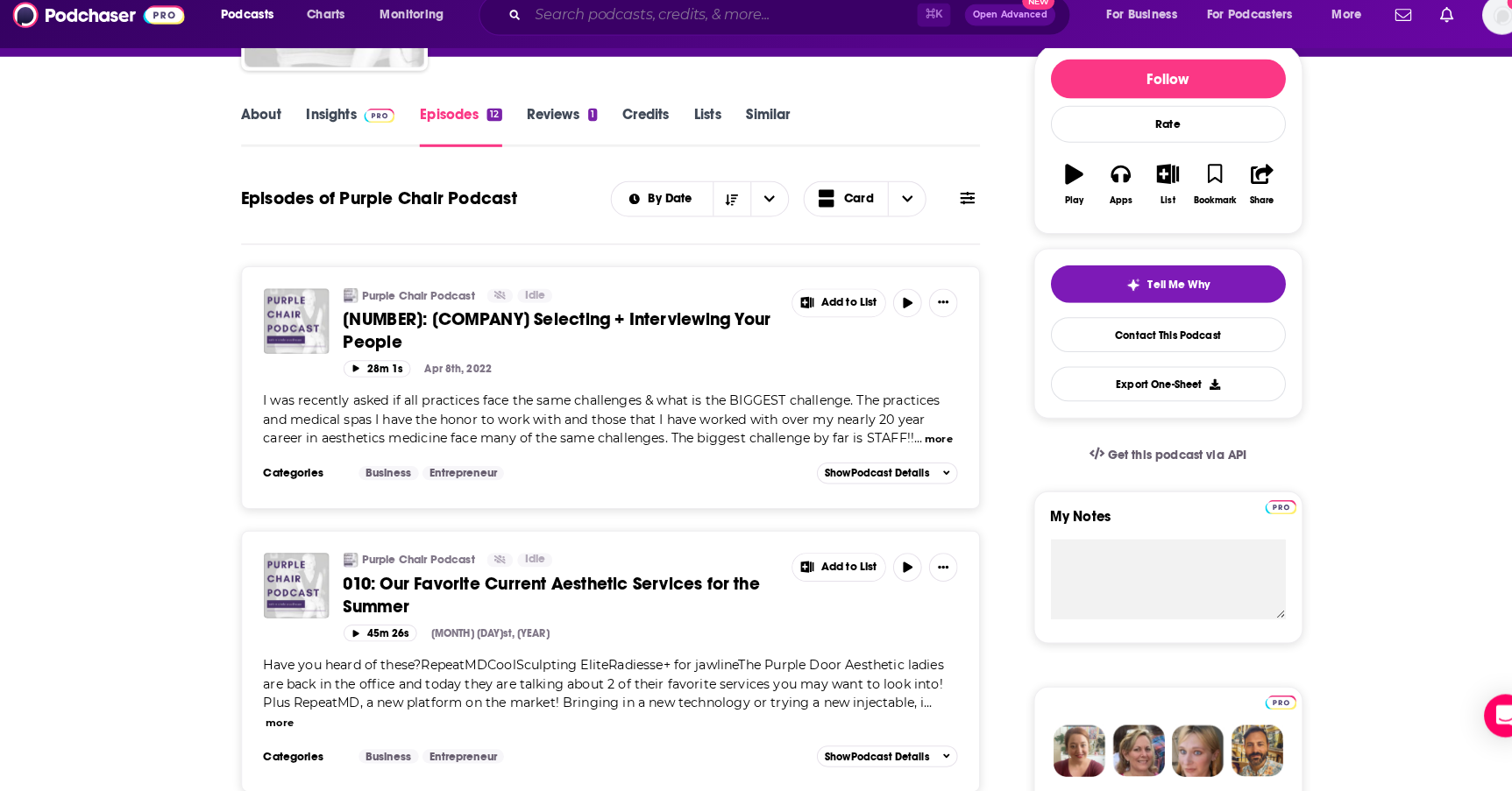 click at bounding box center [708, 32] 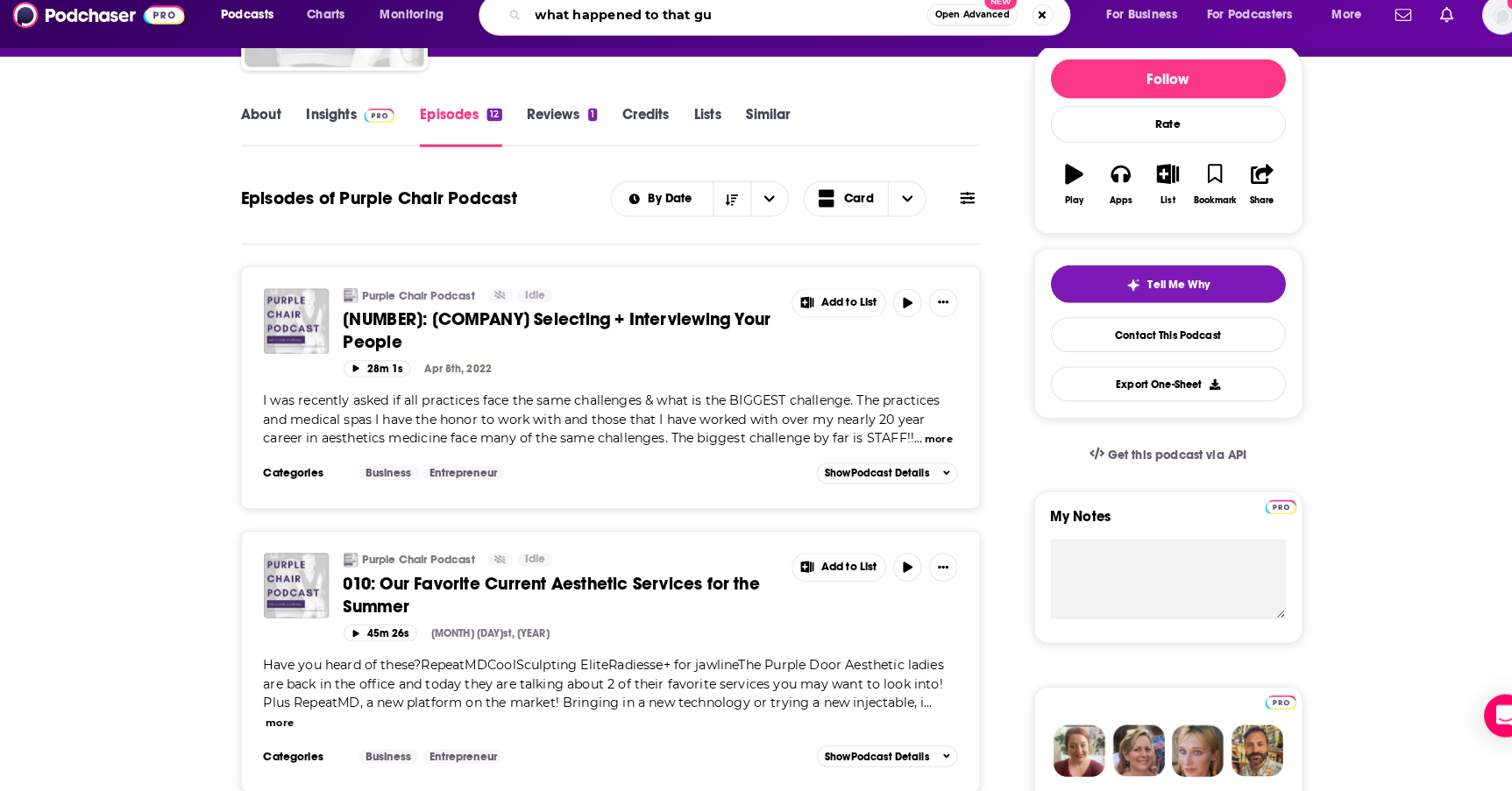 type on "what happened to that guy" 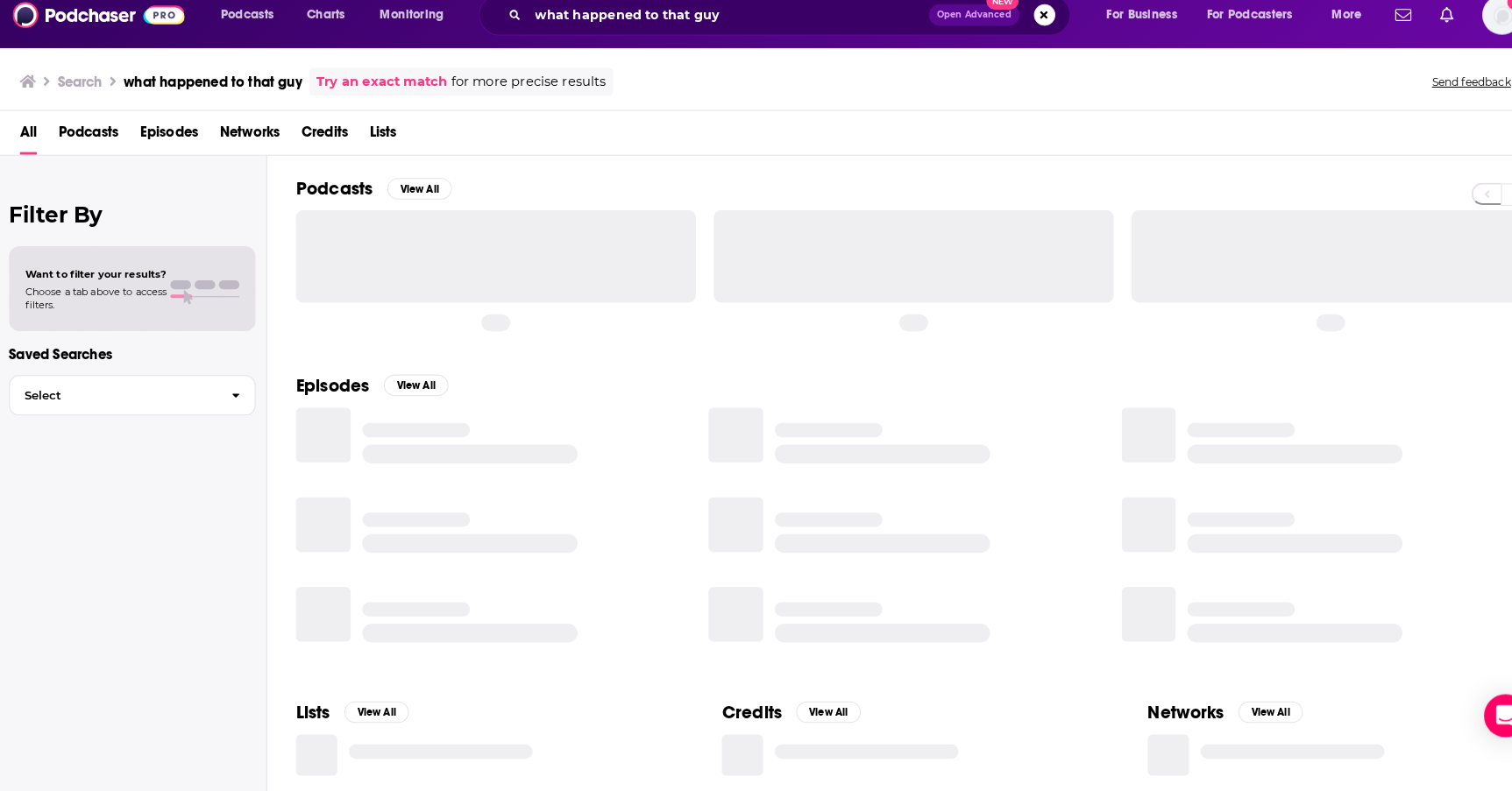 scroll, scrollTop: 0, scrollLeft: 0, axis: both 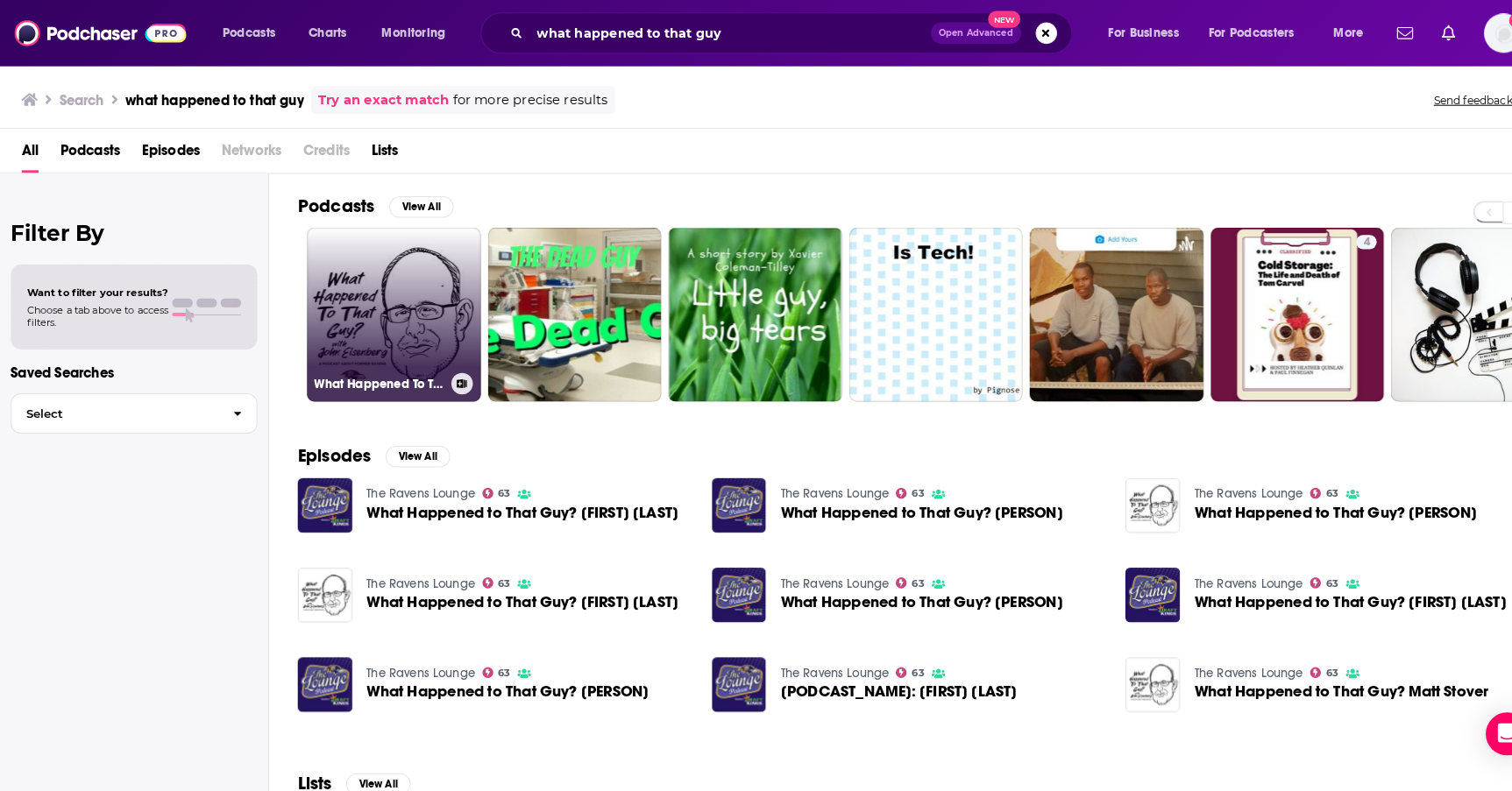click on "What Happened To That Guy" at bounding box center (385, 308) 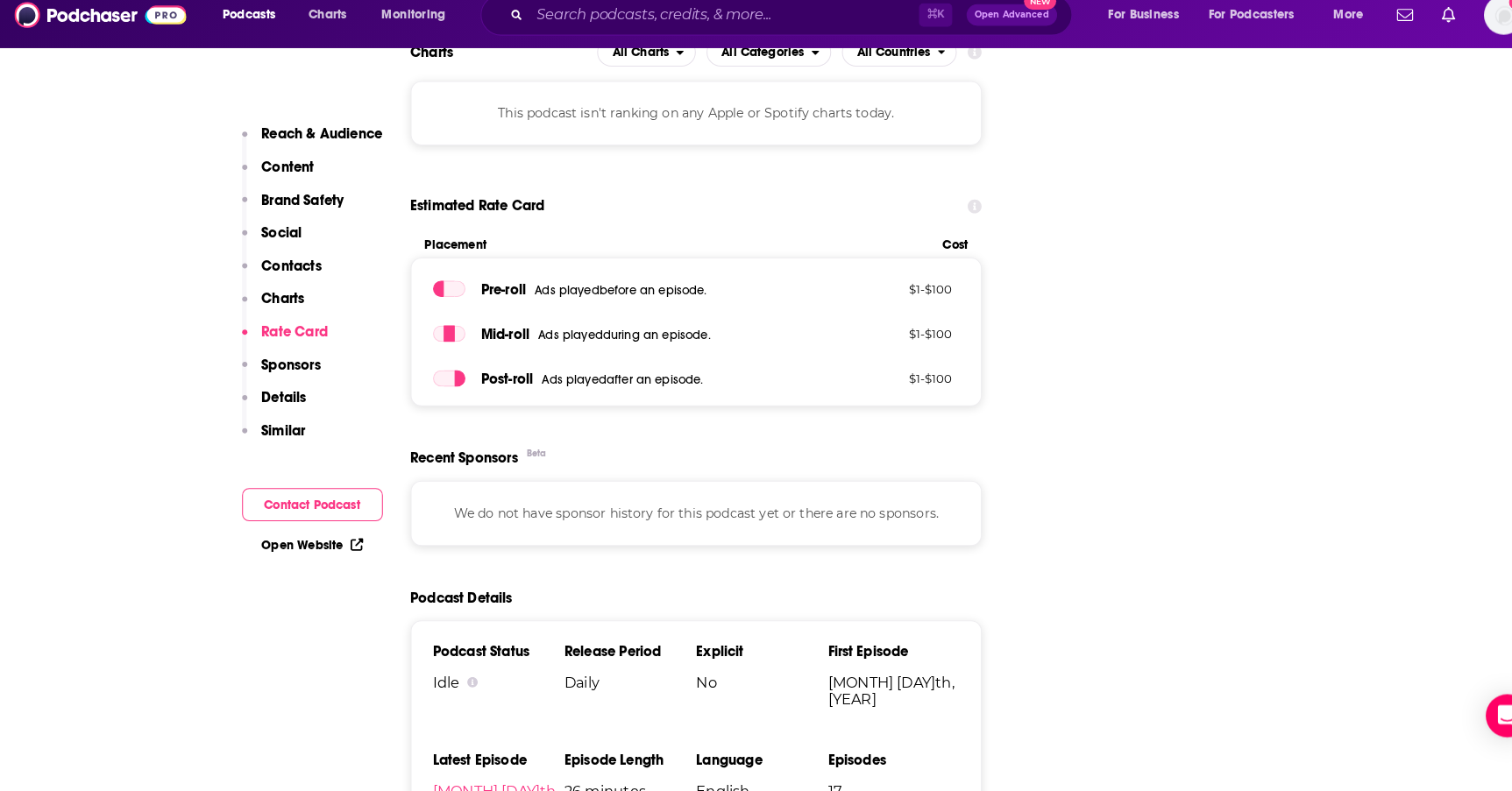 scroll, scrollTop: 1923, scrollLeft: 0, axis: vertical 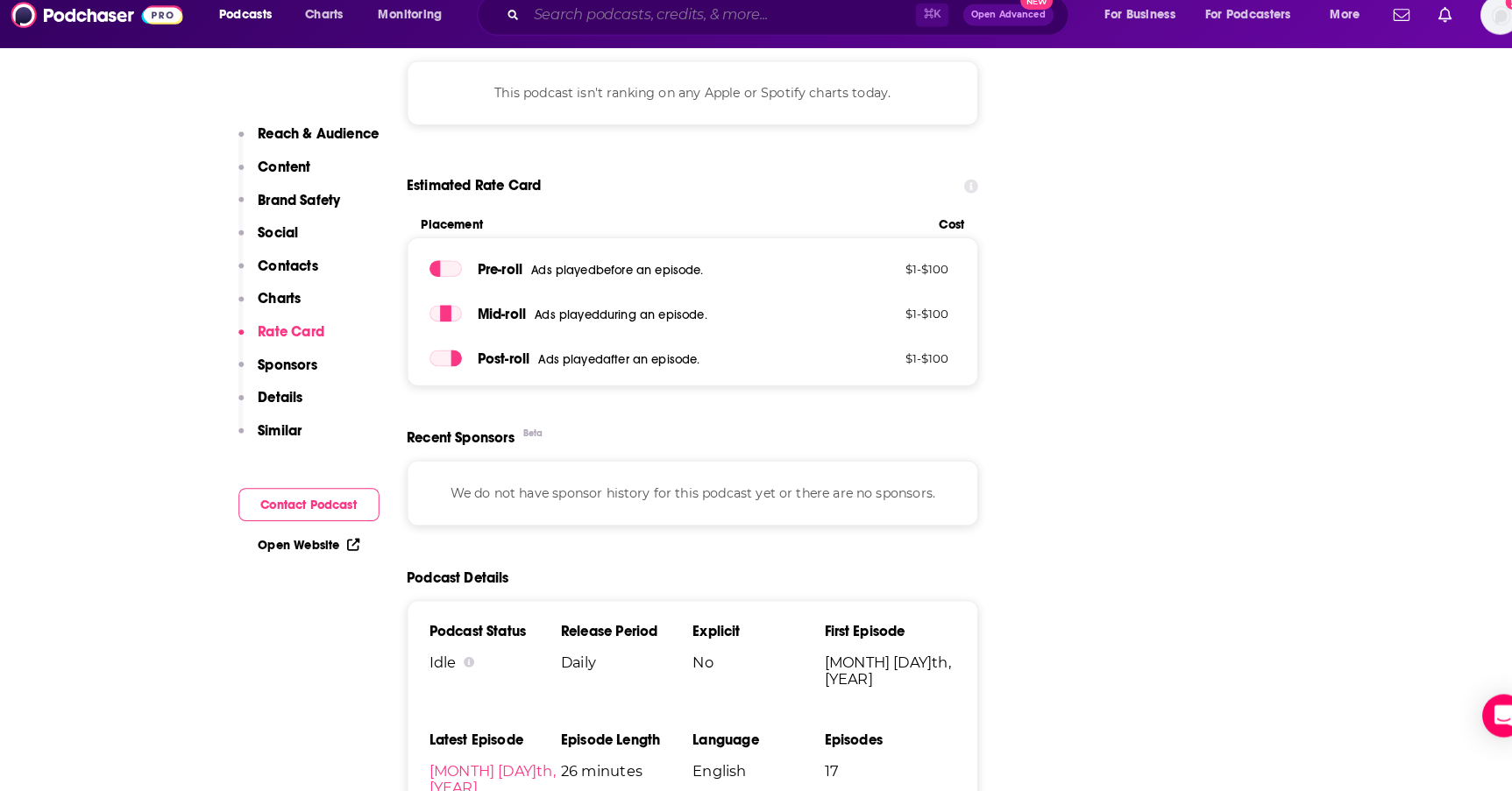 click at bounding box center (708, 32) 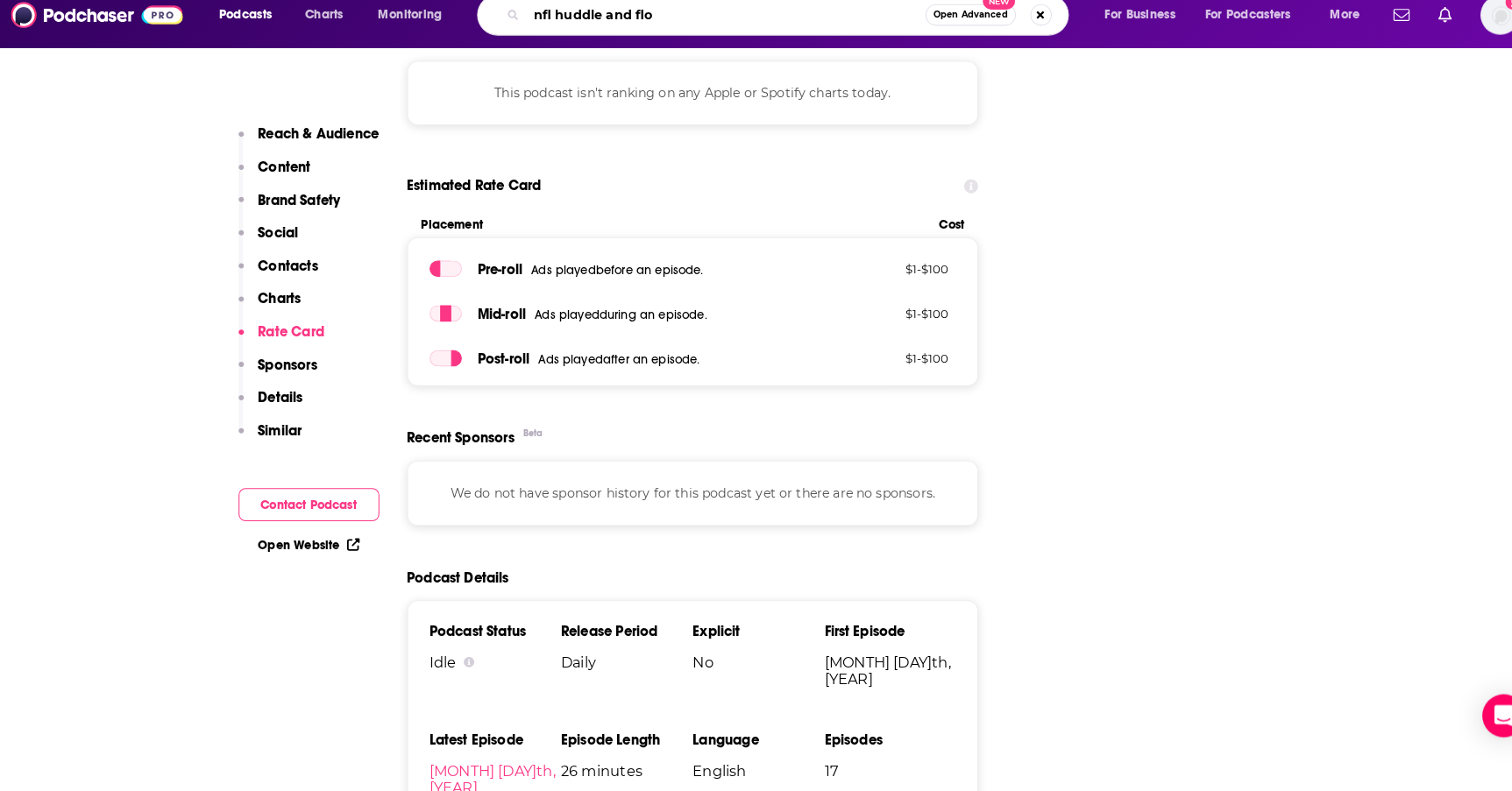 type on "nfl huddle and flow" 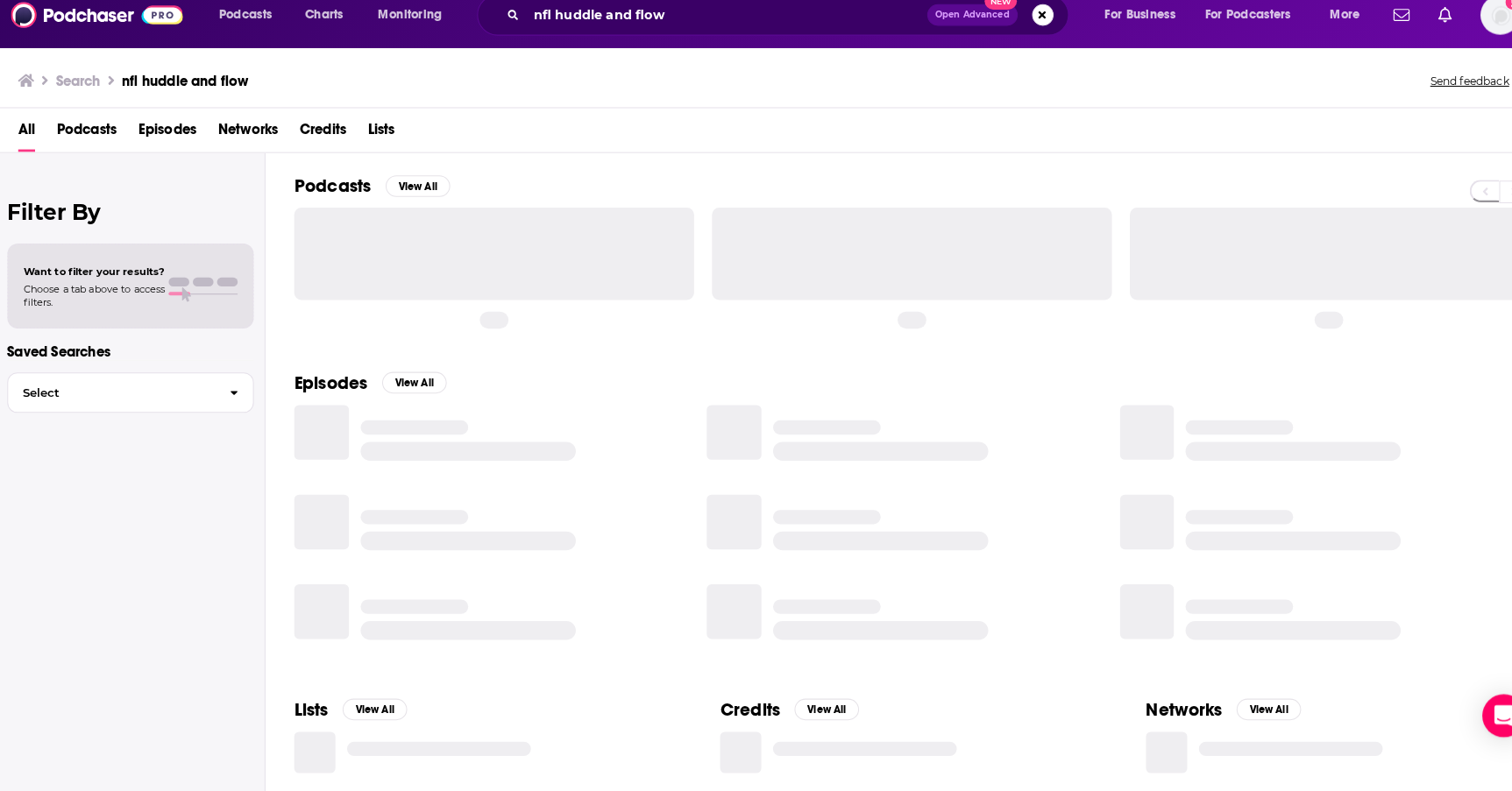 scroll, scrollTop: 0, scrollLeft: 0, axis: both 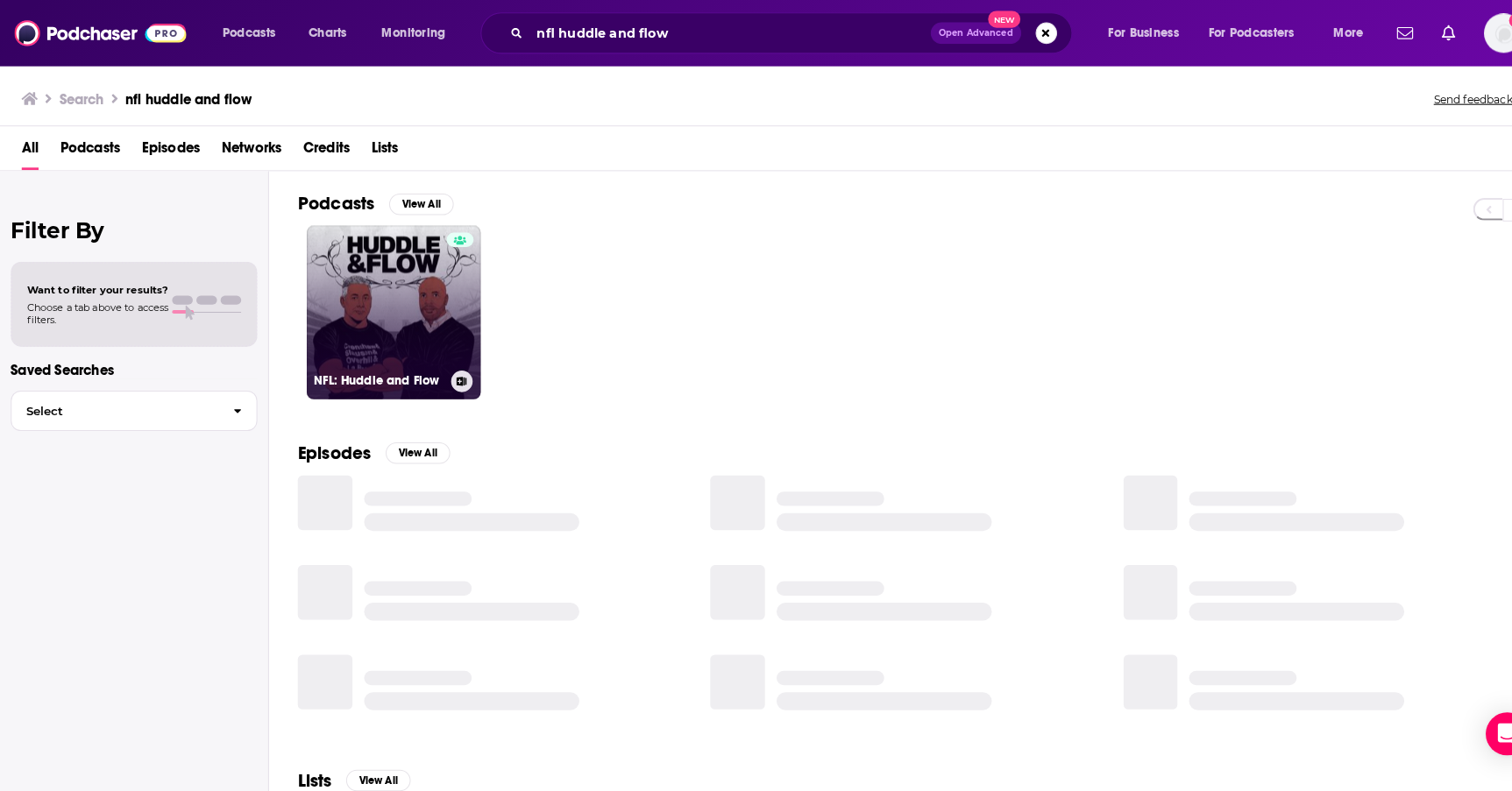 click on "NFL: Huddle and Flow" at bounding box center [385, 306] 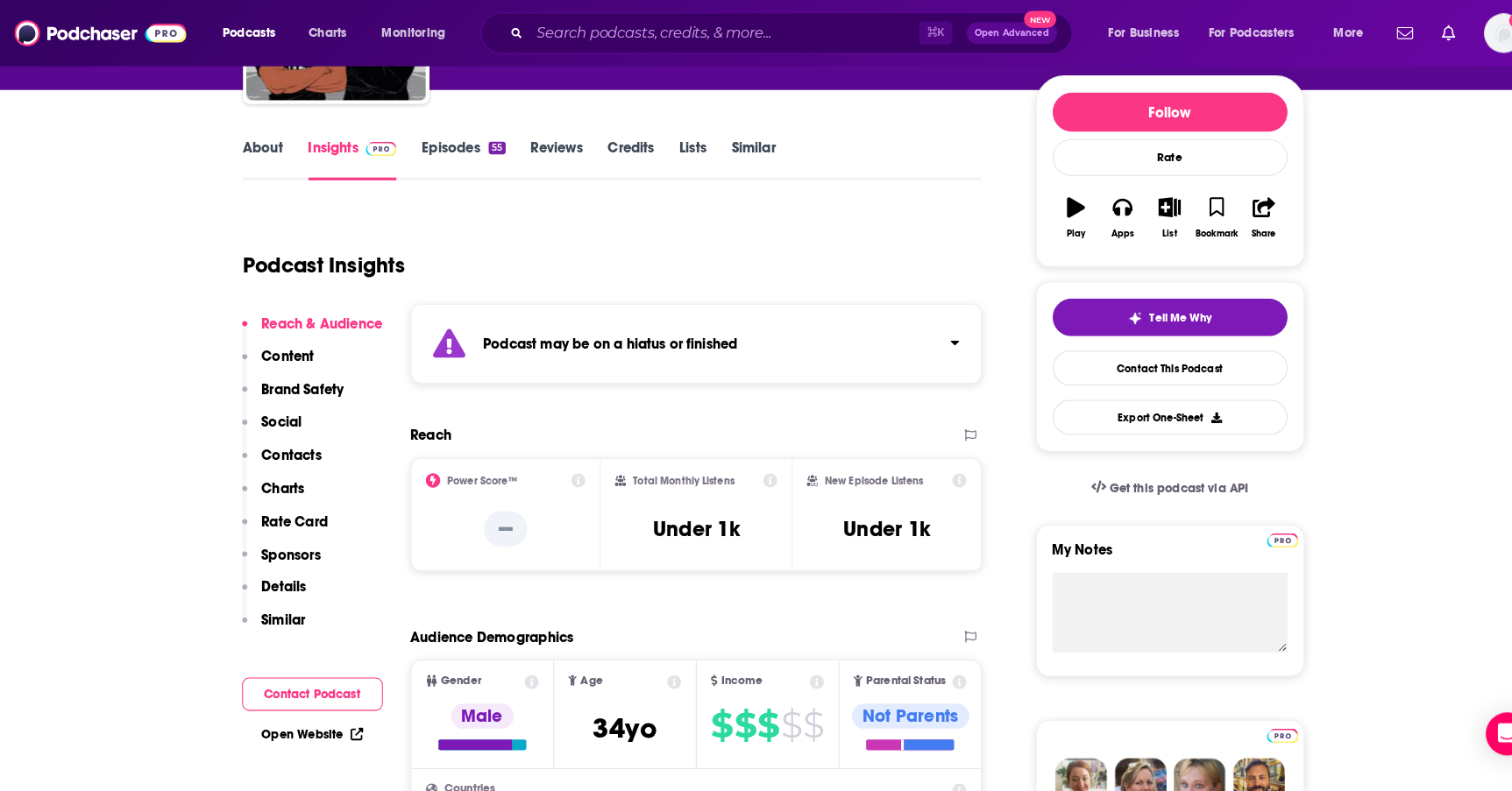 scroll, scrollTop: 129, scrollLeft: 0, axis: vertical 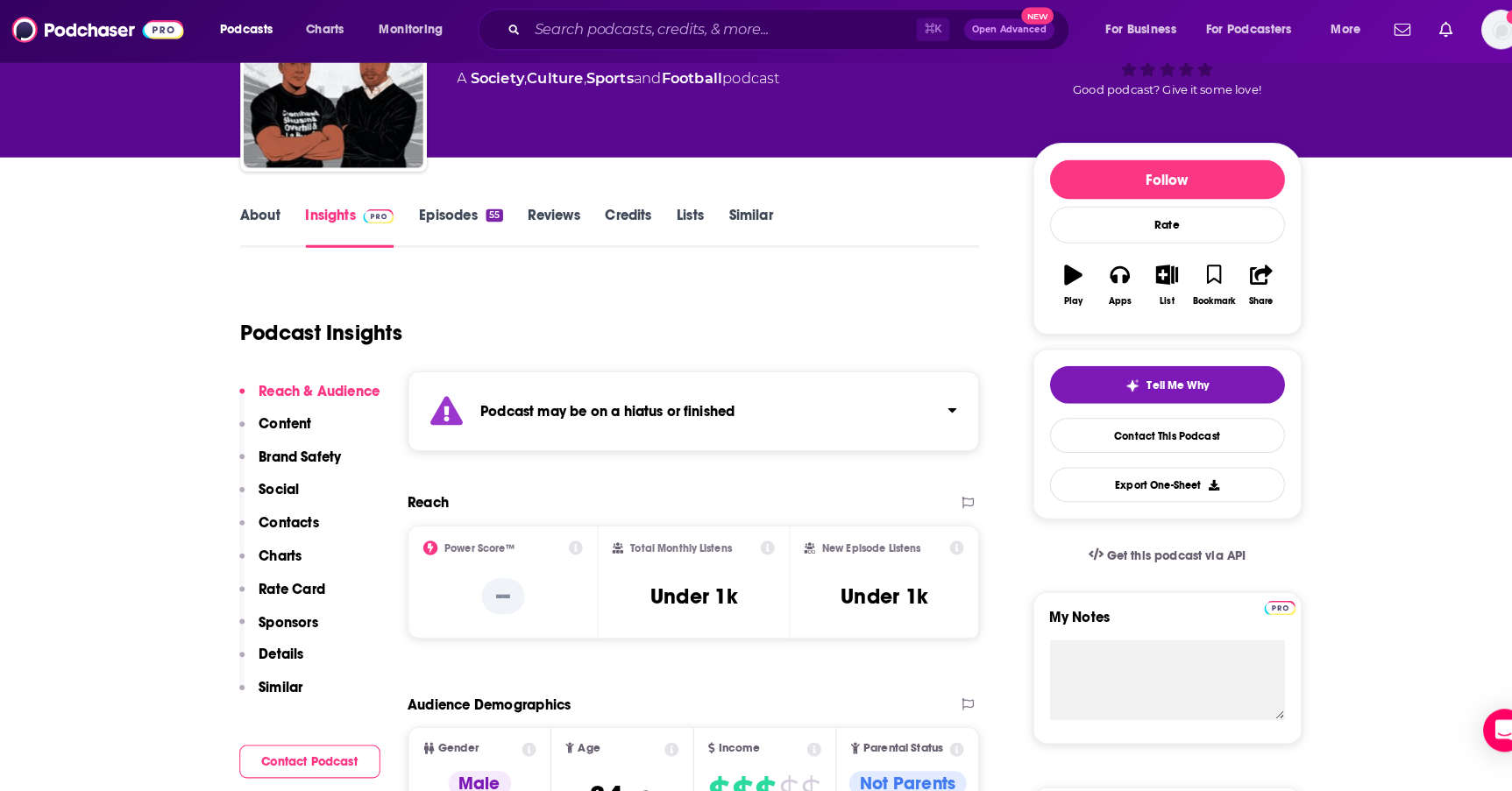 click on "Episodes 55" at bounding box center (452, 225) 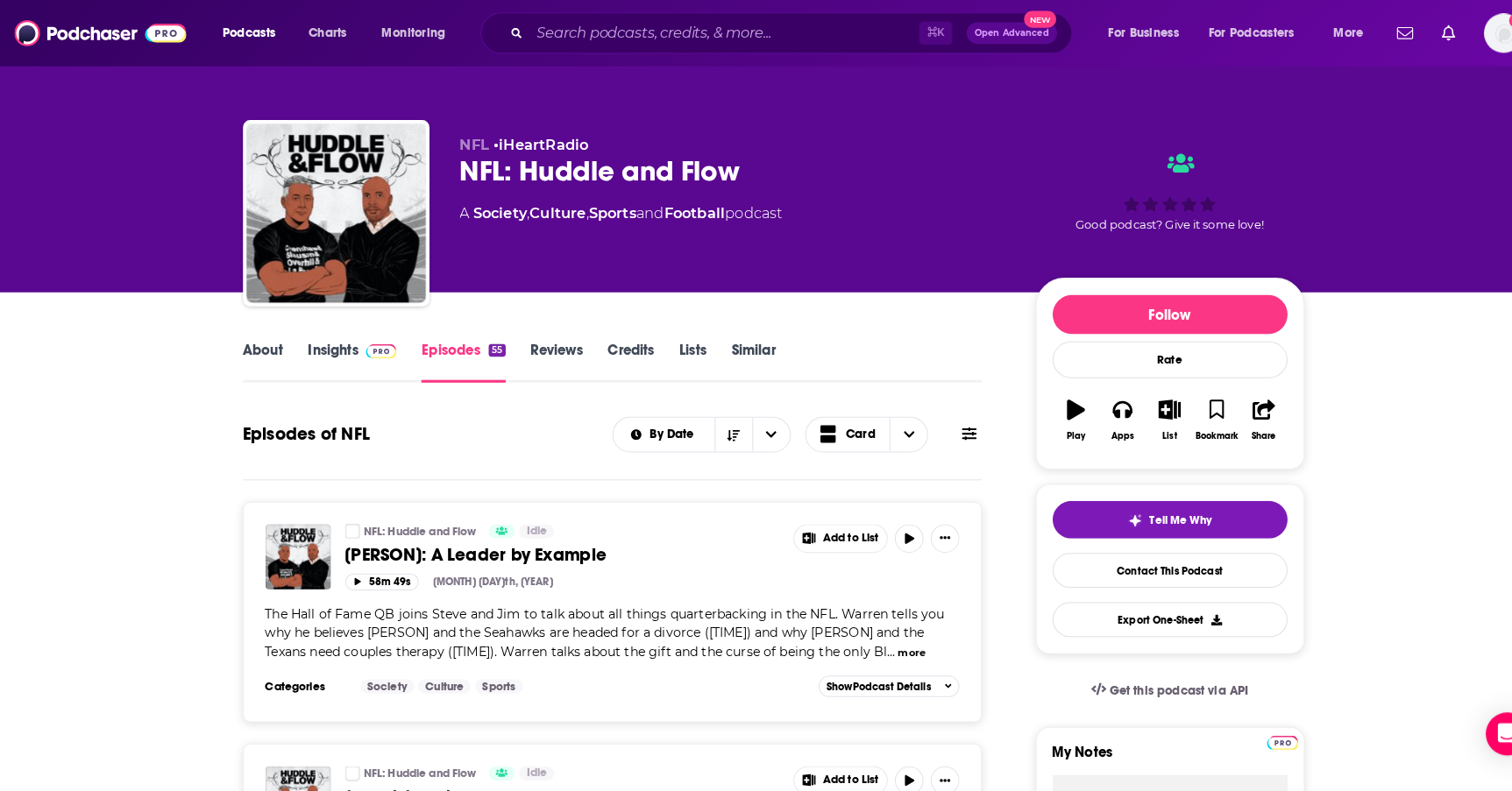 scroll, scrollTop: 0, scrollLeft: 0, axis: both 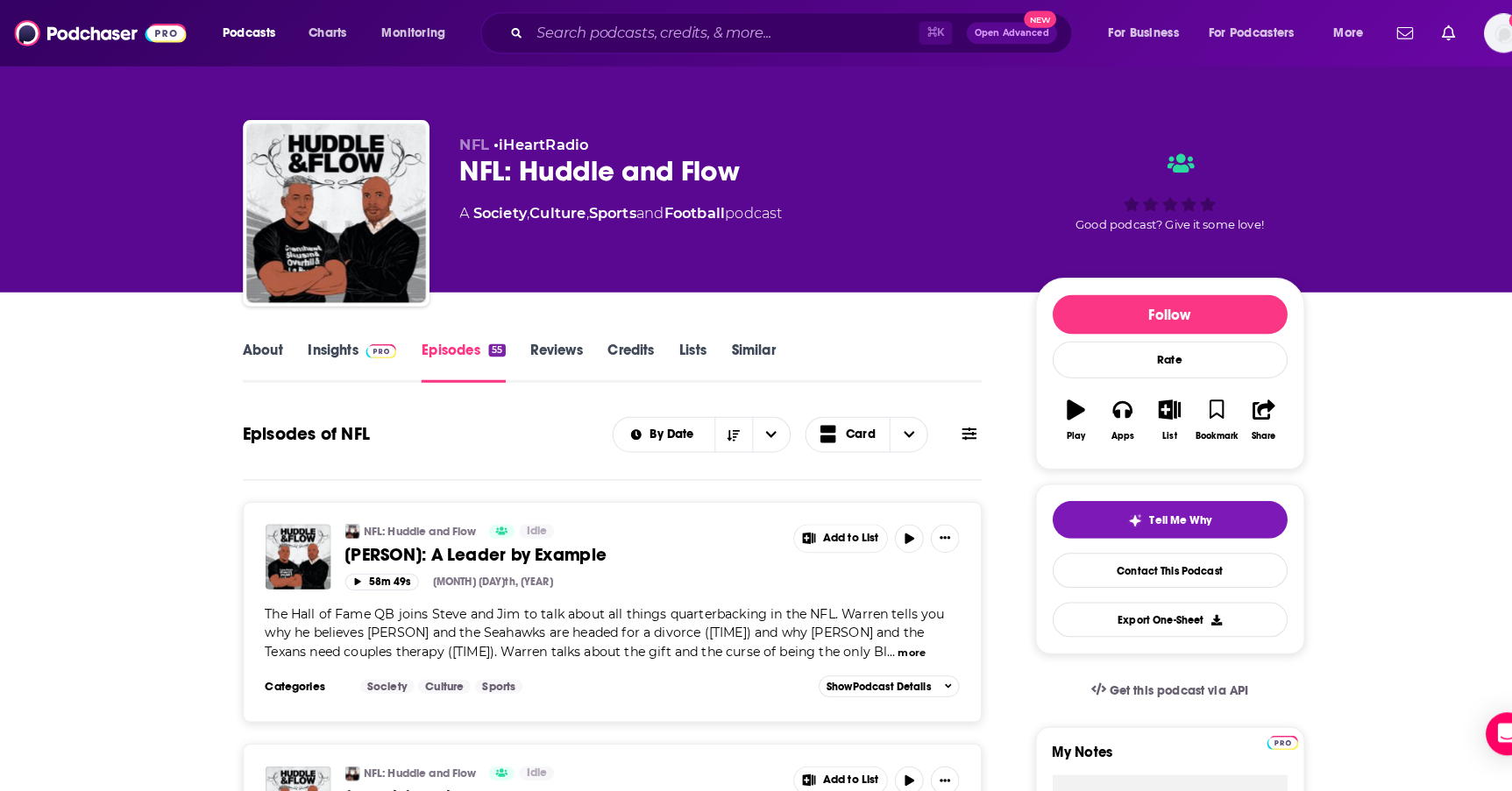 click on "Insights" at bounding box center (344, 354) 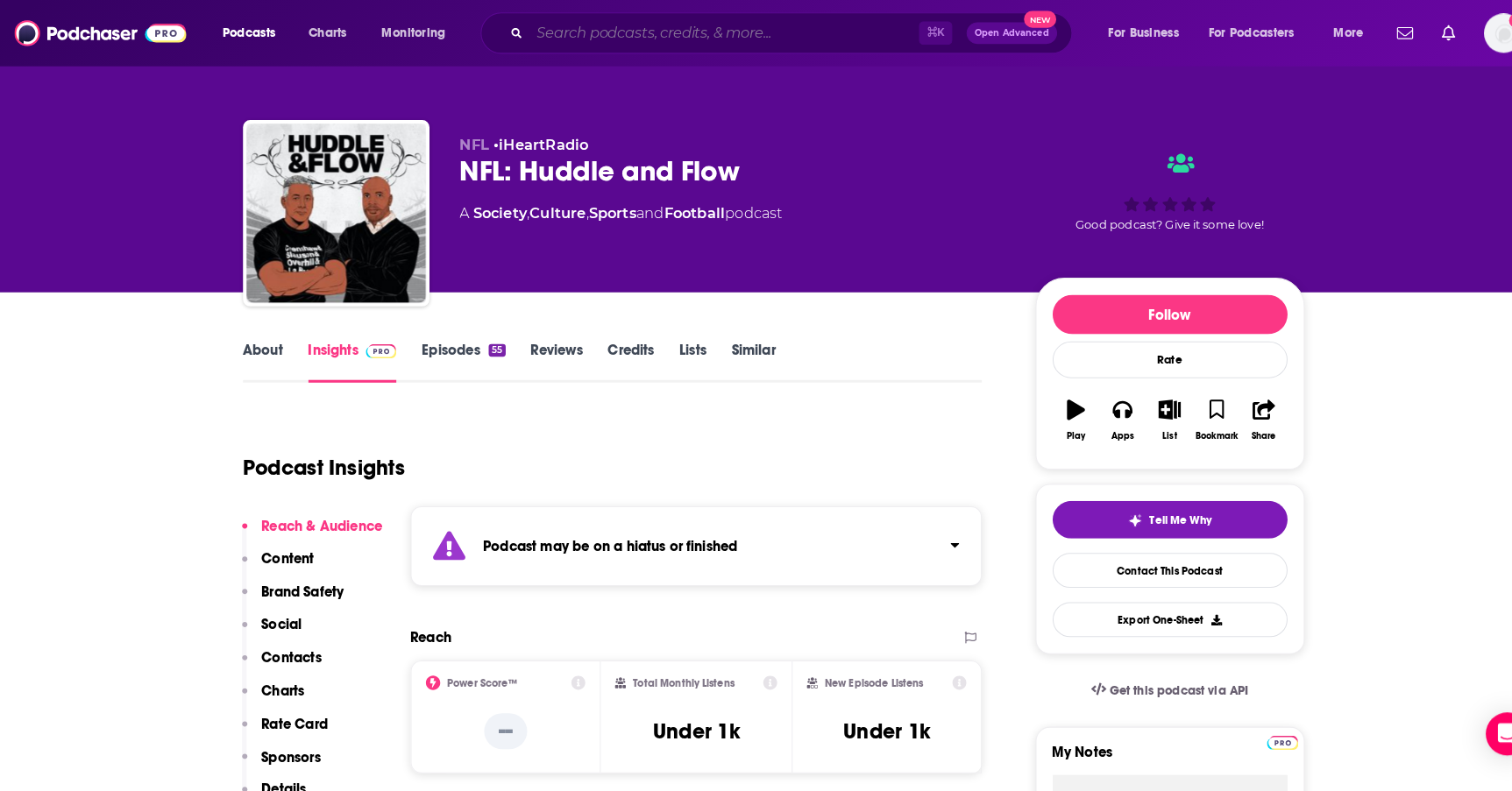 click at bounding box center (708, 32) 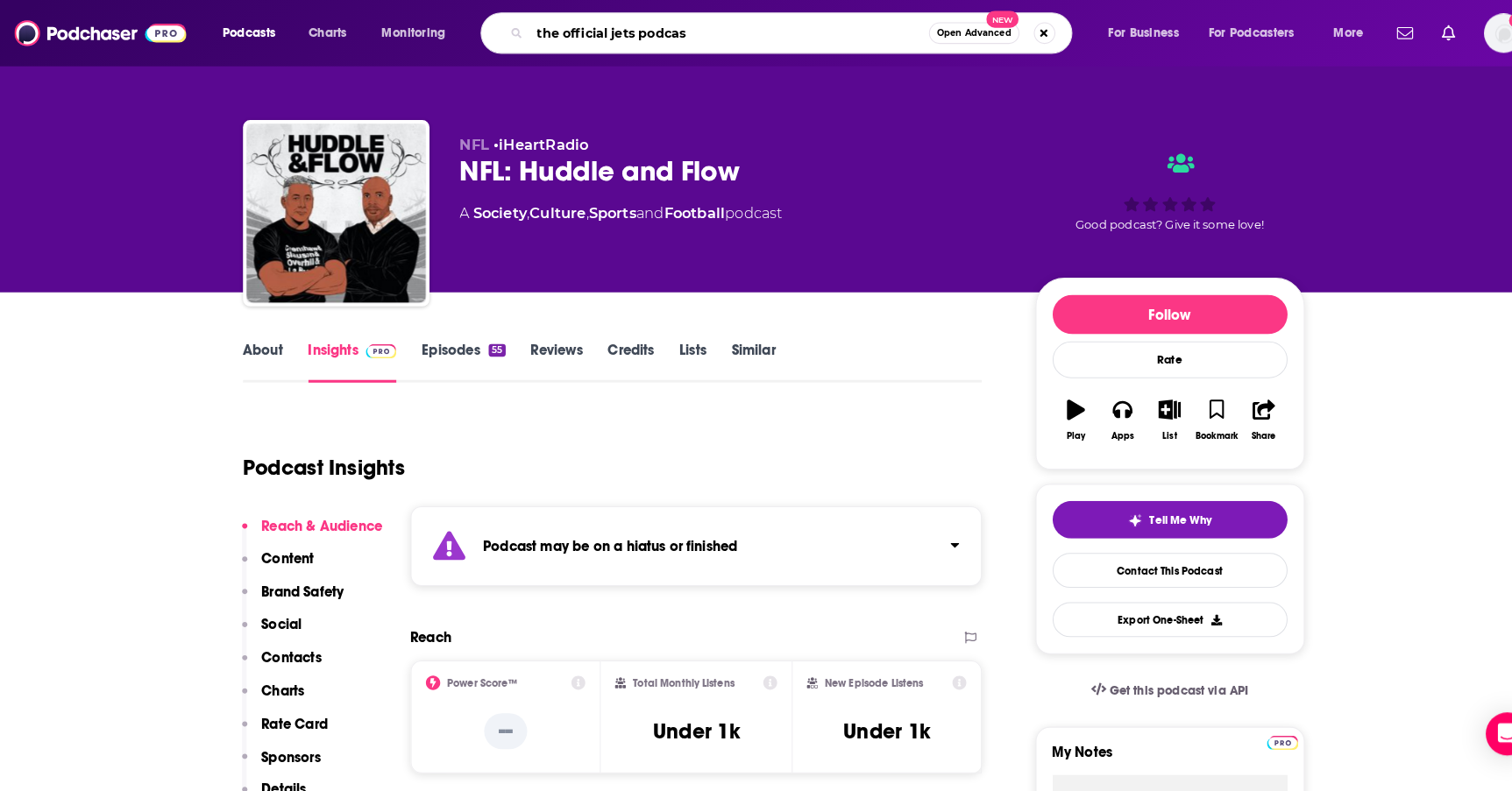 type on "the official jets podcast" 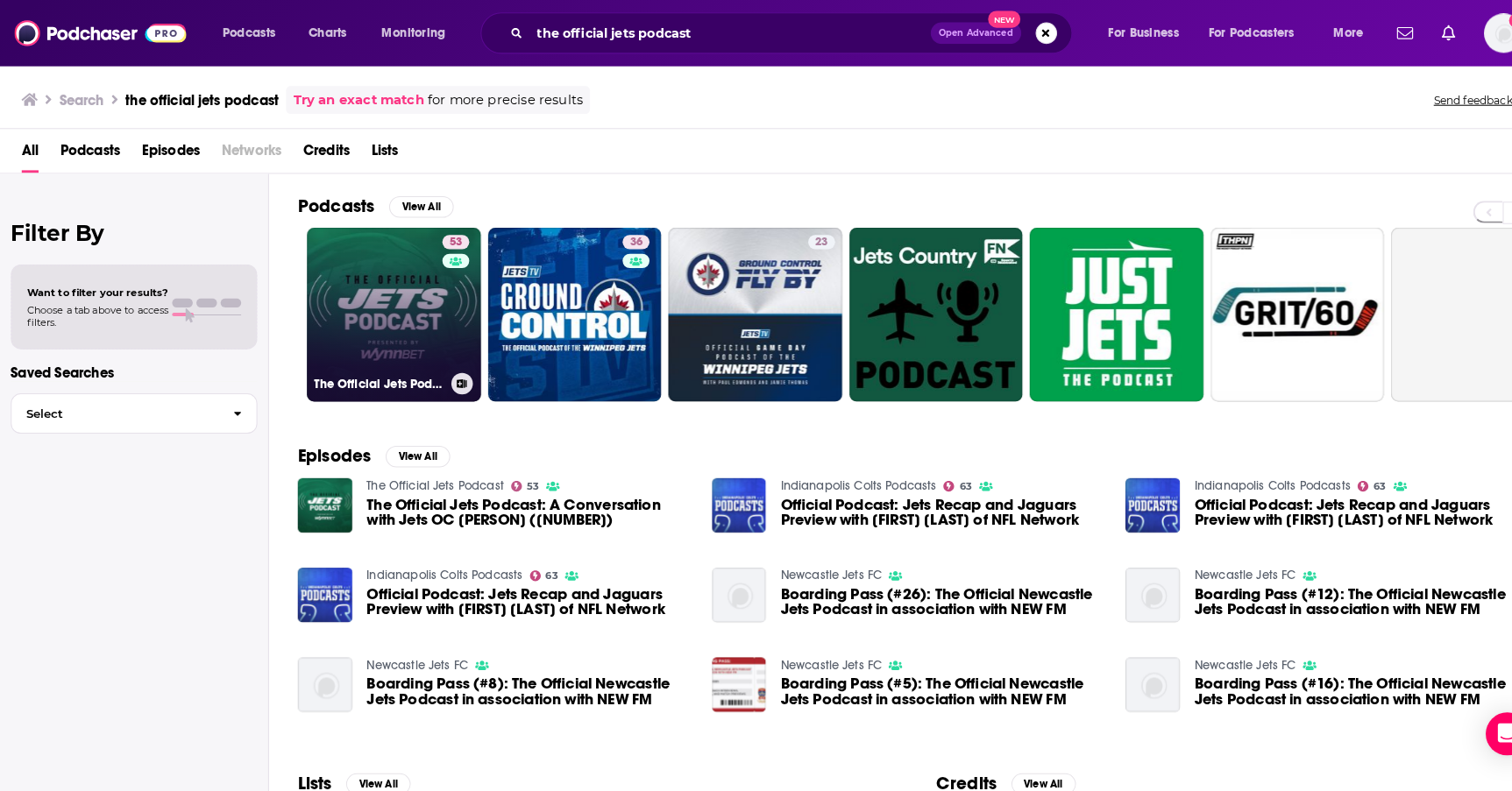 click on "53 The Official Jets Podcast" at bounding box center [385, 308] 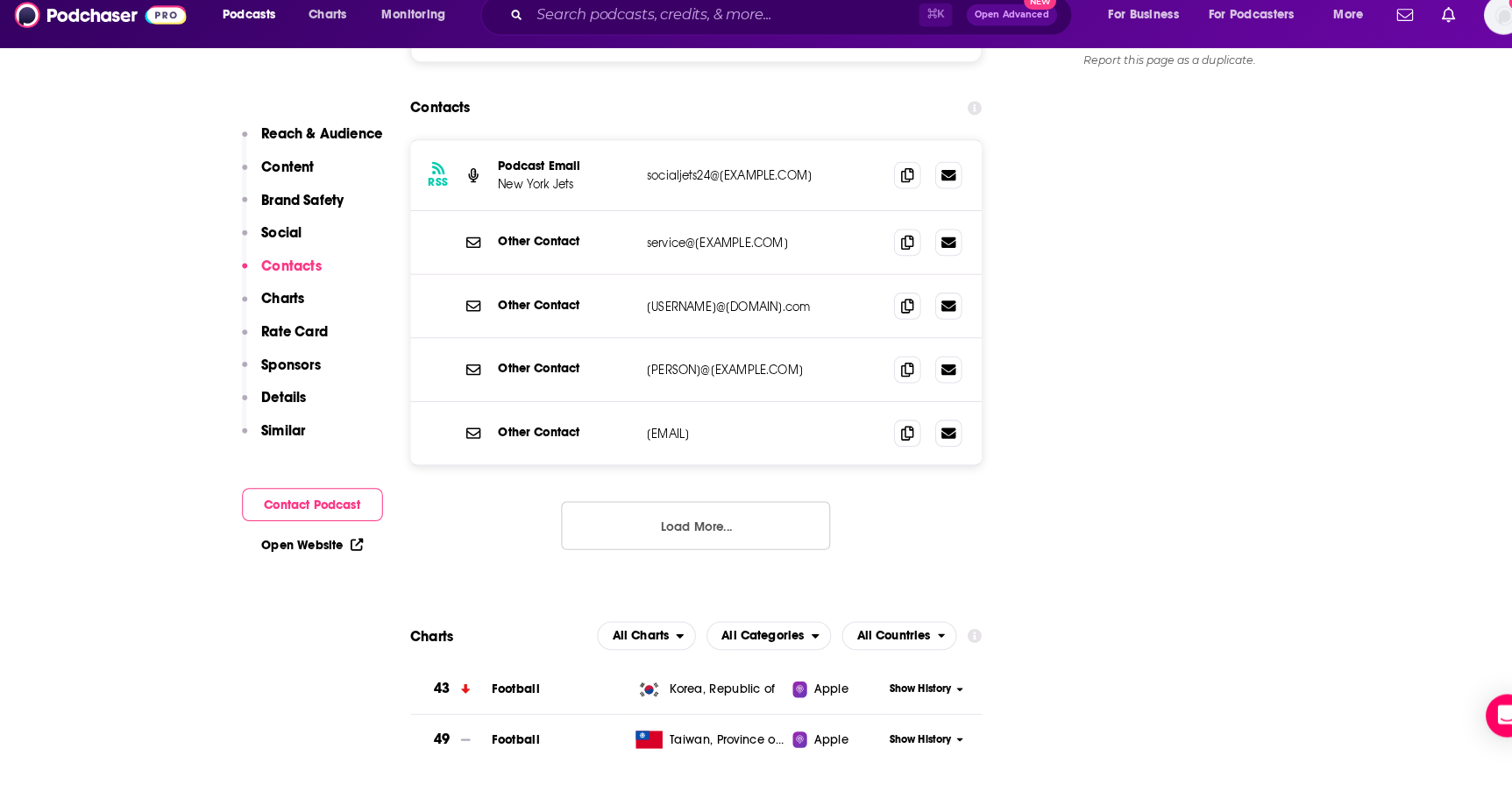 scroll, scrollTop: 1810, scrollLeft: 0, axis: vertical 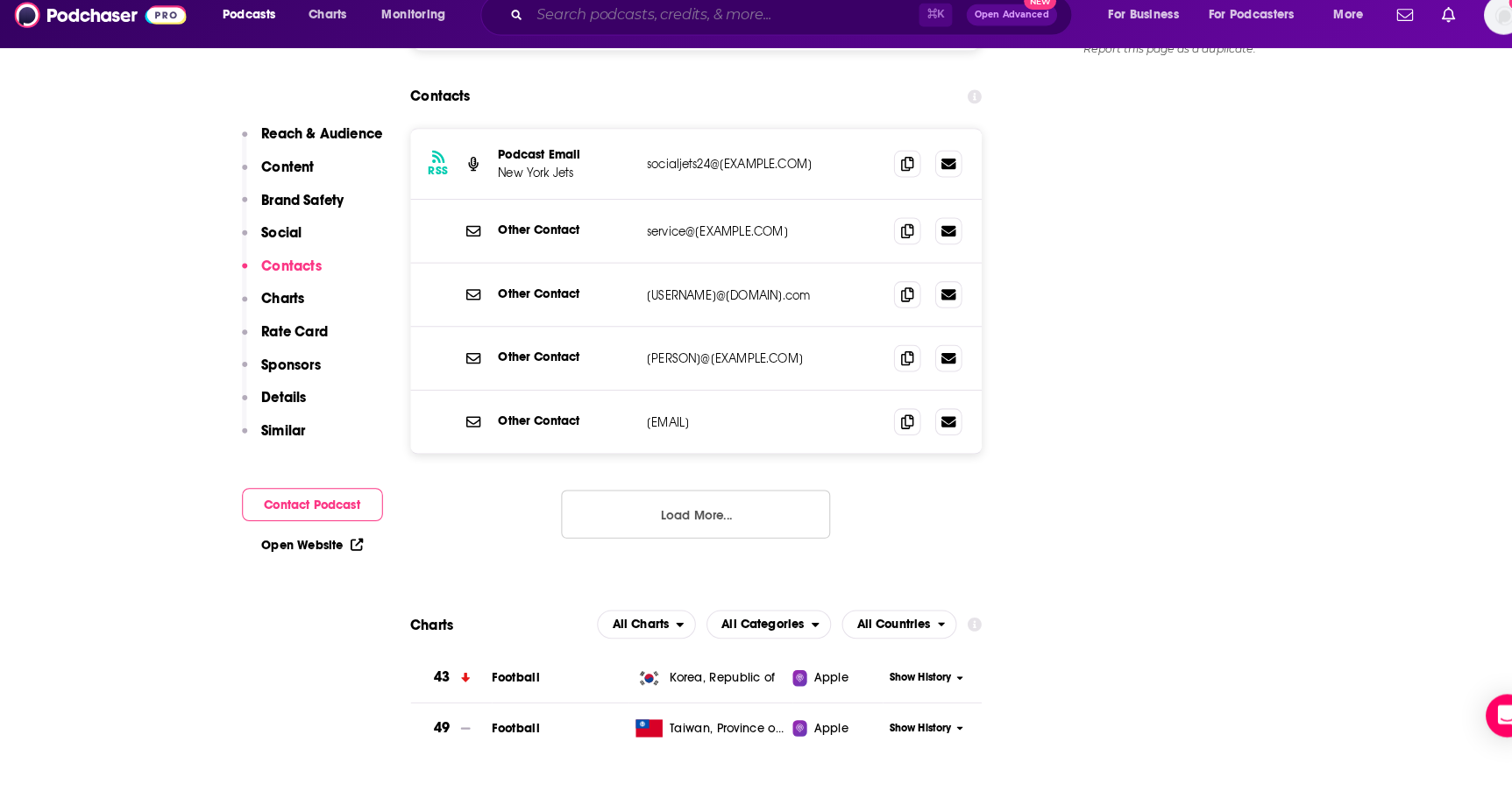 click at bounding box center (708, 32) 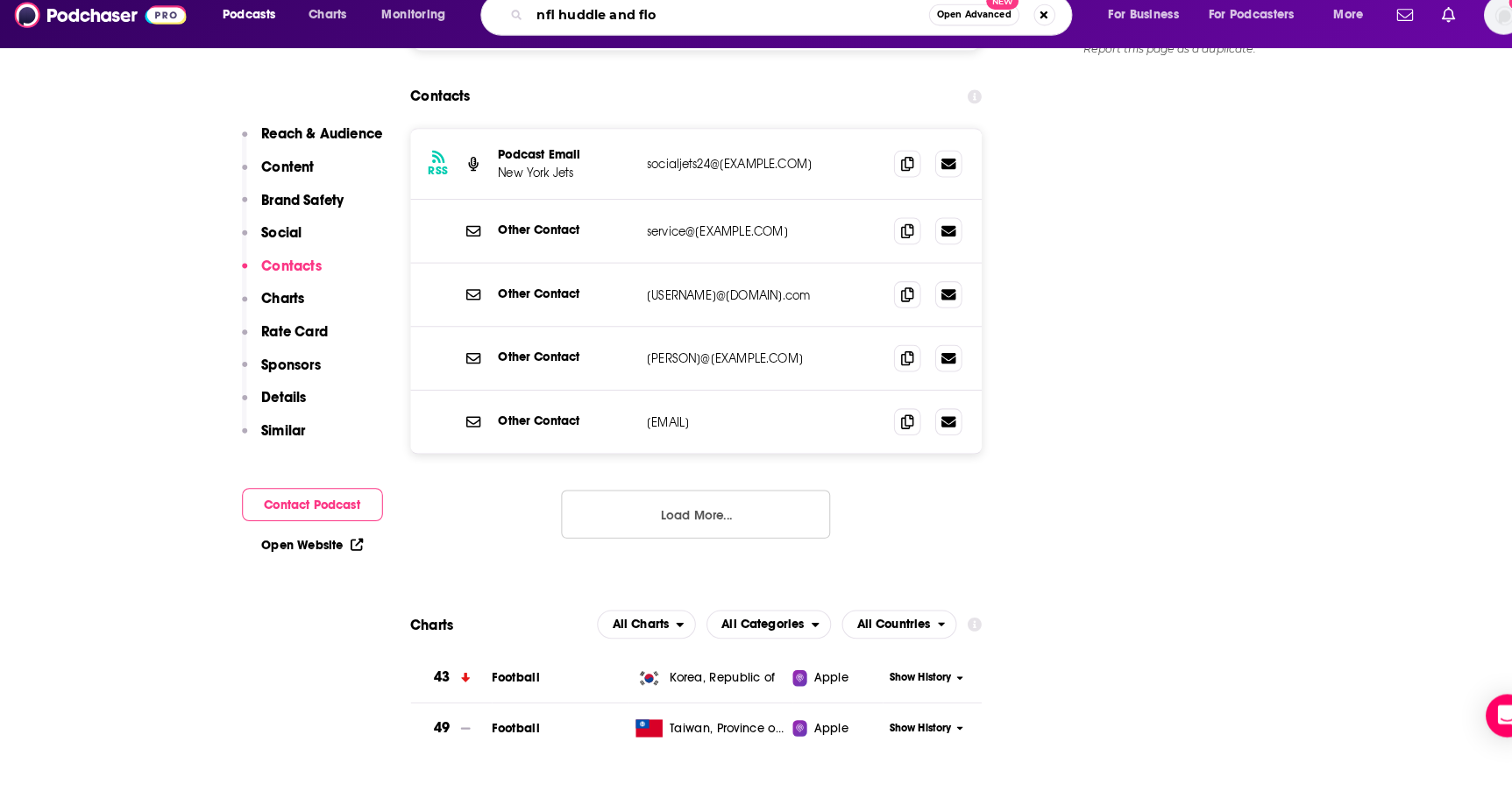 type on "nfl huddle and flow" 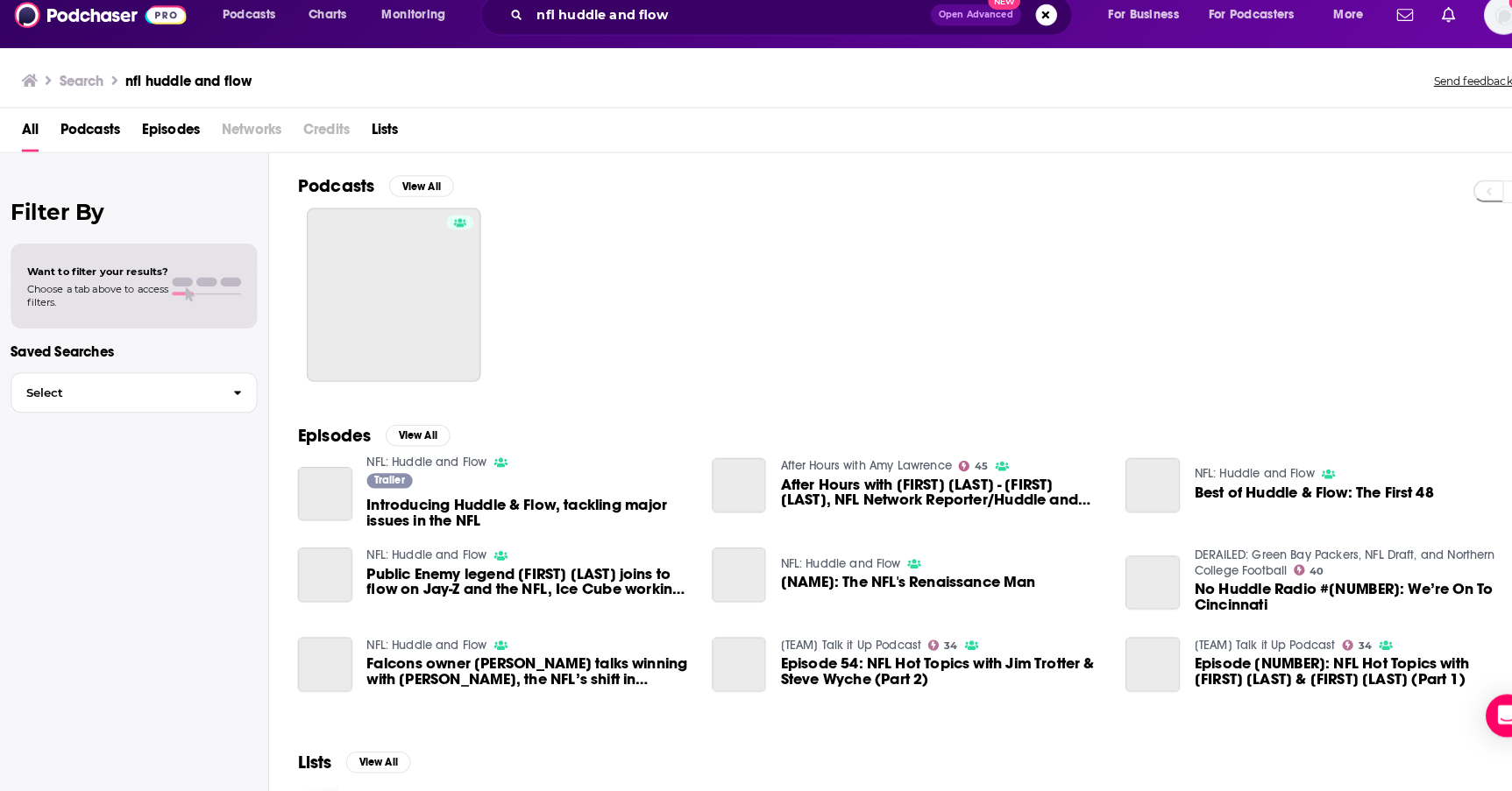 scroll, scrollTop: 0, scrollLeft: 0, axis: both 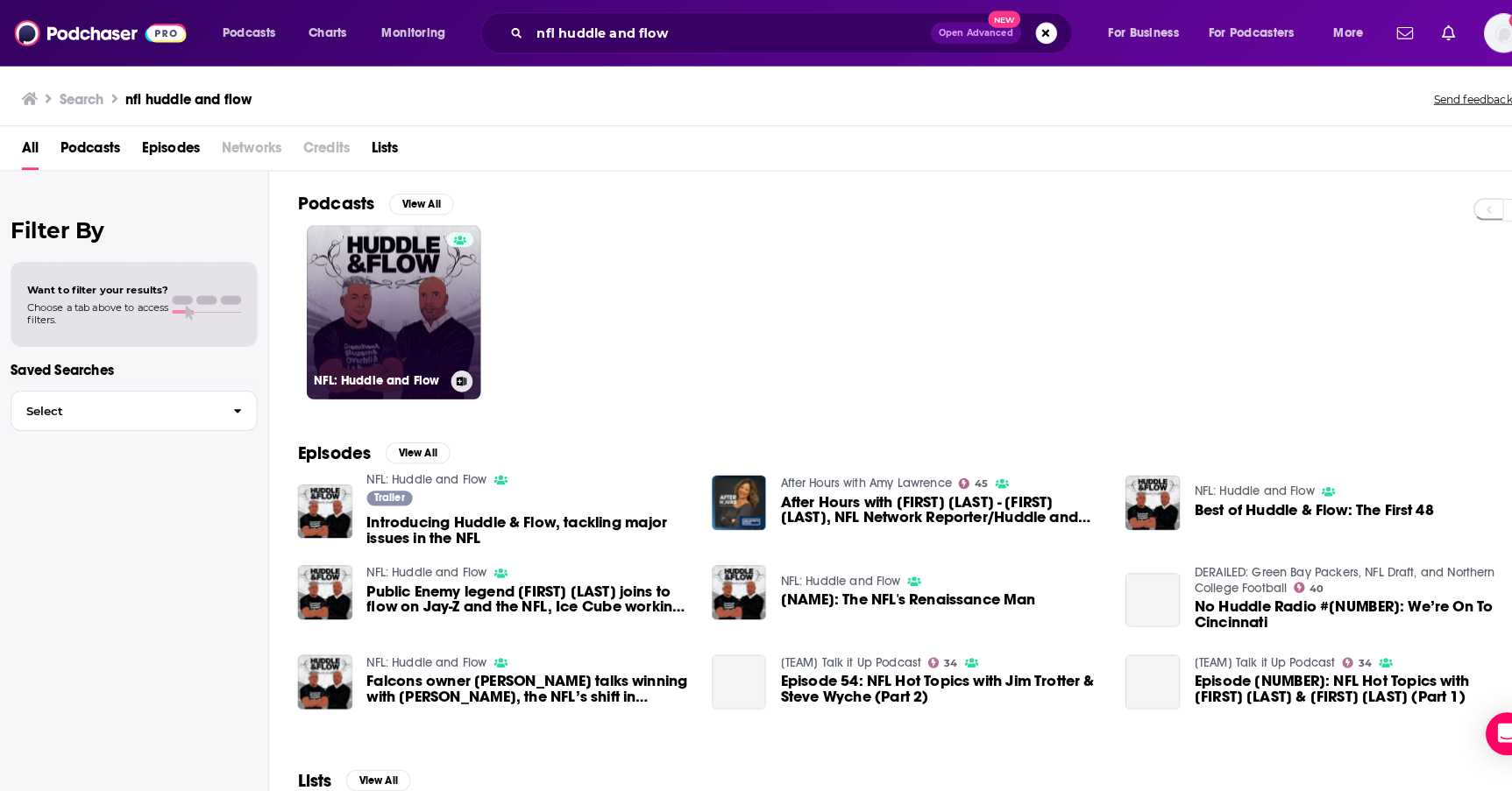 click on "NFL: Huddle and Flow" at bounding box center (385, 306) 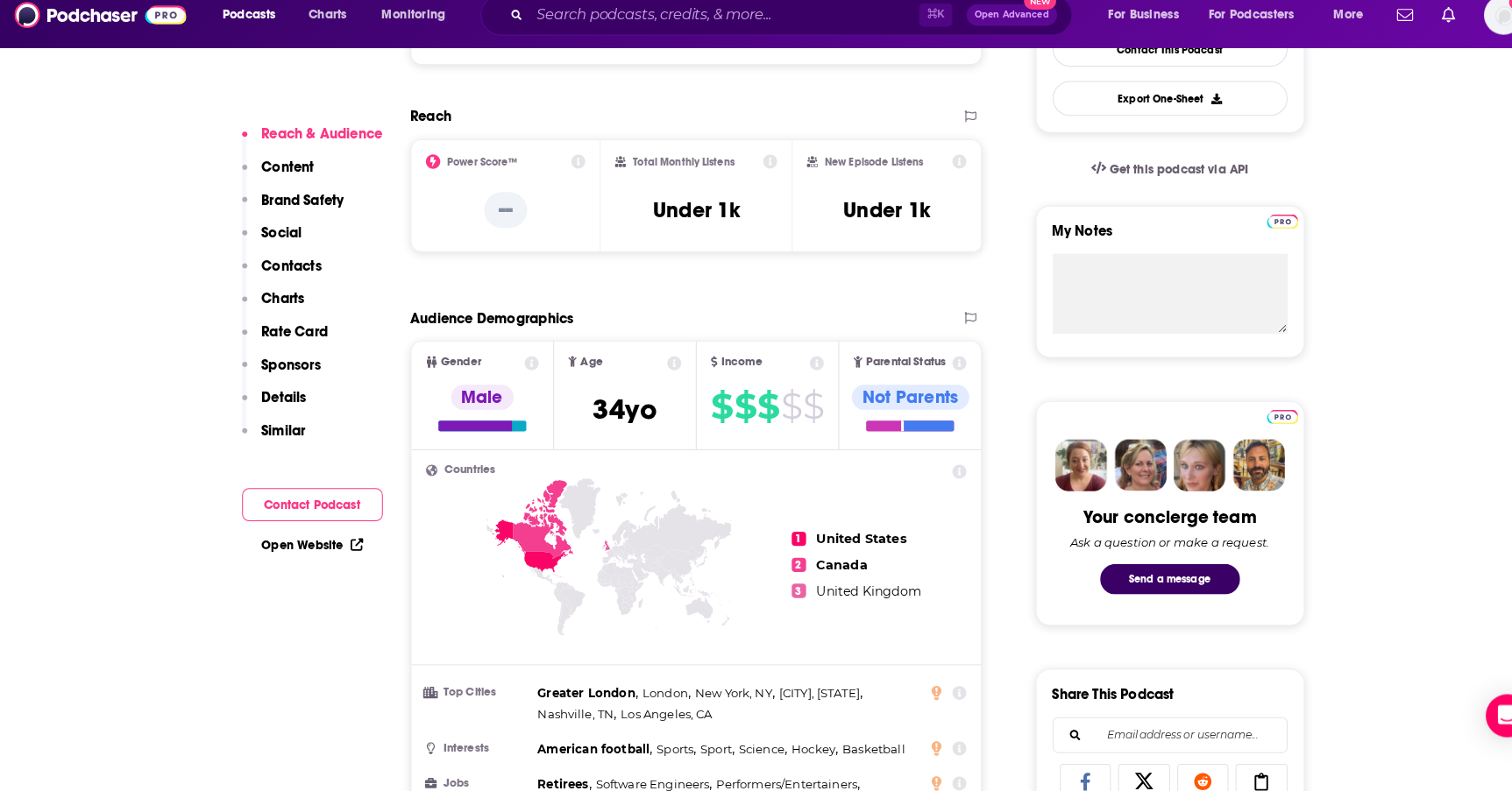 scroll, scrollTop: 505, scrollLeft: 0, axis: vertical 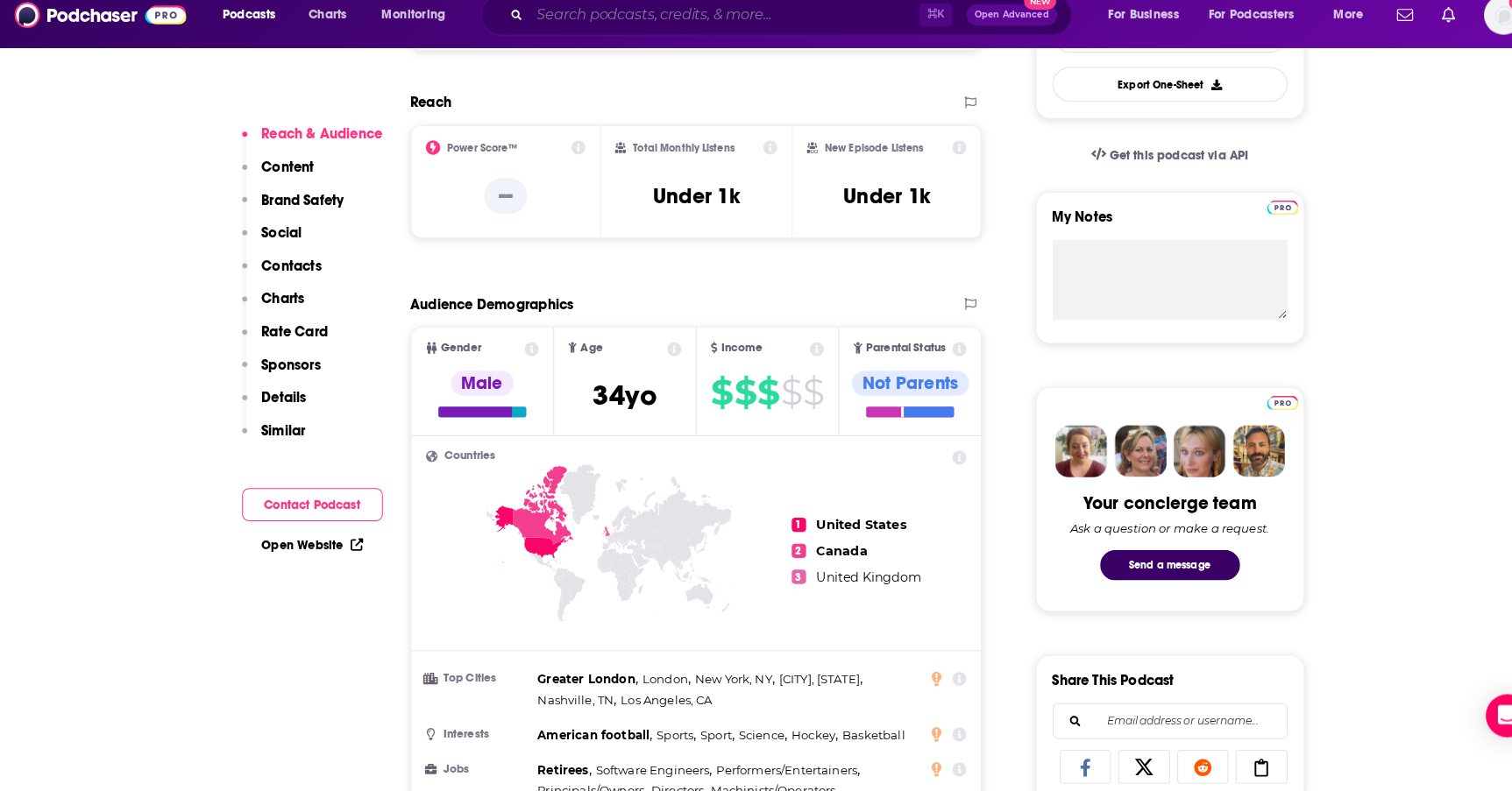 click at bounding box center (708, 32) 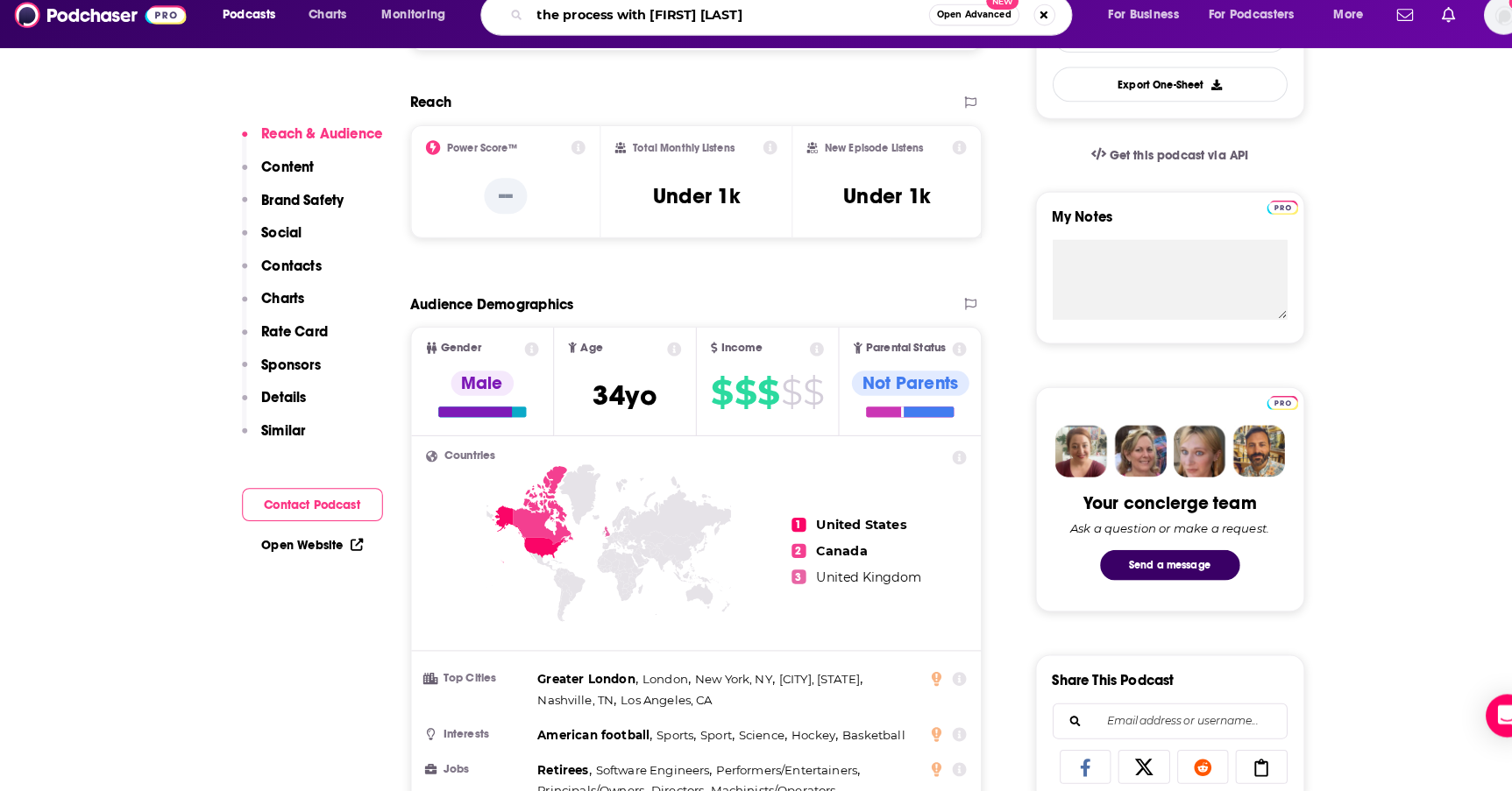 type on "the process with [FIRST] [LAST]" 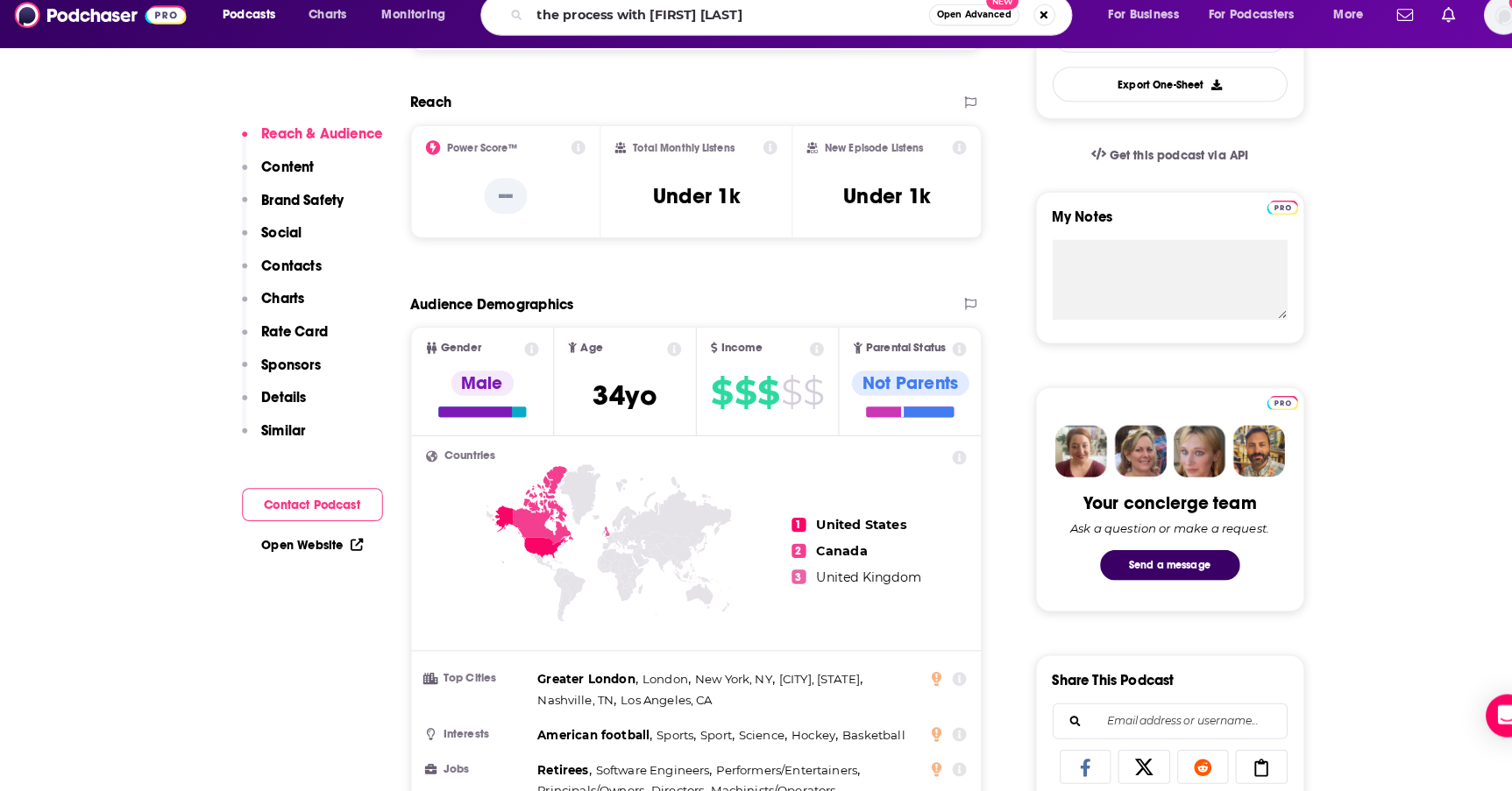scroll, scrollTop: 0, scrollLeft: 0, axis: both 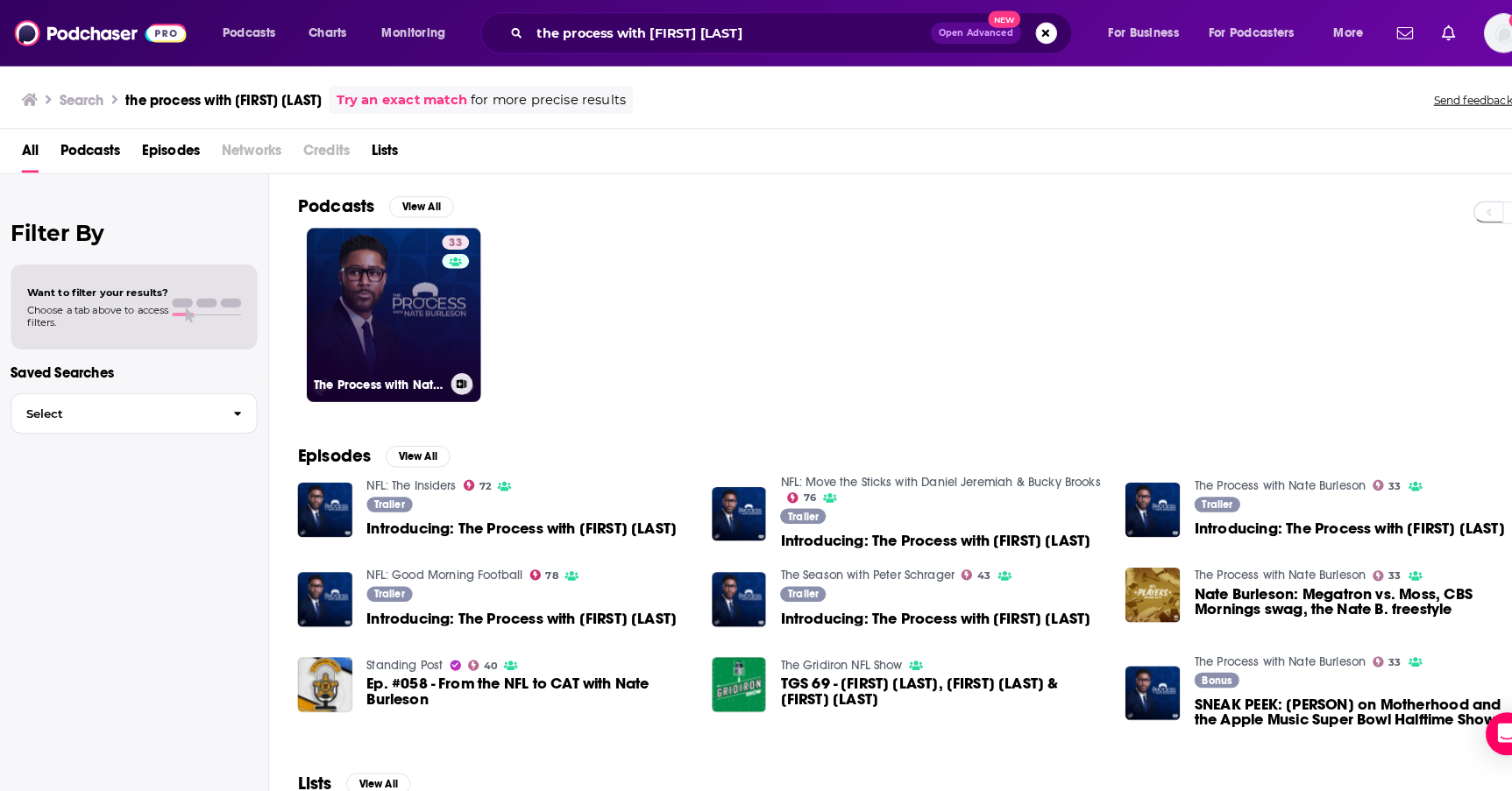 click on "[NUMBER] The Process with [PERSON]" at bounding box center [385, 308] 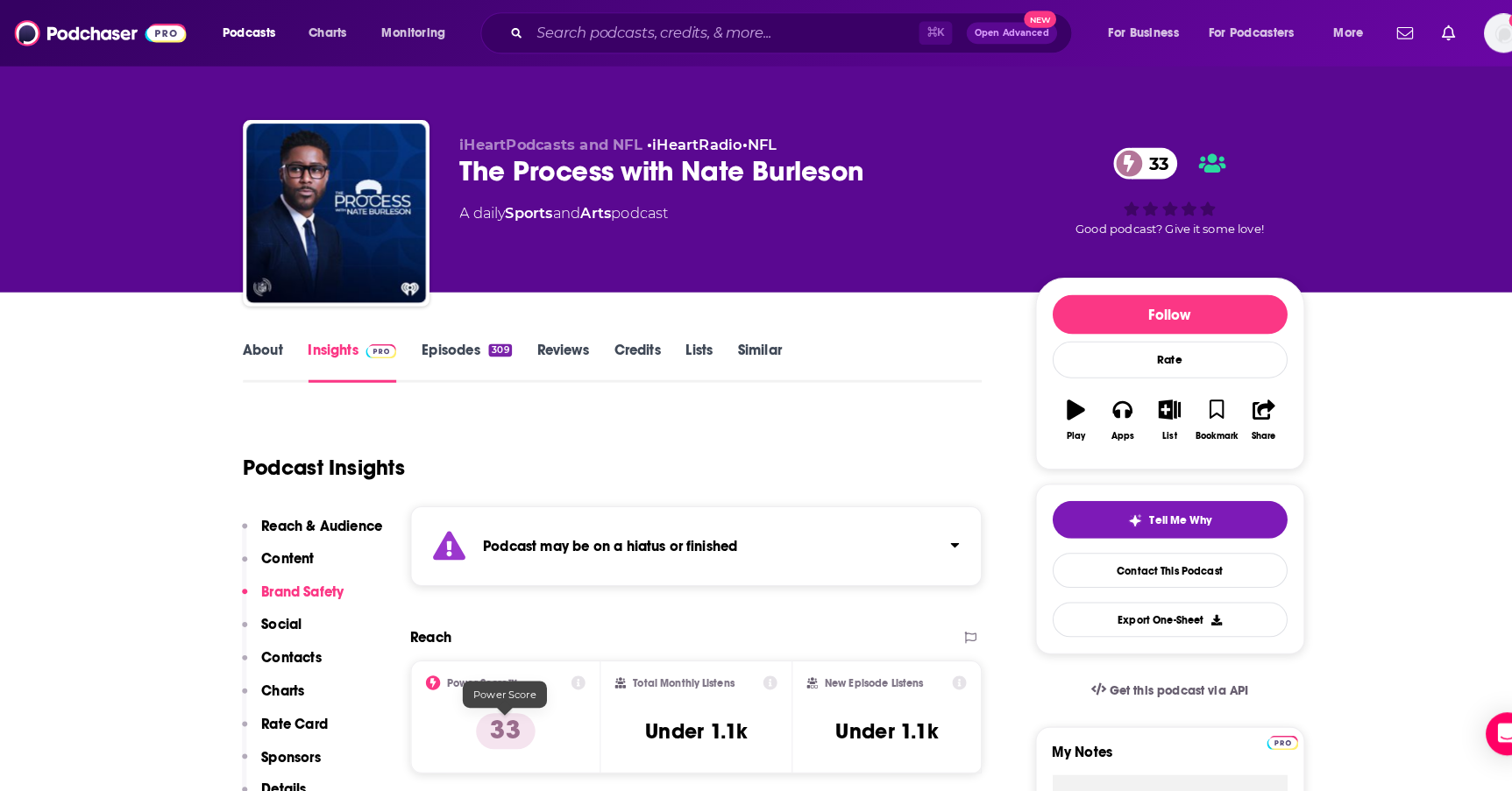scroll, scrollTop: 0, scrollLeft: 0, axis: both 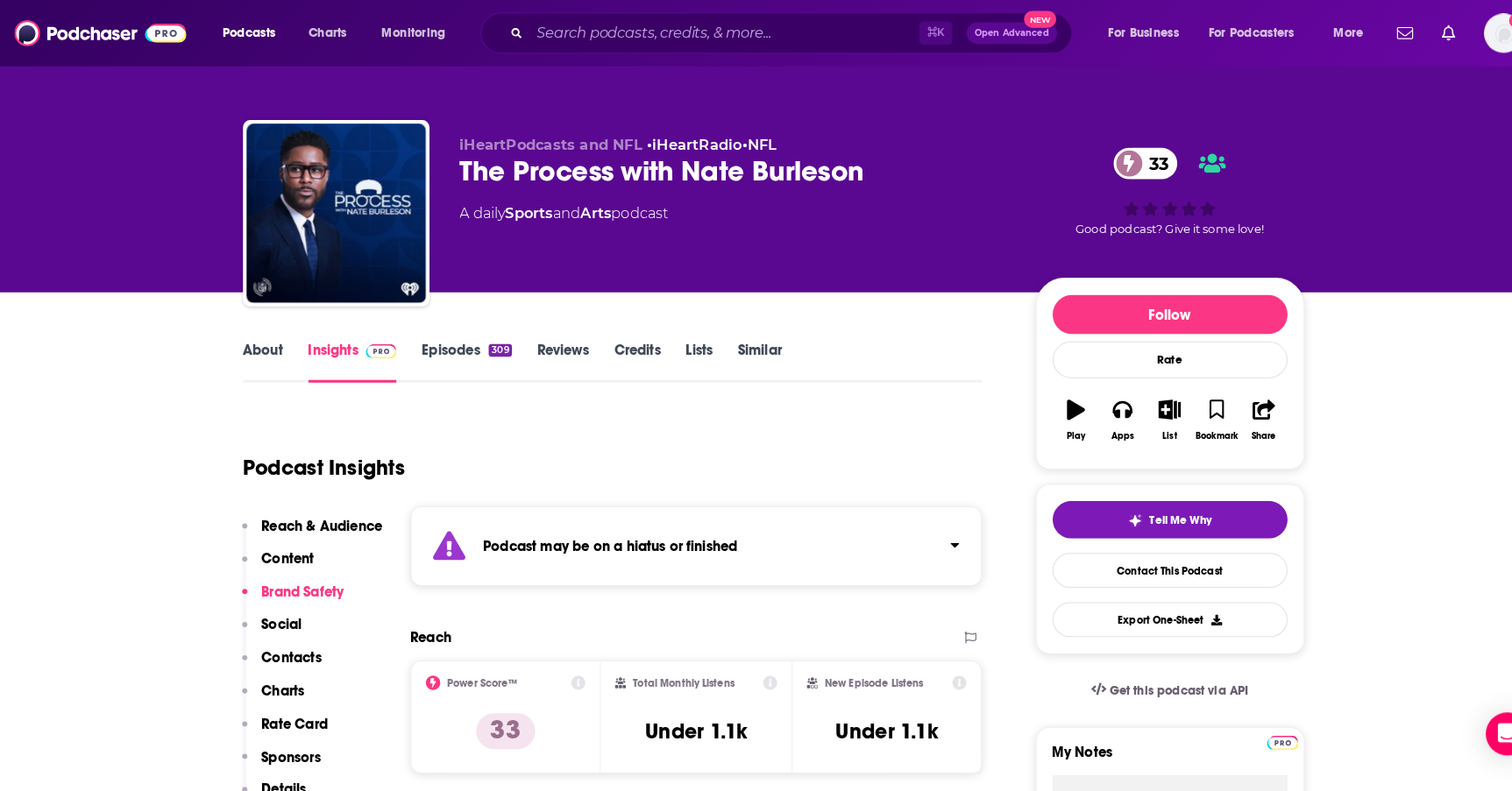 click on "Episodes 309" at bounding box center (456, 354) 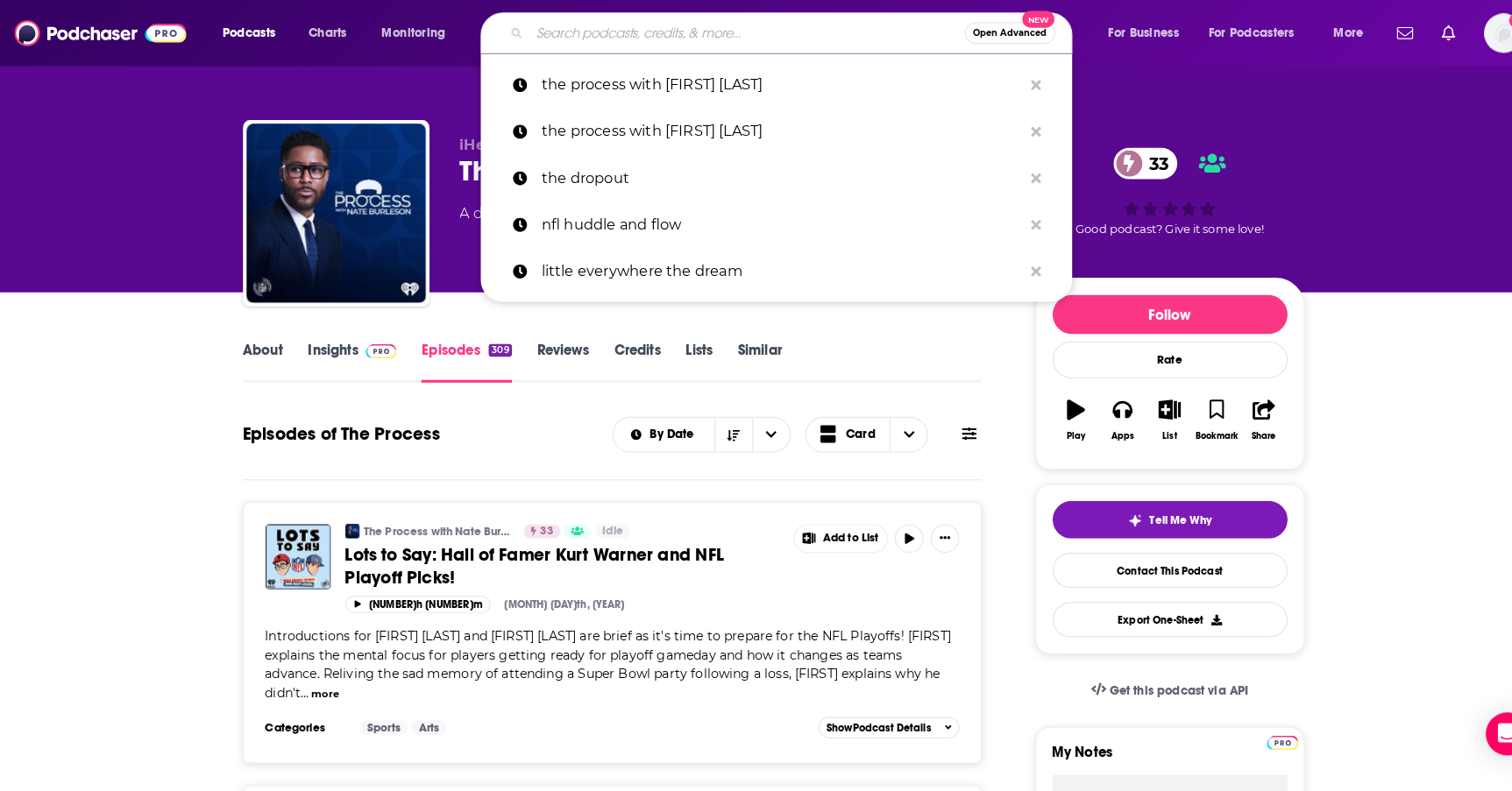 click at bounding box center [730, 32] 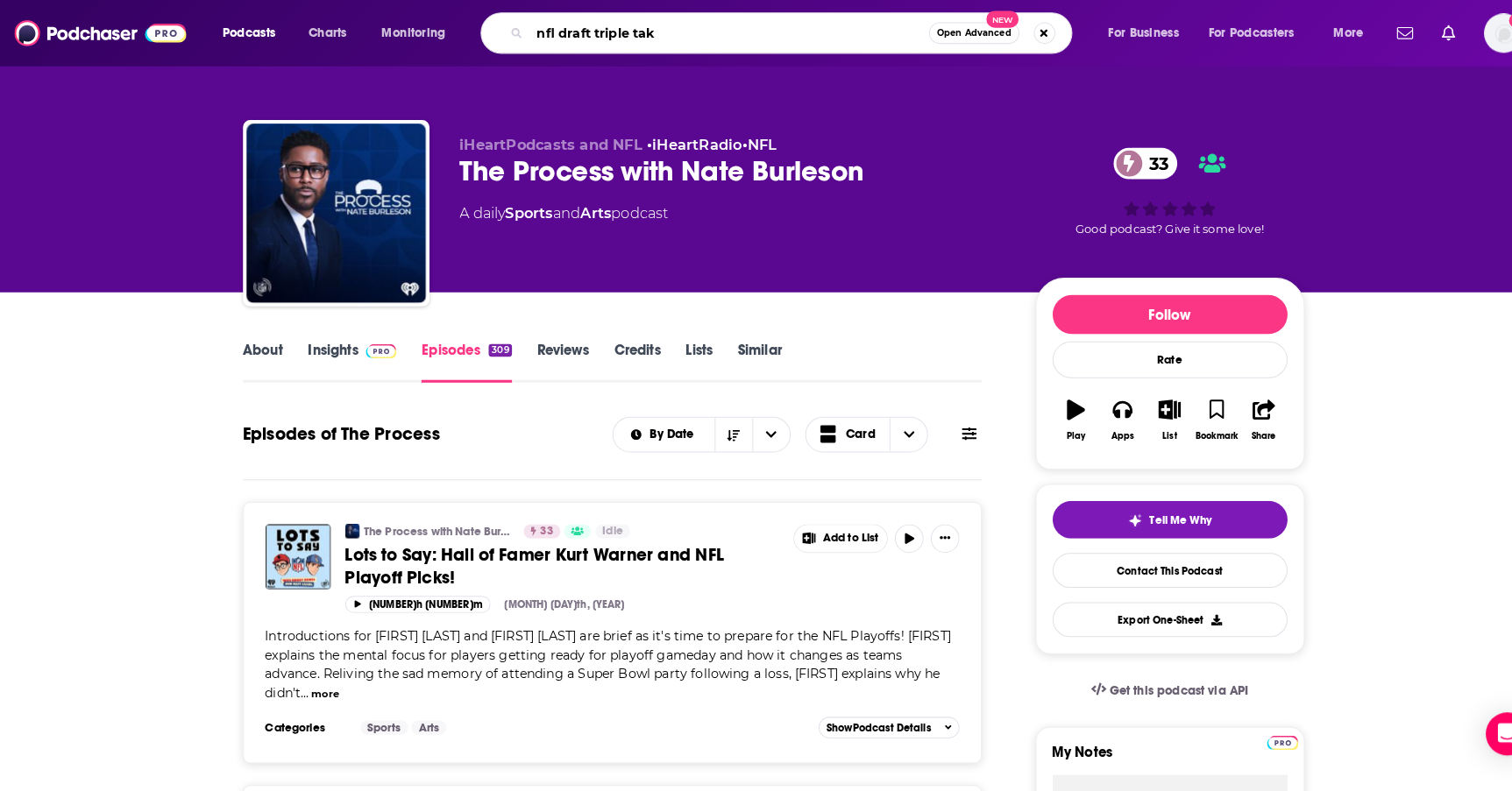 type on "nfl draft triple take" 